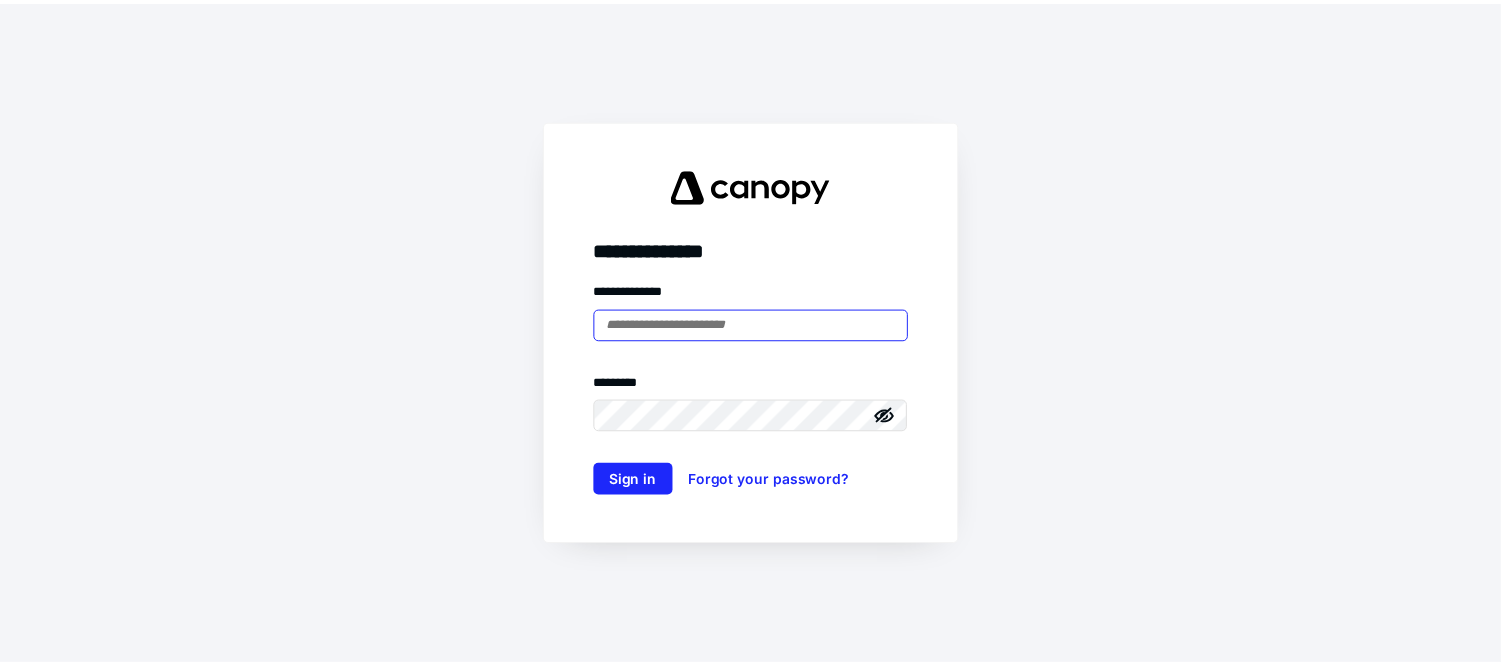 scroll, scrollTop: 0, scrollLeft: 0, axis: both 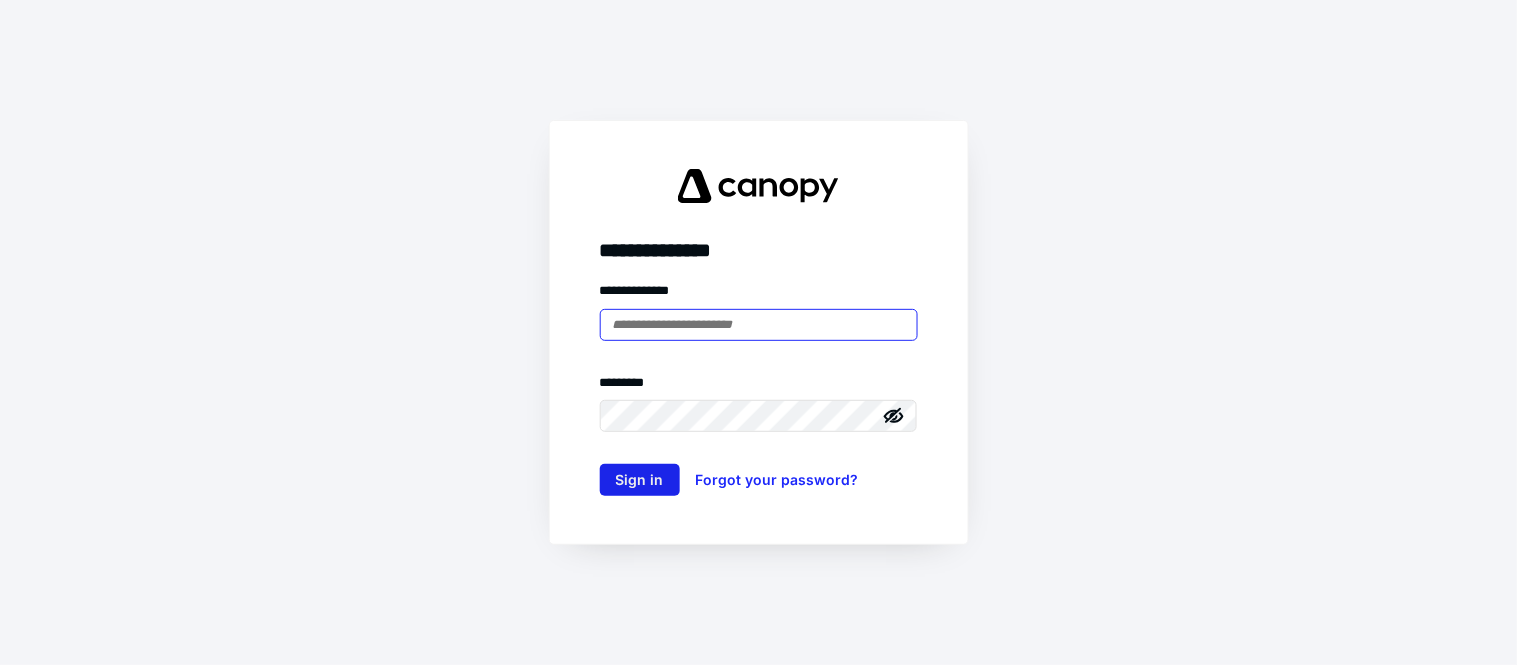 type on "**********" 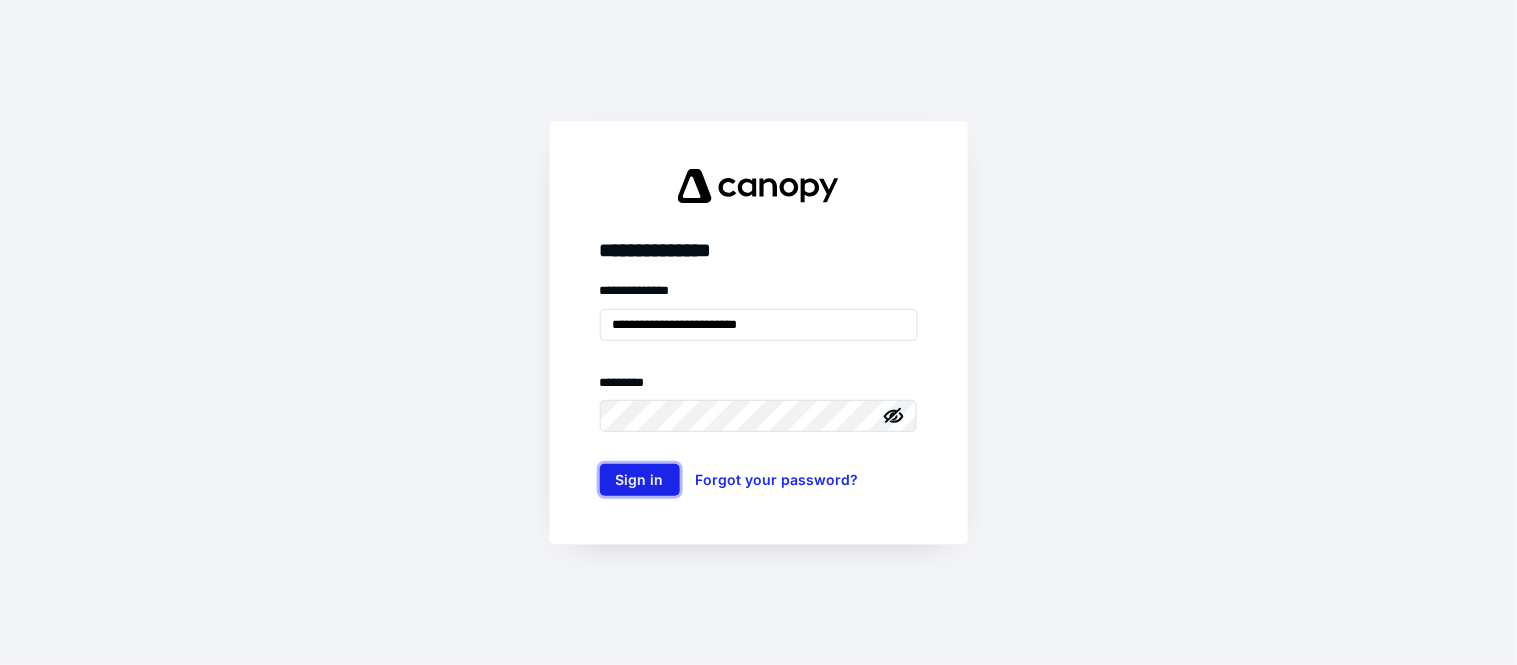 click on "Sign in" at bounding box center [640, 480] 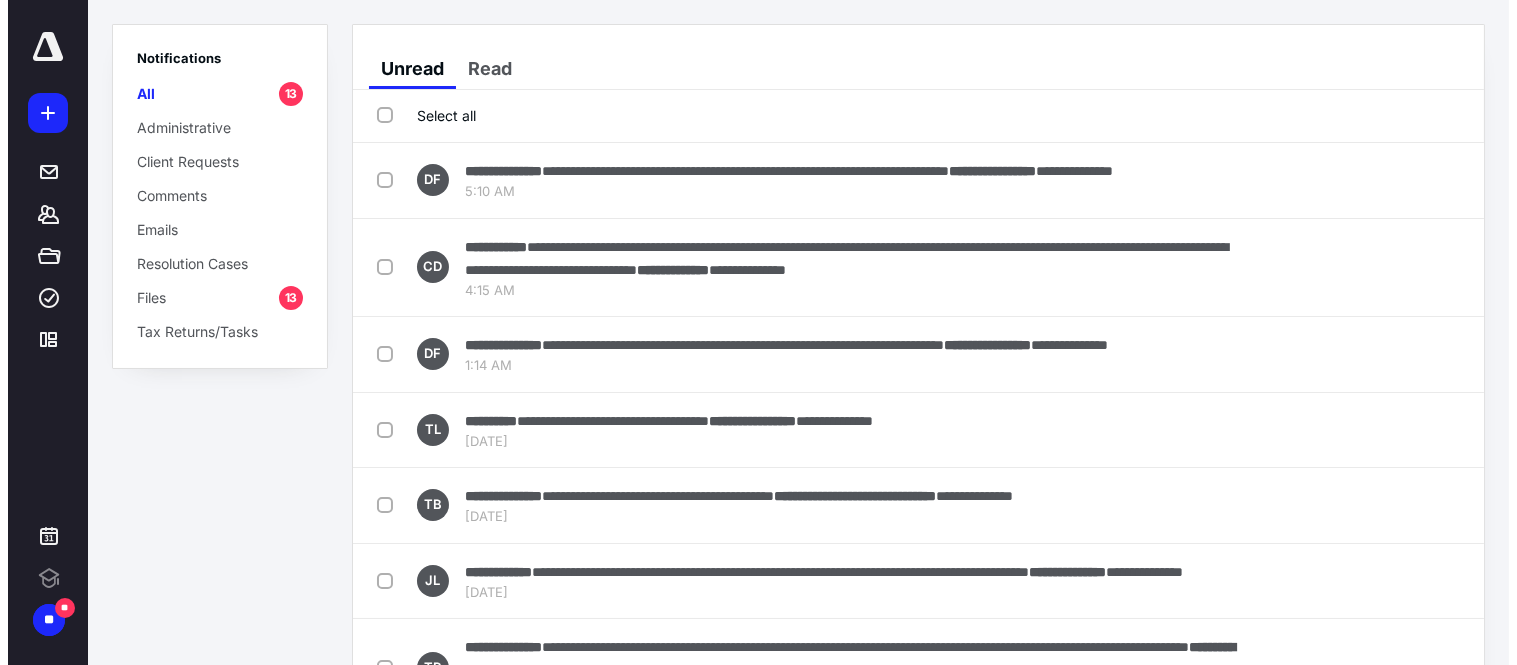 scroll, scrollTop: 0, scrollLeft: 0, axis: both 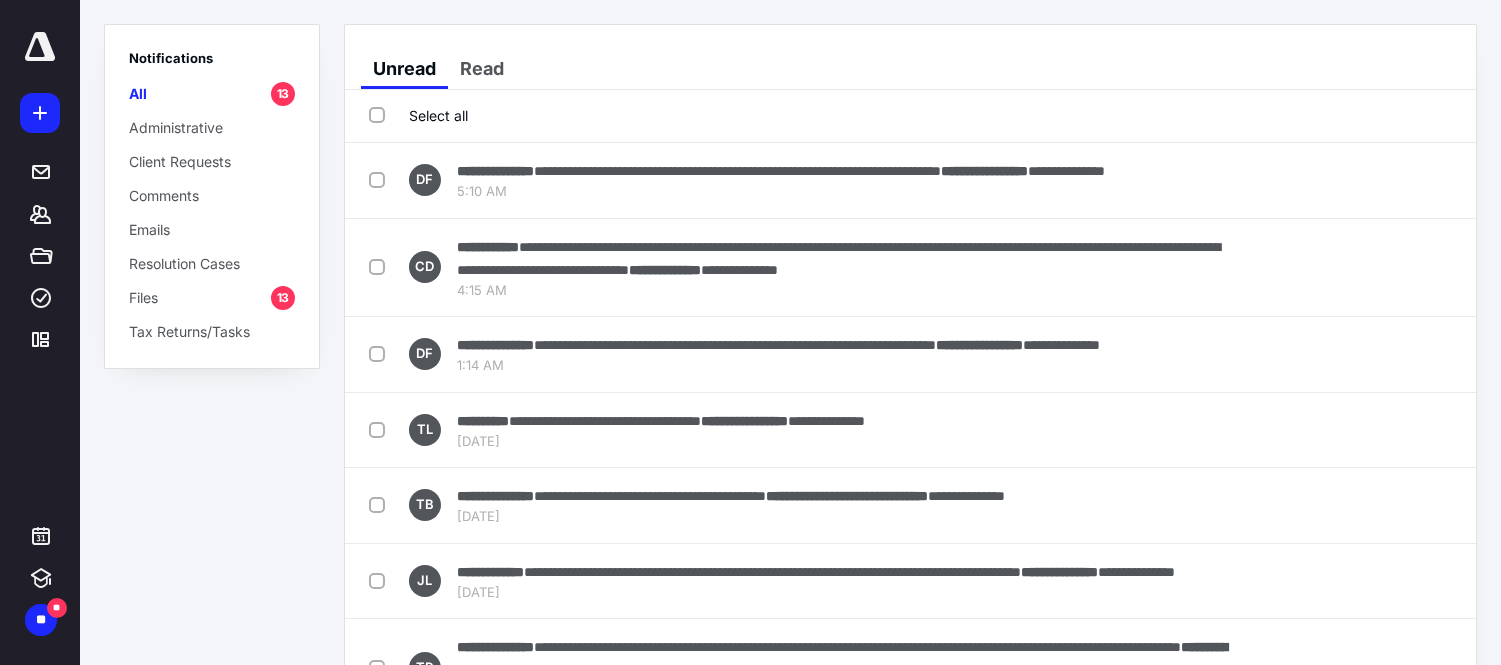 click on "Select all" at bounding box center [418, 115] 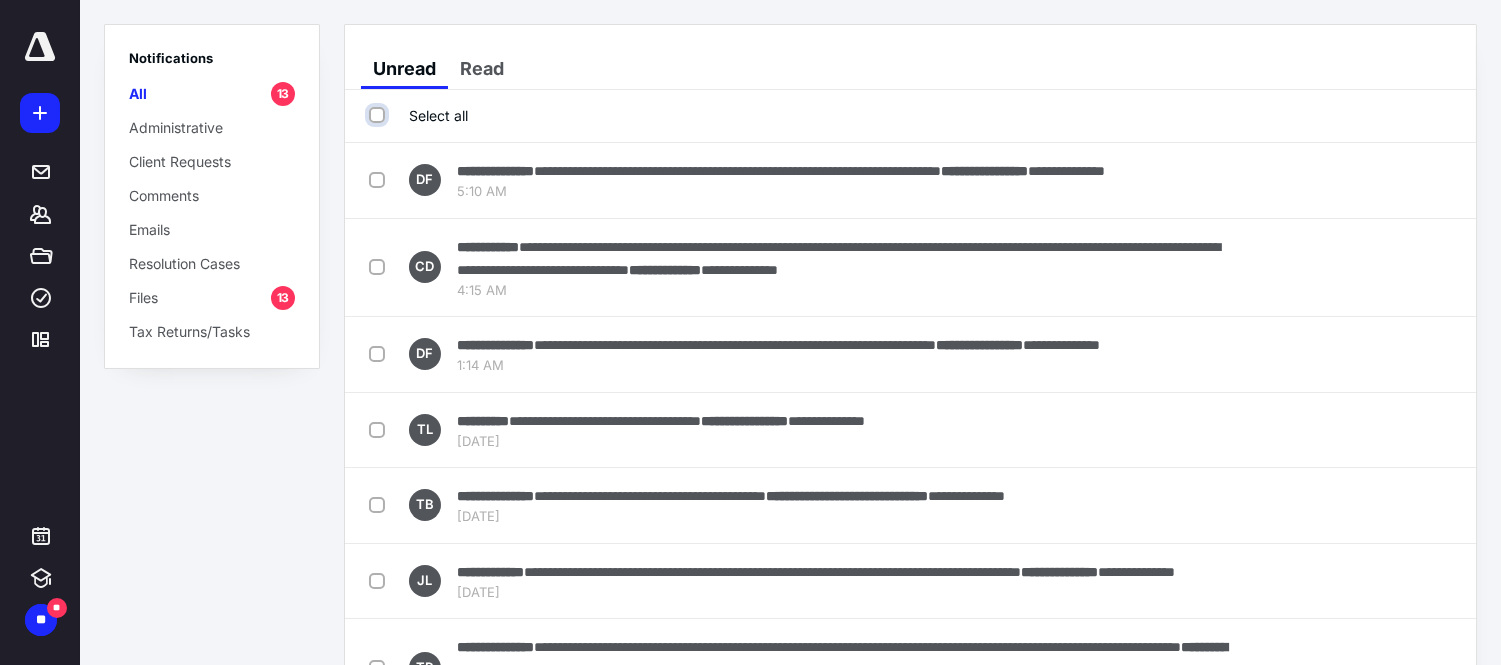 click on "Select all" at bounding box center [379, 115] 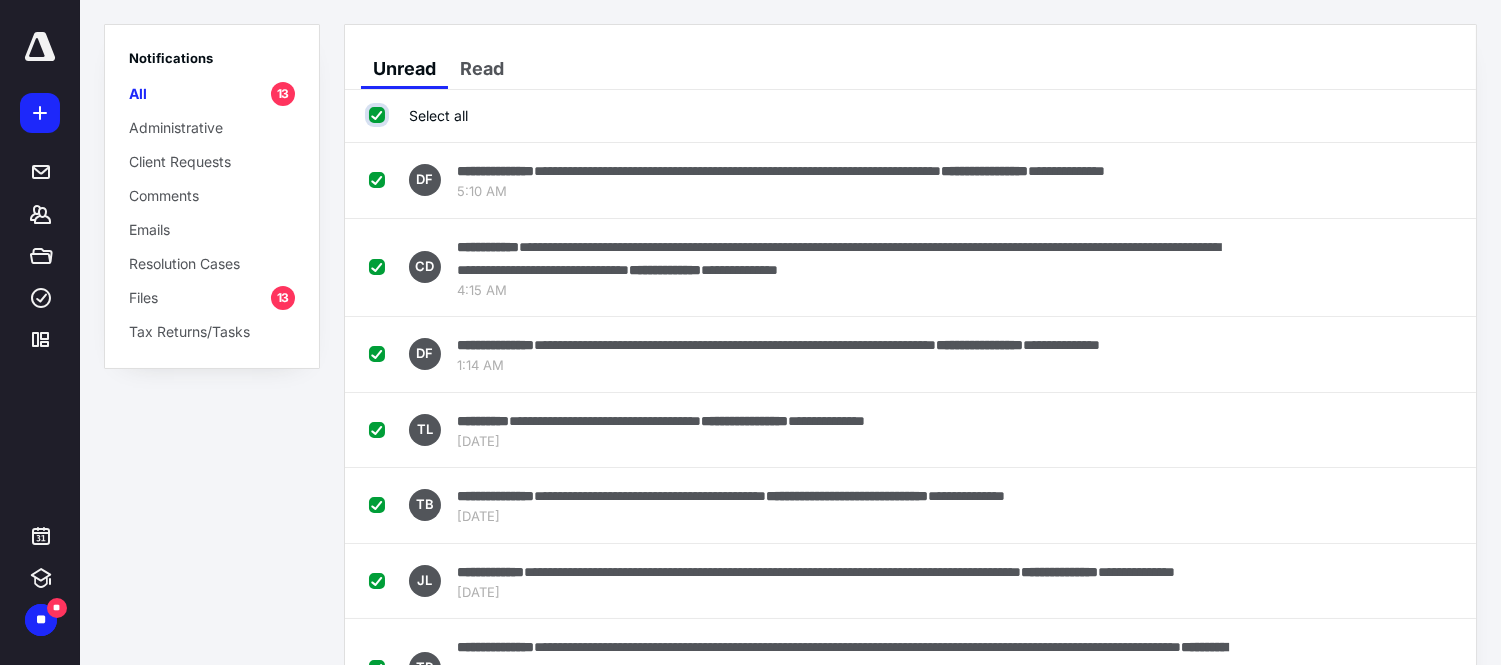checkbox on "true" 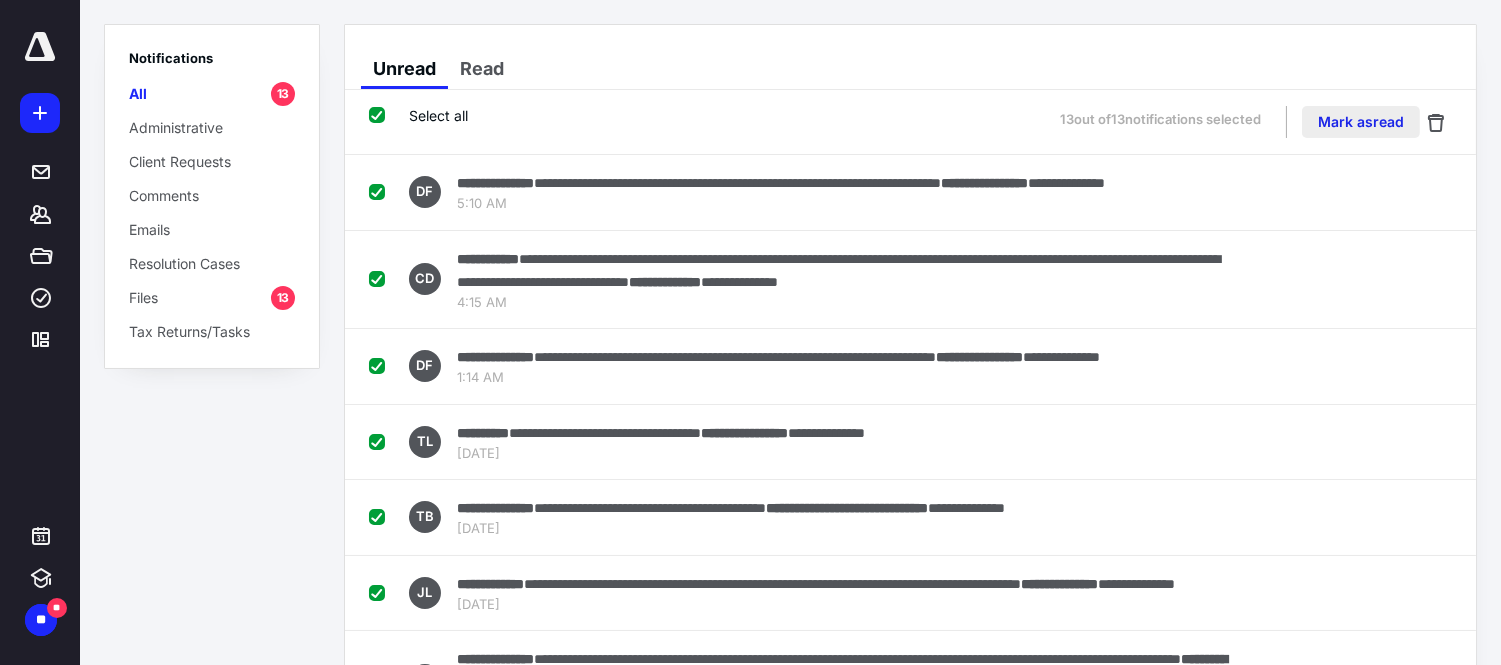 click on "Mark as  read" at bounding box center (1361, 122) 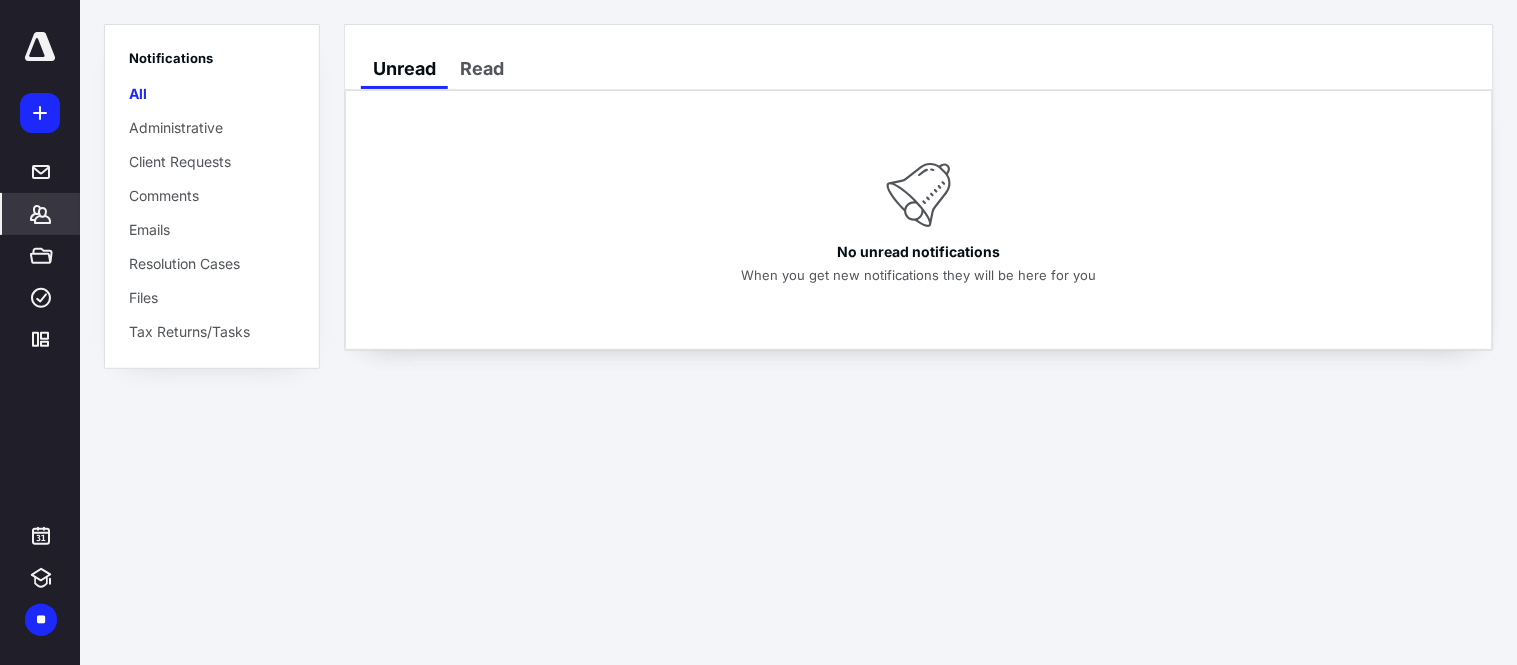 click on "*******" at bounding box center (41, 214) 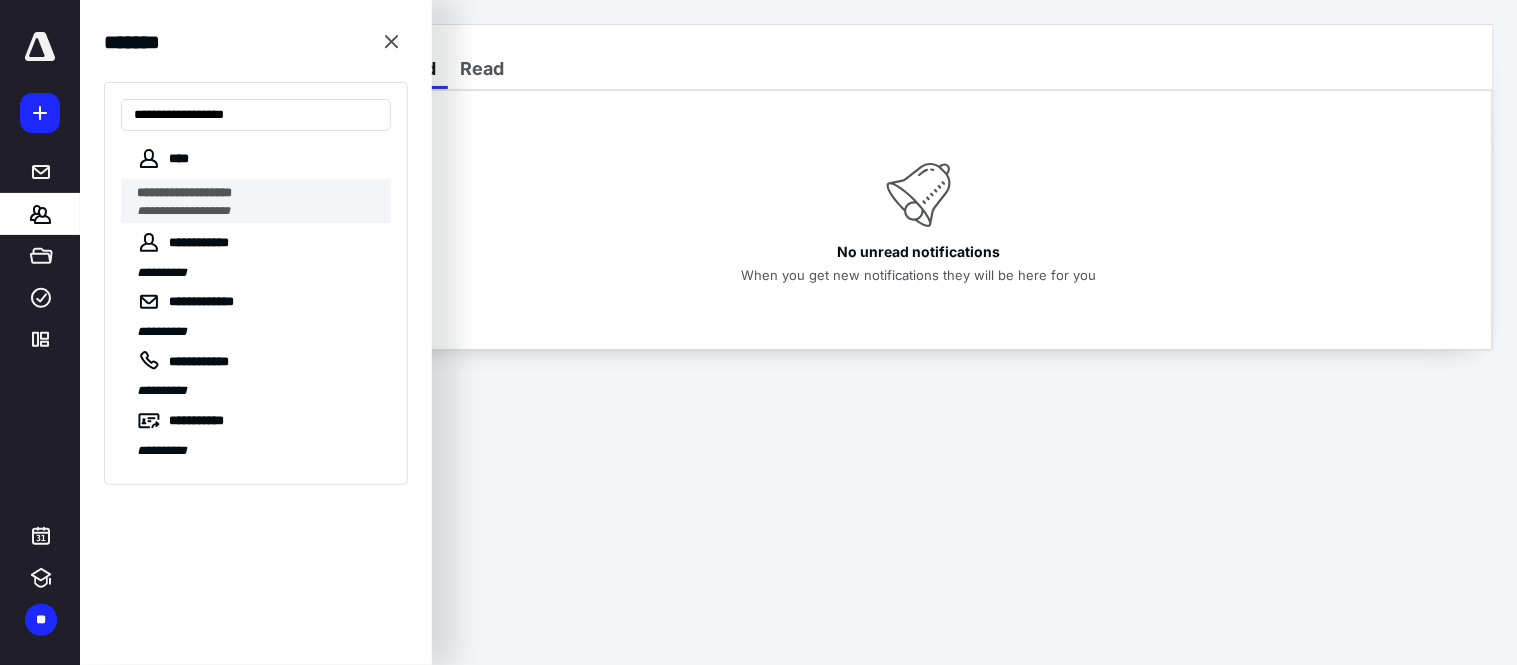 type on "**********" 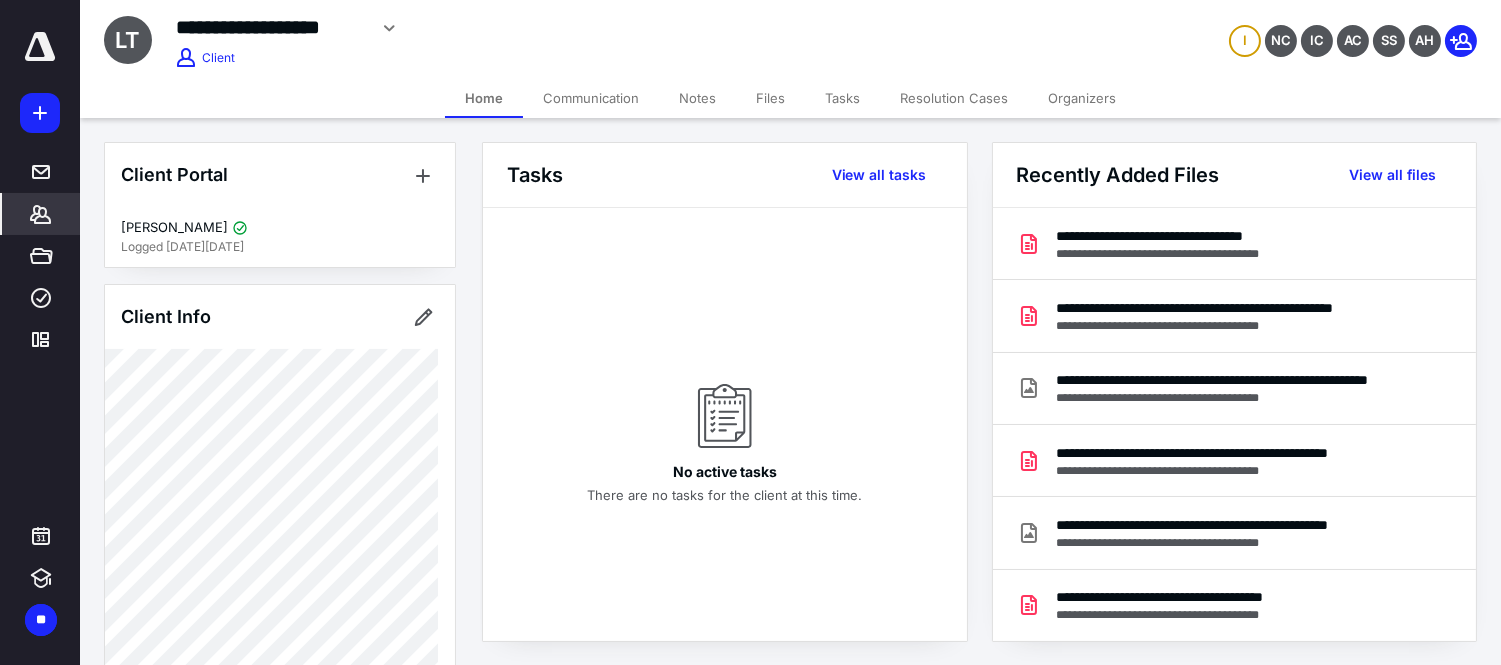 click on "Files" at bounding box center (770, 98) 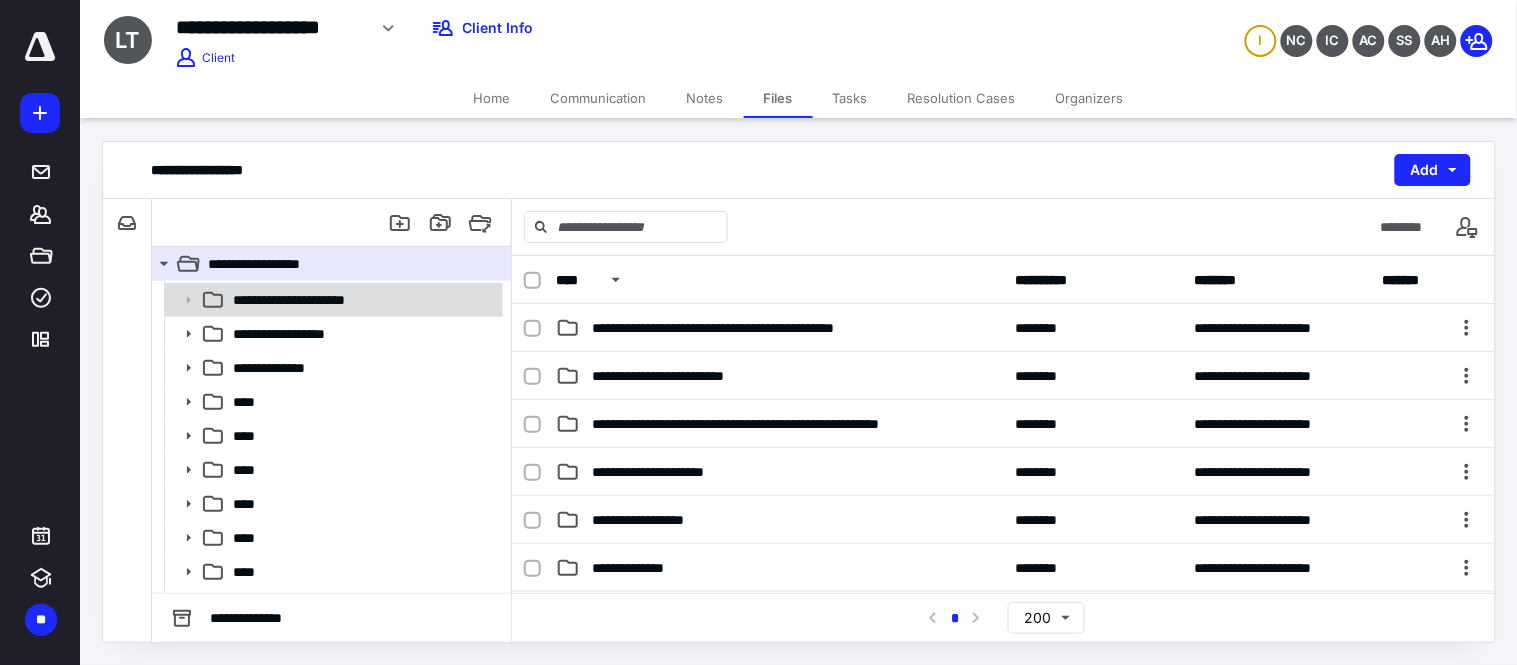 scroll, scrollTop: 197, scrollLeft: 0, axis: vertical 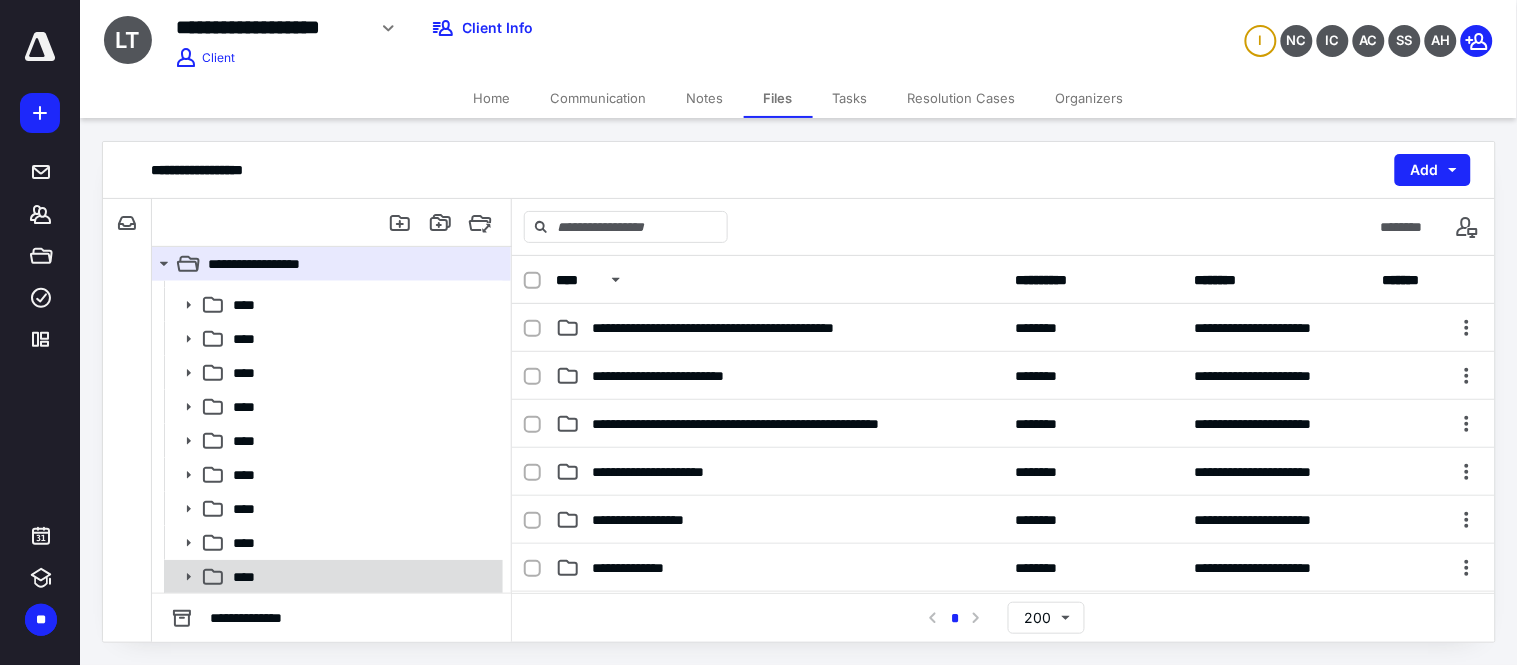 click 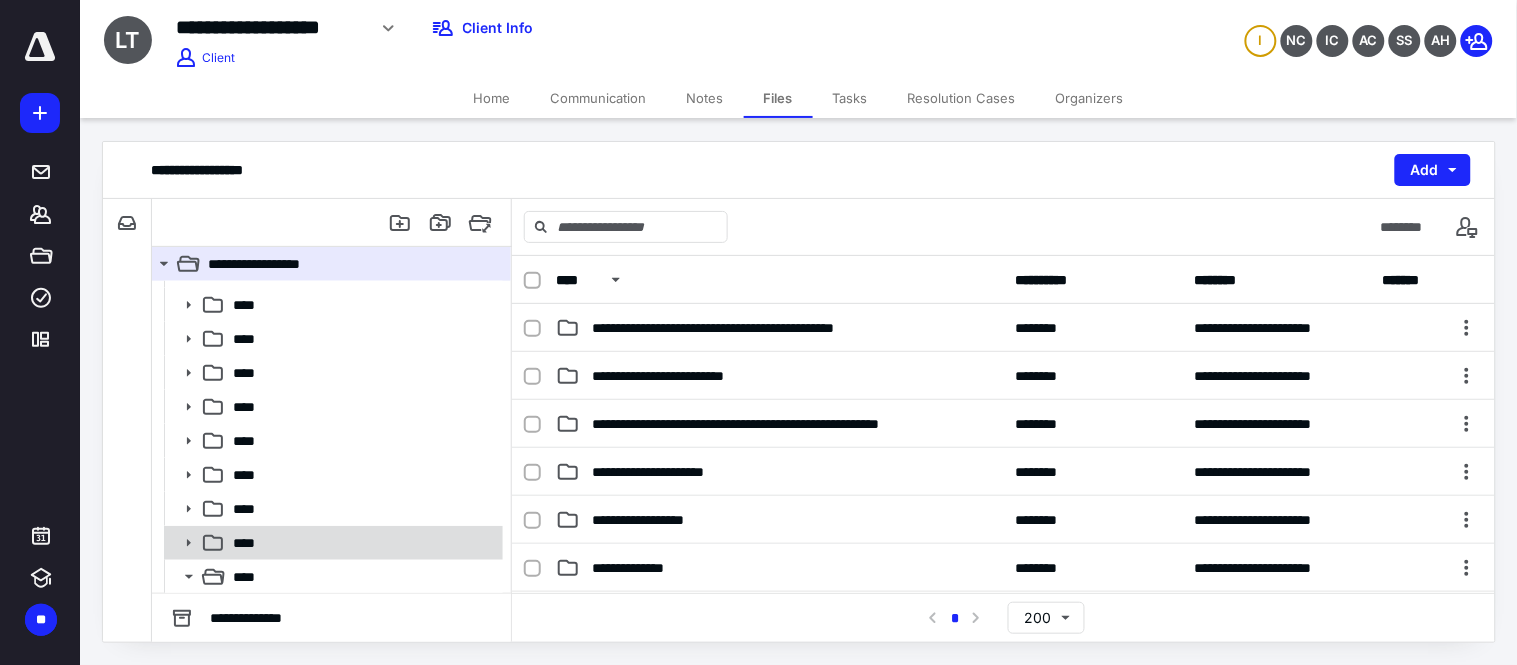 scroll, scrollTop: 300, scrollLeft: 0, axis: vertical 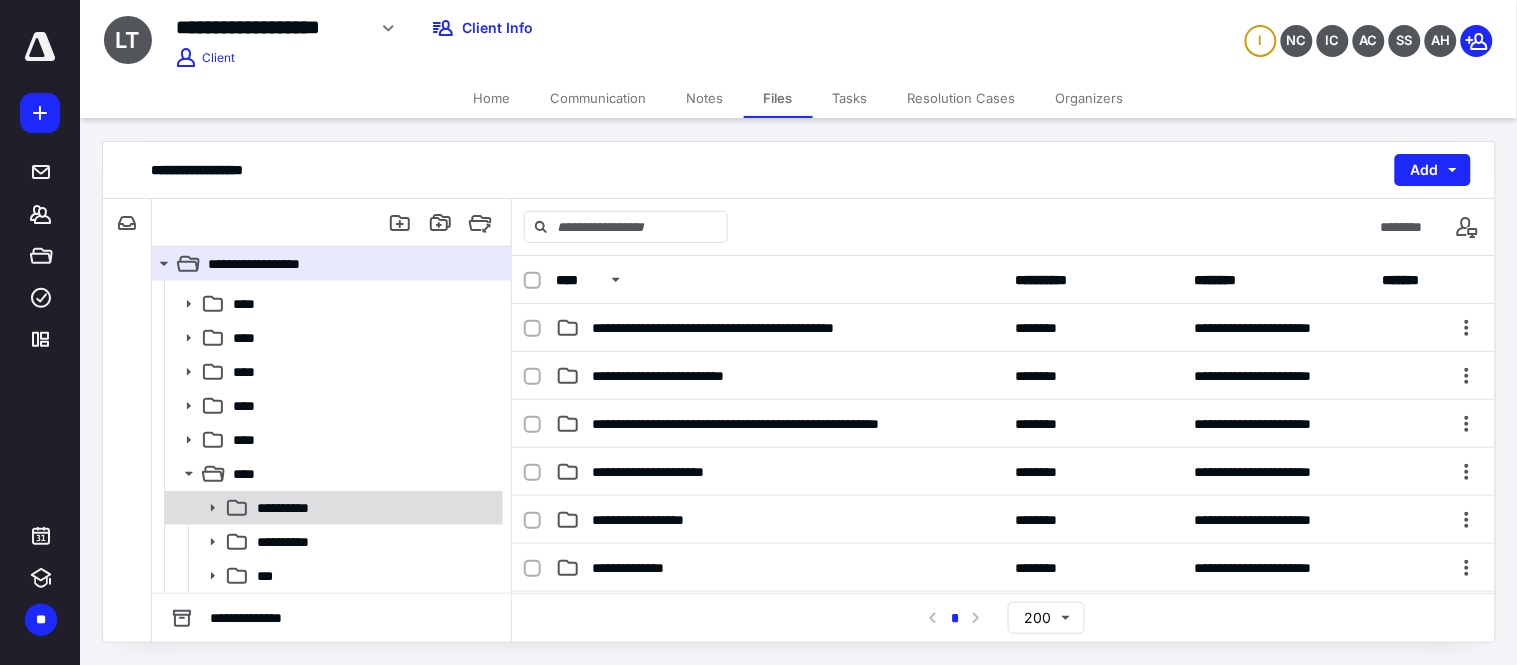 click 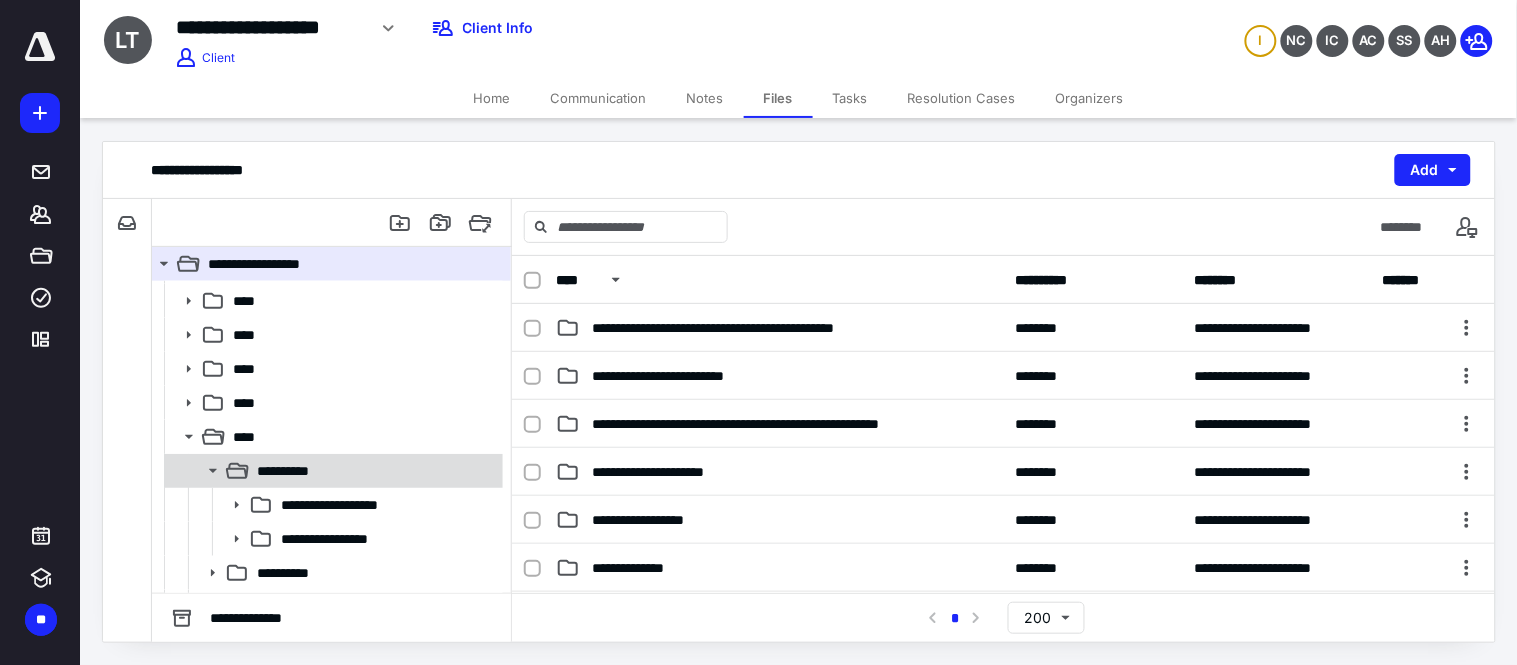 scroll, scrollTop: 367, scrollLeft: 0, axis: vertical 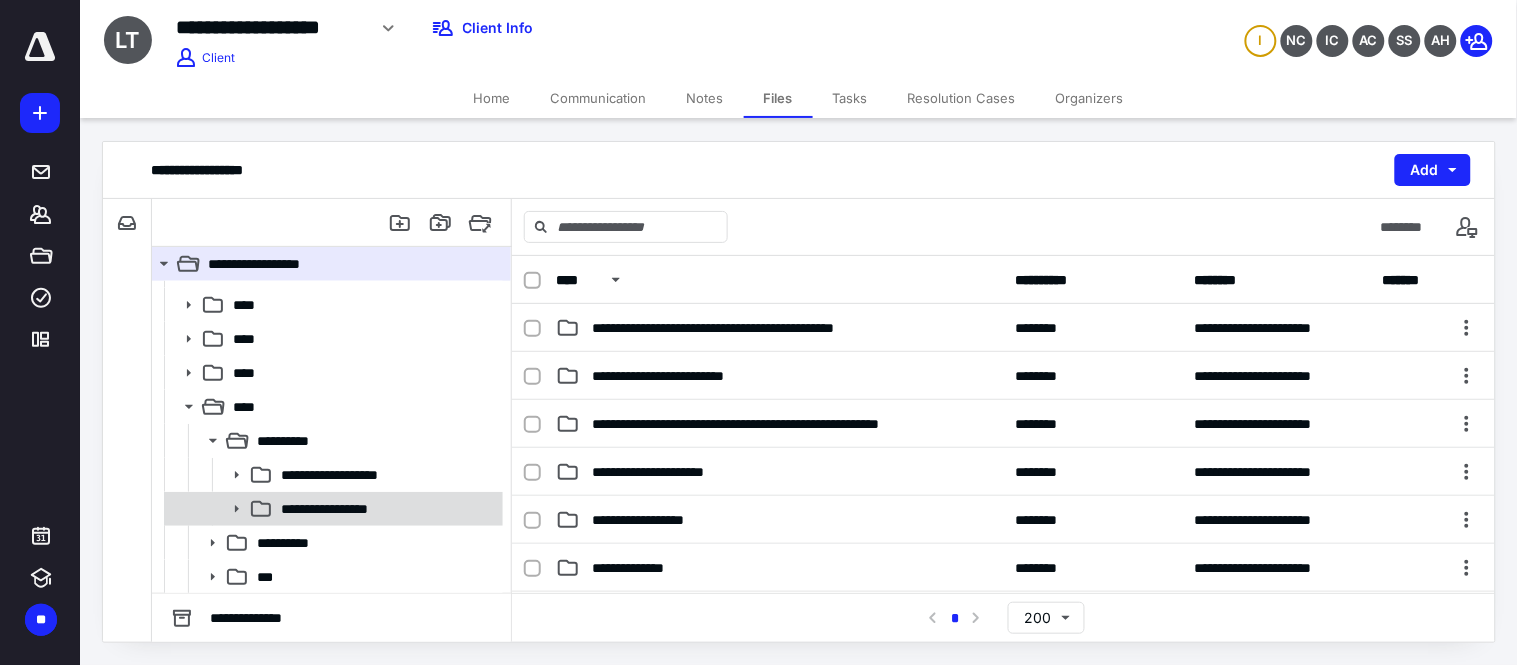 click 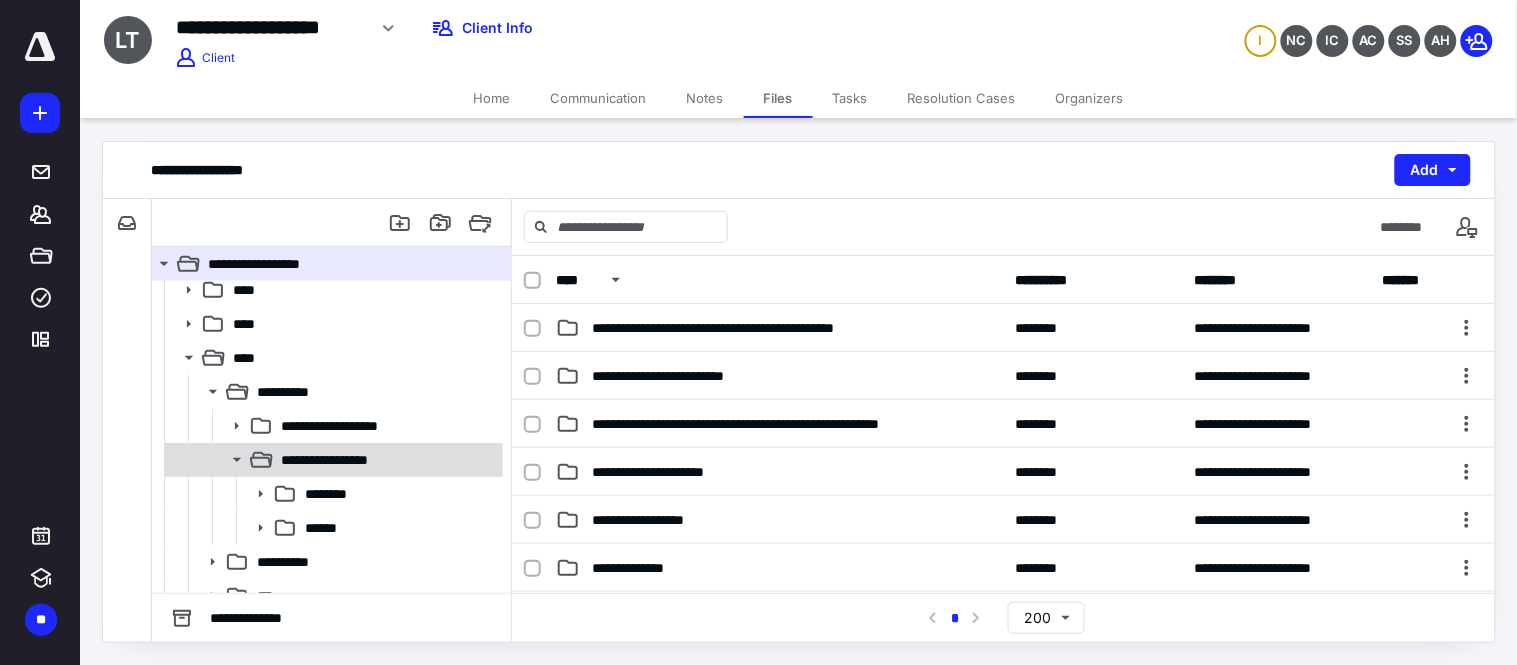scroll, scrollTop: 435, scrollLeft: 0, axis: vertical 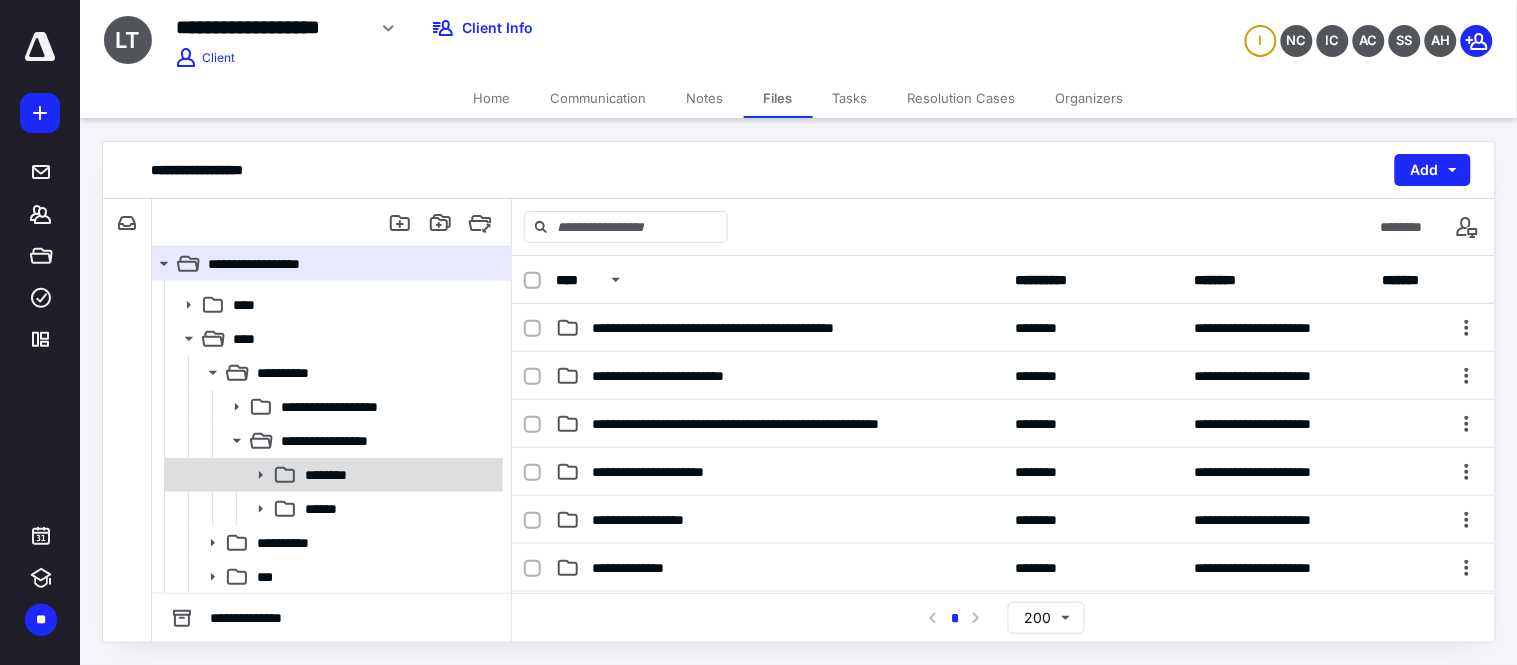 click 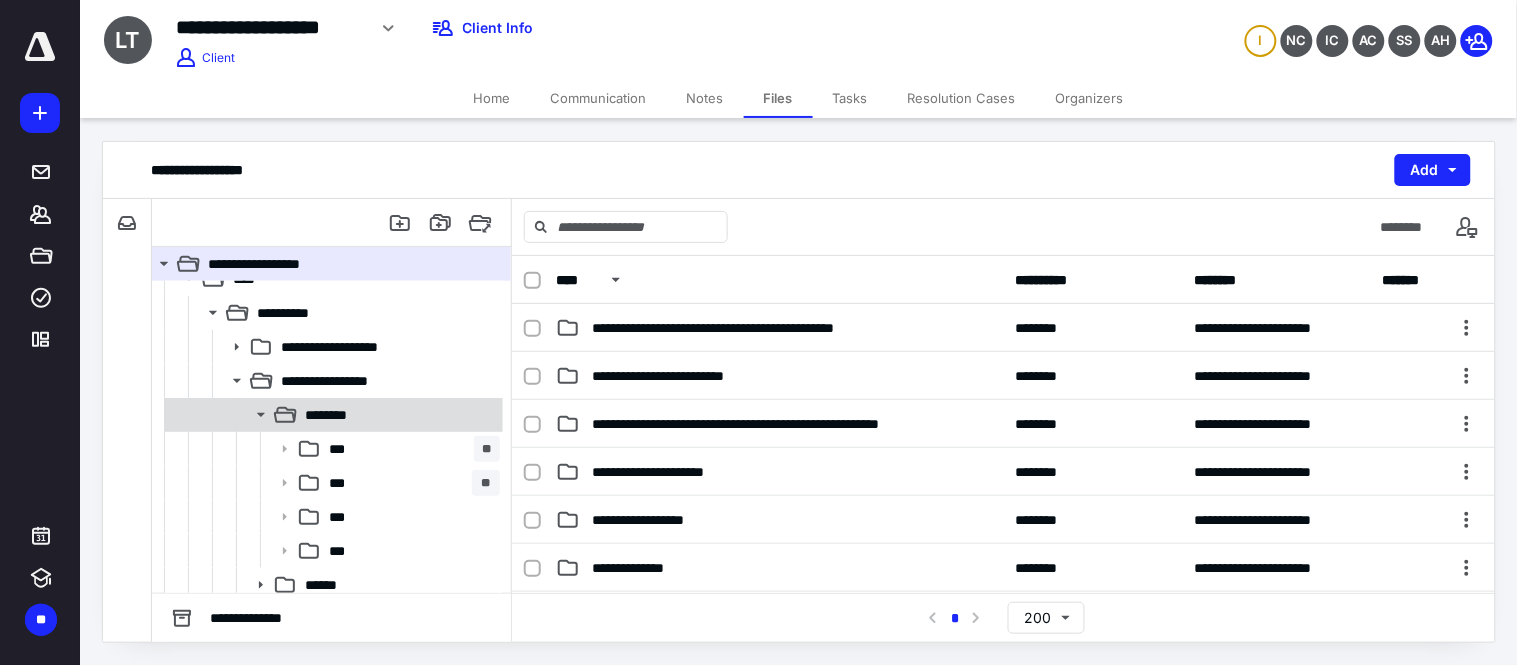 scroll, scrollTop: 546, scrollLeft: 0, axis: vertical 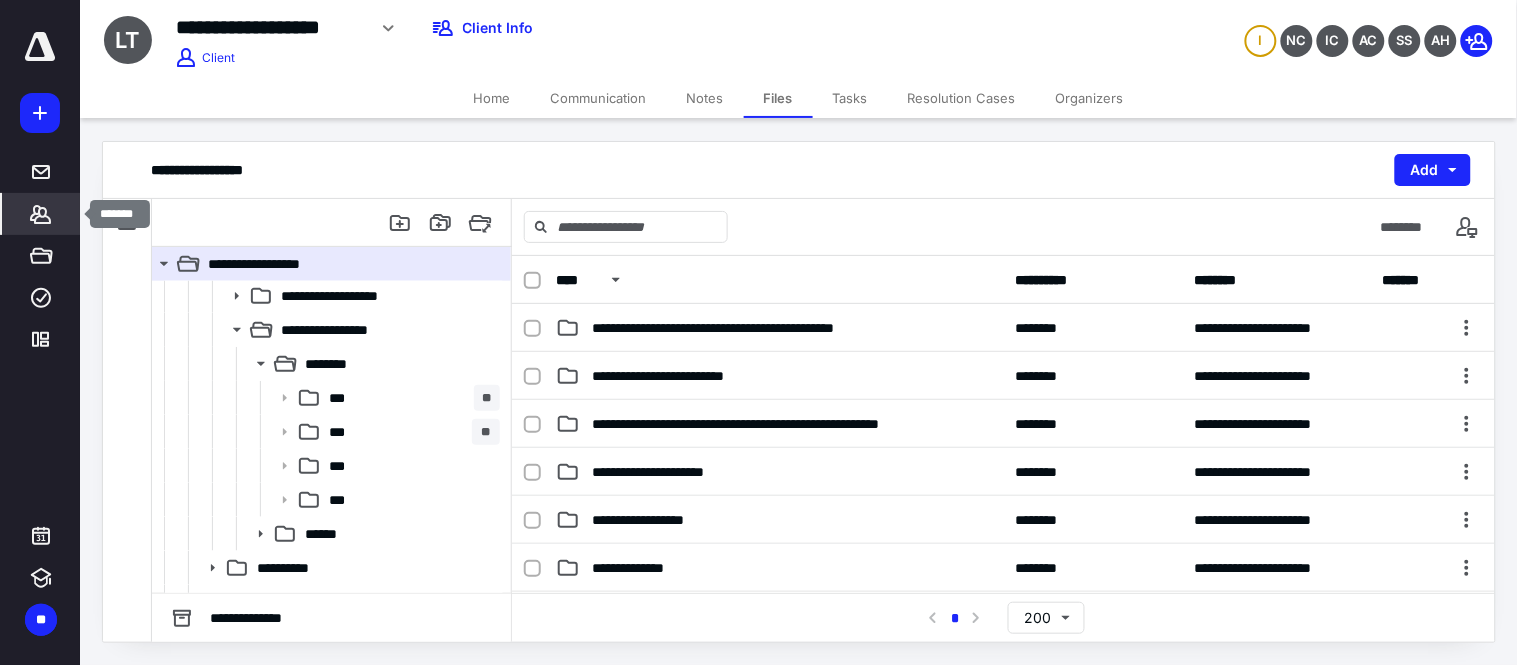 click 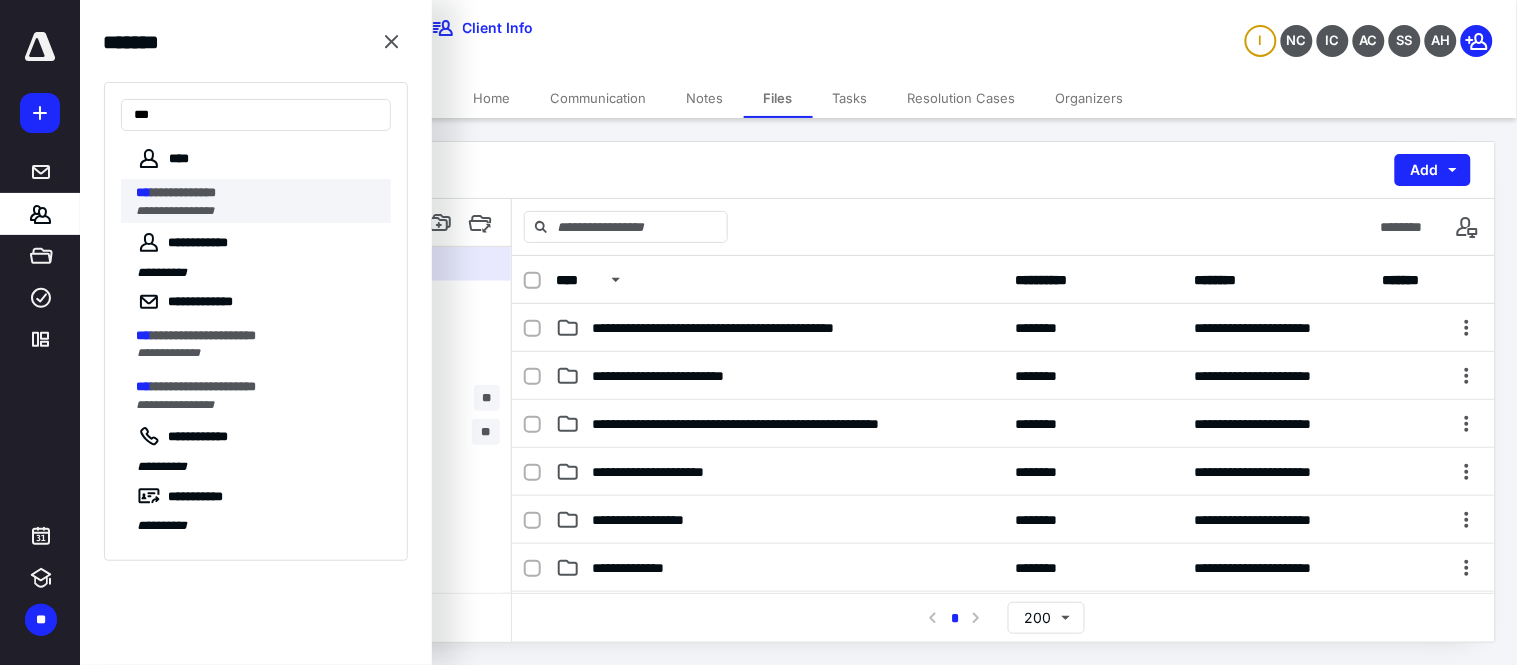 type on "***" 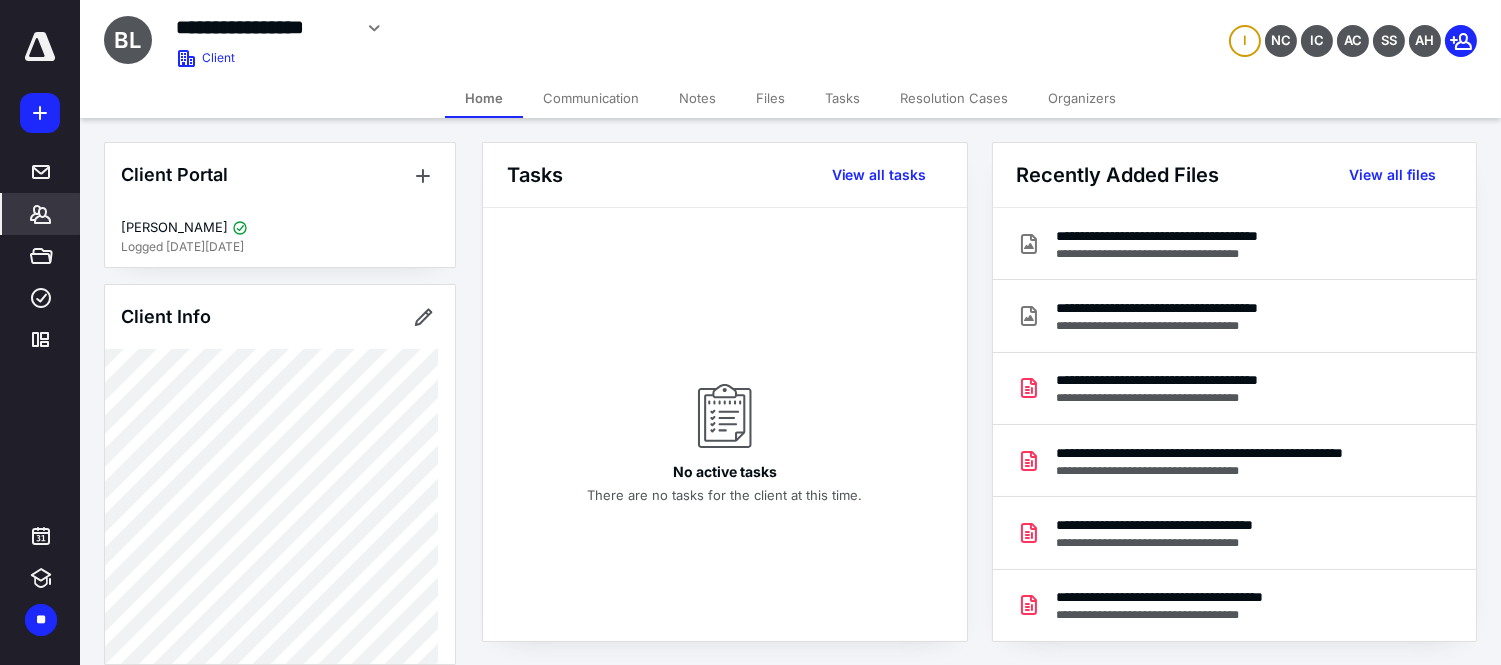 click on "Files" at bounding box center (770, 98) 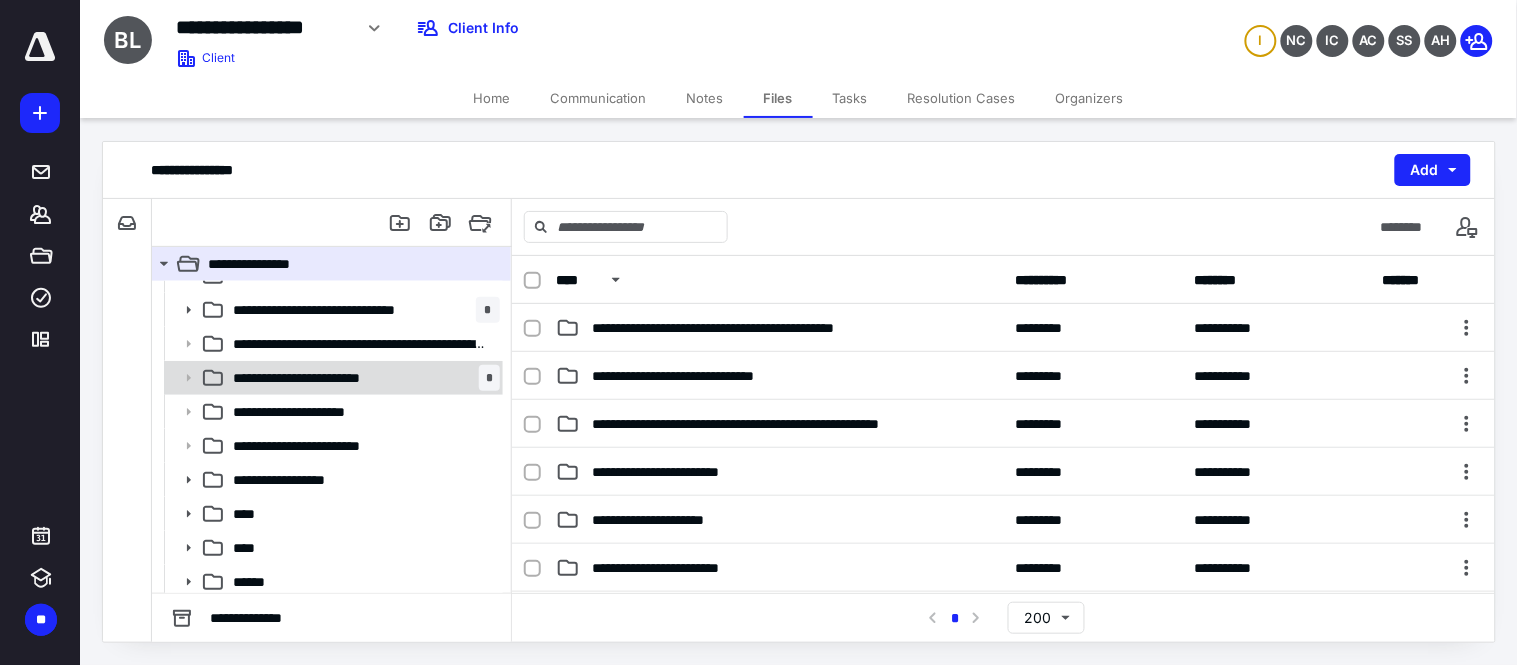 scroll, scrollTop: 27, scrollLeft: 0, axis: vertical 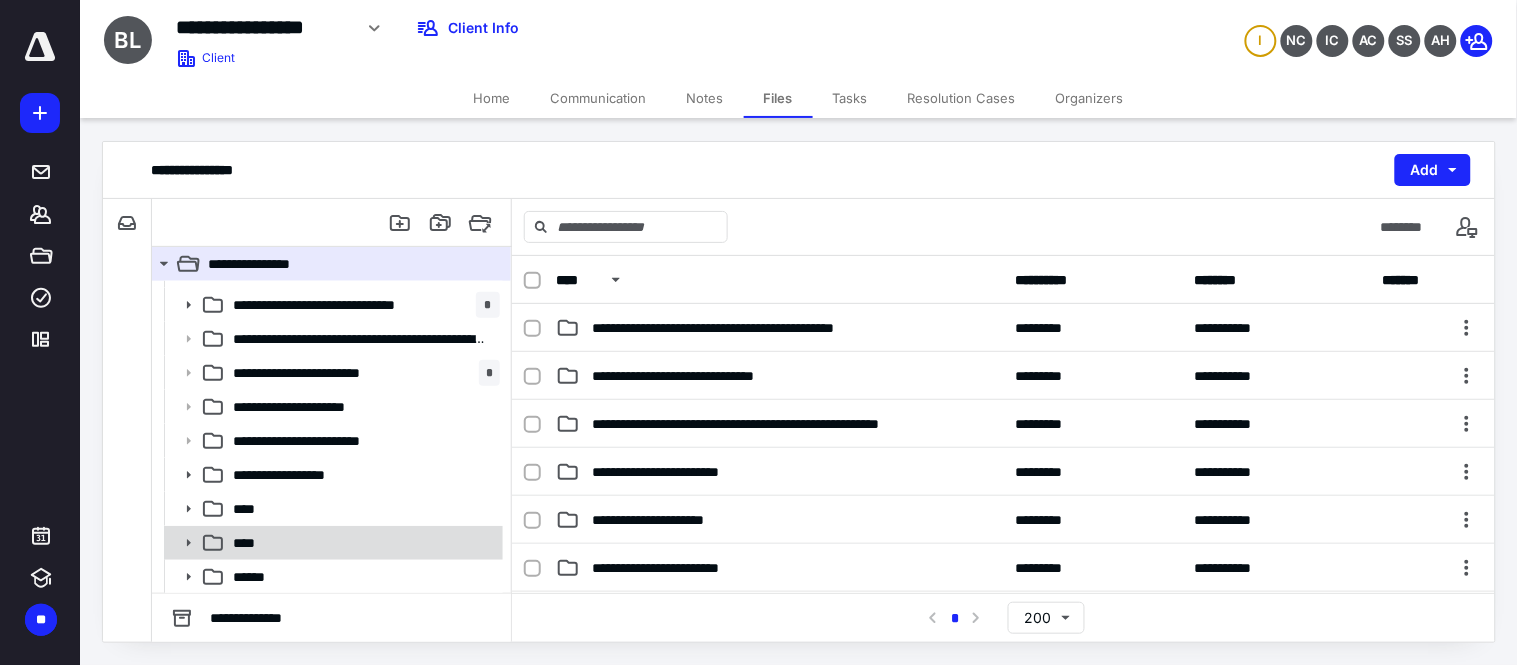 click 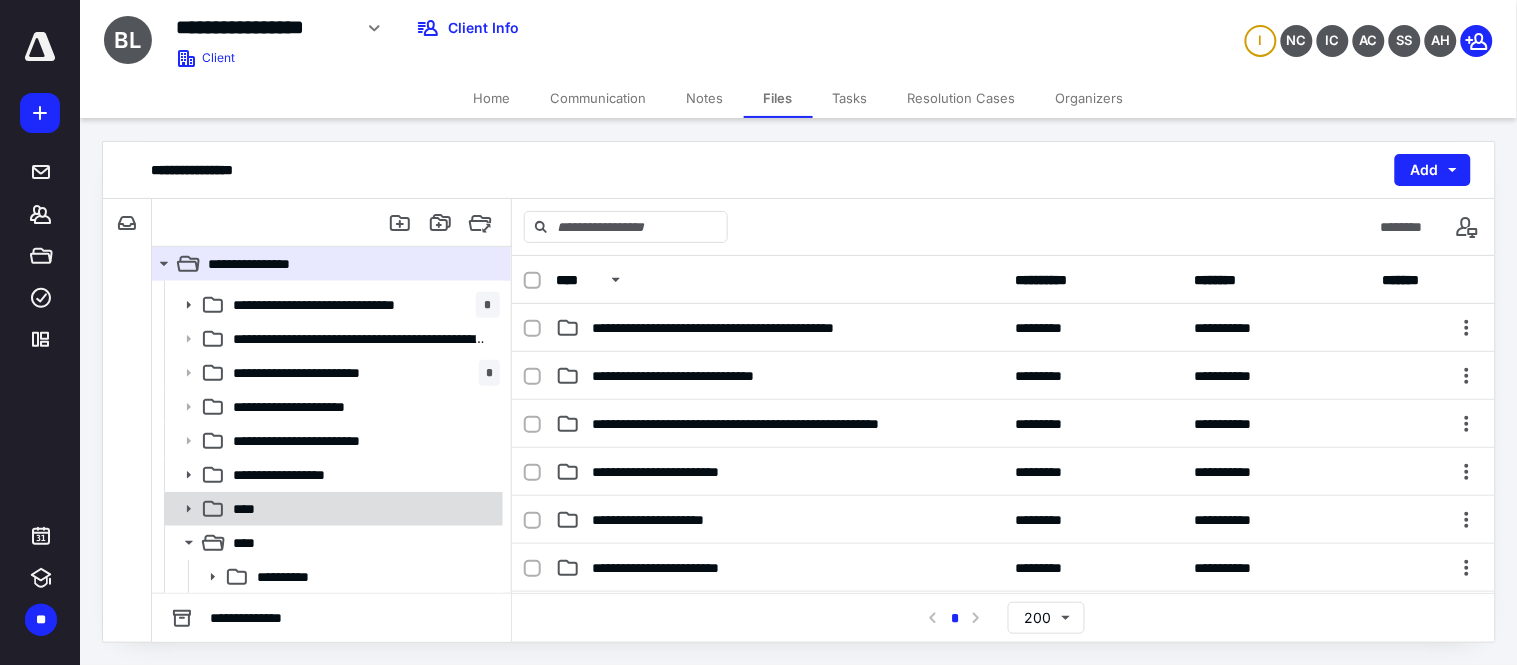 scroll, scrollTop: 163, scrollLeft: 0, axis: vertical 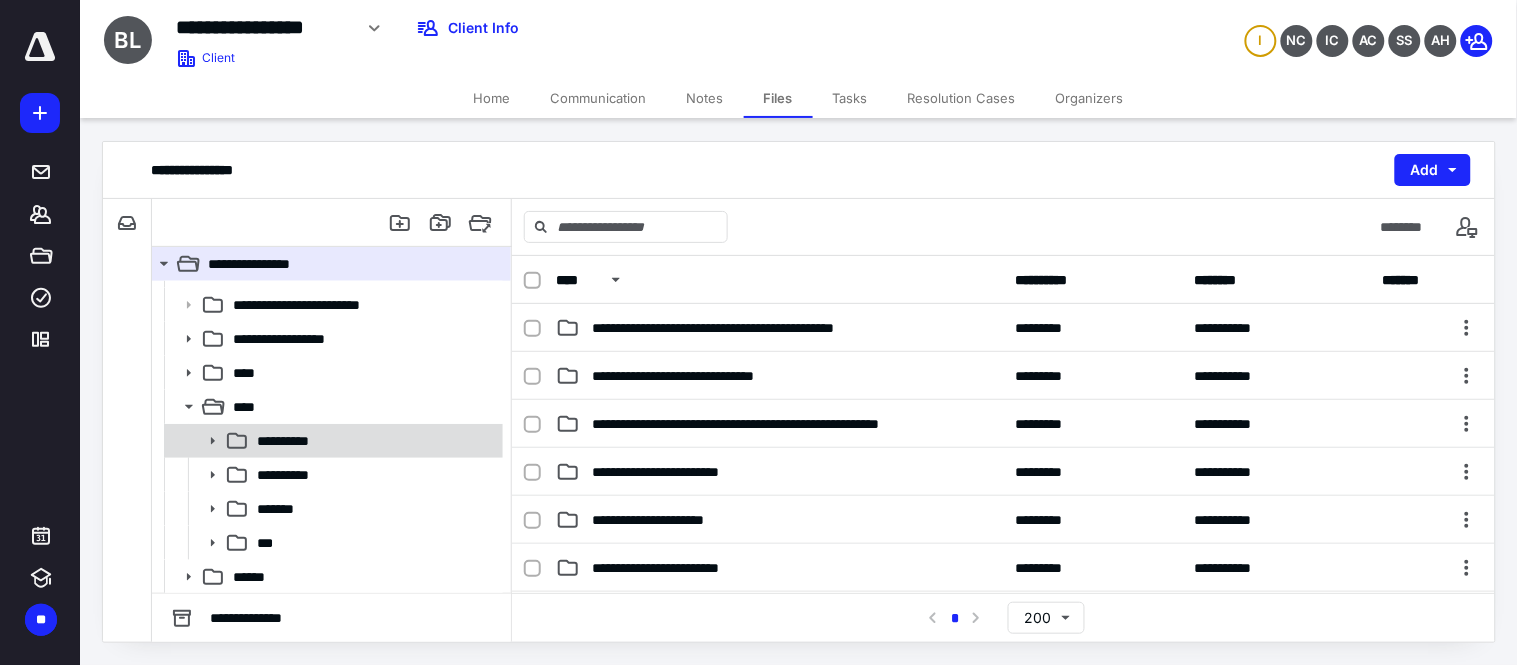 click 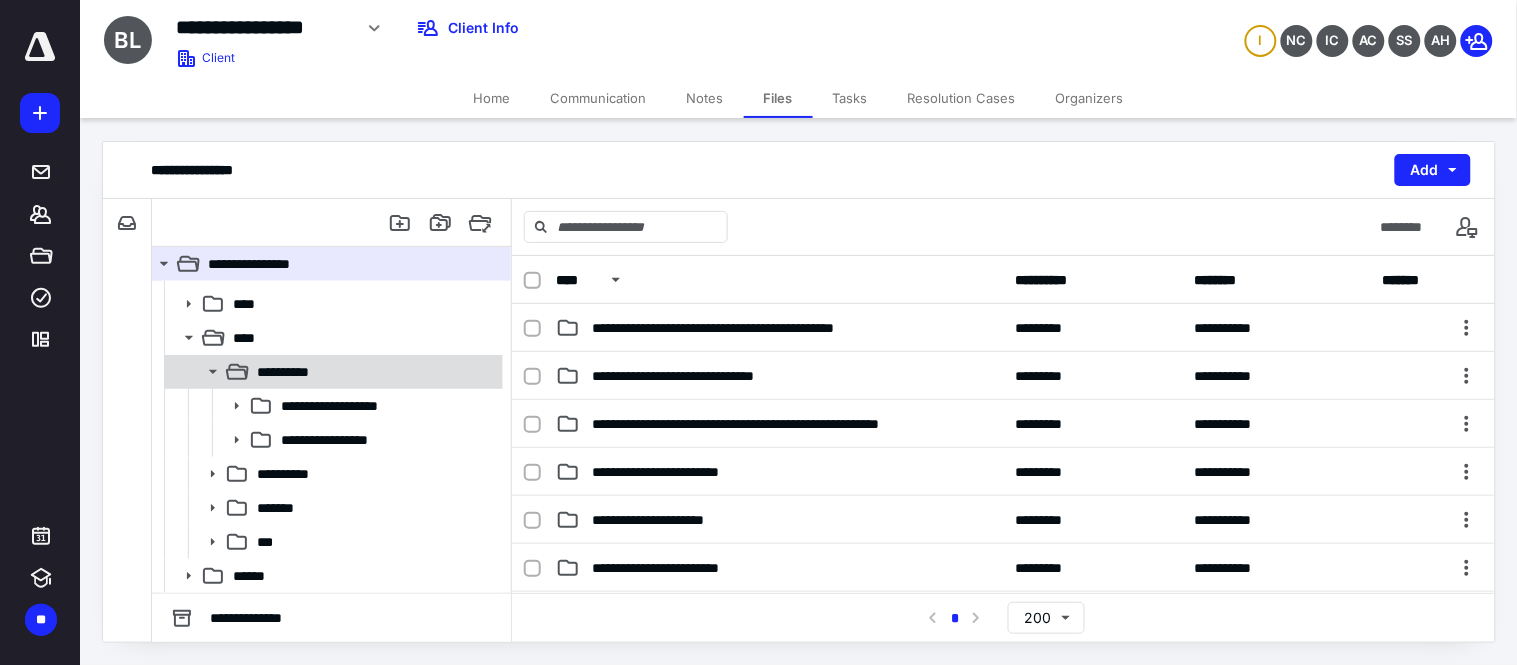 click 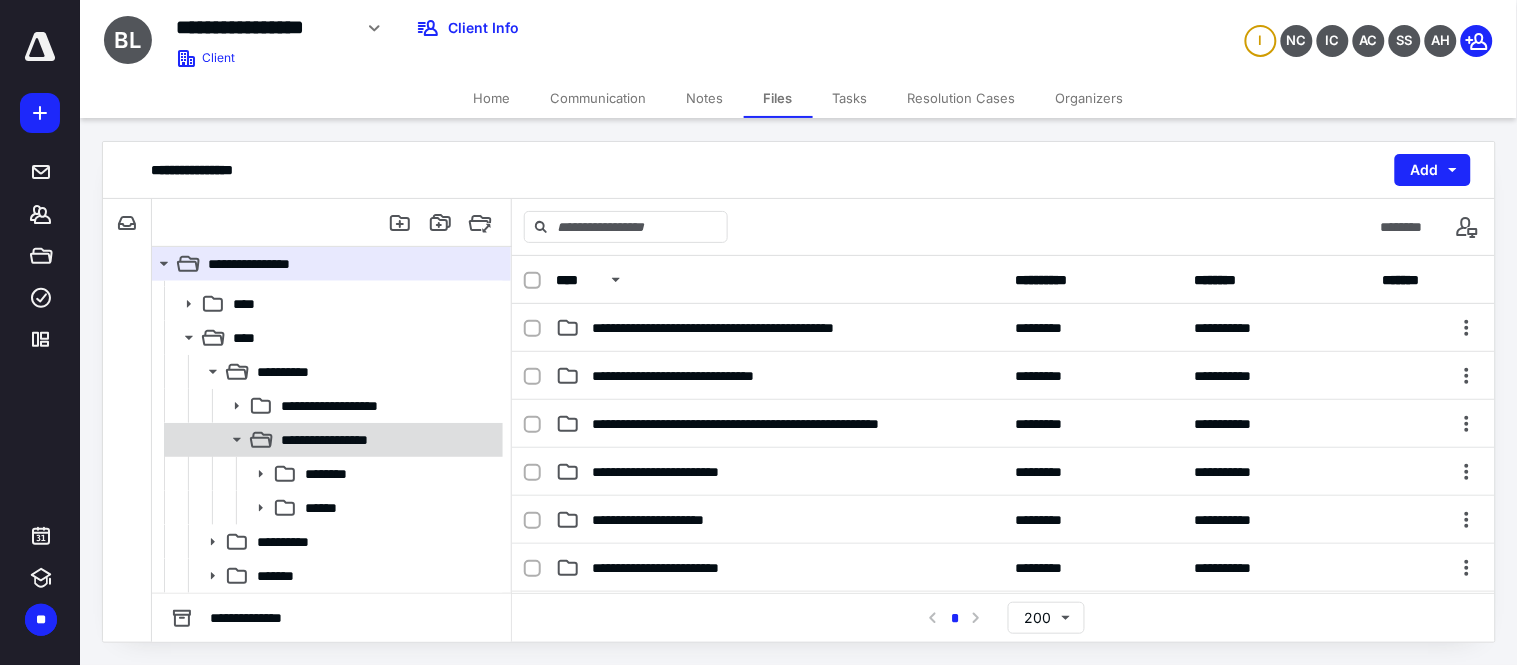 scroll, scrollTop: 300, scrollLeft: 0, axis: vertical 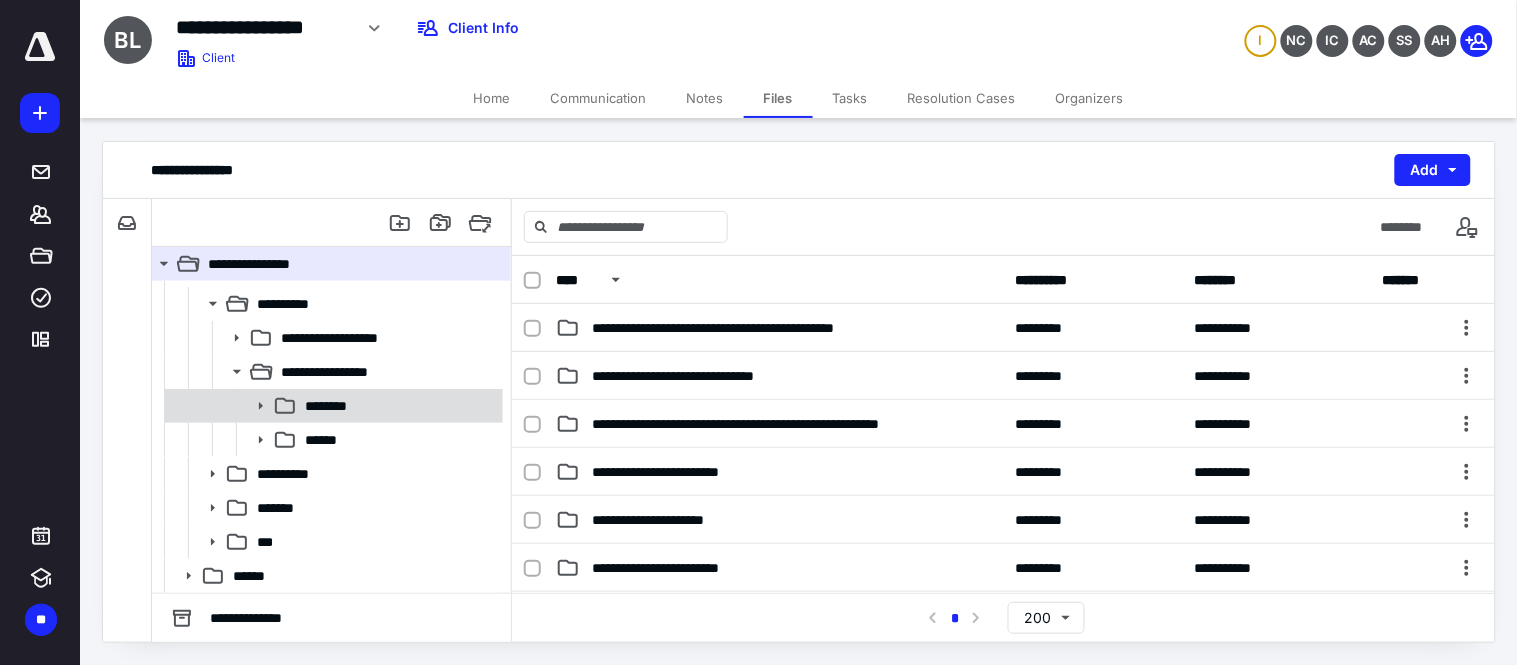 click 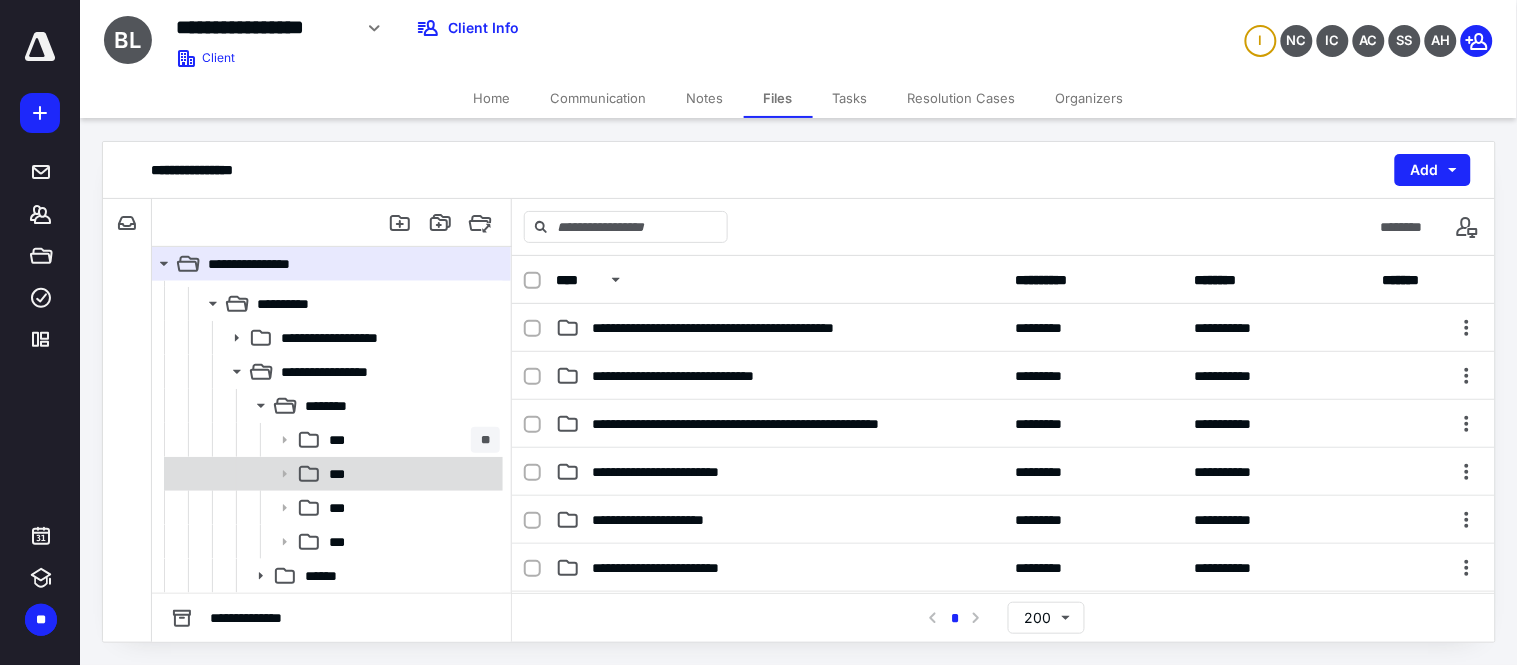 click on "***" at bounding box center (410, 474) 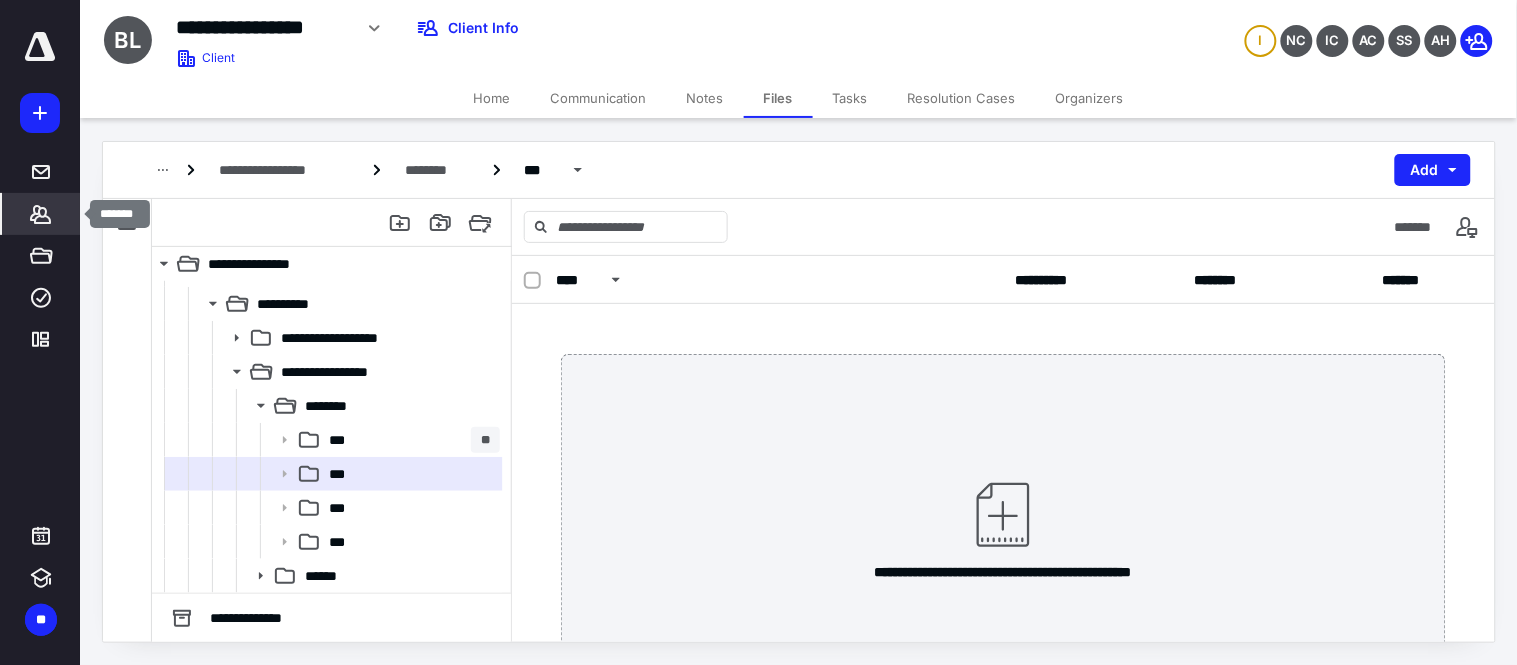 click on "*******" at bounding box center [41, 214] 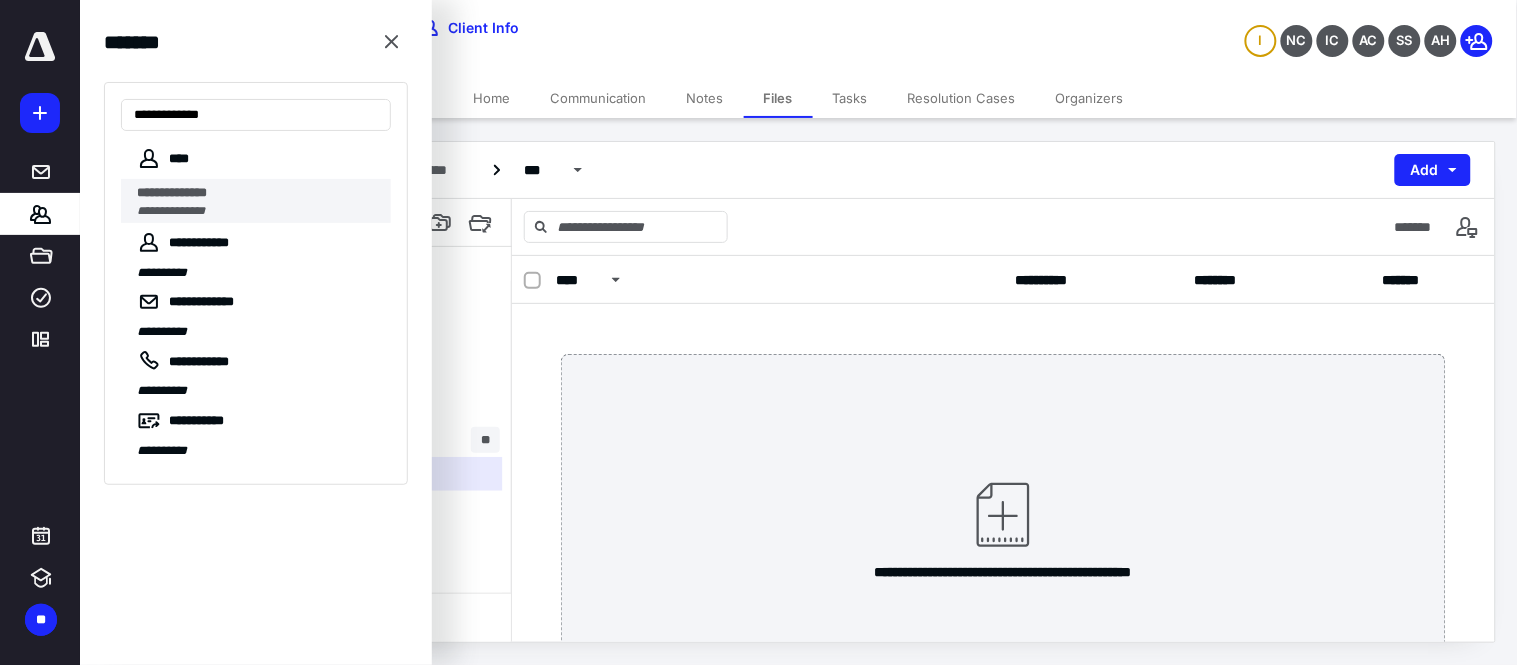 type on "**********" 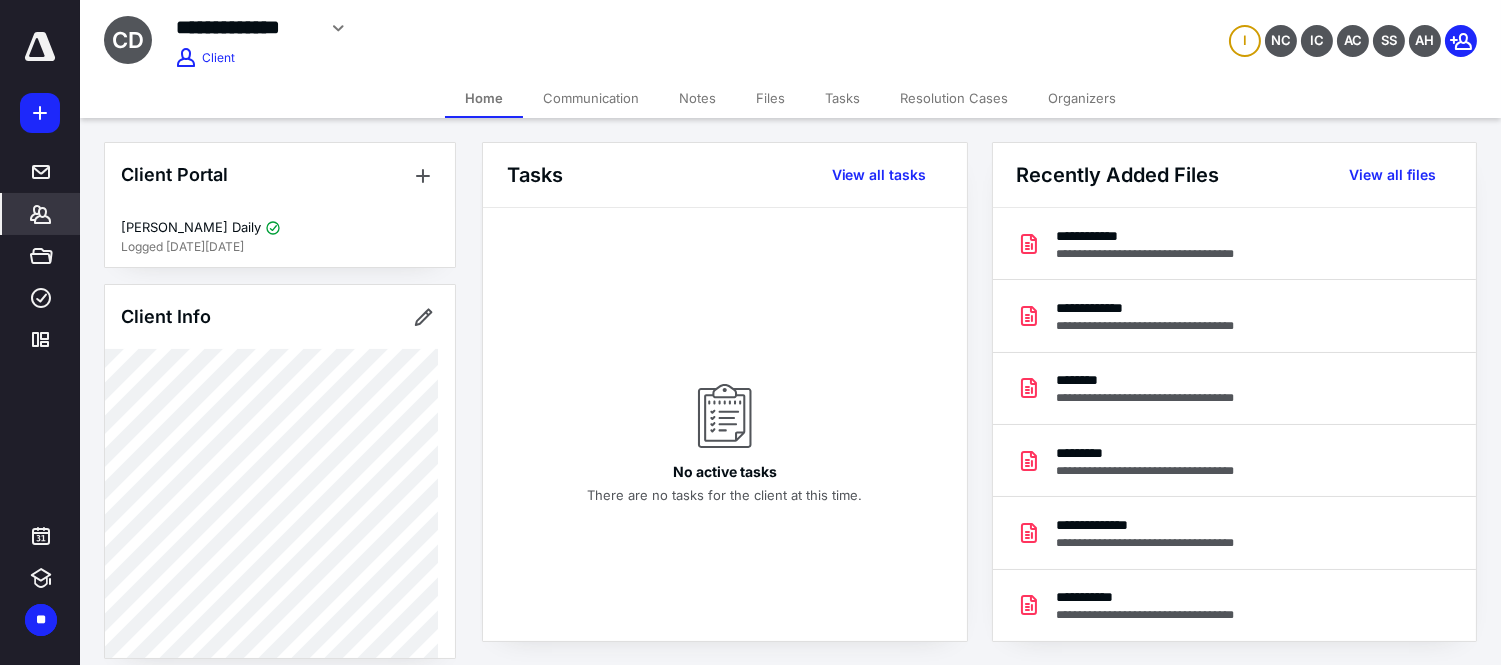click on "Files" at bounding box center [770, 98] 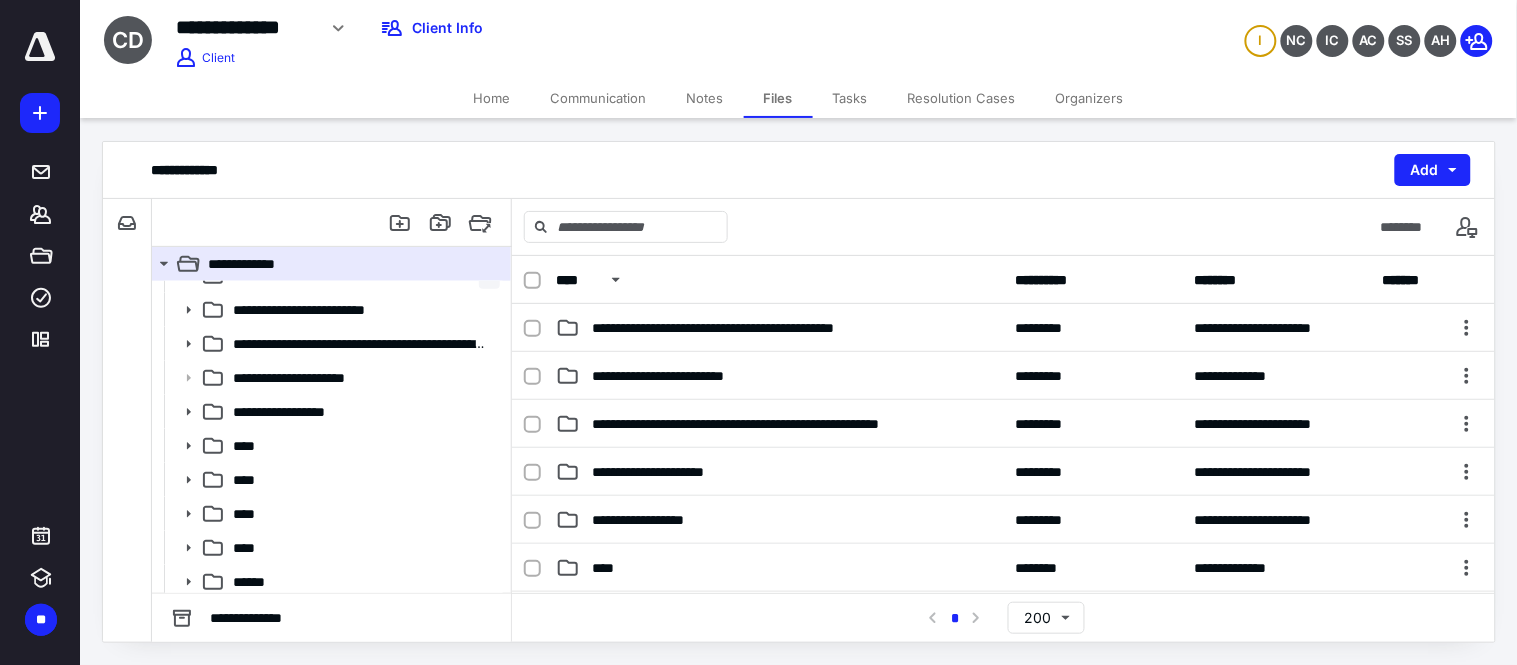 scroll, scrollTop: 27, scrollLeft: 0, axis: vertical 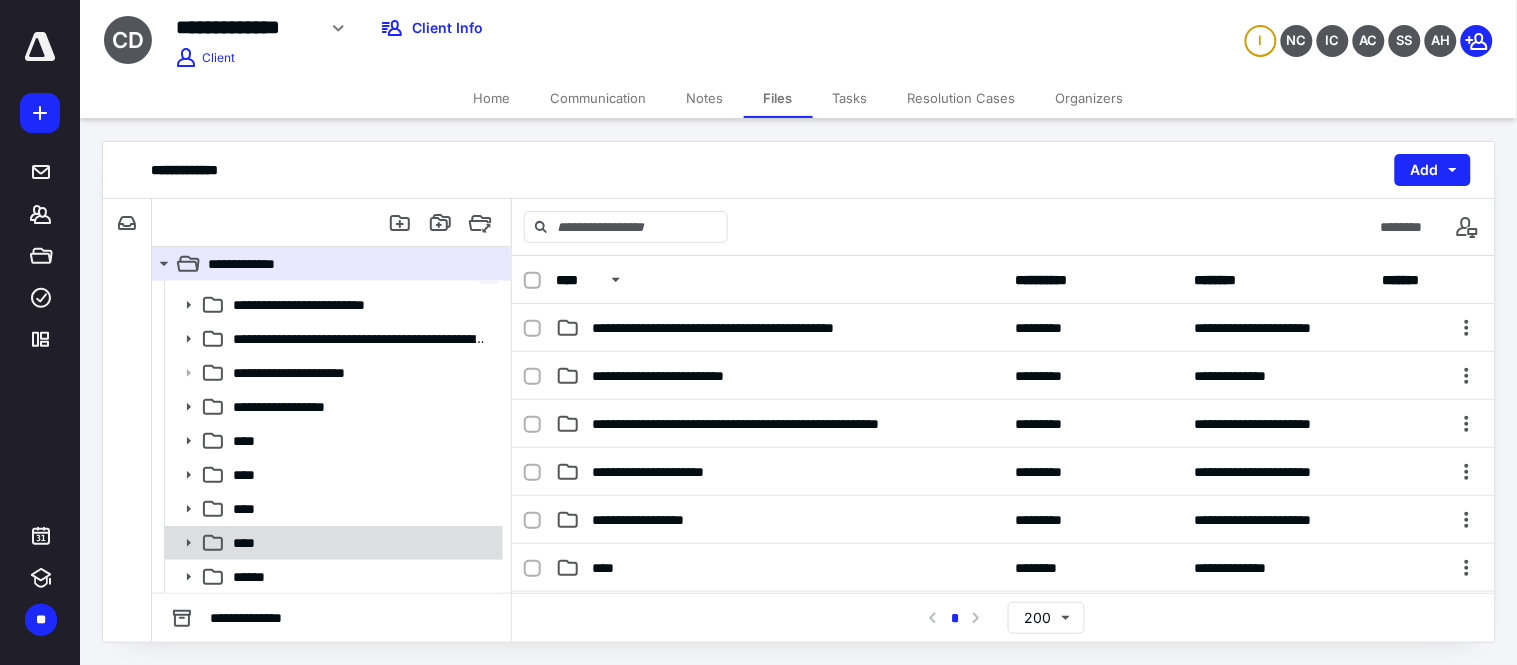 click 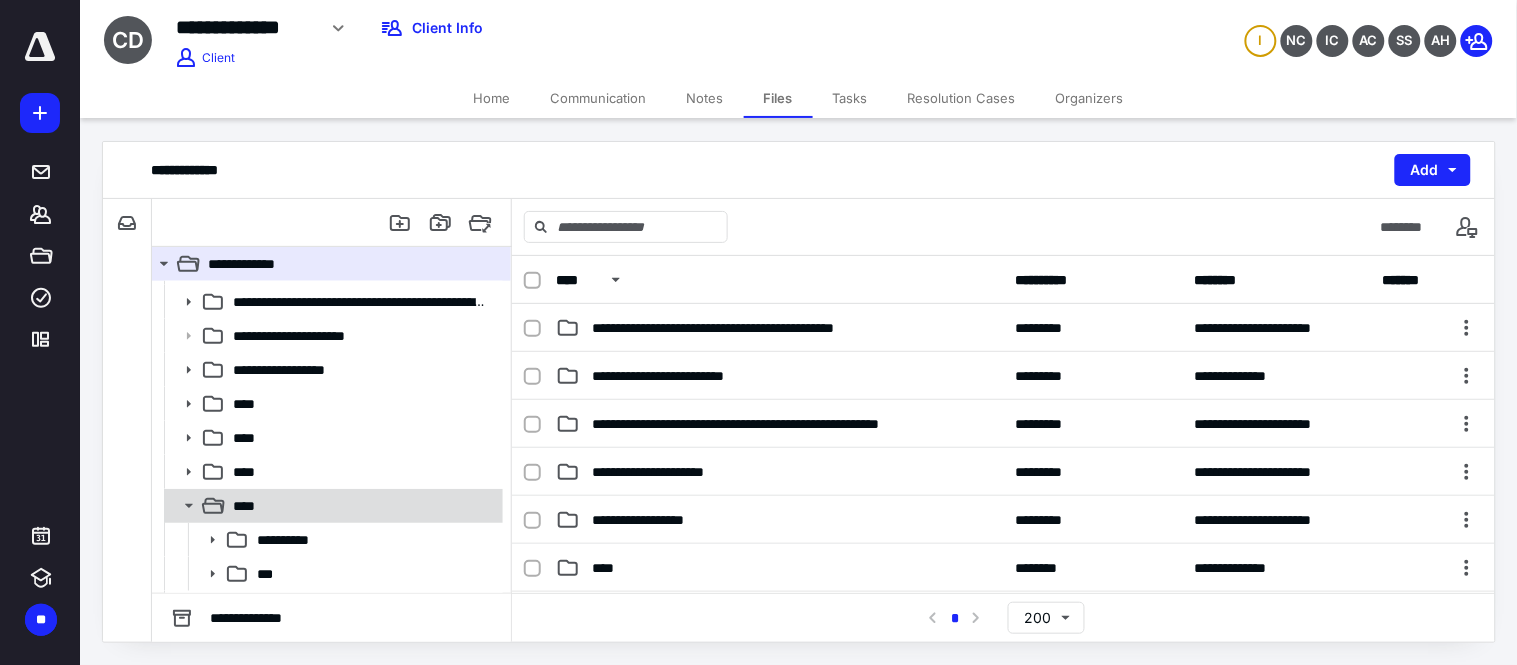 scroll, scrollTop: 95, scrollLeft: 0, axis: vertical 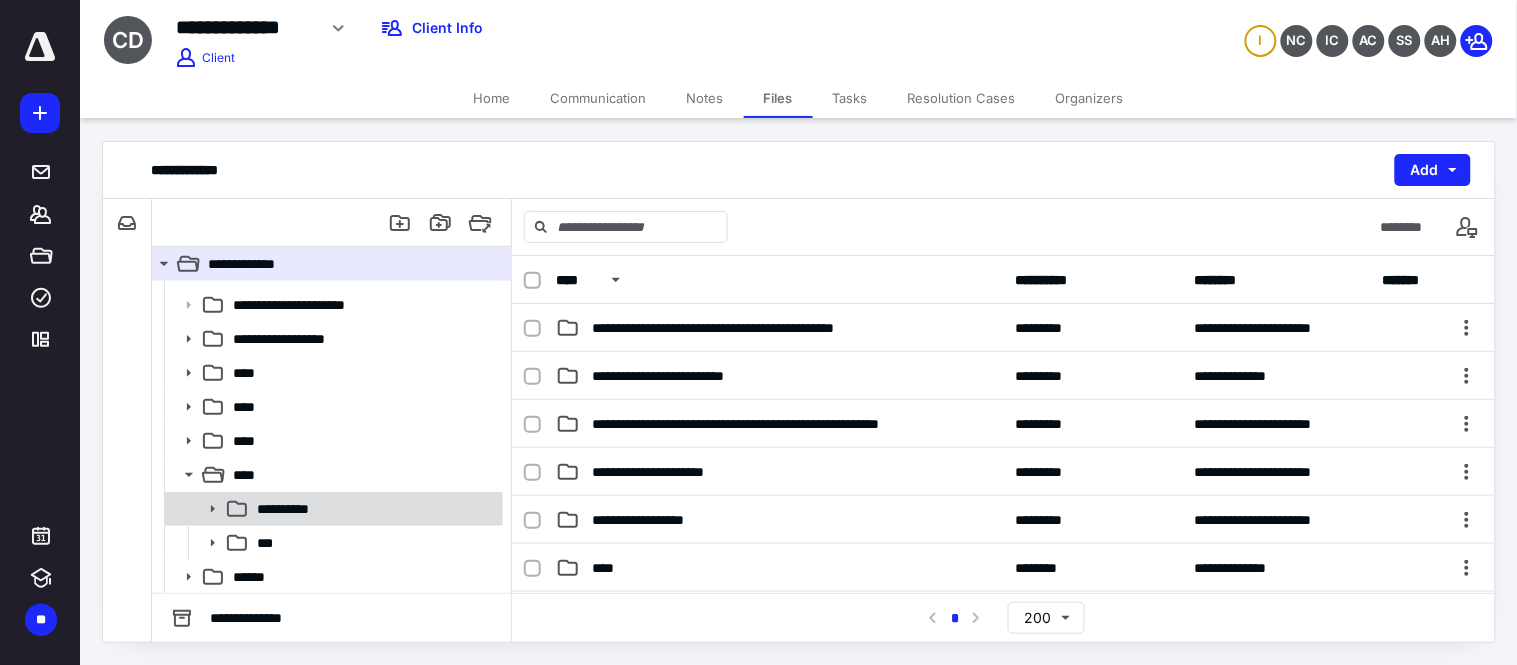 click 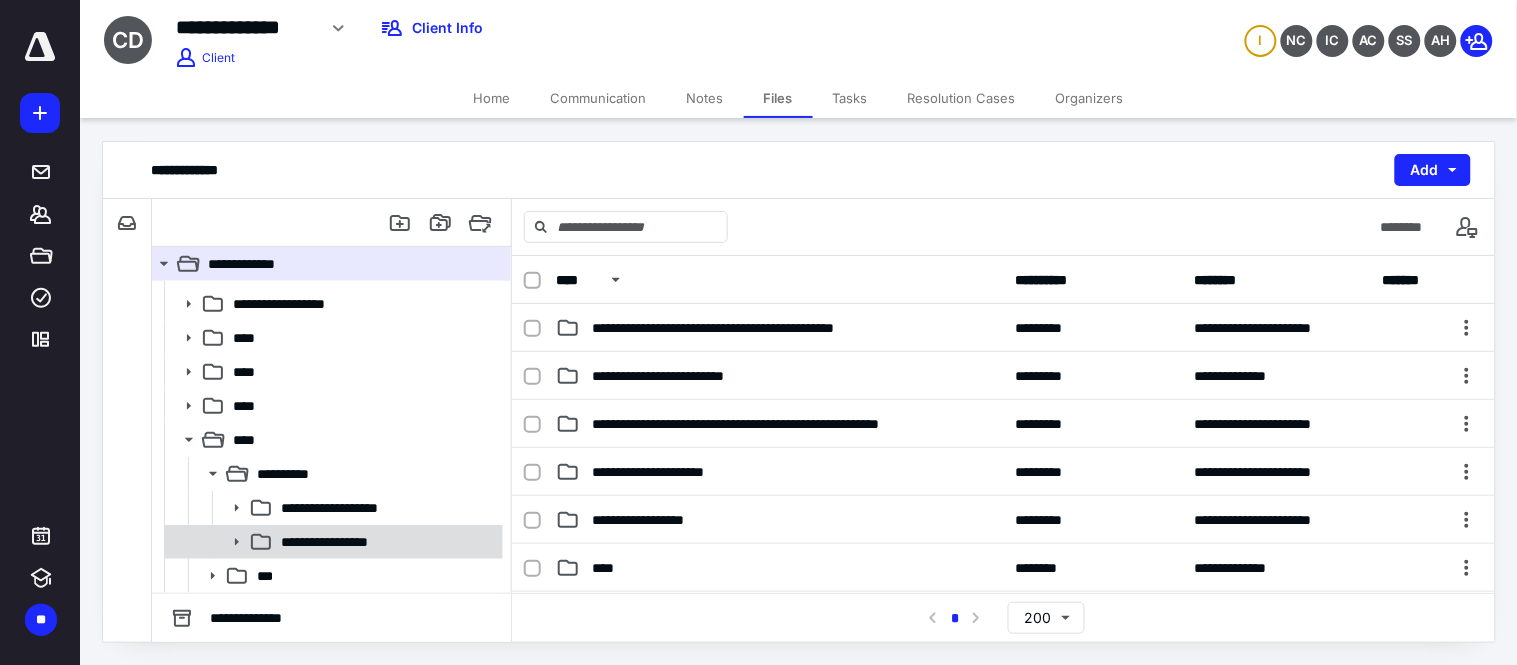 scroll, scrollTop: 163, scrollLeft: 0, axis: vertical 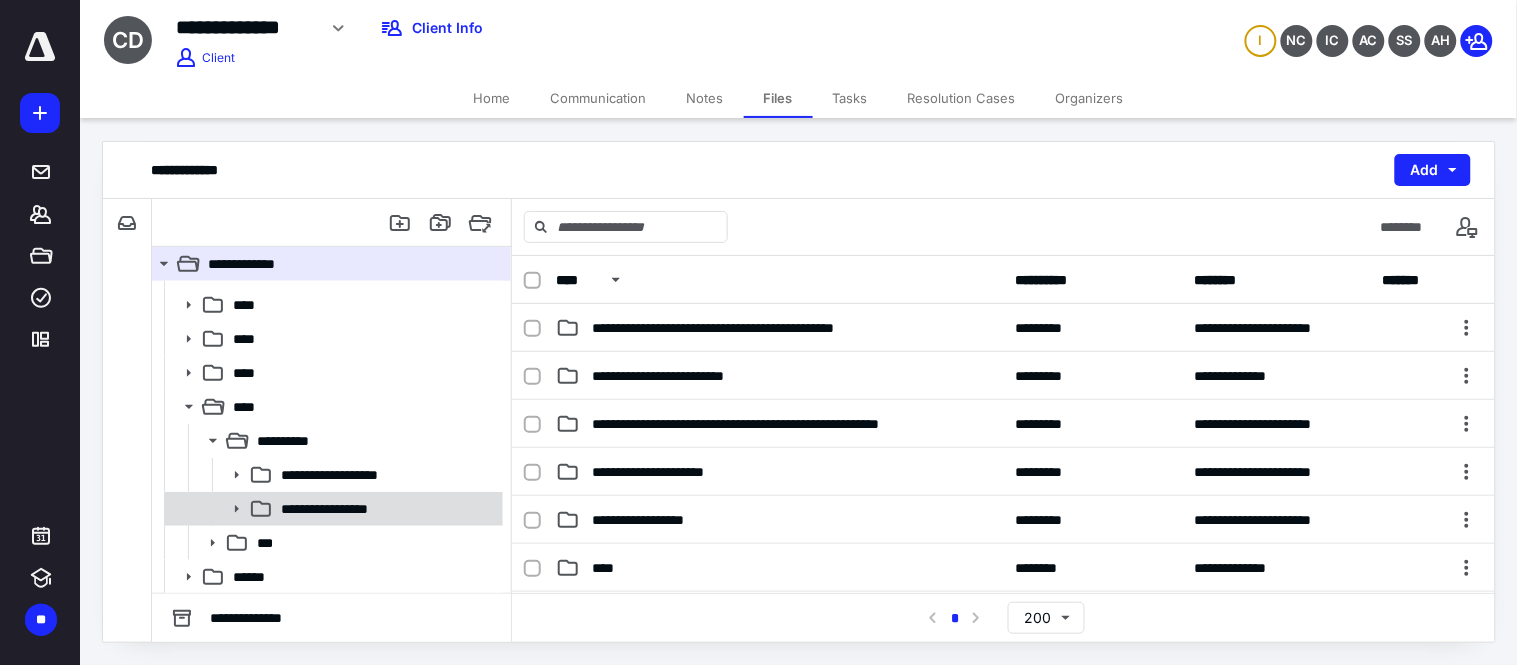 click 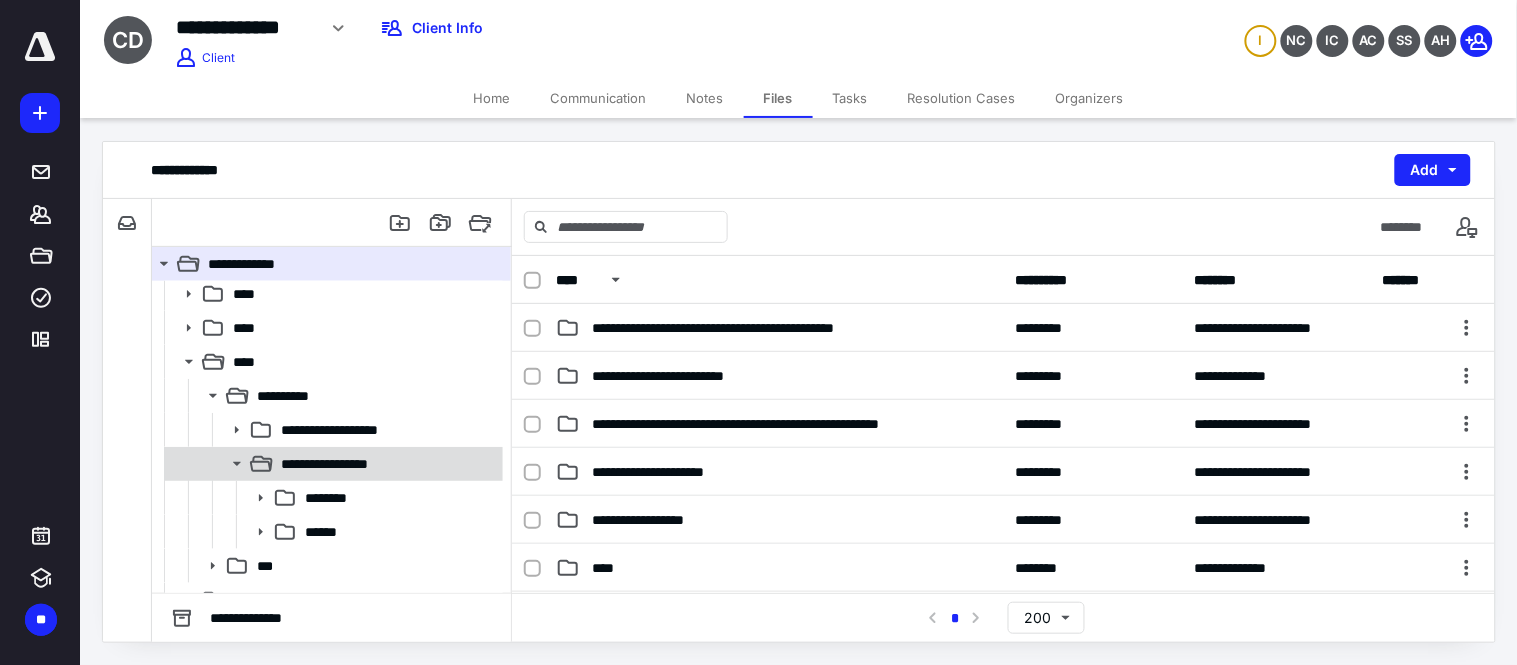 scroll, scrollTop: 232, scrollLeft: 0, axis: vertical 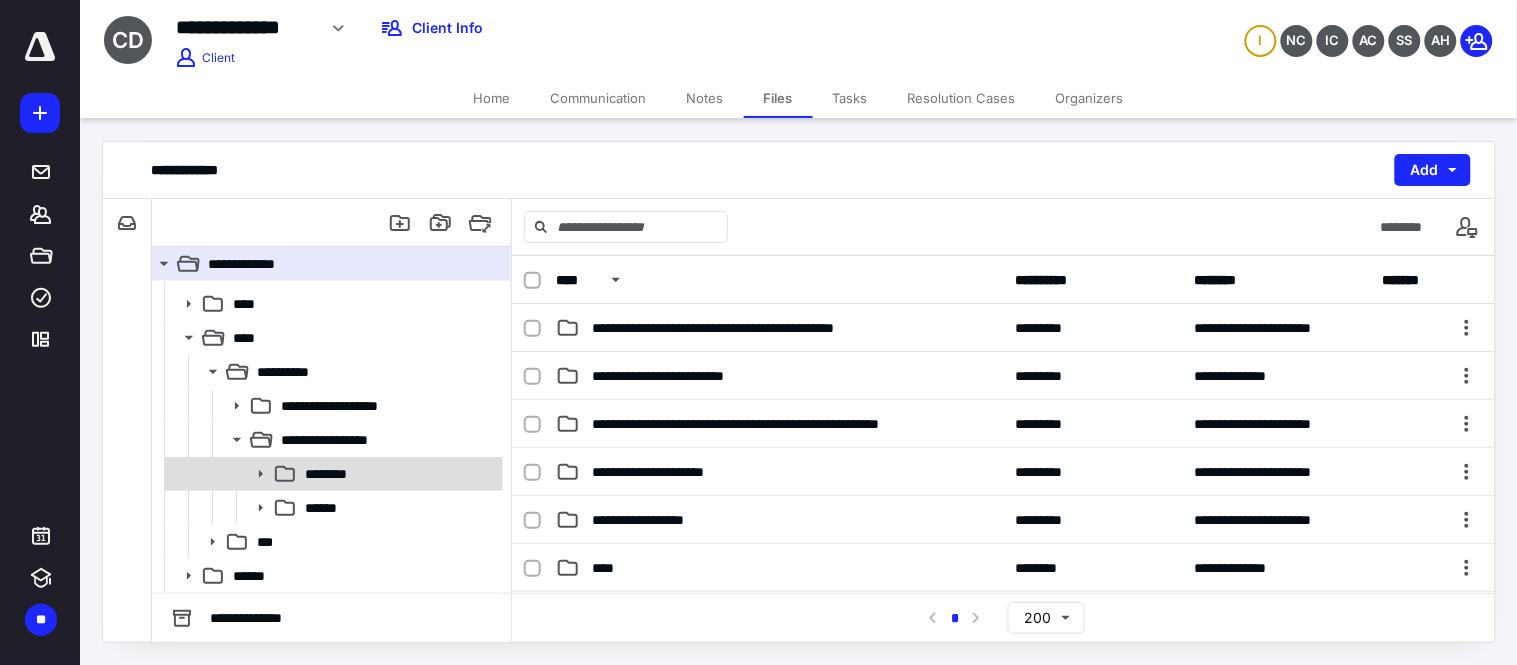 click 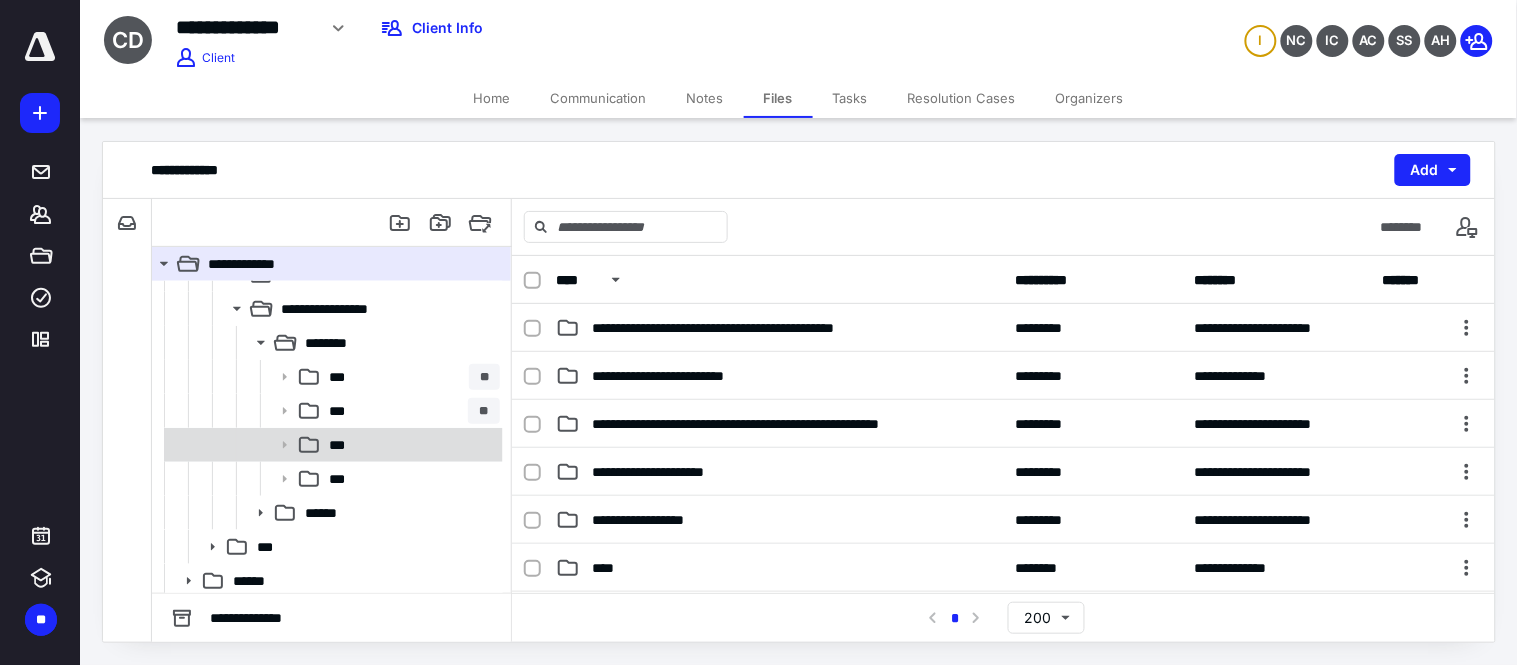 scroll, scrollTop: 367, scrollLeft: 0, axis: vertical 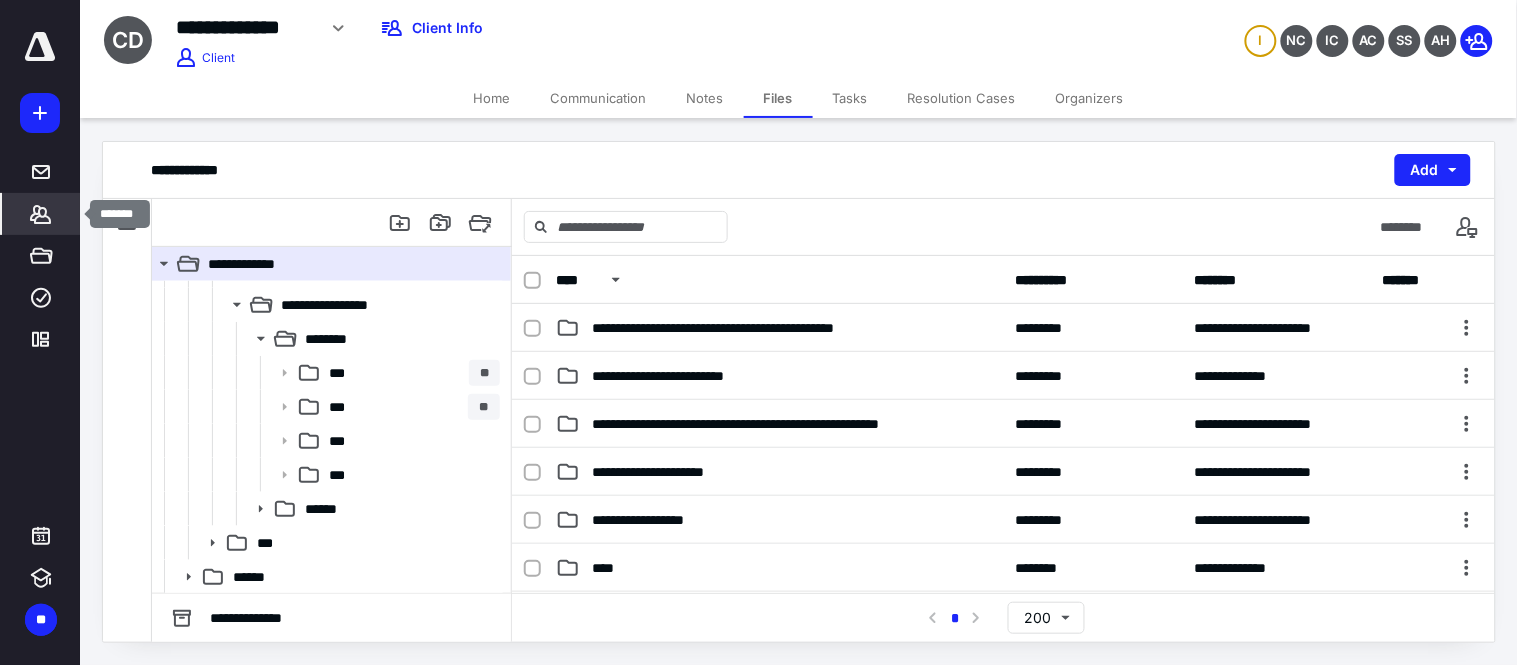 click on "*******" at bounding box center (41, 214) 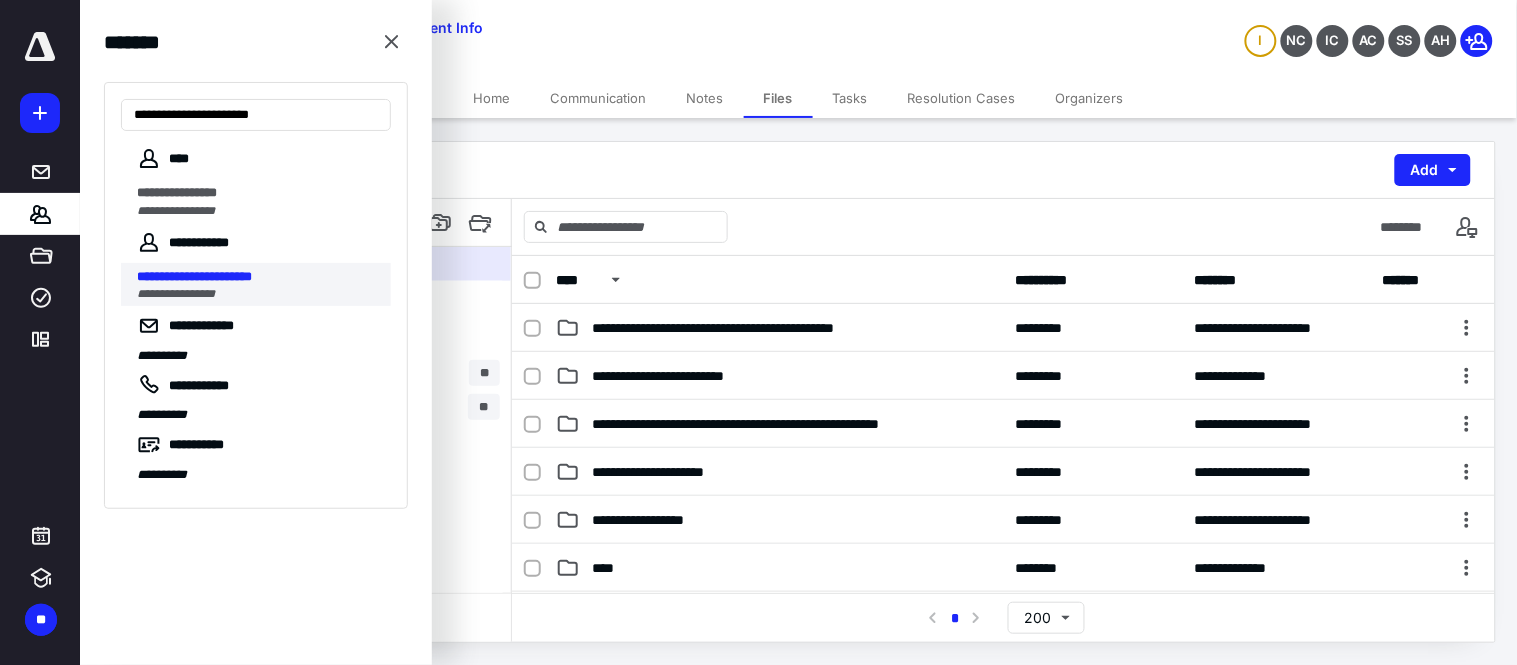 type on "**********" 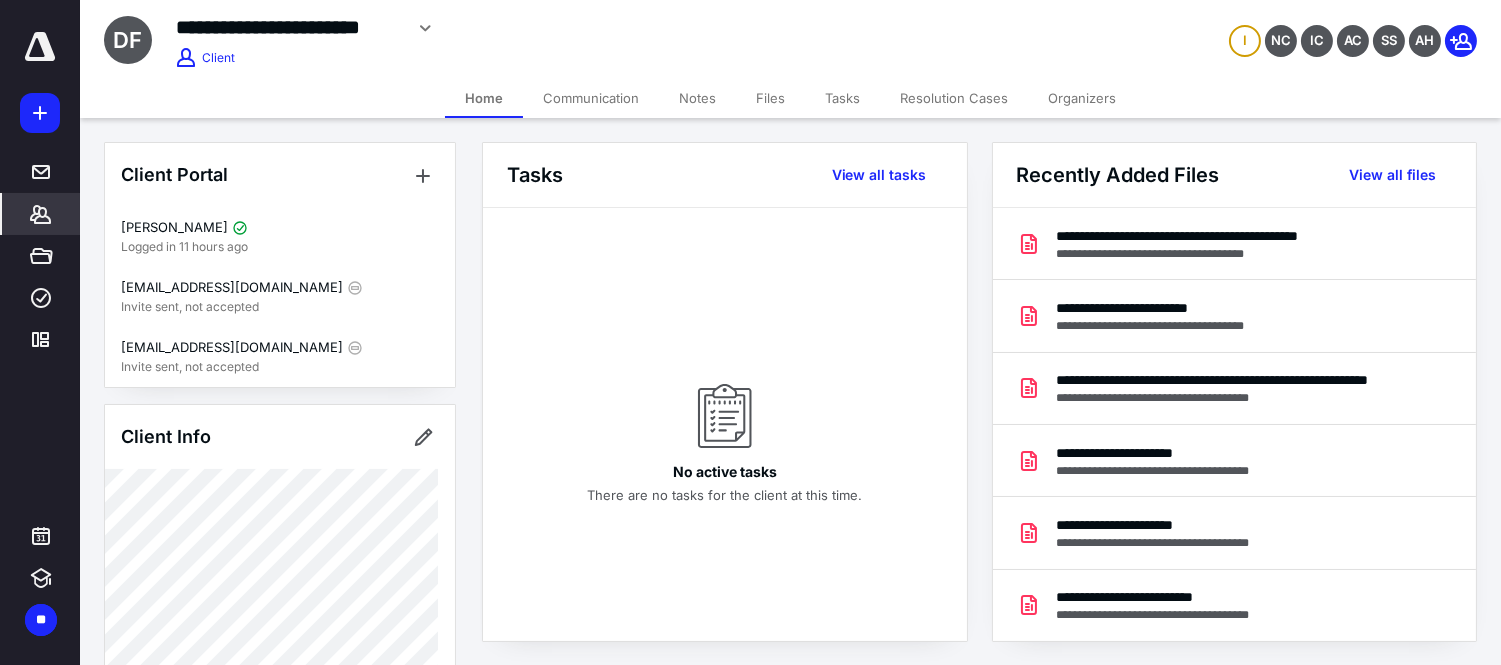 click on "Files" at bounding box center [770, 98] 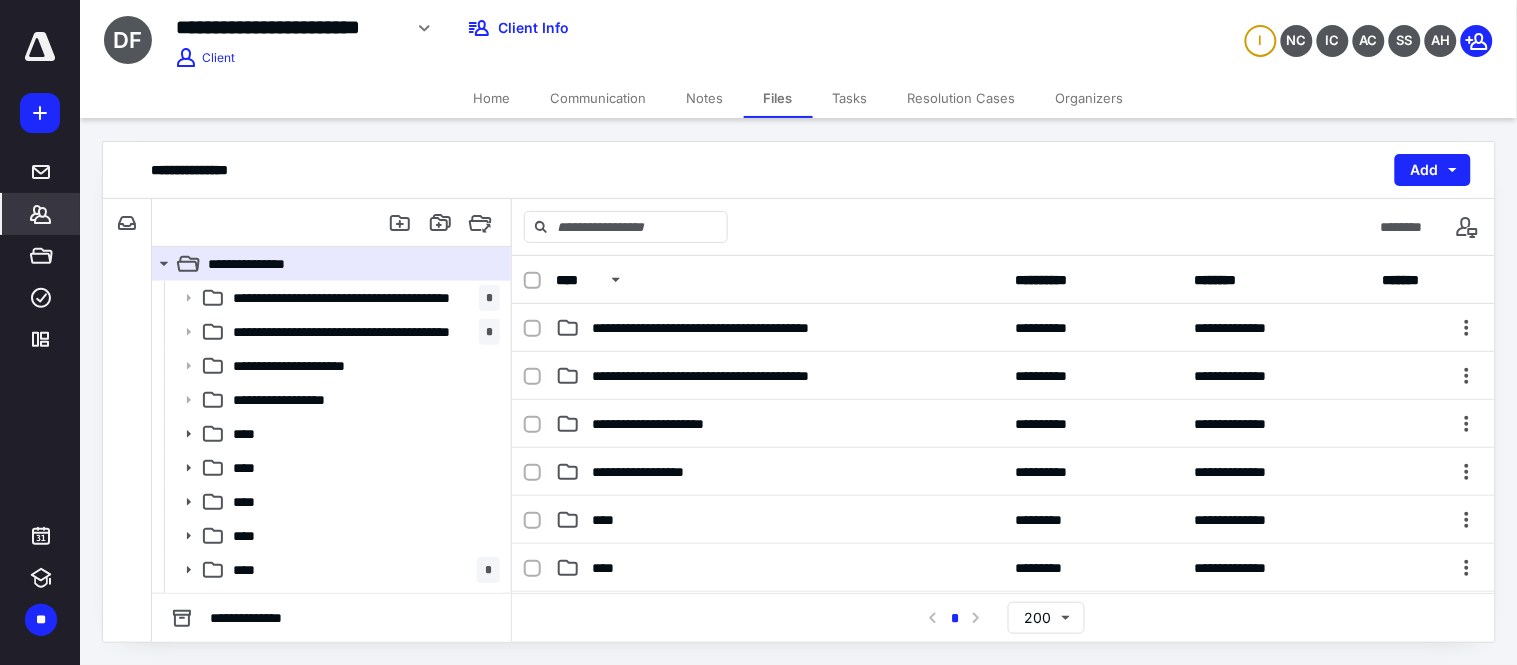 click on "*******" at bounding box center [41, 214] 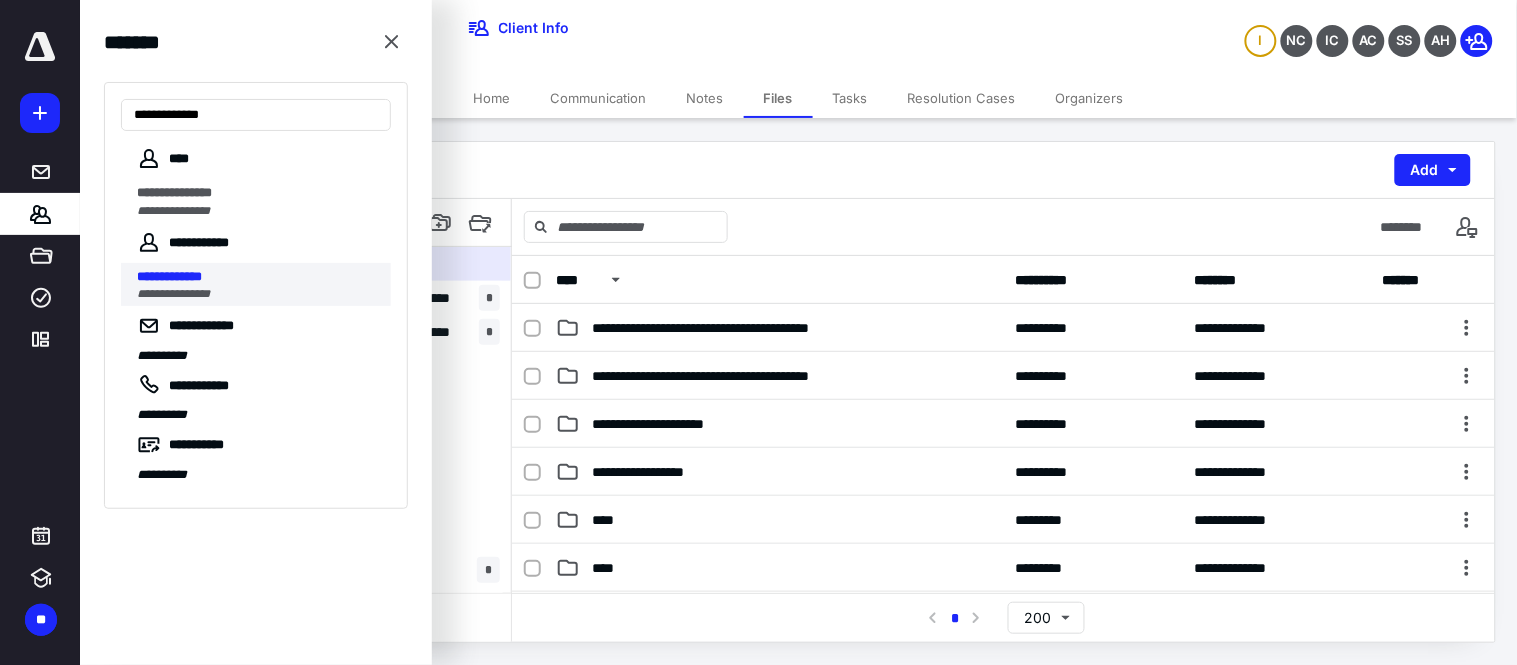 type on "**********" 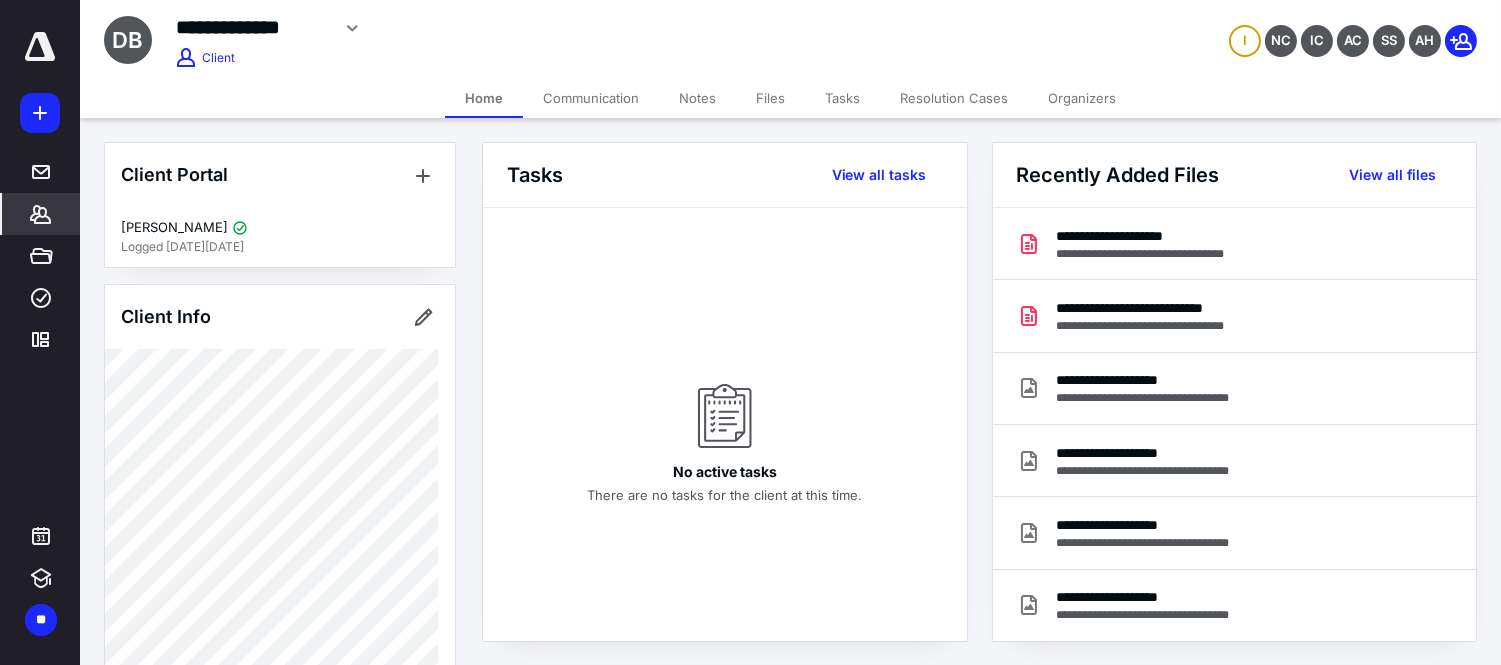 click on "Files" at bounding box center [770, 98] 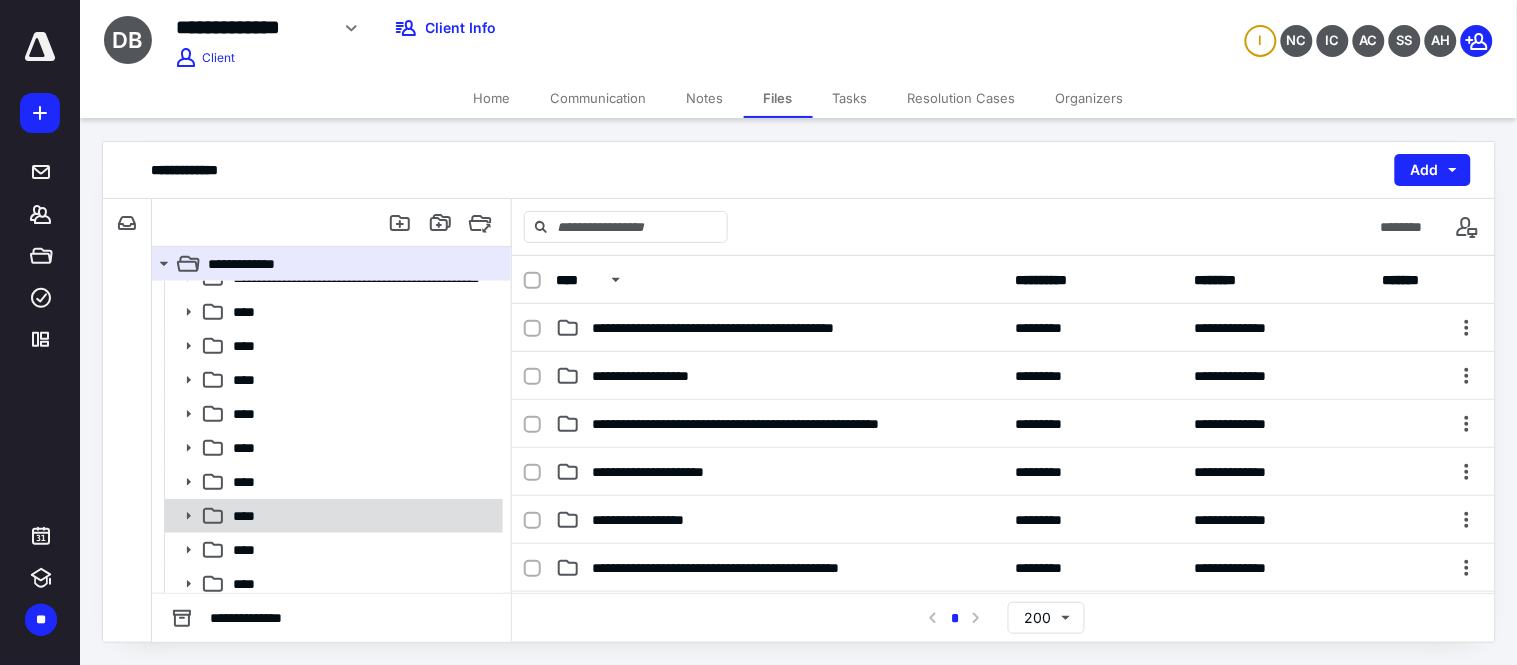 scroll, scrollTop: 197, scrollLeft: 0, axis: vertical 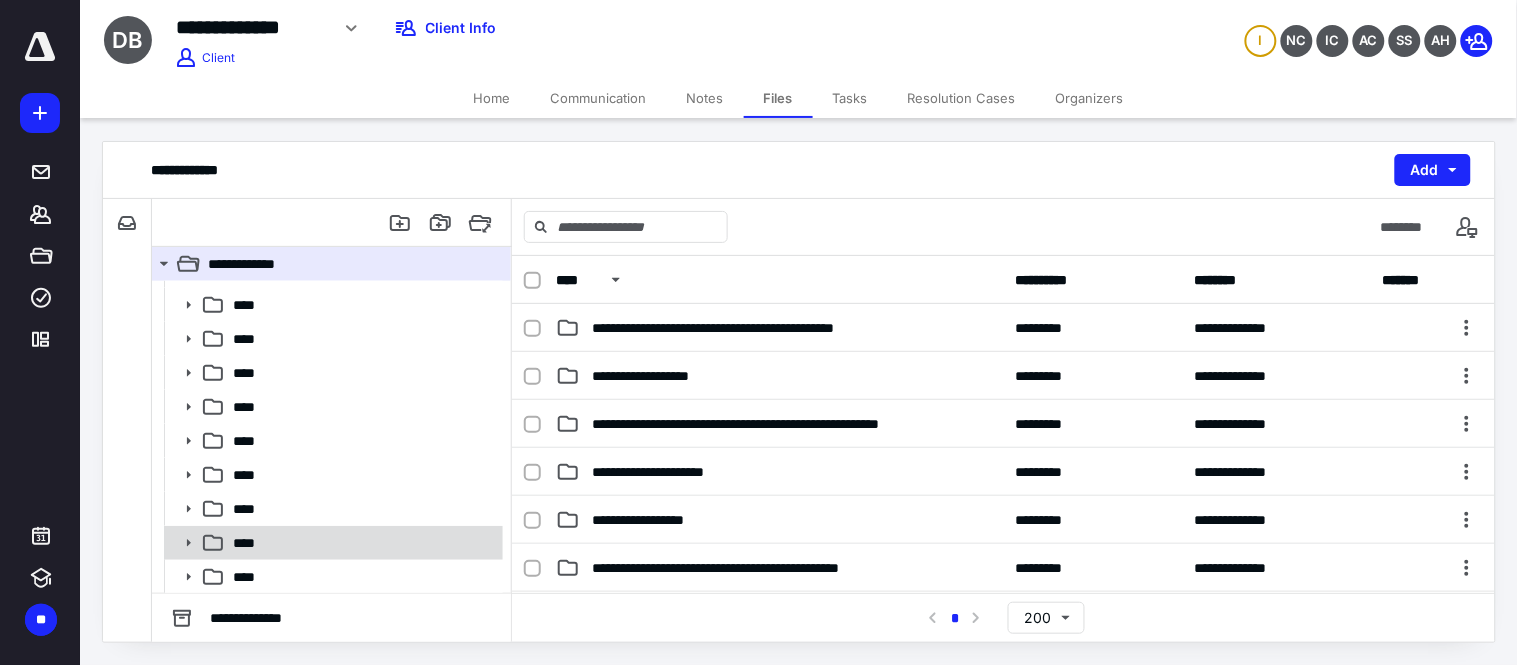 click 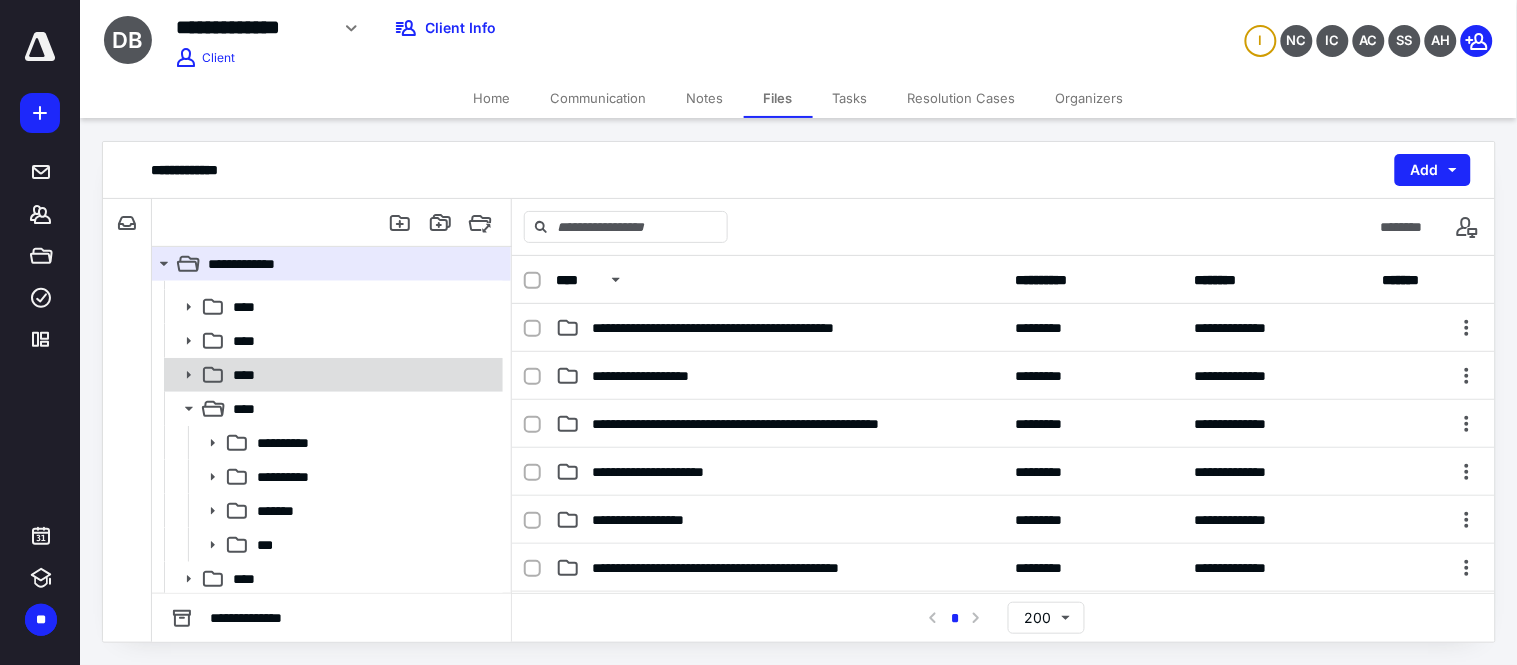 scroll, scrollTop: 333, scrollLeft: 0, axis: vertical 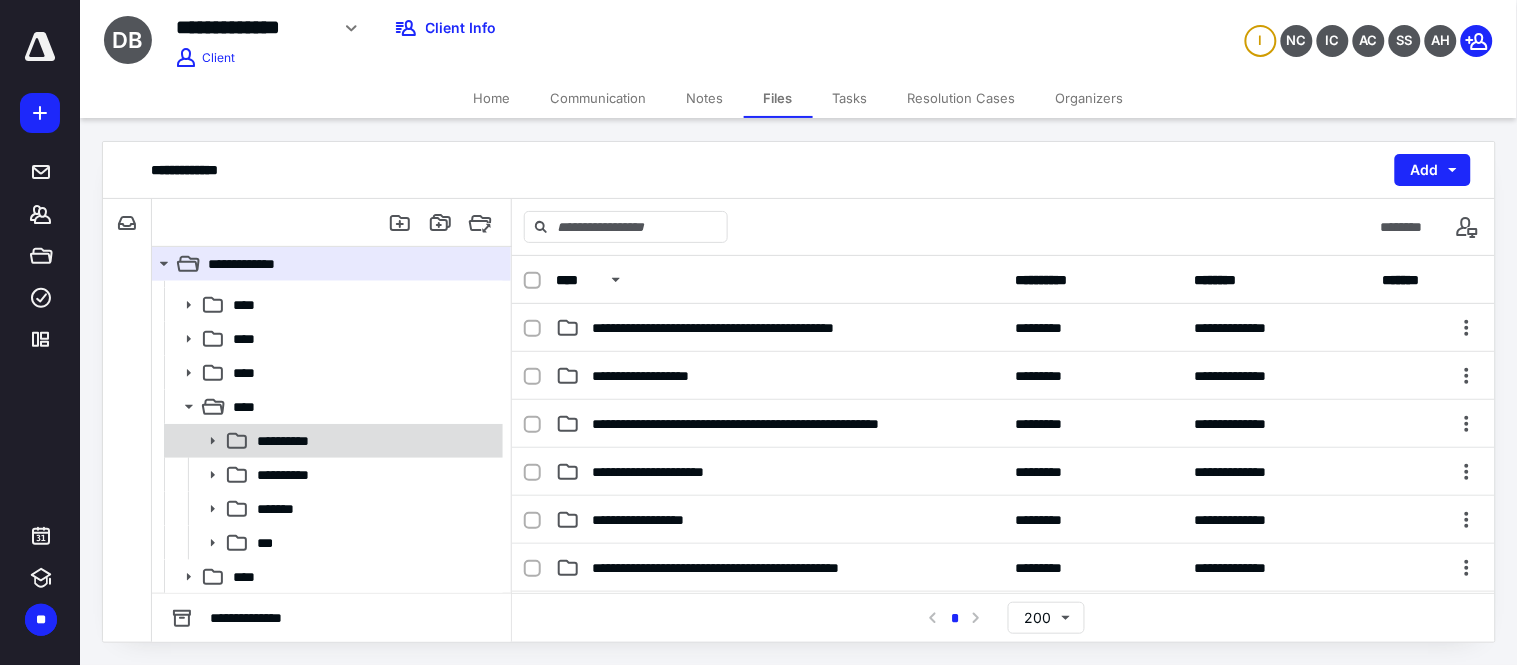 click 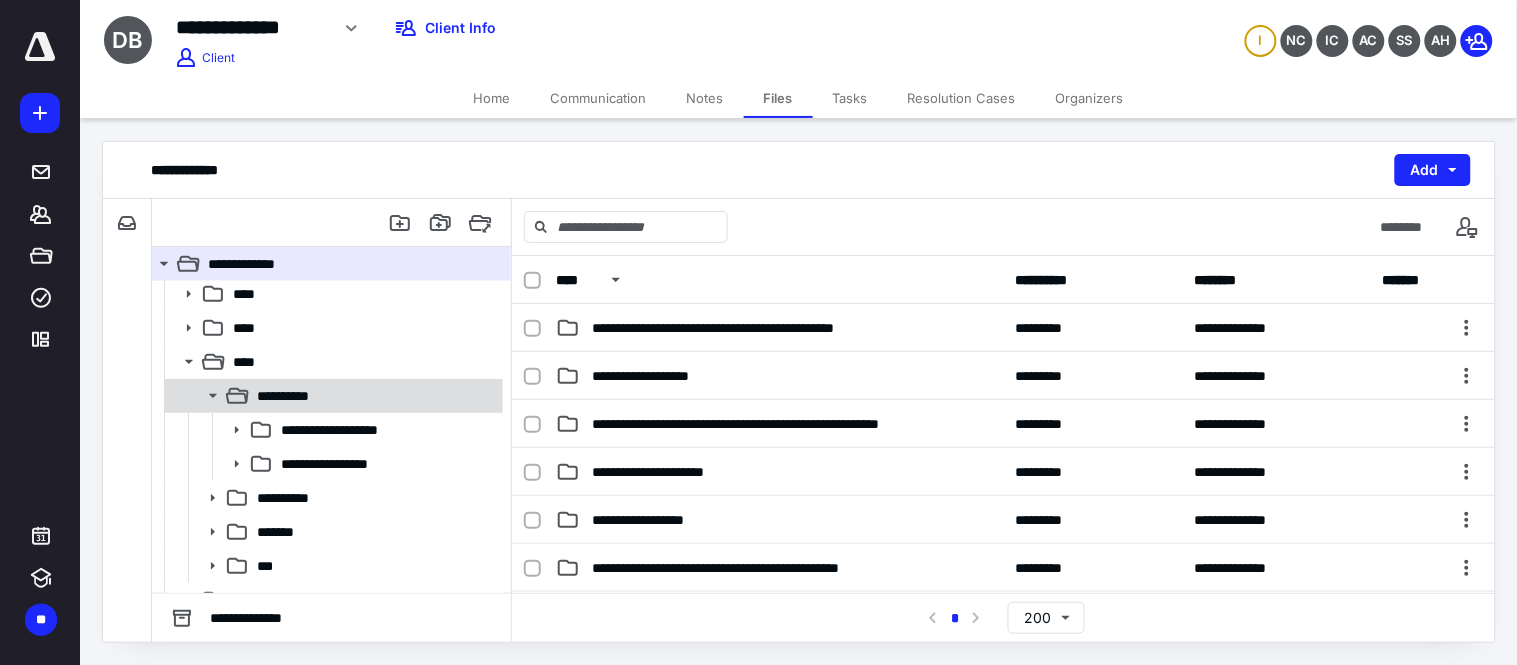 scroll, scrollTop: 401, scrollLeft: 0, axis: vertical 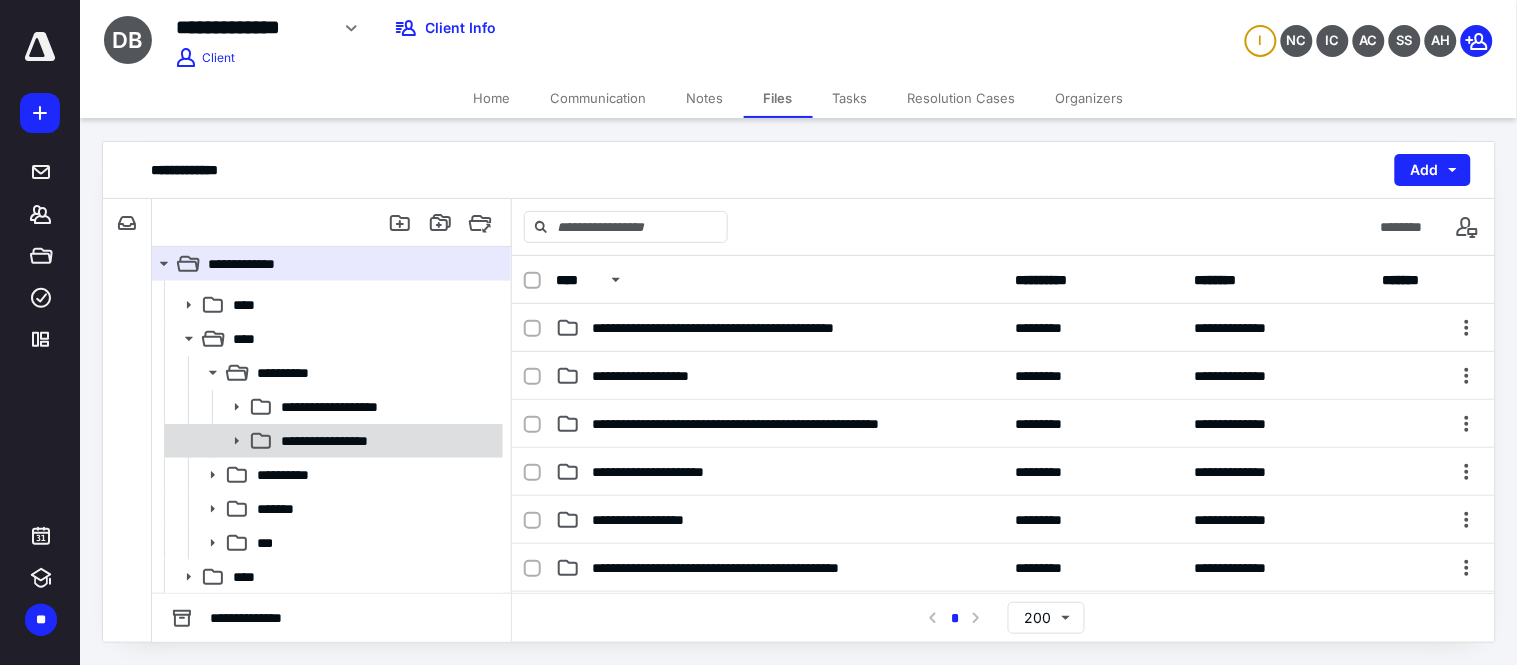 click 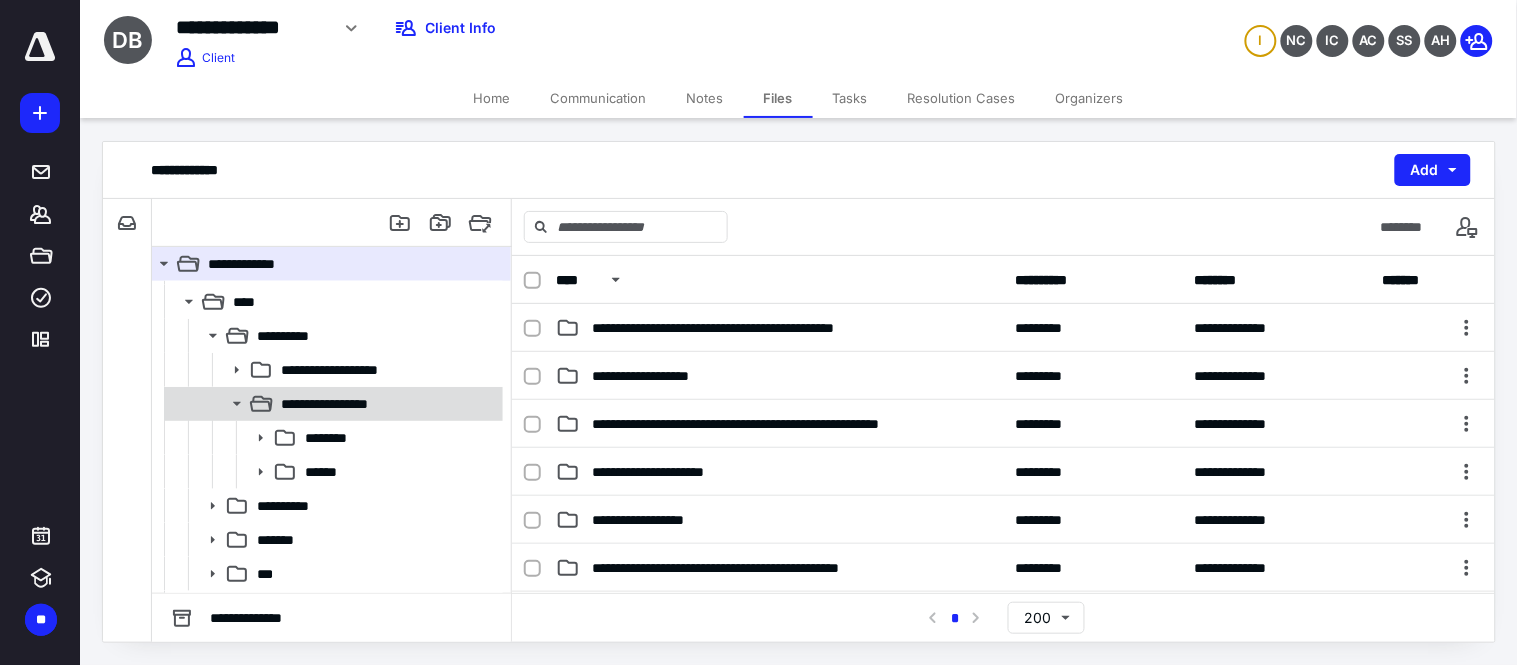 scroll, scrollTop: 470, scrollLeft: 0, axis: vertical 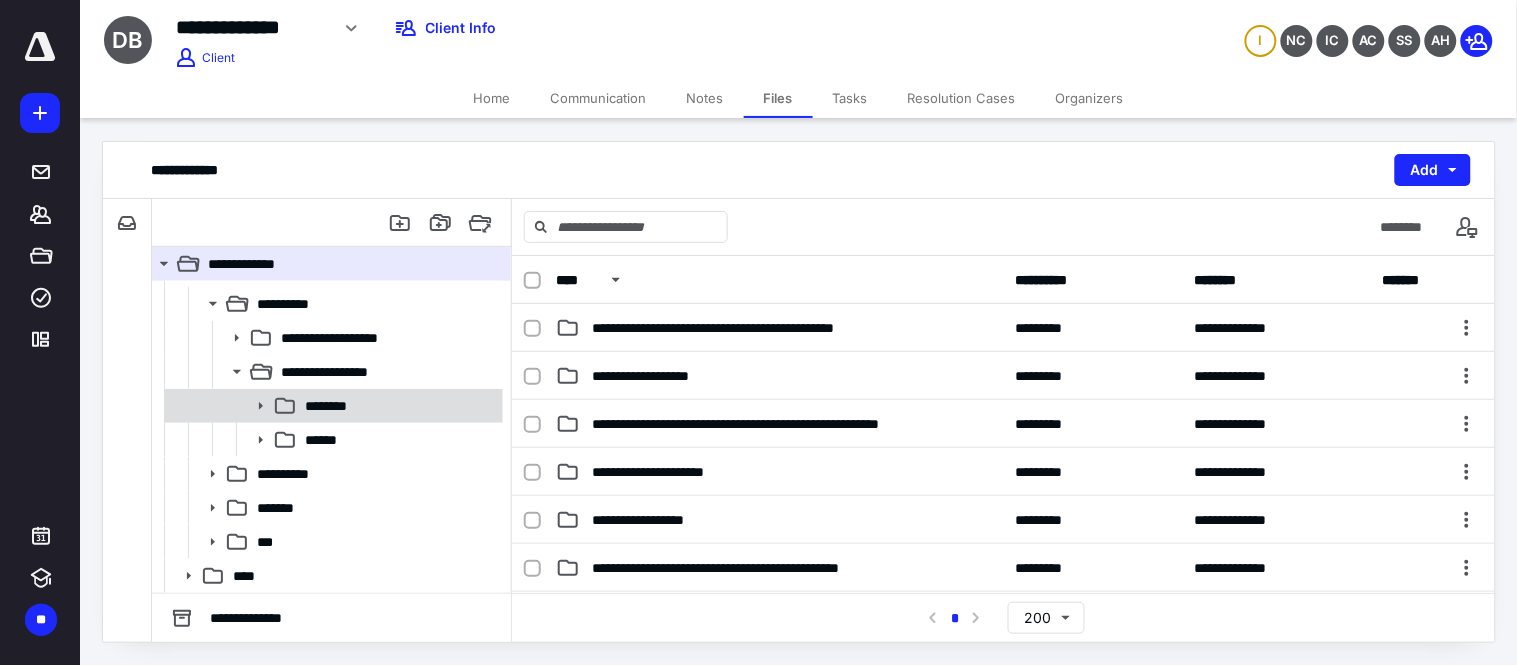 click 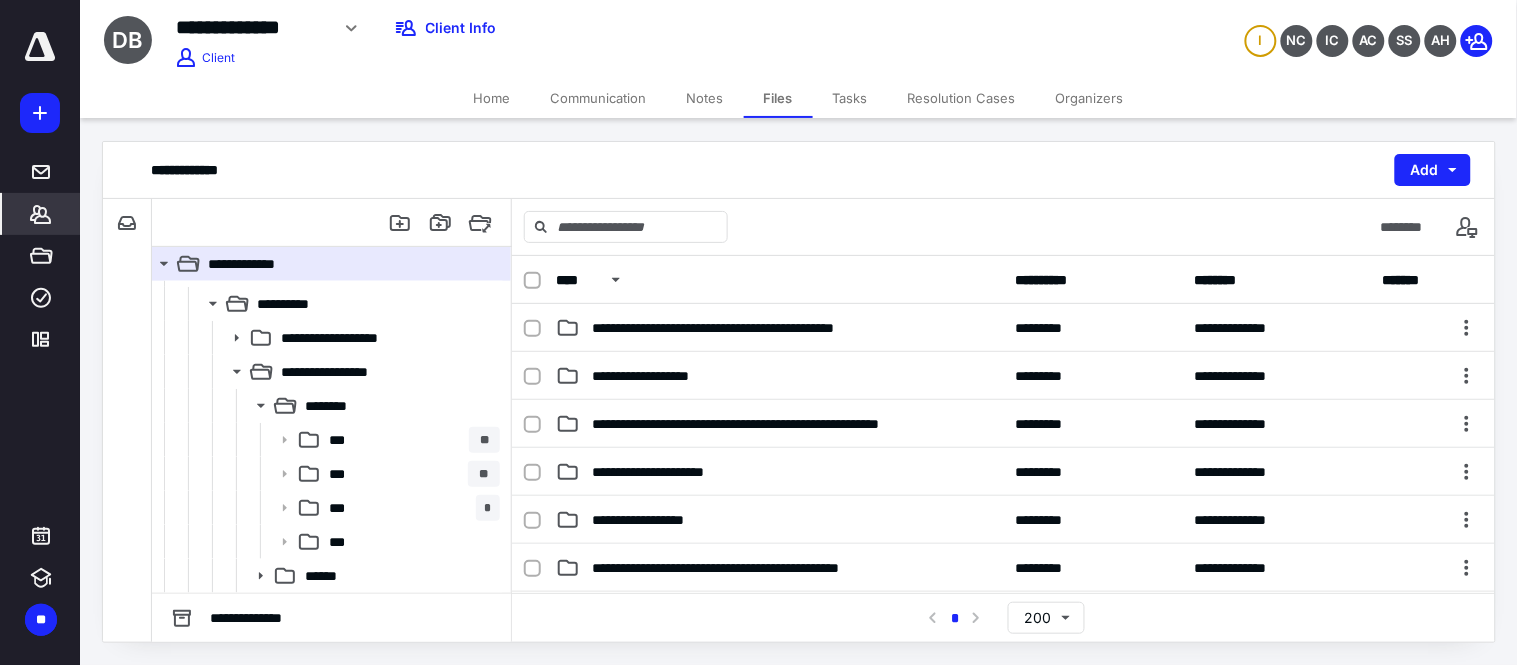 click 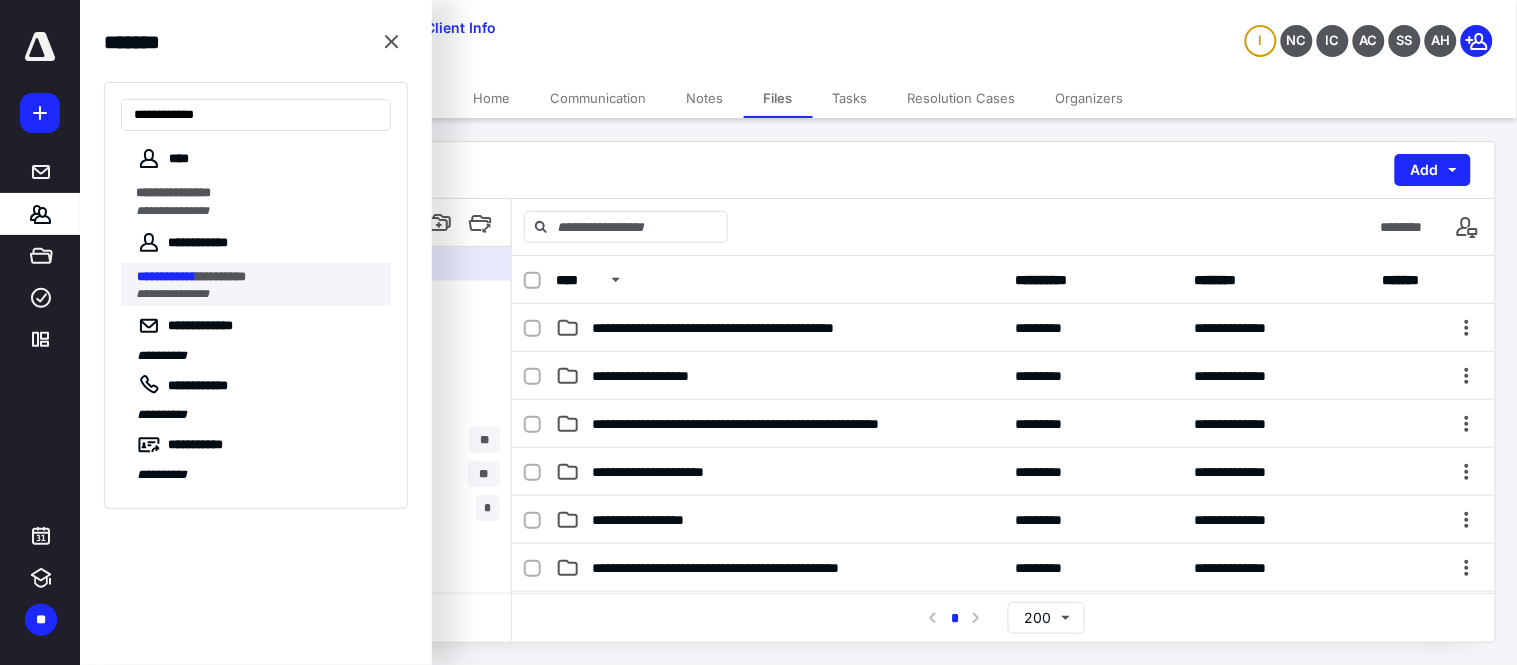 type on "**********" 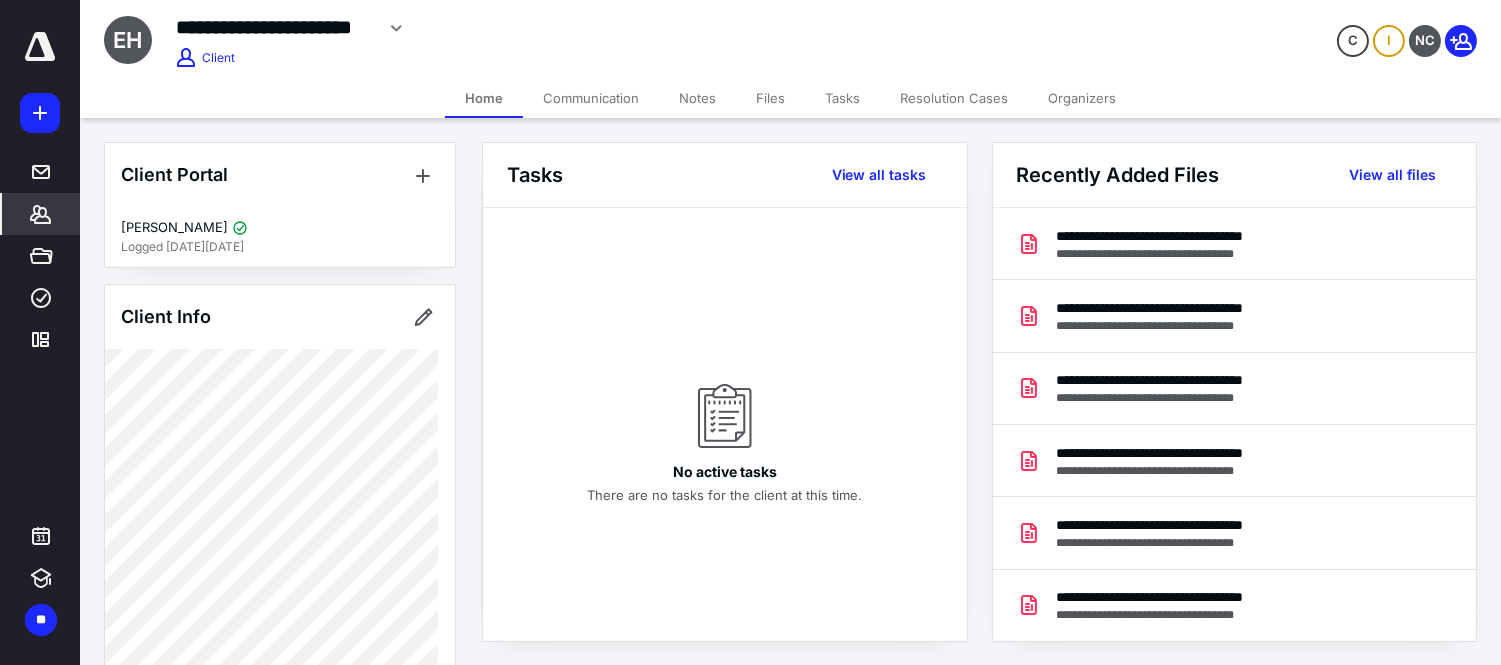 click on "Files" at bounding box center (770, 98) 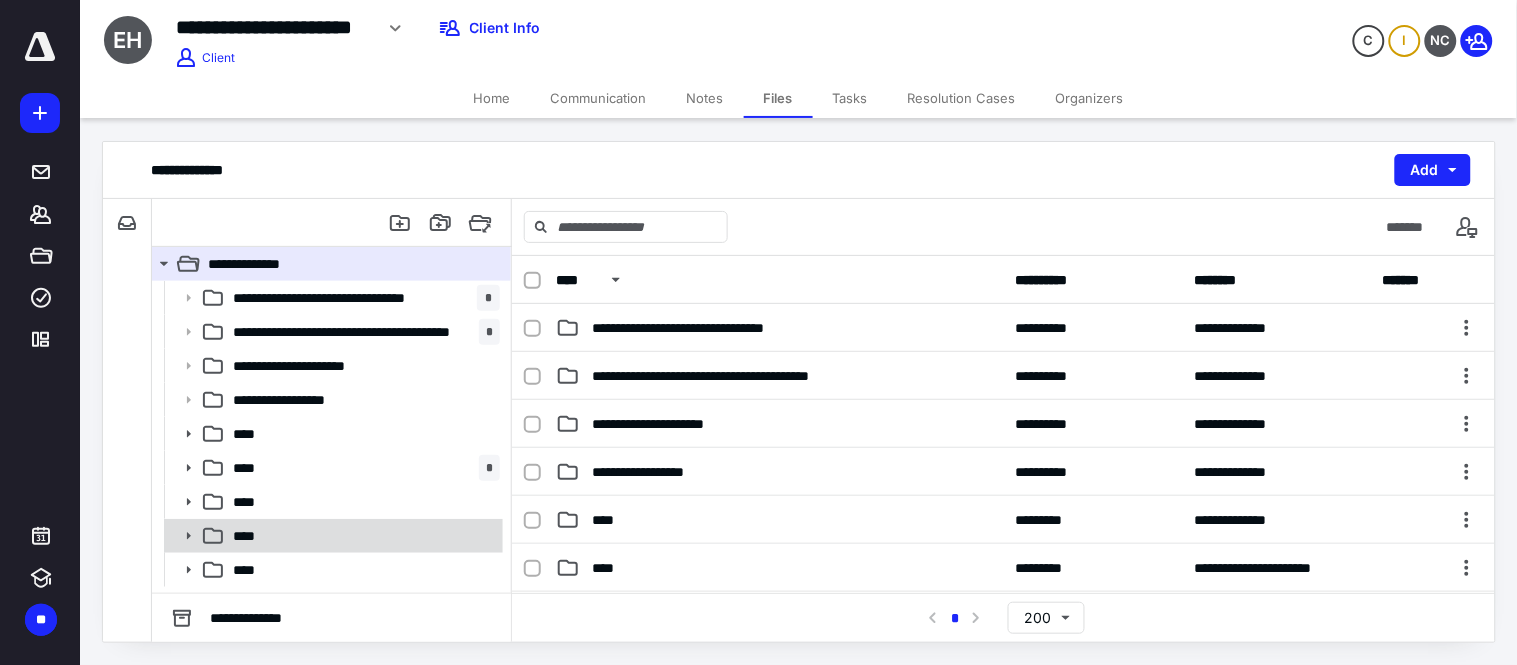 click 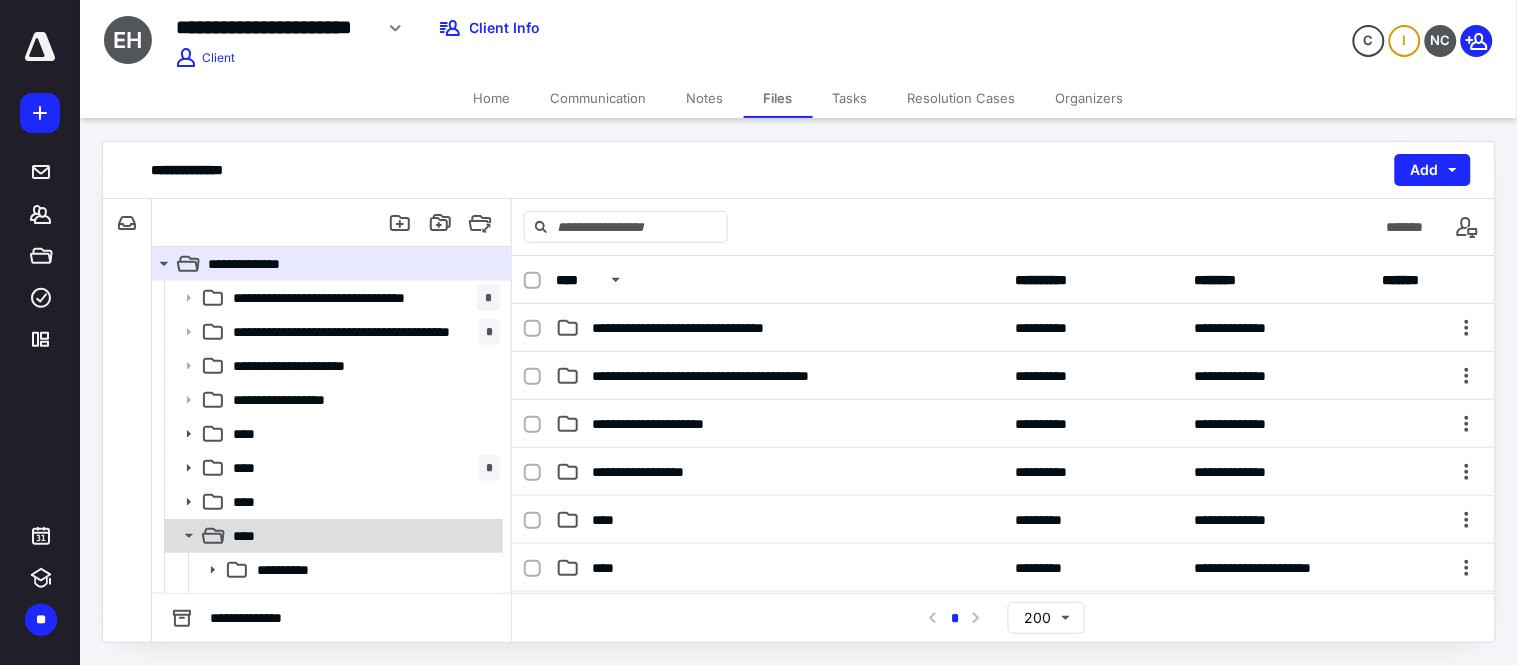 scroll, scrollTop: 130, scrollLeft: 0, axis: vertical 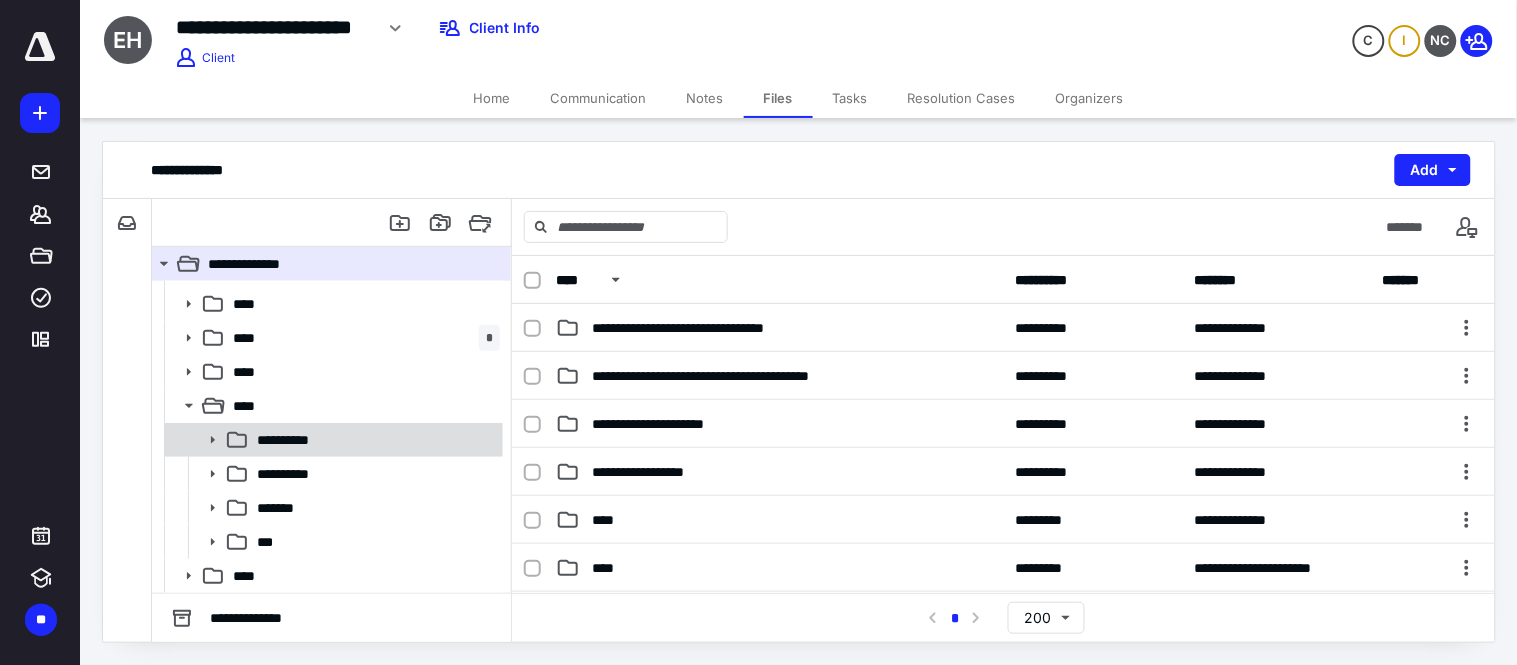 click 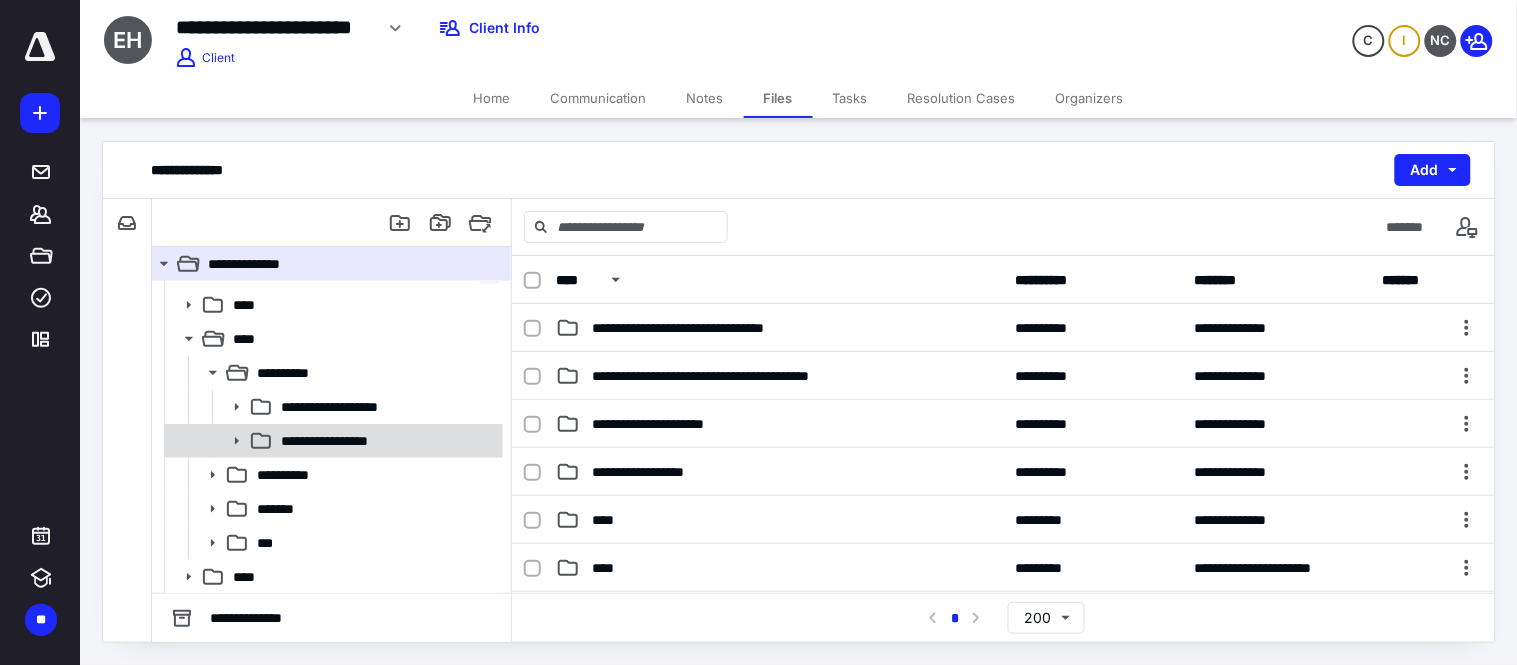 click 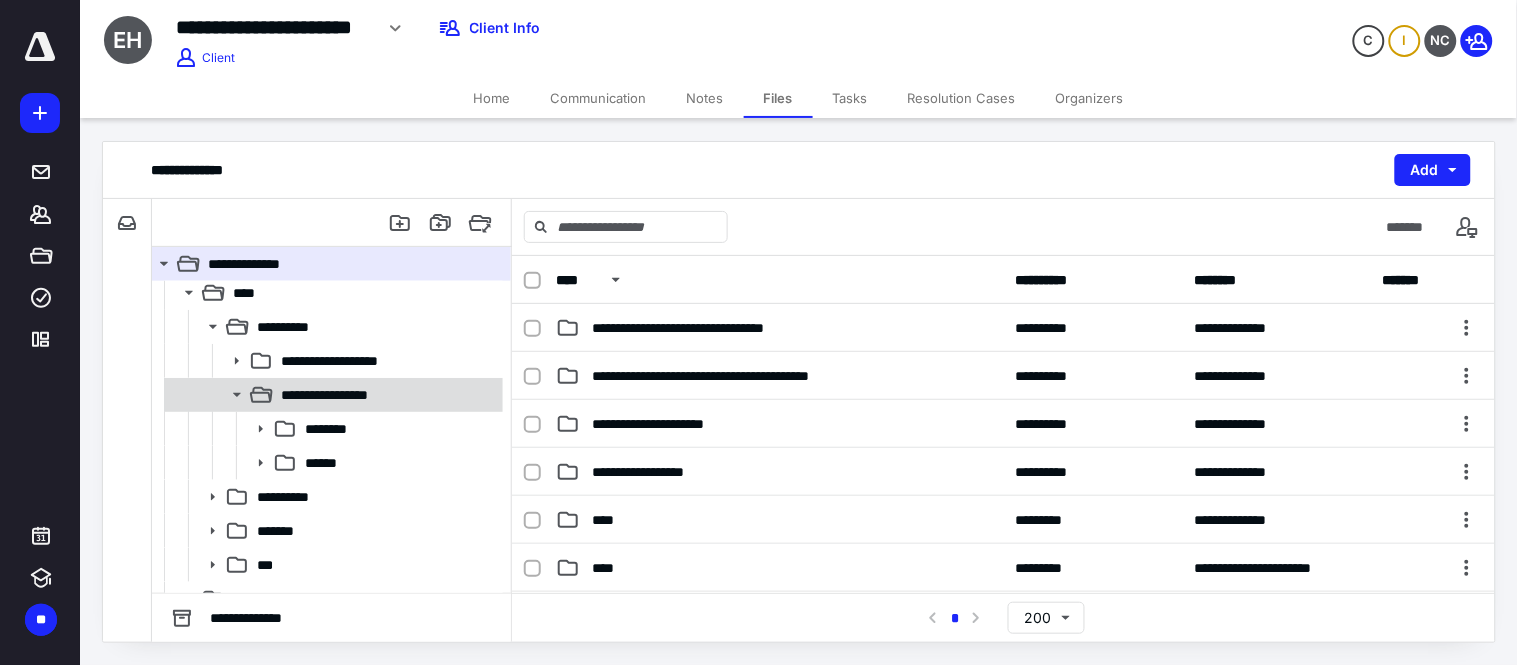 scroll, scrollTop: 265, scrollLeft: 0, axis: vertical 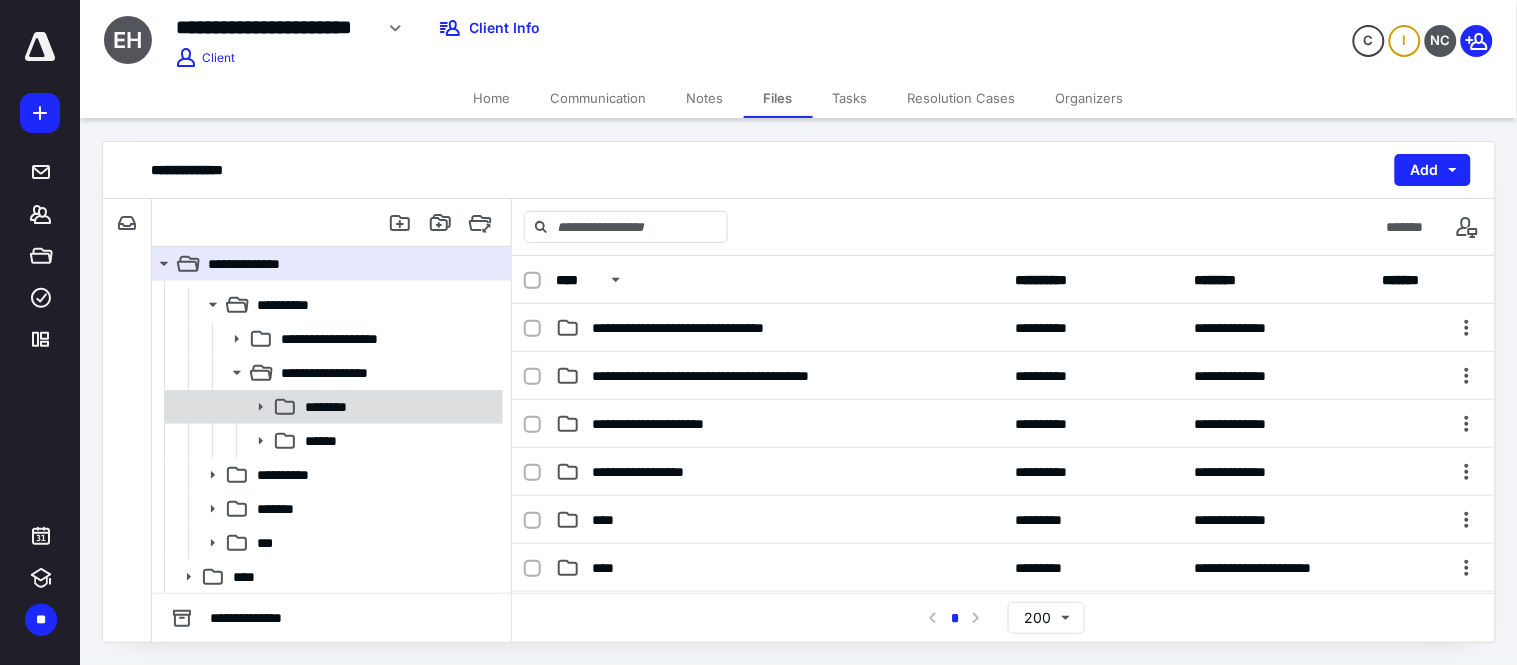 click 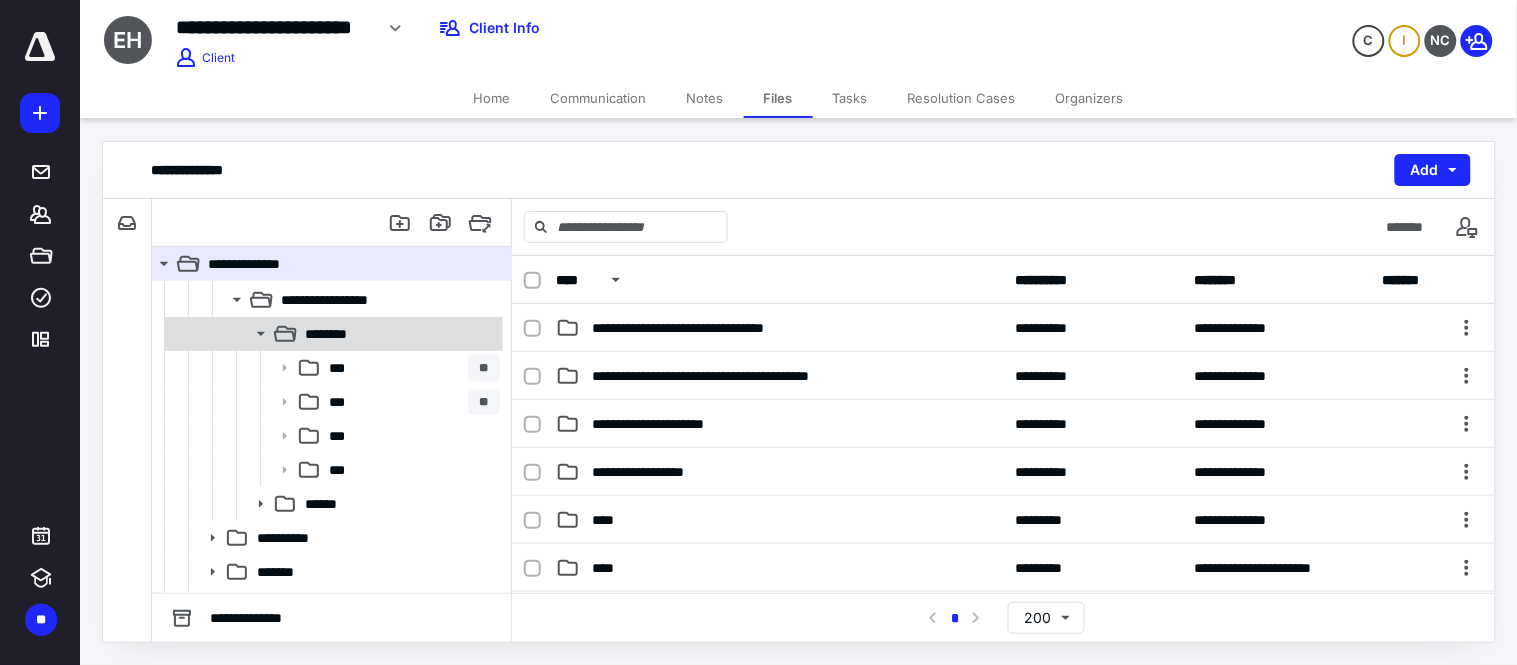 scroll, scrollTop: 376, scrollLeft: 0, axis: vertical 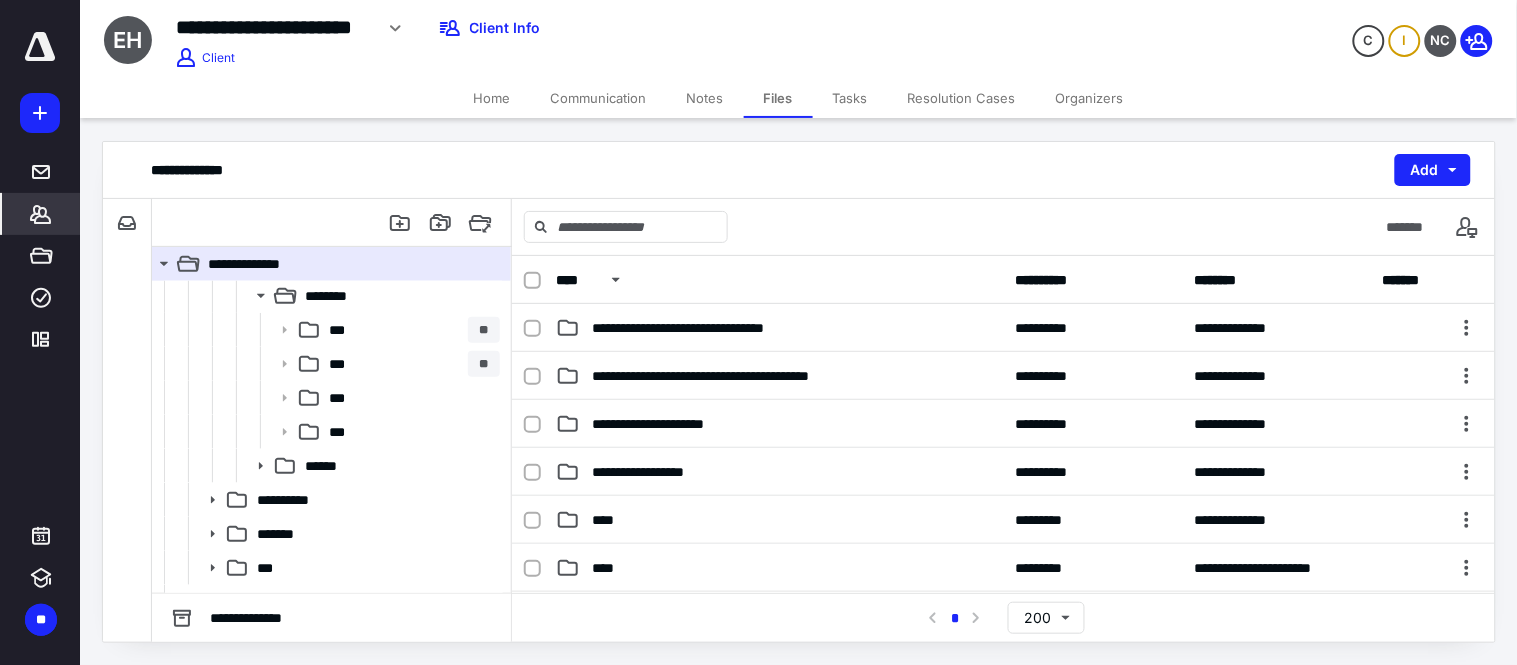 click 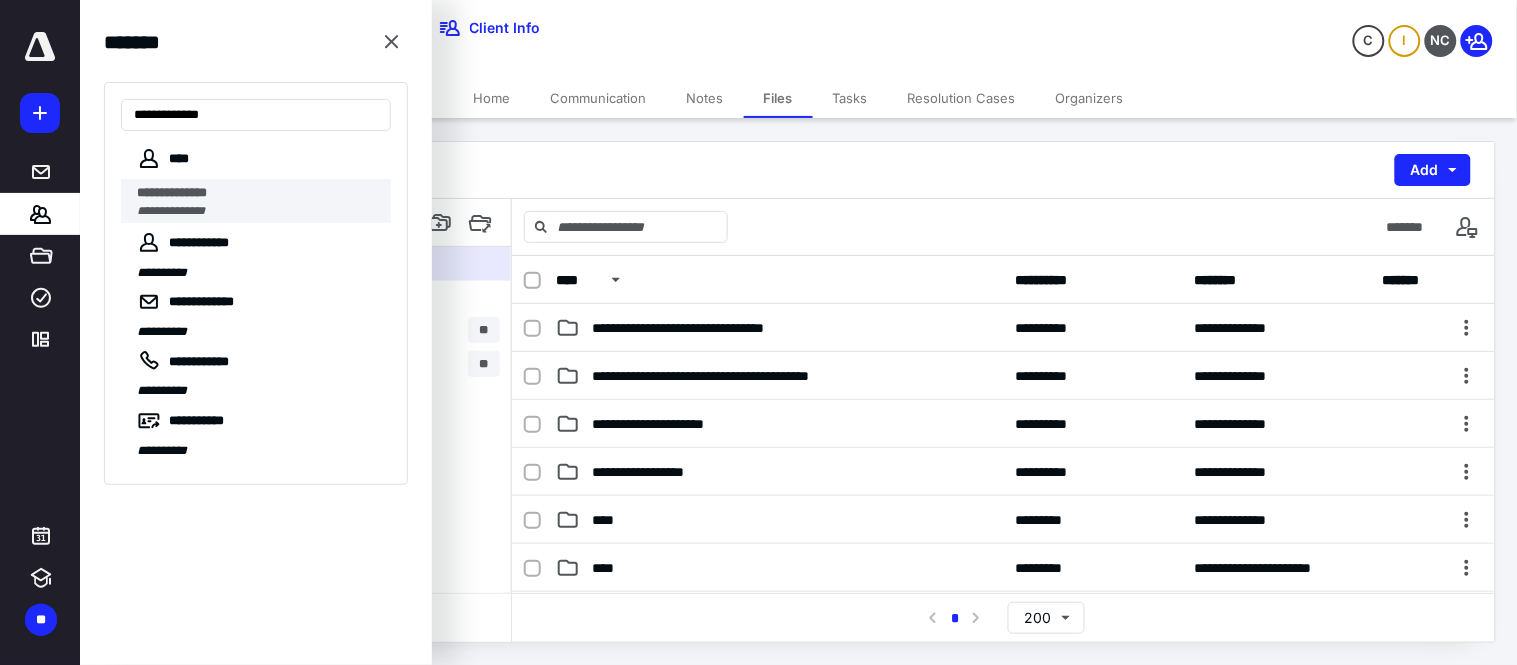 type on "**********" 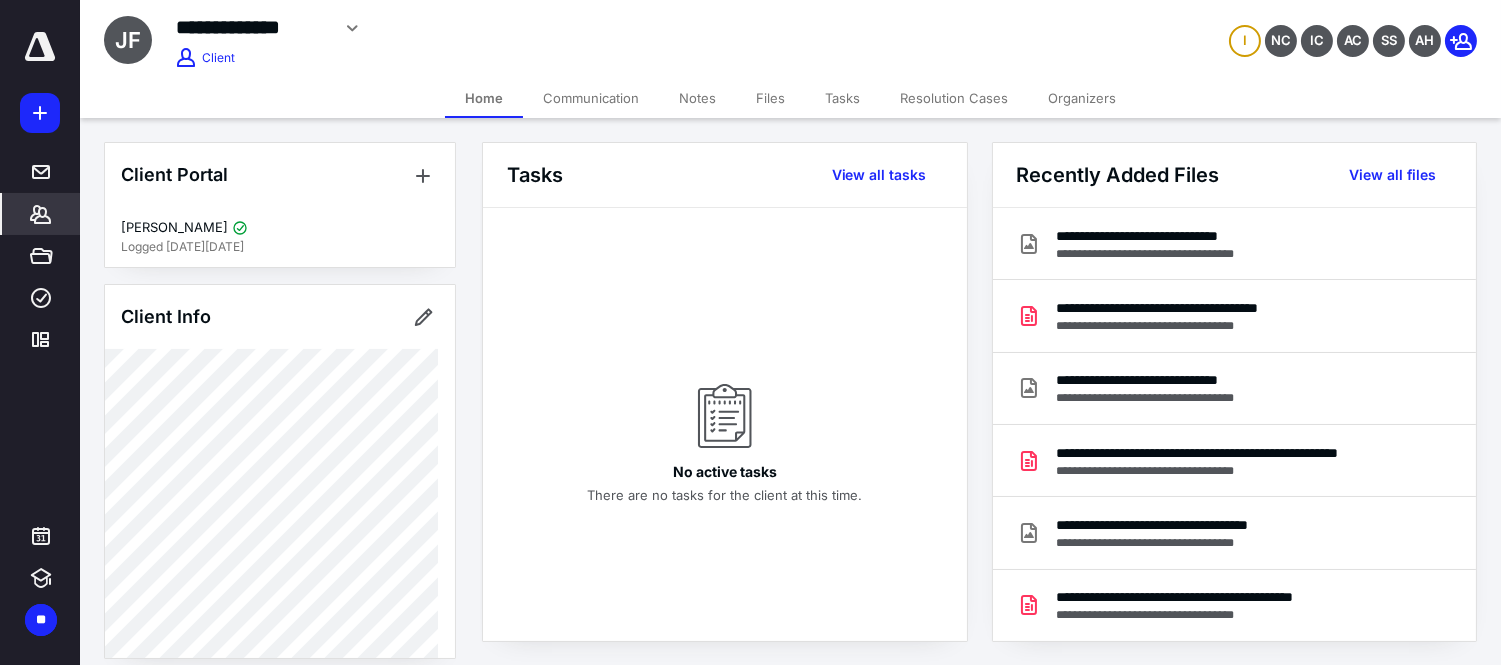 click on "Files" at bounding box center [770, 98] 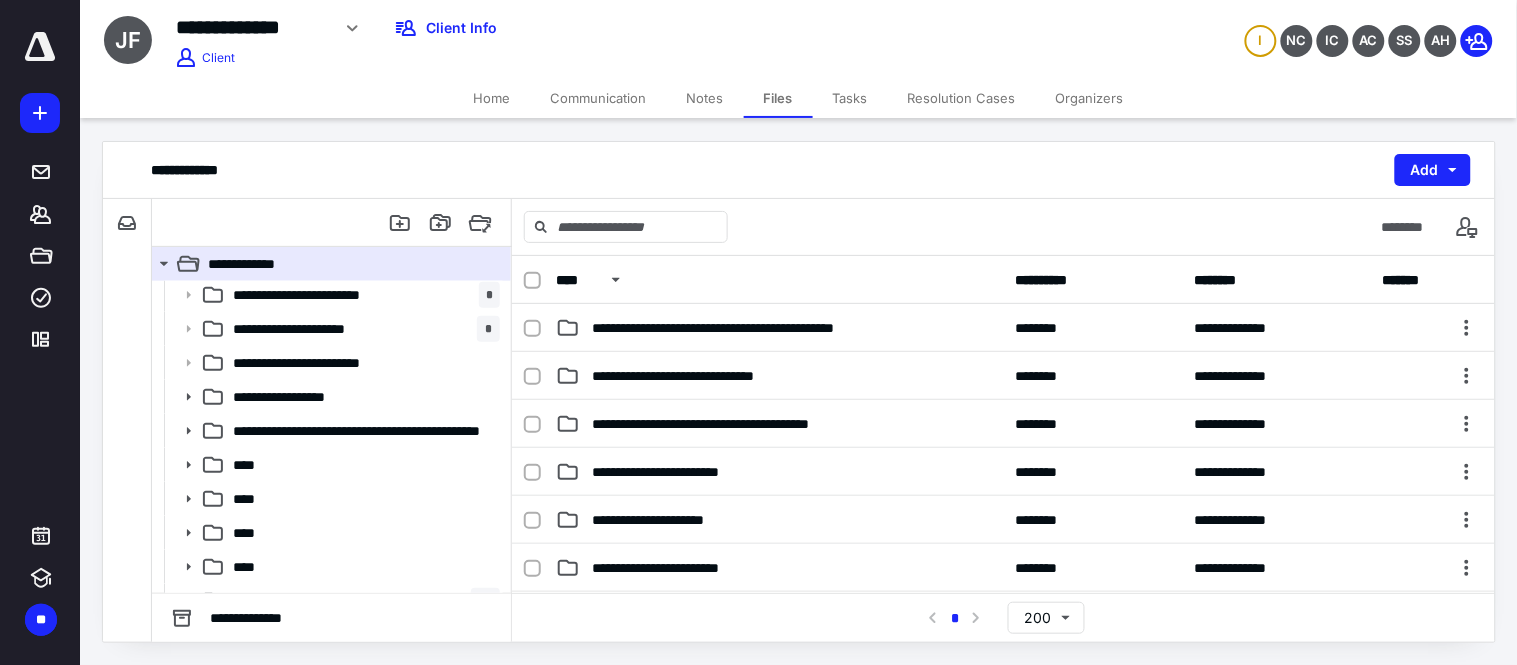 scroll, scrollTop: 265, scrollLeft: 0, axis: vertical 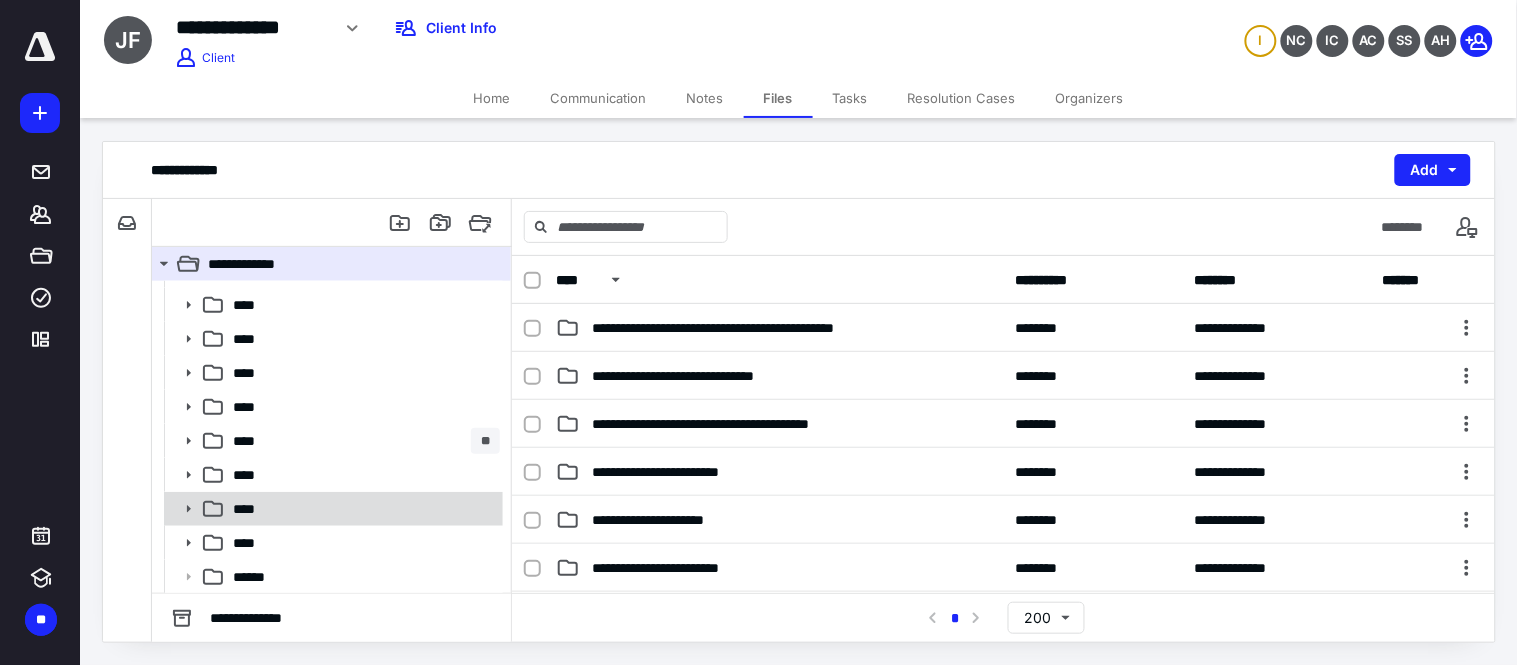 drag, startPoint x: 190, startPoint y: 542, endPoint x: 184, endPoint y: 522, distance: 20.880613 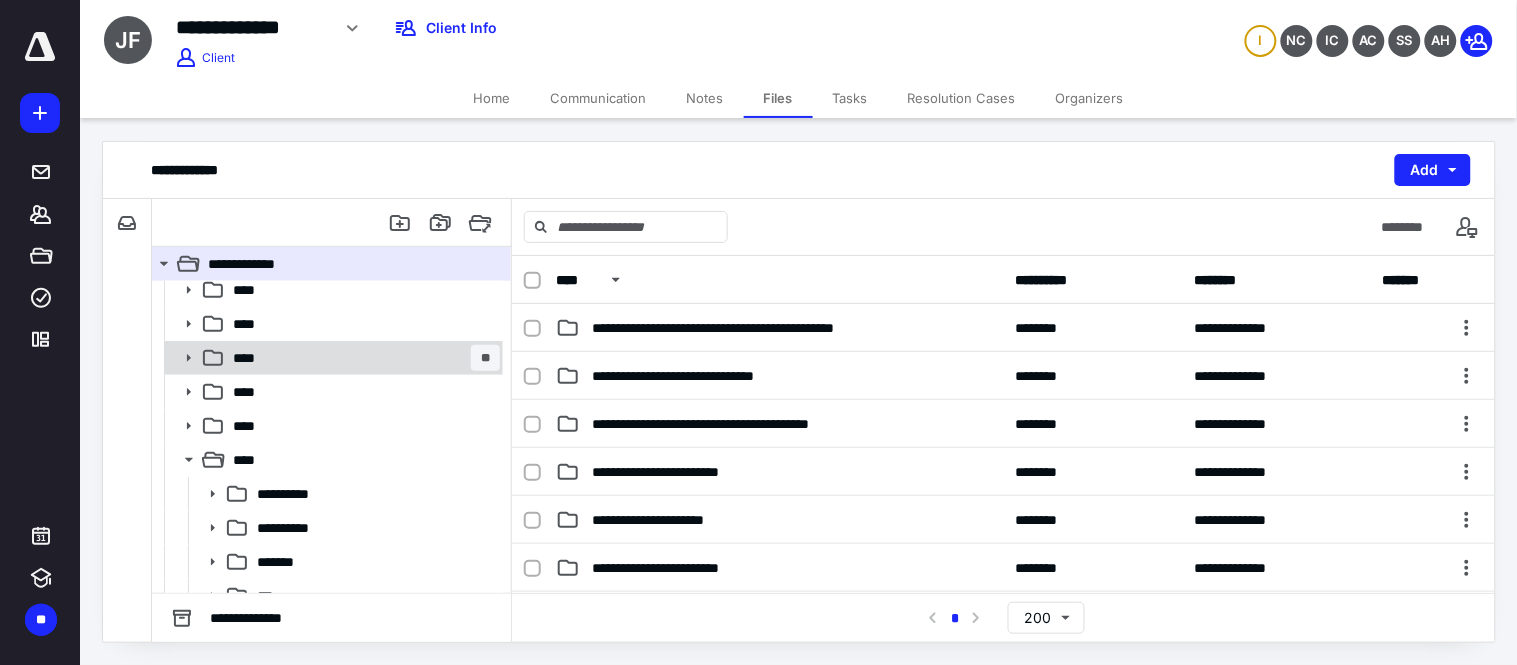 scroll, scrollTop: 401, scrollLeft: 0, axis: vertical 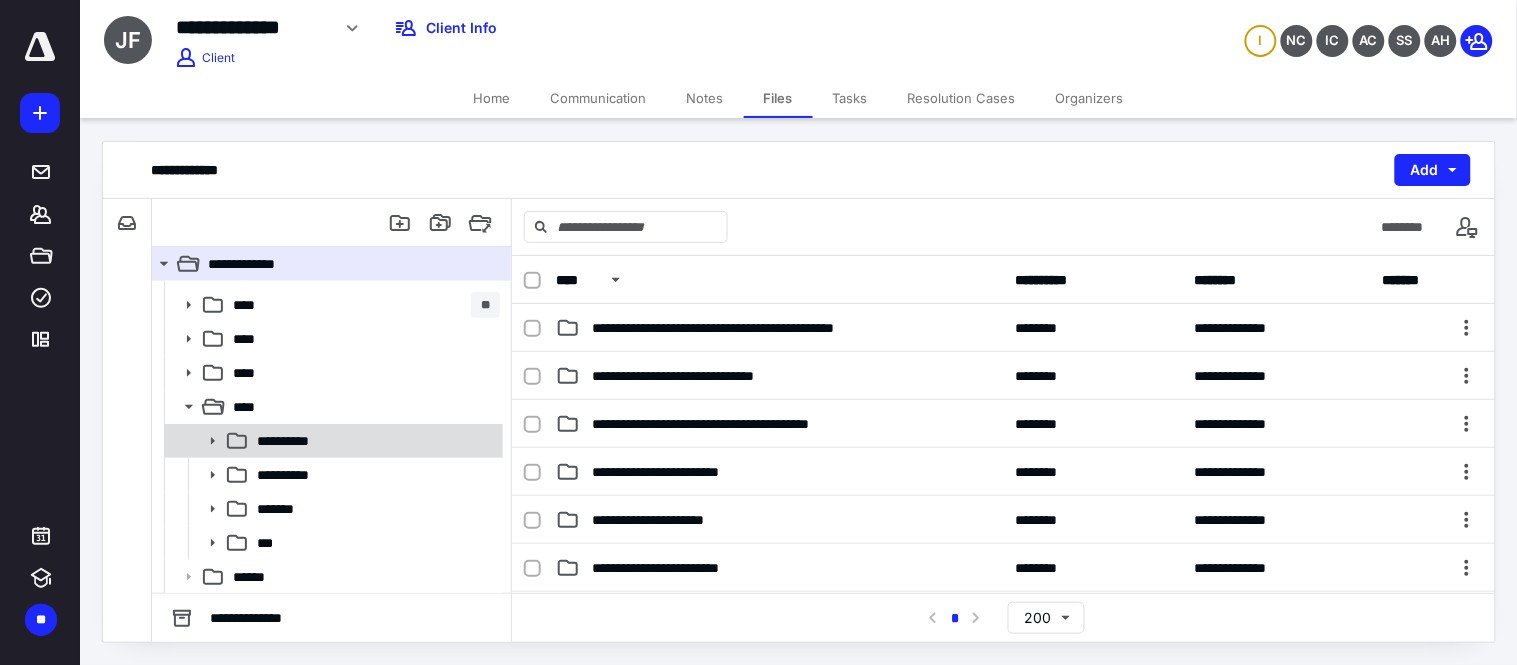 click 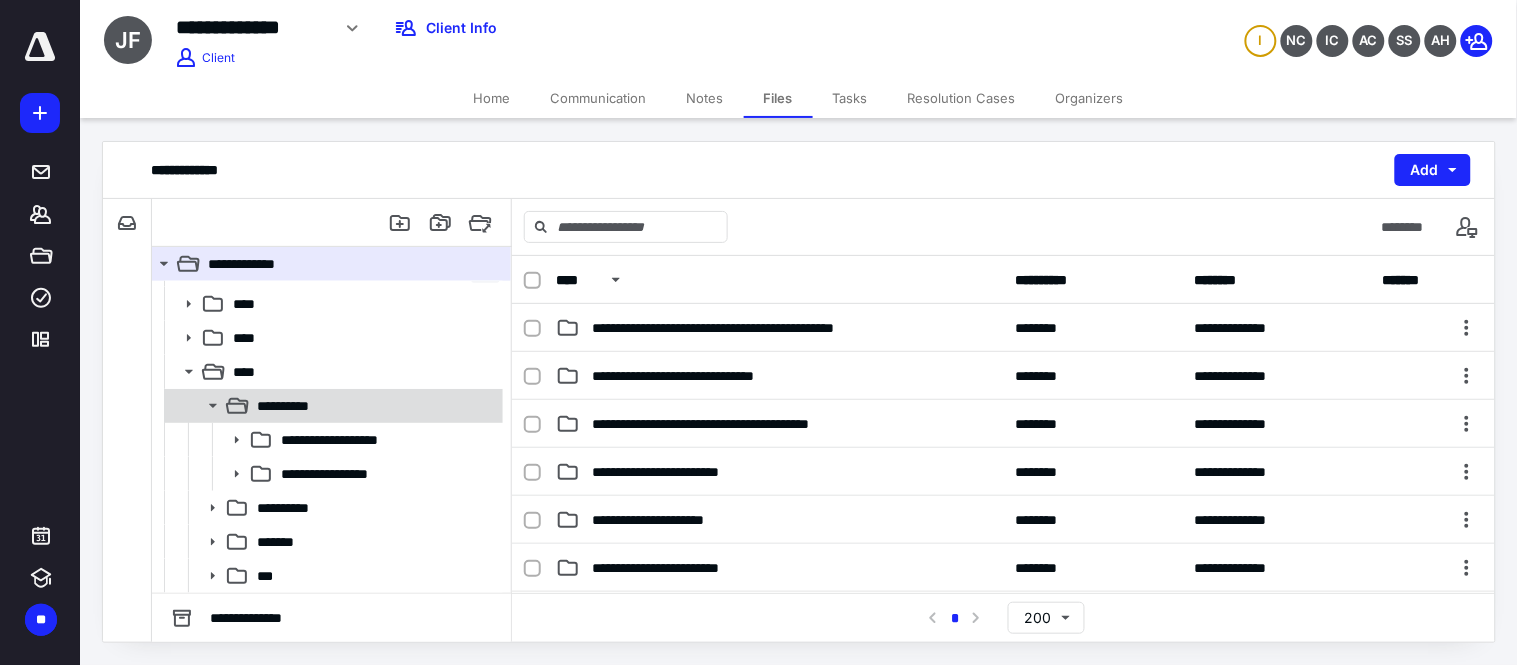 scroll, scrollTop: 470, scrollLeft: 0, axis: vertical 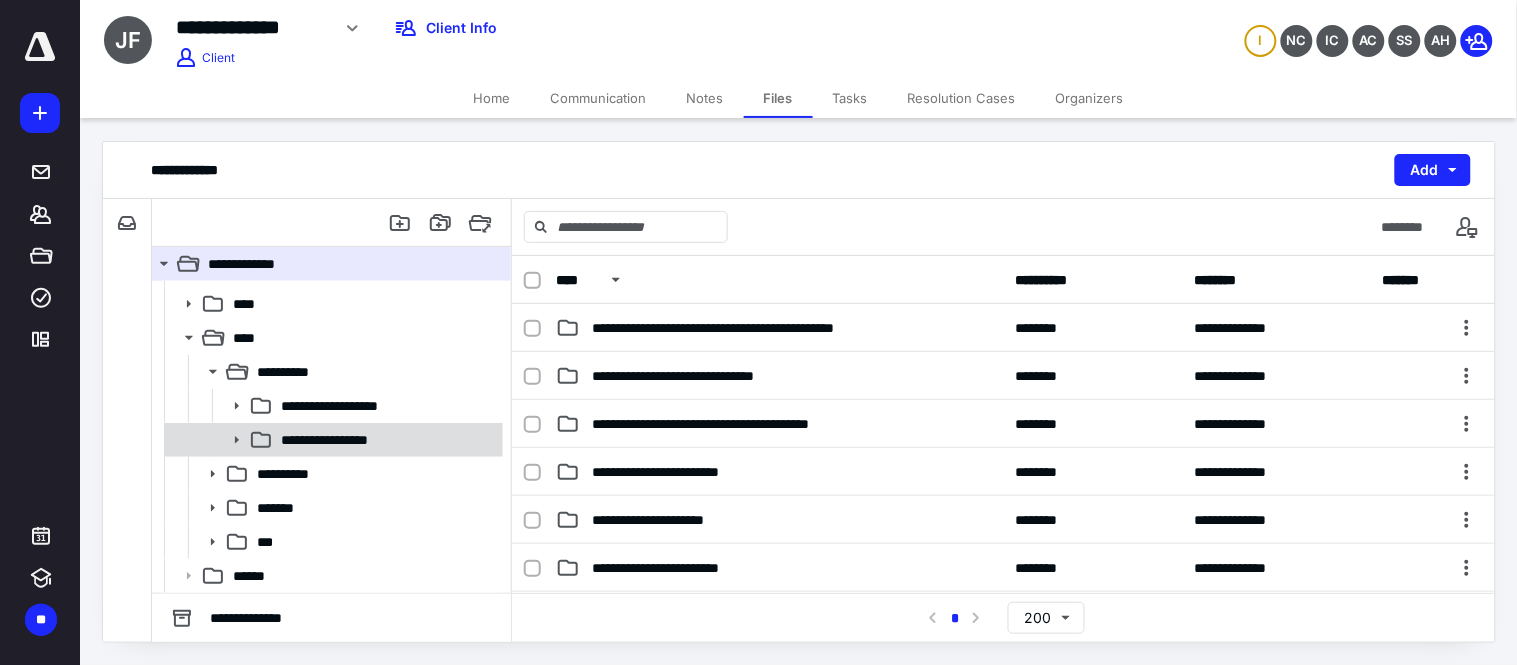 click 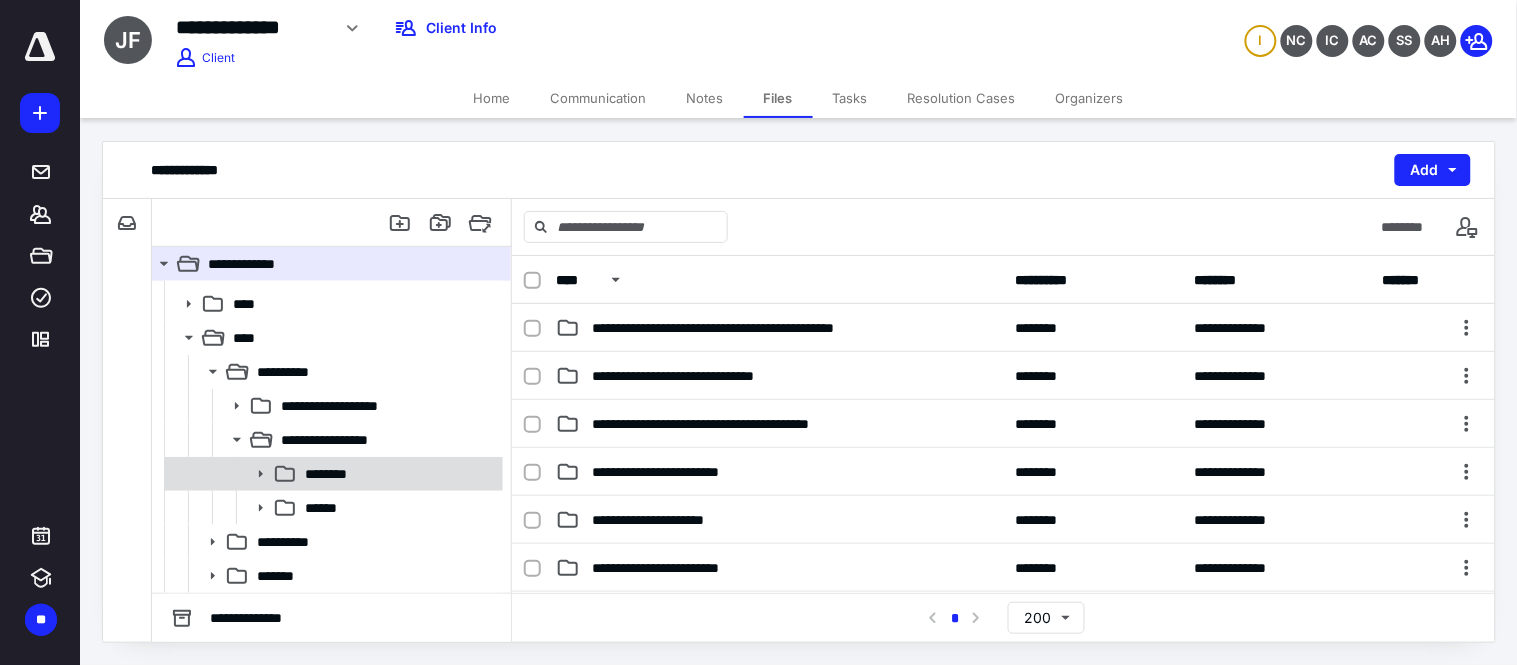 click 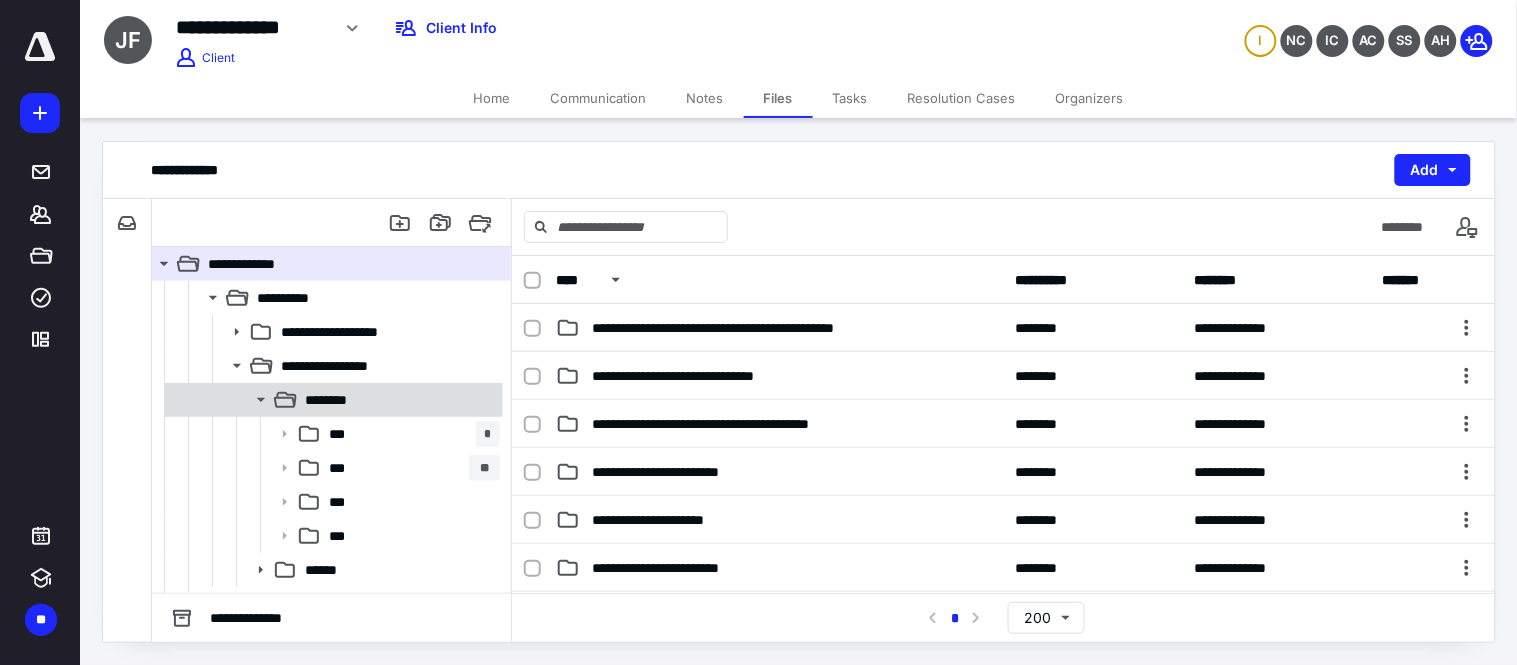scroll, scrollTop: 581, scrollLeft: 0, axis: vertical 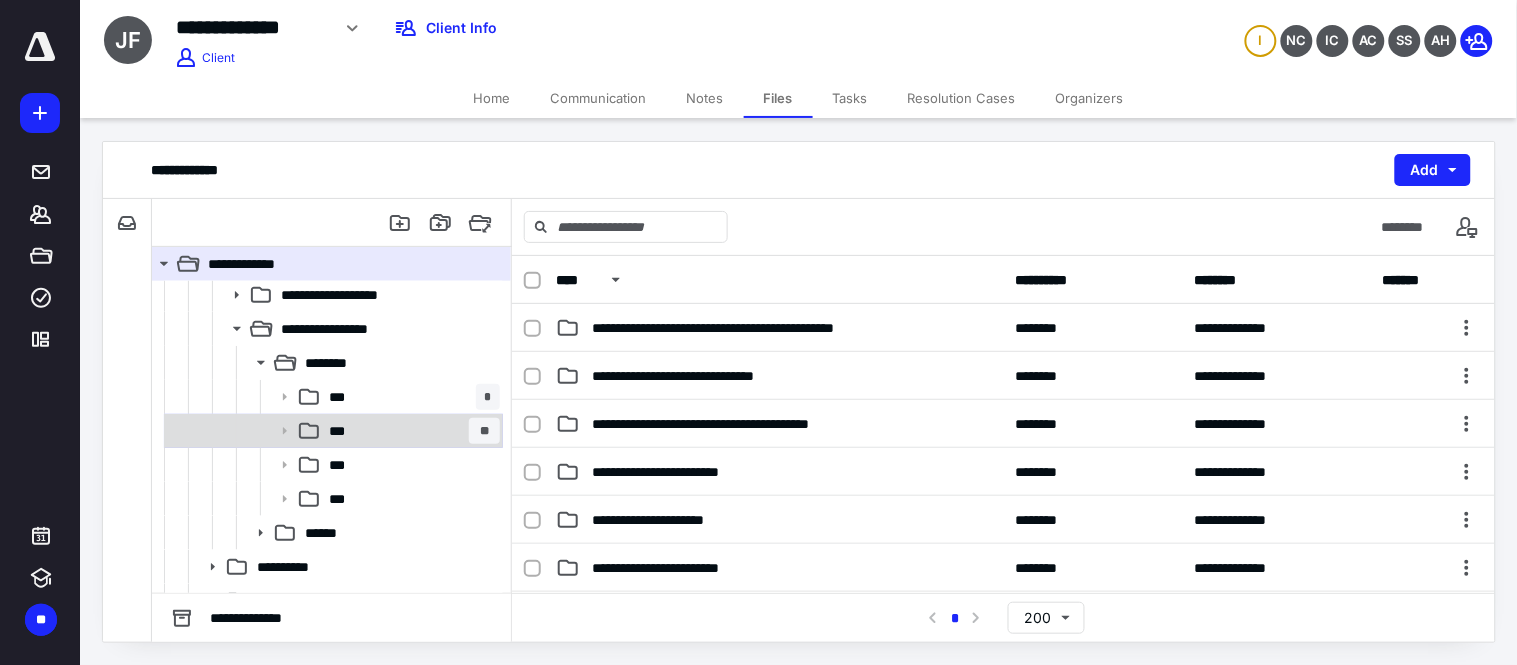 click on "*** **" at bounding box center [410, 431] 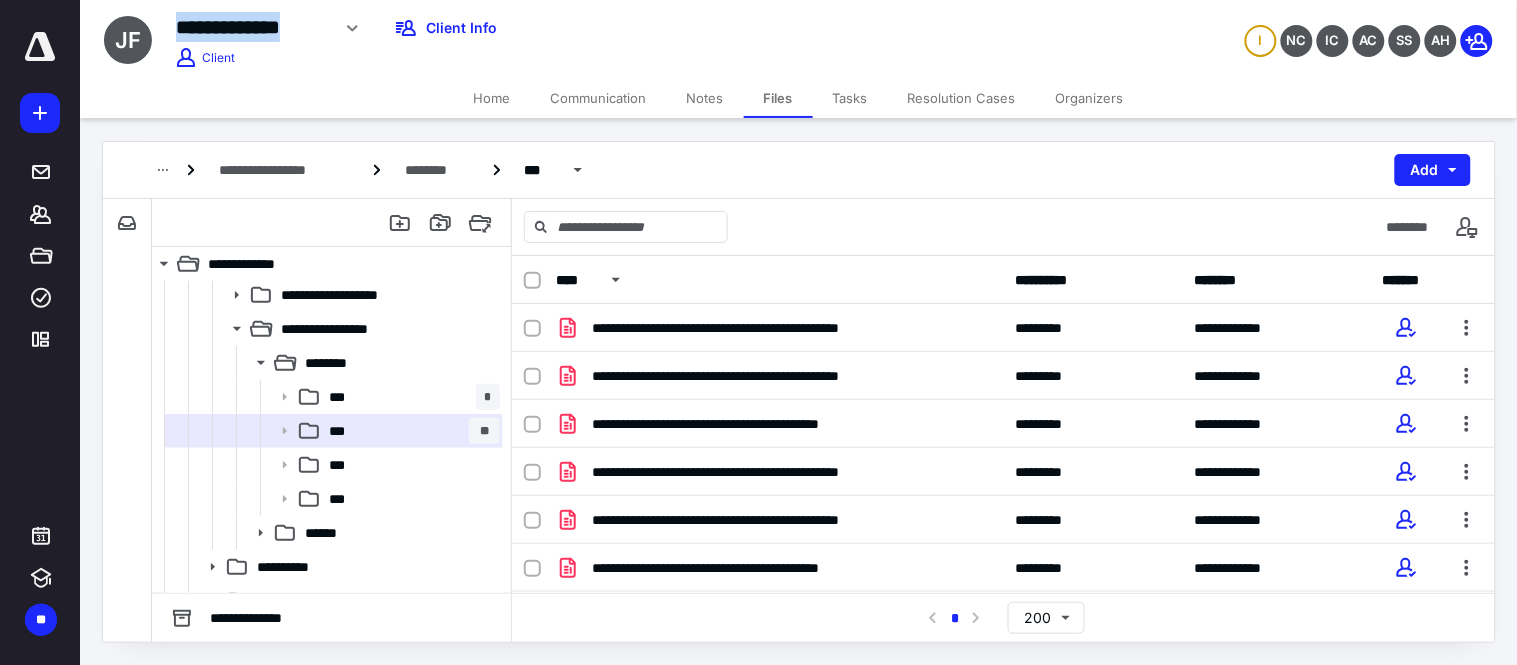 drag, startPoint x: 332, startPoint y: 27, endPoint x: 180, endPoint y: 24, distance: 152.0296 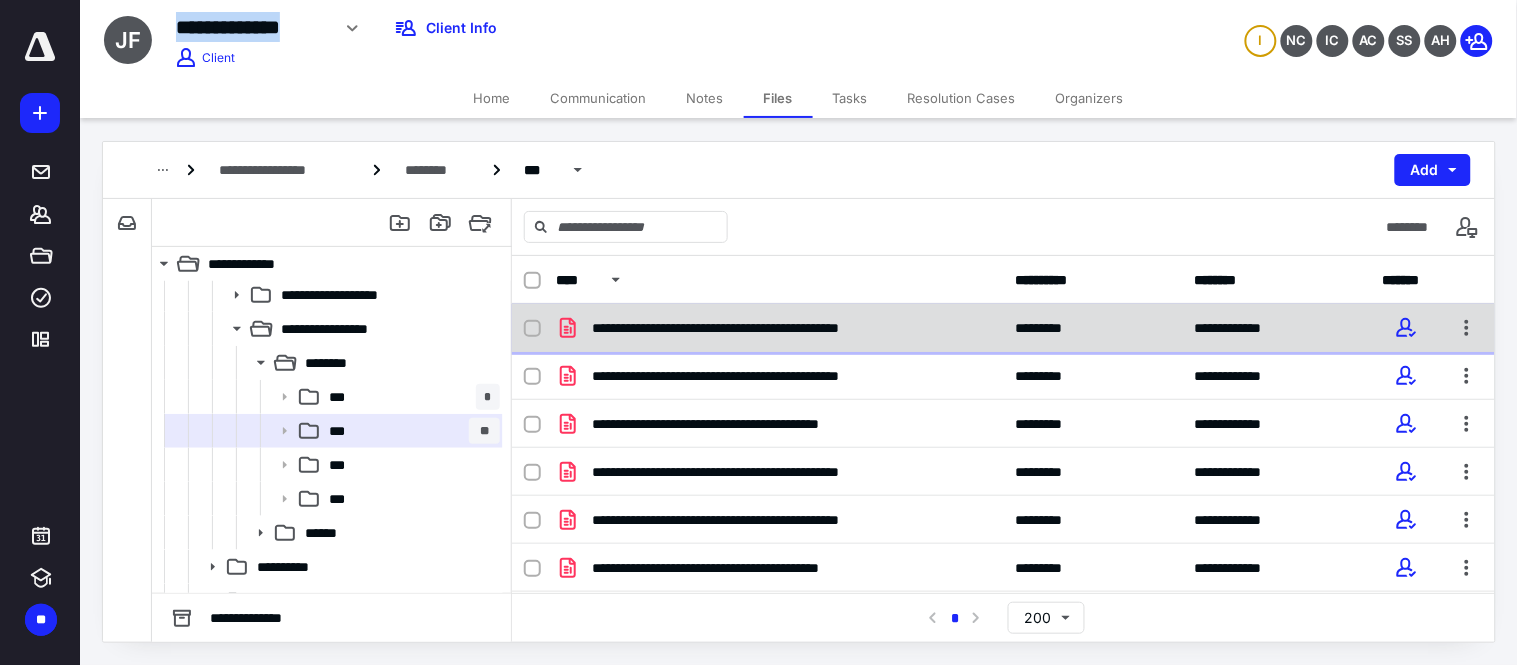 click on "**********" at bounding box center (769, 328) 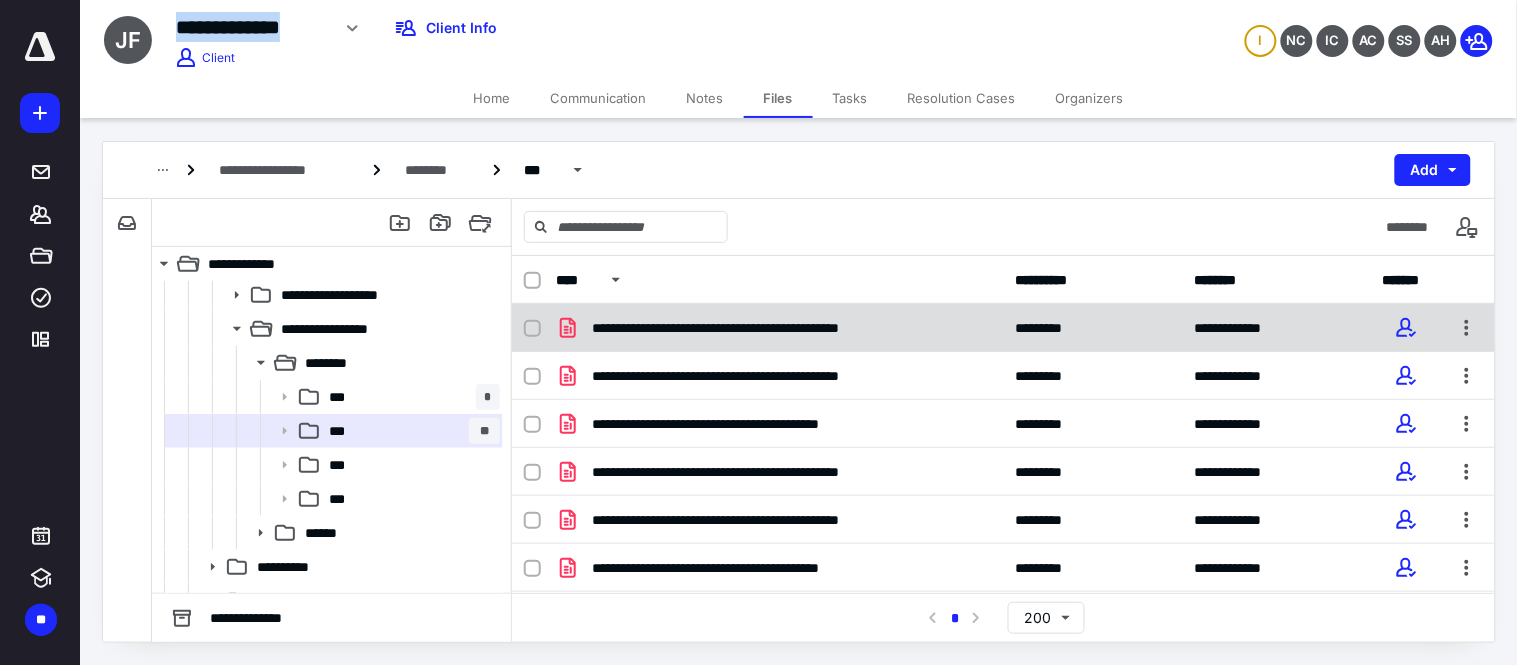 checkbox on "true" 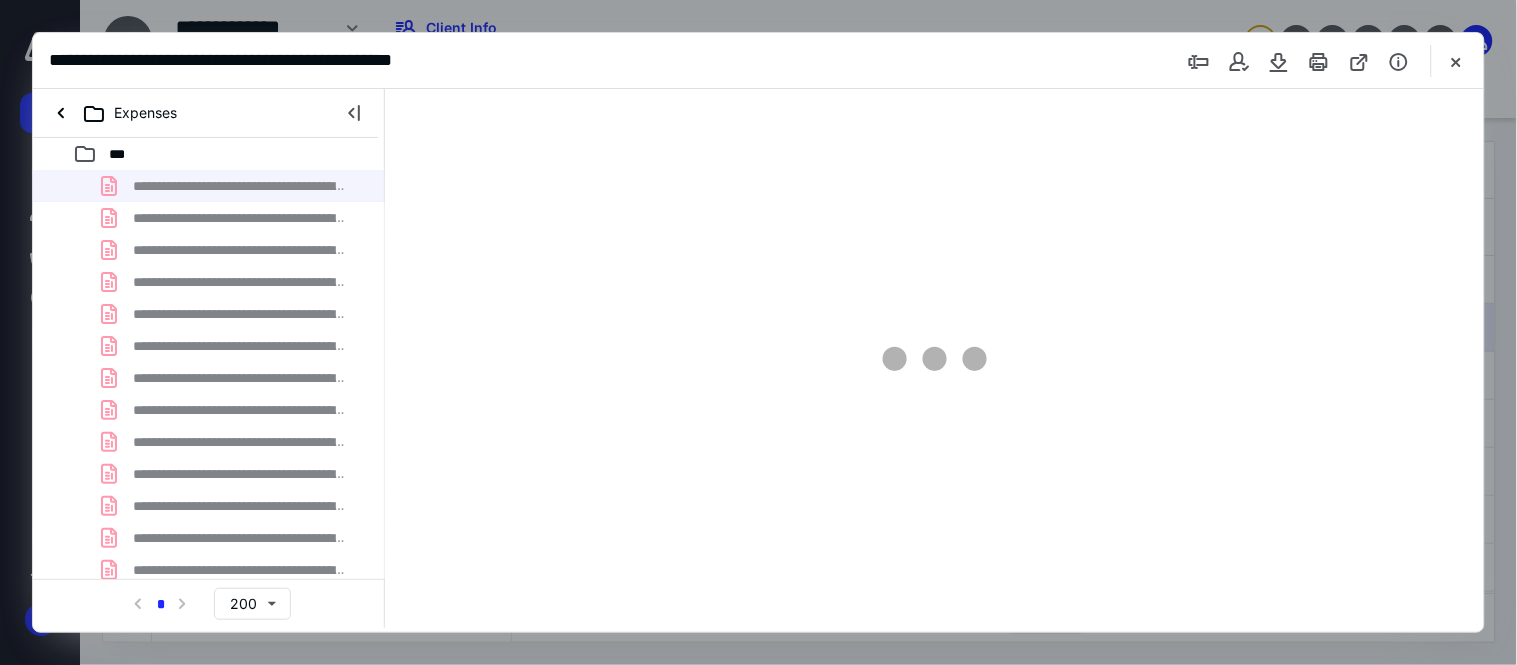 scroll, scrollTop: 0, scrollLeft: 0, axis: both 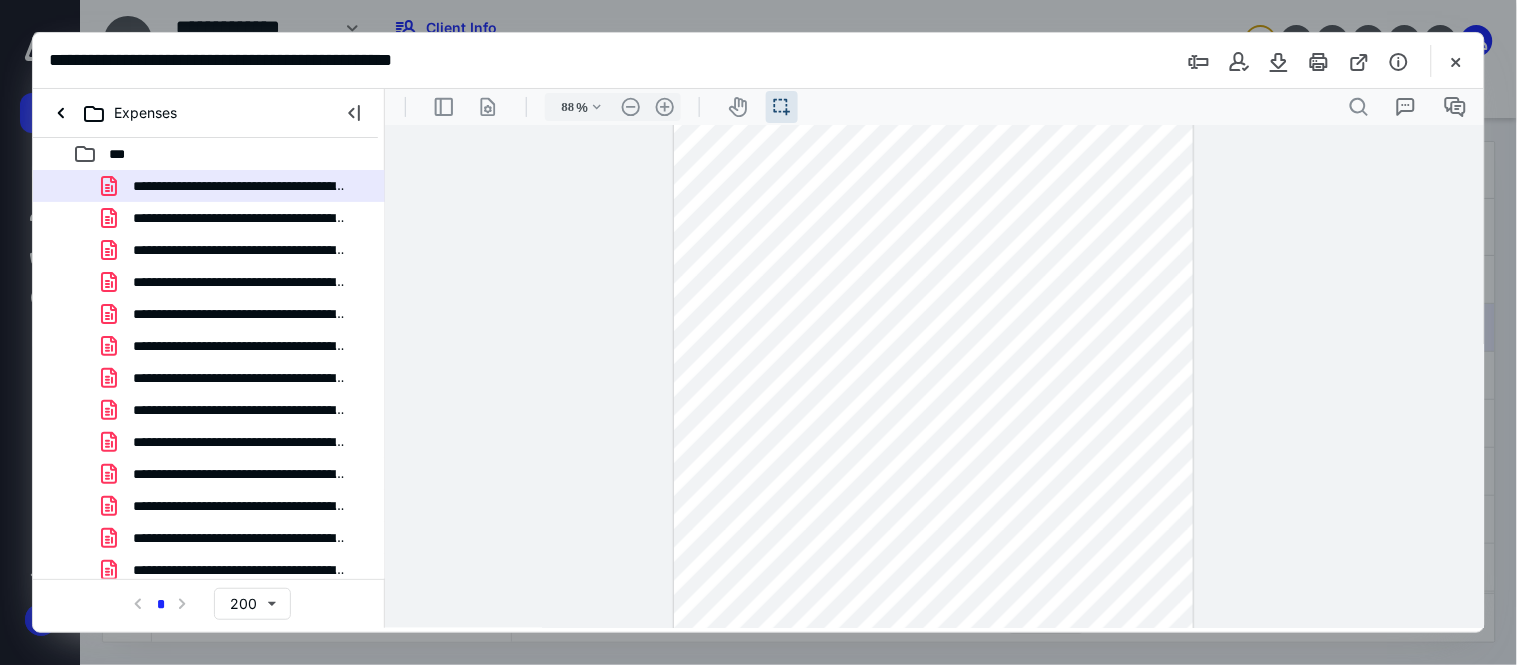 type on "138" 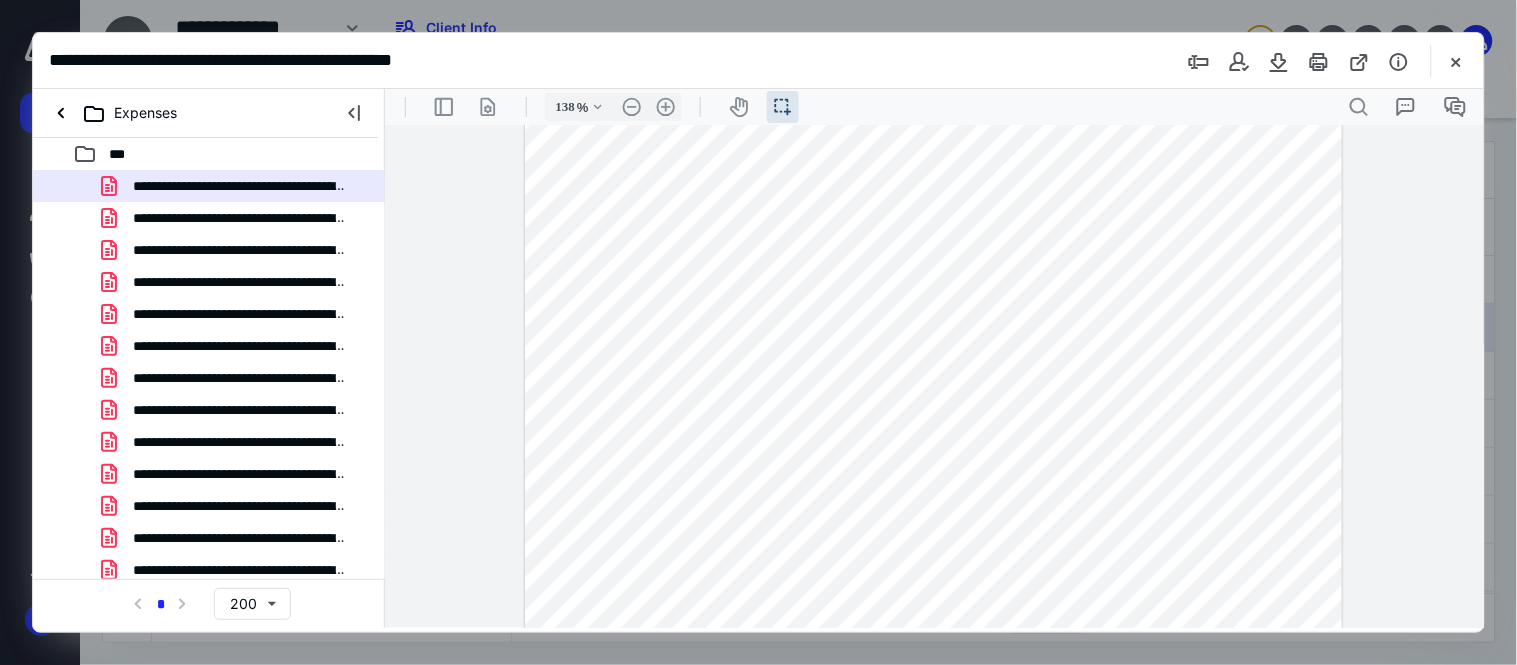 scroll, scrollTop: 922, scrollLeft: 0, axis: vertical 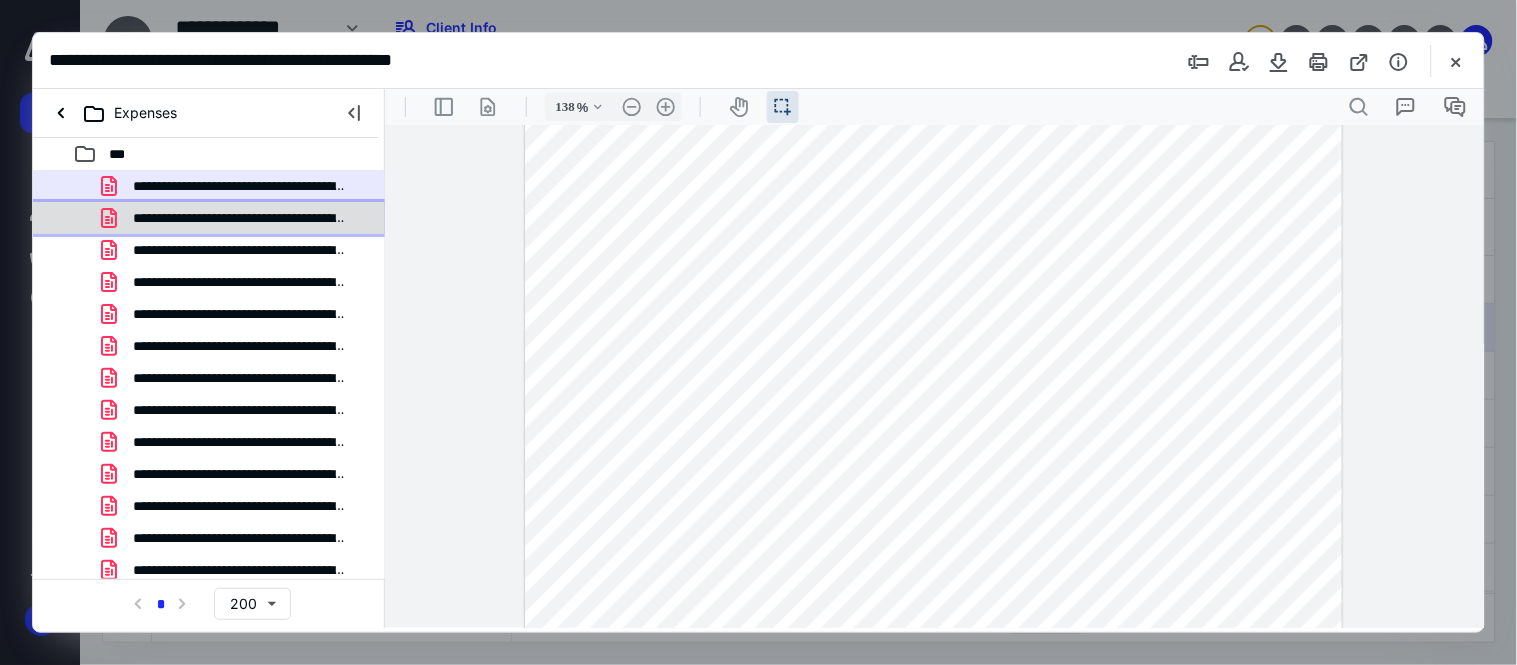 click on "**********" at bounding box center (240, 218) 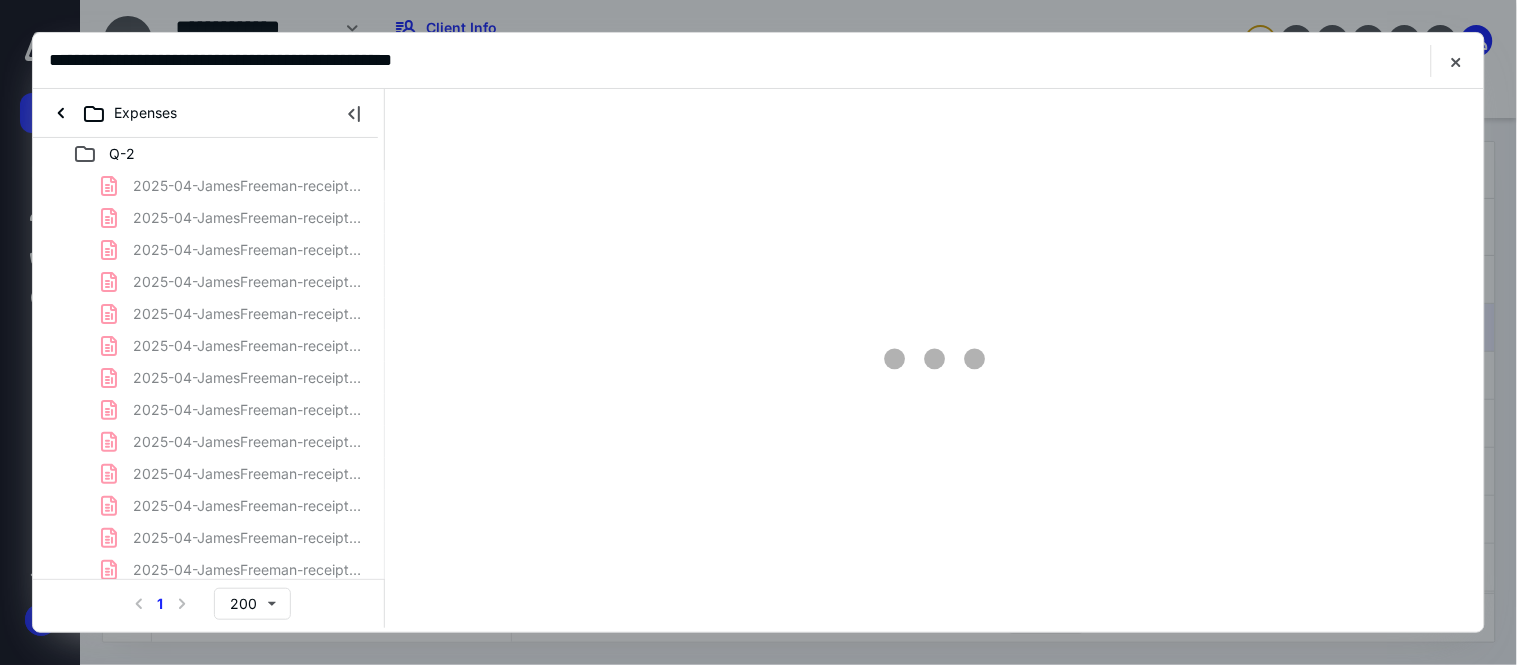 scroll, scrollTop: 0, scrollLeft: 0, axis: both 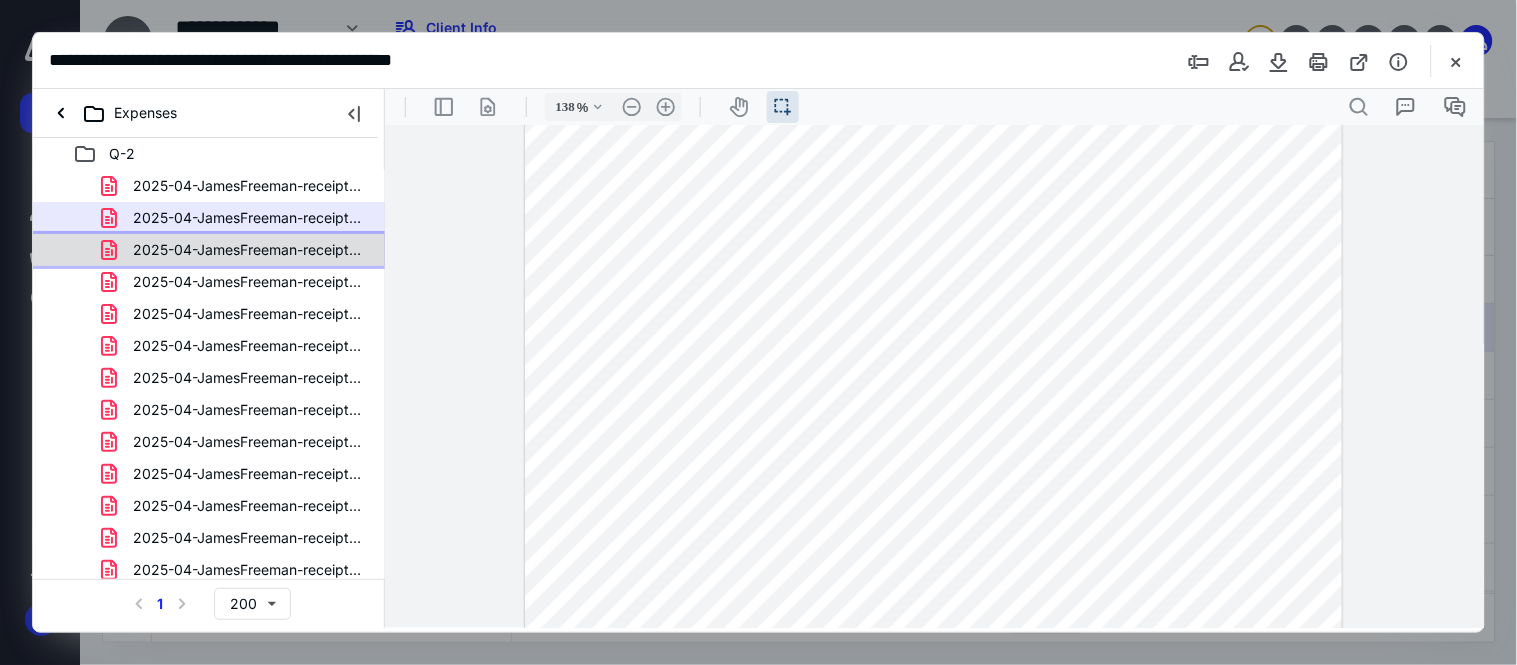 click on "2025-04-JamesFreeman-receipt-Expenses (1).pdf" at bounding box center [249, 250] 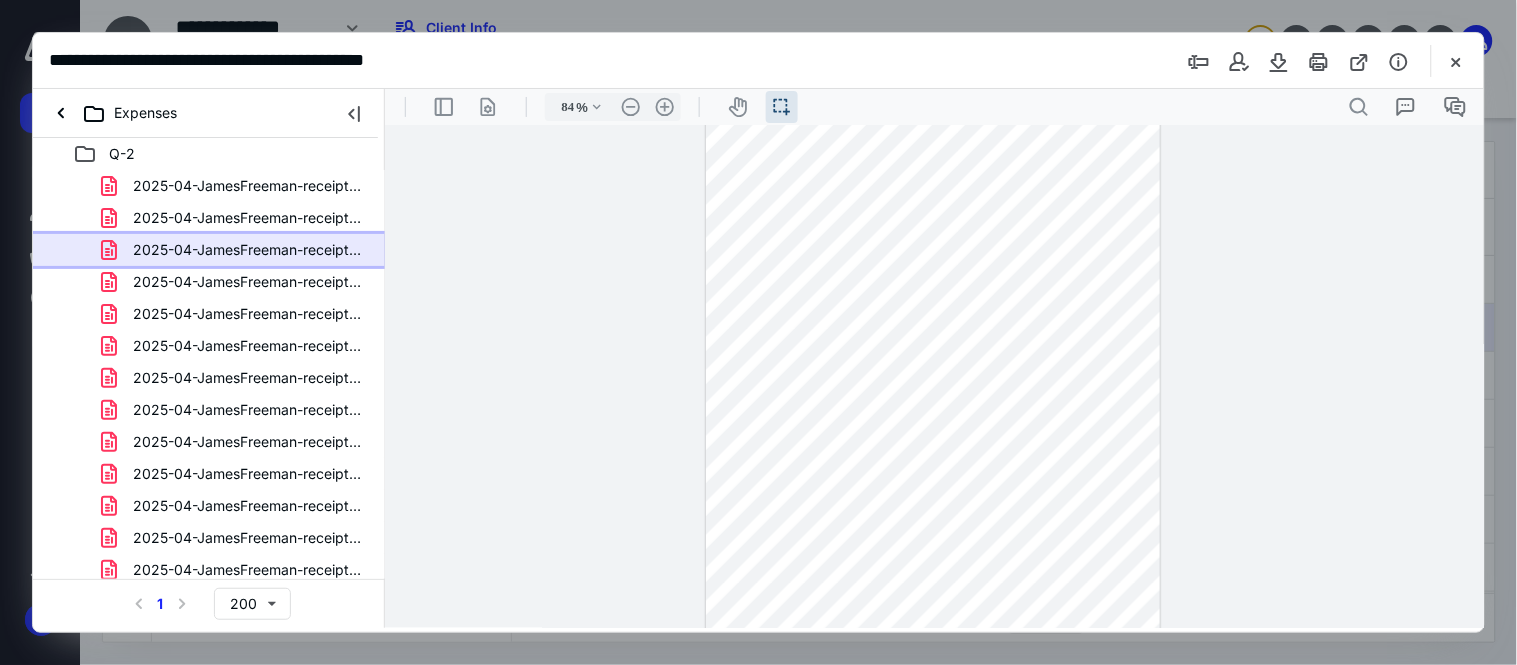 scroll, scrollTop: 356, scrollLeft: 0, axis: vertical 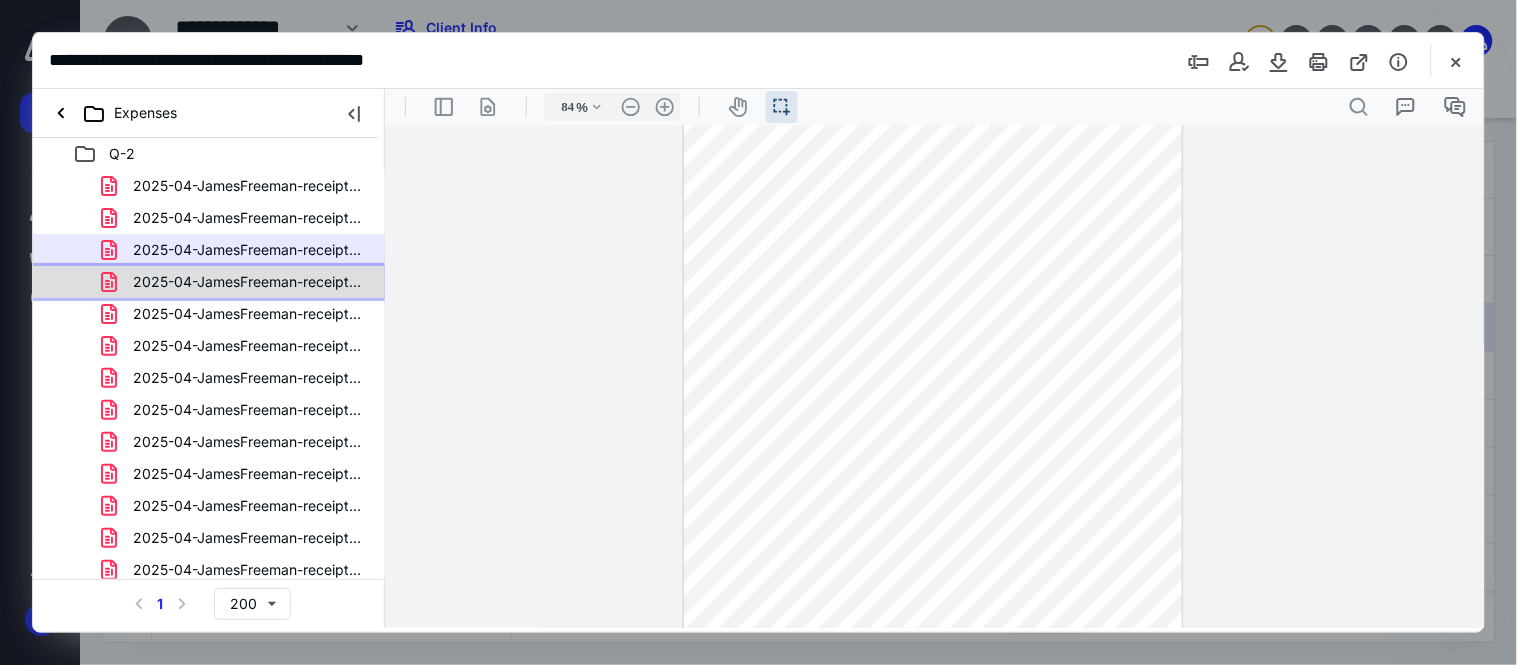 click on "2025-04-JamesFreeman-receipt-Expenses (2) (1).pdf" at bounding box center [249, 282] 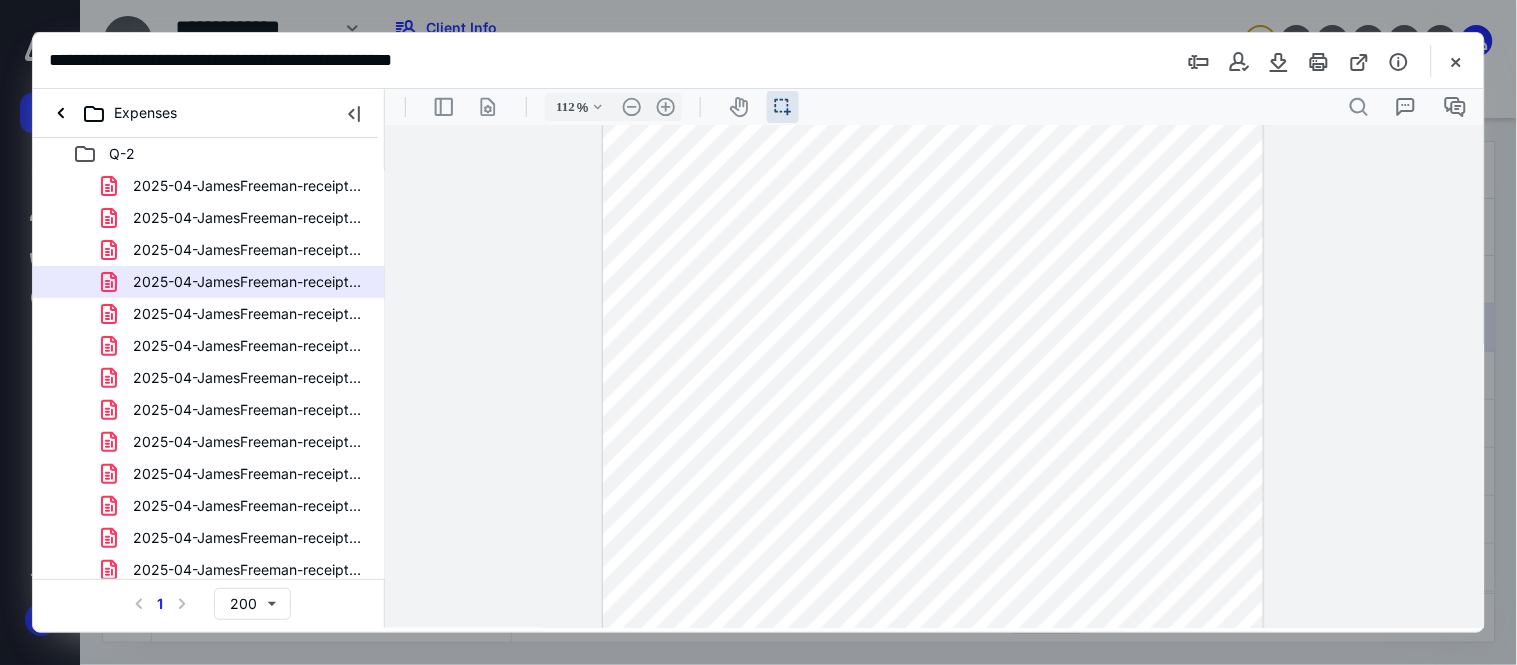 scroll, scrollTop: 722, scrollLeft: 0, axis: vertical 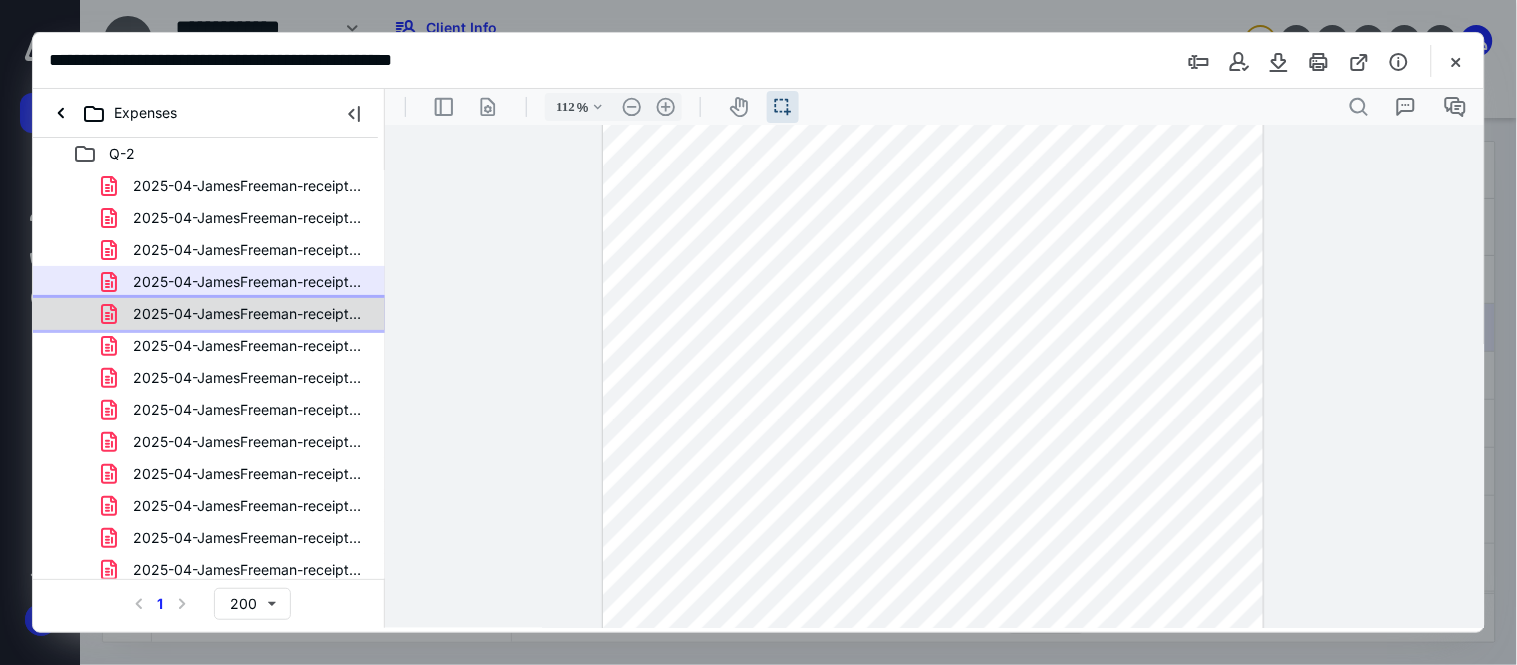 click on "2025-04-JamesFreeman-receipt-Expenses (2) (2).pdf" at bounding box center [249, 314] 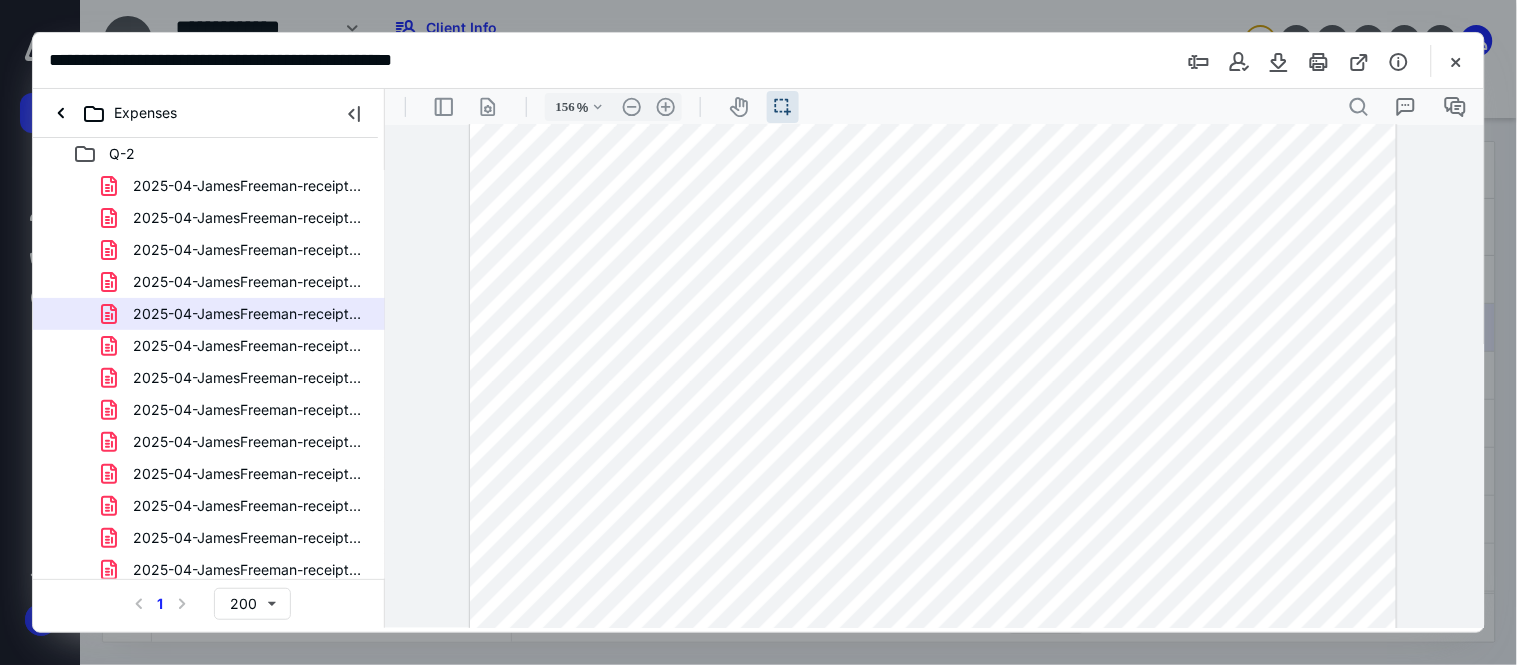 scroll, scrollTop: 977, scrollLeft: 0, axis: vertical 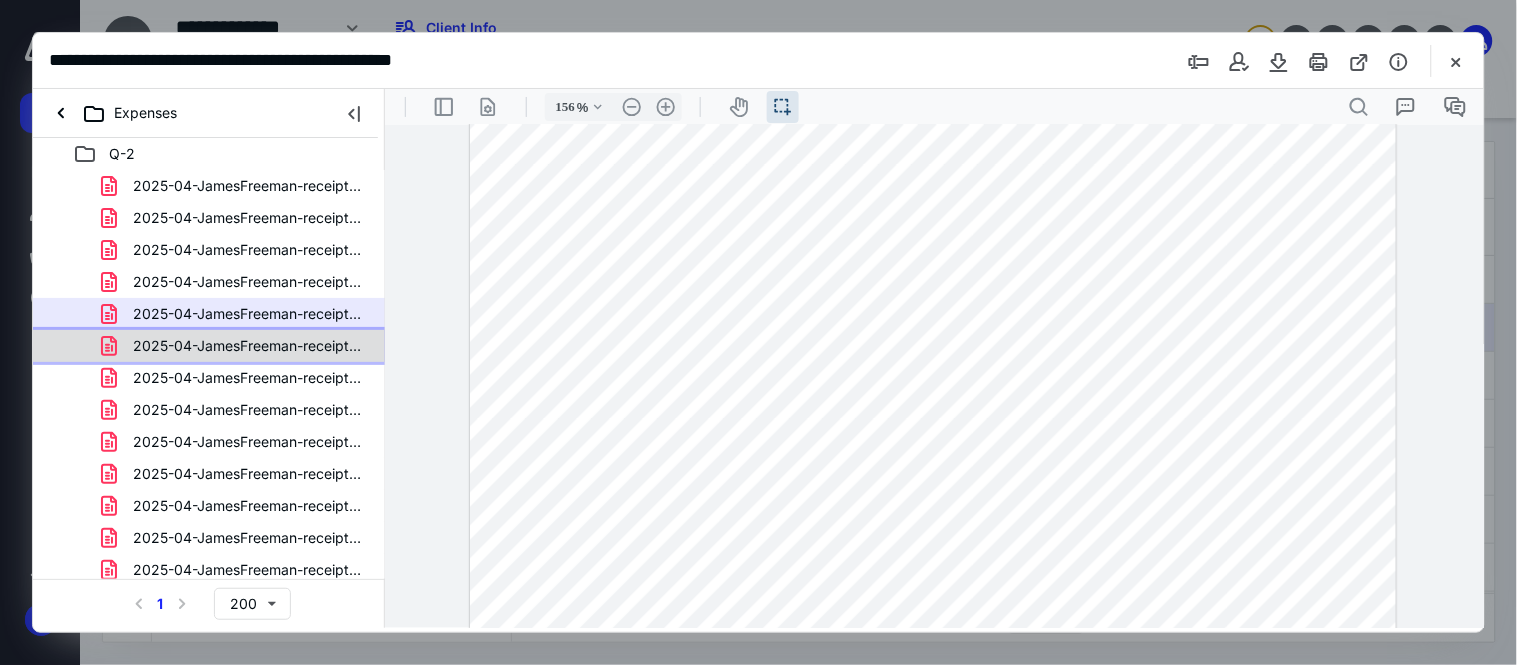click on "2025-04-JamesFreeman-receipt-Expenses (2).pdf" at bounding box center [249, 346] 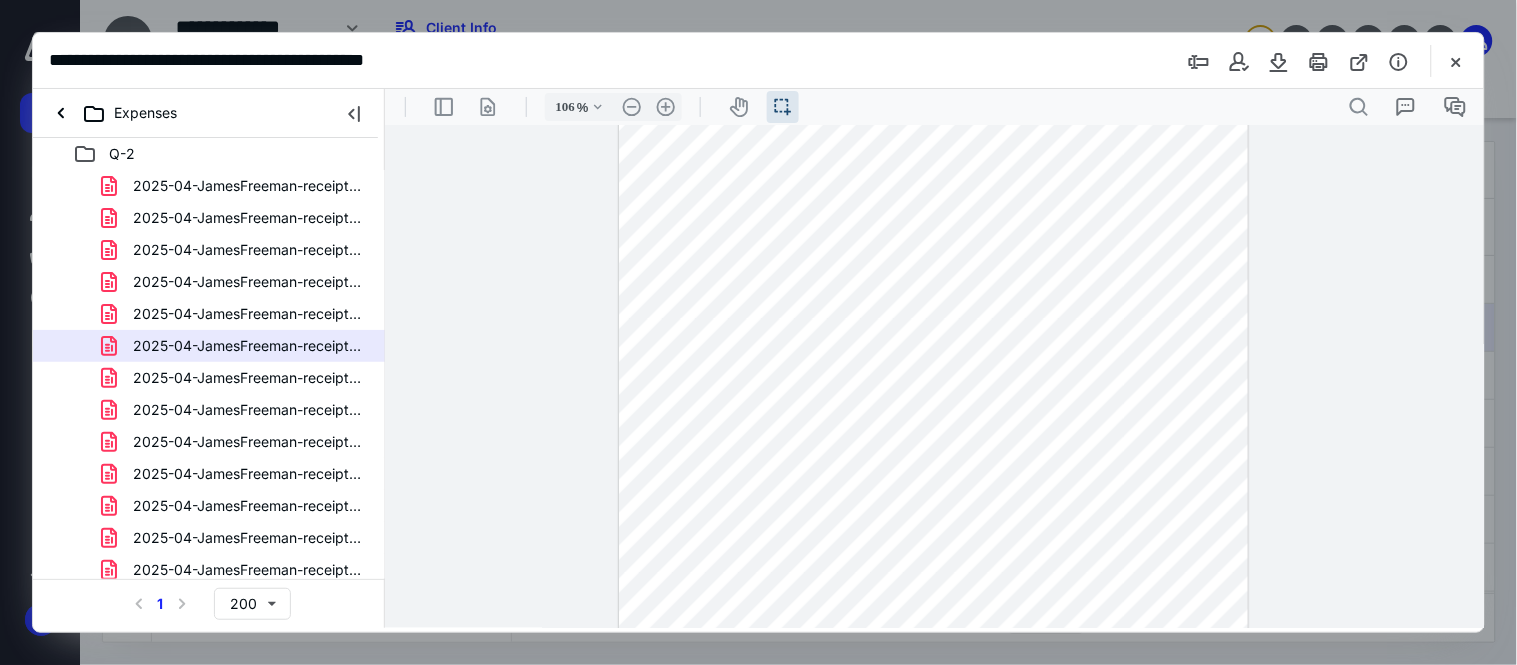 scroll, scrollTop: 712, scrollLeft: 0, axis: vertical 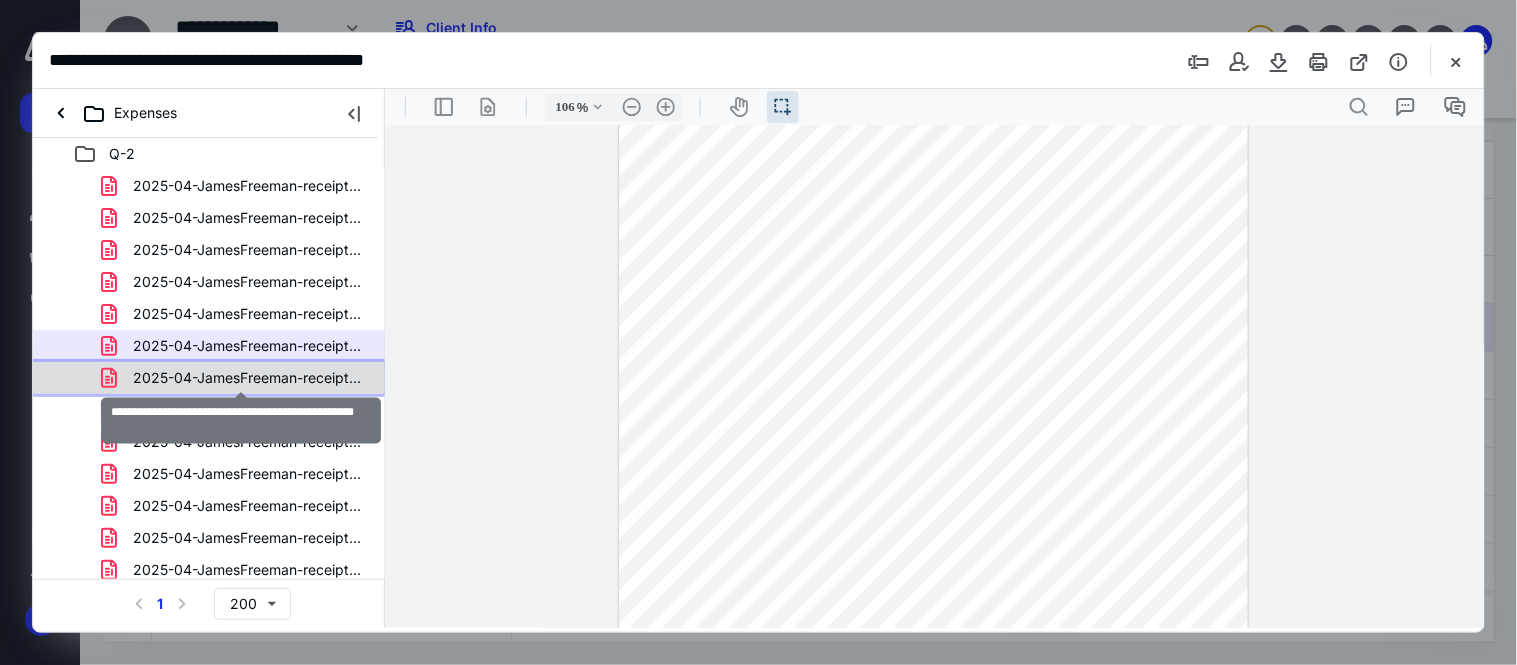 click on "2025-04-JamesFreeman-receipt-Expenses (3) (1).pdf" at bounding box center (249, 378) 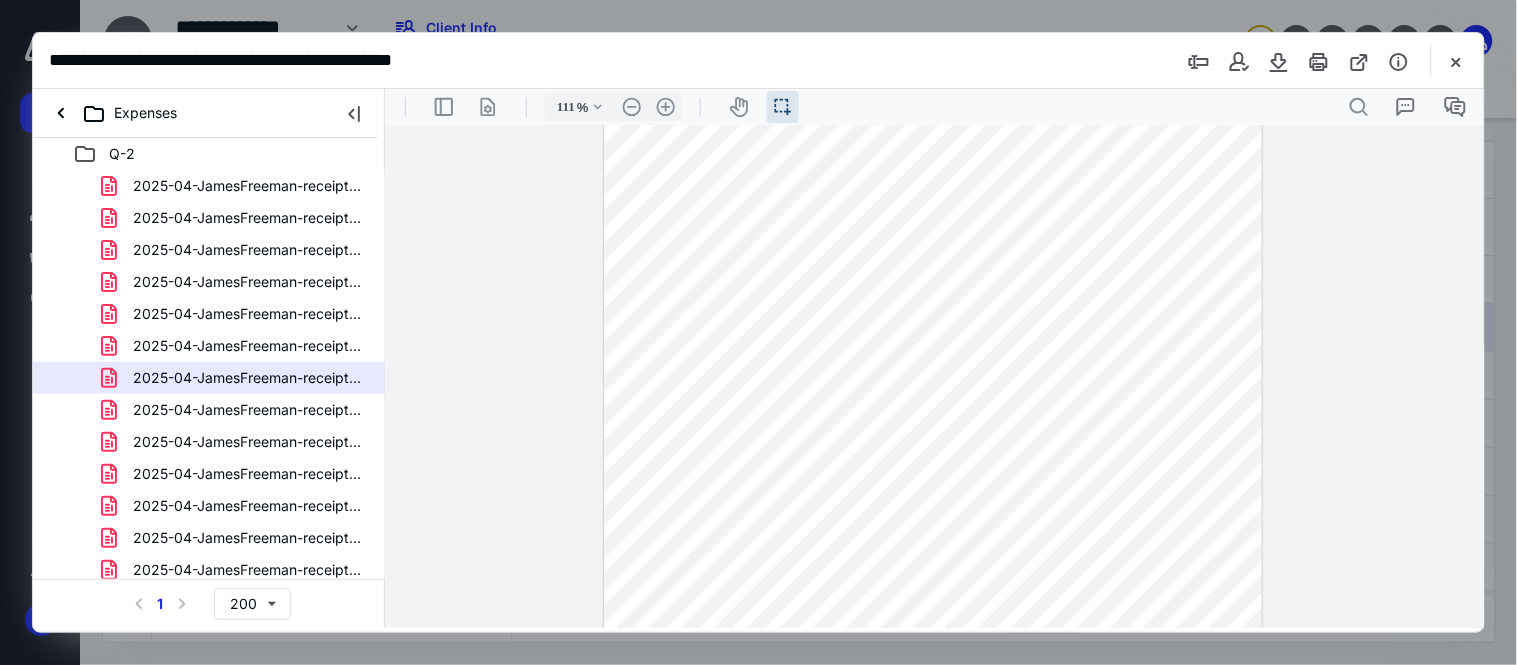 scroll, scrollTop: 551, scrollLeft: 0, axis: vertical 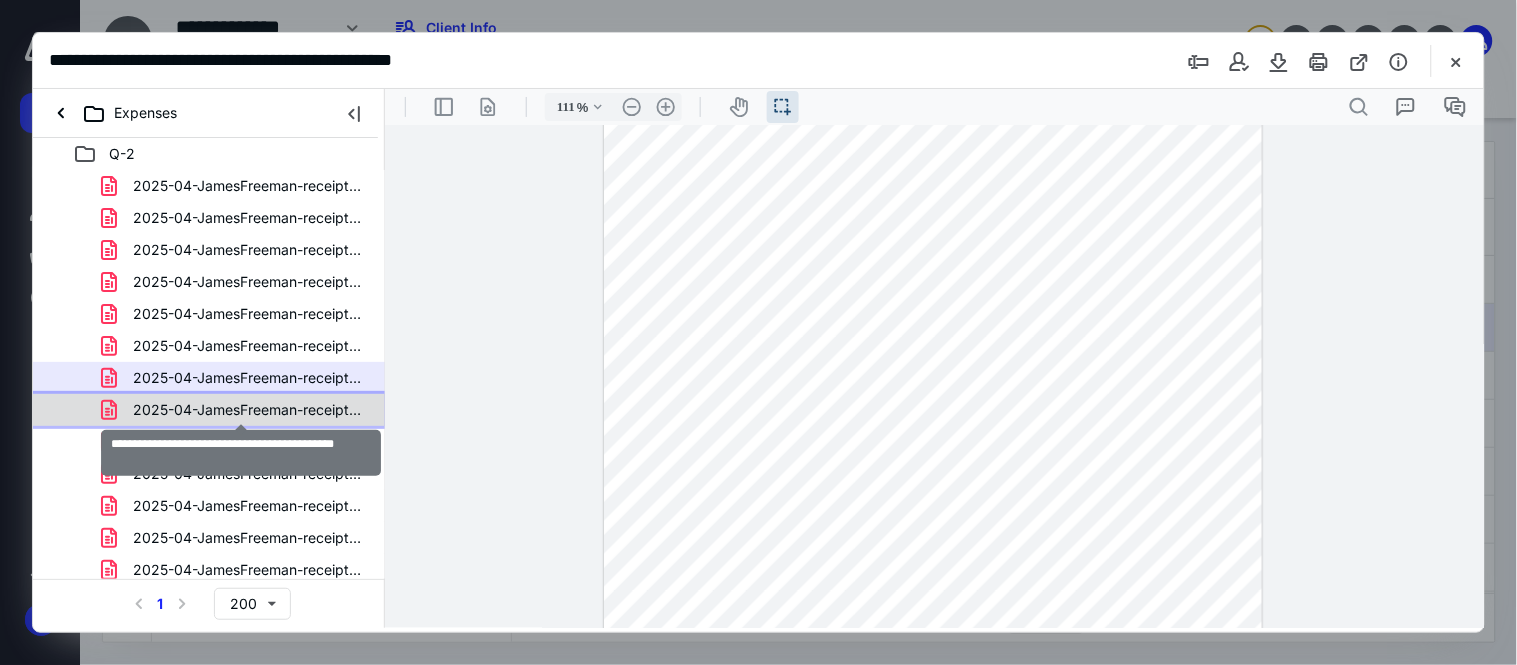 click on "2025-04-JamesFreeman-receipt-Expenses (3).pdf" at bounding box center [249, 410] 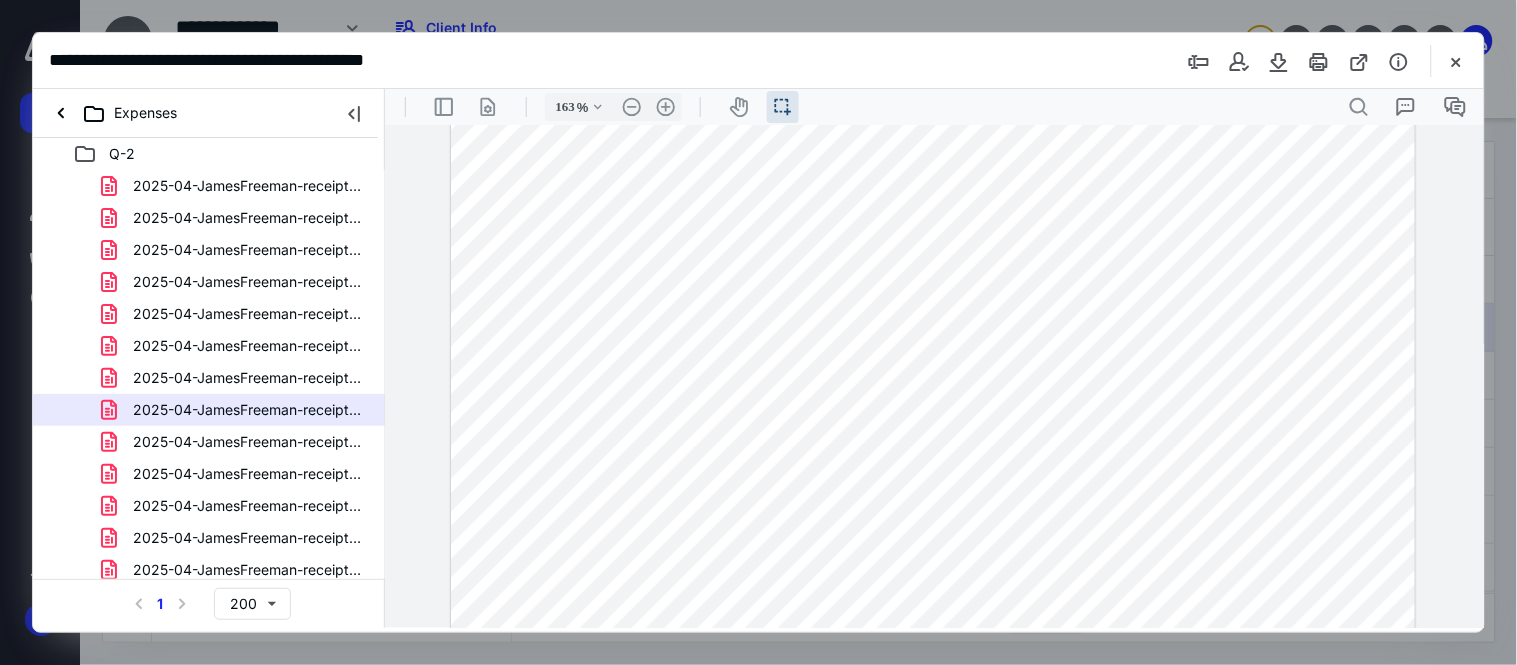 scroll, scrollTop: 757, scrollLeft: 0, axis: vertical 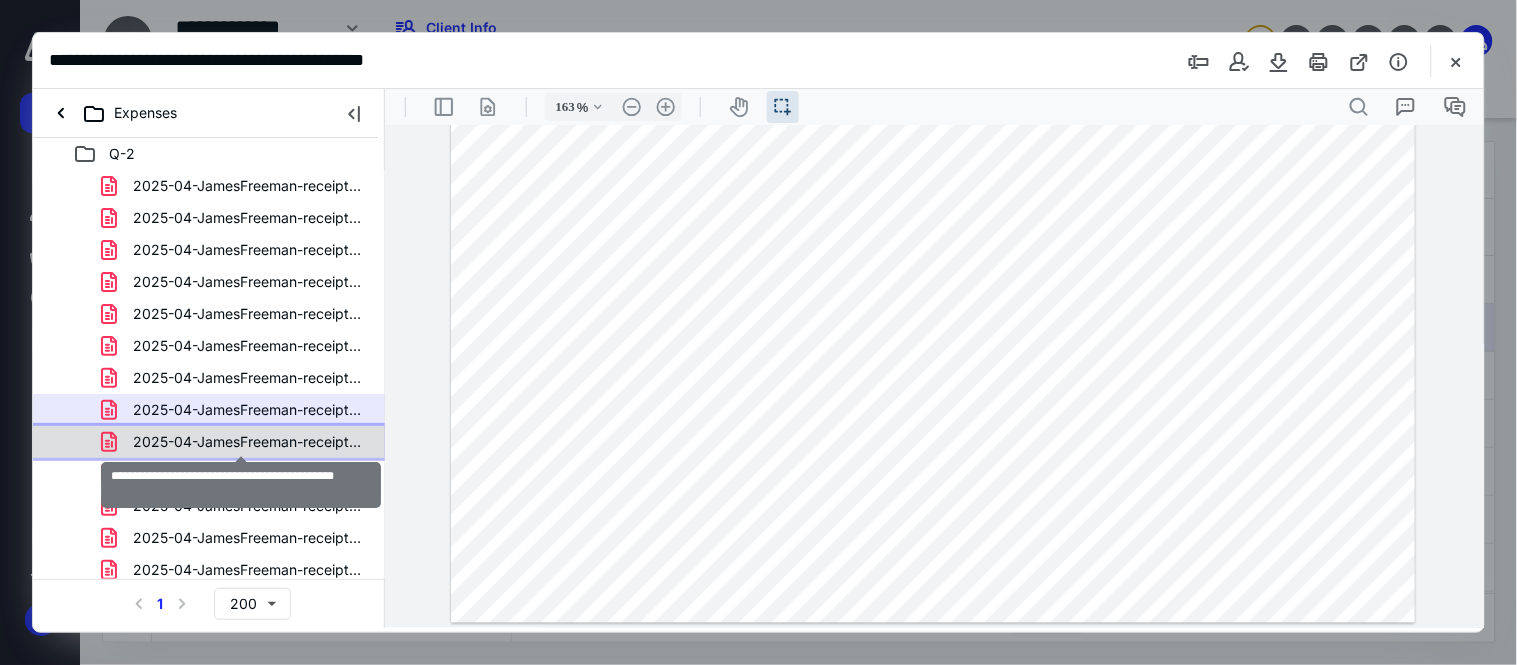 click on "2025-04-JamesFreeman-receipt-Expenses (4).pdf" at bounding box center (249, 442) 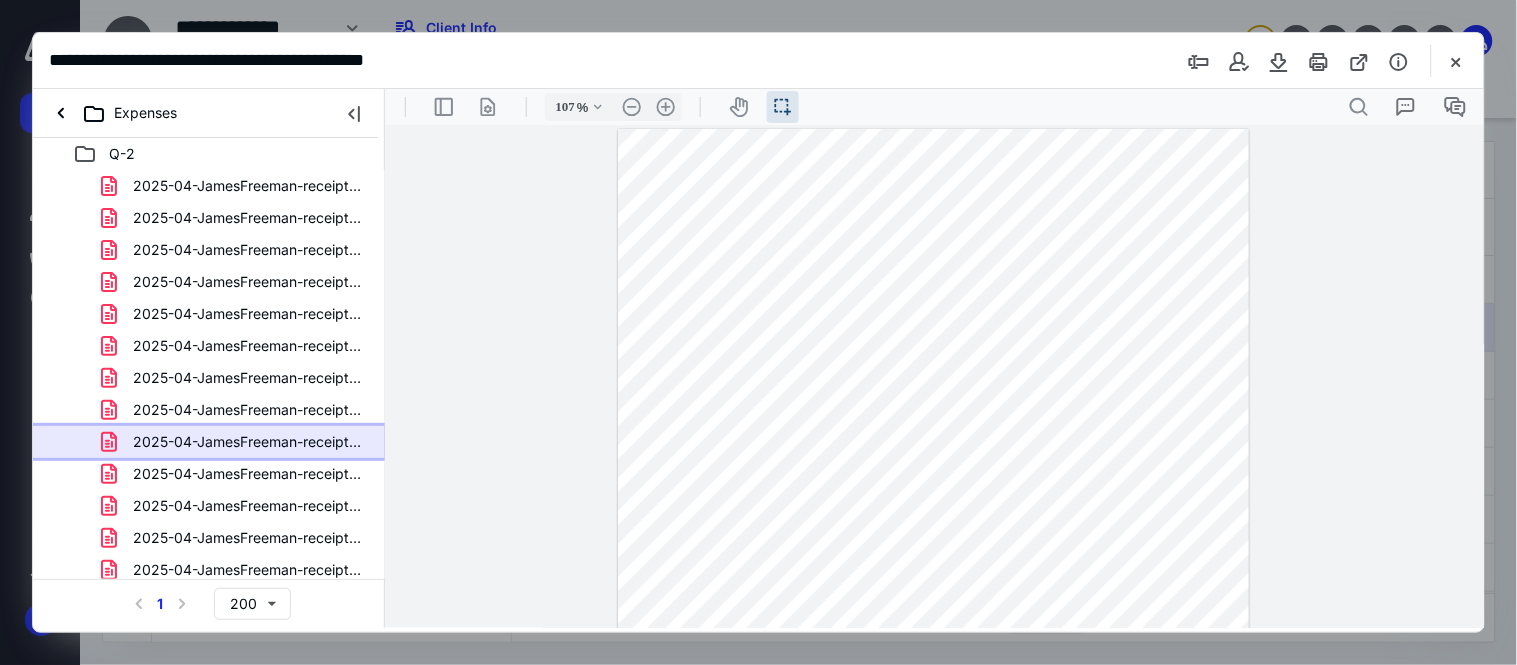 scroll, scrollTop: 333, scrollLeft: 0, axis: vertical 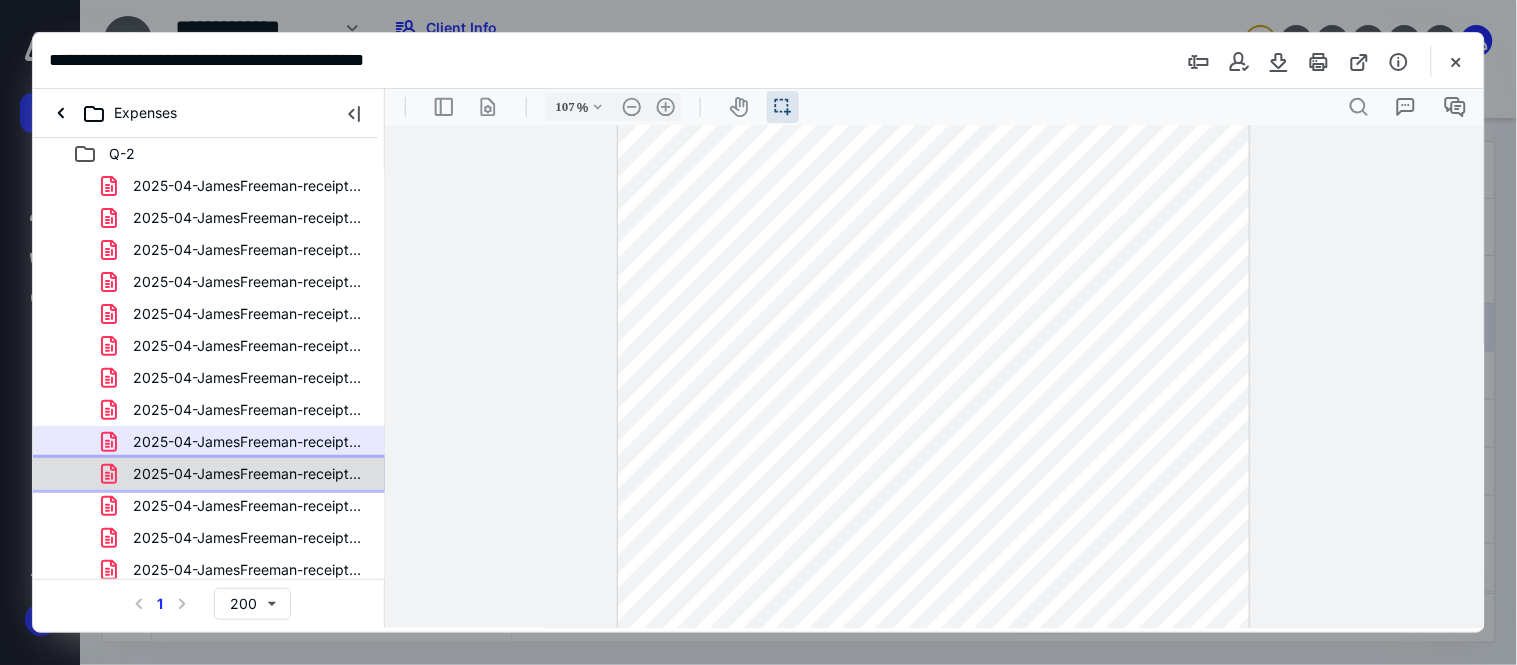 click on "2025-04-JamesFreeman-receipt-Expenses (5).pdf" at bounding box center [237, 474] 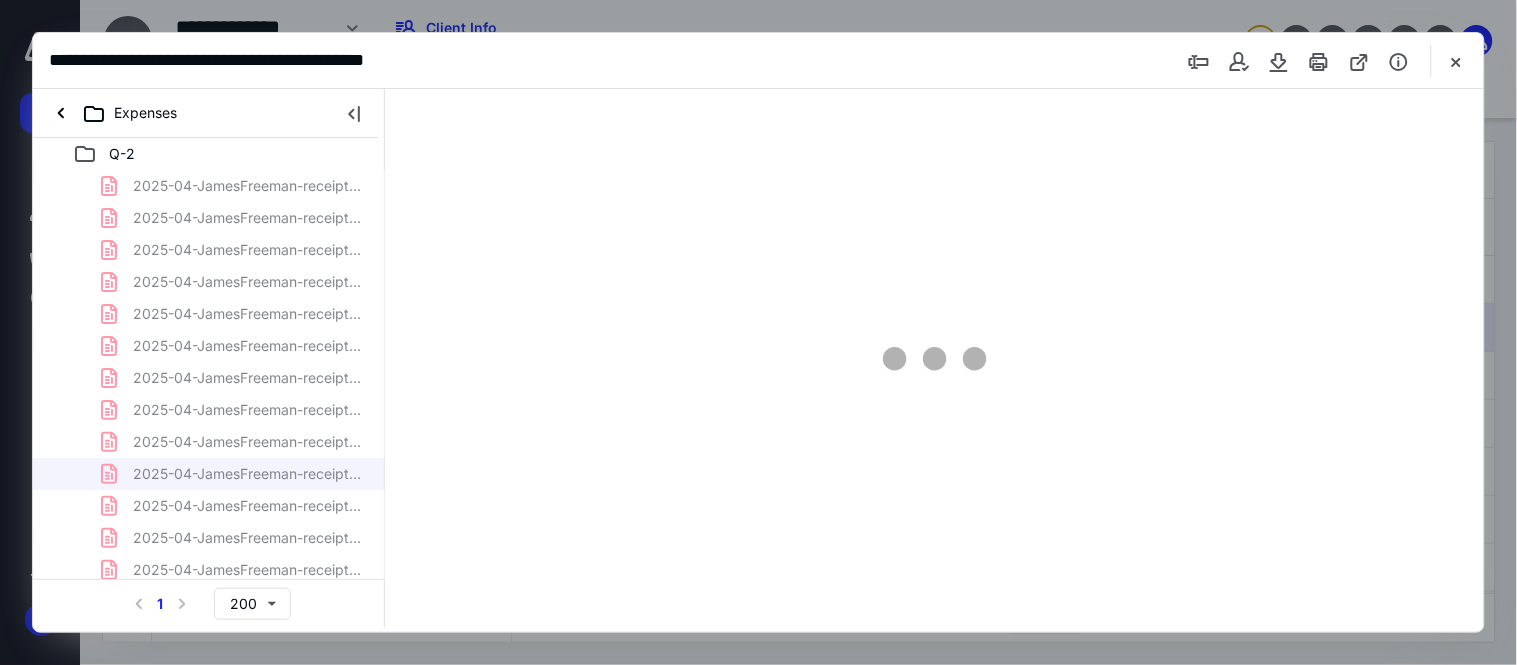 scroll, scrollTop: 0, scrollLeft: 0, axis: both 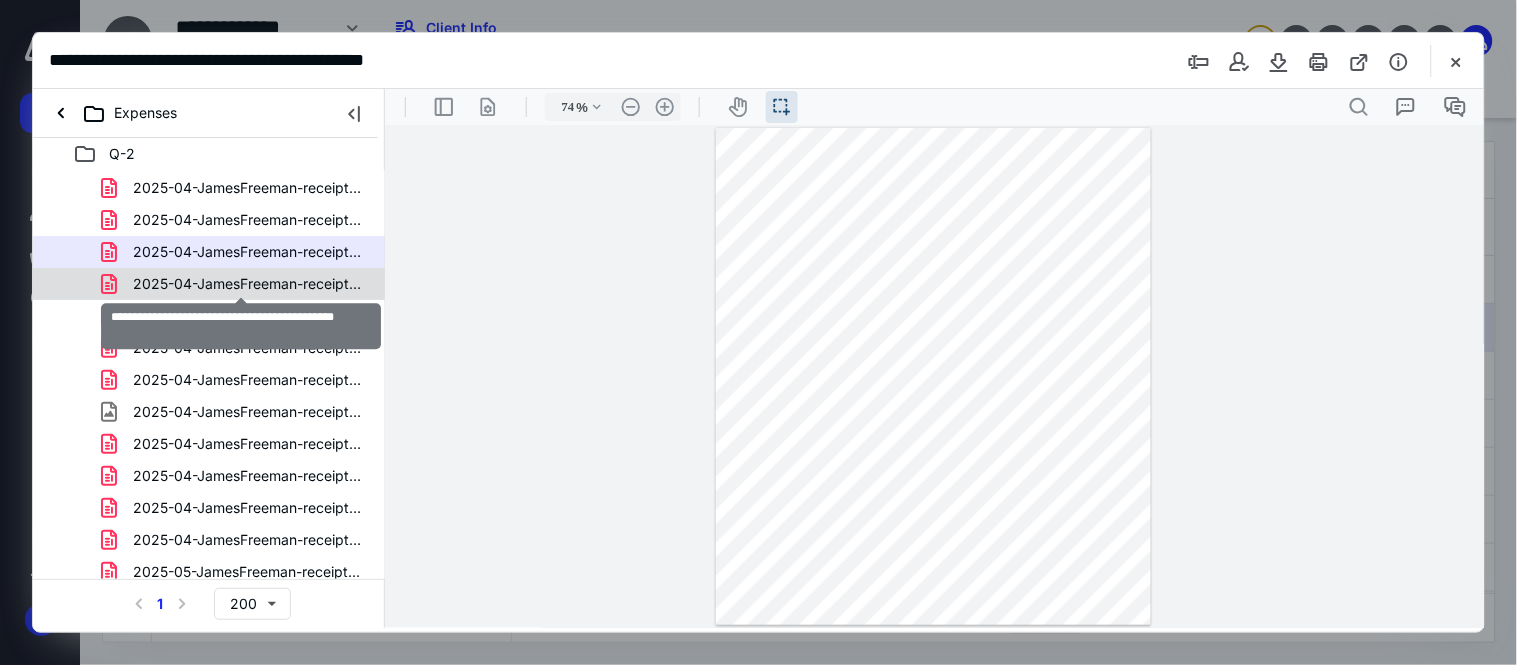 click on "2025-04-JamesFreeman-receipt-Expenses (6).pdf" at bounding box center (249, 284) 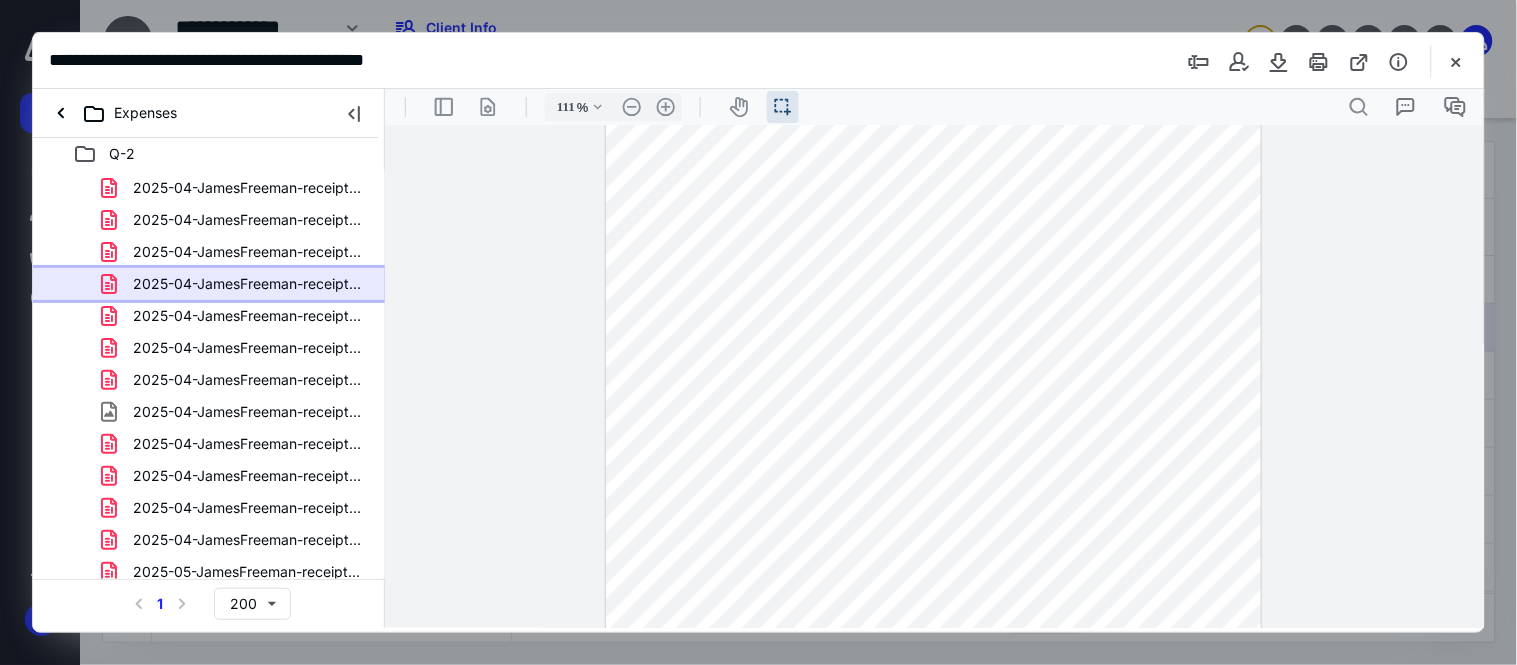 scroll, scrollTop: 555, scrollLeft: 0, axis: vertical 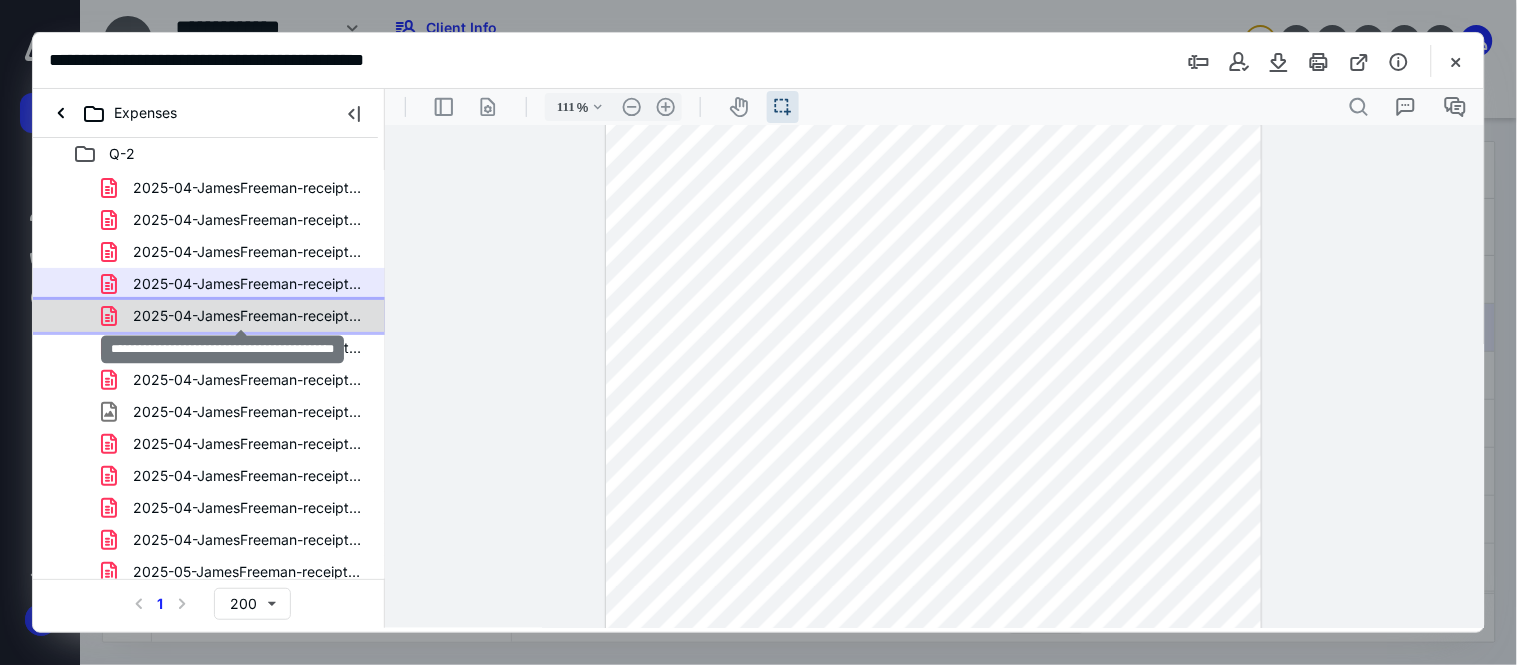 click on "2025-04-JamesFreeman-receipt-Expenses (7).pdf" at bounding box center [249, 316] 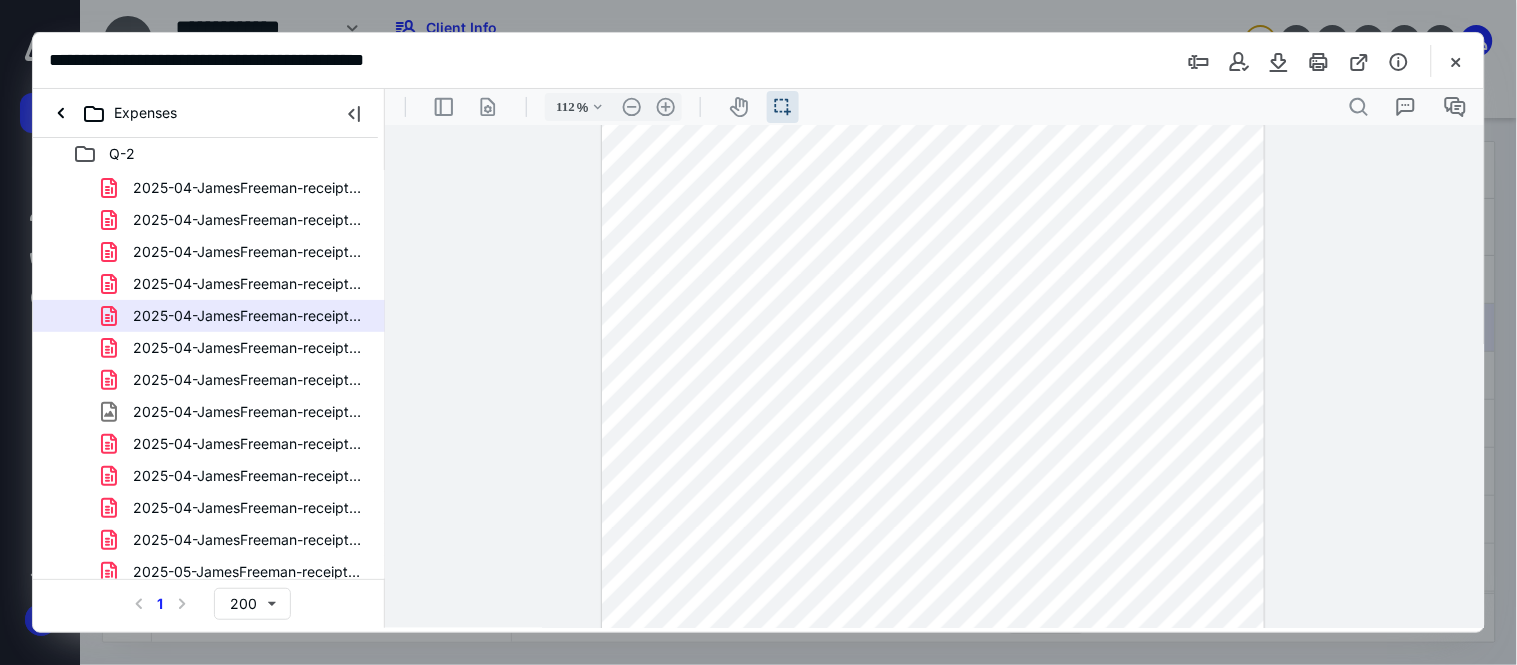 scroll, scrollTop: 625, scrollLeft: 0, axis: vertical 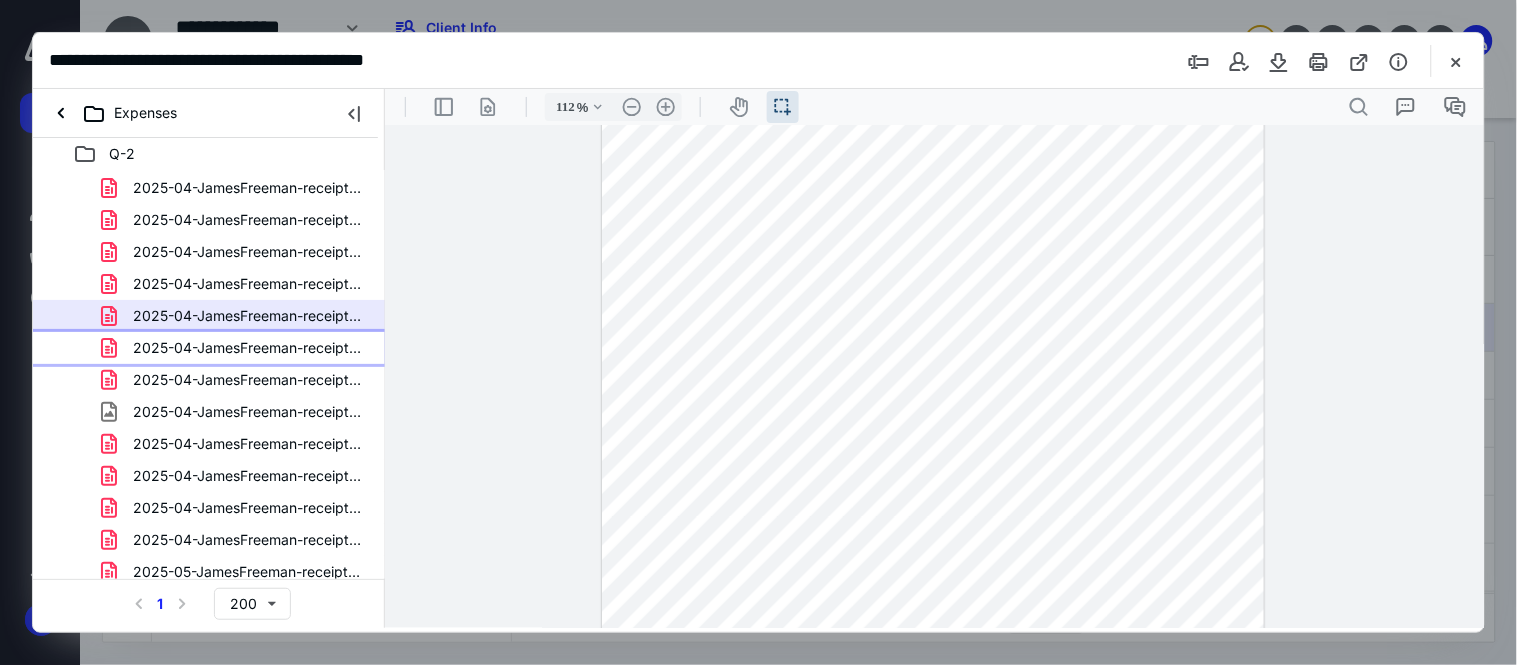 click on "2025-04-JamesFreeman-receipt-Expenses (8).pdf" at bounding box center (209, 348) 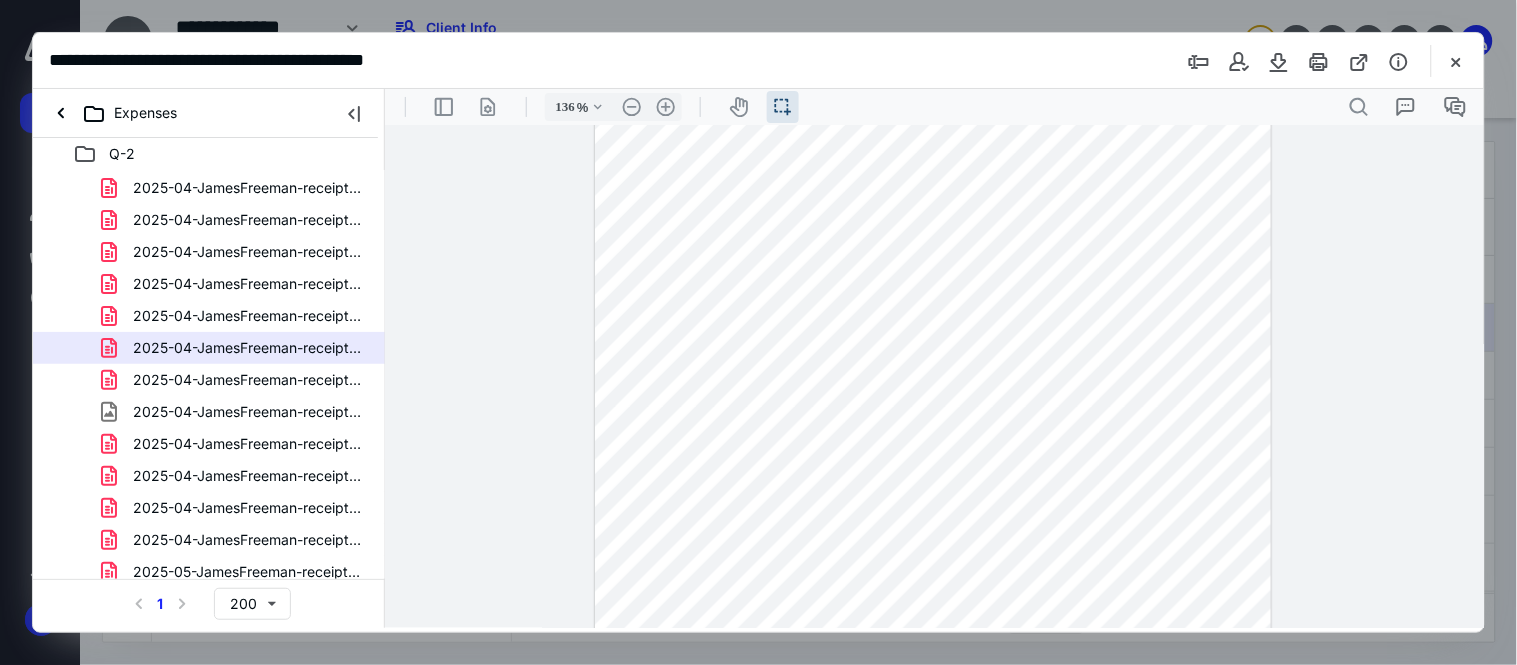 scroll, scrollTop: 428, scrollLeft: 0, axis: vertical 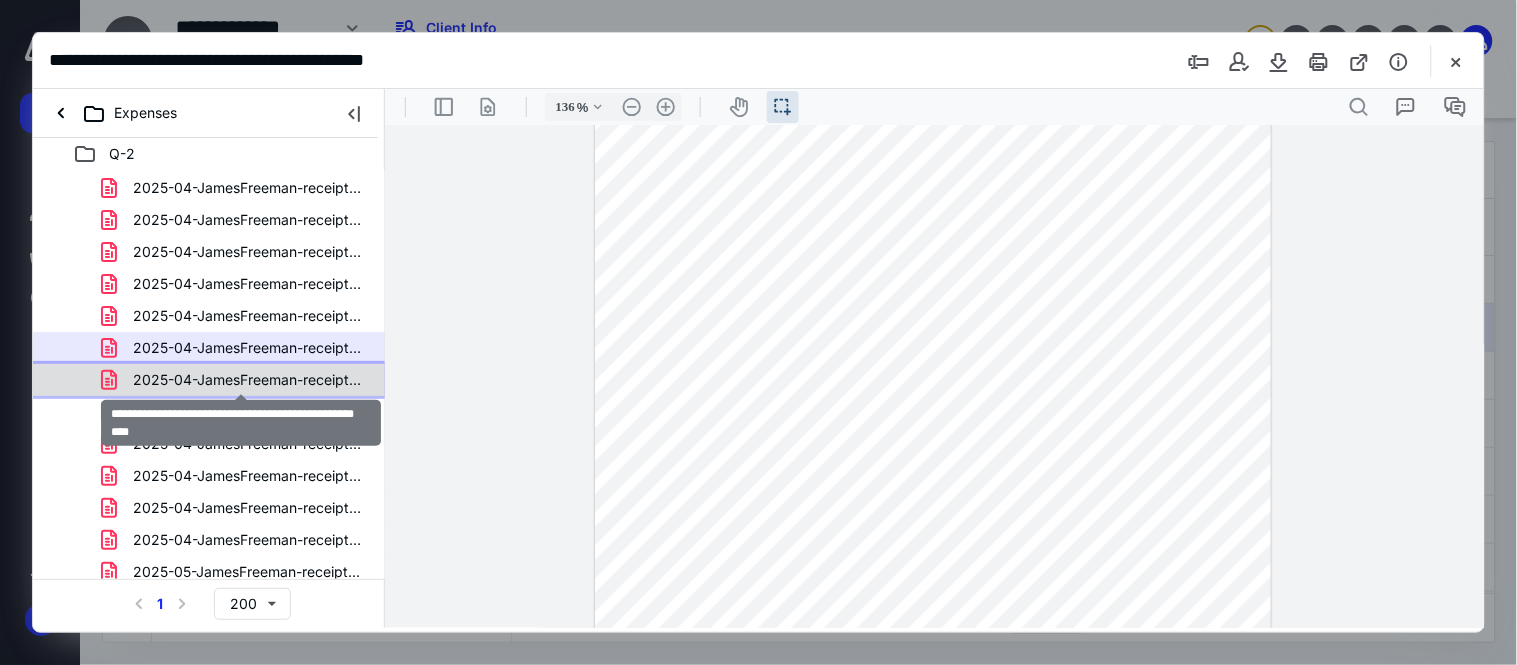 click on "2025-04-JamesFreeman-receipt-Expenses-Tire-Receipt.pdf" at bounding box center [249, 380] 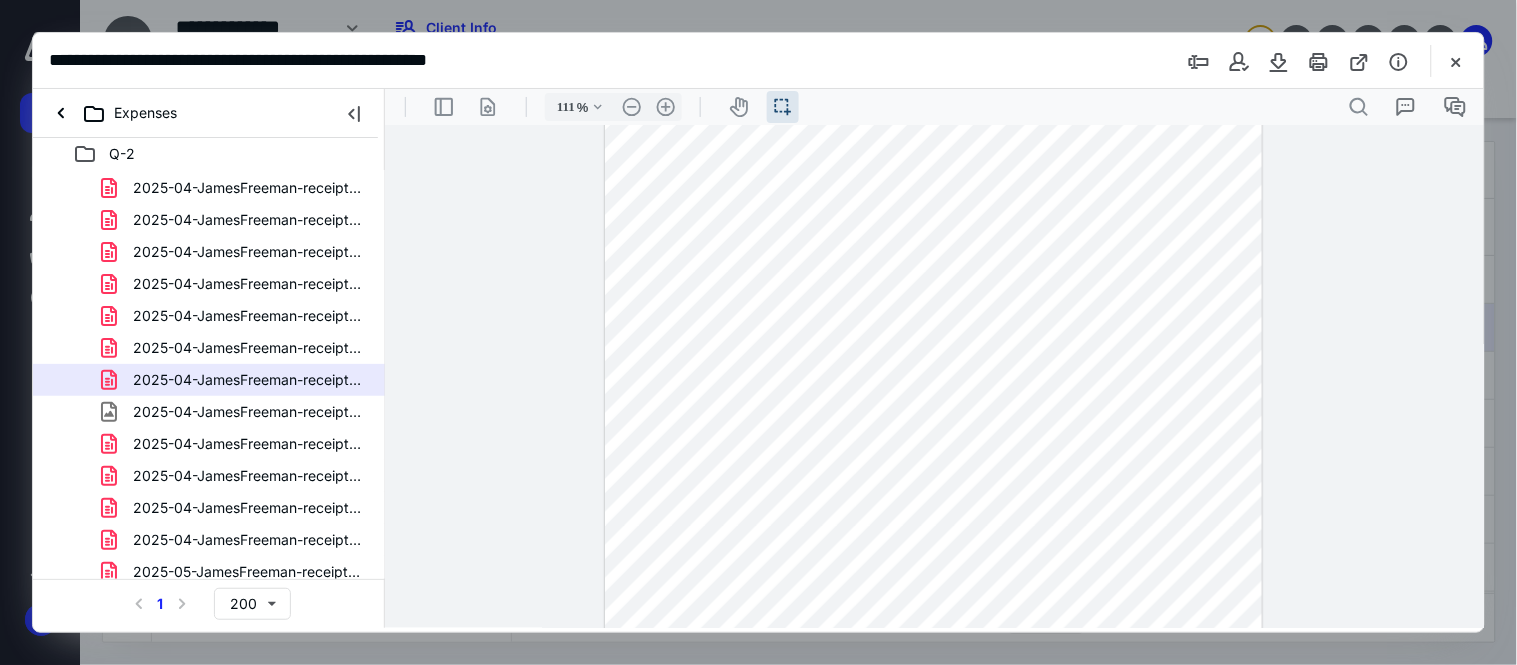 scroll, scrollTop: 377, scrollLeft: 0, axis: vertical 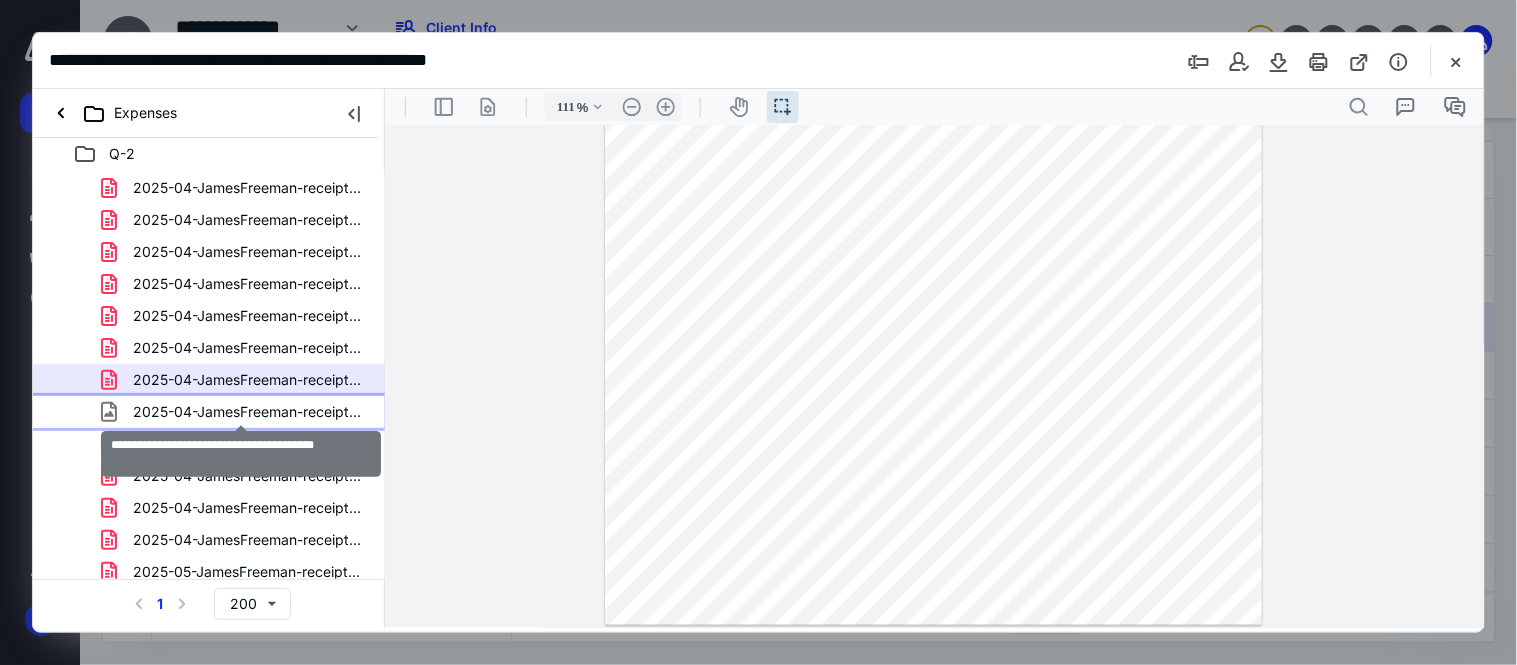 click on "2025-04-JamesFreeman-receipt-Expenses.jpg" at bounding box center (249, 412) 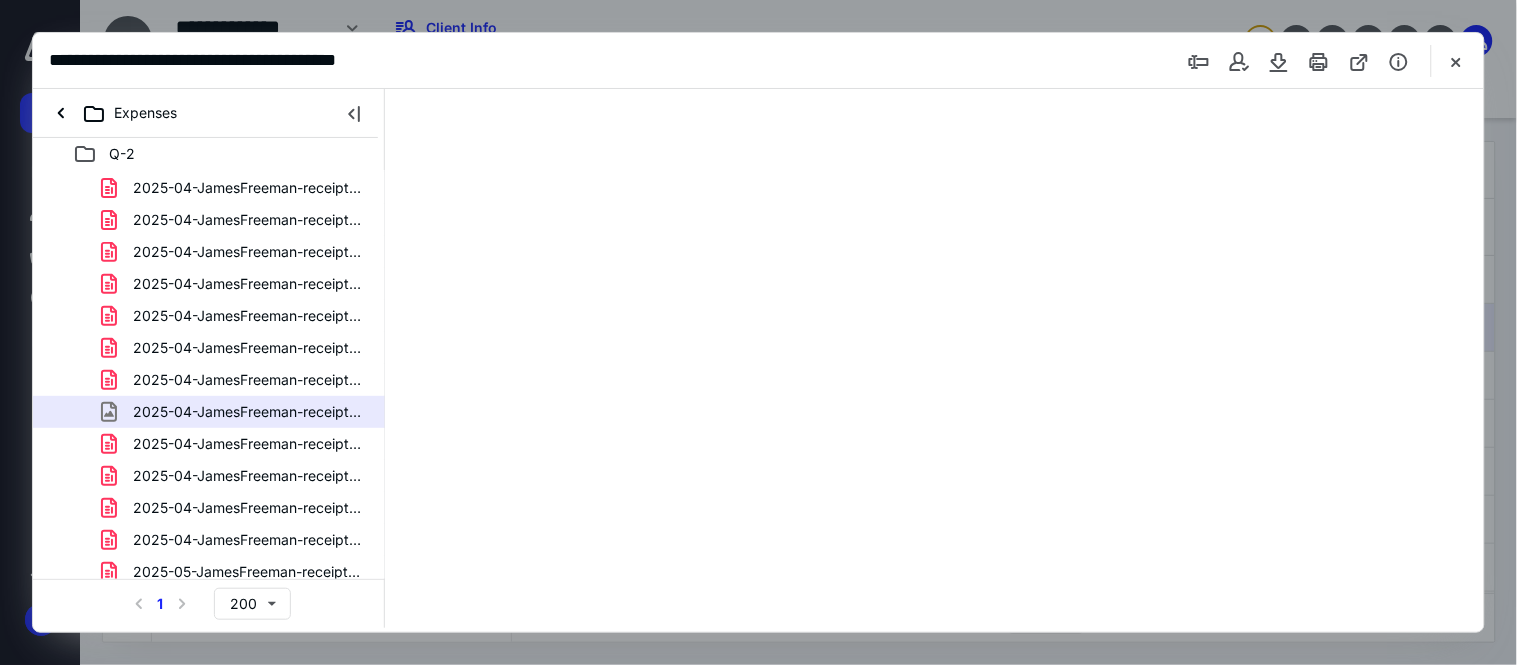 scroll, scrollTop: 0, scrollLeft: 0, axis: both 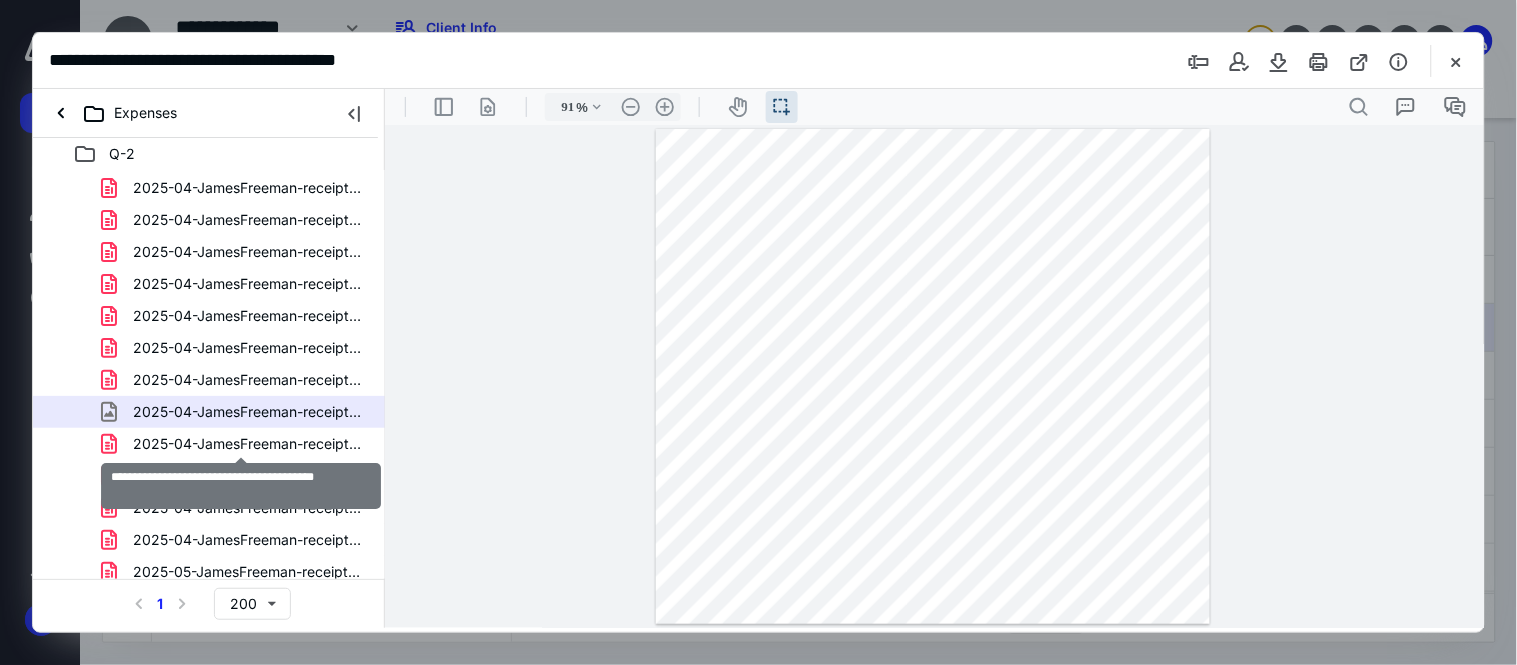 click on "2025-04-JamesFreeman-receipt-Expenses.pdf" at bounding box center (249, 444) 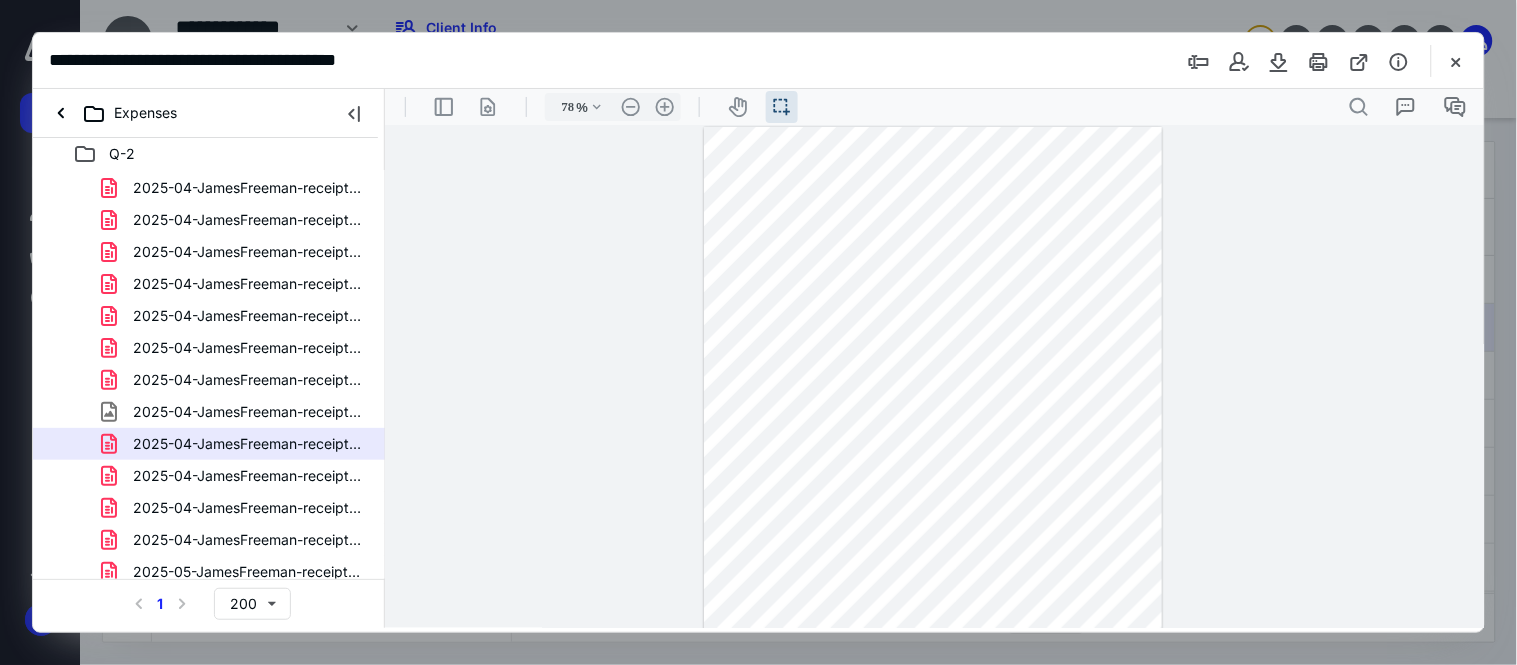 scroll, scrollTop: 0, scrollLeft: 0, axis: both 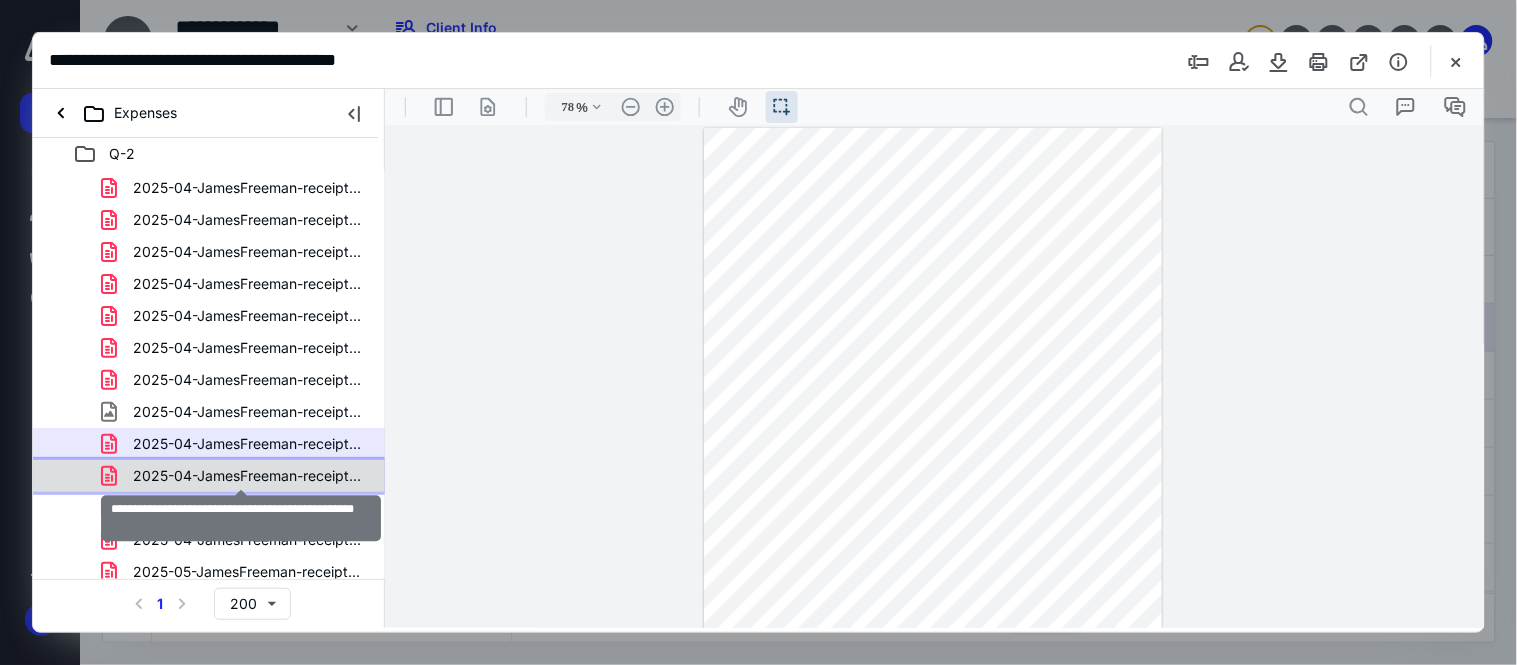 click on "2025-04-JamesFreeman-receipt-Parking-Expenses.pdf" at bounding box center (249, 476) 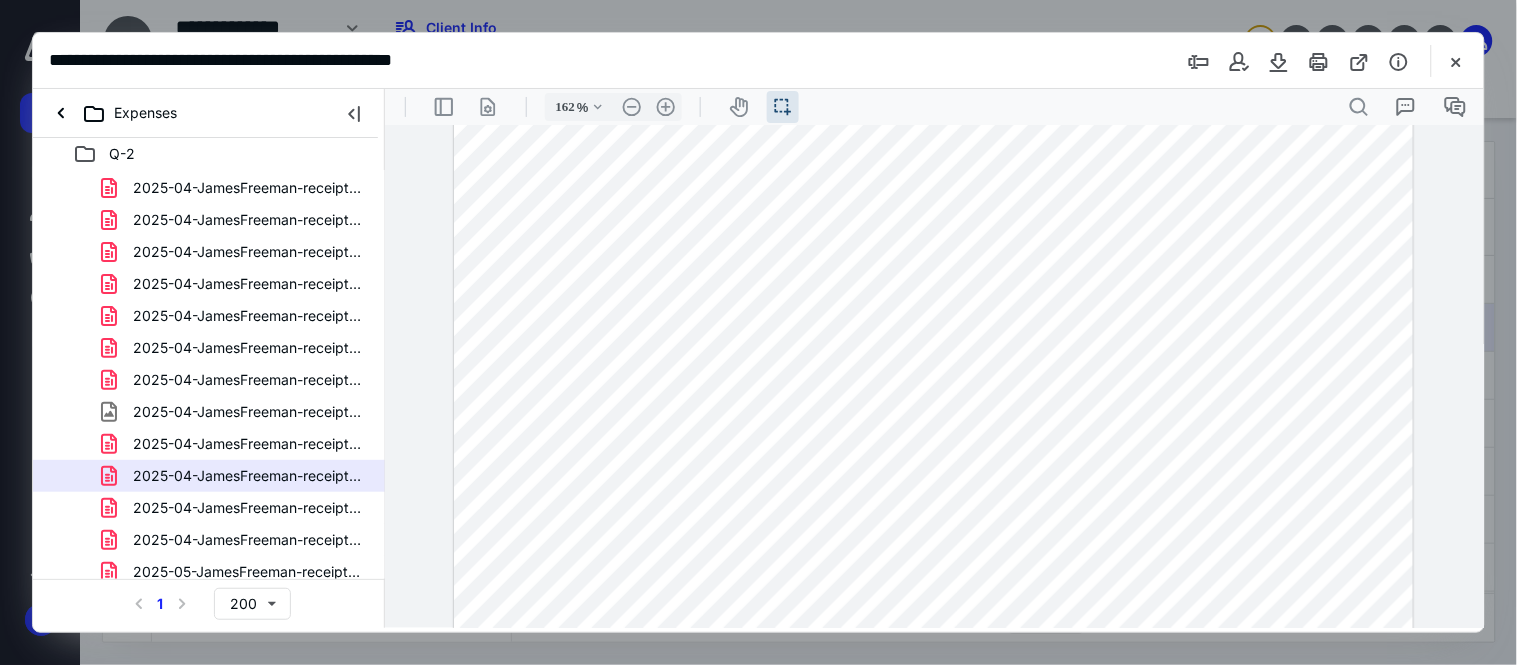 scroll, scrollTop: 230, scrollLeft: 0, axis: vertical 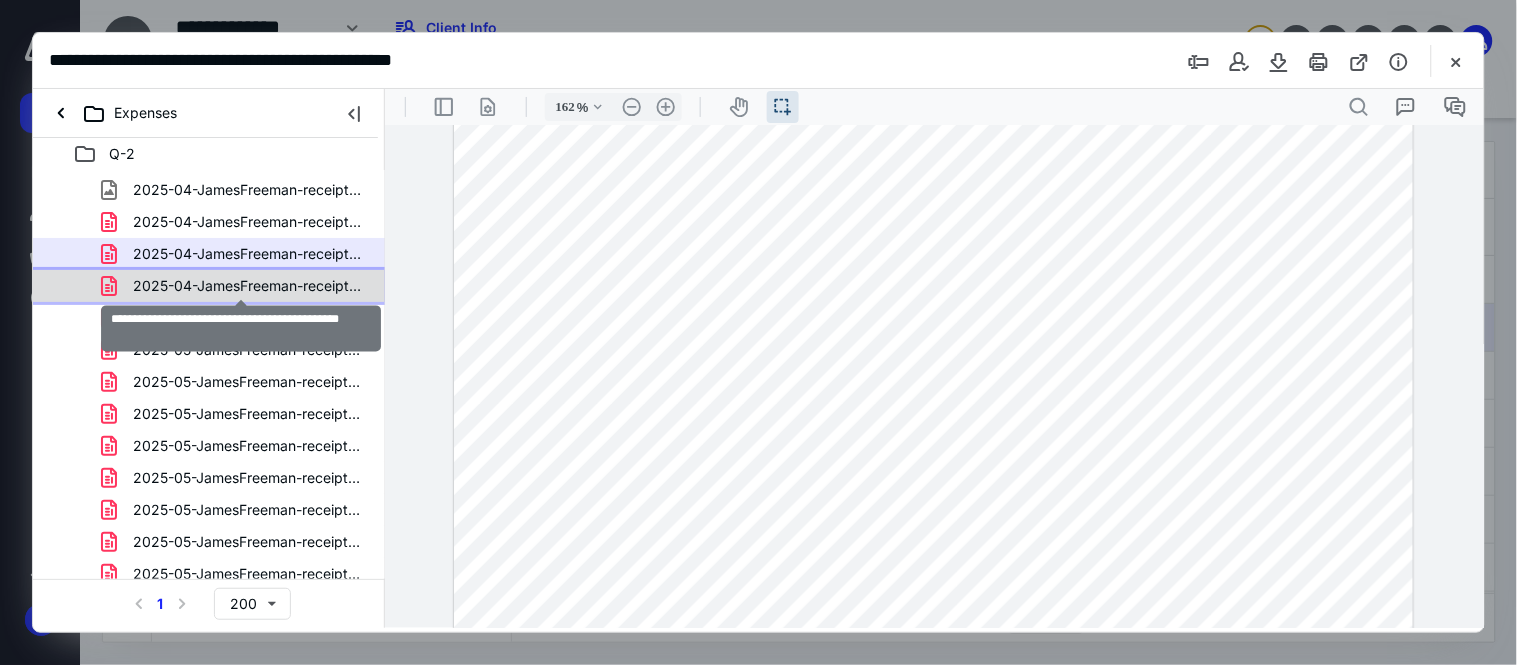 click on "2025-04-JamesFreeman-receipt-Tire-Expenses.pdf" at bounding box center (249, 286) 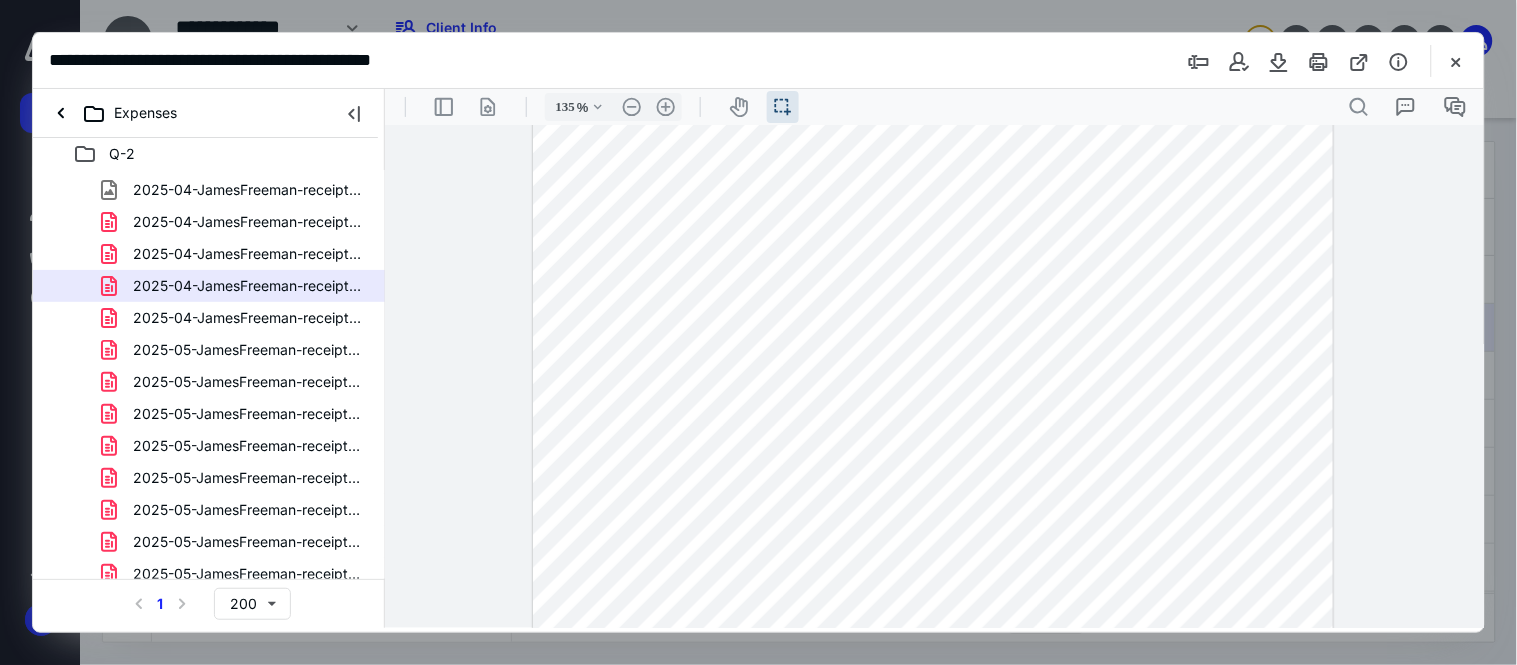 scroll, scrollTop: 222, scrollLeft: 0, axis: vertical 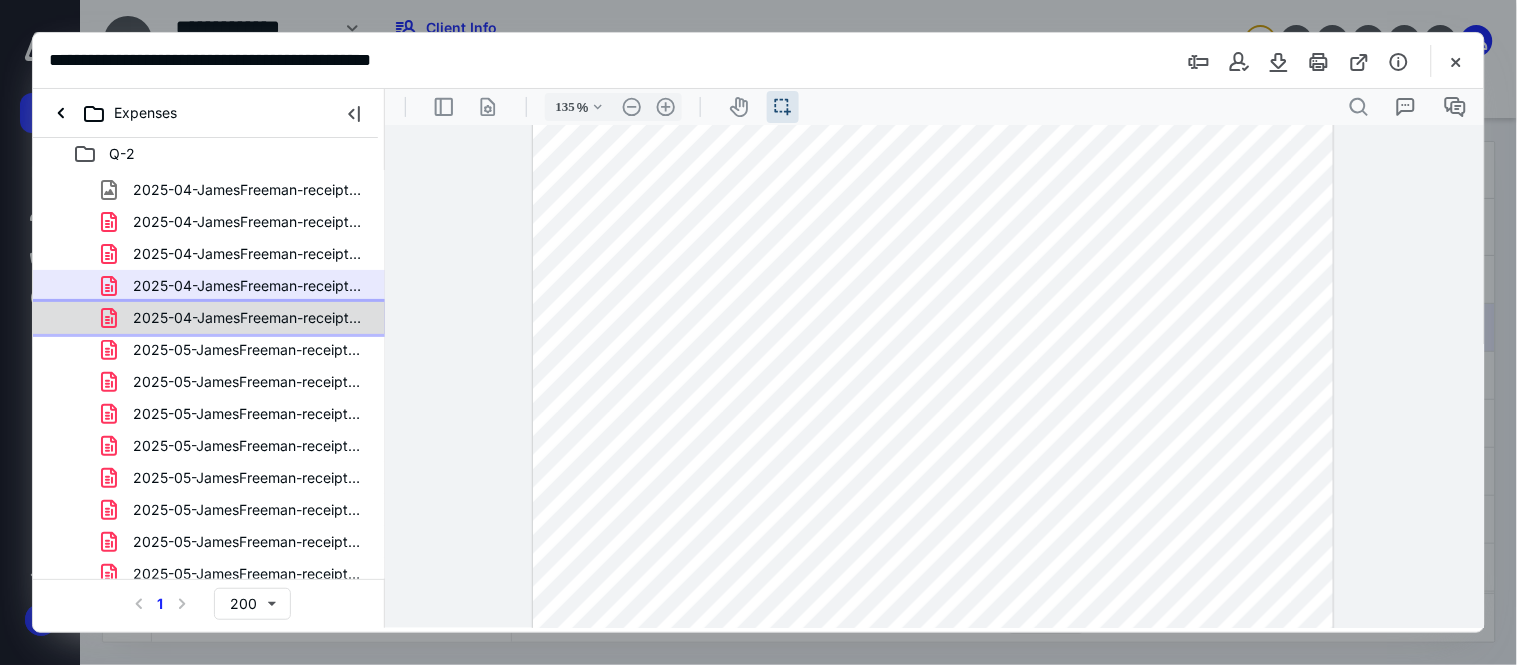 click on "2025-04-JamesFreeman-receipt-Weight-Expenses.pdf" at bounding box center (209, 318) 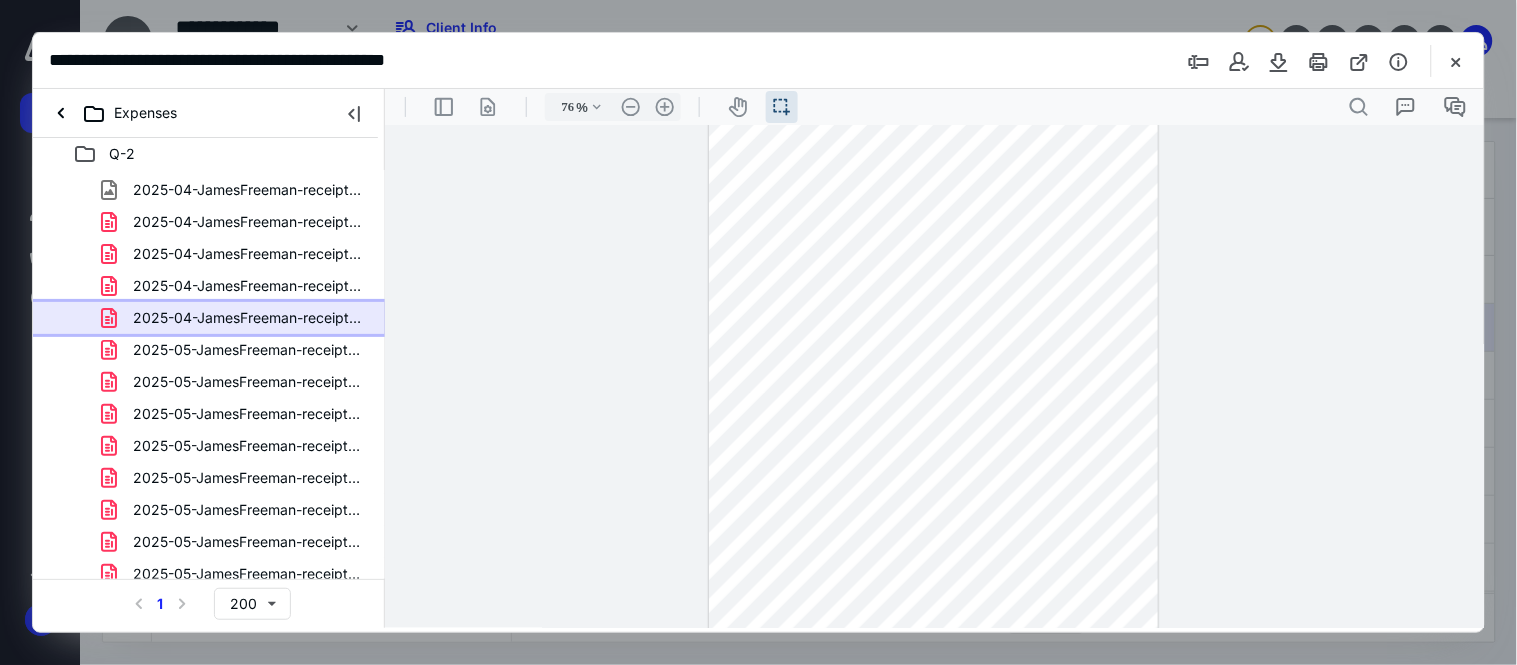 scroll, scrollTop: 130, scrollLeft: 0, axis: vertical 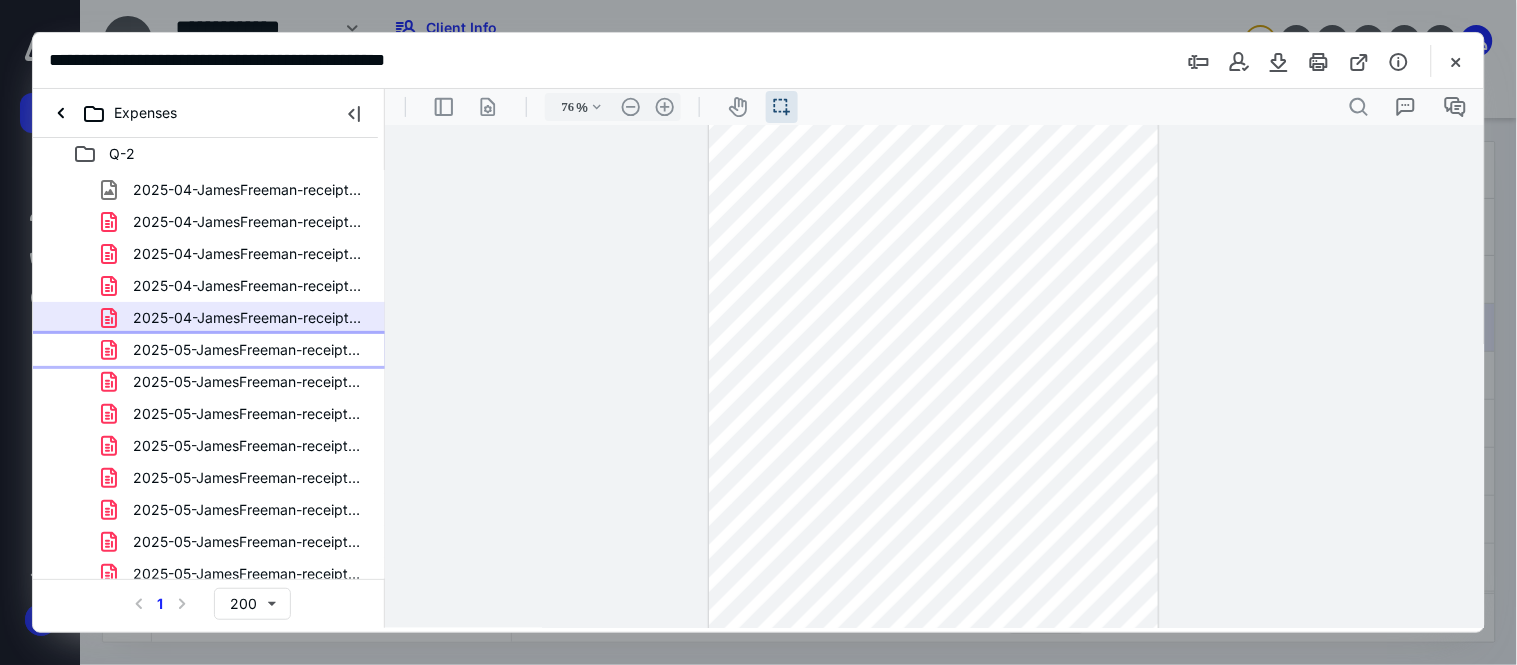 click on "2025-05-JamesFreeman-receipt-Expenses (1) (1).pdf" at bounding box center (237, 350) 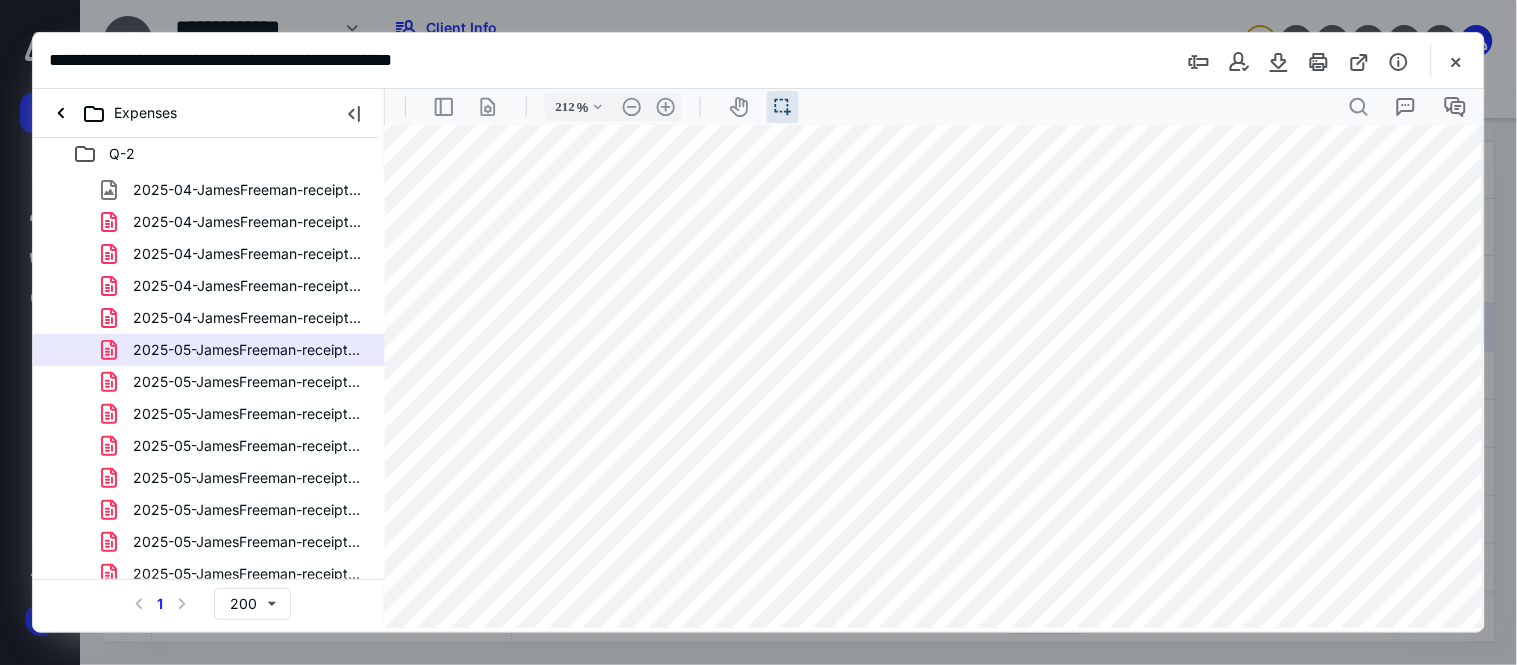 scroll, scrollTop: 888, scrollLeft: 40, axis: both 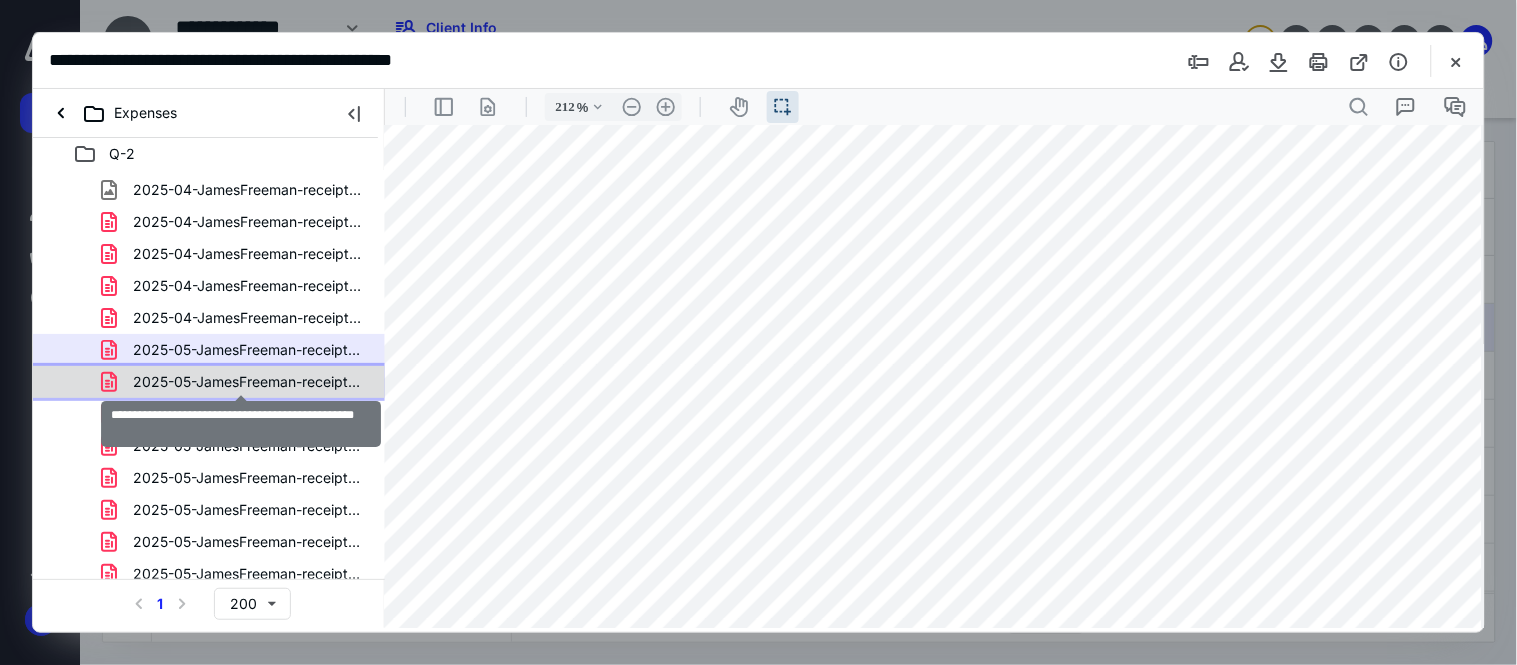 click on "2025-05-JamesFreeman-receipt-Expenses (1) (2).pdf" at bounding box center [249, 382] 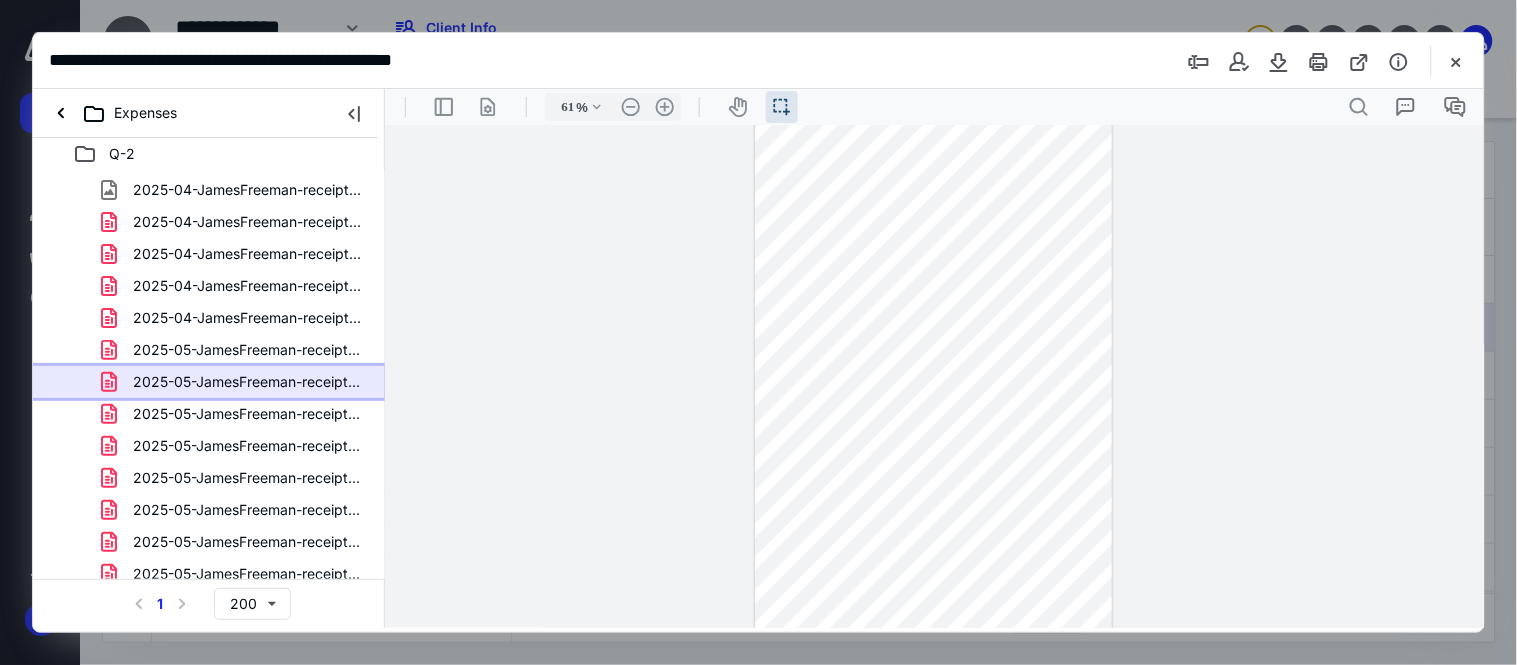 scroll, scrollTop: 38, scrollLeft: 0, axis: vertical 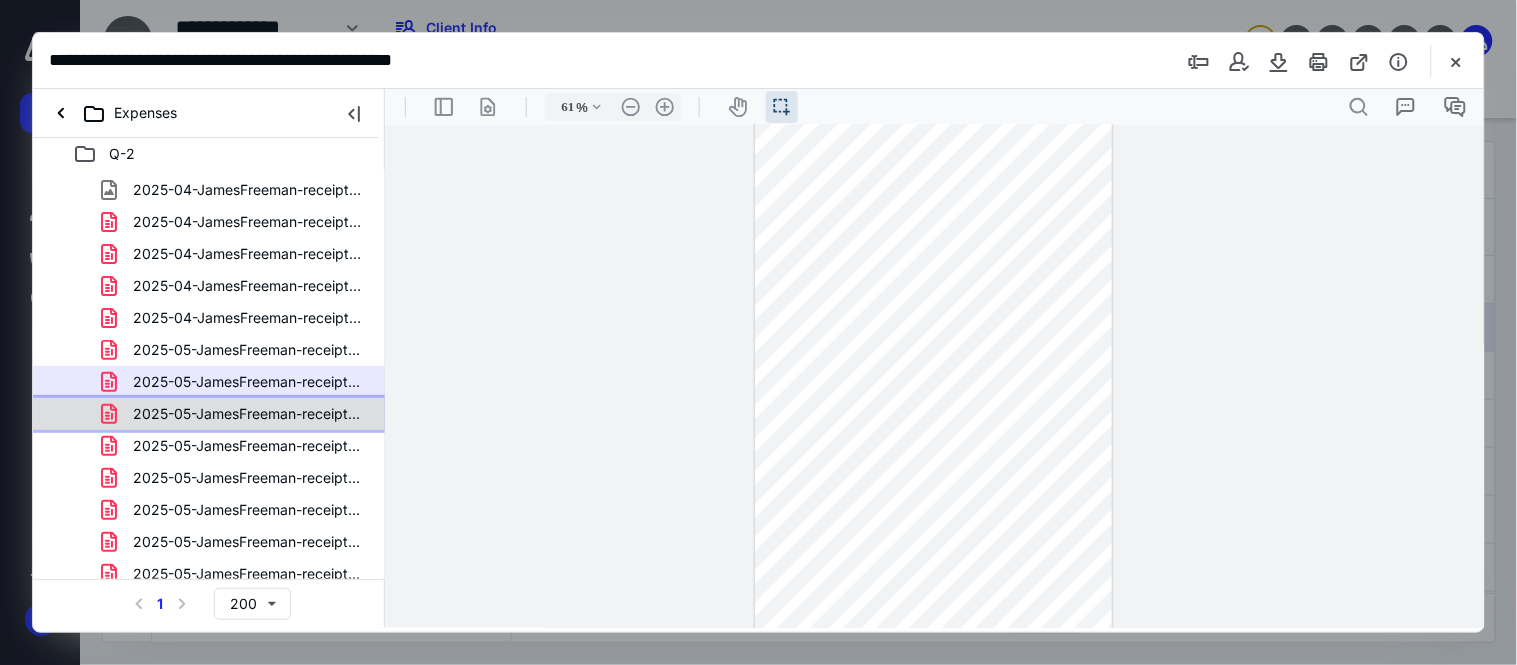 click on "2025-05-JamesFreeman-receipt-Expenses (1).pdf" at bounding box center [209, 414] 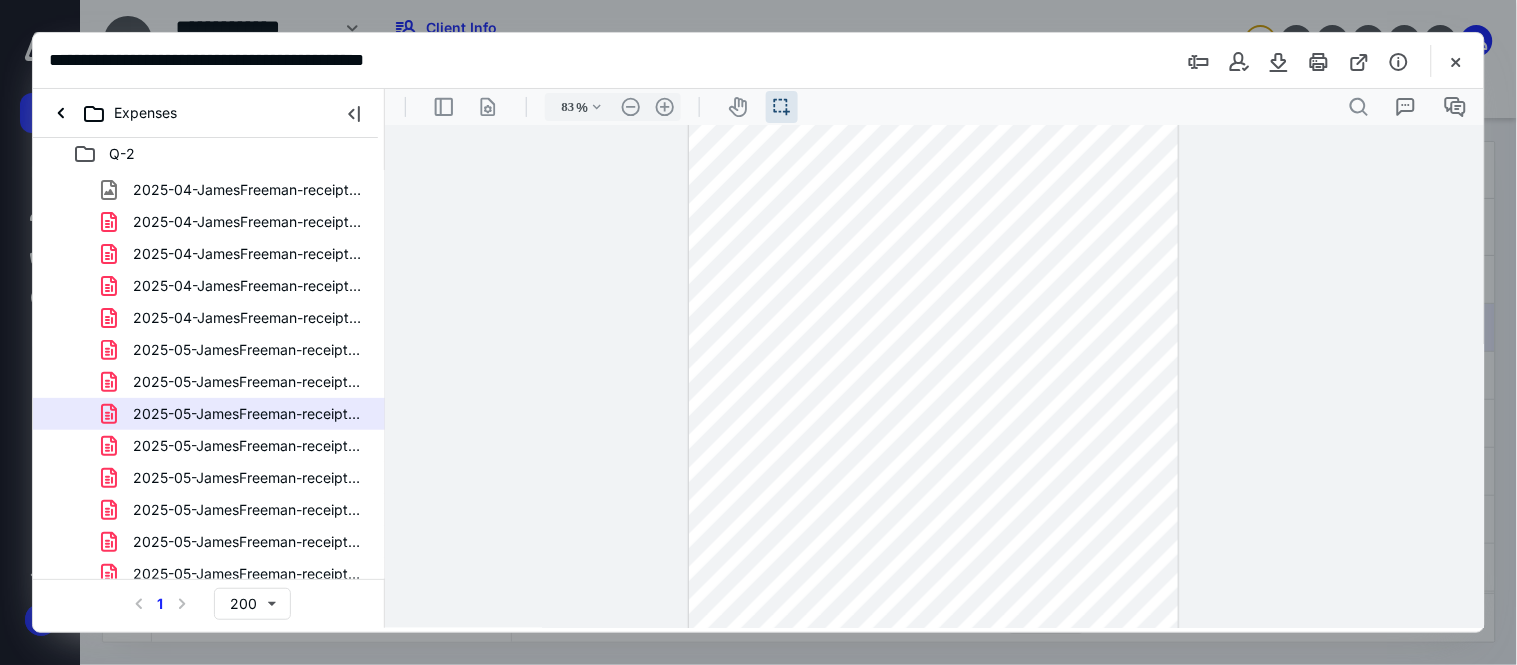 scroll, scrollTop: 310, scrollLeft: 0, axis: vertical 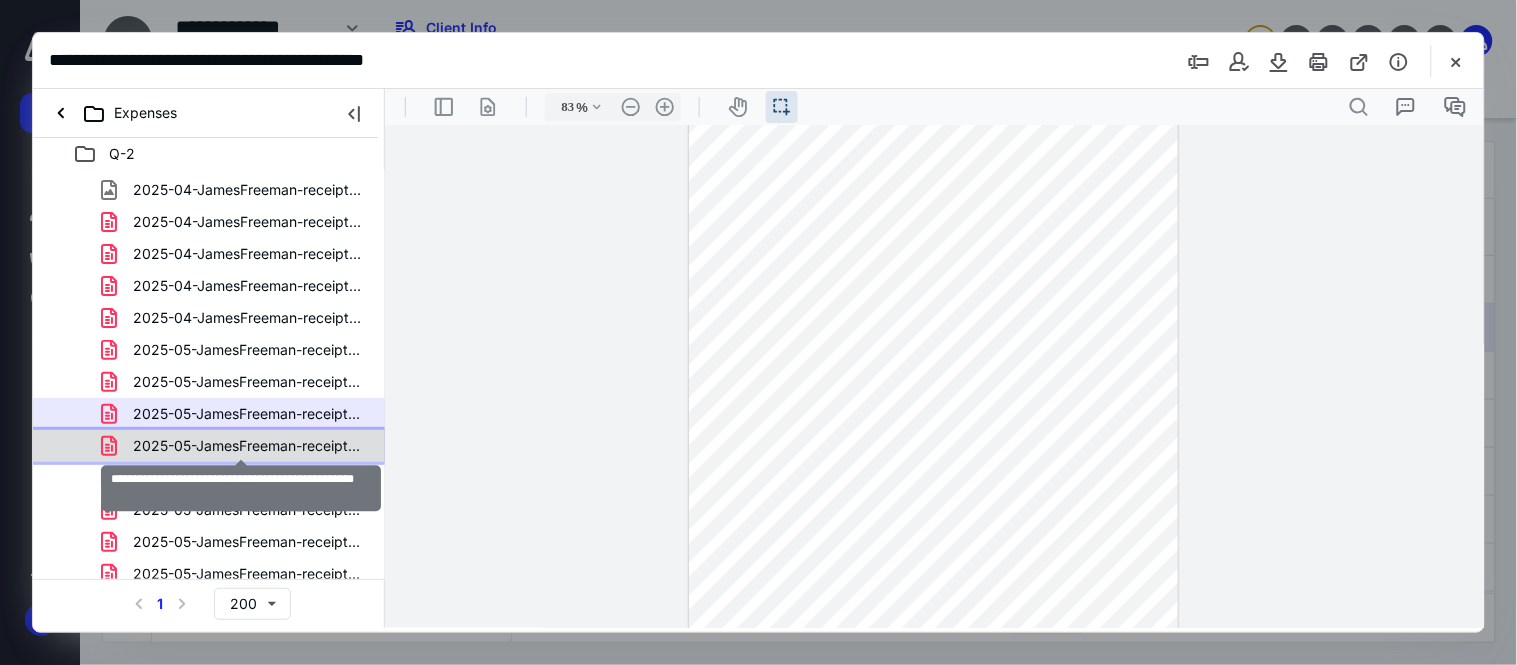 click on "2025-05-JamesFreeman-receipt-Expenses (2) (1).pdf" at bounding box center (249, 446) 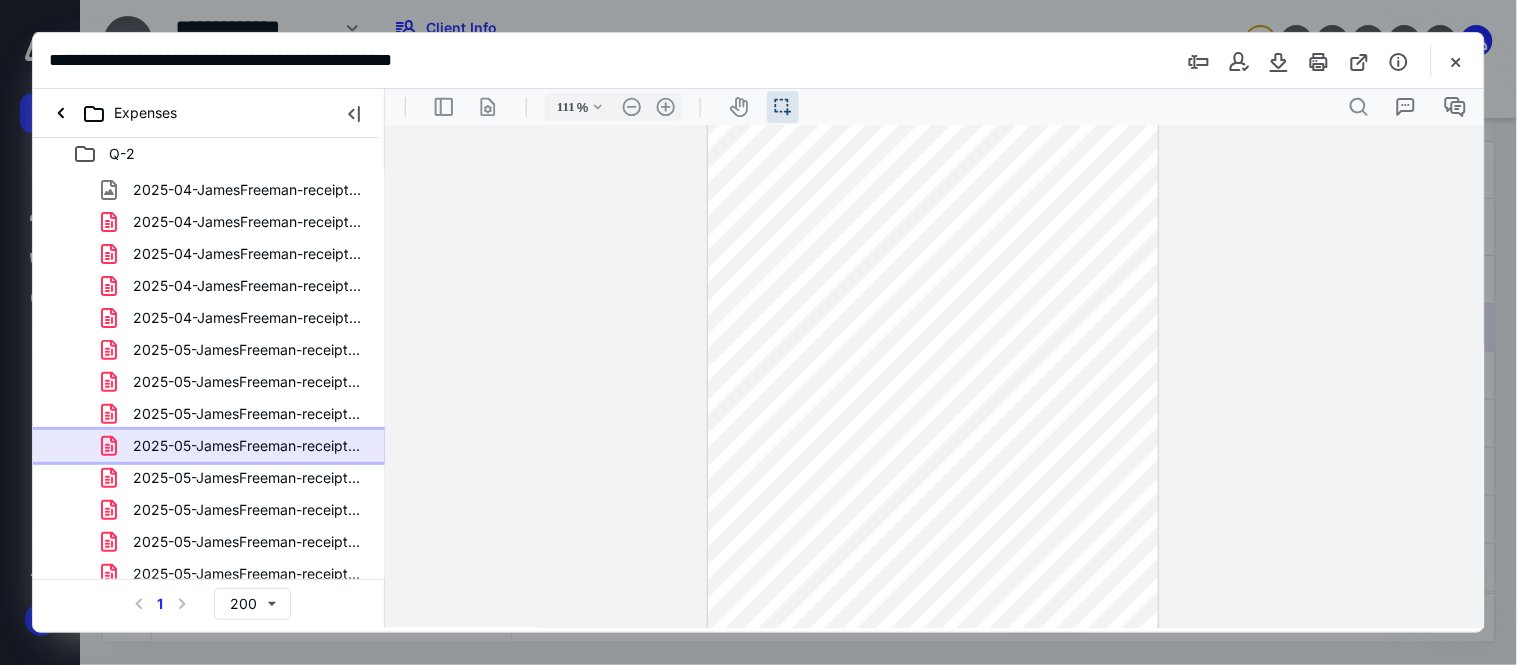 scroll, scrollTop: 807, scrollLeft: 0, axis: vertical 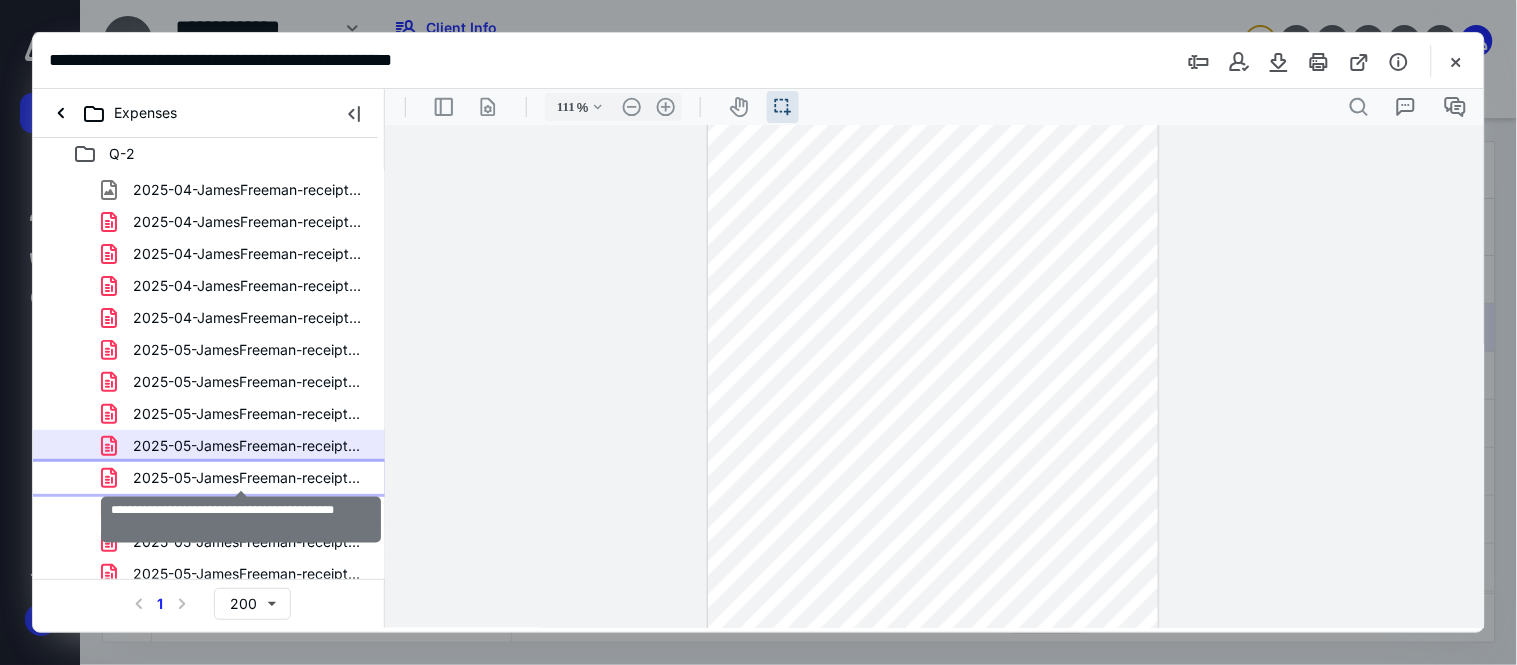 drag, startPoint x: 316, startPoint y: 480, endPoint x: 308, endPoint y: 496, distance: 17.888544 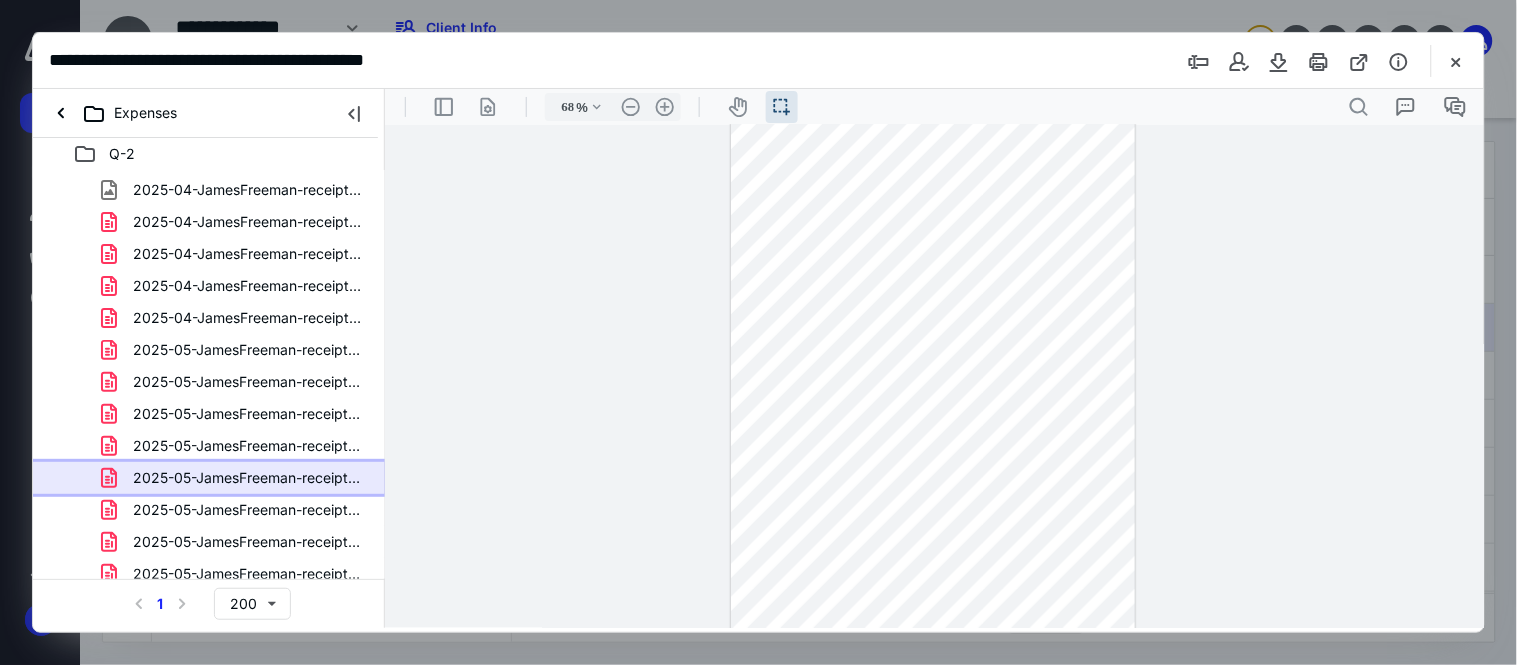 scroll, scrollTop: 0, scrollLeft: 0, axis: both 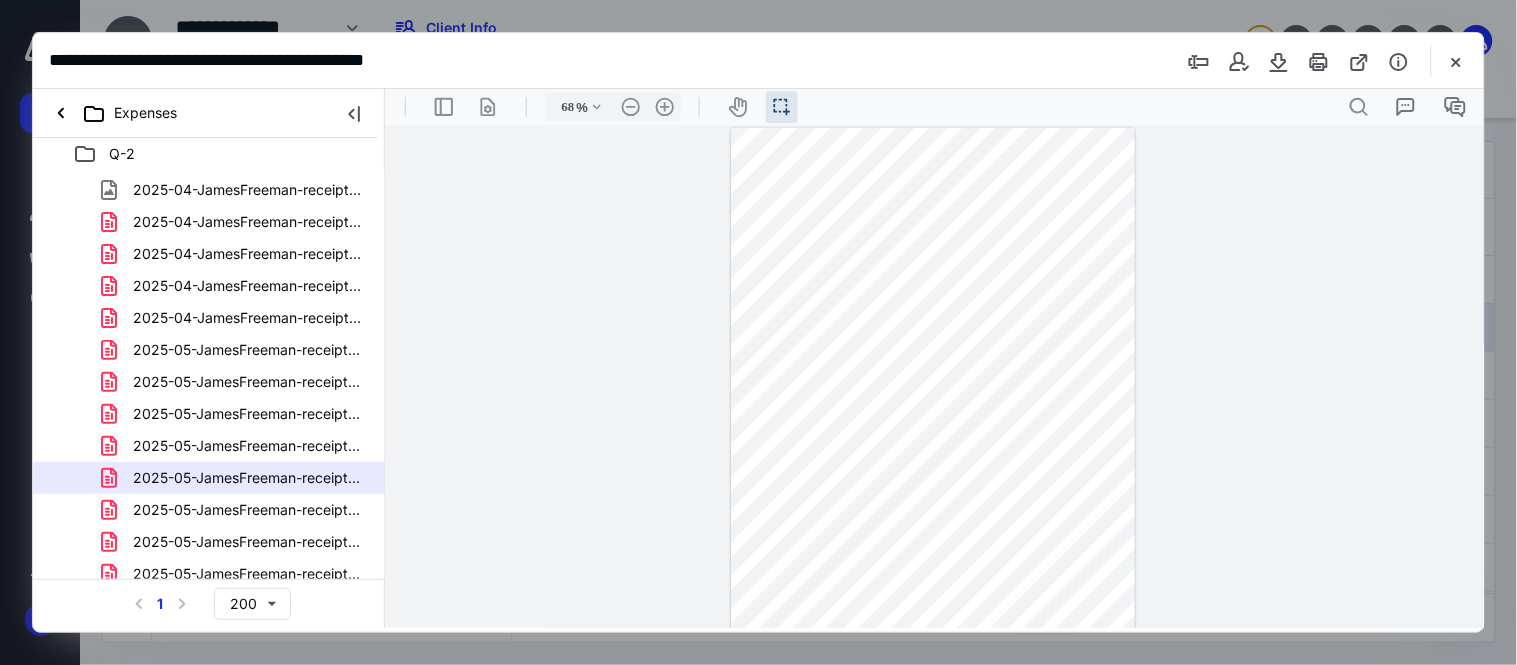 click at bounding box center [932, 575] 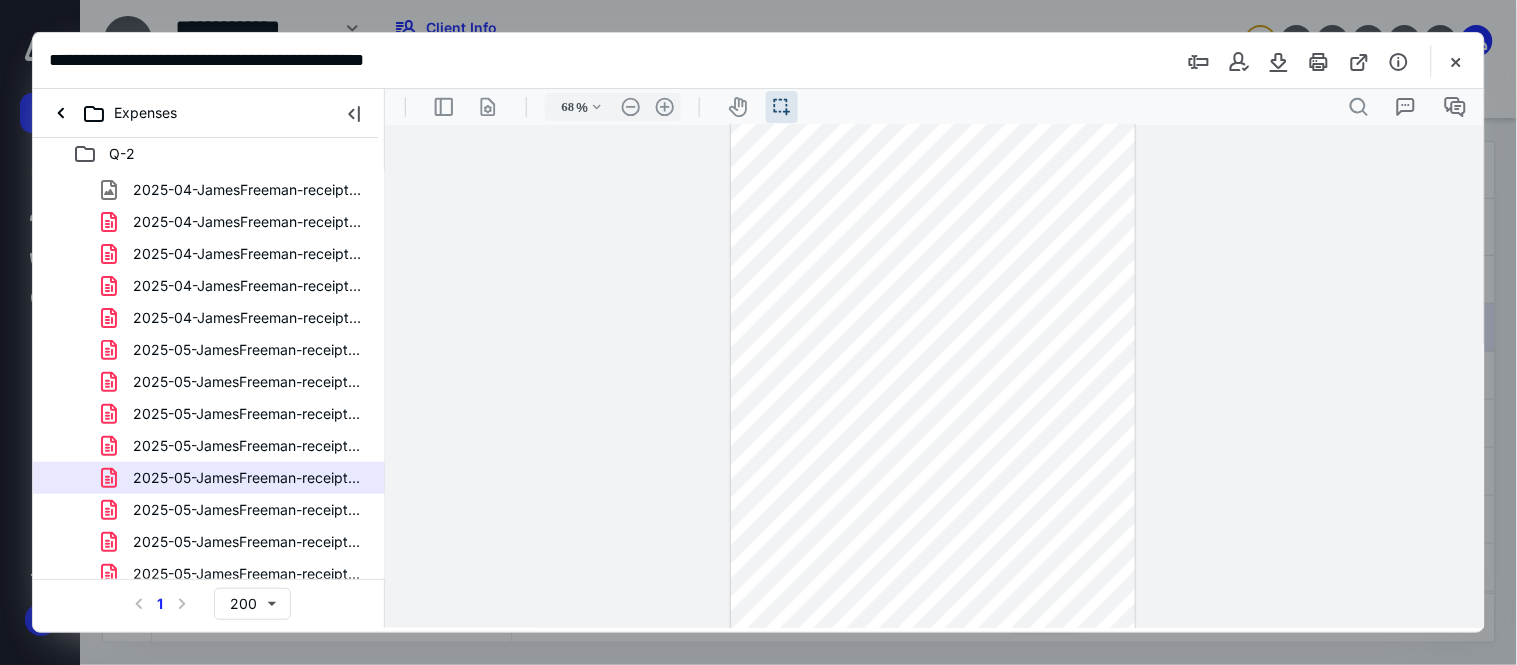 scroll, scrollTop: 0, scrollLeft: 0, axis: both 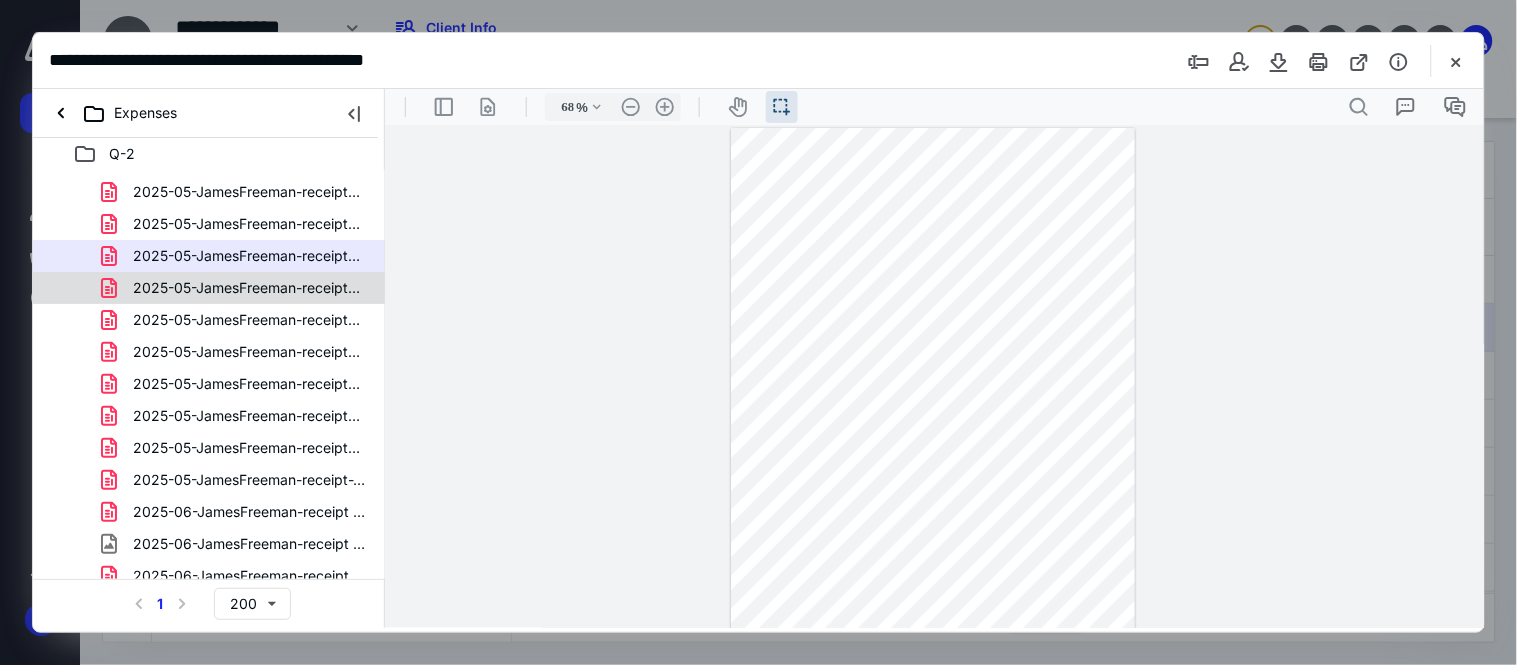 click on "2025-05-JamesFreeman-receipt-Expenses (3) (1).pdf" at bounding box center [249, 288] 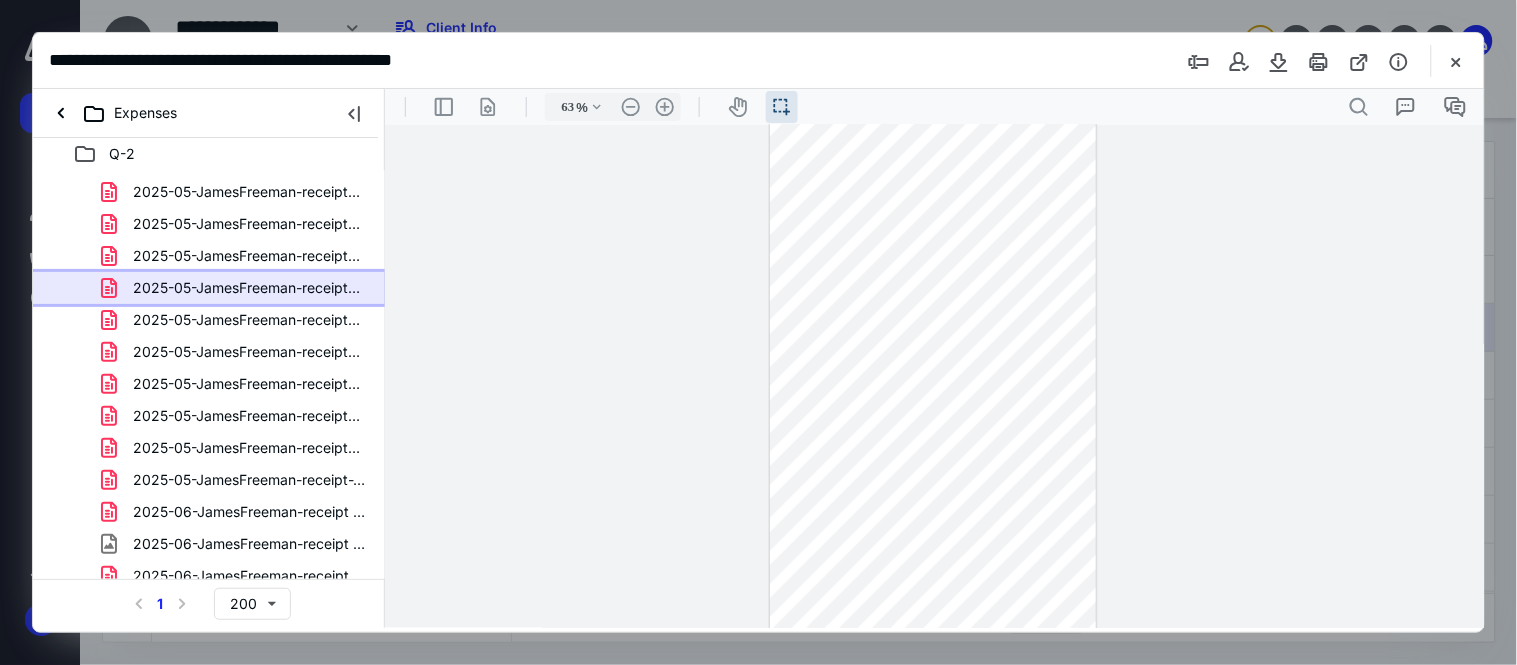 scroll, scrollTop: 86, scrollLeft: 0, axis: vertical 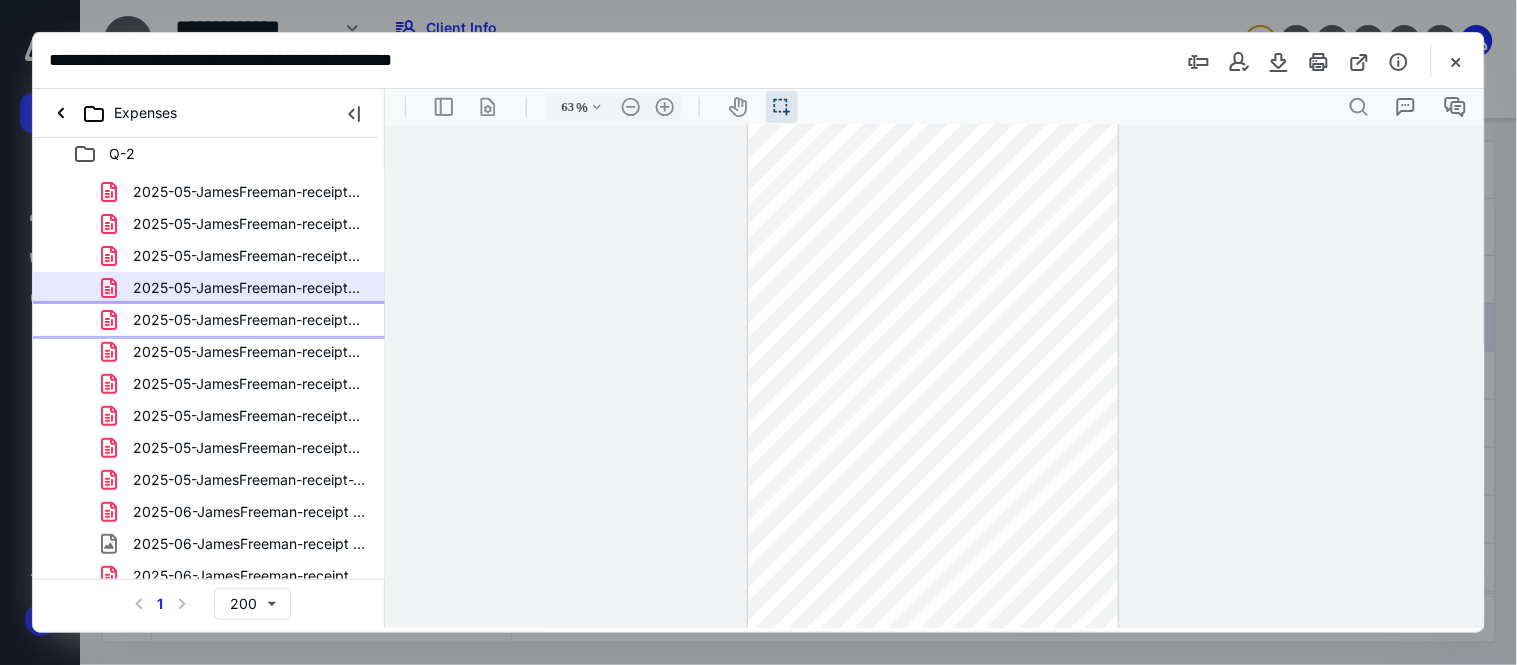 click on "2025-05-JamesFreeman-receipt-Expenses (3).pdf" at bounding box center (249, 320) 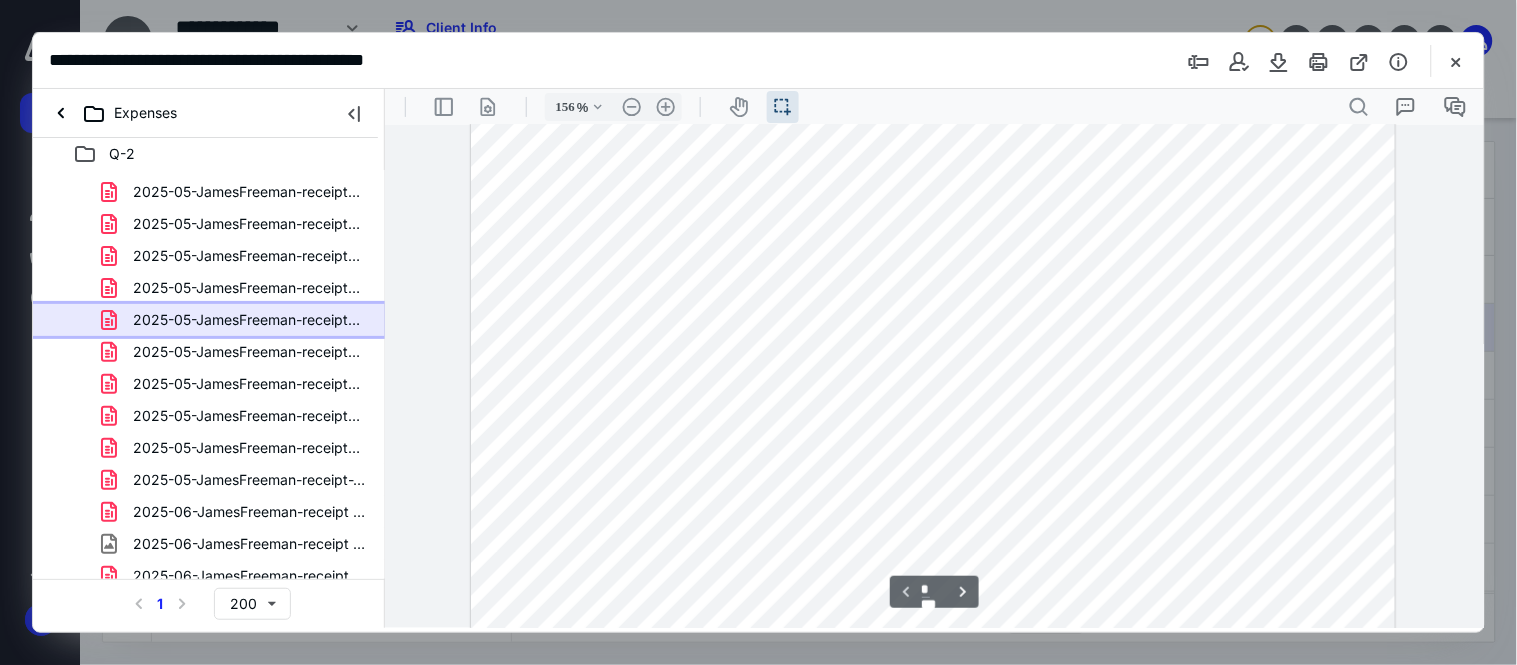 scroll, scrollTop: 302, scrollLeft: 0, axis: vertical 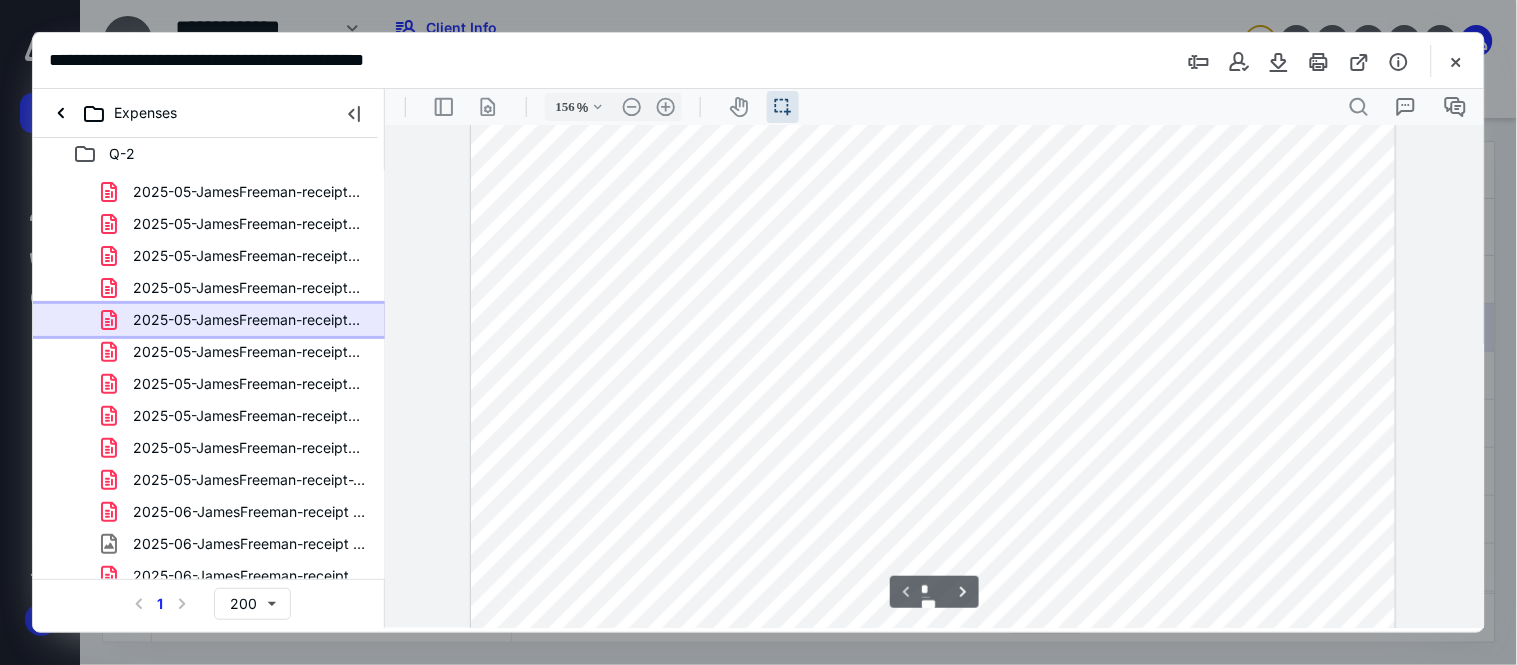 type on "206" 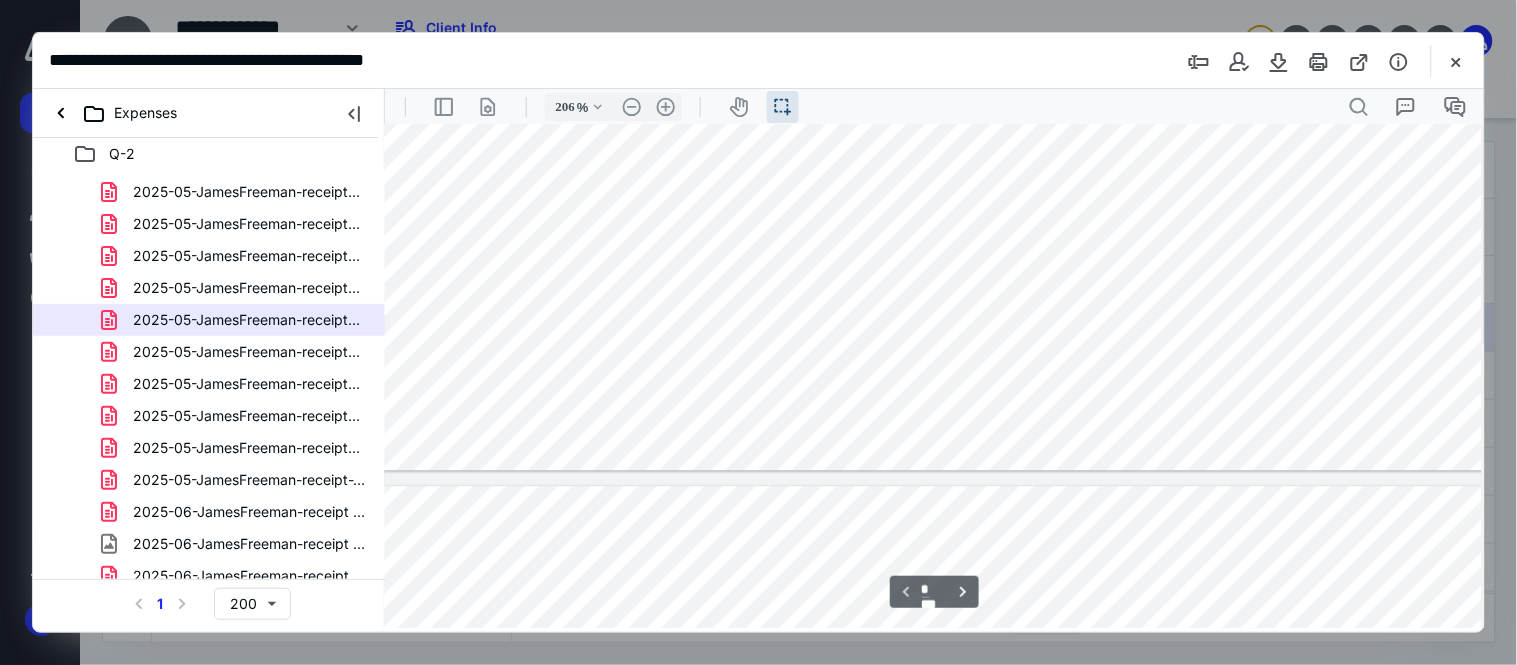 scroll, scrollTop: 1448, scrollLeft: 52, axis: both 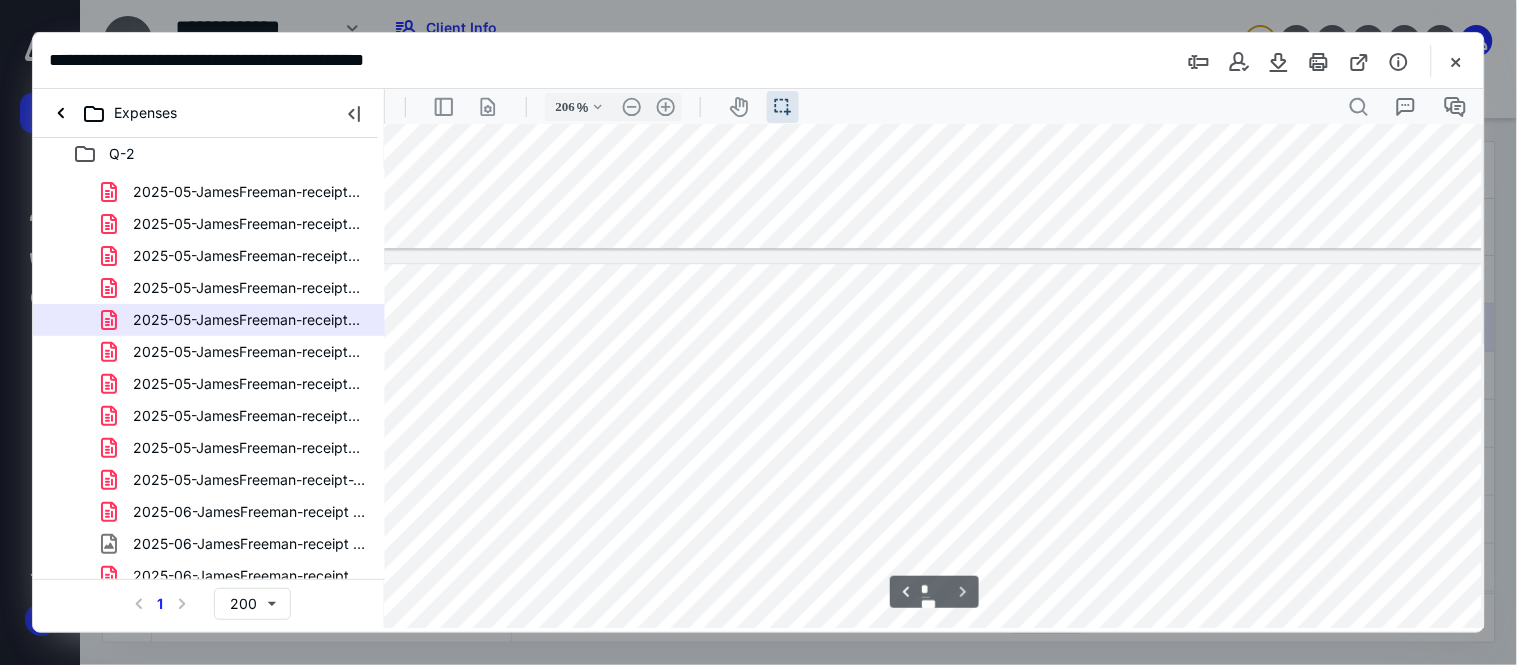 click on "**********" at bounding box center (934, 375) 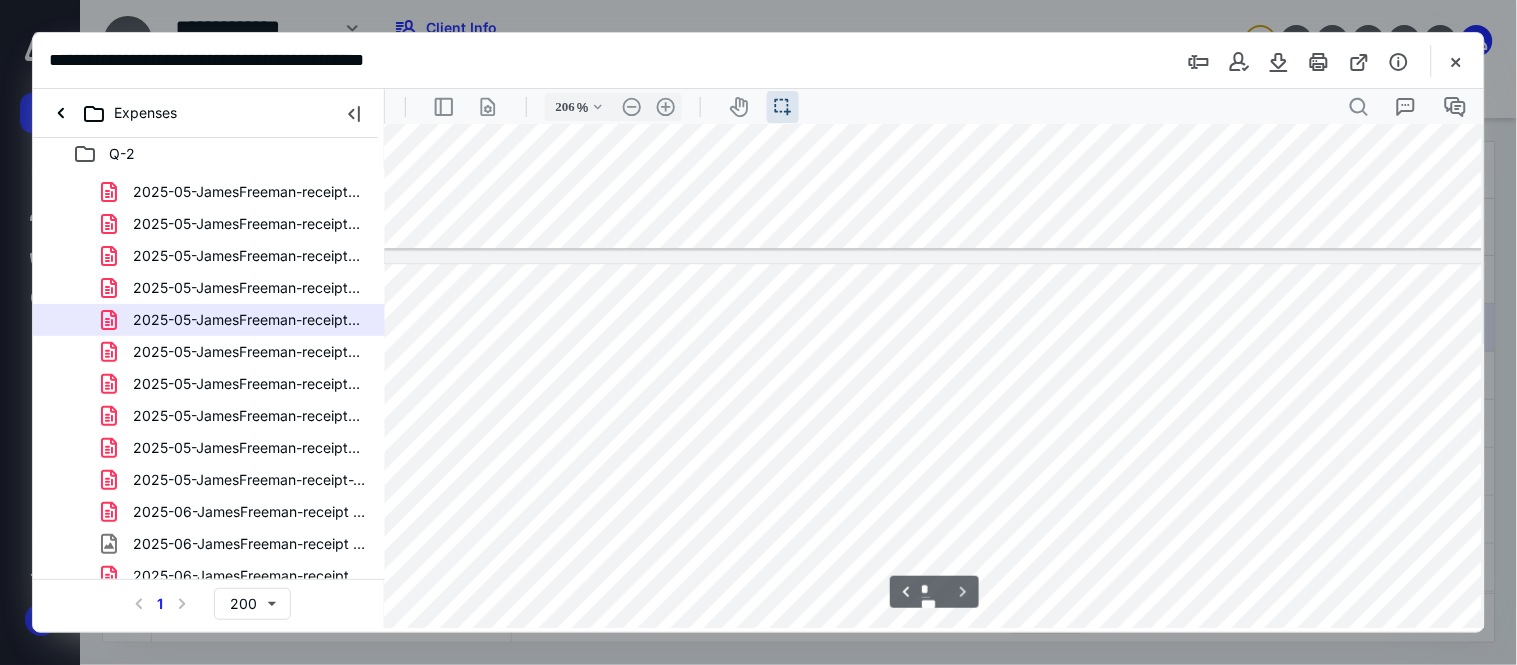 click on "**********" at bounding box center (934, 375) 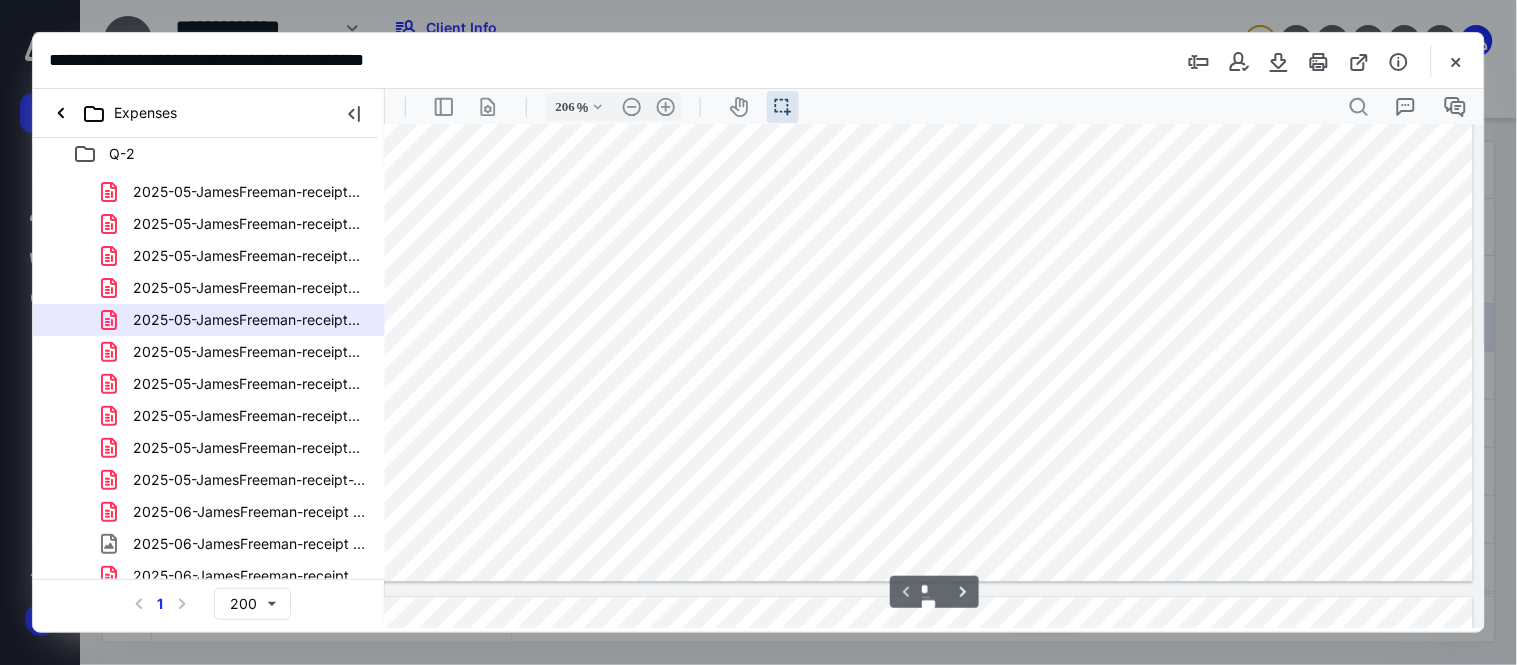 type on "*" 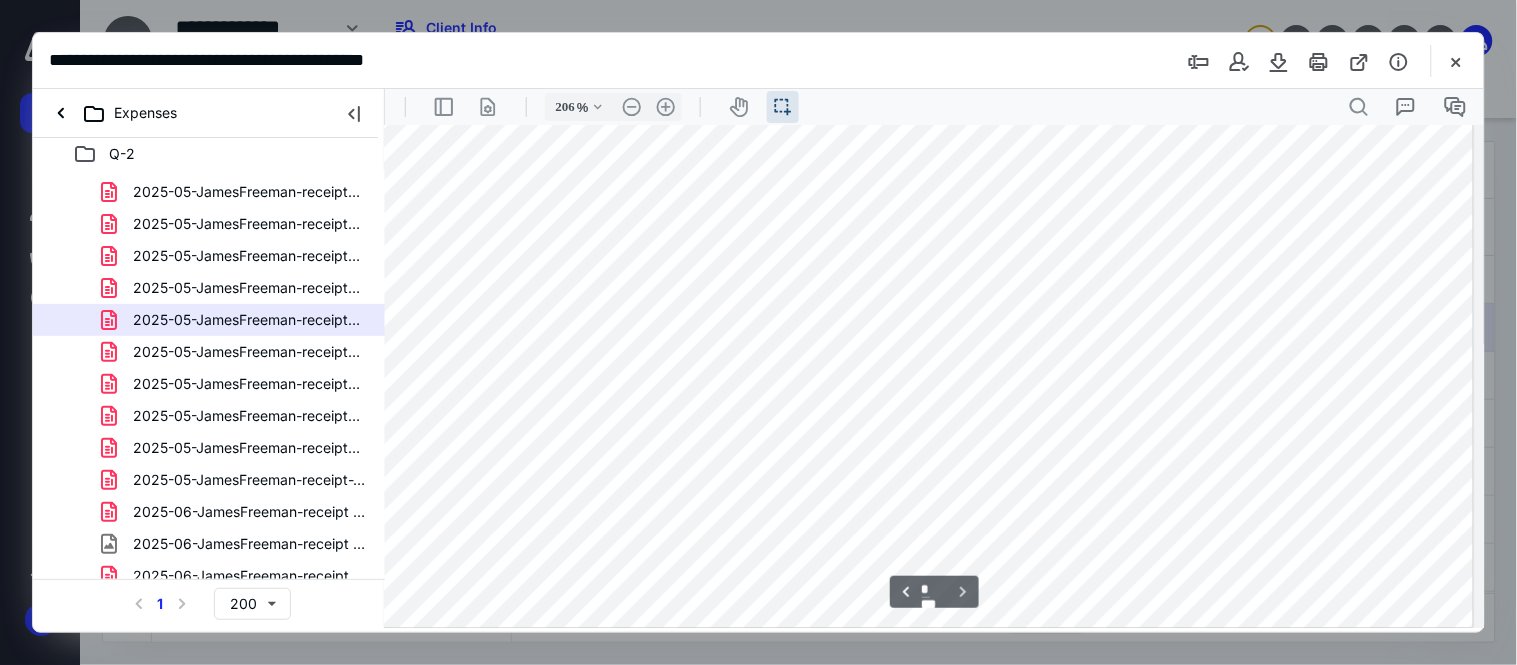 scroll, scrollTop: 2652, scrollLeft: 147, axis: both 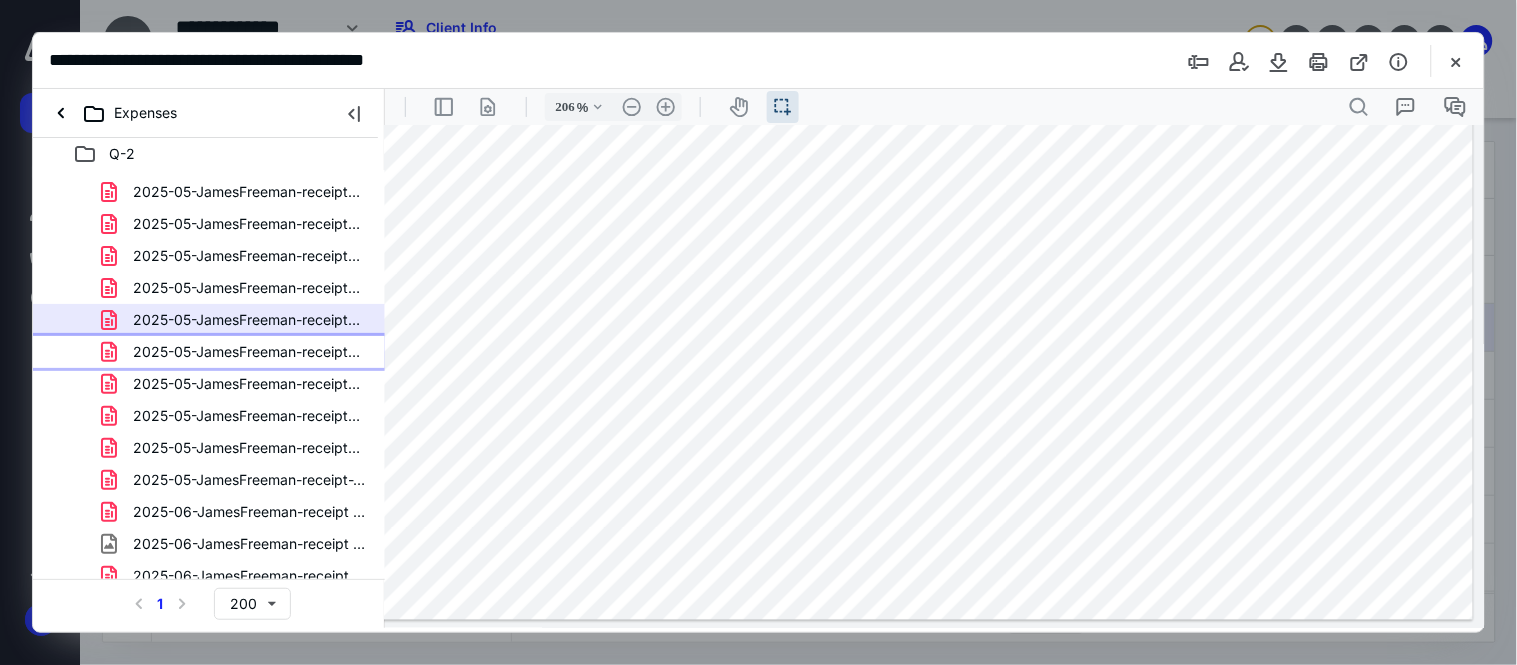 click on "2025-05-JamesFreeman-receipt-Expenses (4).pdf" at bounding box center (209, 352) 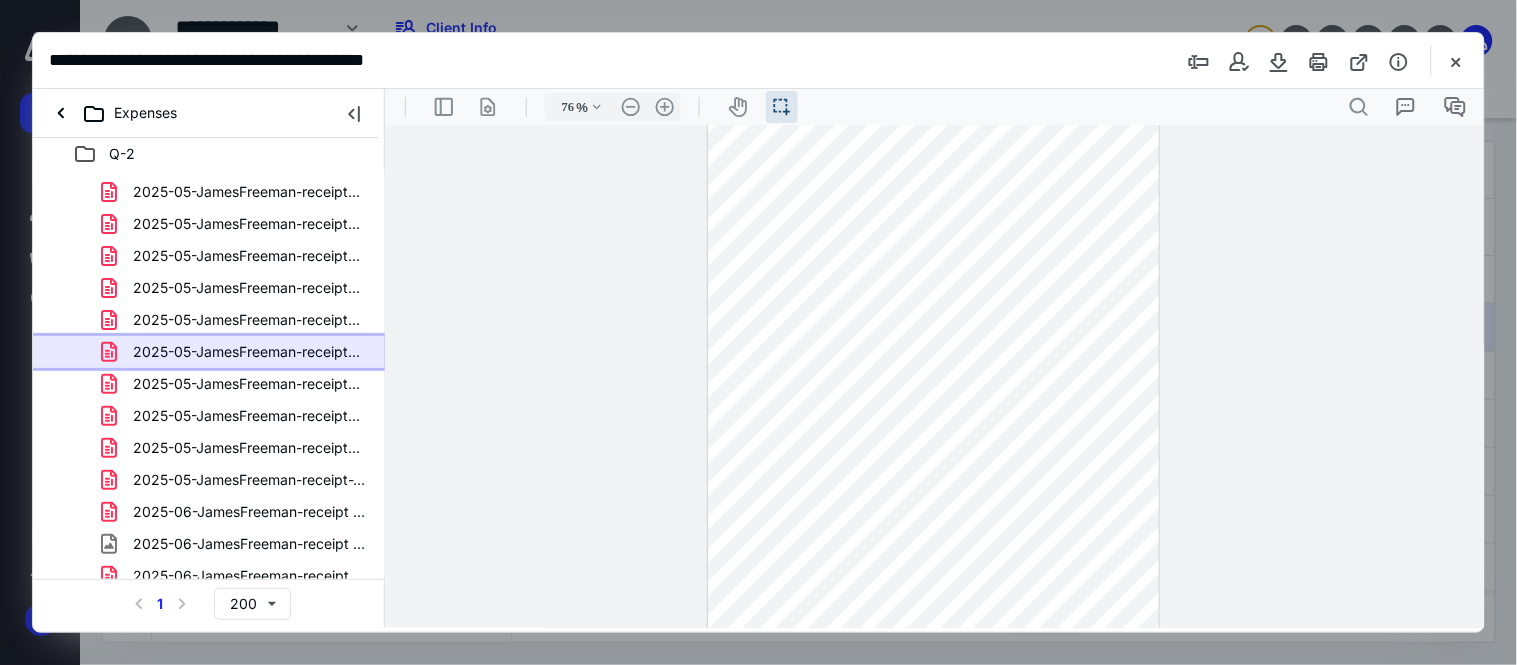 scroll, scrollTop: 114, scrollLeft: 0, axis: vertical 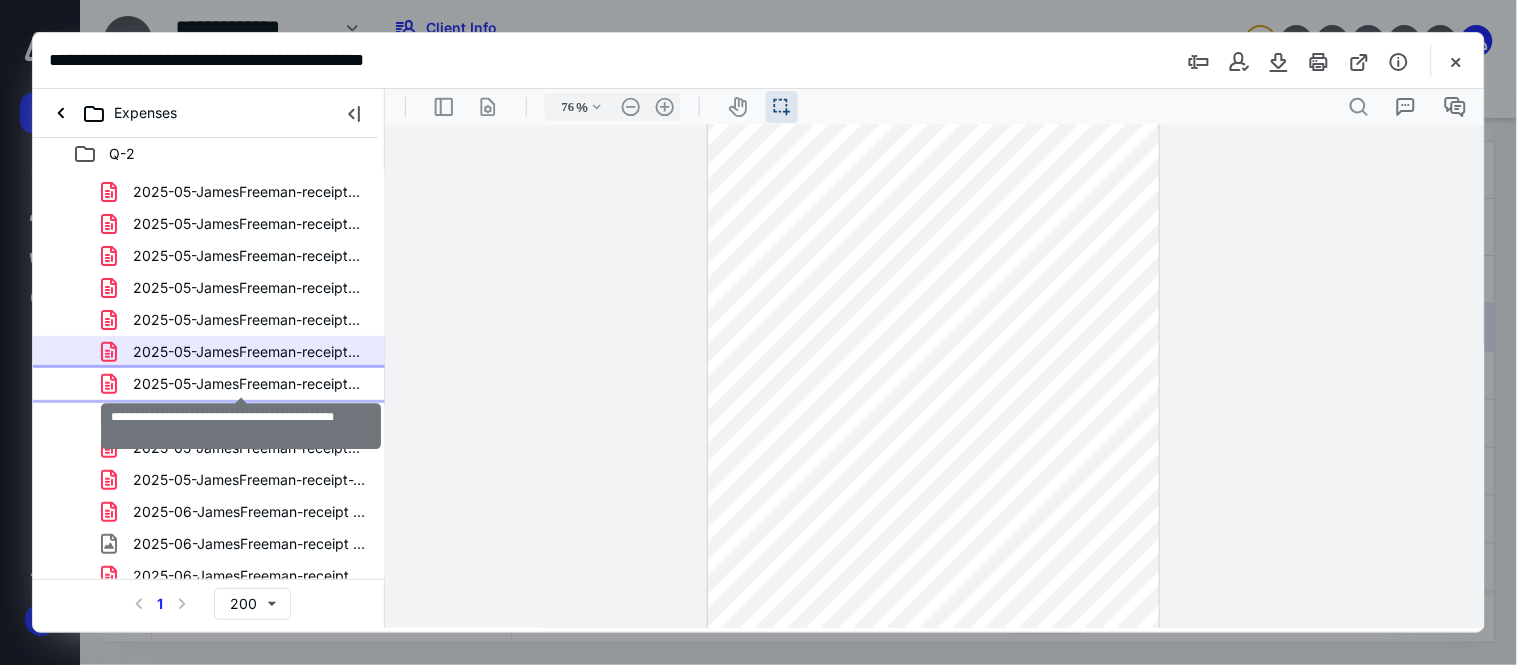 drag, startPoint x: 331, startPoint y: 381, endPoint x: 354, endPoint y: 375, distance: 23.769728 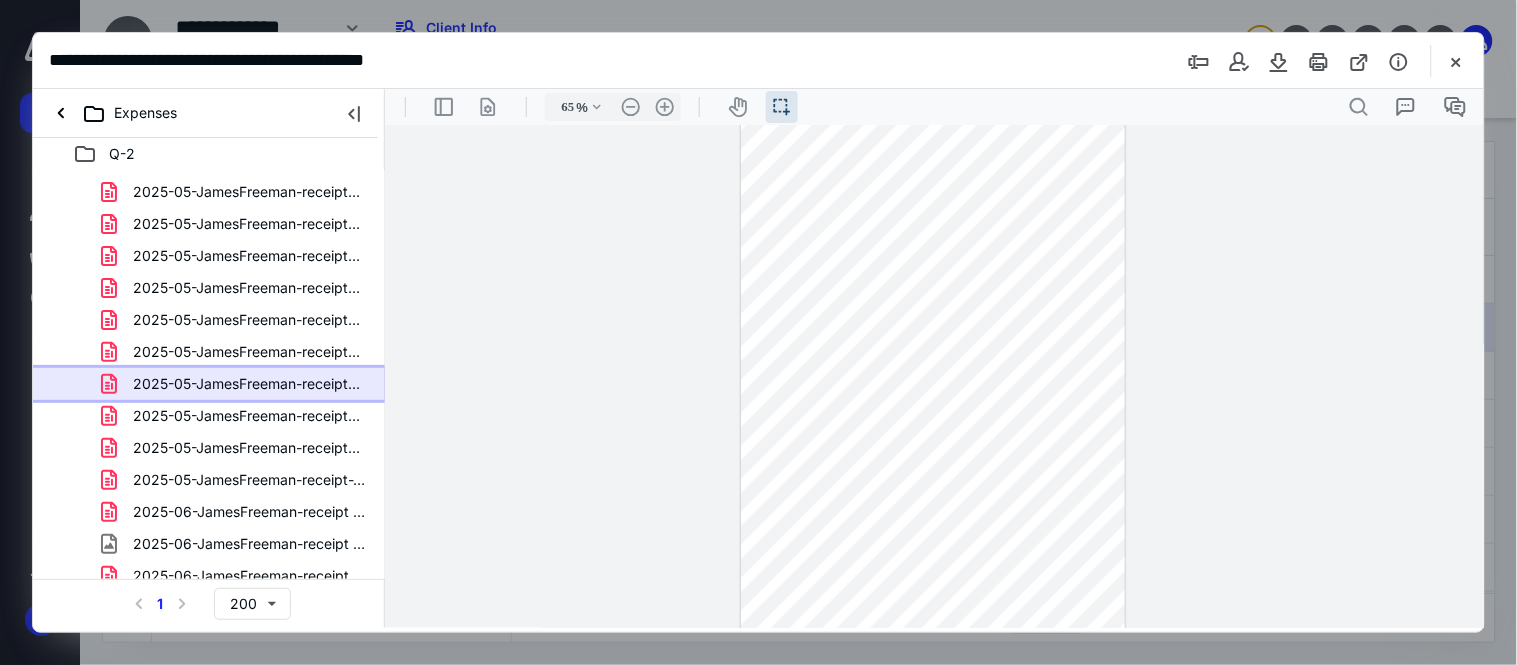 scroll, scrollTop: 18, scrollLeft: 0, axis: vertical 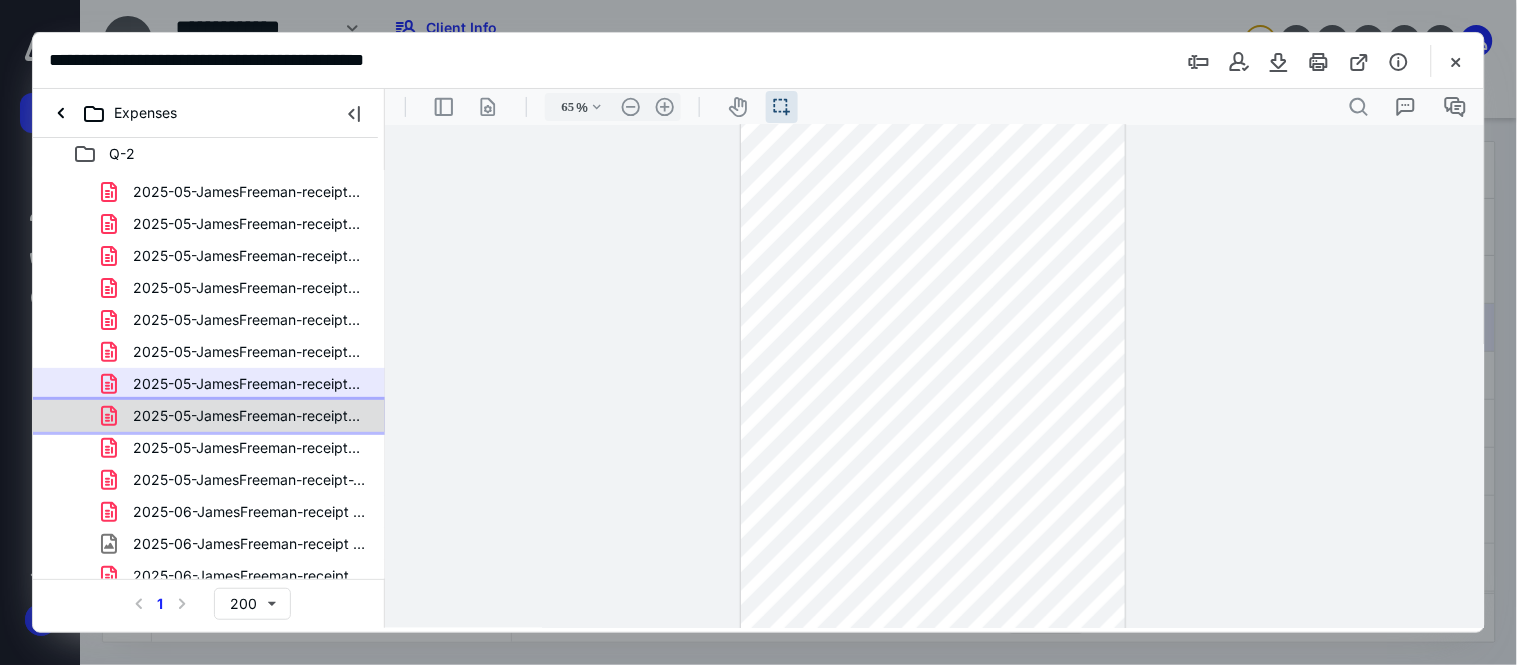 click on "2025-05-JamesFreeman-receipt-Expenses (6).pdf" at bounding box center [249, 416] 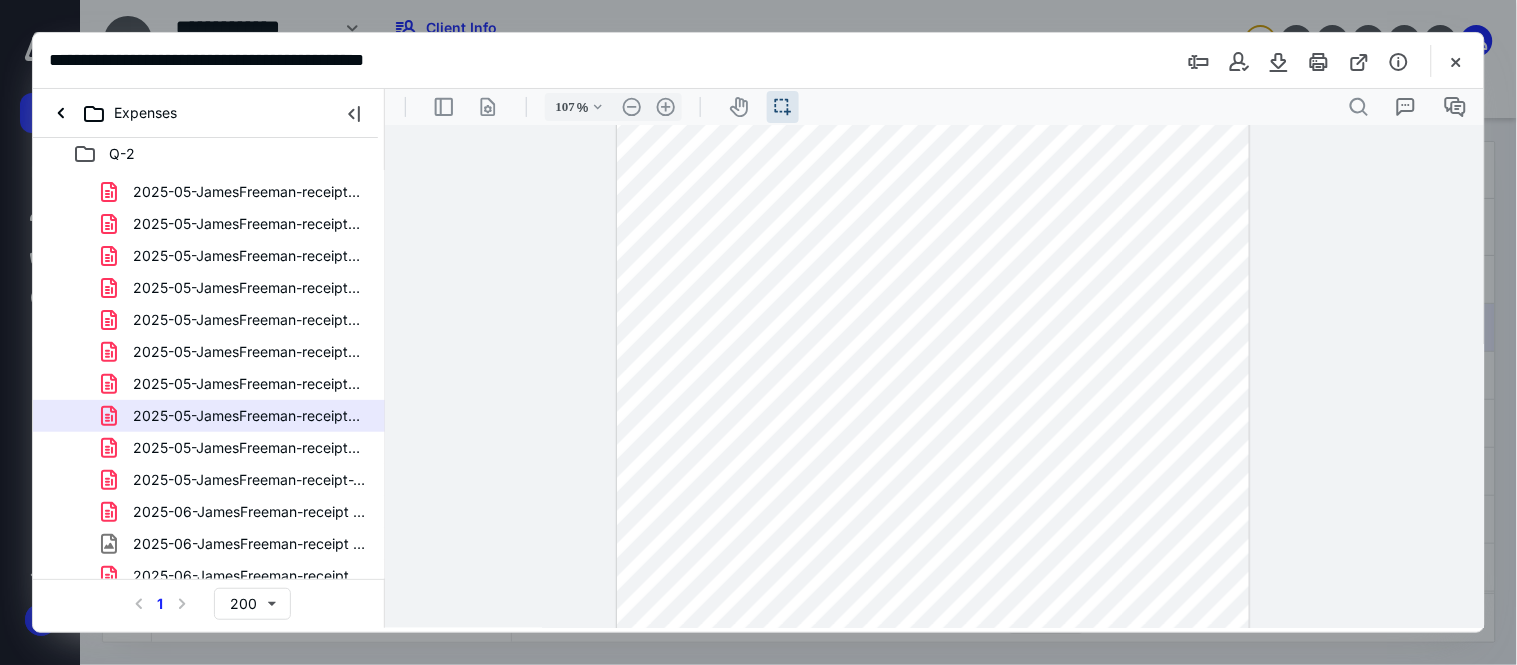 scroll, scrollTop: 270, scrollLeft: 0, axis: vertical 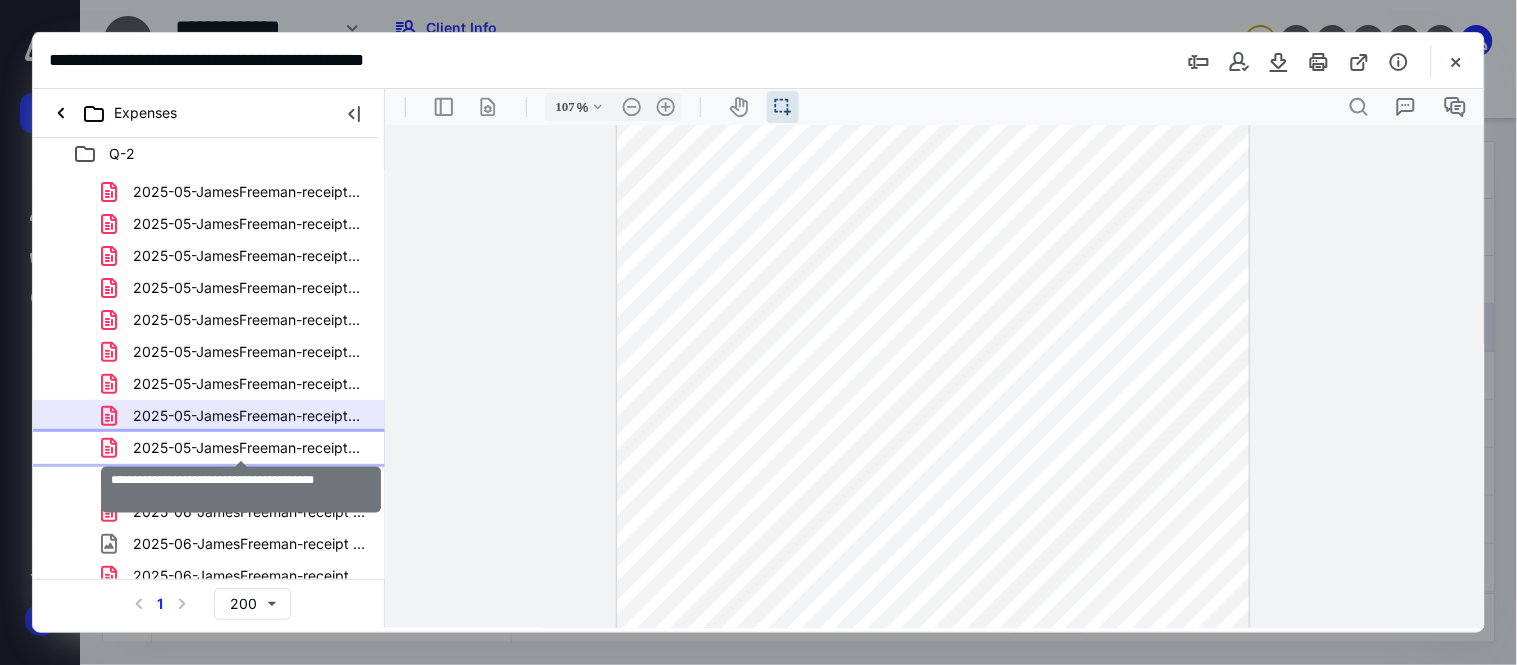 click on "2025-05-JamesFreeman-receipt-Expenses.pdf" at bounding box center [249, 448] 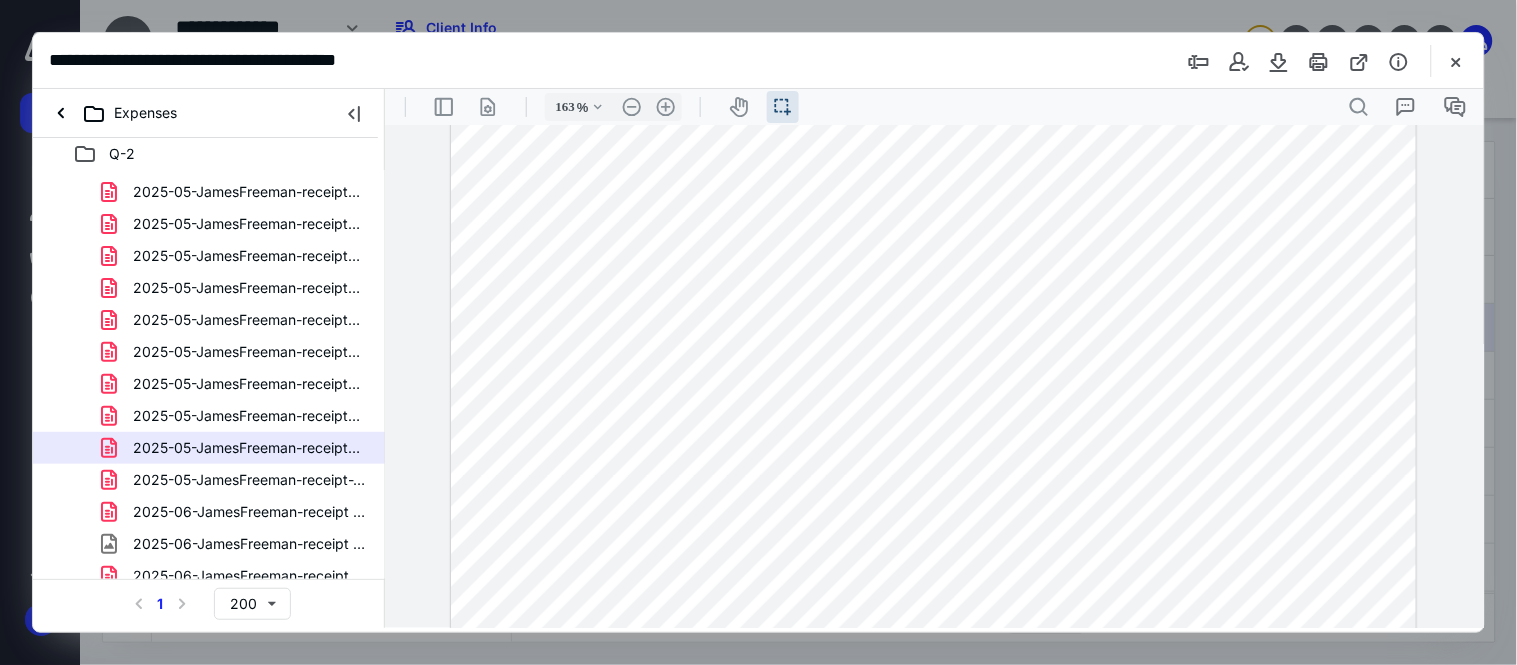 scroll, scrollTop: 755, scrollLeft: 0, axis: vertical 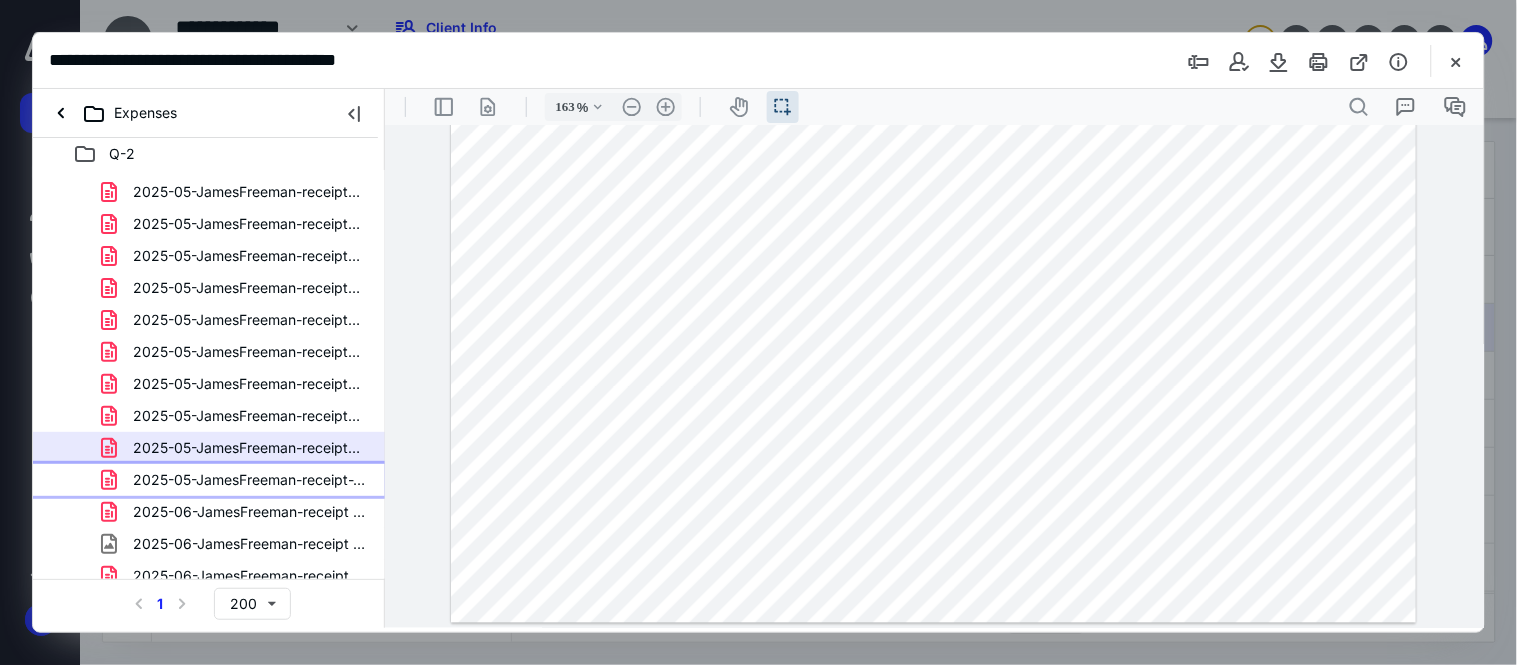 click on "2025-05-JamesFreeman-receipt-Tools-Expenses.pdf" at bounding box center (237, 480) 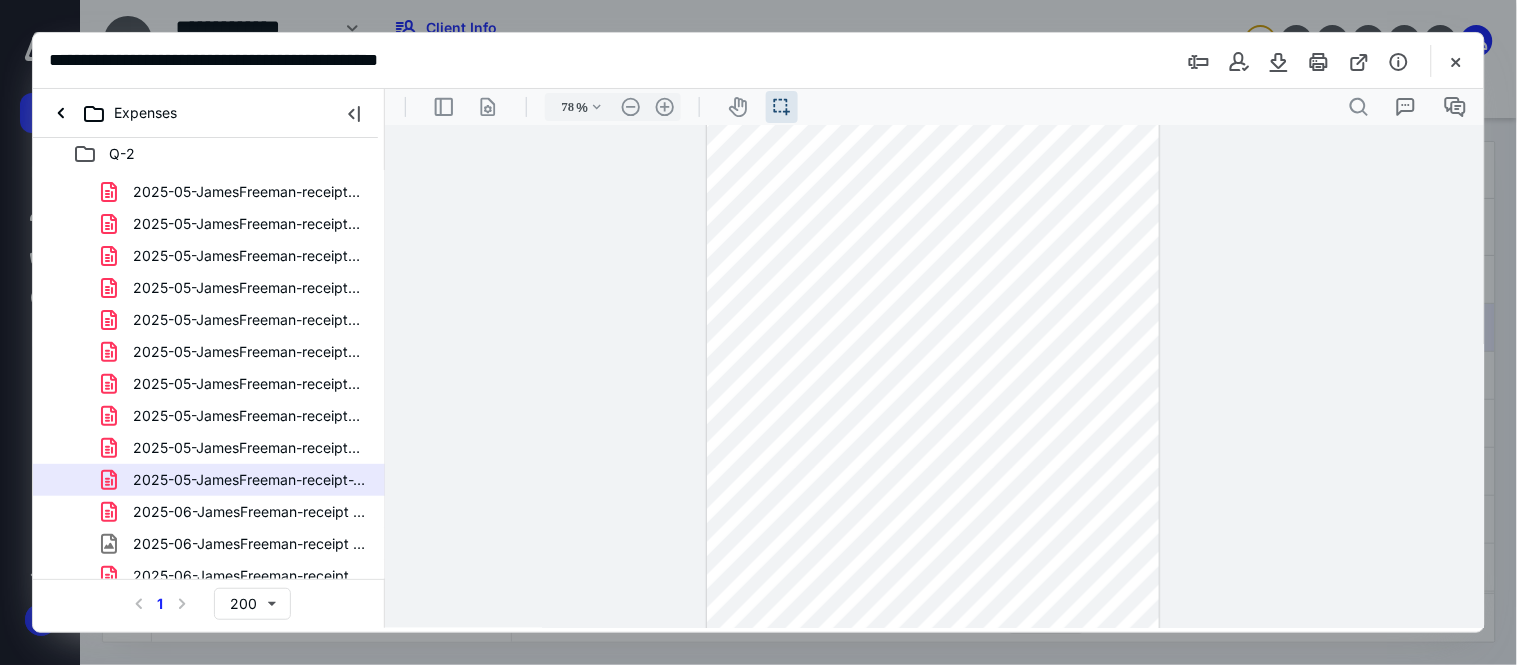 scroll, scrollTop: 164, scrollLeft: 0, axis: vertical 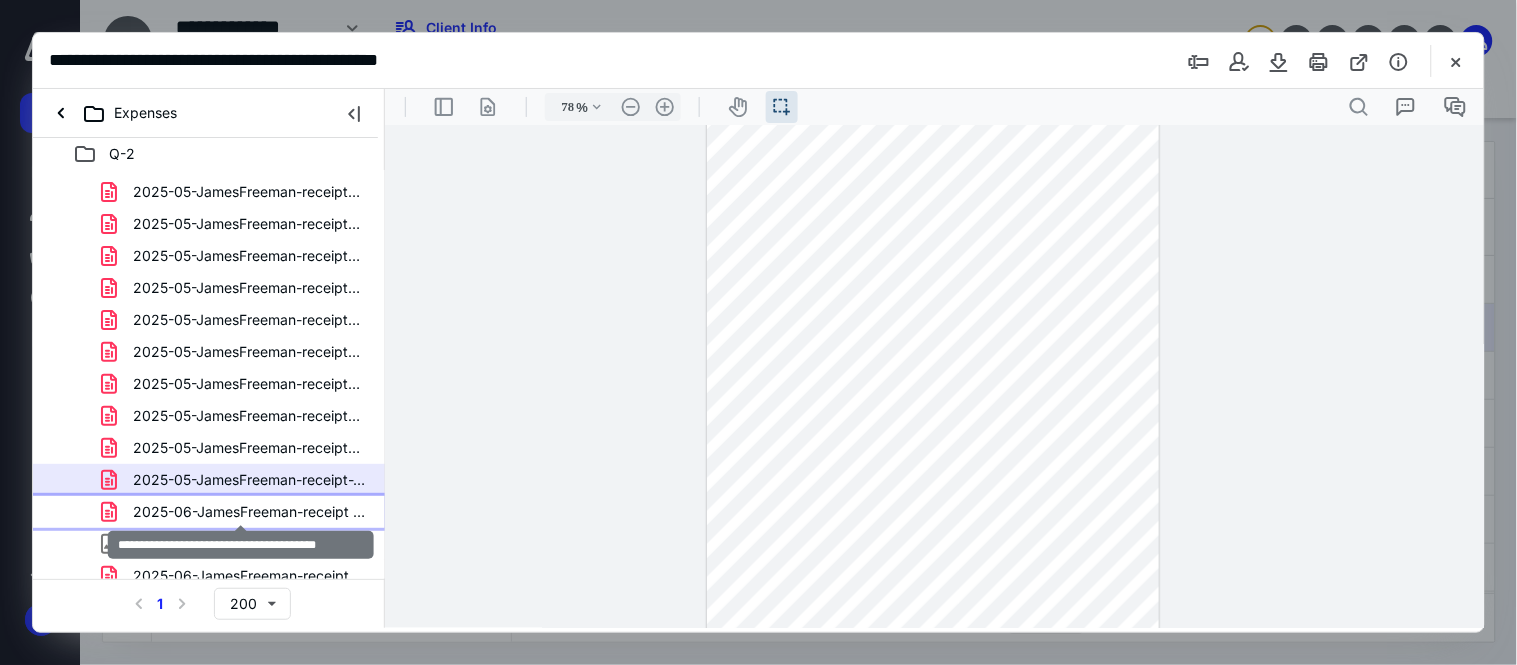 click on "2025-06-JamesFreeman-receipt (1) (1).pdf" at bounding box center (249, 512) 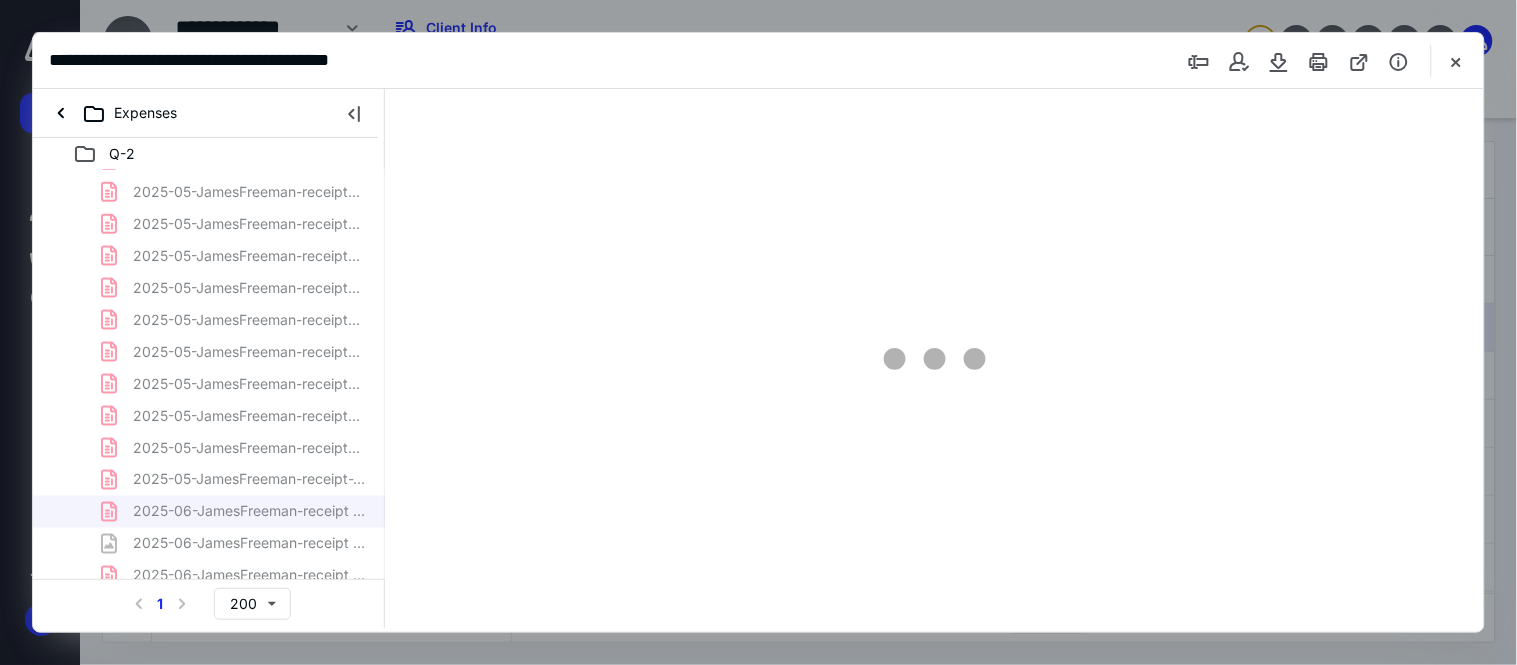scroll, scrollTop: 0, scrollLeft: 0, axis: both 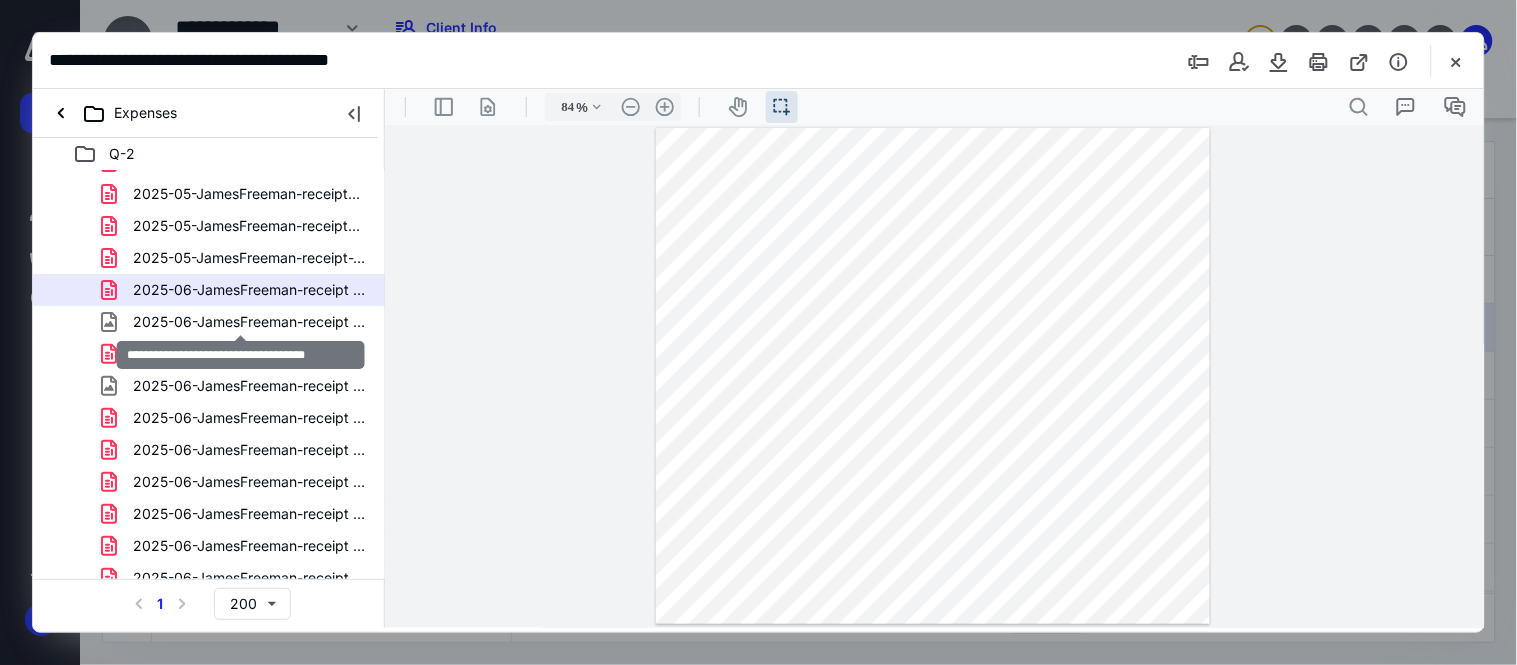 drag, startPoint x: 327, startPoint y: 325, endPoint x: 346, endPoint y: 324, distance: 19.026299 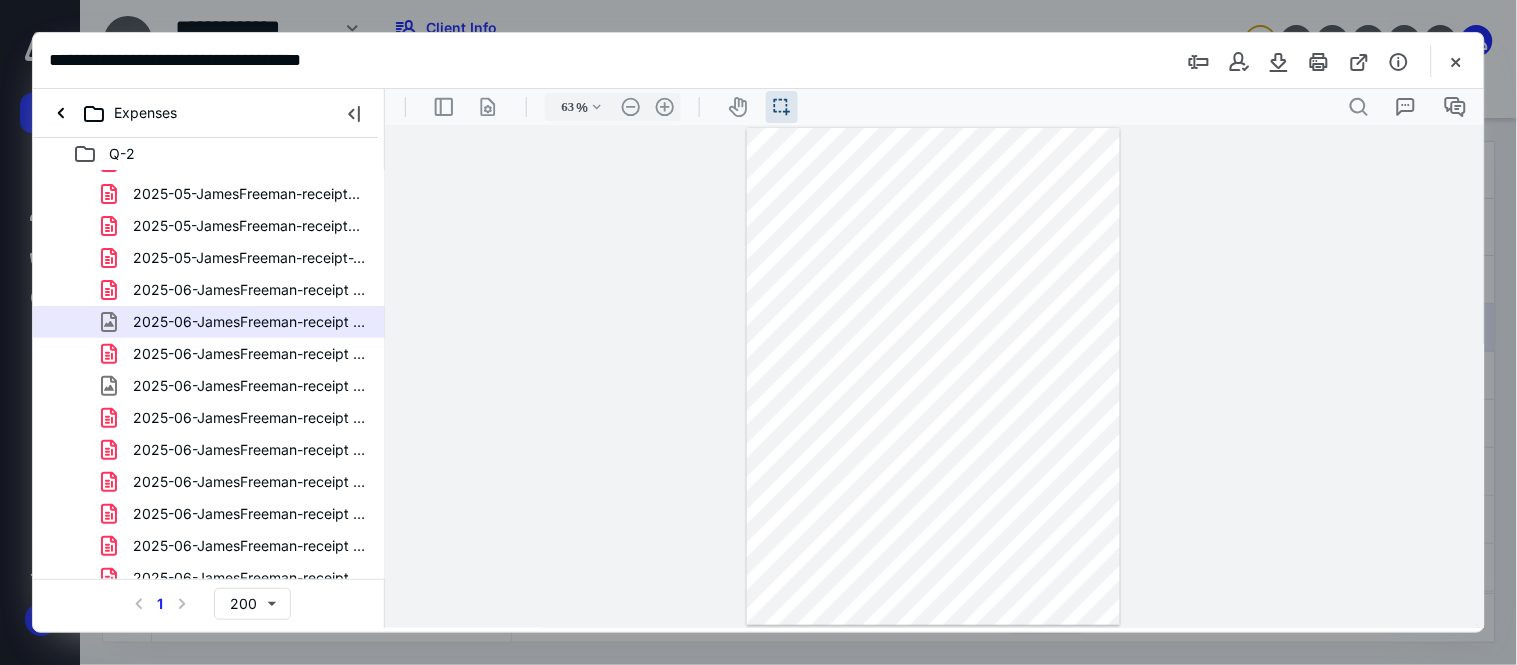 click at bounding box center (932, 376) 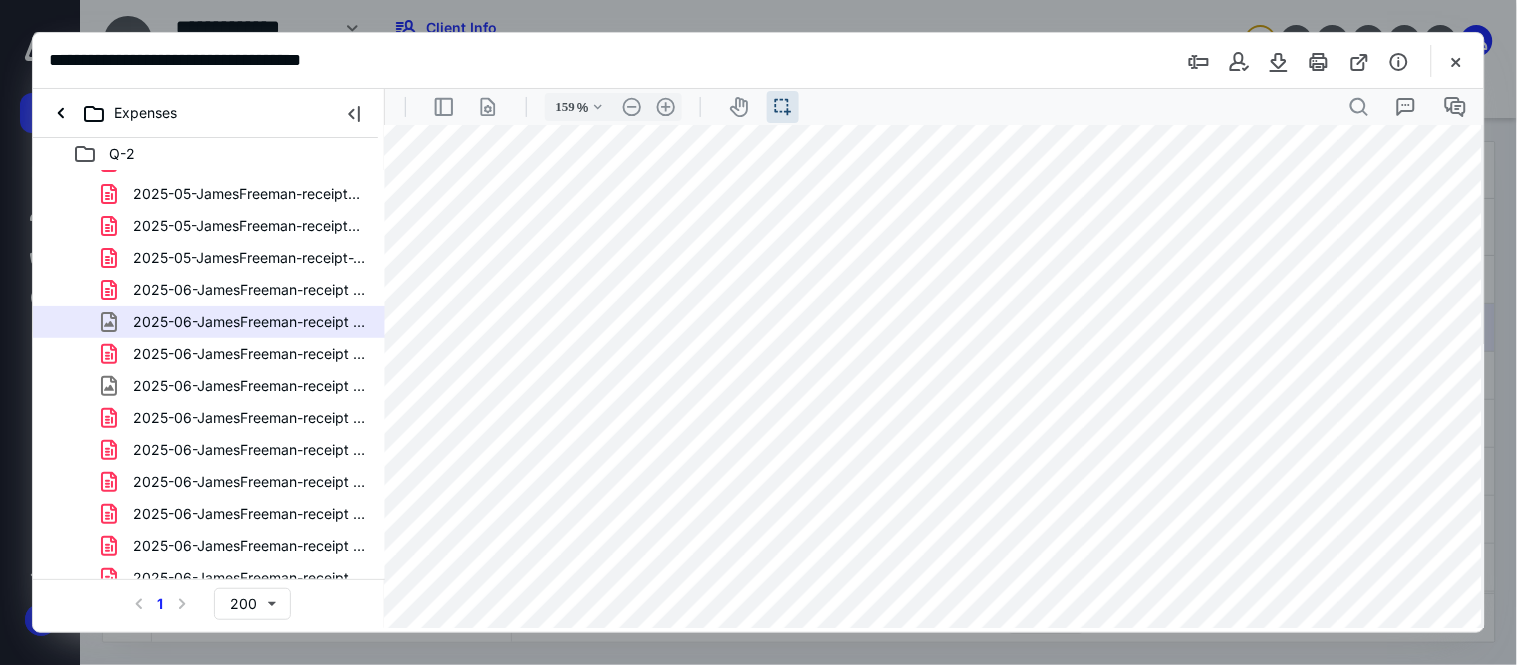 scroll, scrollTop: 444, scrollLeft: 64, axis: both 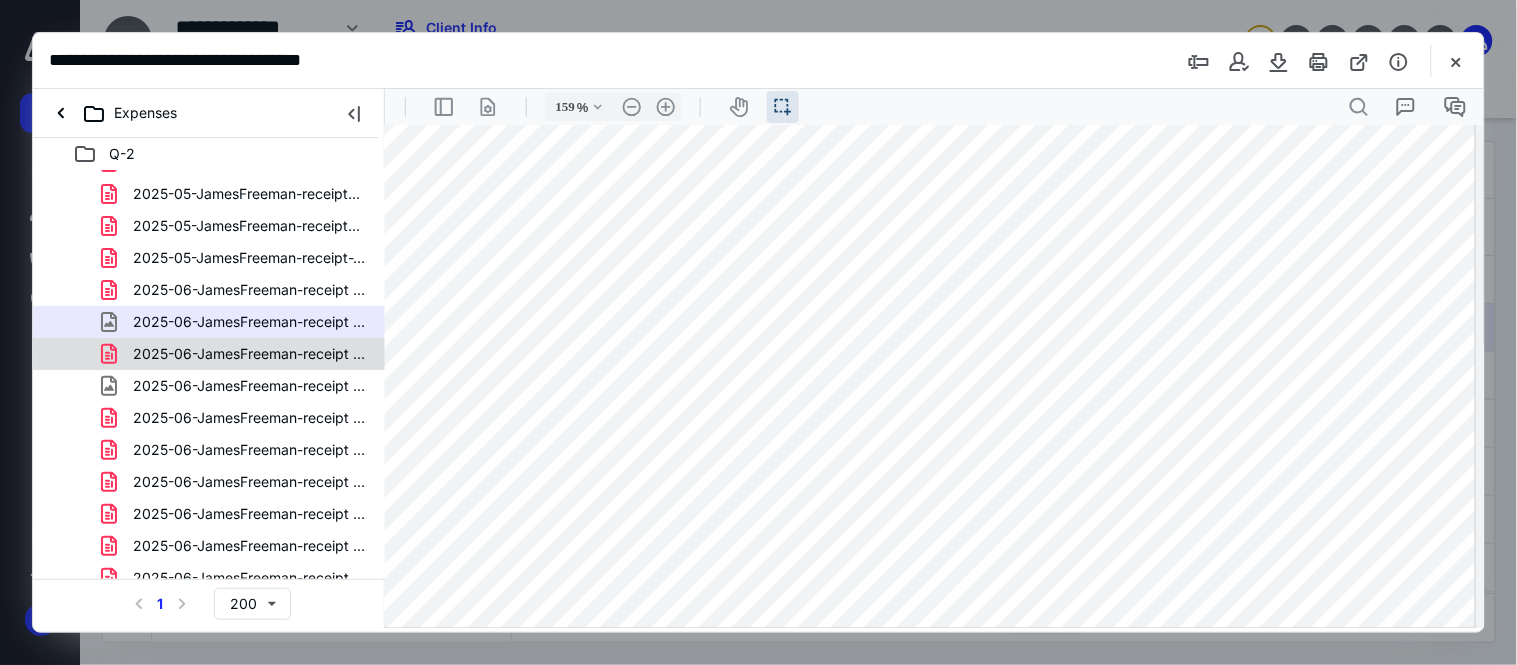 click on "2025-06-JamesFreeman-receipt (1).pdf" at bounding box center (249, 354) 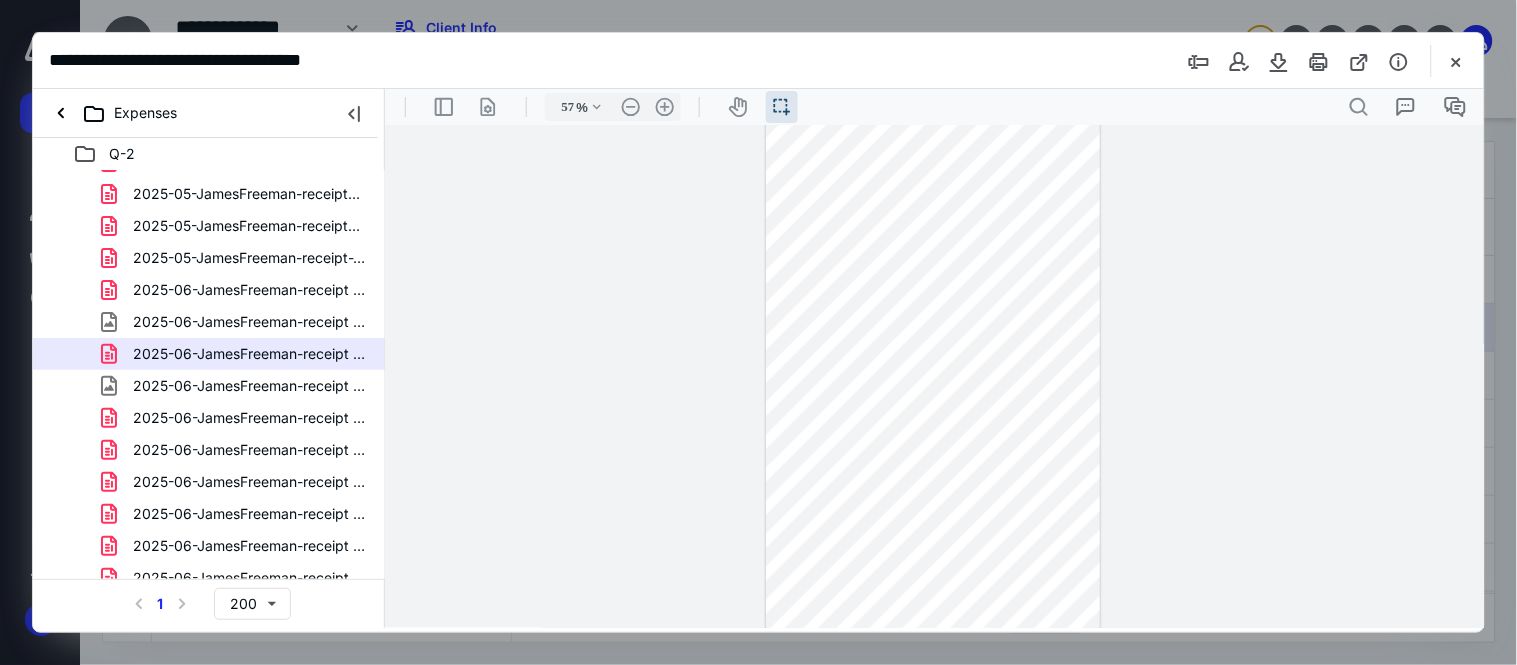 scroll, scrollTop: 242, scrollLeft: 0, axis: vertical 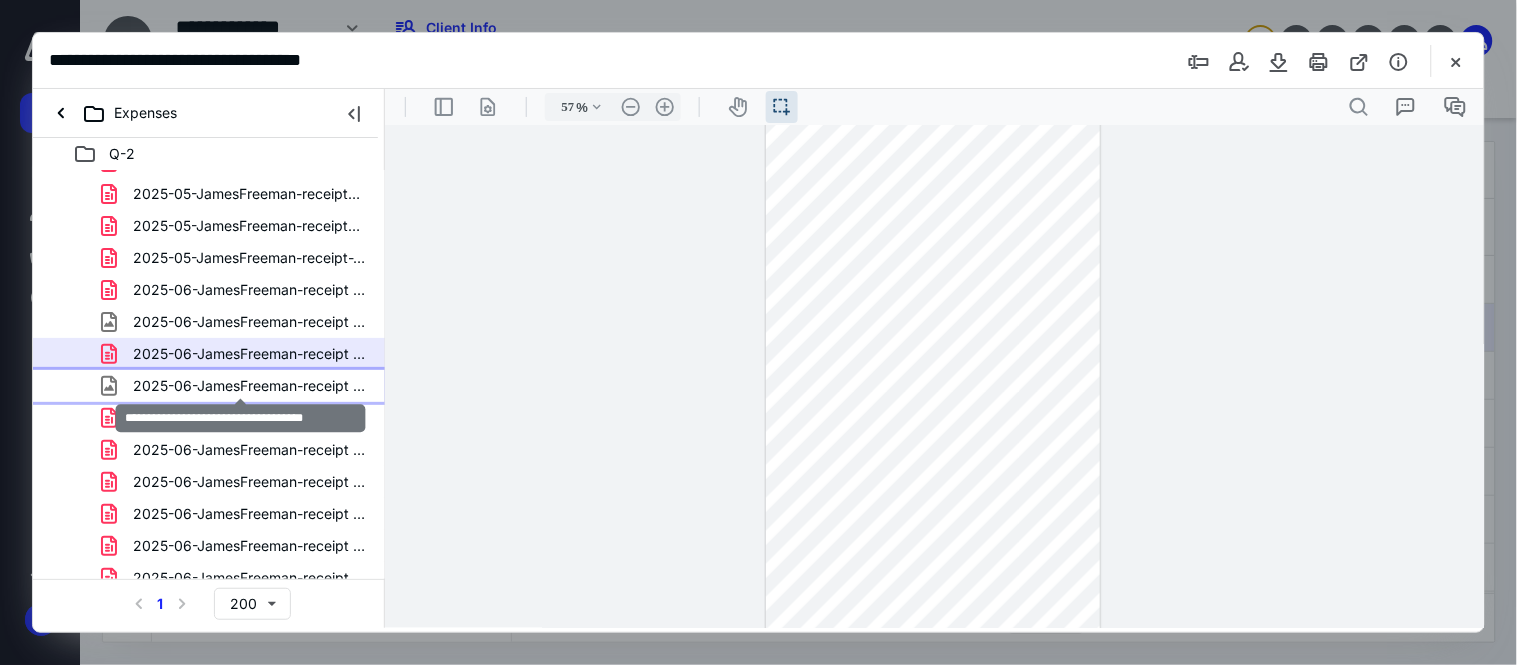 click on "2025-06-JamesFreeman-receipt (2).jpg" at bounding box center (249, 386) 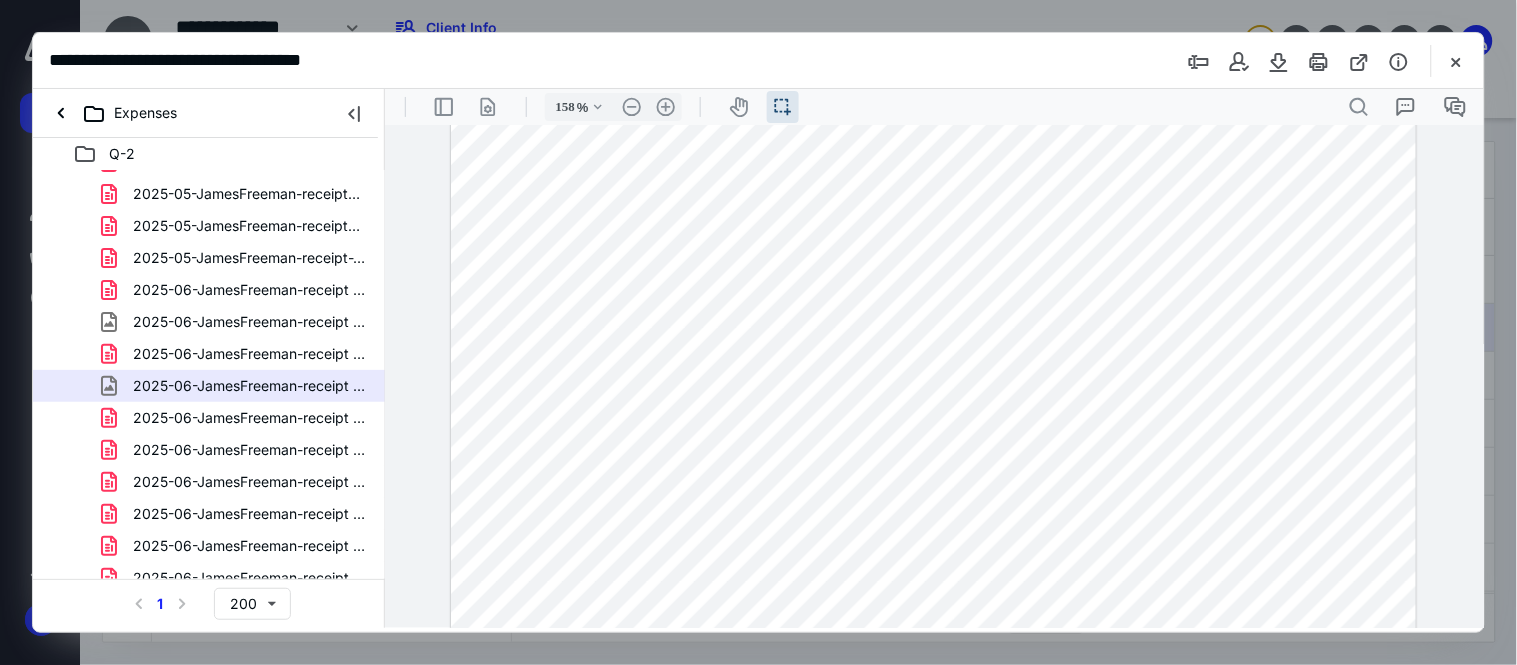 scroll, scrollTop: 666, scrollLeft: 0, axis: vertical 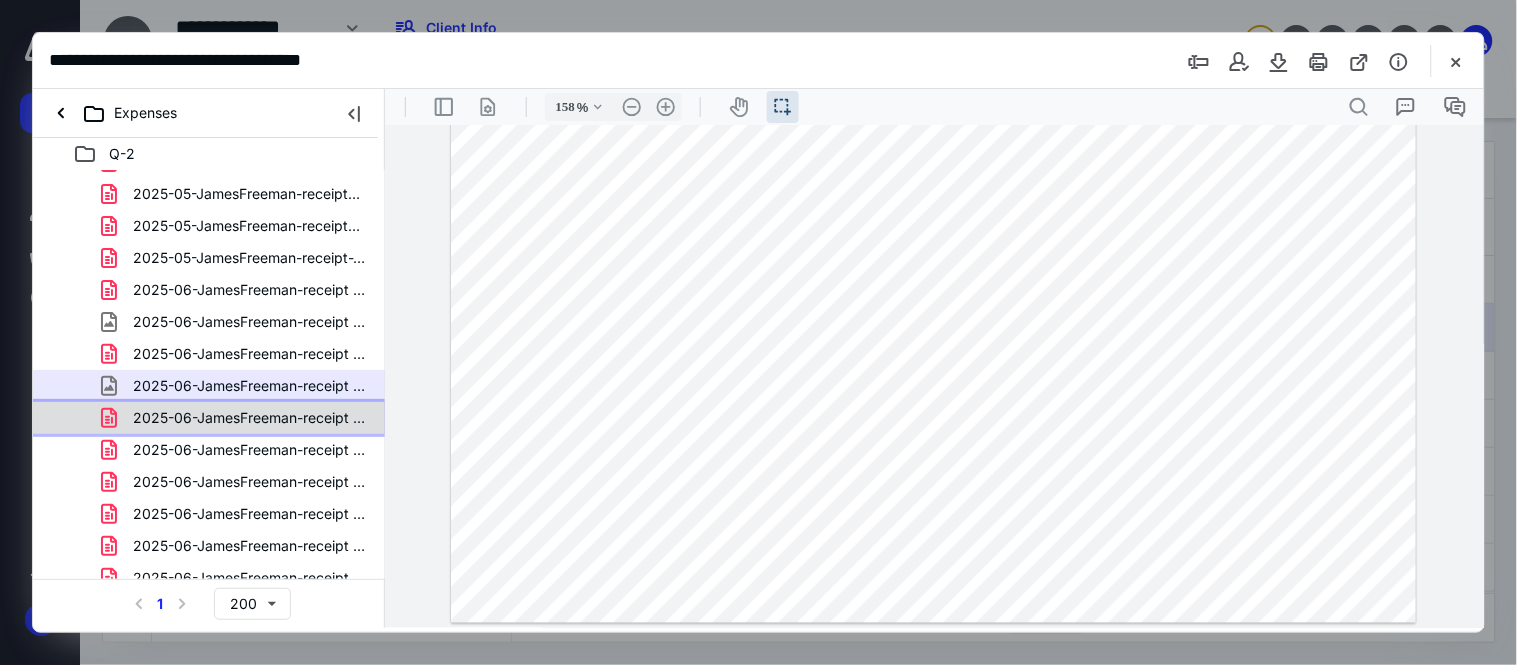 click on "2025-06-JamesFreeman-receipt (2).pdf" at bounding box center (237, 418) 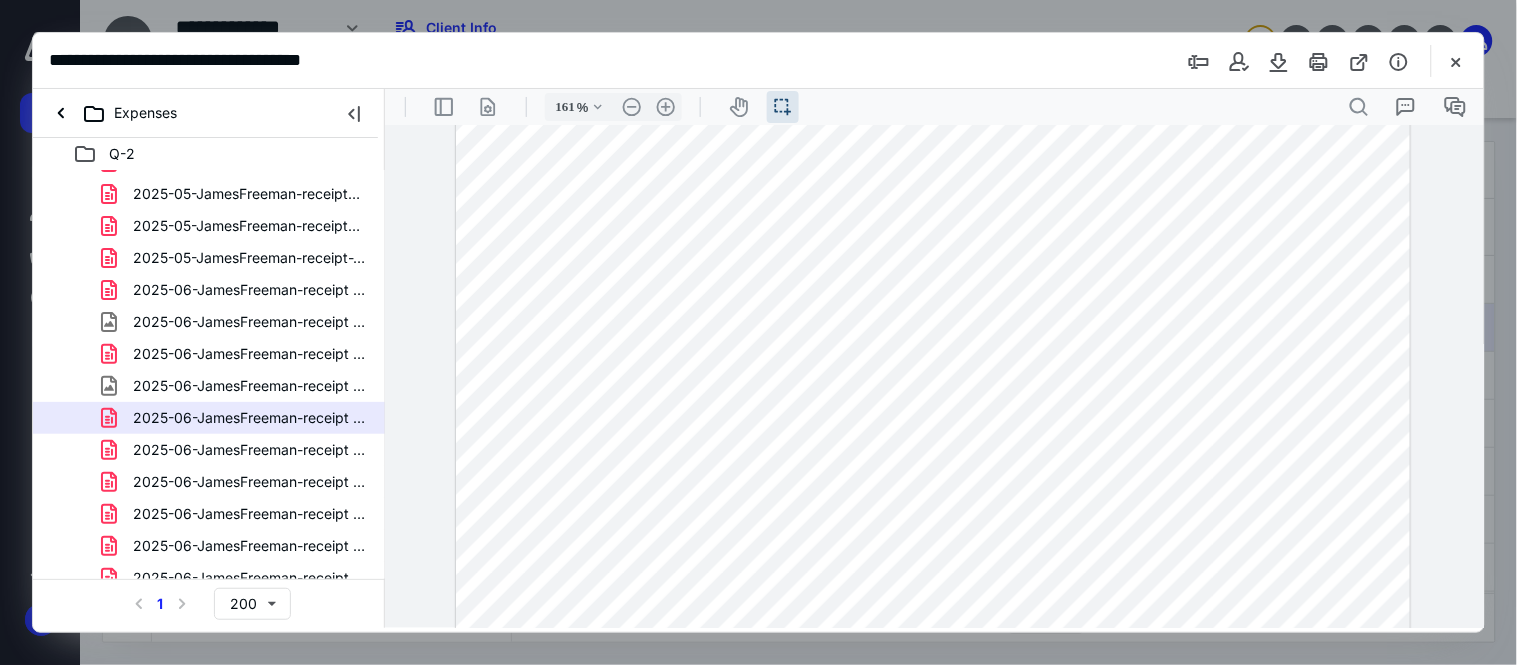 scroll, scrollTop: 197, scrollLeft: 0, axis: vertical 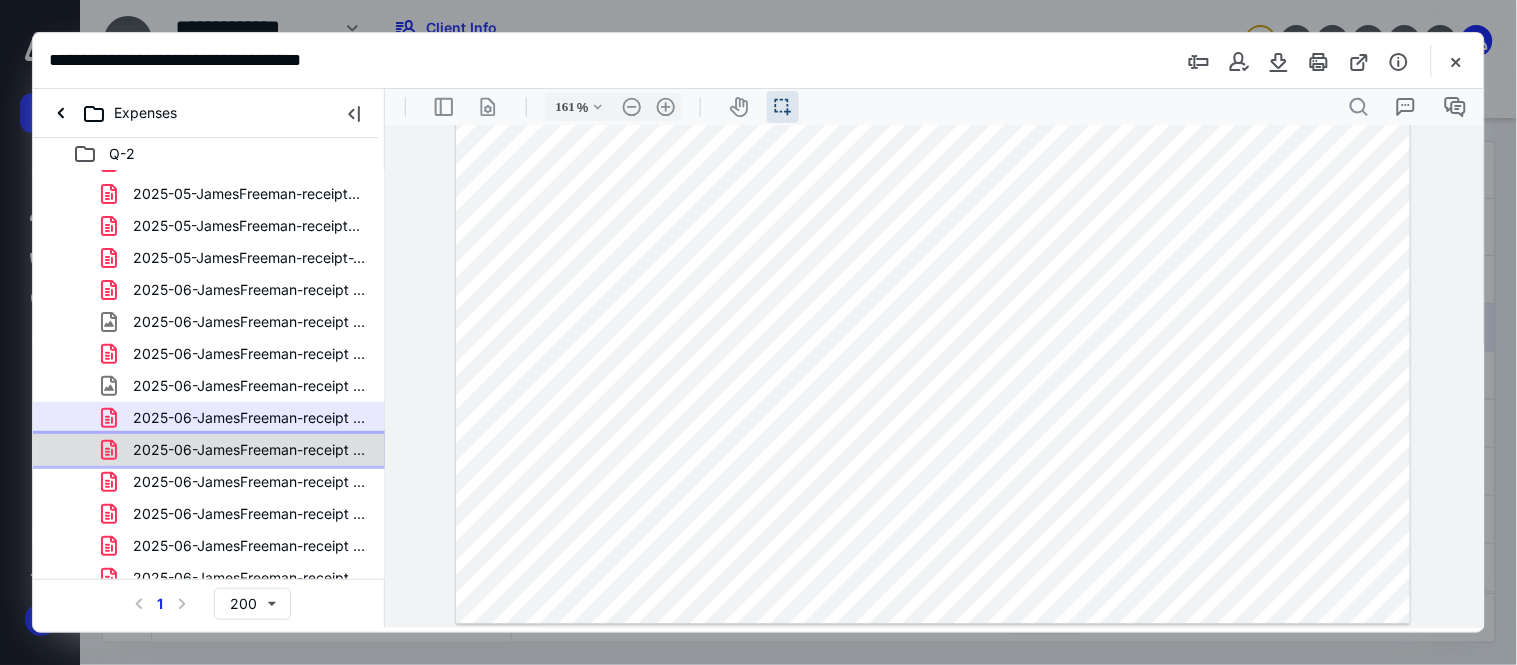 click on "2025-06-JamesFreeman-receipt (3).pdf" at bounding box center (209, 450) 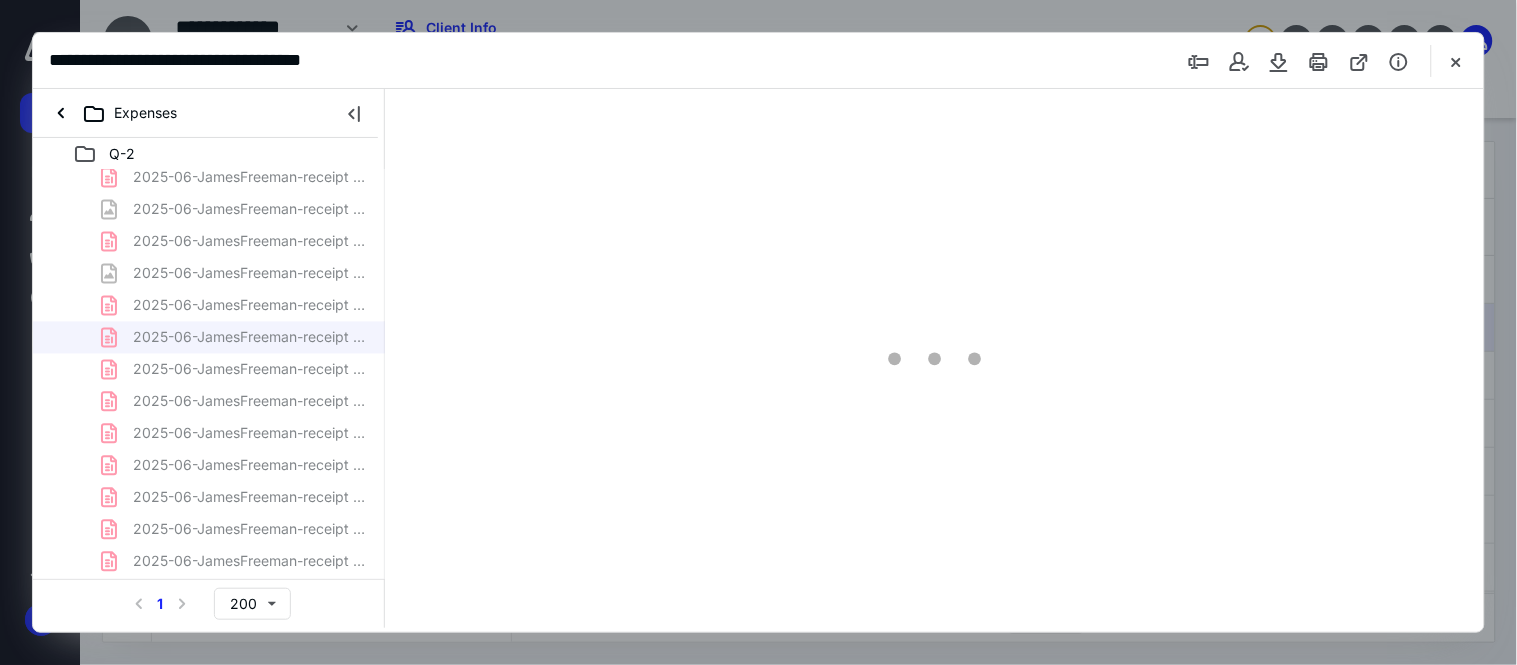 scroll, scrollTop: 1111, scrollLeft: 0, axis: vertical 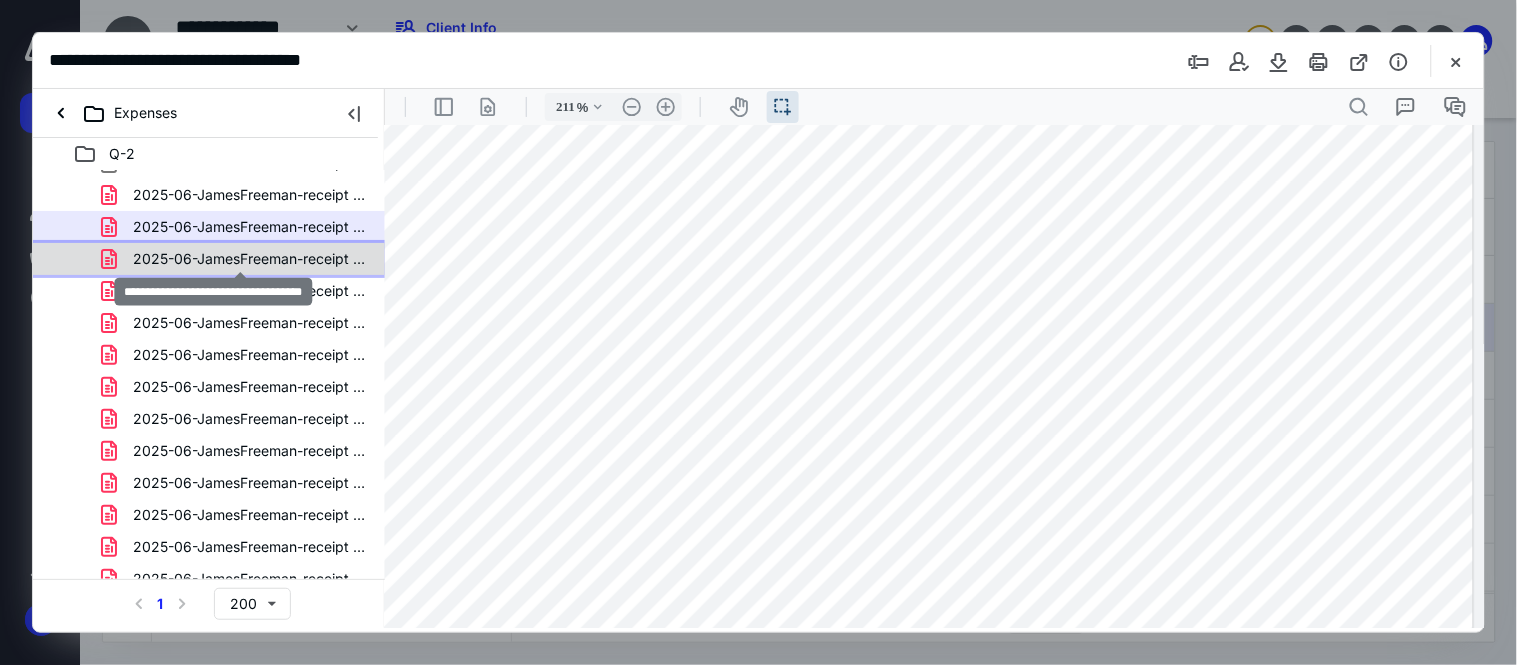 click on "2025-06-JamesFreeman-receipt (4).pdf" at bounding box center [249, 259] 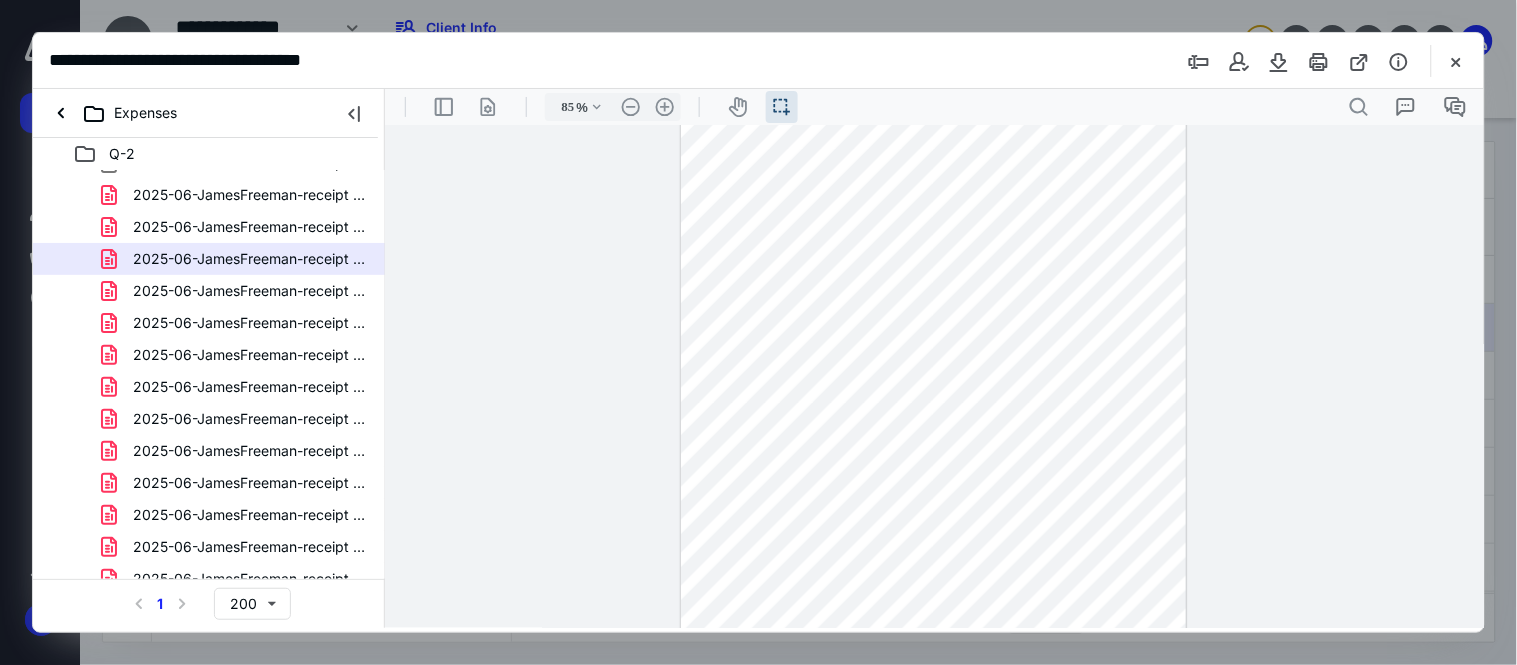 scroll, scrollTop: 481, scrollLeft: 0, axis: vertical 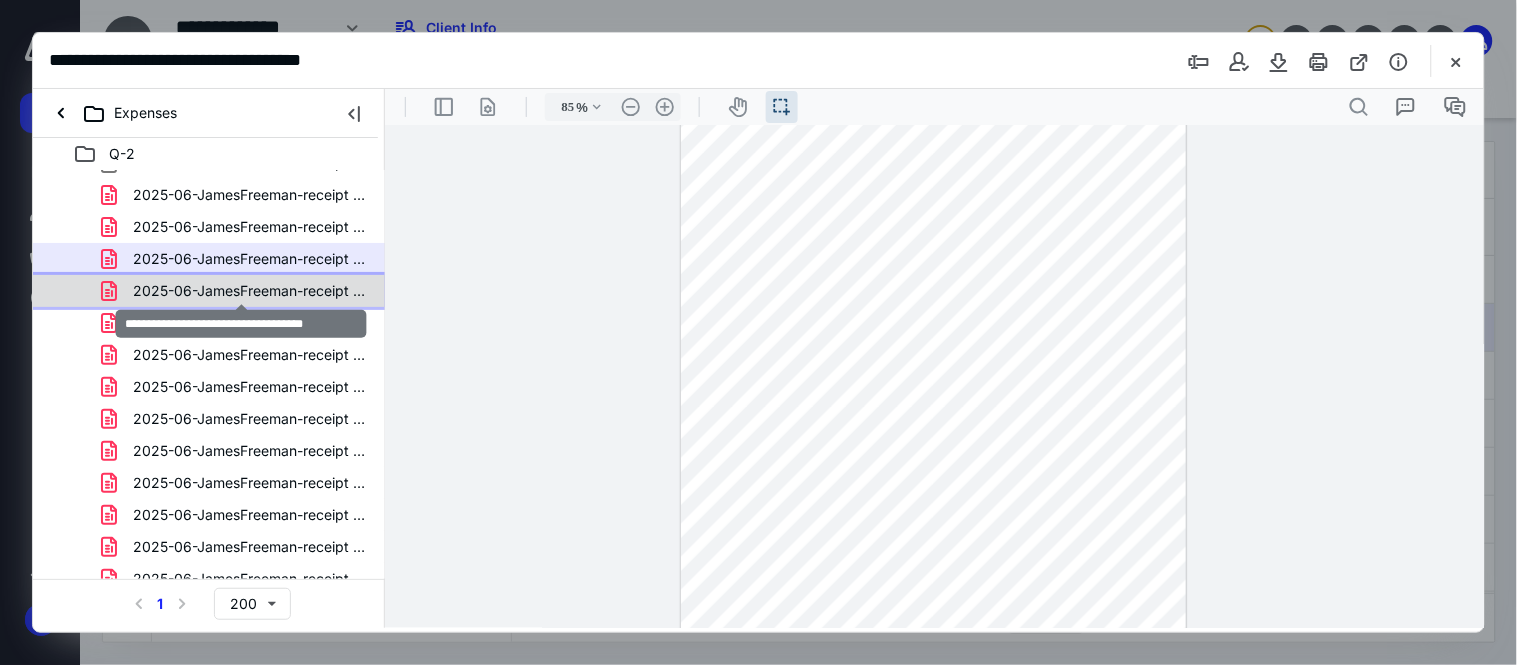 click on "2025-06-JamesFreeman-receipt (5).pdf" at bounding box center [249, 291] 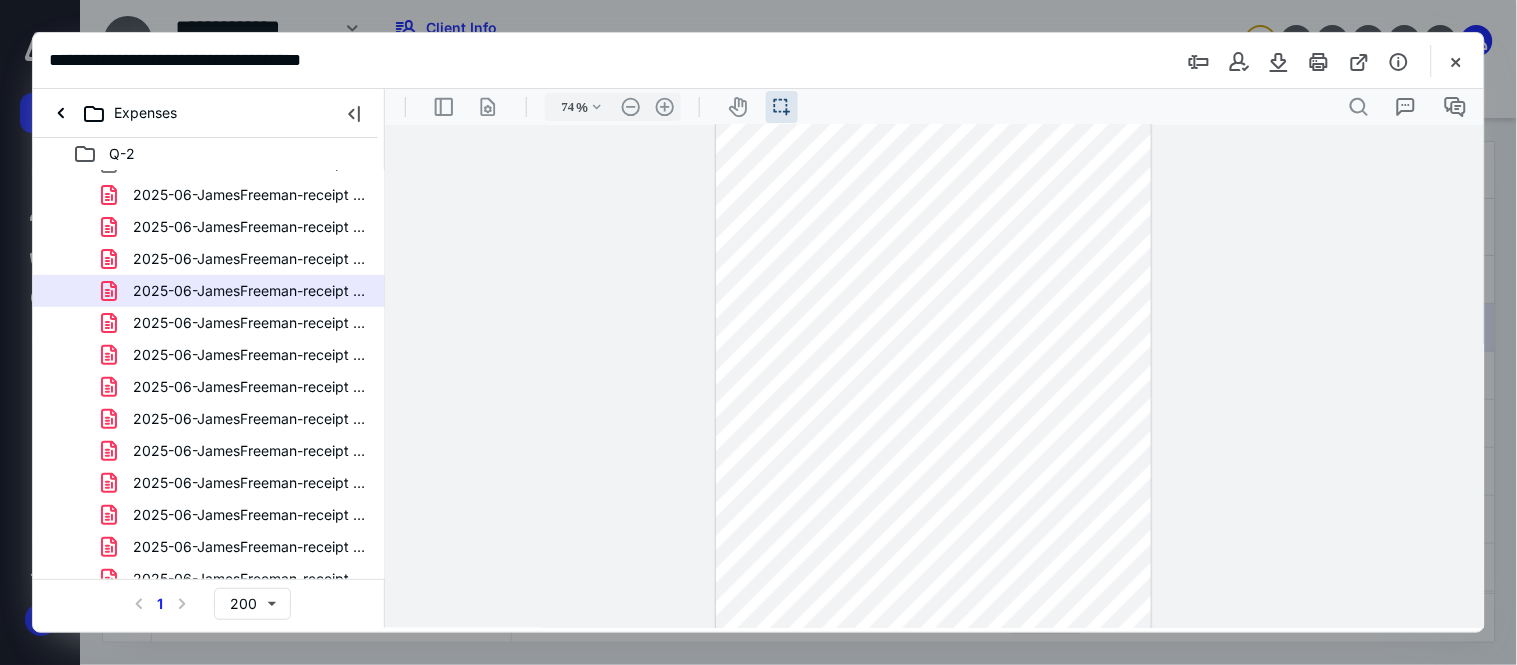 scroll, scrollTop: 222, scrollLeft: 0, axis: vertical 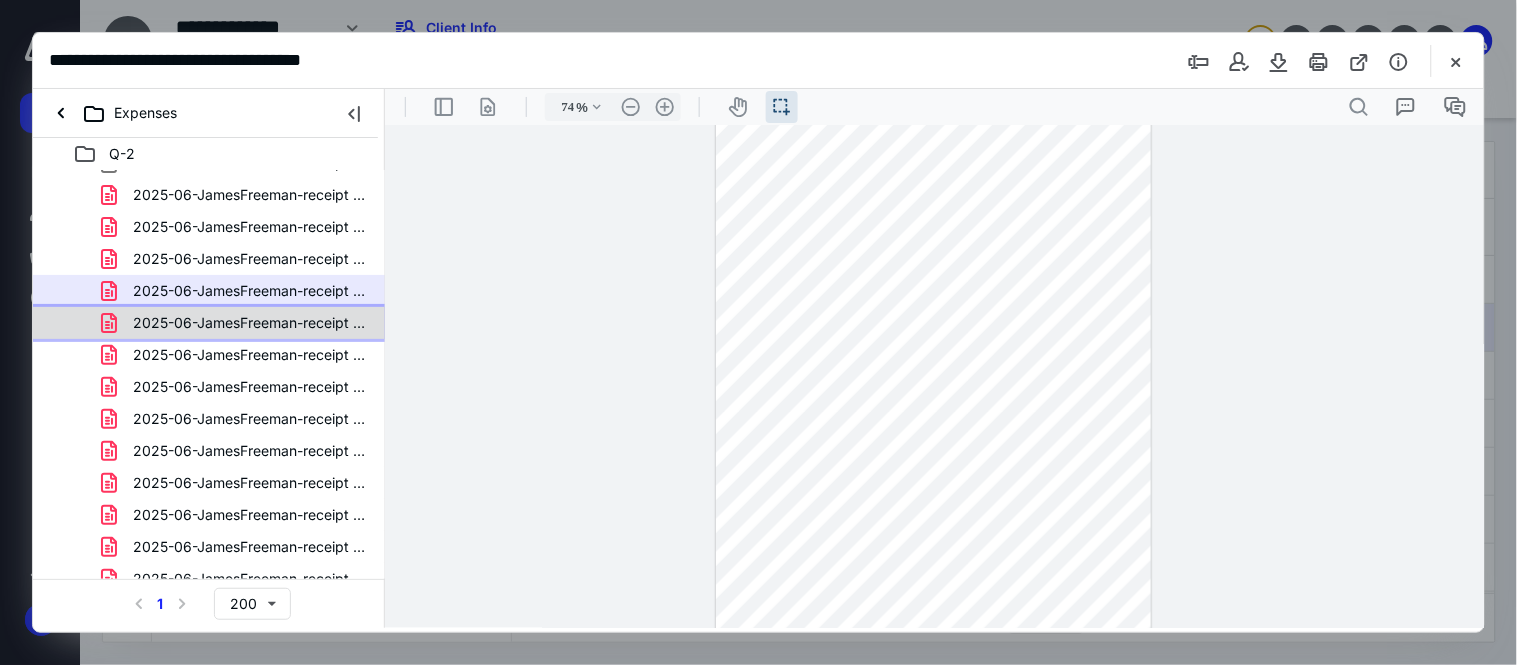 click on "2025-06-JamesFreeman-receipt (6).pdf" at bounding box center (249, 323) 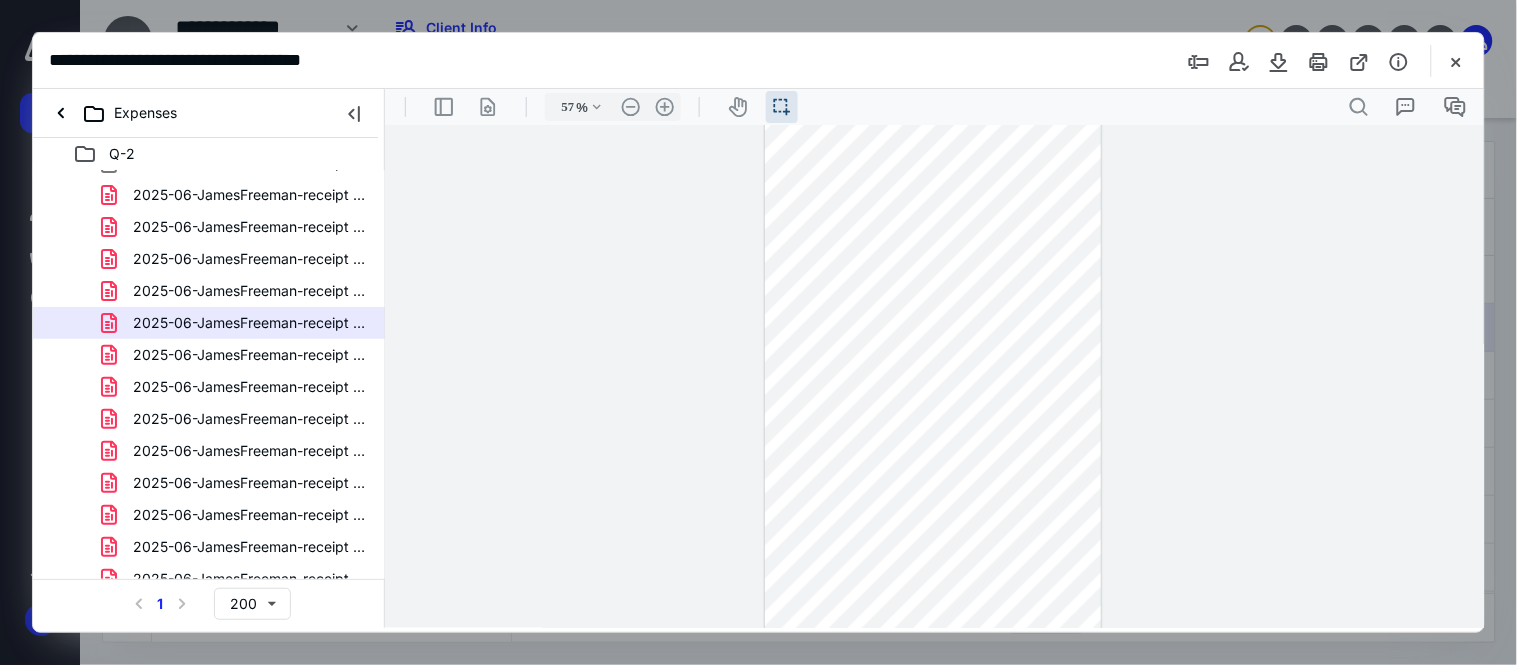 scroll, scrollTop: 568, scrollLeft: 0, axis: vertical 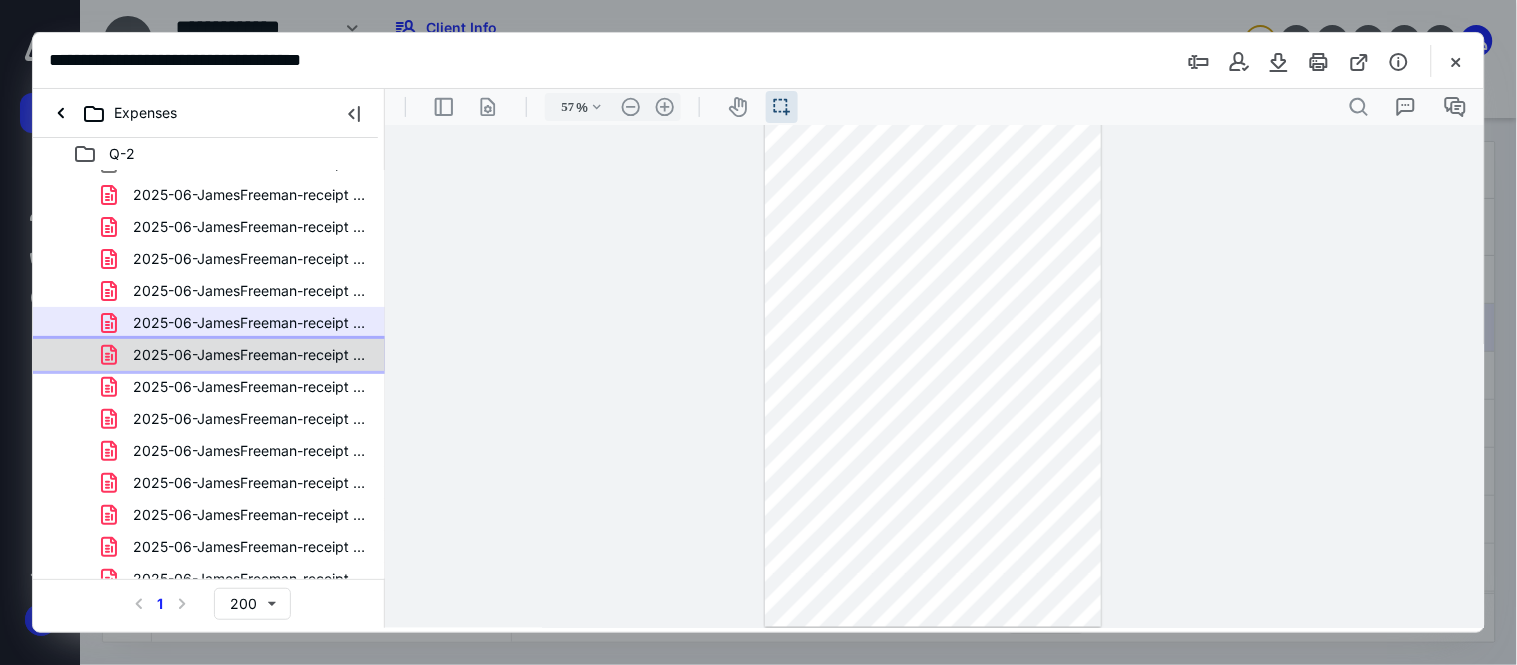 click on "2025-06-JamesFreeman-receipt (7).pdf" at bounding box center (209, 355) 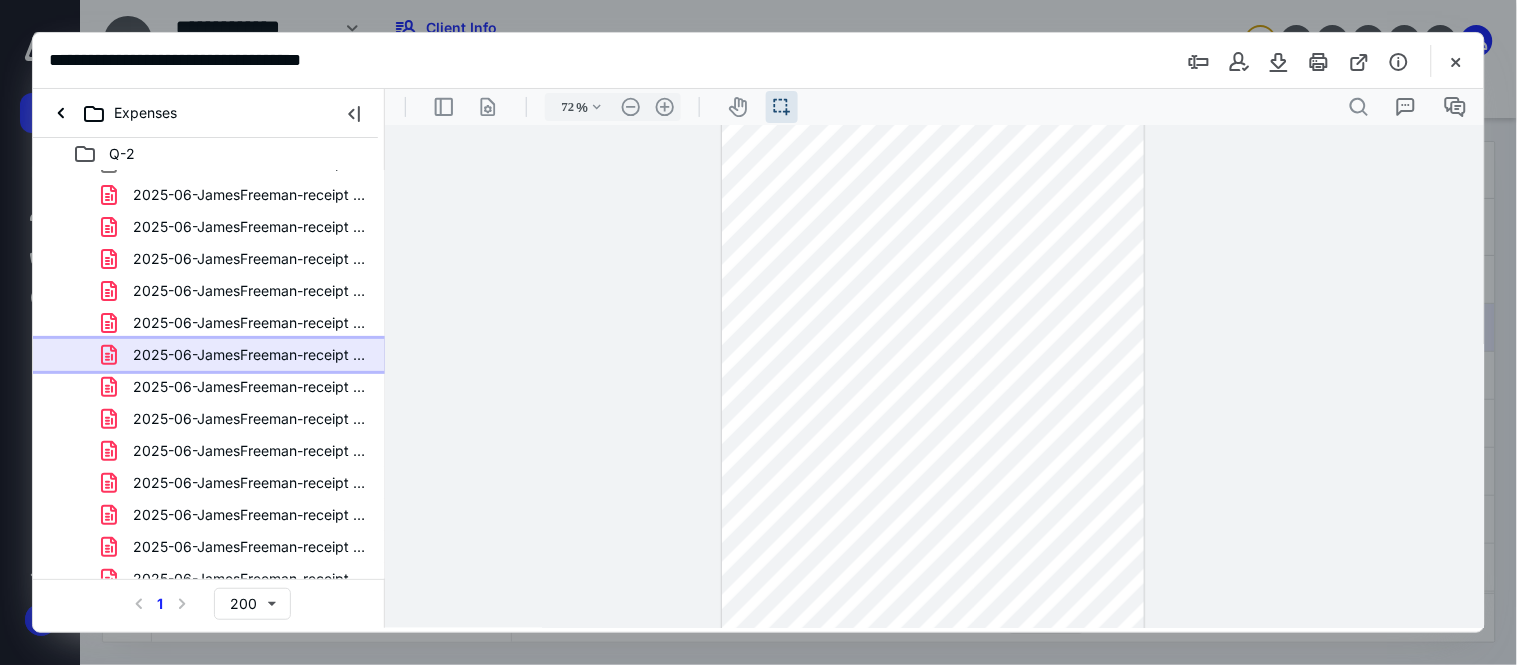 scroll, scrollTop: 211, scrollLeft: 0, axis: vertical 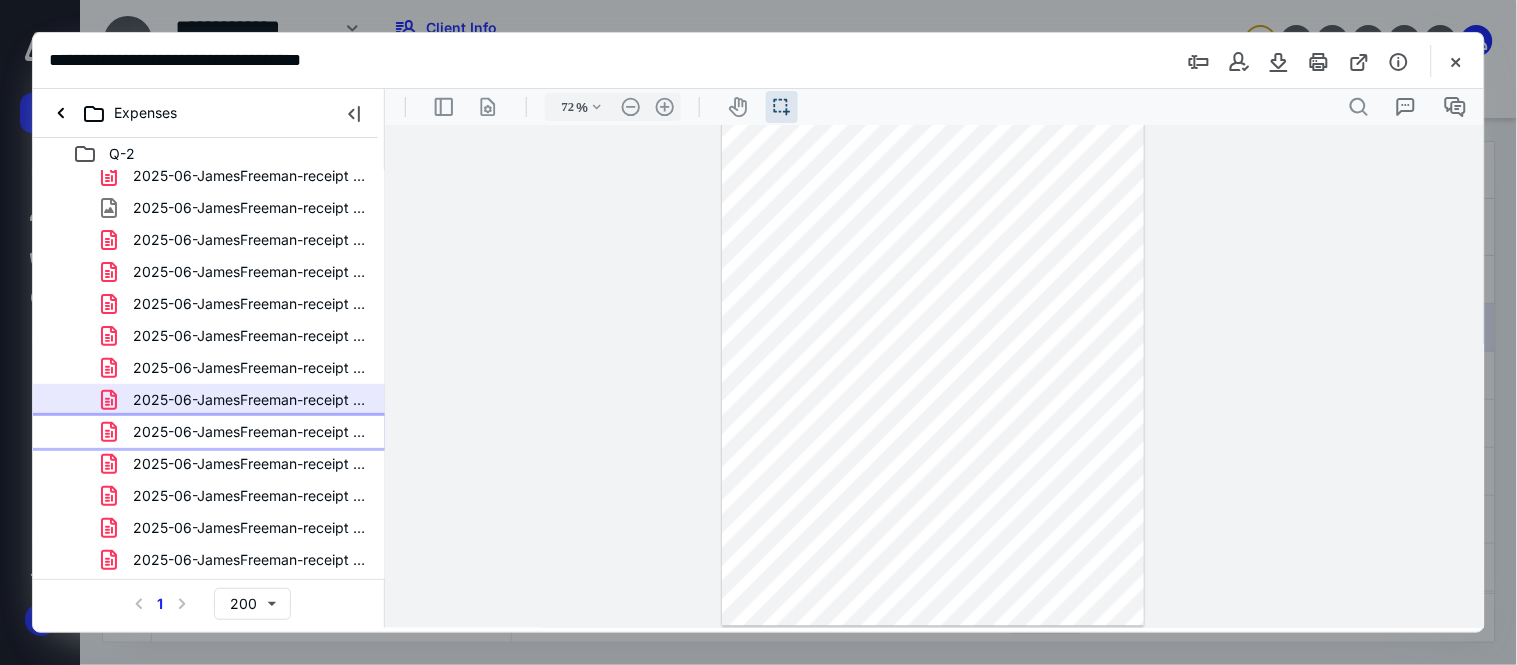 click on "2025-06-JamesFreeman-receipt (8).pdf" at bounding box center [249, 432] 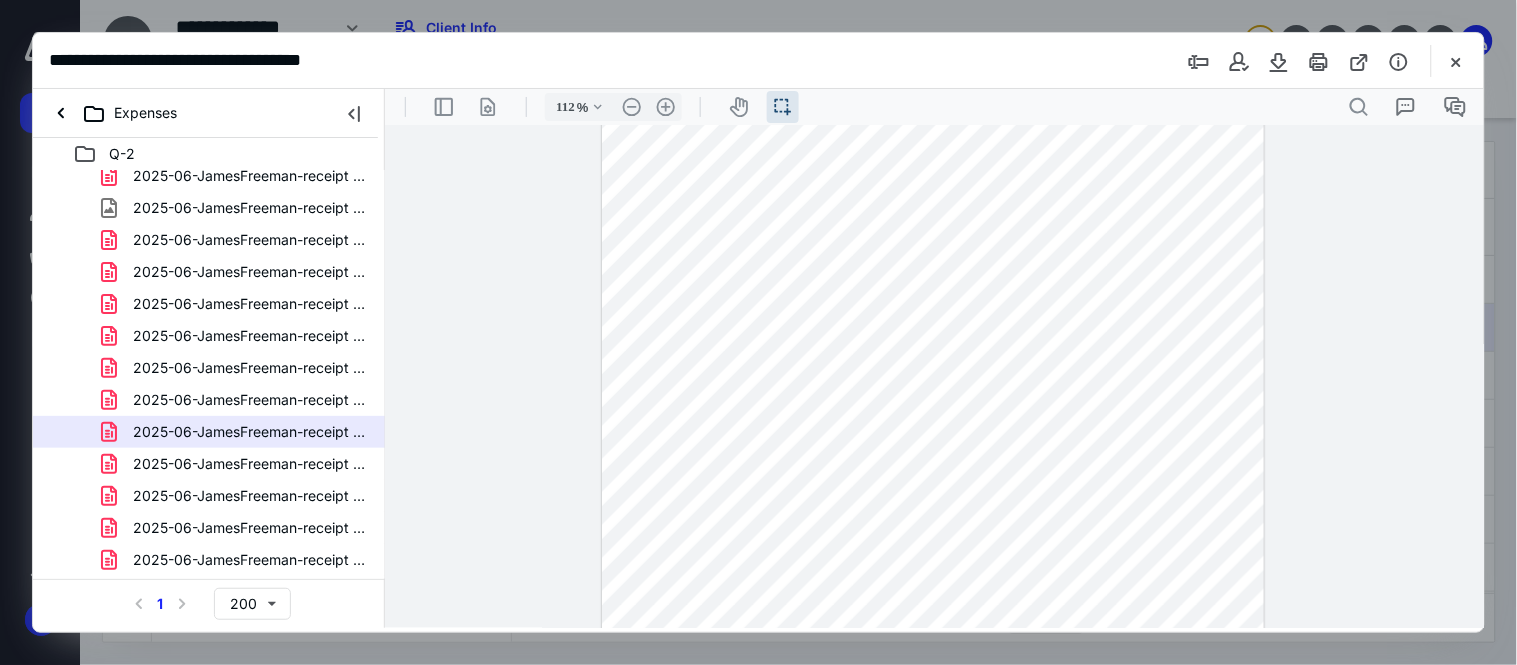 scroll, scrollTop: 333, scrollLeft: 0, axis: vertical 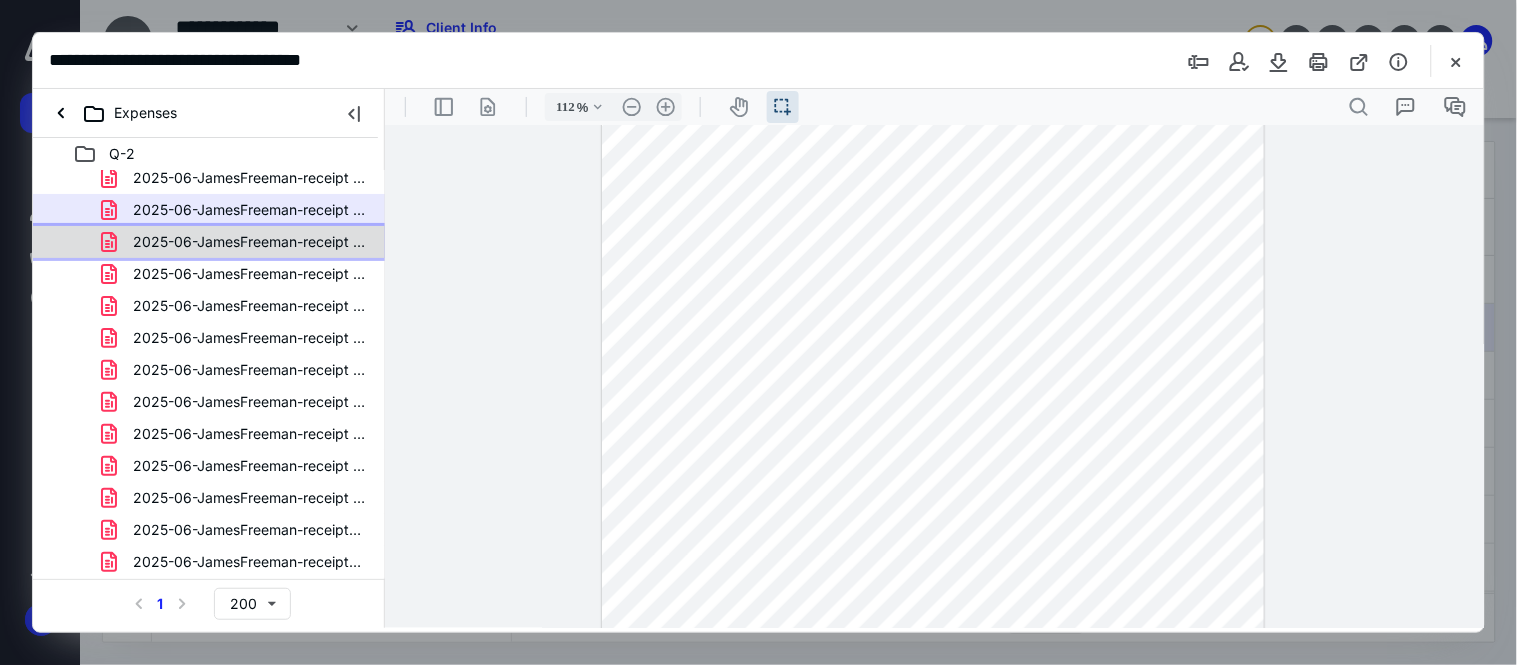 click on "2025-06-JamesFreeman-receipt (9).pdf" at bounding box center (249, 242) 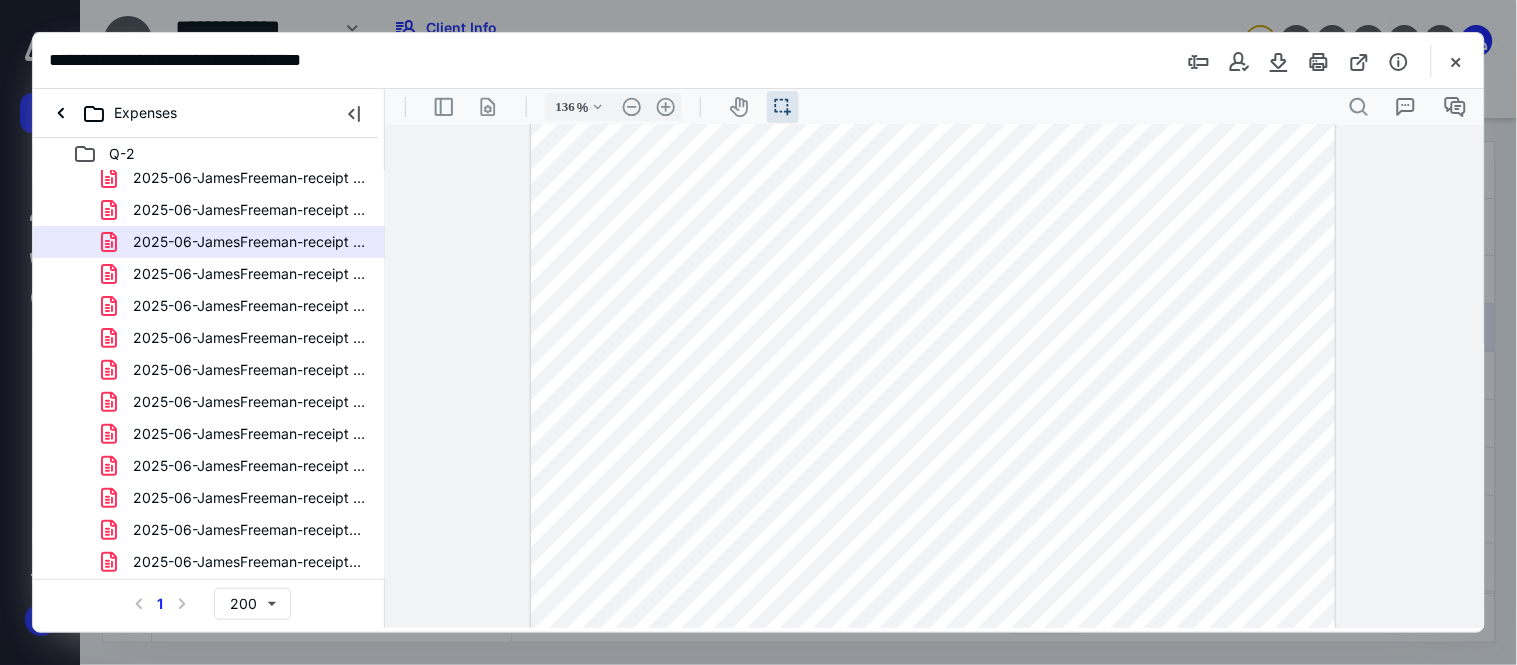 scroll, scrollTop: 0, scrollLeft: 0, axis: both 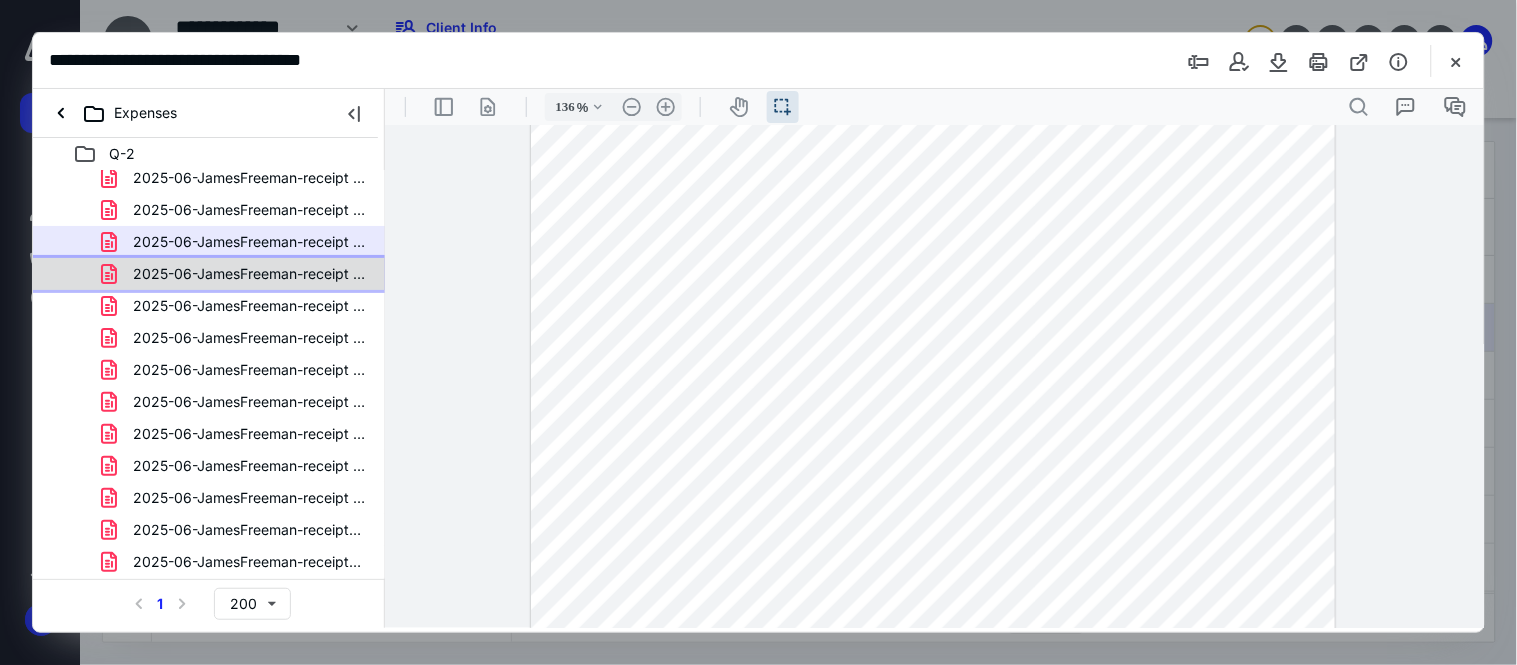 click on "2025-06-JamesFreeman-receipt (10).pdf" at bounding box center (249, 274) 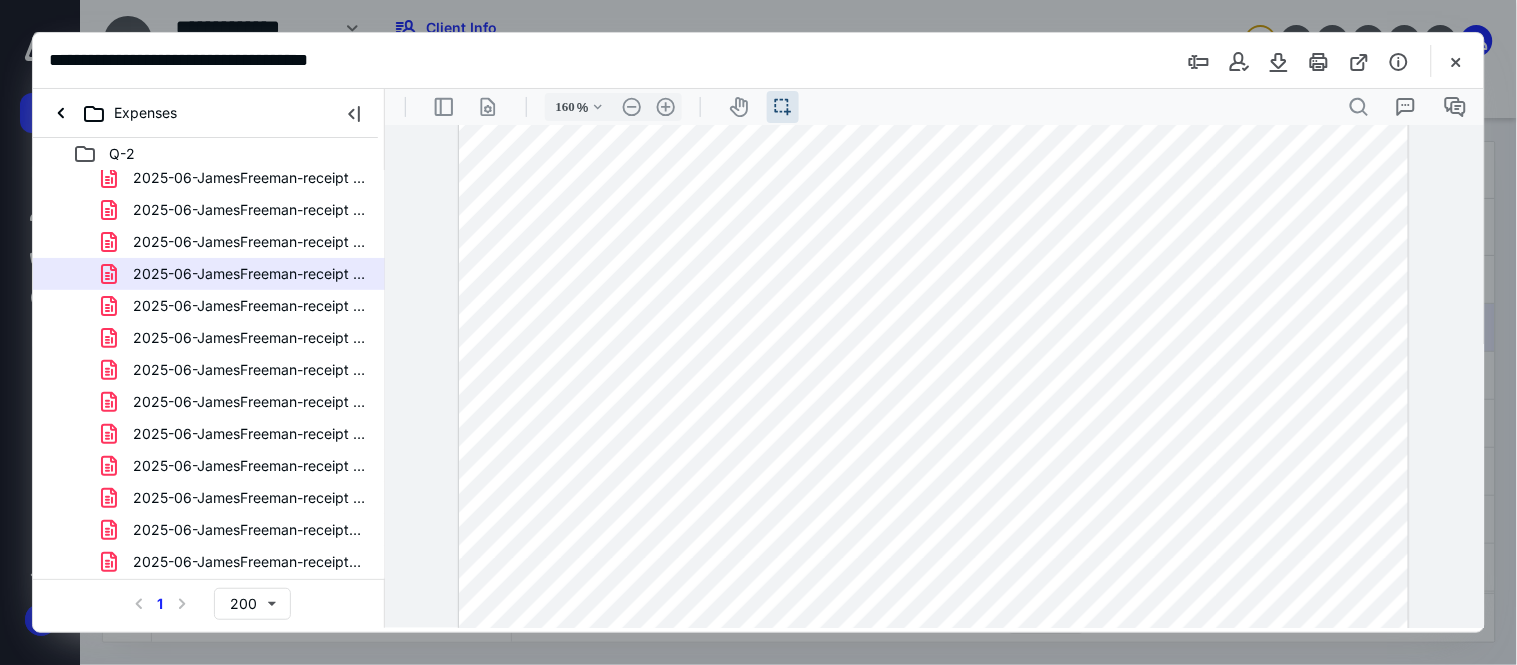 scroll, scrollTop: 333, scrollLeft: 0, axis: vertical 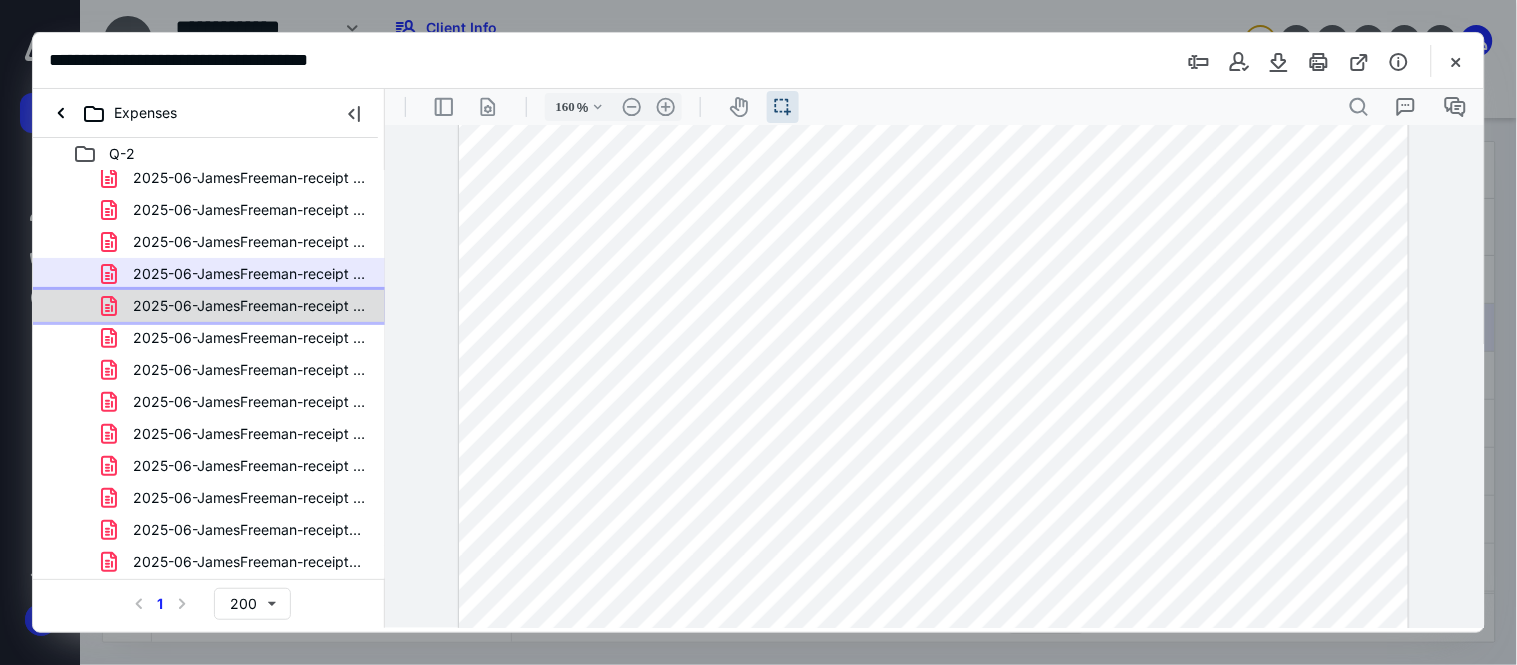 click on "2025-06-JamesFreeman-receipt (11).pdf" at bounding box center [209, 306] 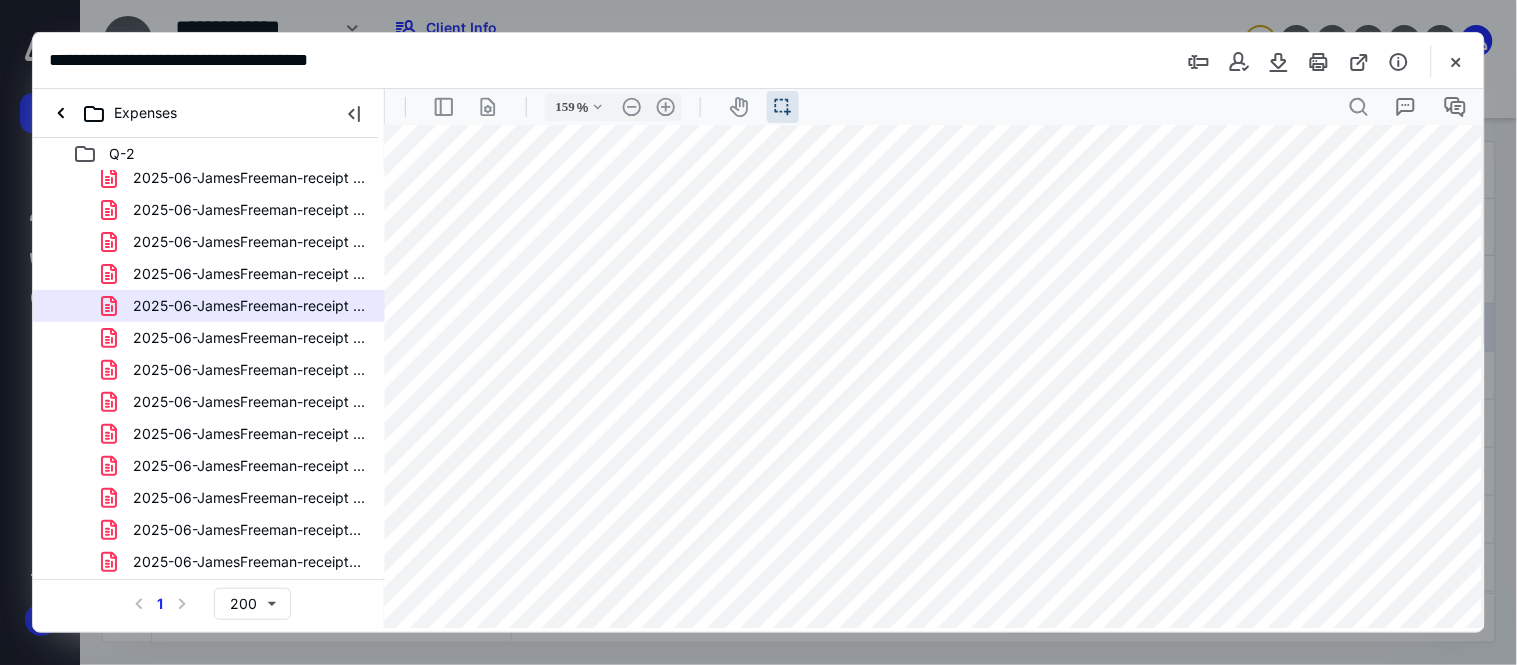 scroll, scrollTop: 457, scrollLeft: 130, axis: both 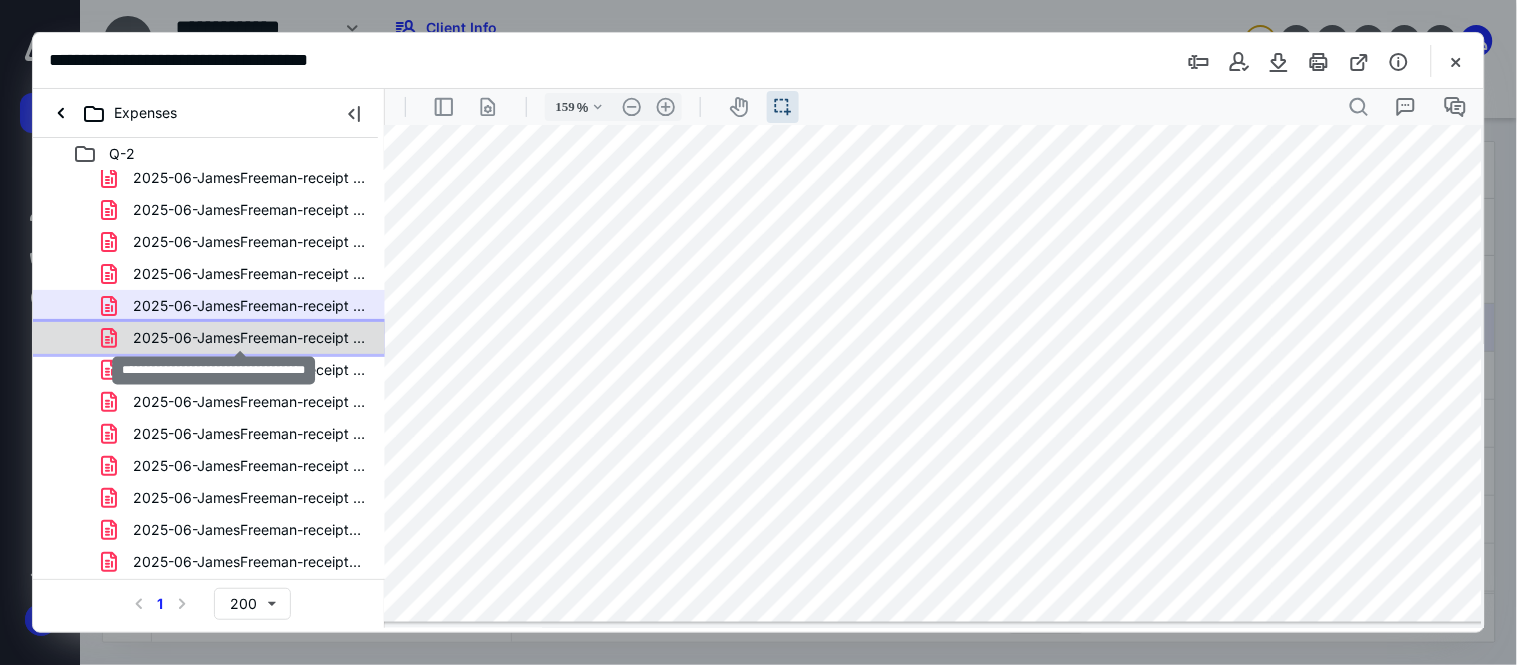 click on "2025-06-JamesFreeman-receipt (12).pdf" at bounding box center [249, 338] 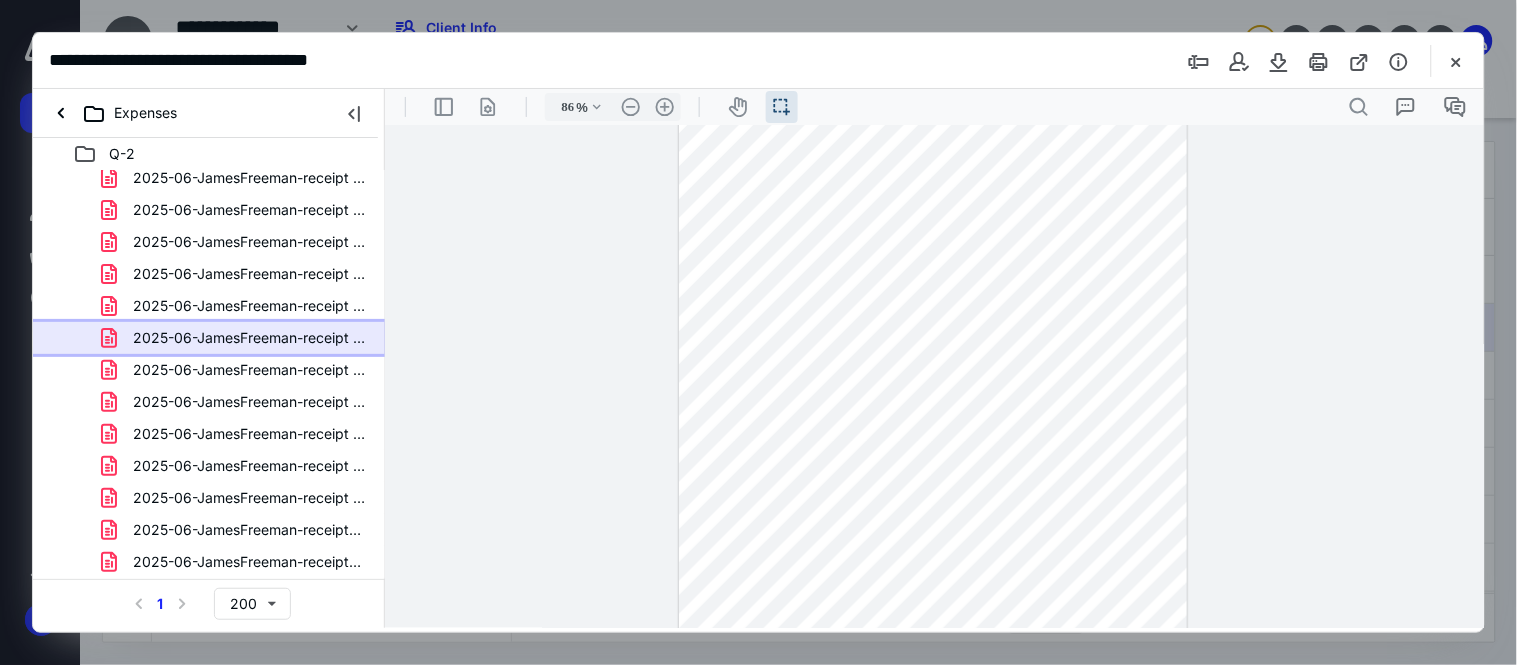 scroll, scrollTop: 140, scrollLeft: 0, axis: vertical 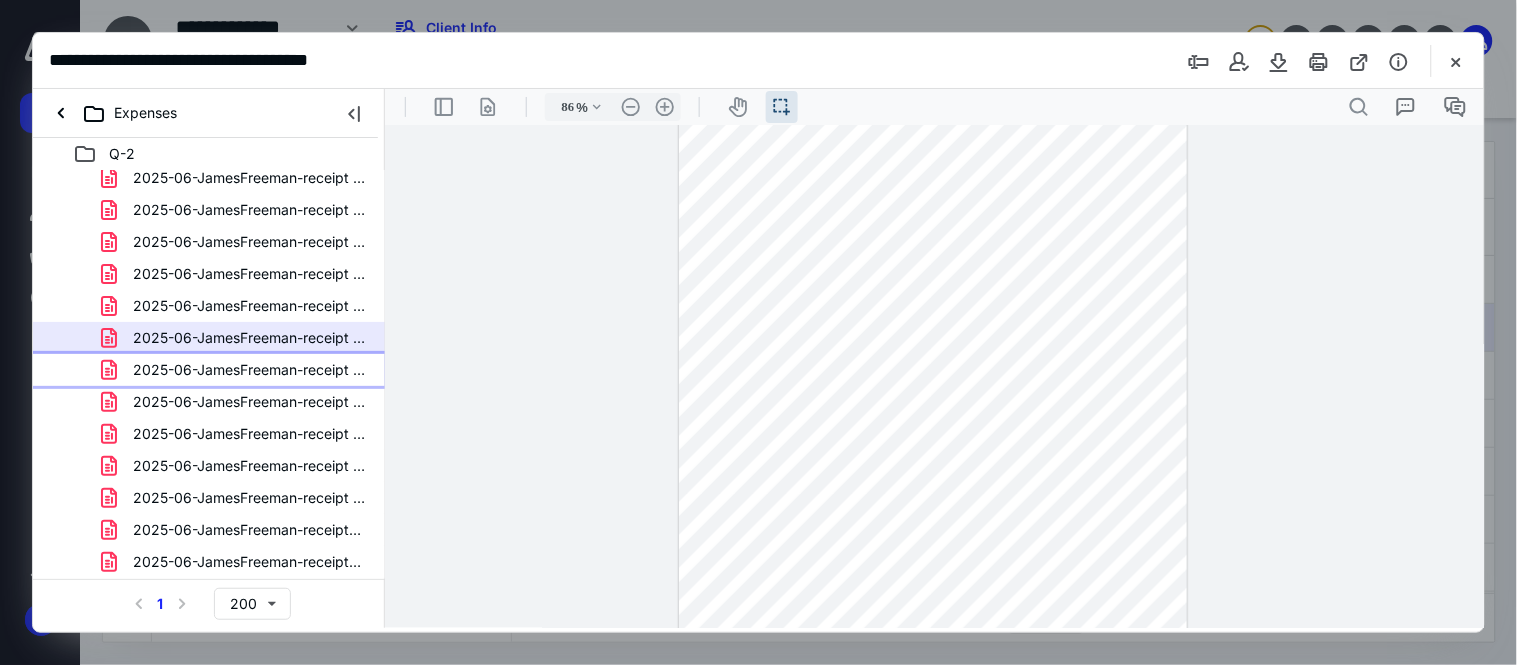 click on "2025-06-JamesFreeman-receipt (13).pdf" at bounding box center [237, 370] 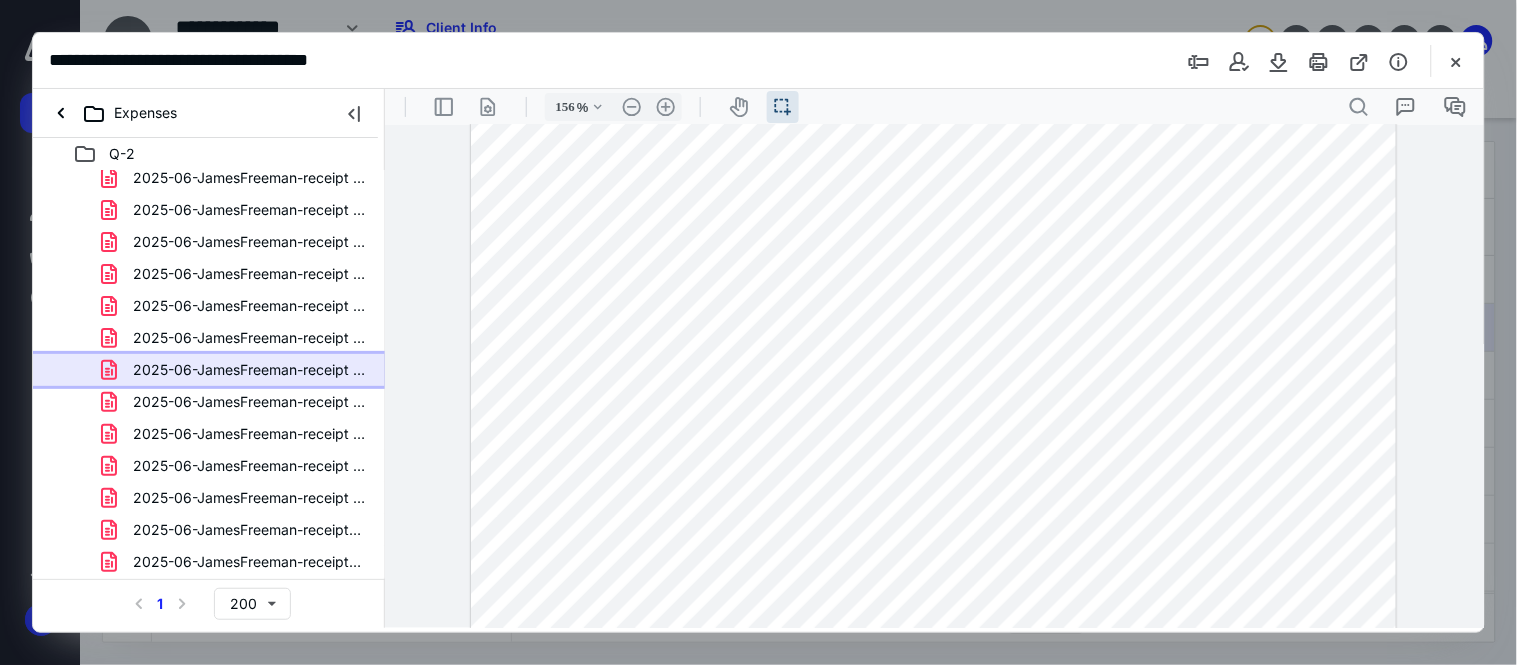 scroll, scrollTop: 116, scrollLeft: 0, axis: vertical 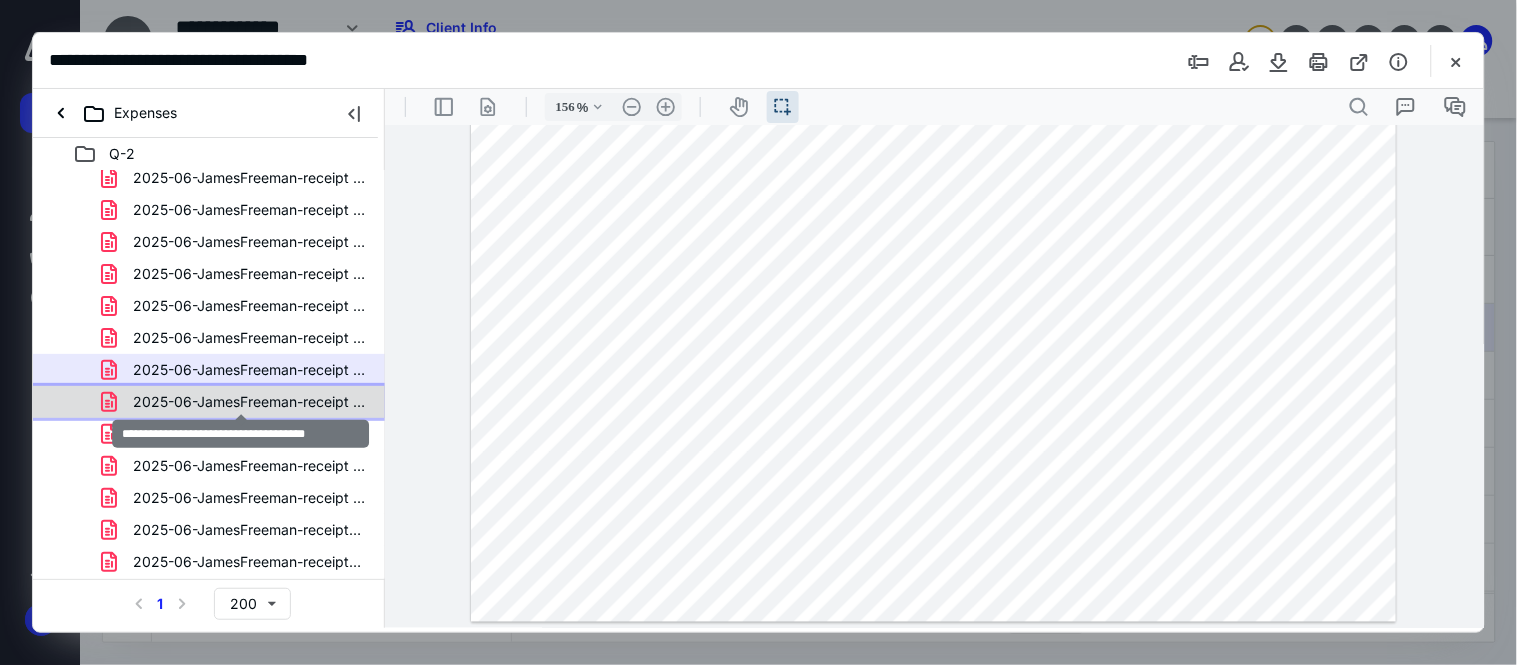 click on "2025-06-JamesFreeman-receipt (14).pdf" at bounding box center (249, 402) 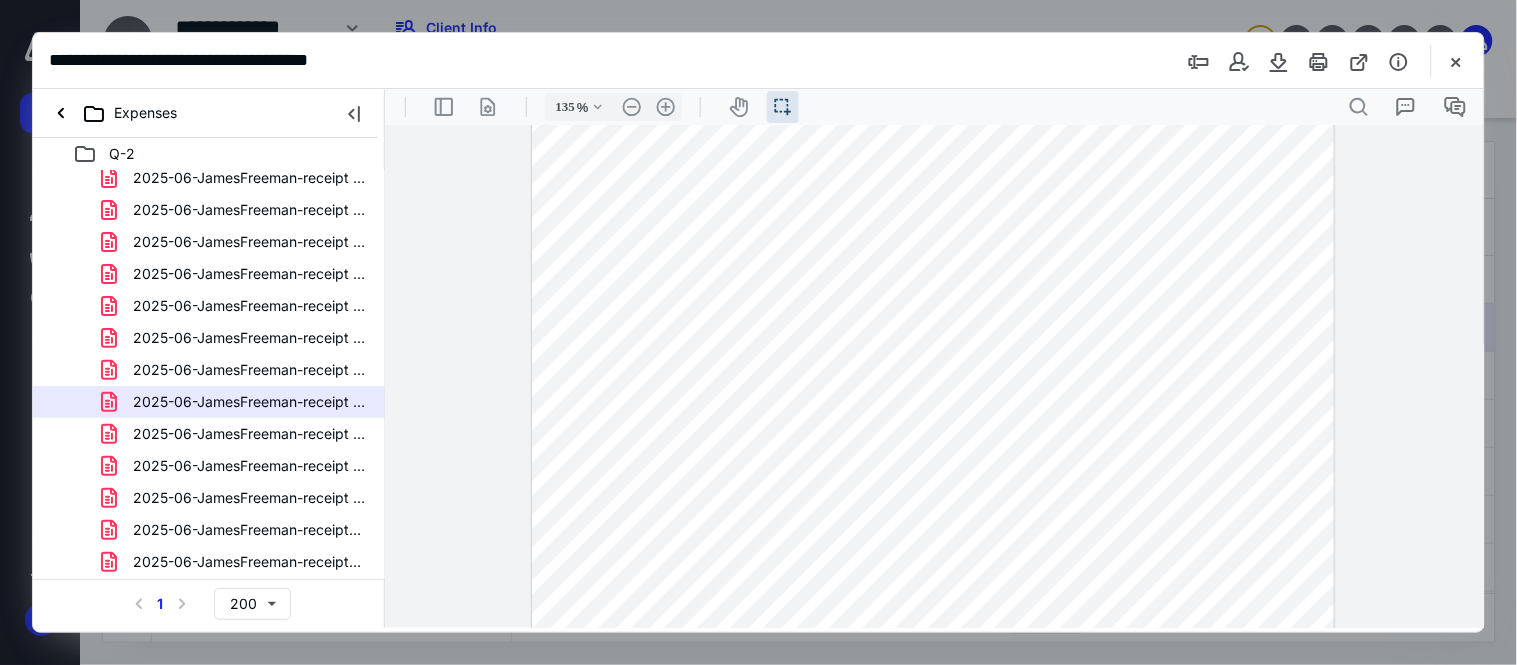 scroll, scrollTop: 333, scrollLeft: 0, axis: vertical 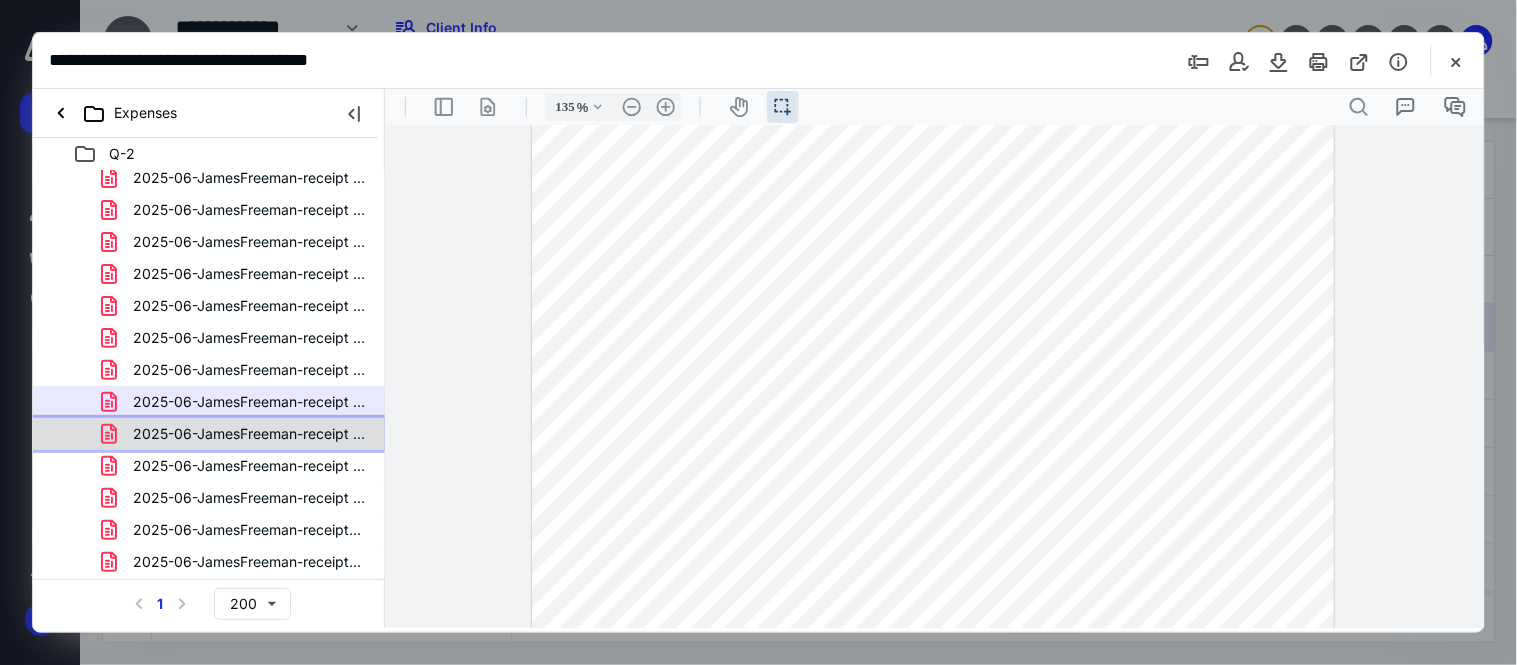 click on "2025-06-JamesFreeman-receipt (15).pdf" at bounding box center [249, 434] 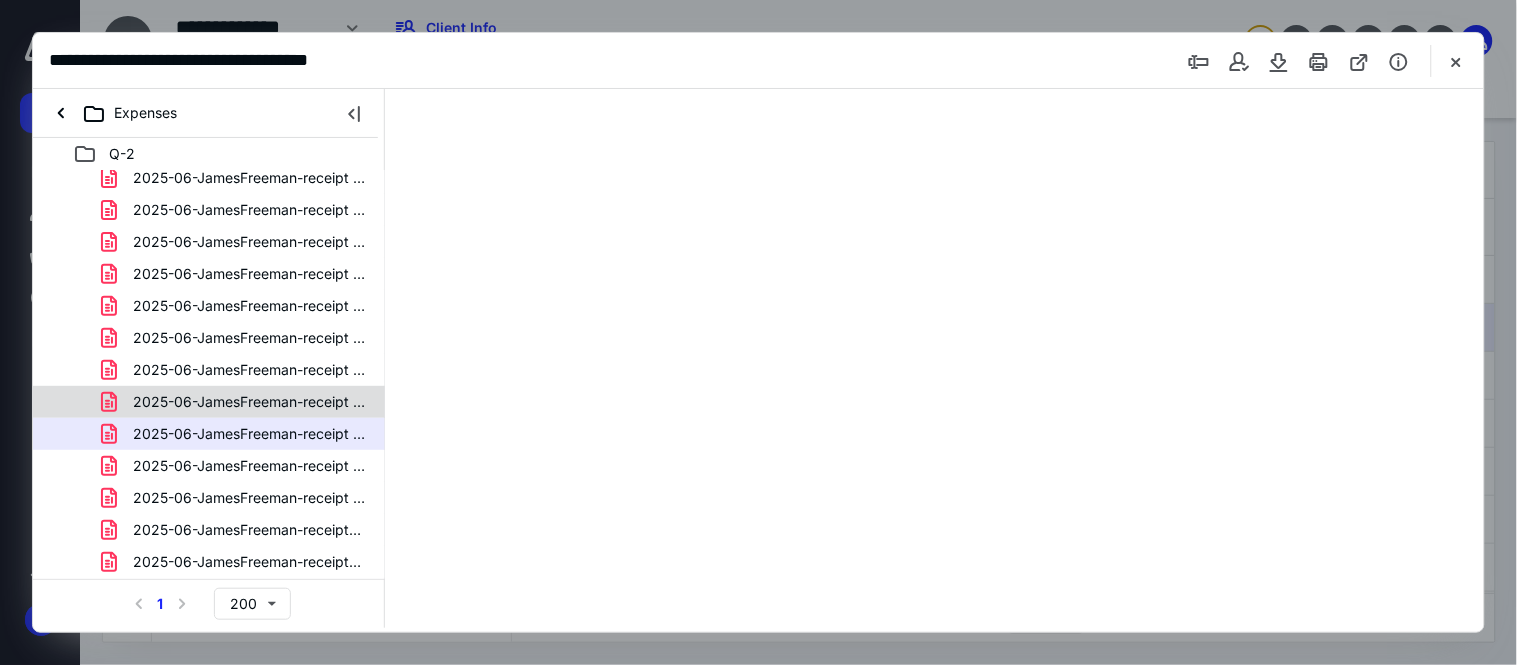 scroll, scrollTop: 0, scrollLeft: 0, axis: both 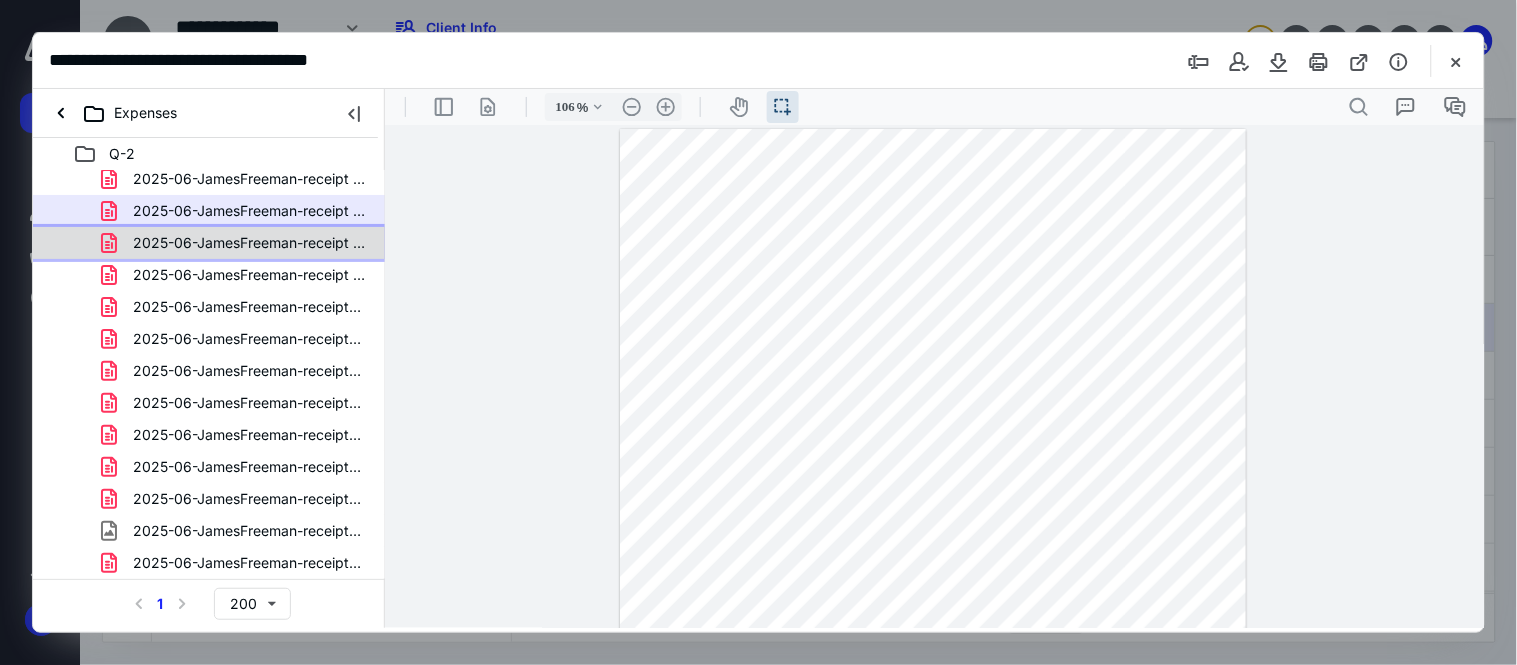 click on "2025-06-JamesFreeman-receipt (16).pdf" at bounding box center [249, 243] 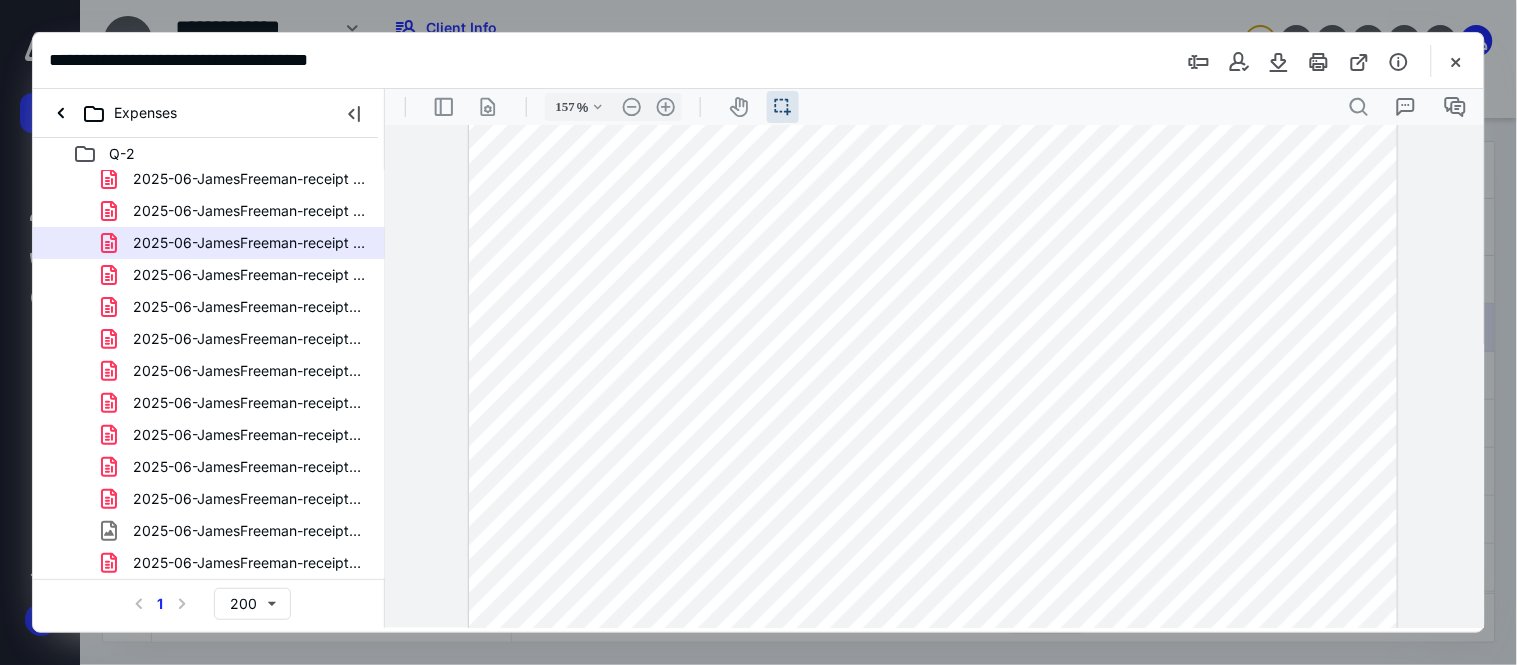 scroll, scrollTop: 636, scrollLeft: 0, axis: vertical 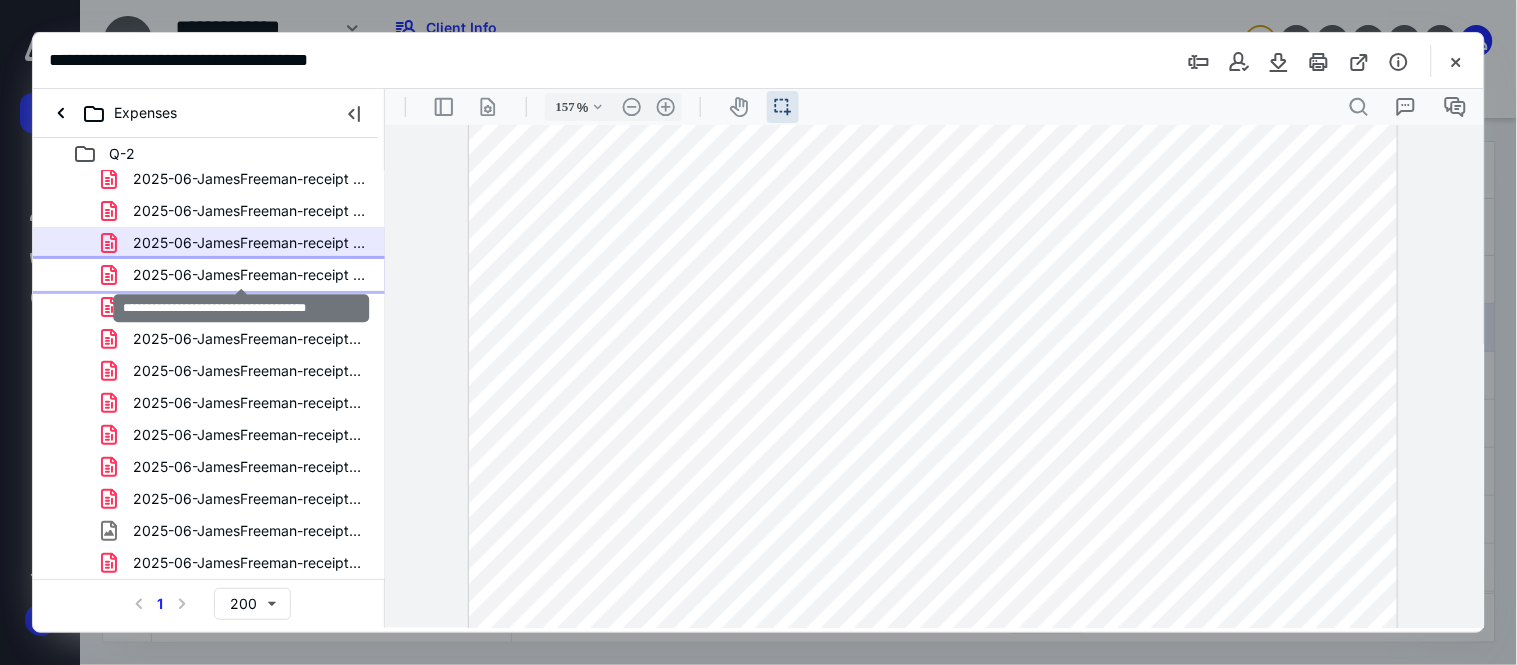 drag, startPoint x: 0, startPoint y: 179, endPoint x: 292, endPoint y: 272, distance: 306.45227 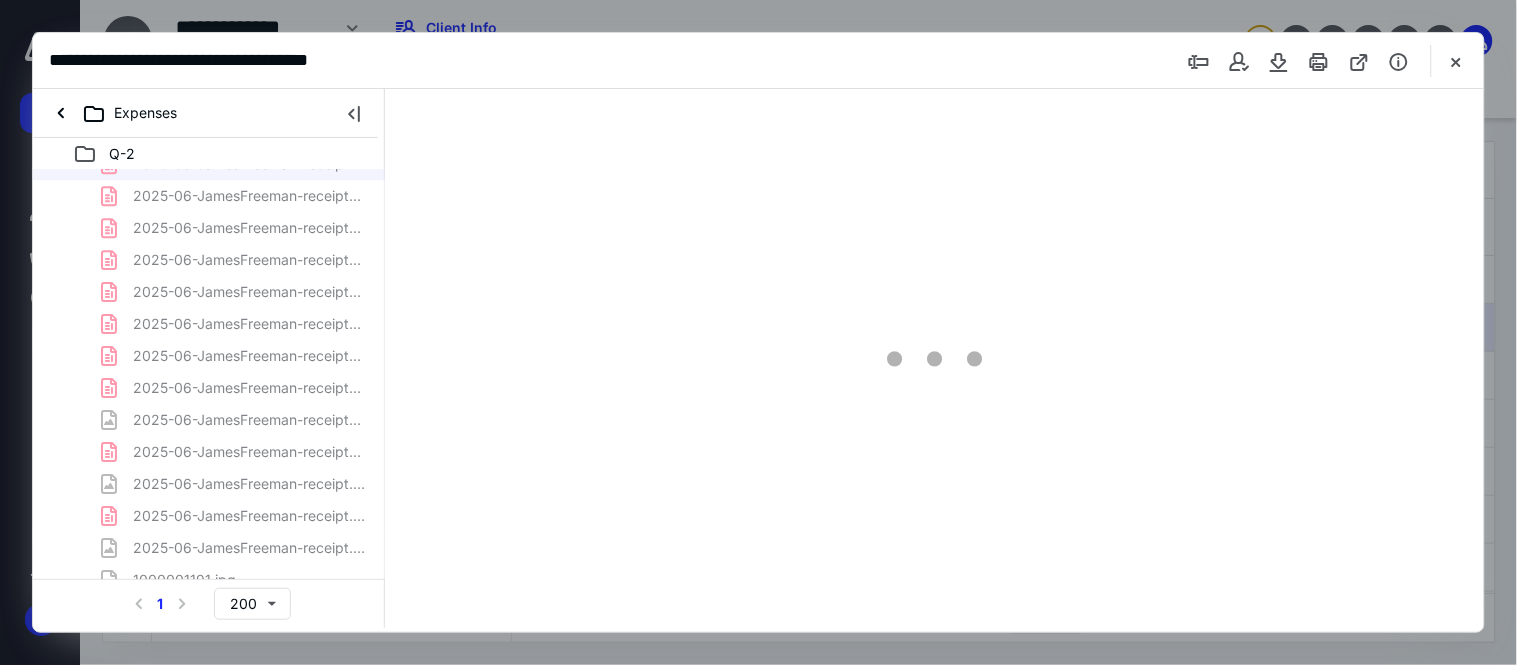 scroll, scrollTop: 1511, scrollLeft: 0, axis: vertical 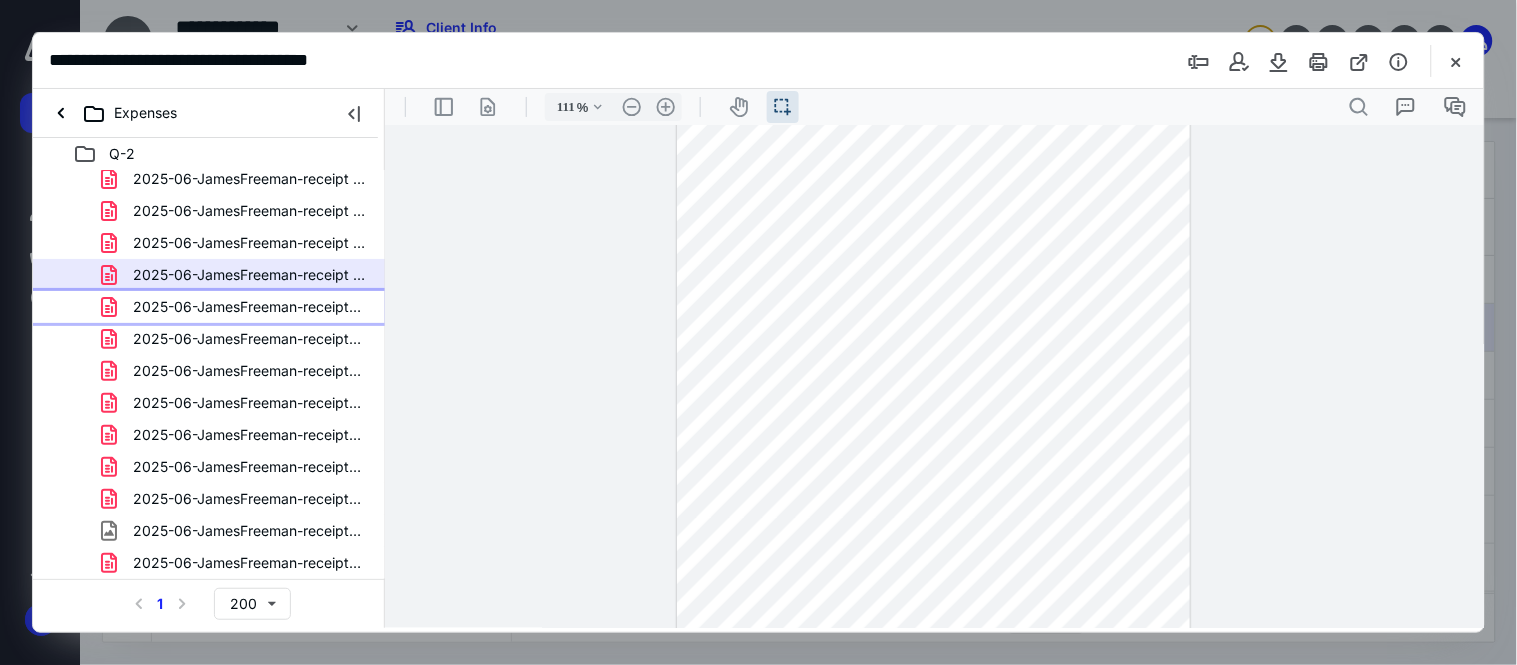 click on "2025-06-JamesFreeman-receipt-Internet-And-Phone-Bill.pdf" at bounding box center (249, 307) 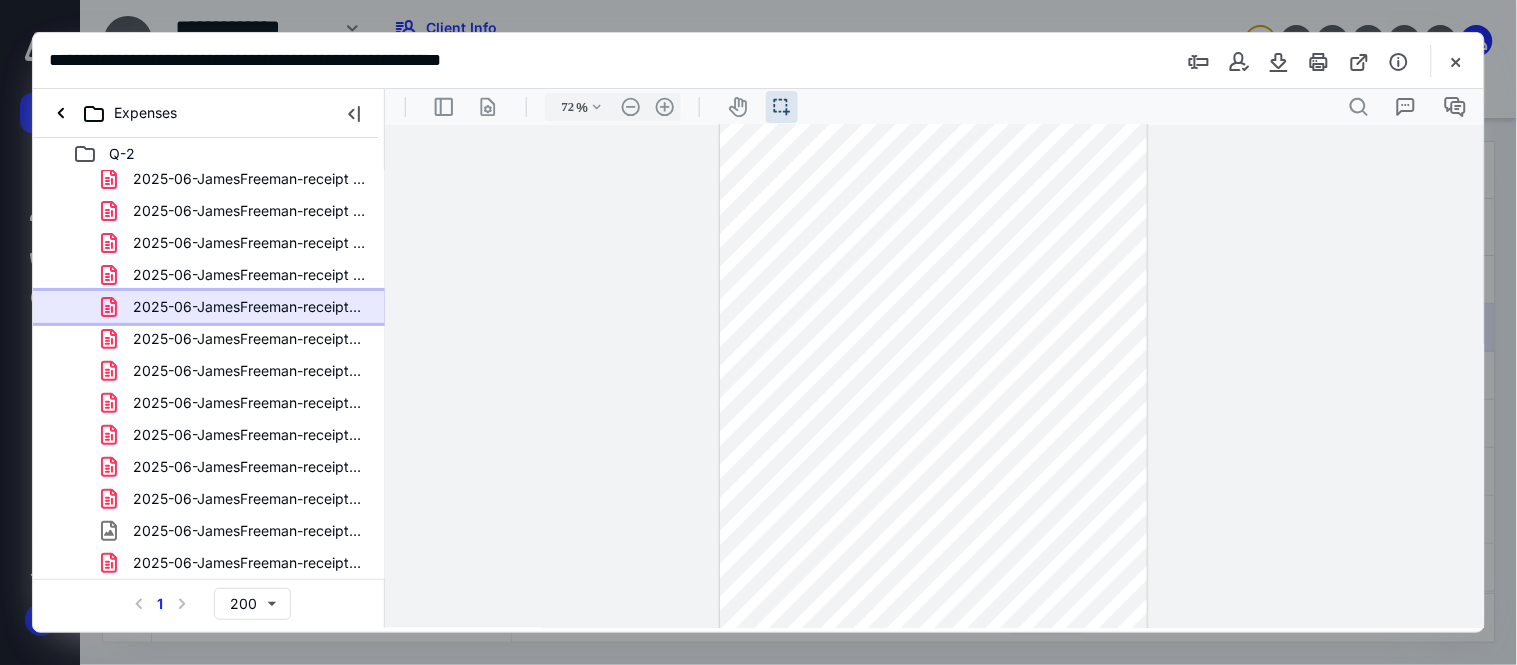 scroll, scrollTop: 132, scrollLeft: 0, axis: vertical 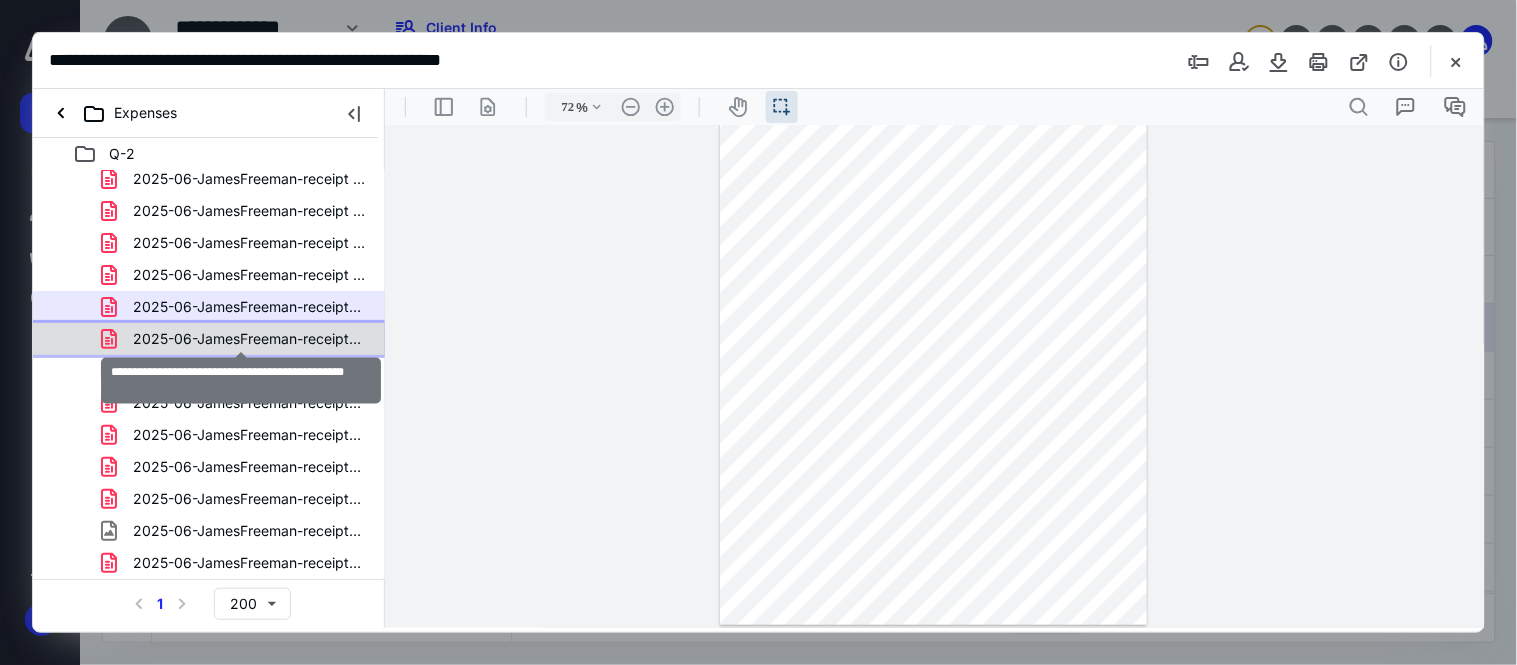 click on "2025-06-JamesFreeman-receipt-Meantinace (1).pdf" at bounding box center (249, 339) 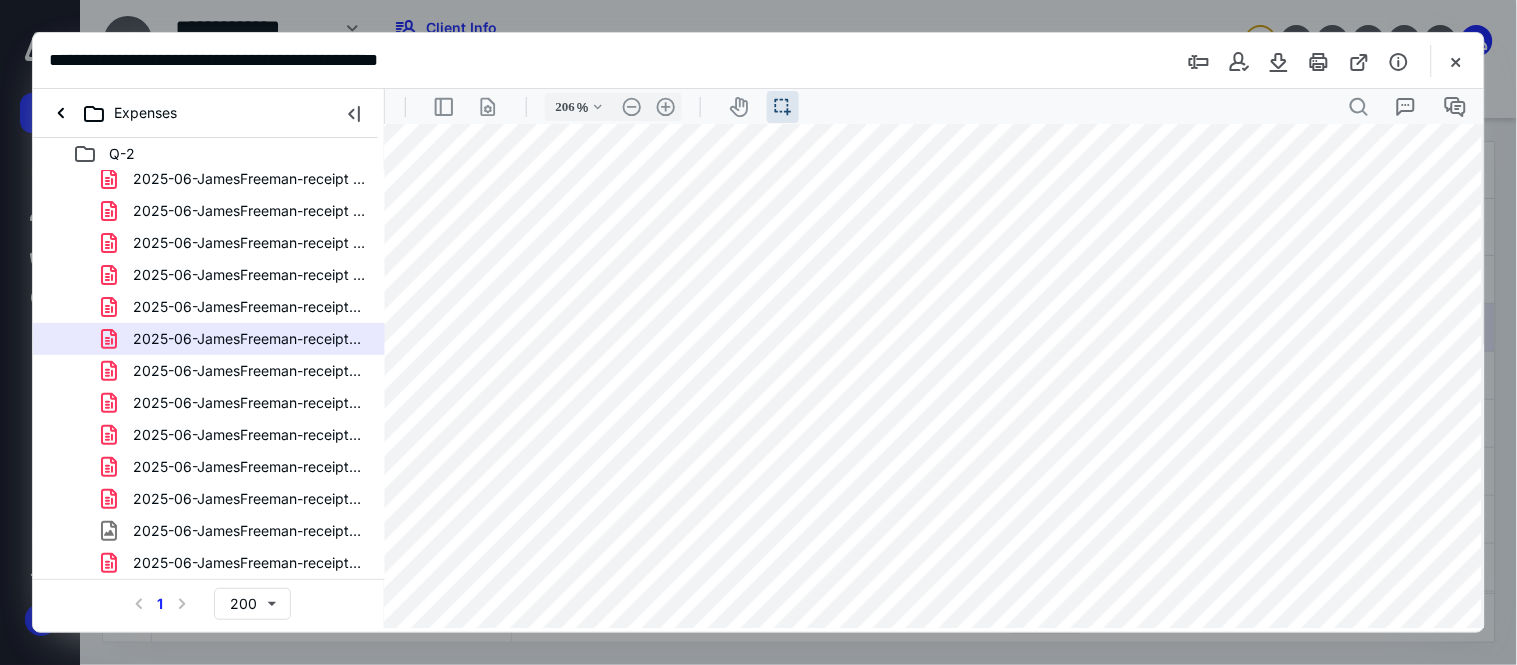 scroll, scrollTop: 966, scrollLeft: 68, axis: both 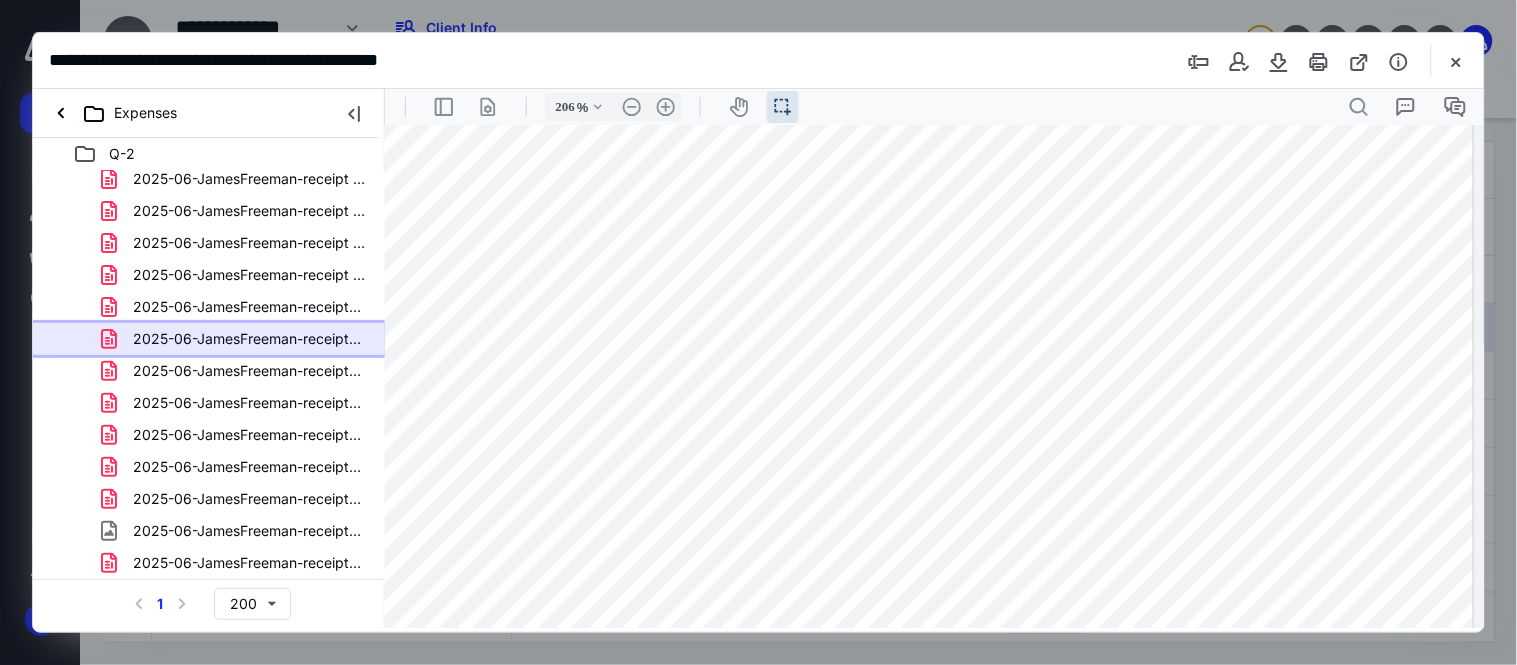 drag, startPoint x: 887, startPoint y: 623, endPoint x: 1381, endPoint y: 716, distance: 502.67783 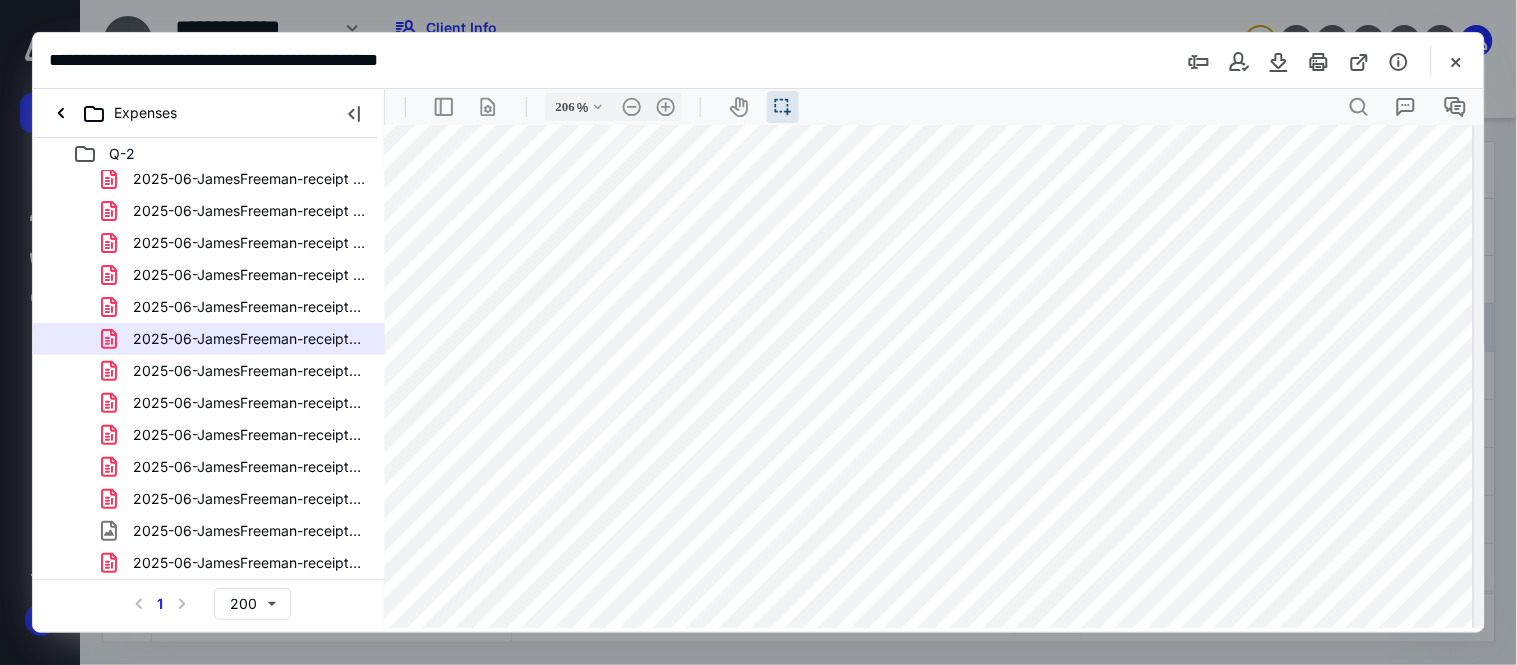 scroll, scrollTop: 1077, scrollLeft: 148, axis: both 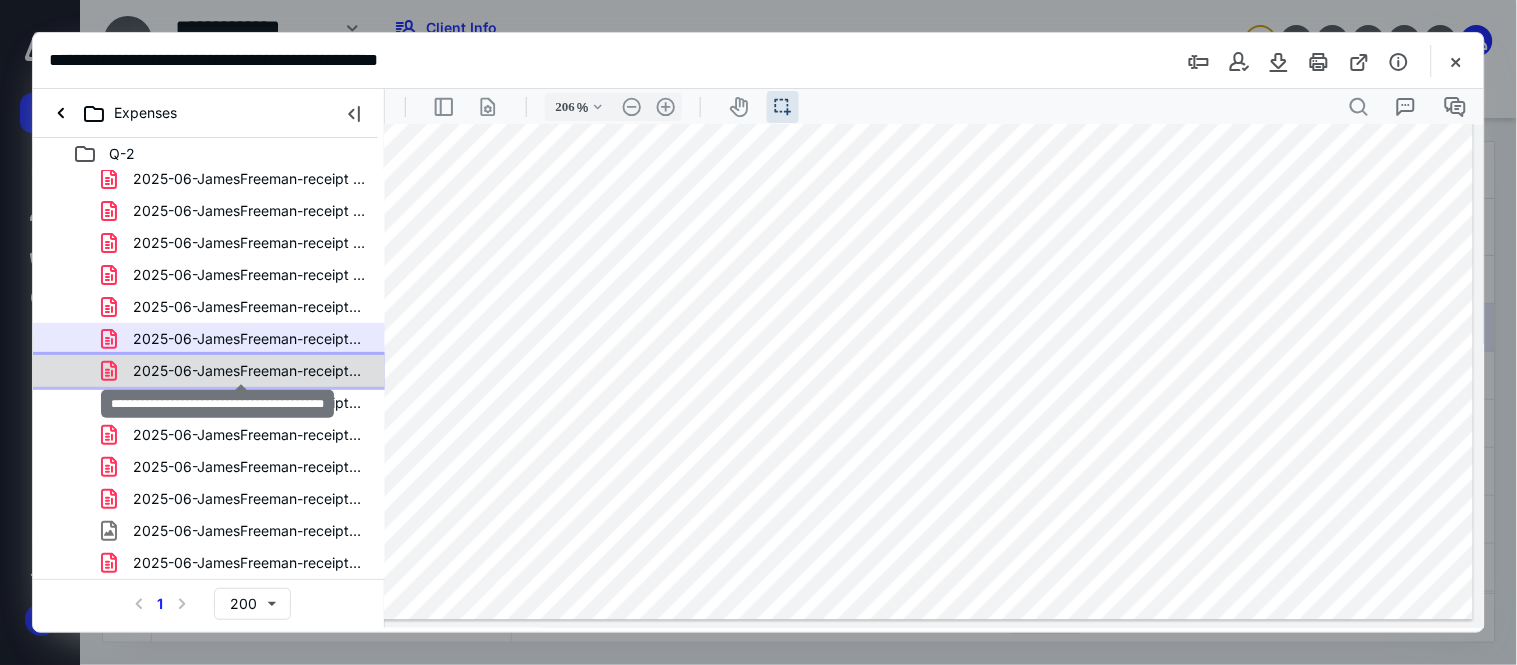 click on "2025-06-JamesFreeman-receipt-Meantinace.pdf" at bounding box center [249, 371] 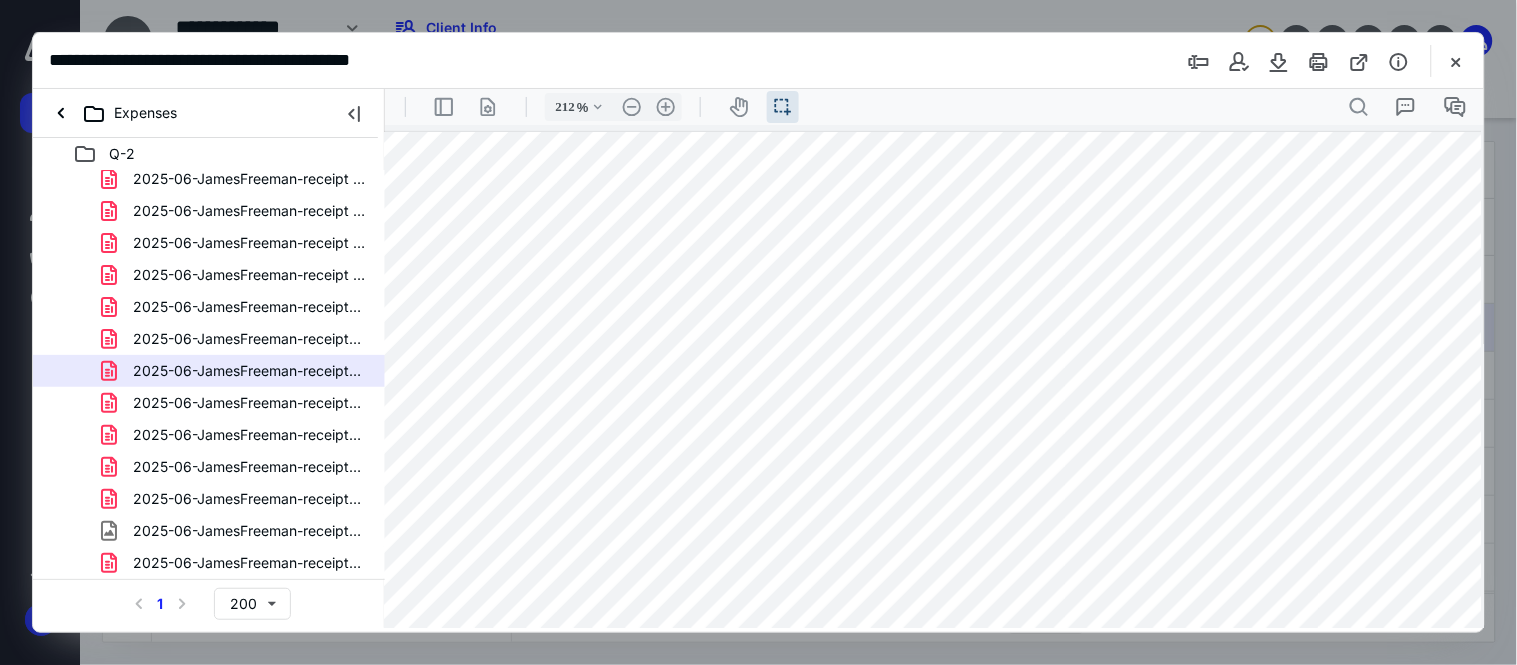scroll, scrollTop: 0, scrollLeft: 83, axis: horizontal 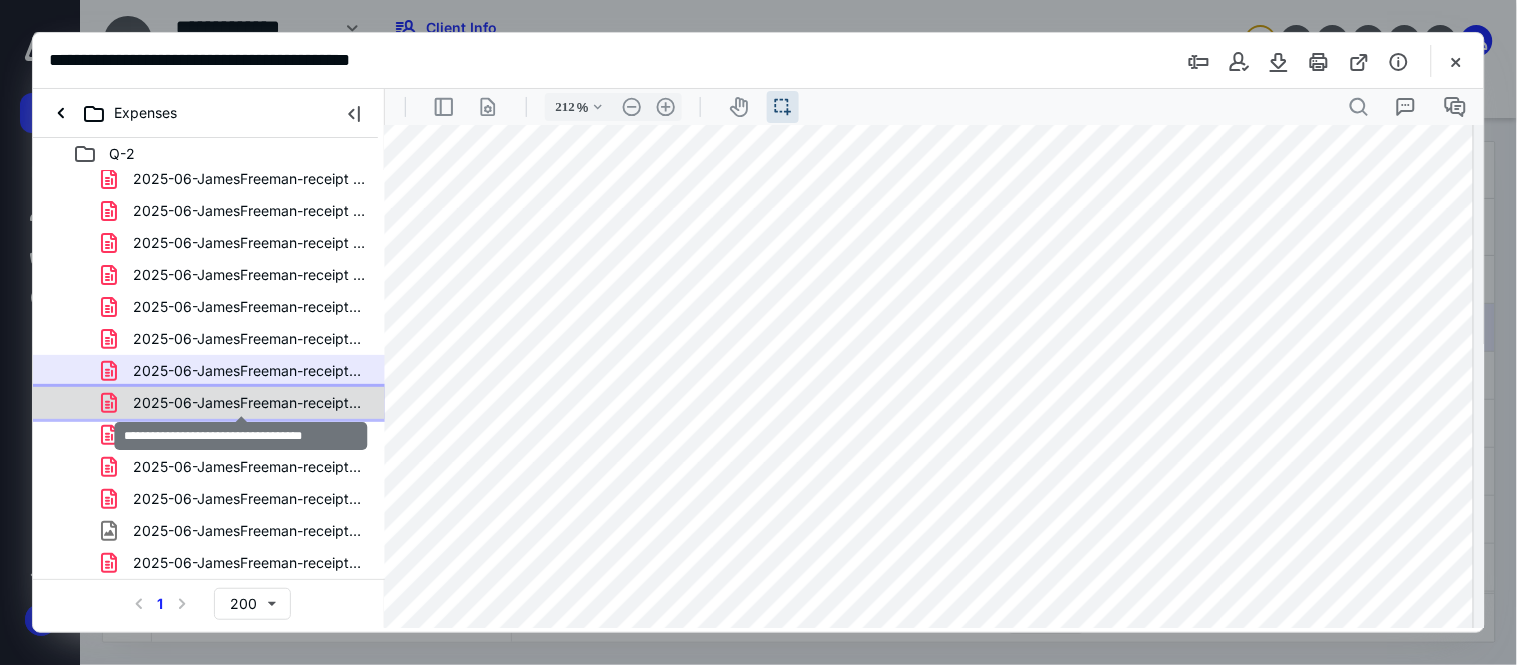 click on "2025-06-JamesFreeman-receipt-Oil.pdf" at bounding box center [249, 403] 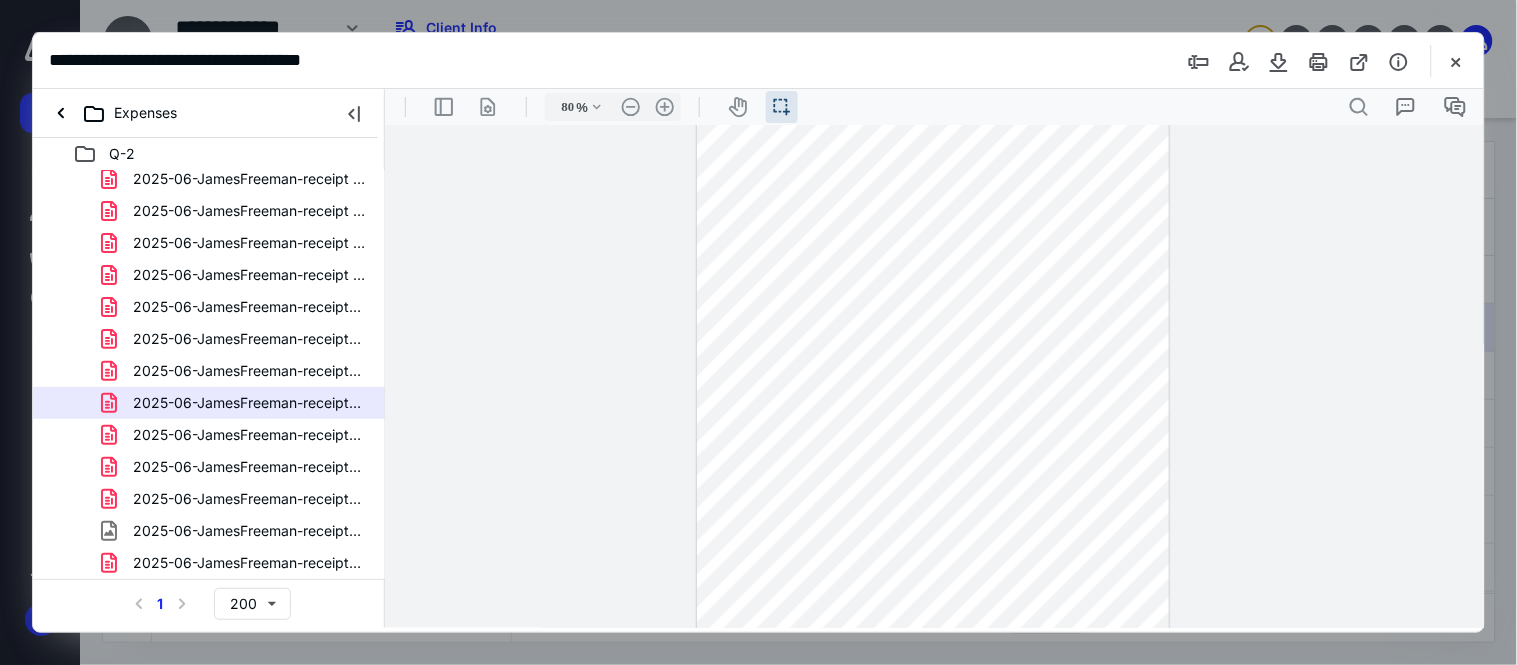 scroll, scrollTop: 980, scrollLeft: 0, axis: vertical 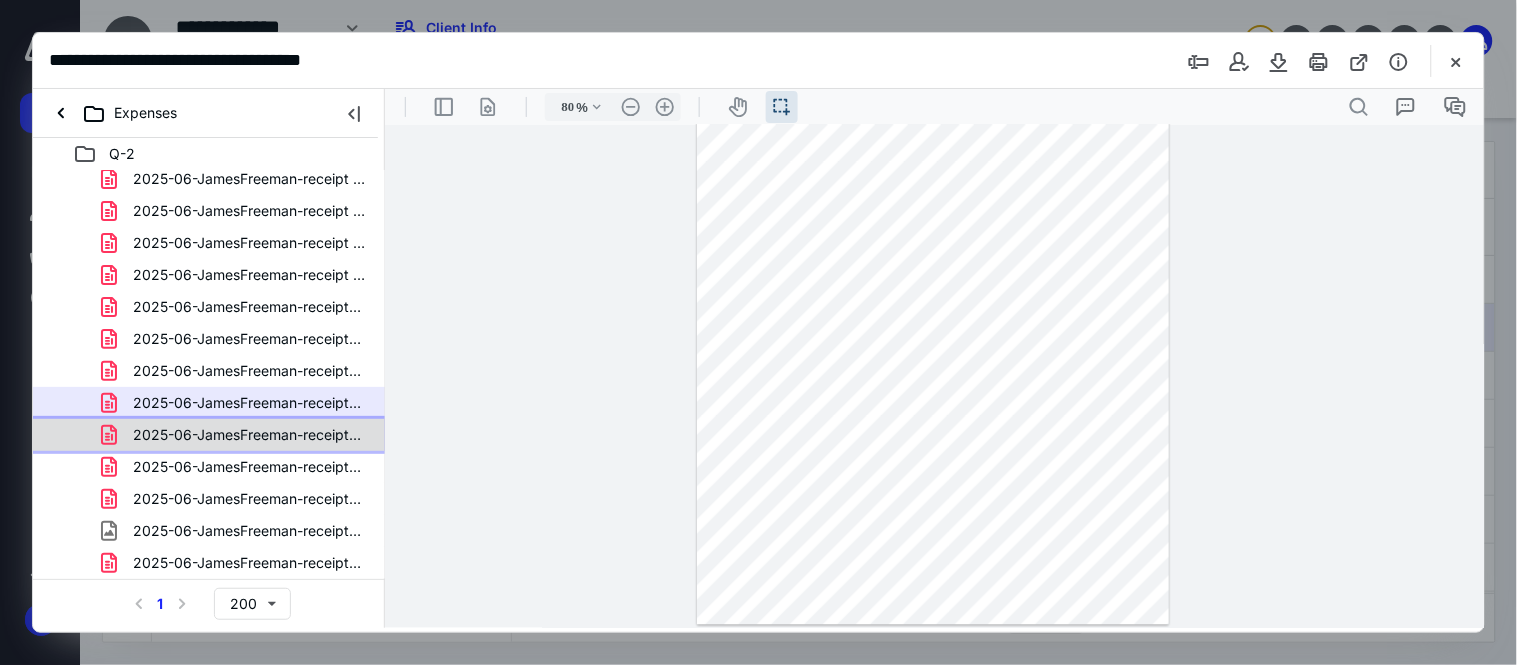 click on "2025-06-JamesFreeman-receipt-Stuff-For-My-Truck.pdf" at bounding box center (249, 435) 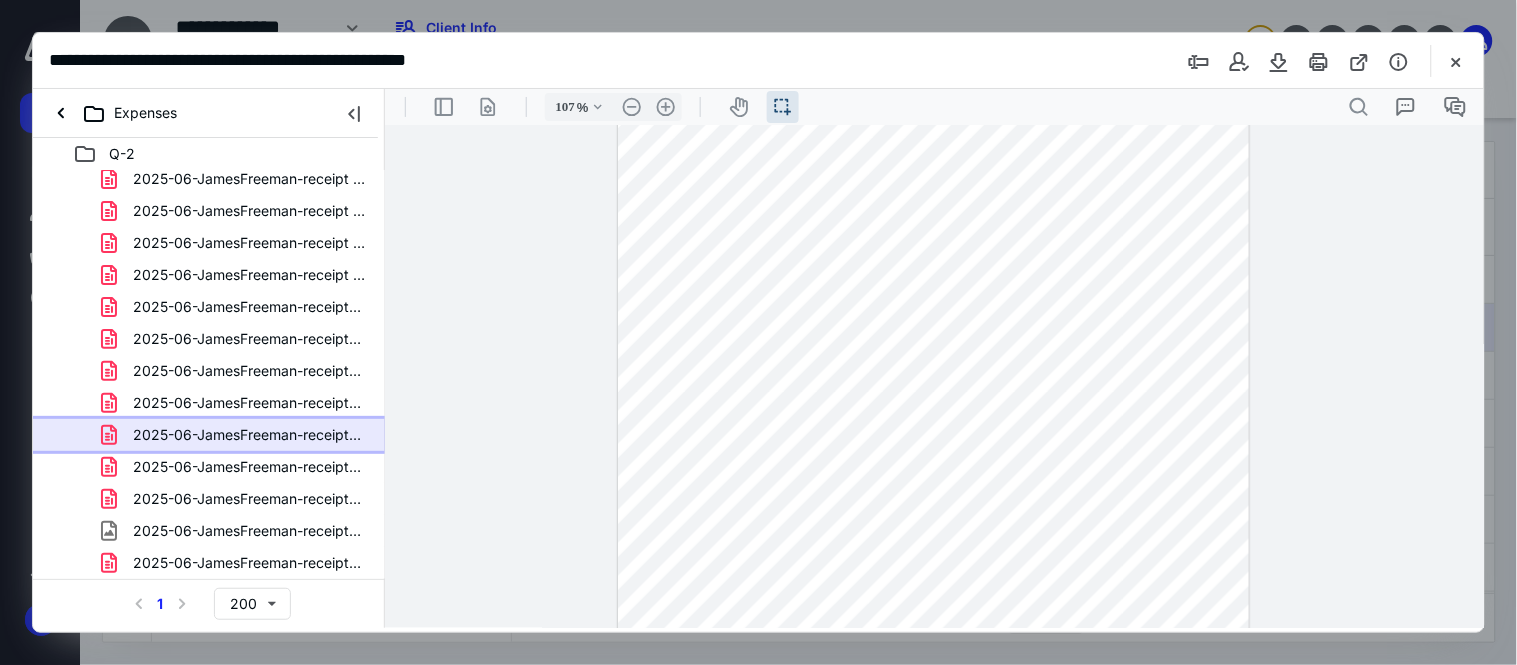 scroll, scrollTop: 447, scrollLeft: 0, axis: vertical 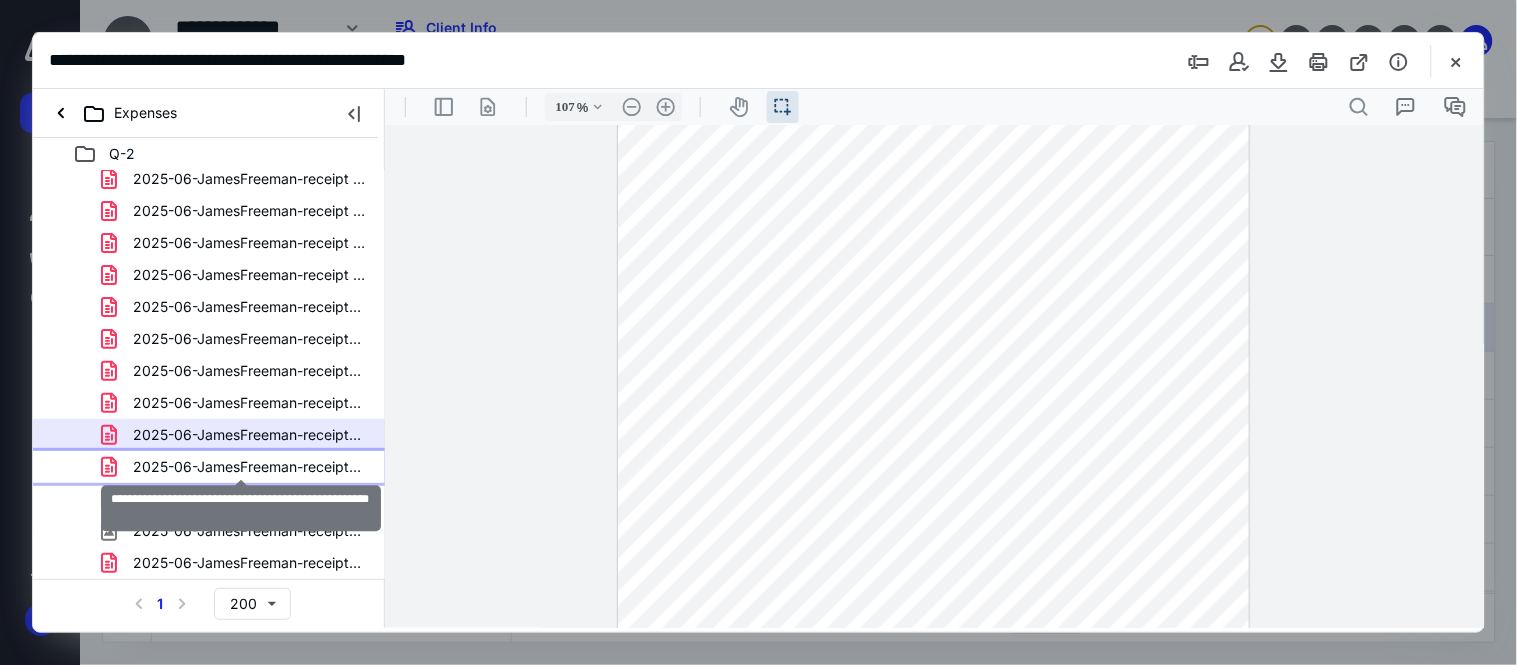 click on "2025-06-JamesFreeman-receipt-Things-For-My-Truck.pdf" at bounding box center [249, 467] 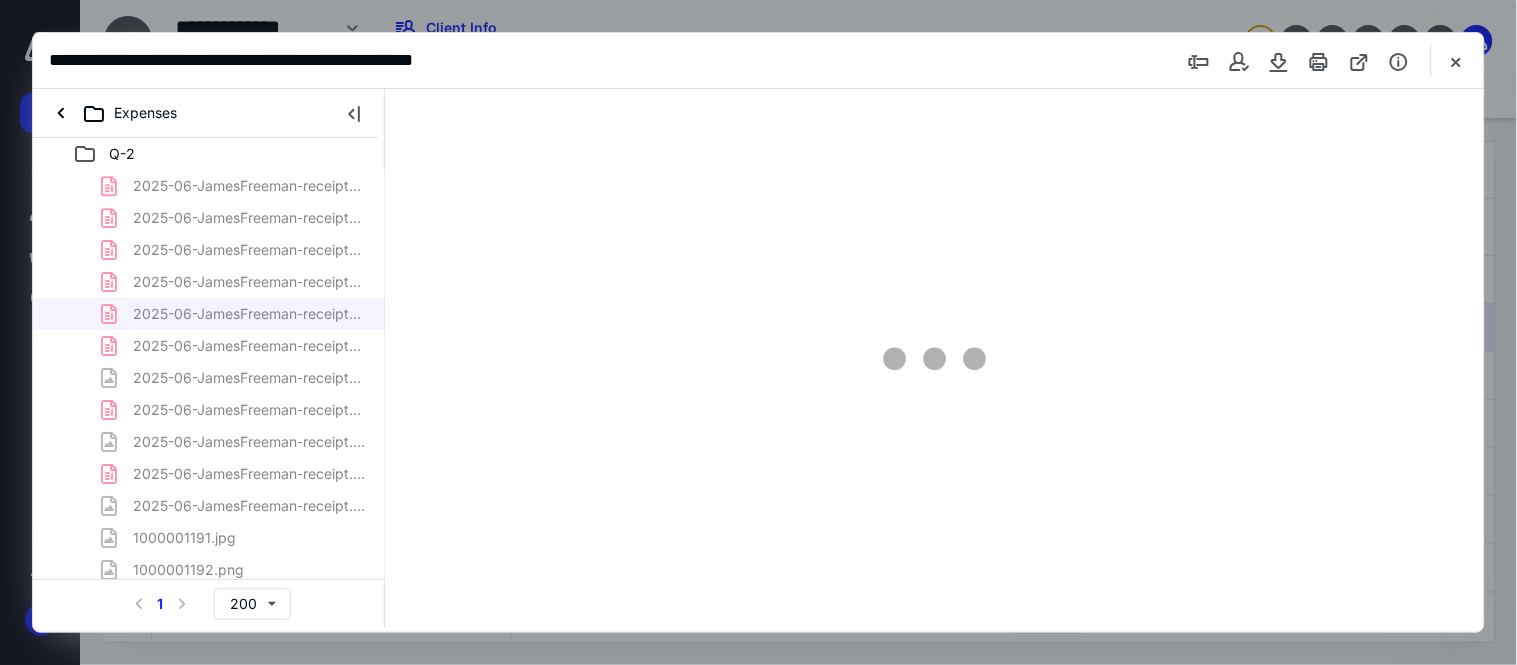 scroll, scrollTop: 1670, scrollLeft: 0, axis: vertical 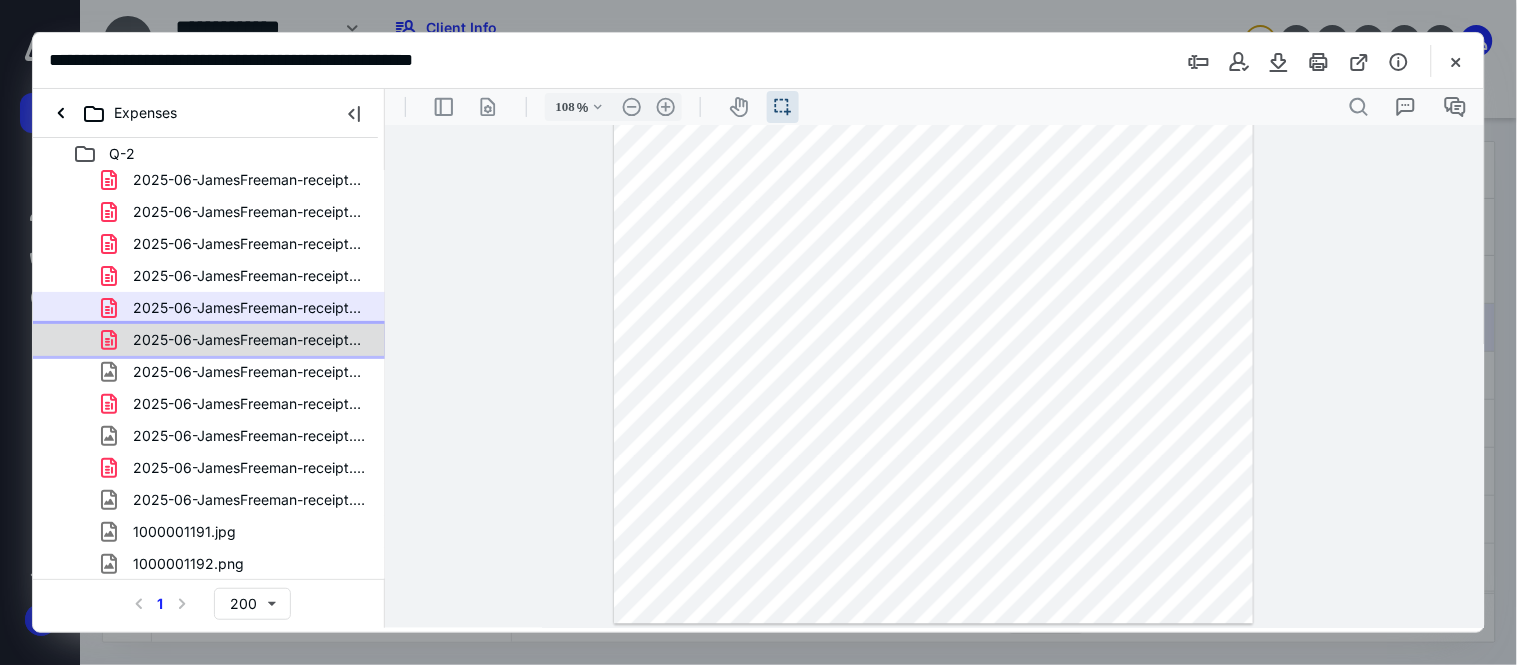 click on "2025-06-JamesFreeman-receipt-Tire-Repair.pdf" at bounding box center [249, 340] 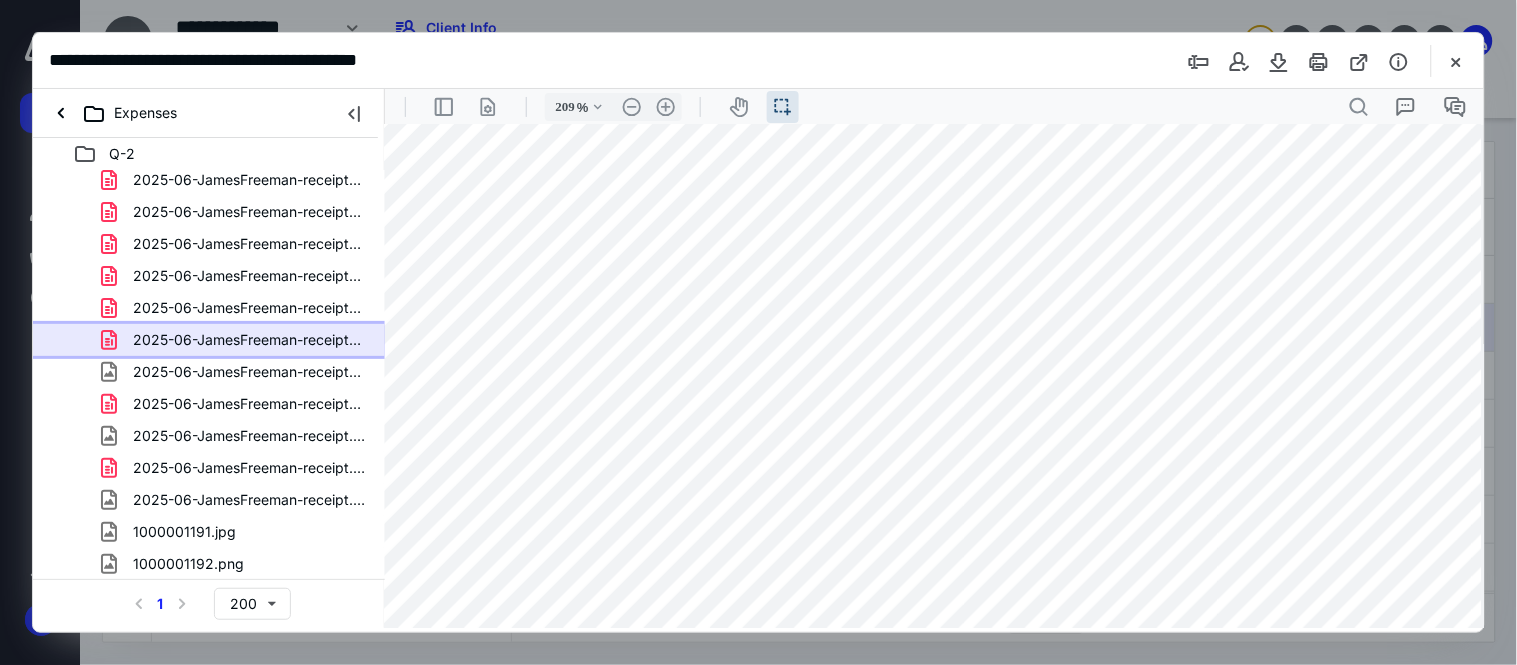 scroll, scrollTop: 0, scrollLeft: 184, axis: horizontal 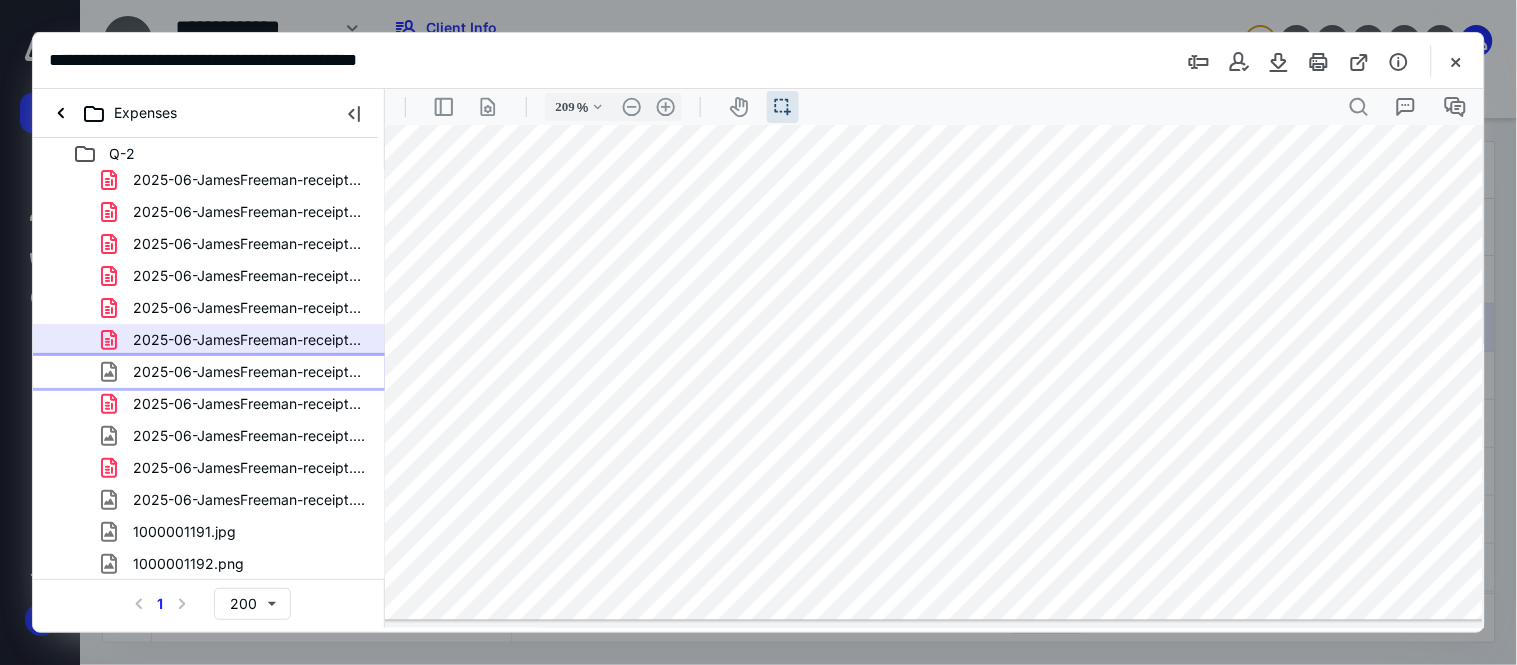click on "2025-06-JamesFreeman-receipt-Tires.jpg" at bounding box center [249, 372] 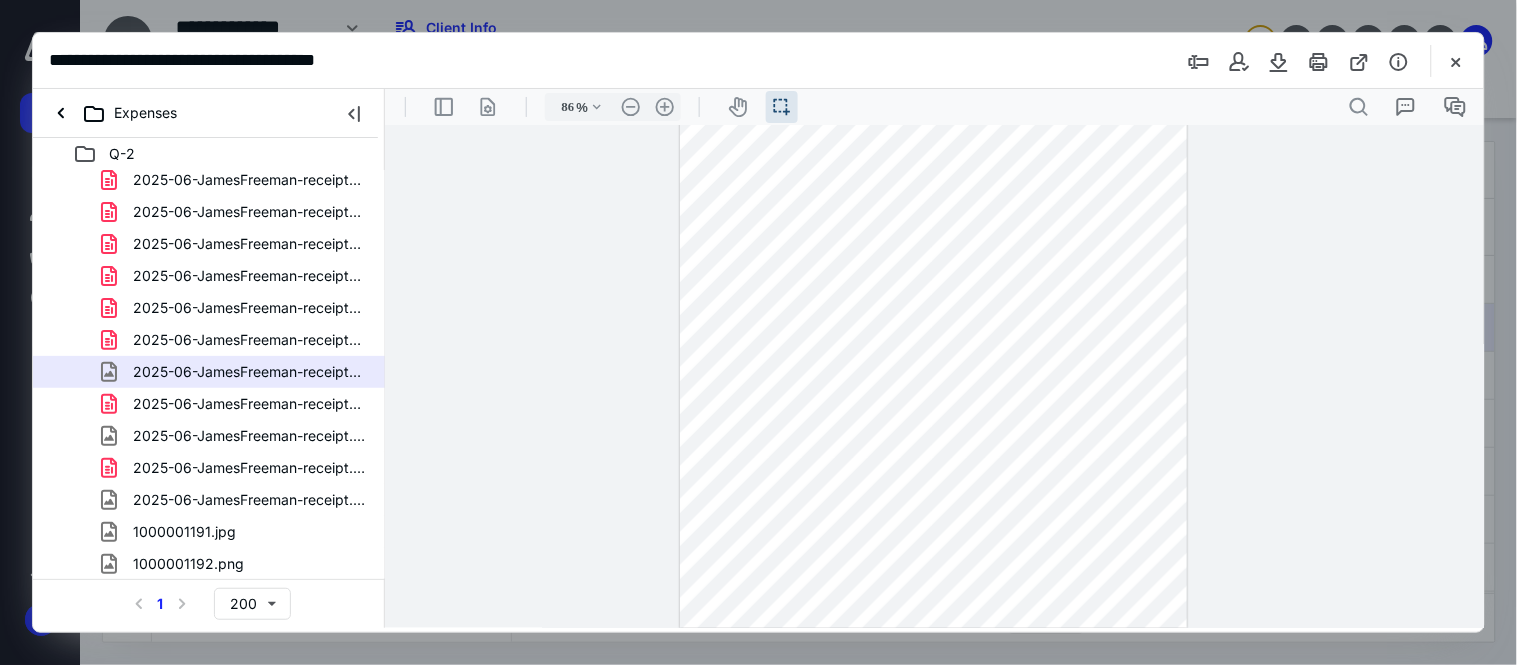 scroll, scrollTop: 178, scrollLeft: 0, axis: vertical 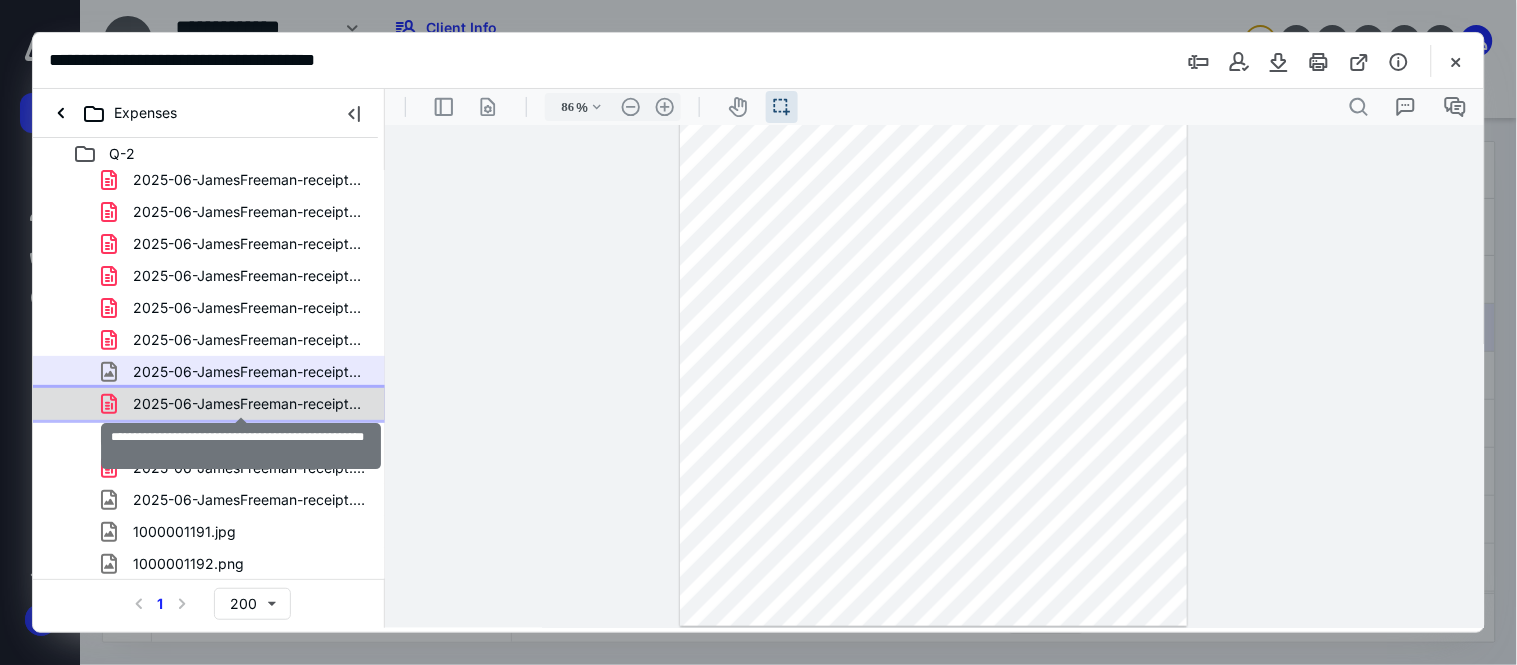 click on "2025-06-JamesFreeman-receipt-Tools-For-My-Truck.pdf" at bounding box center [249, 404] 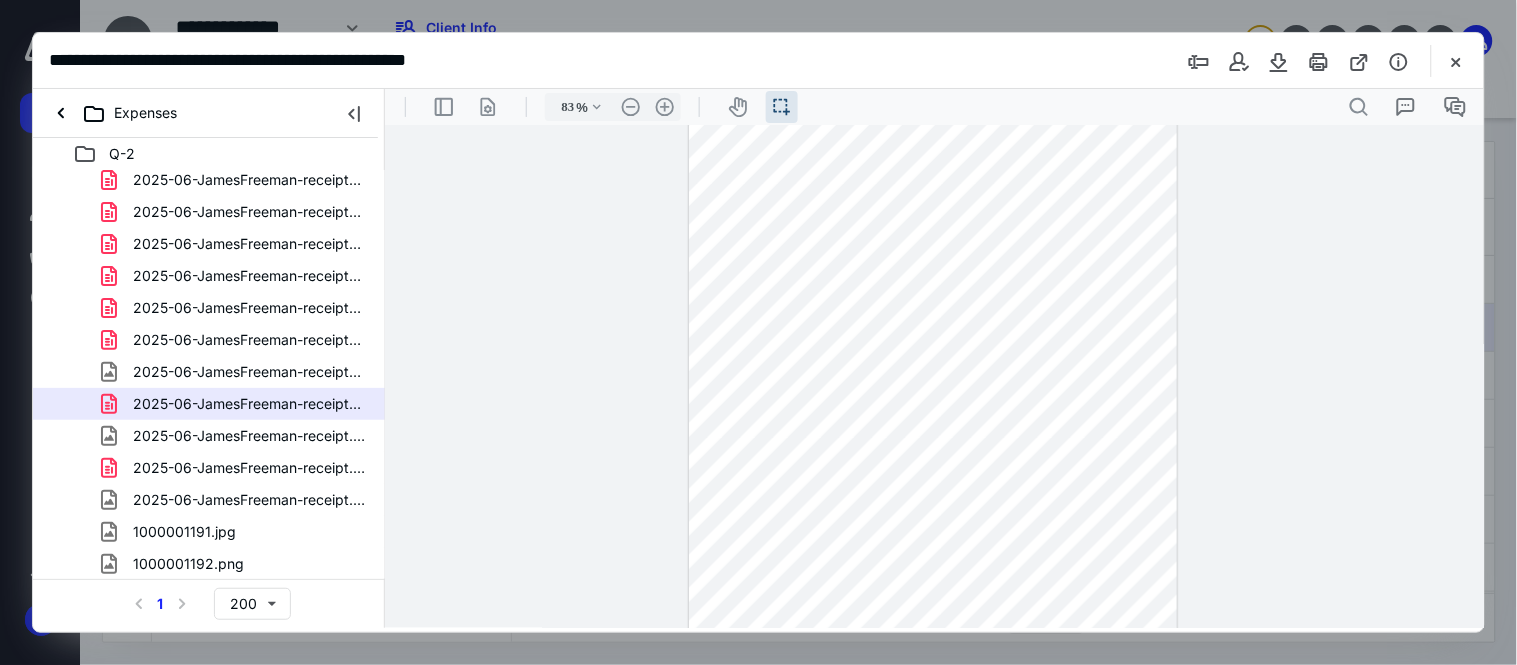 scroll, scrollTop: 338, scrollLeft: 0, axis: vertical 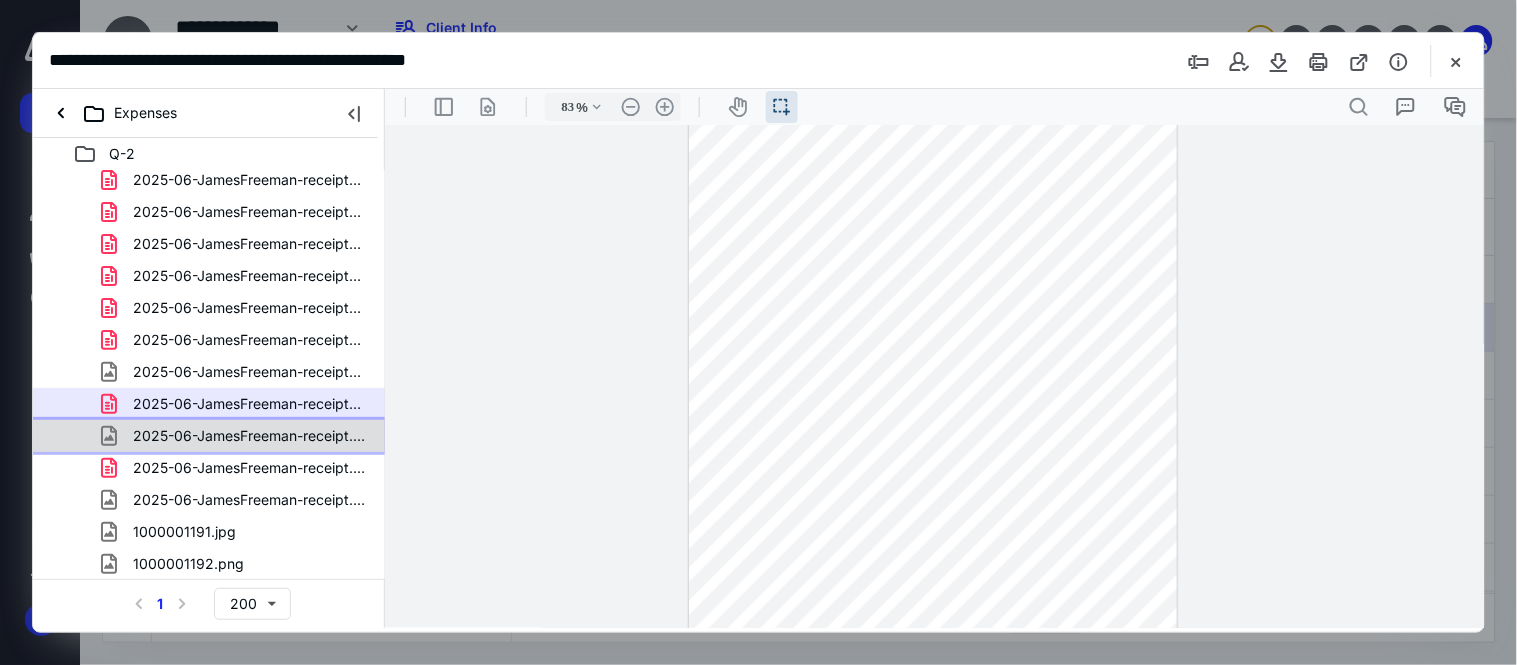 click on "2025-06-JamesFreeman-receipt.jpg" at bounding box center [237, 436] 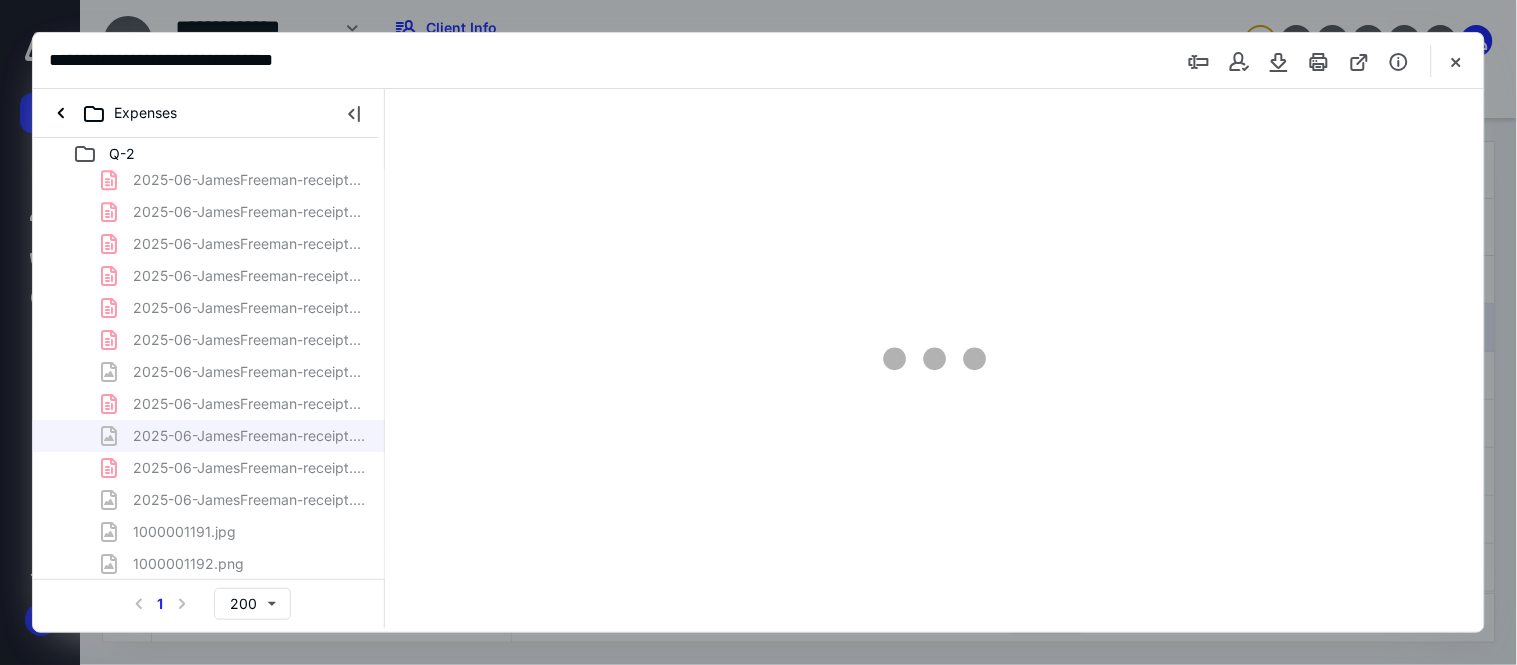 scroll, scrollTop: 0, scrollLeft: 0, axis: both 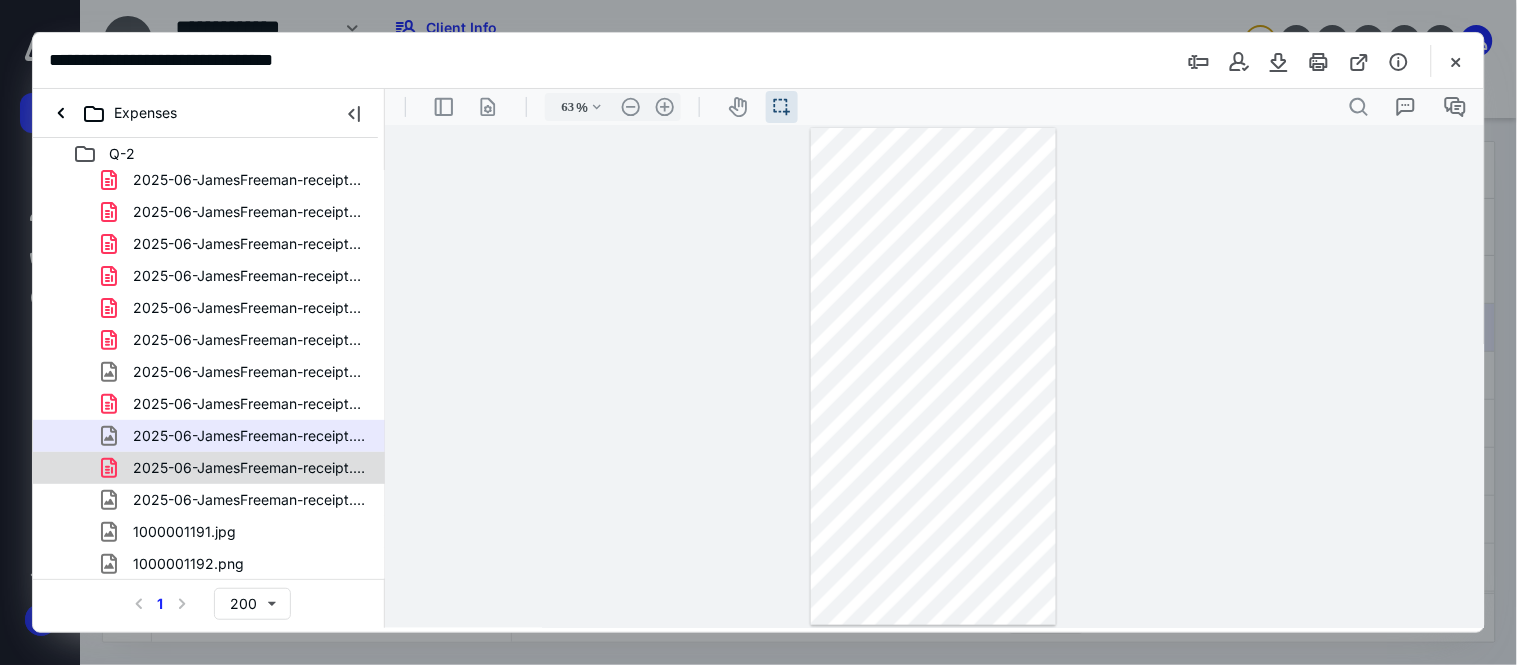 click on "2025-06-JamesFreeman-receipt.pdf" at bounding box center (249, 468) 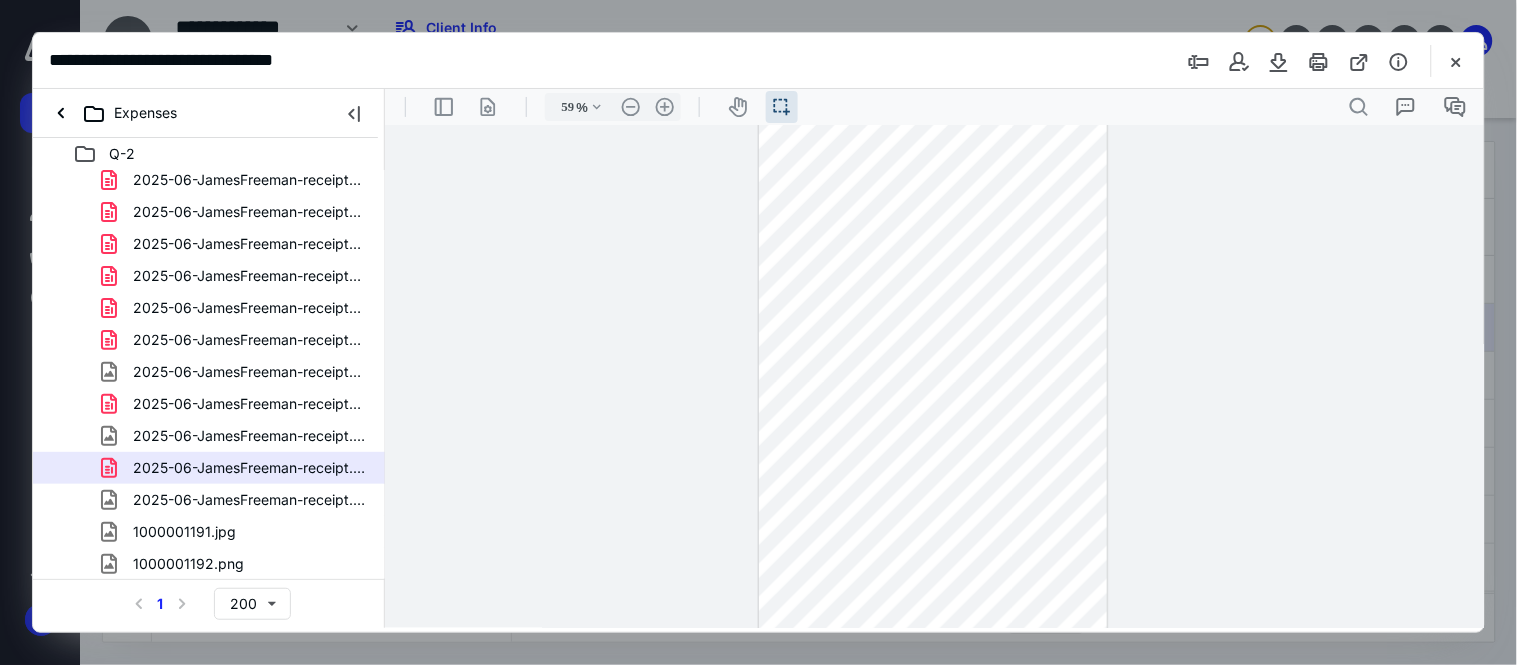 scroll, scrollTop: 525, scrollLeft: 0, axis: vertical 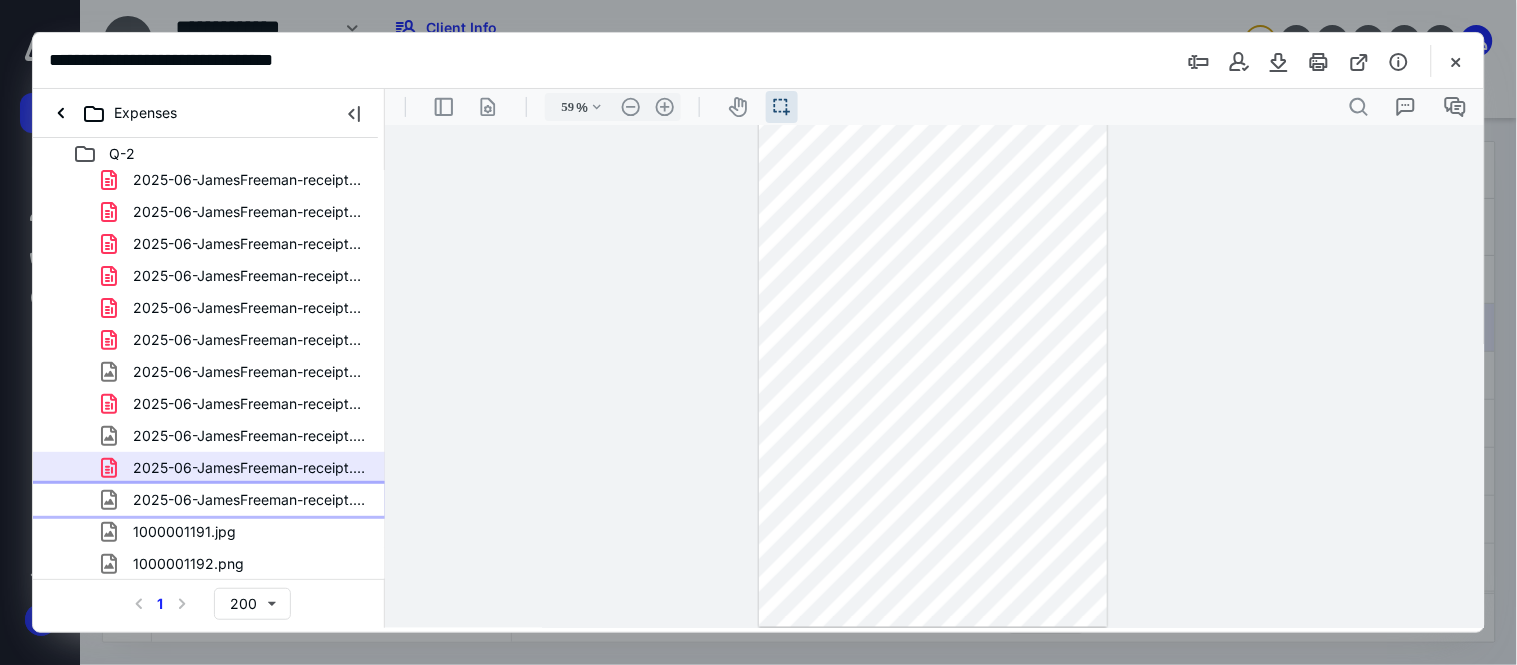 click on "2025-06-JamesFreeman-receipt.png" at bounding box center (237, 500) 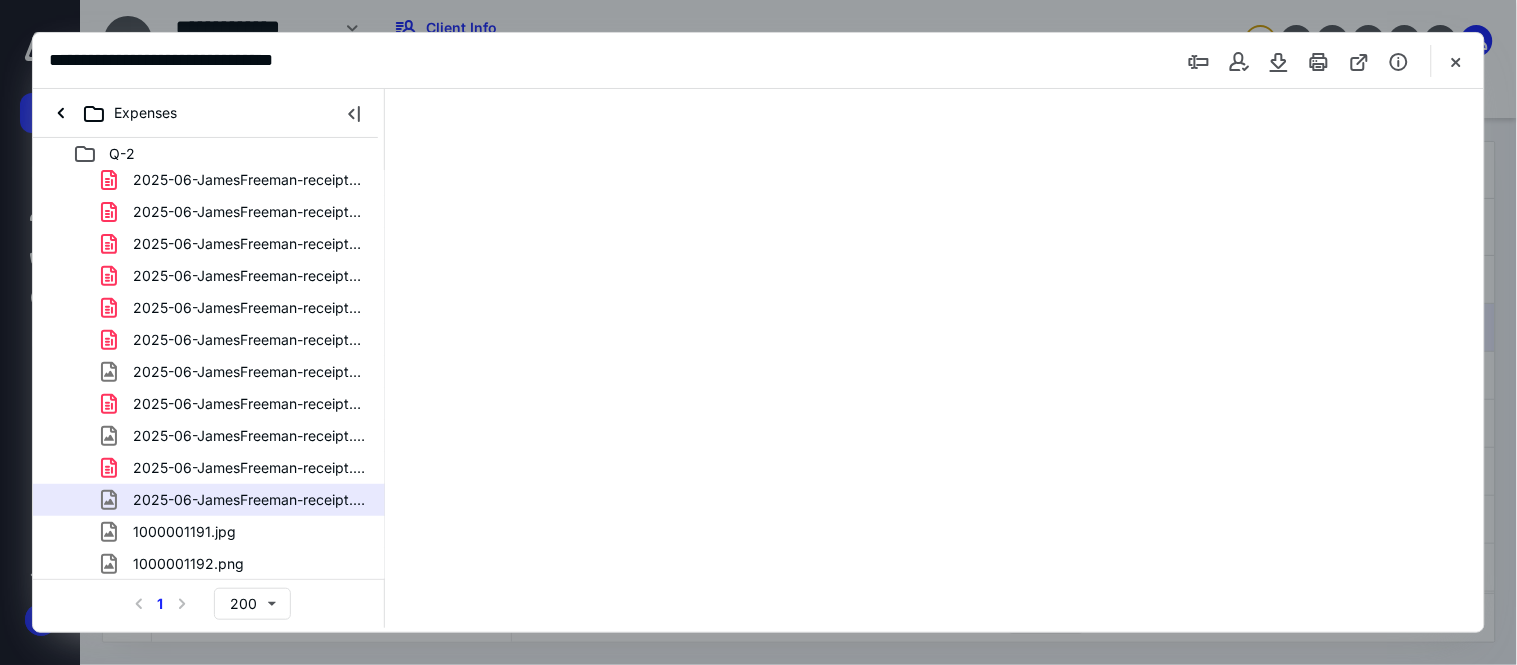 scroll, scrollTop: 0, scrollLeft: 0, axis: both 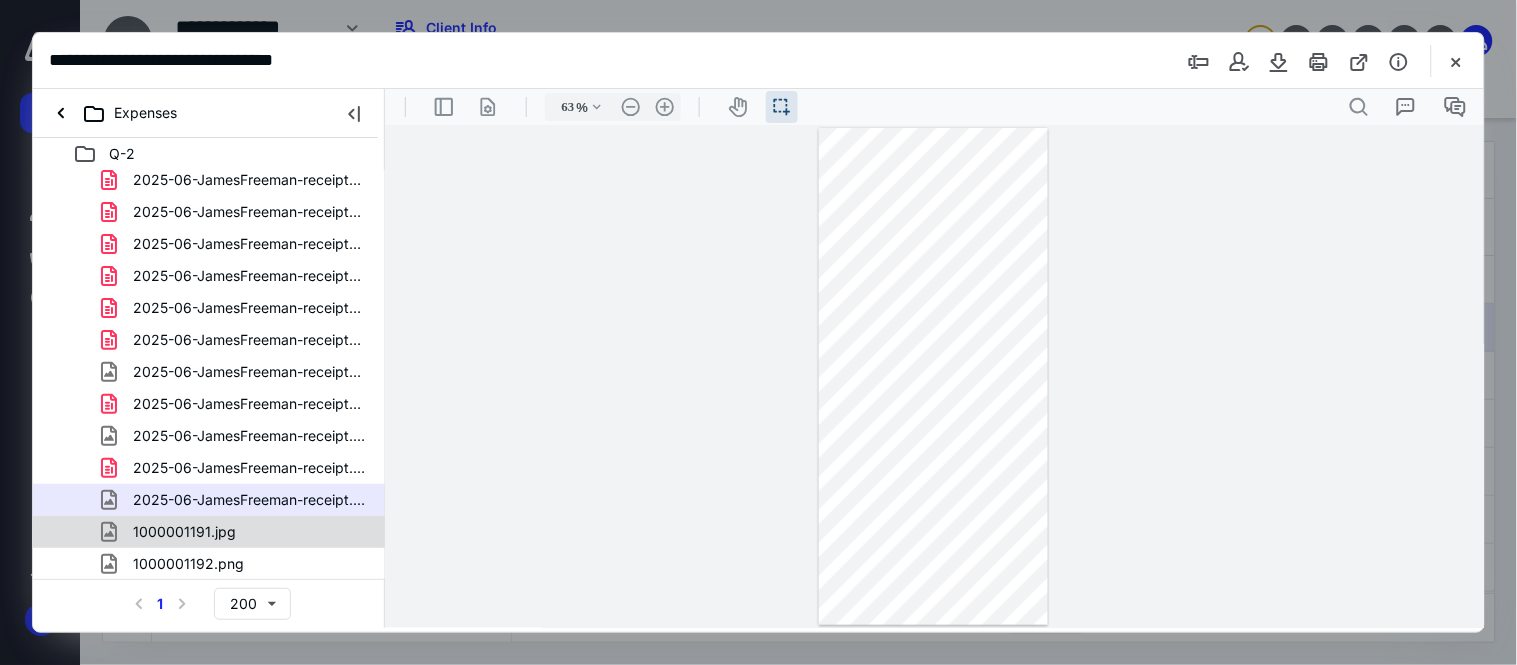 click on "1000001191.jpg" at bounding box center (209, 532) 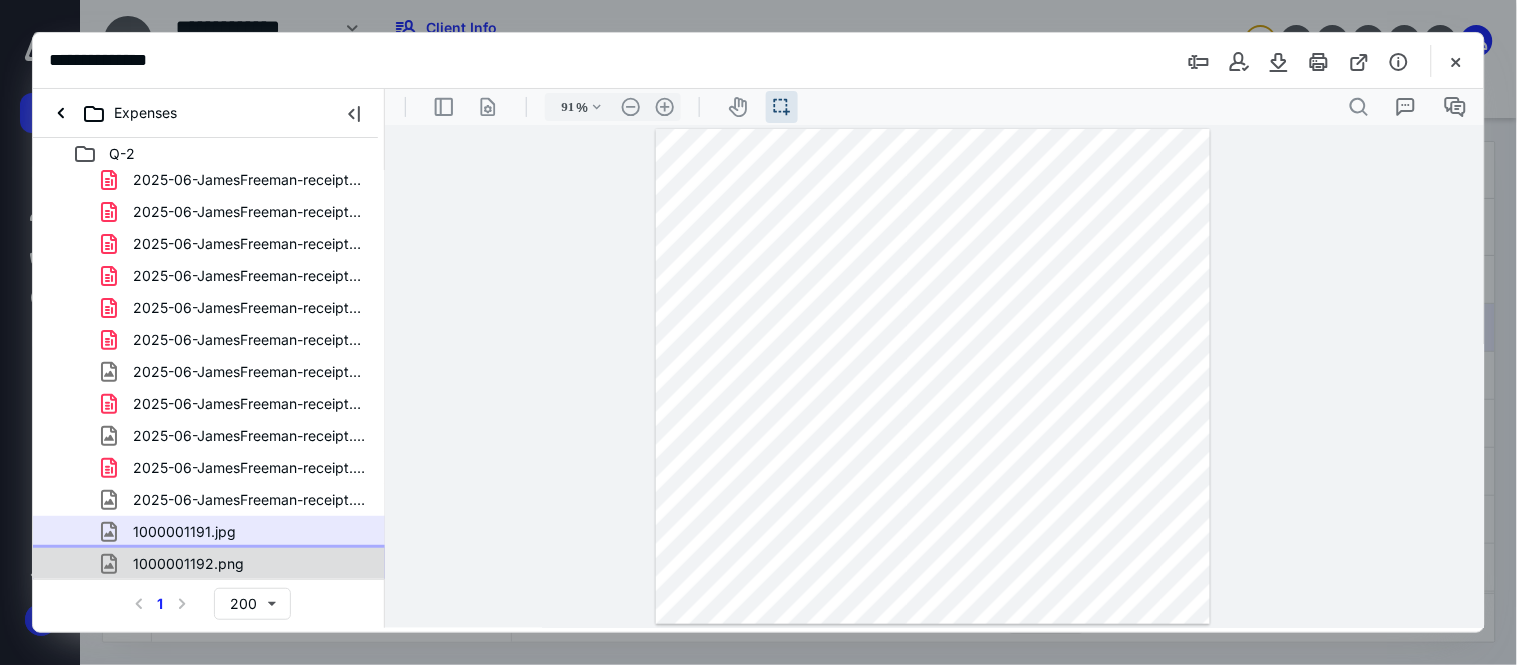 click on "1000001192.png" at bounding box center [237, 564] 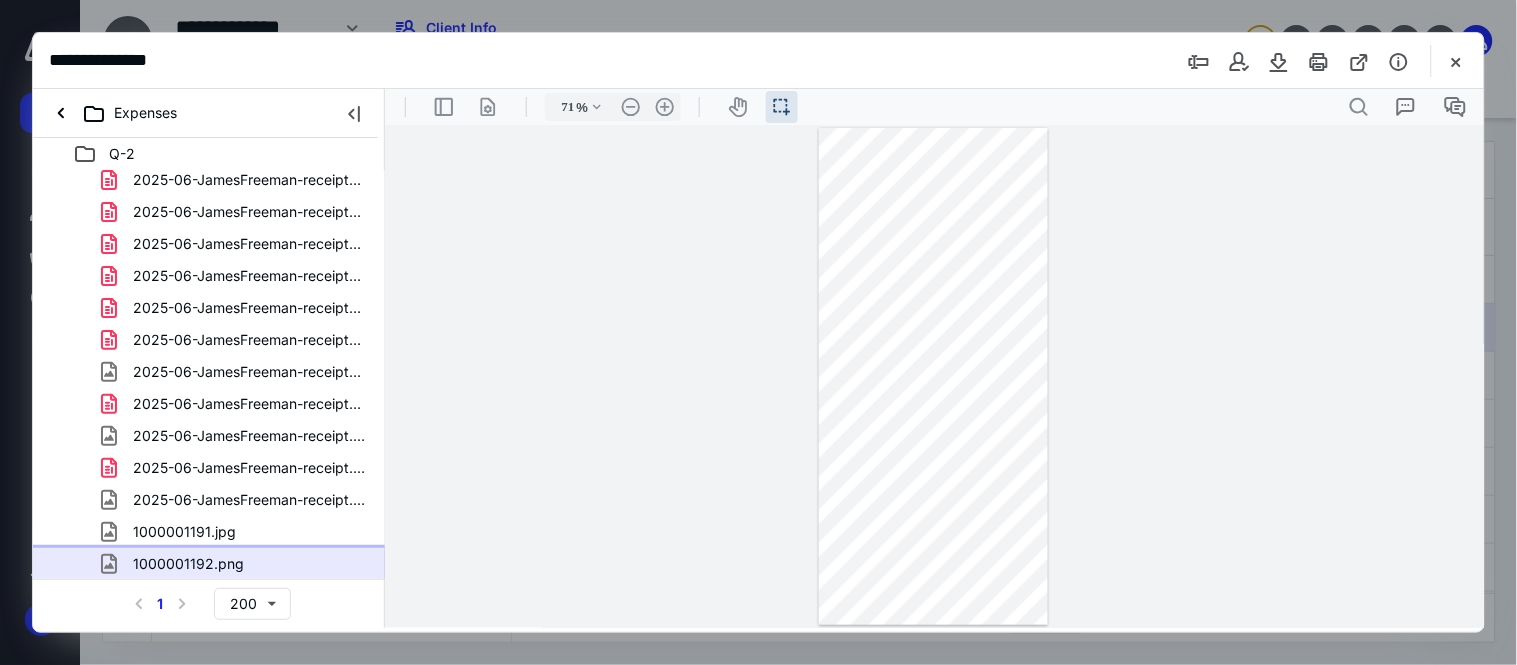 type on "78" 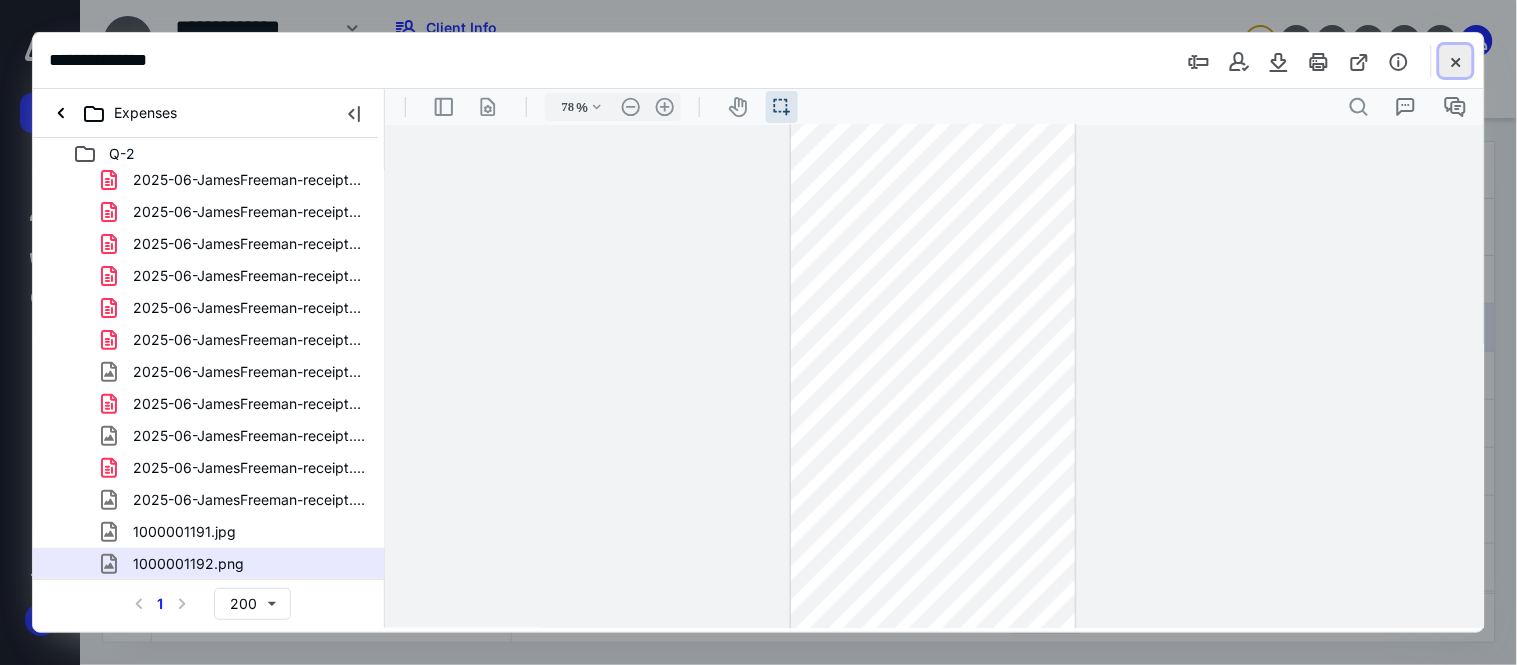 click at bounding box center (1456, 61) 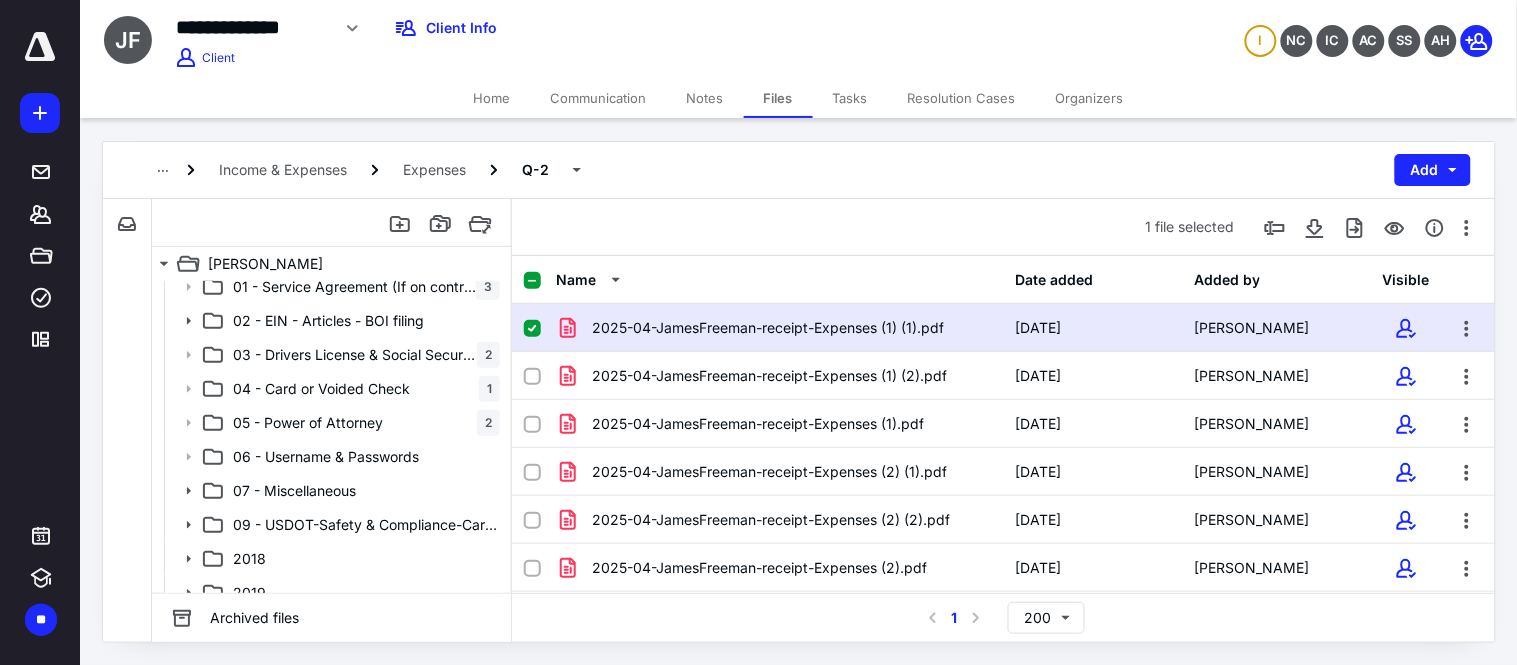 scroll, scrollTop: 0, scrollLeft: 0, axis: both 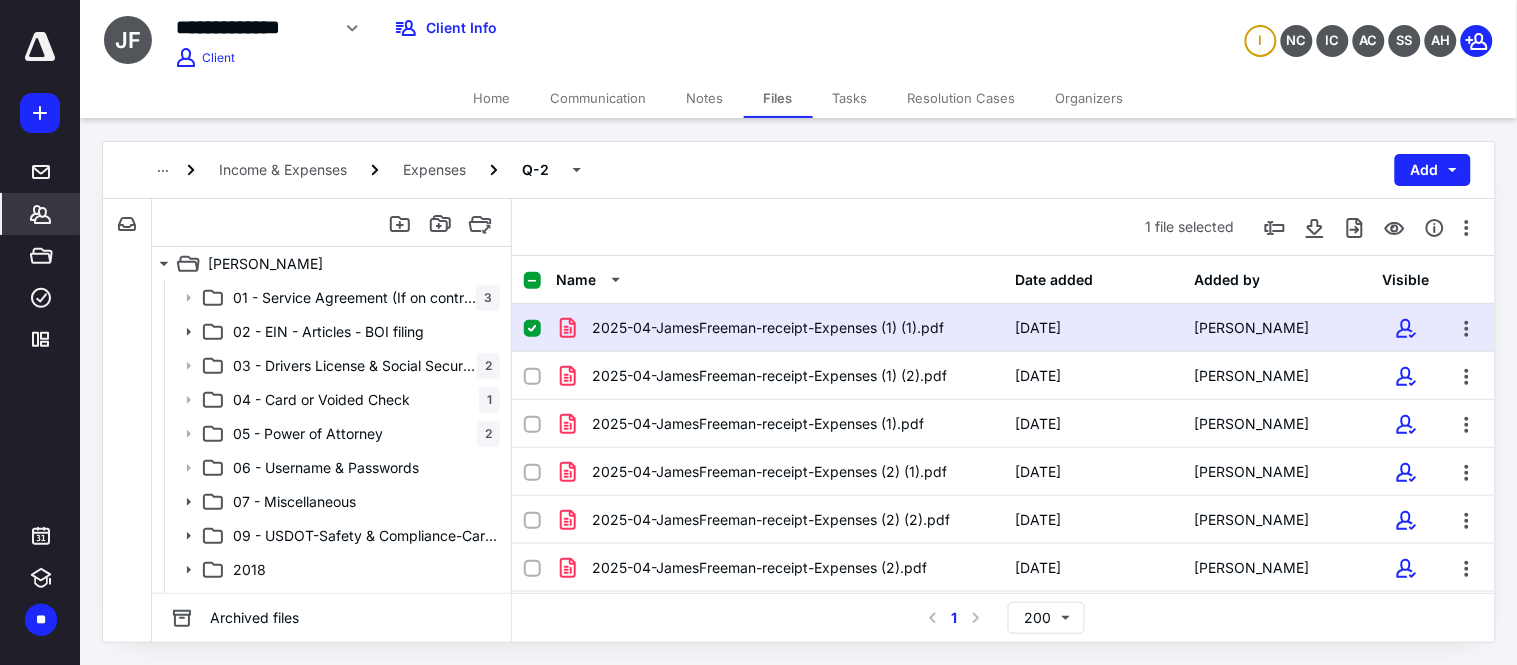 click 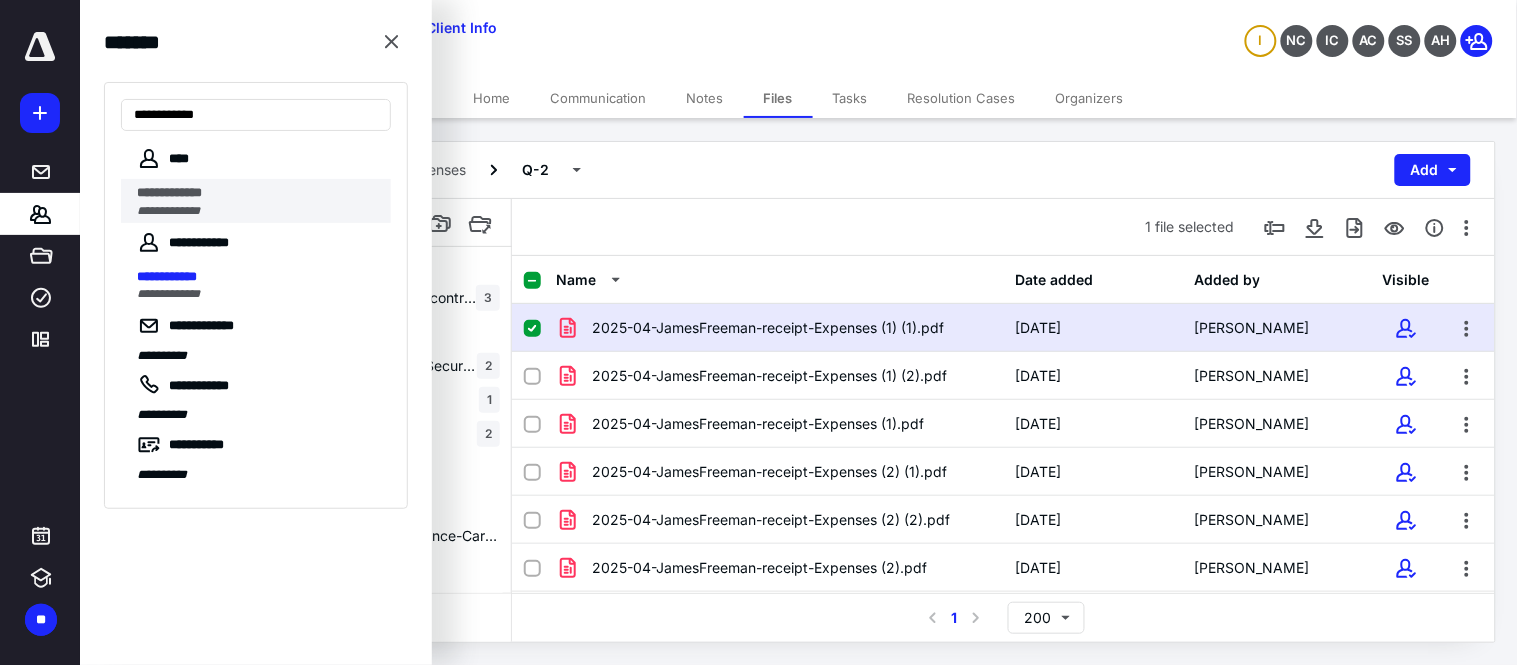 type on "**********" 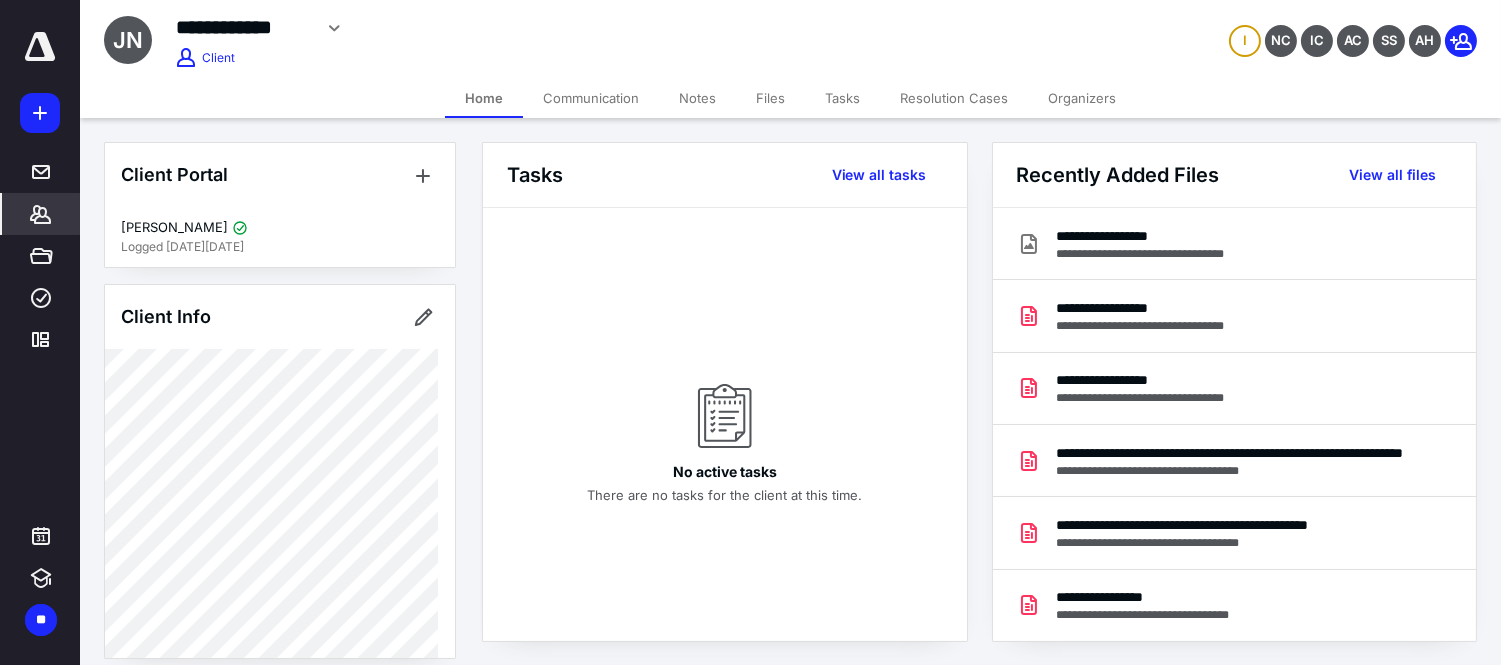 click on "Notes" at bounding box center [697, 98] 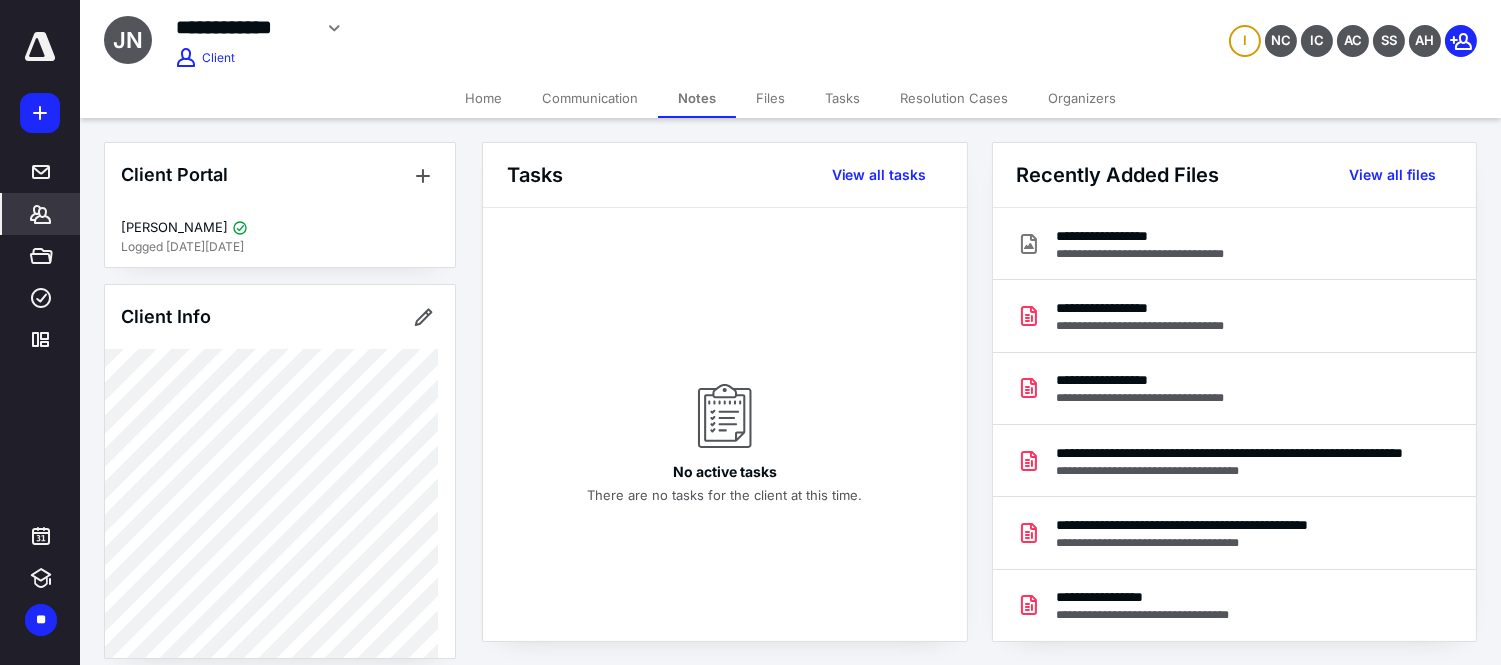 click on "Files" at bounding box center (770, 98) 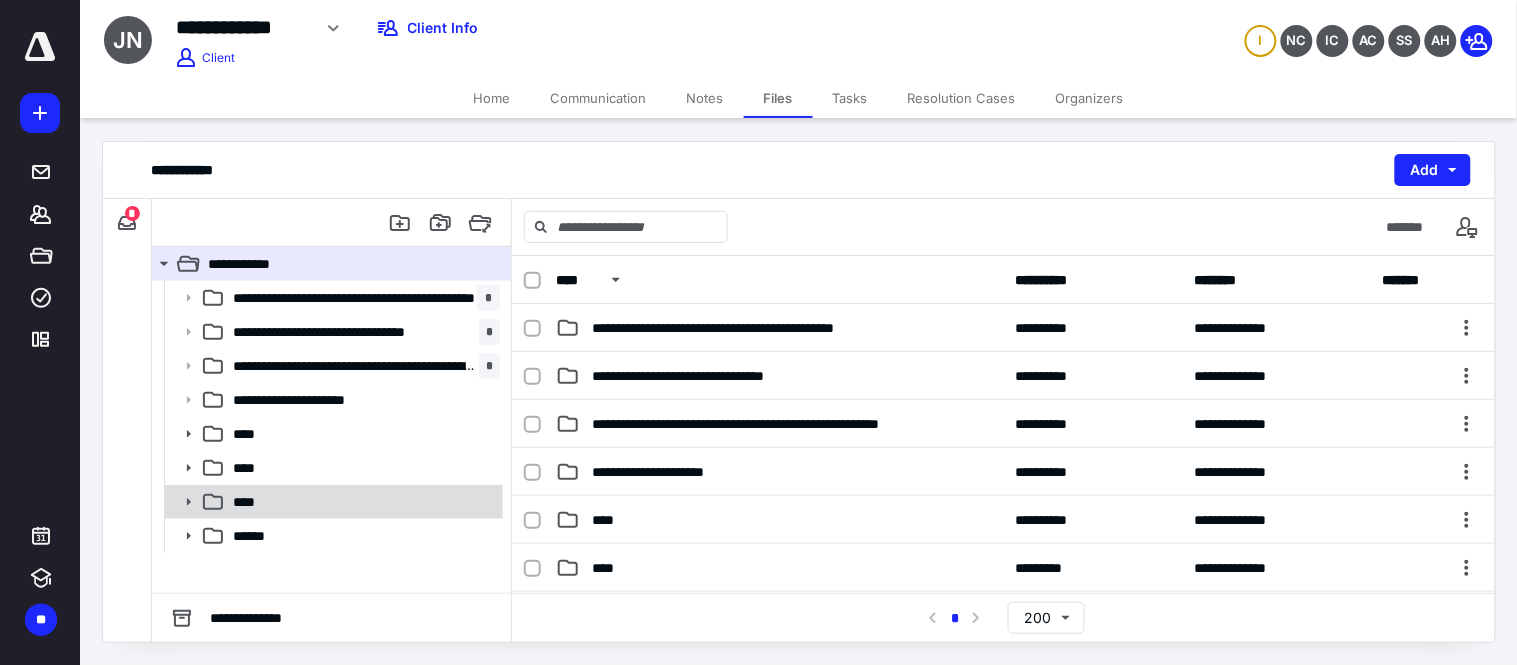 click 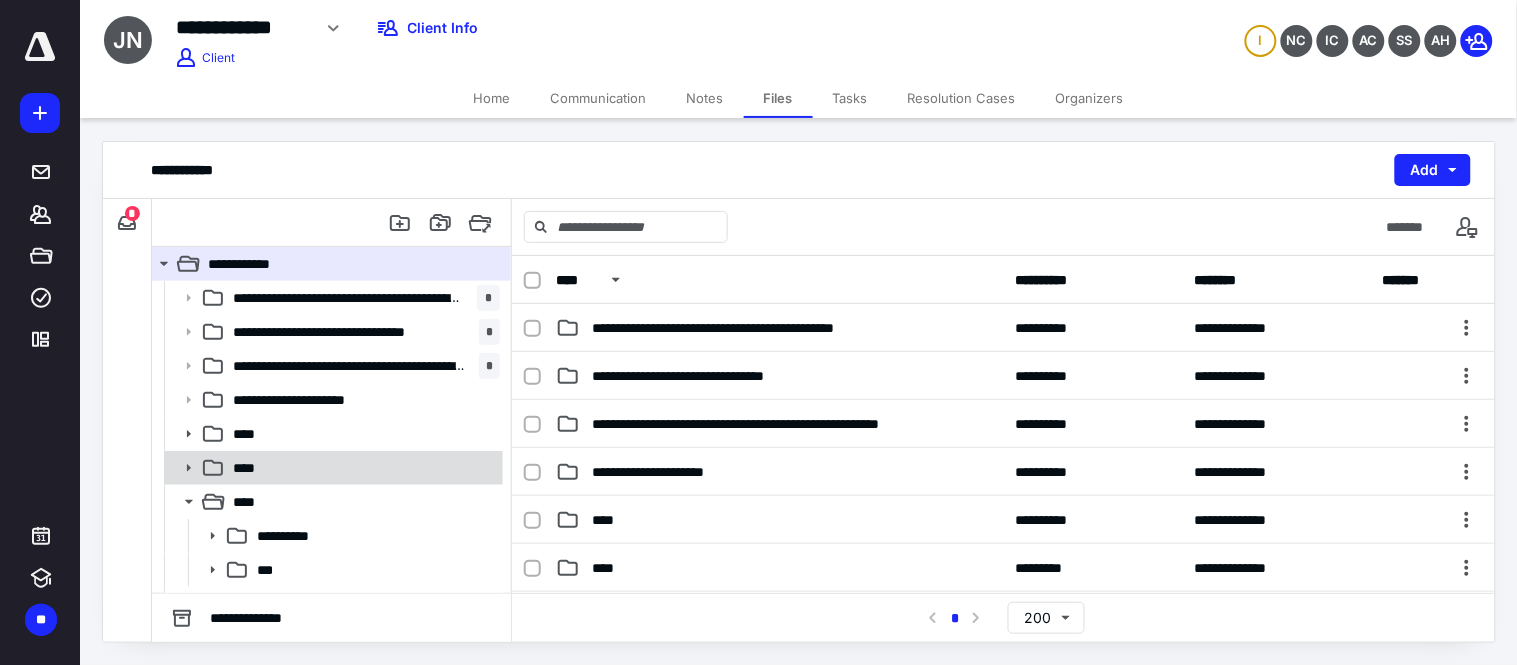 scroll, scrollTop: 27, scrollLeft: 0, axis: vertical 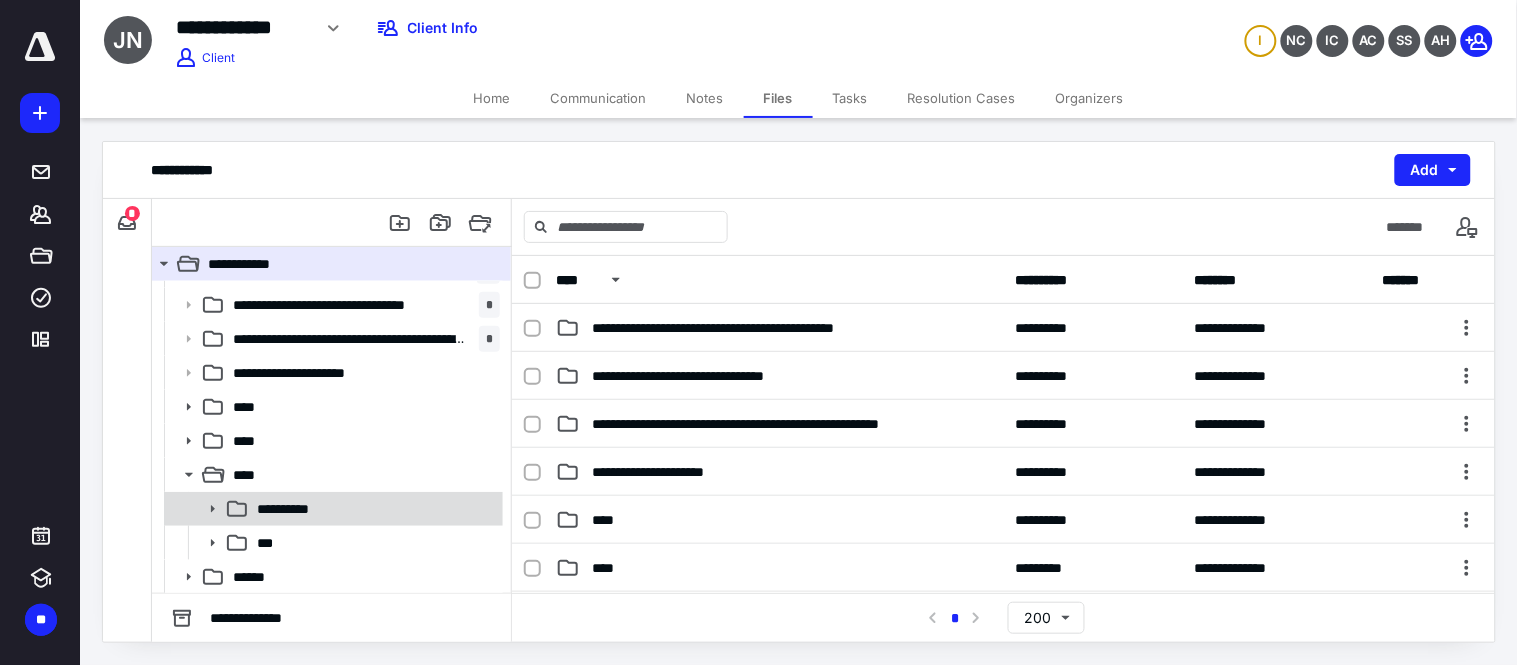 click 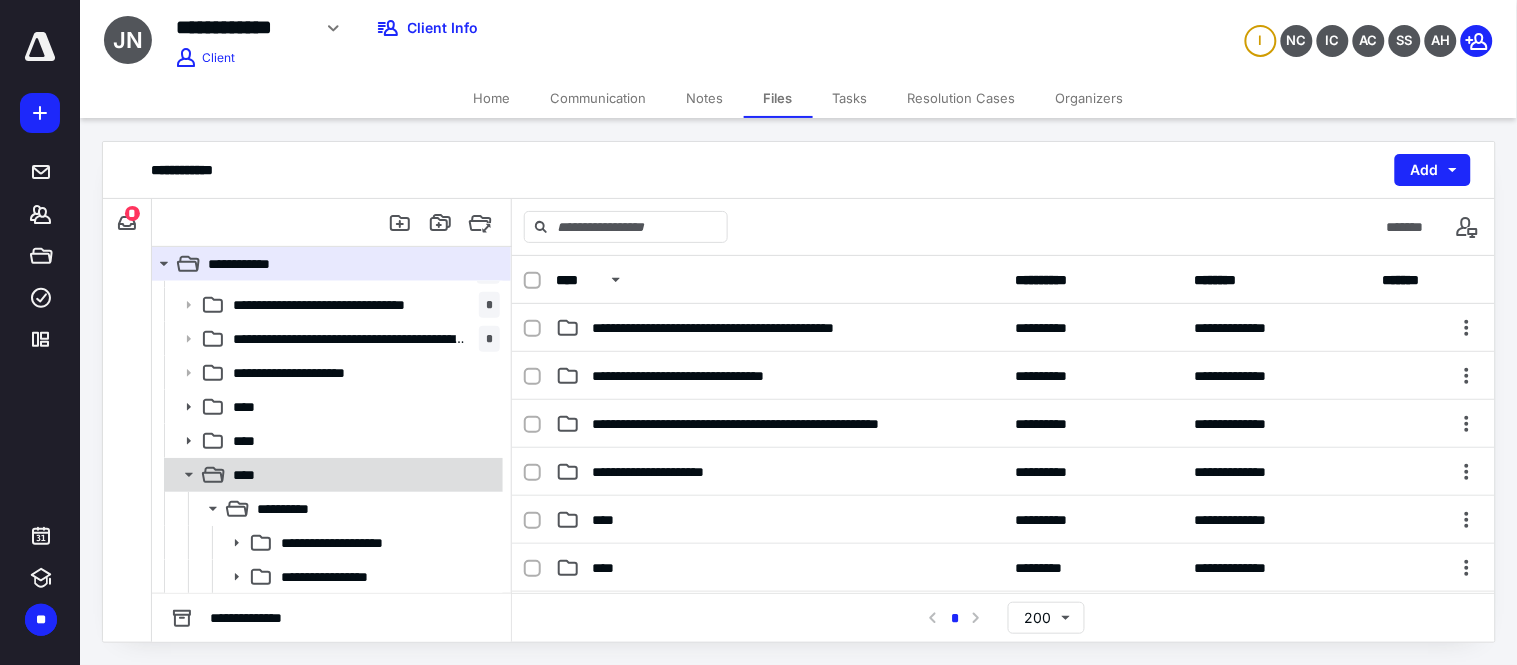 scroll, scrollTop: 95, scrollLeft: 0, axis: vertical 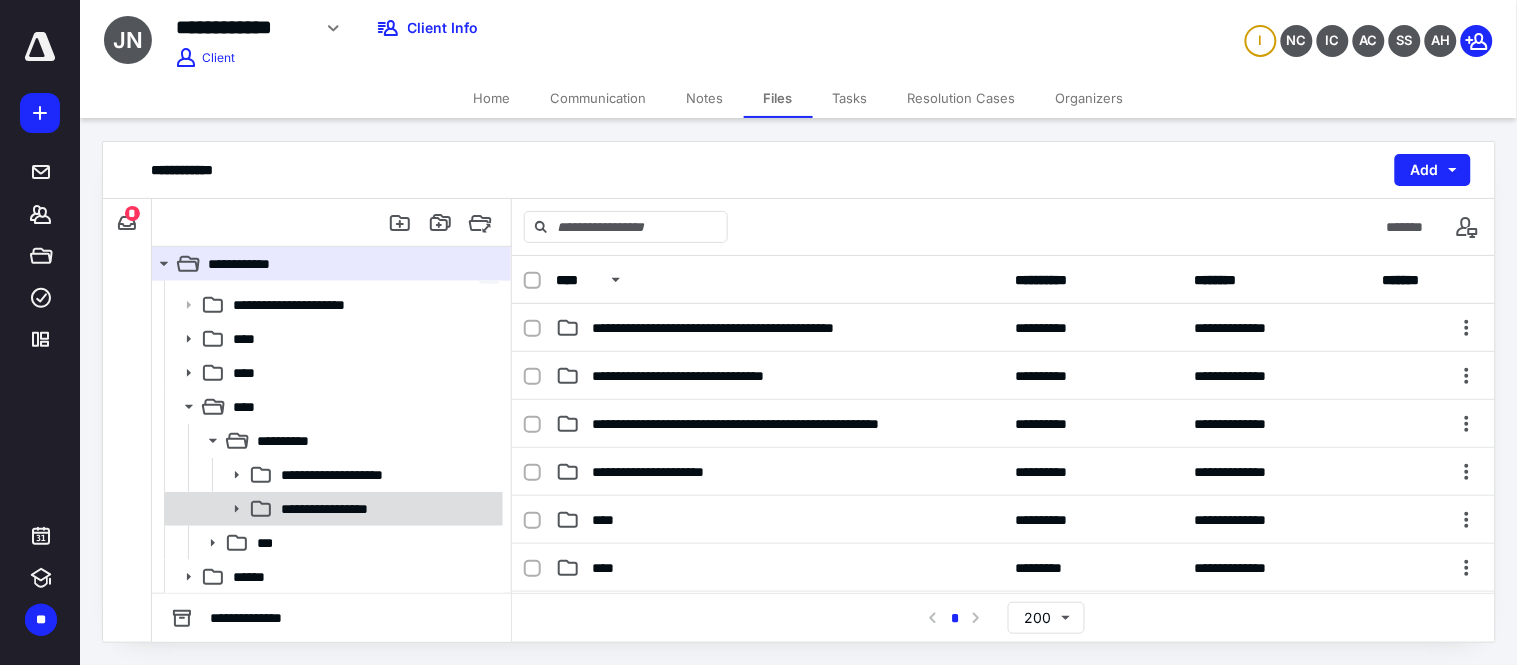 click 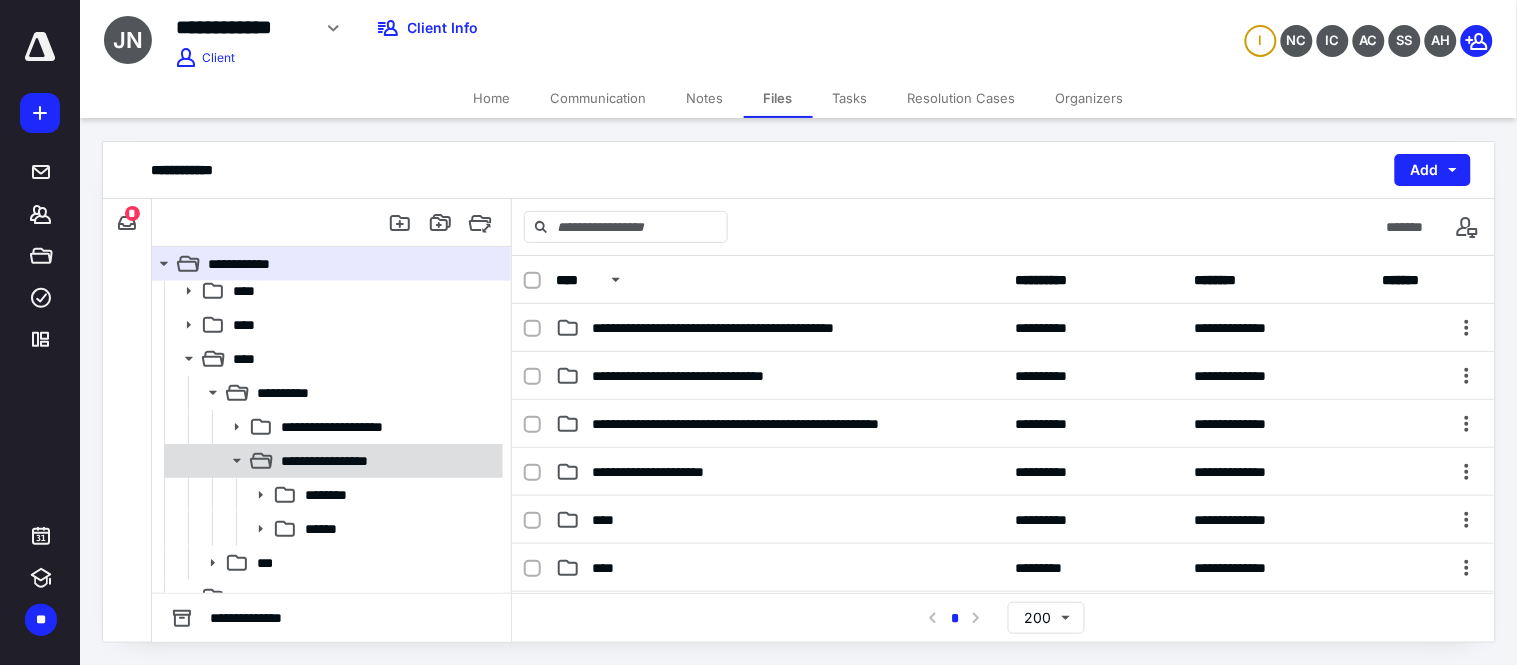 scroll, scrollTop: 163, scrollLeft: 0, axis: vertical 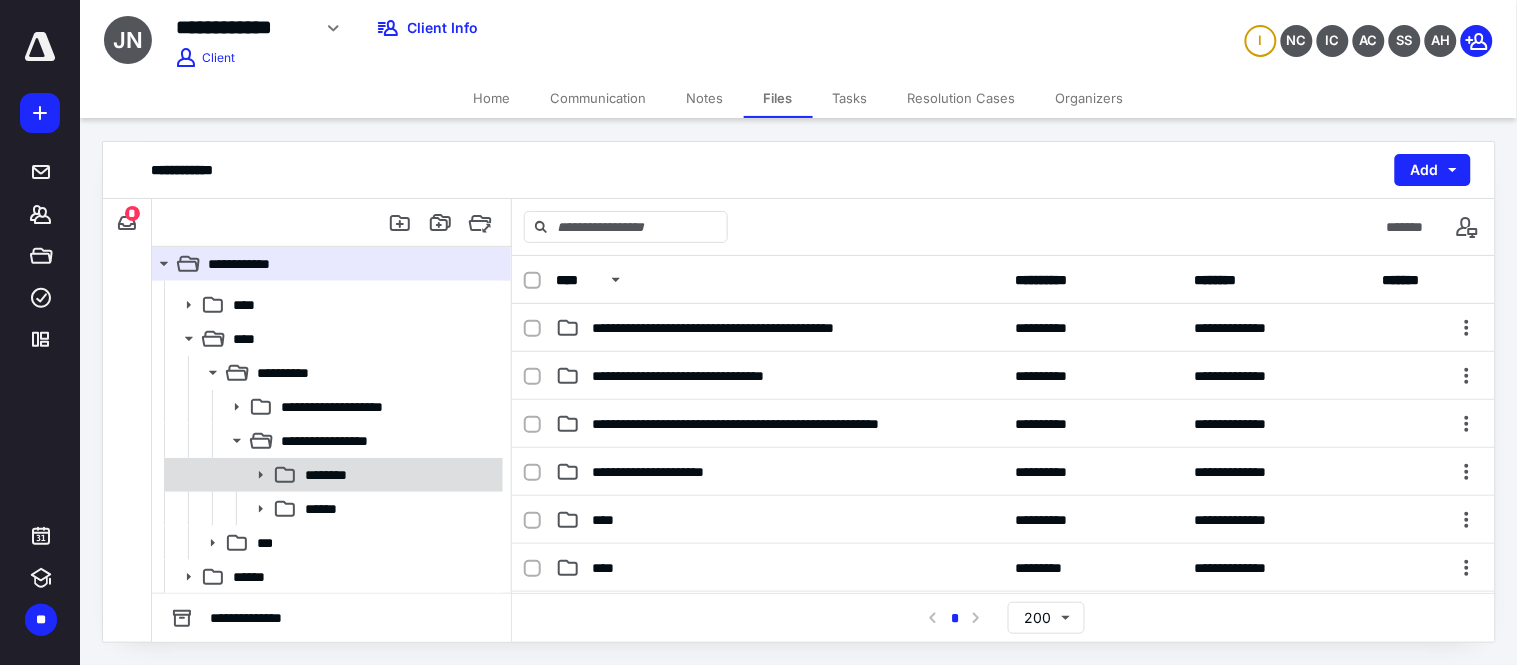 click 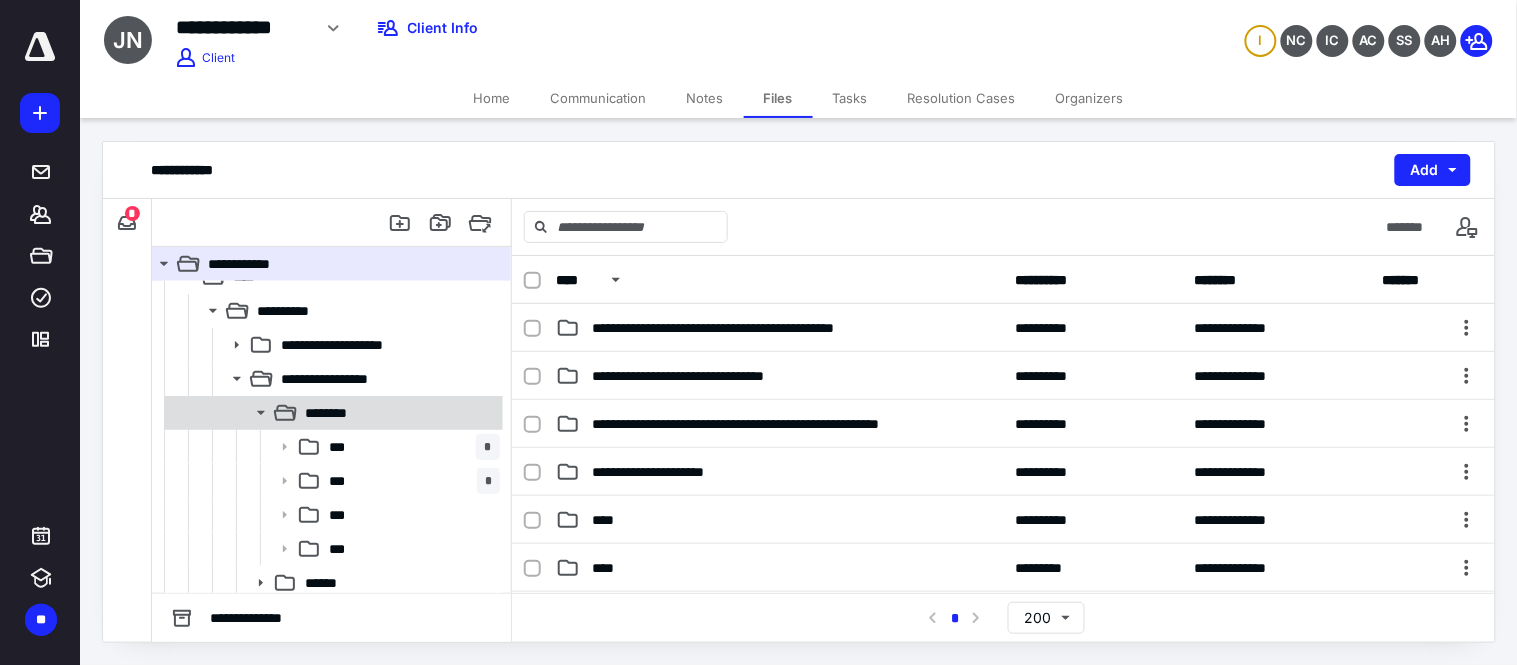 scroll, scrollTop: 274, scrollLeft: 0, axis: vertical 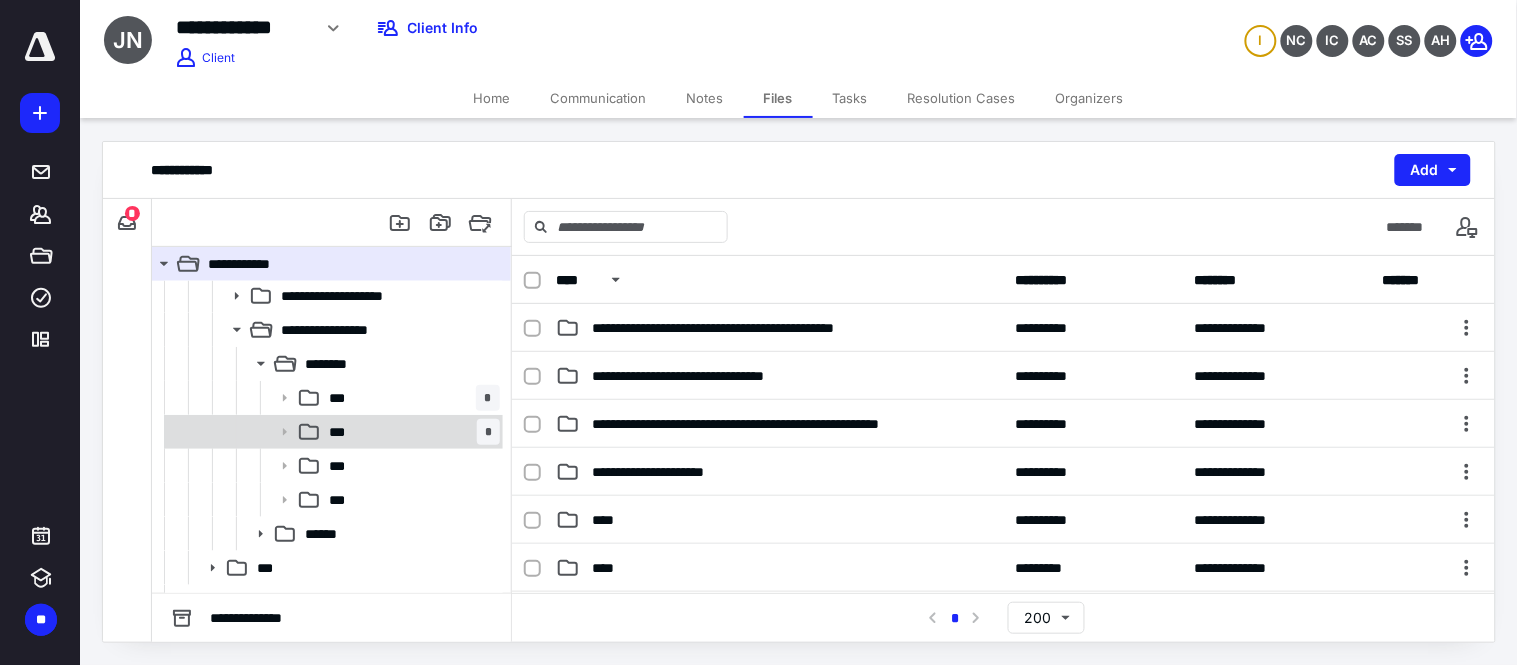 click on "*** *" at bounding box center [410, 432] 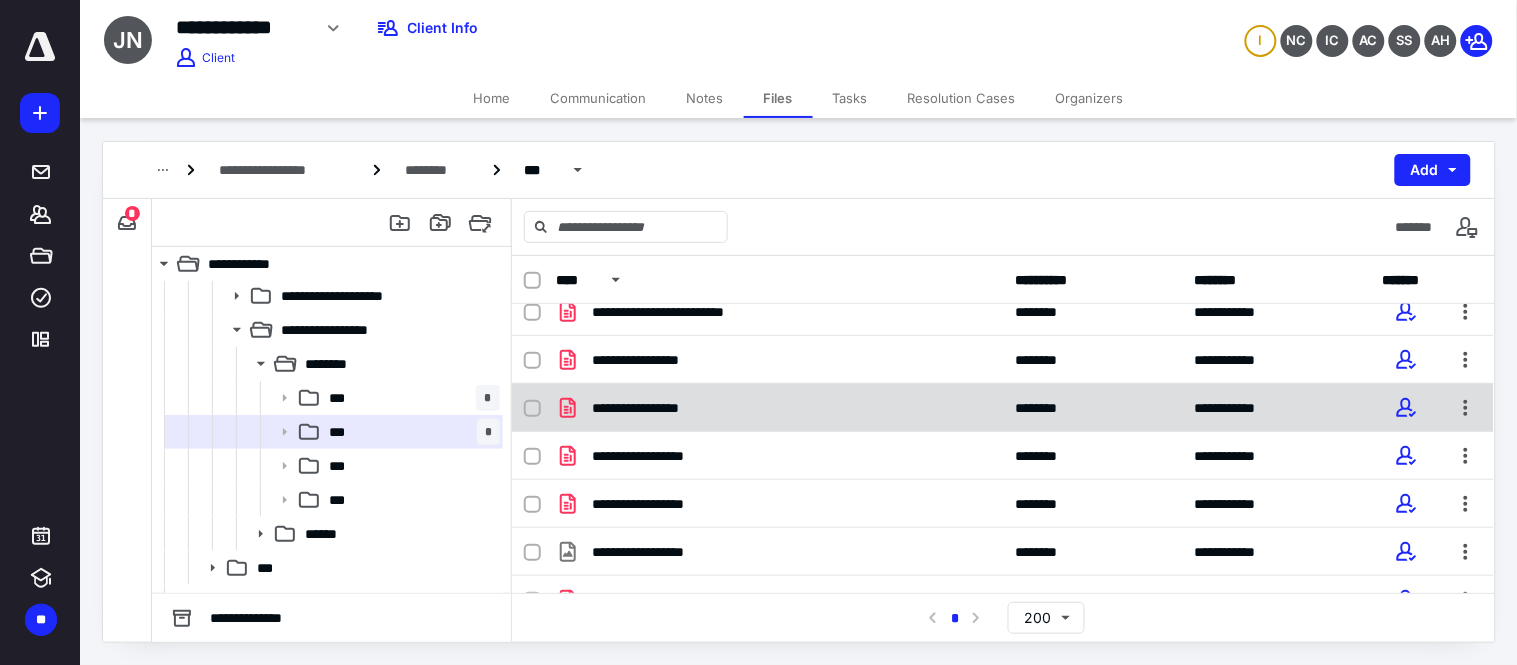 scroll, scrollTop: 0, scrollLeft: 0, axis: both 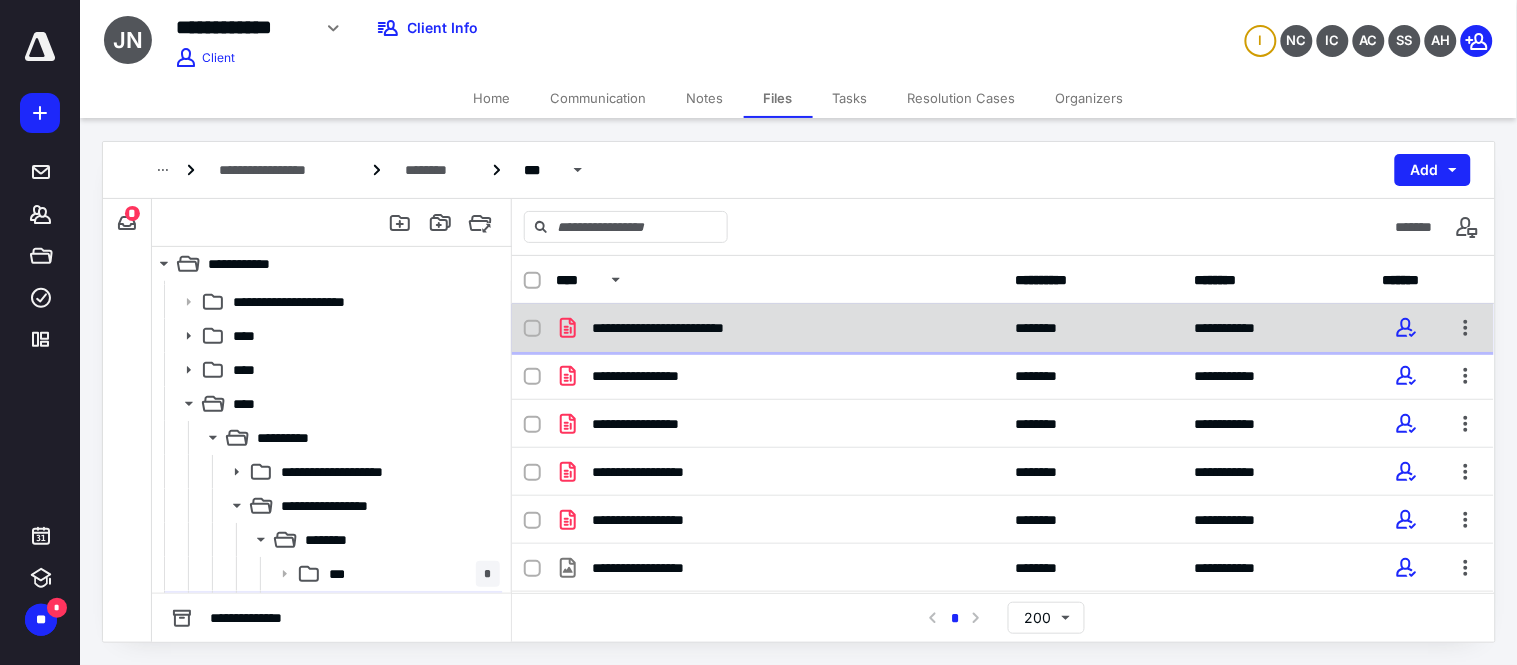 click on "**********" at bounding box center [779, 328] 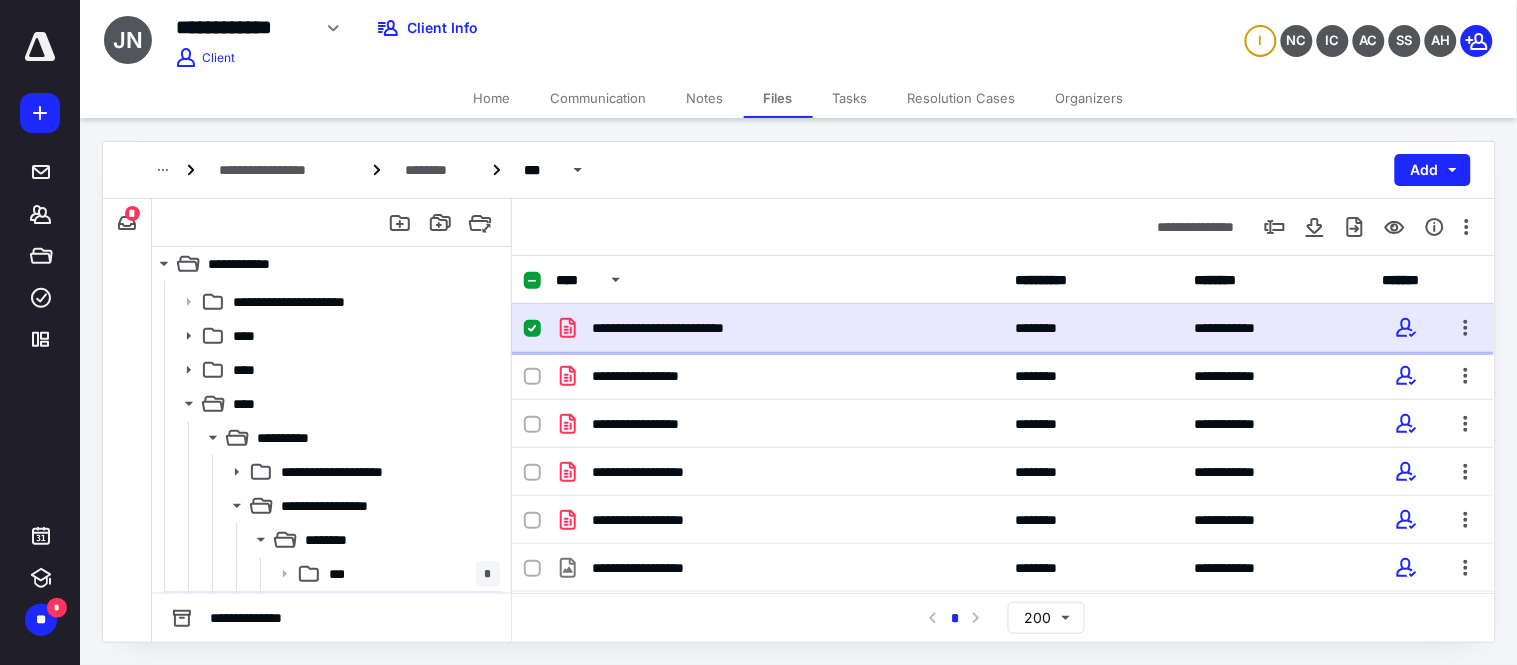 click on "**********" at bounding box center [779, 328] 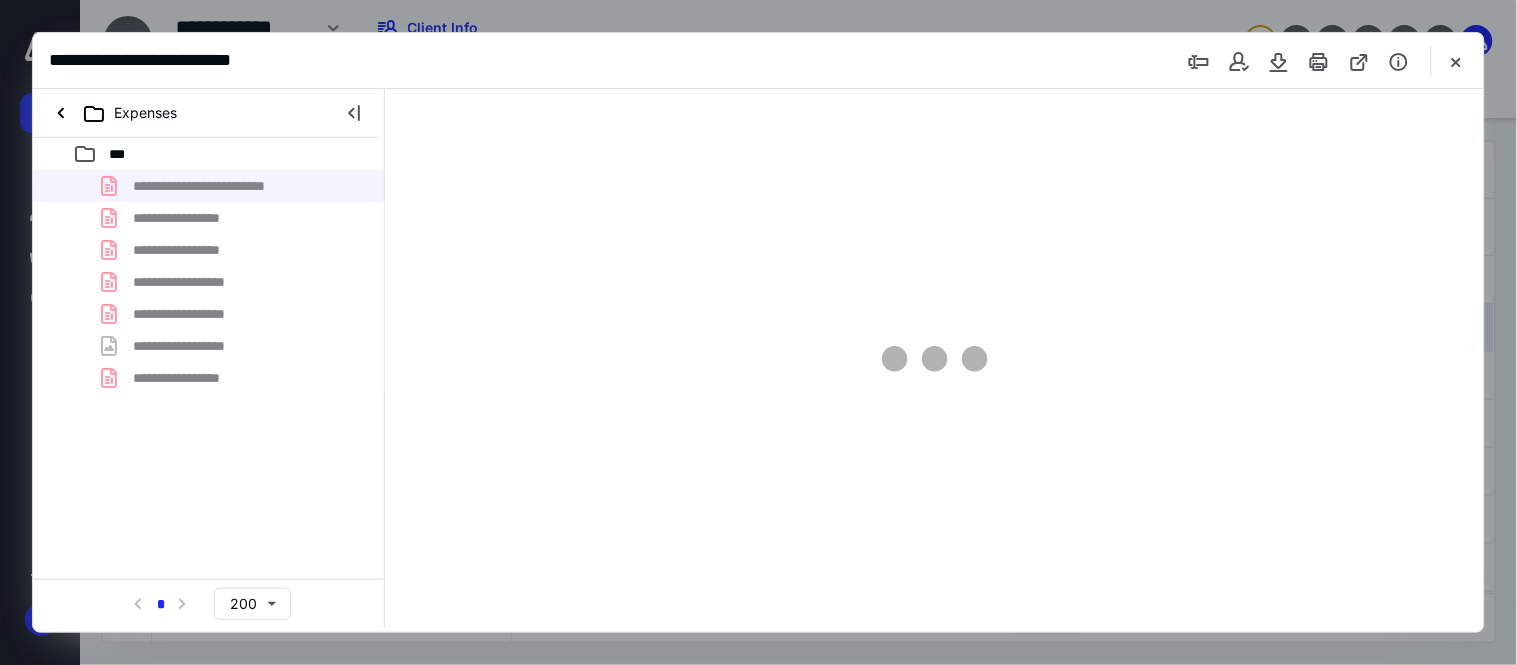 scroll, scrollTop: 0, scrollLeft: 0, axis: both 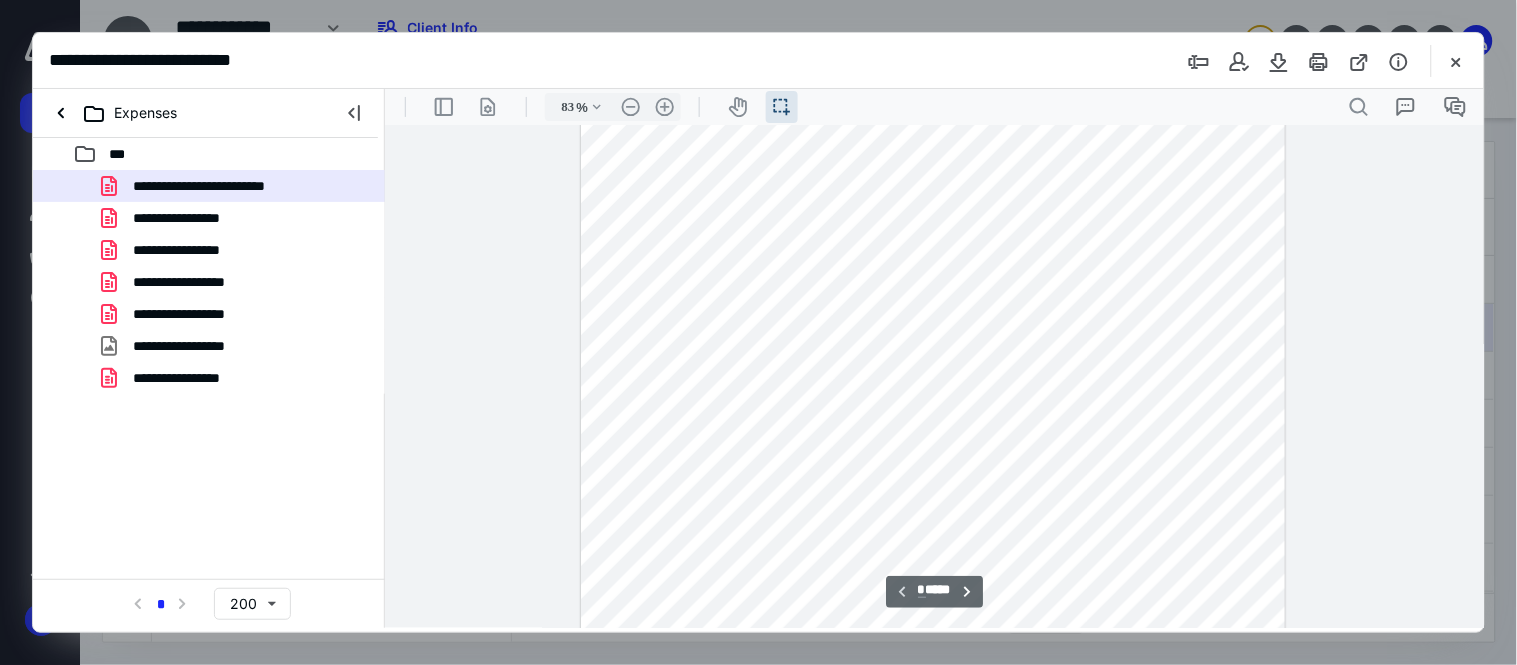 type on "133" 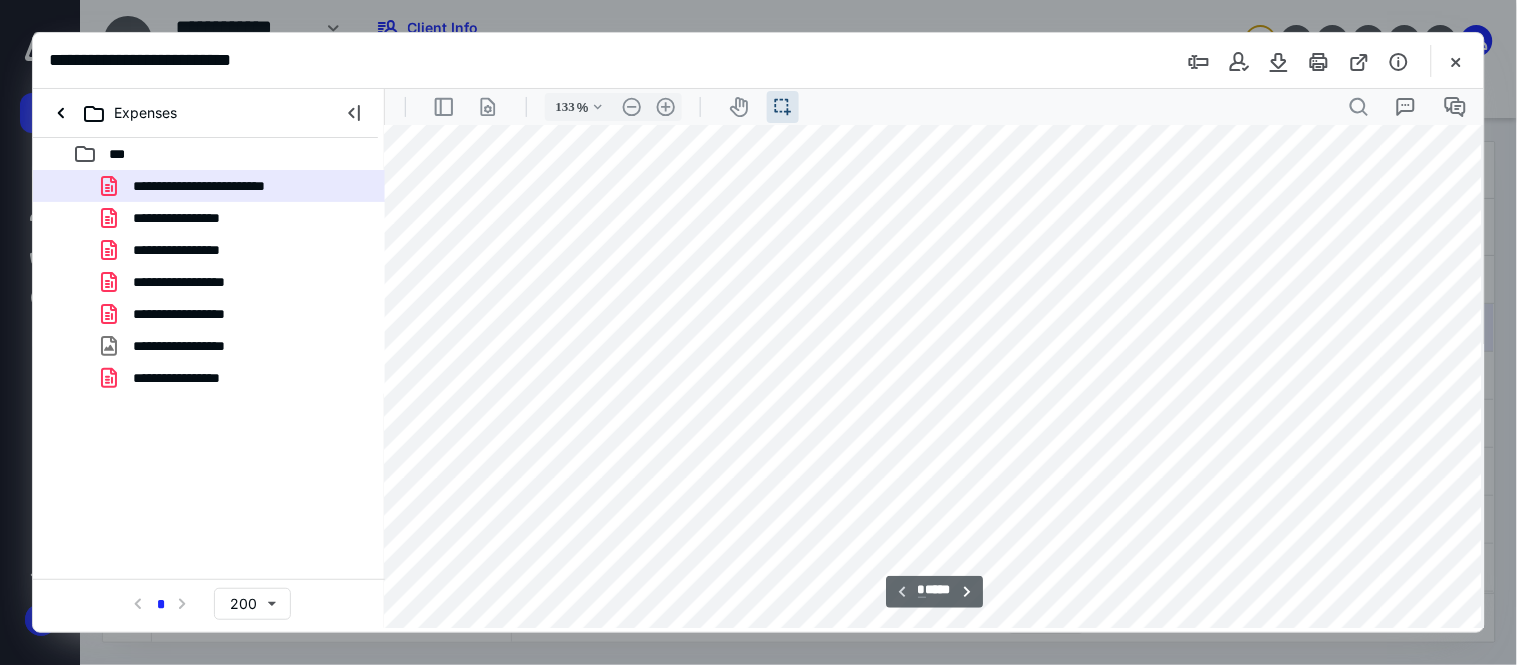 scroll, scrollTop: 444, scrollLeft: 21, axis: both 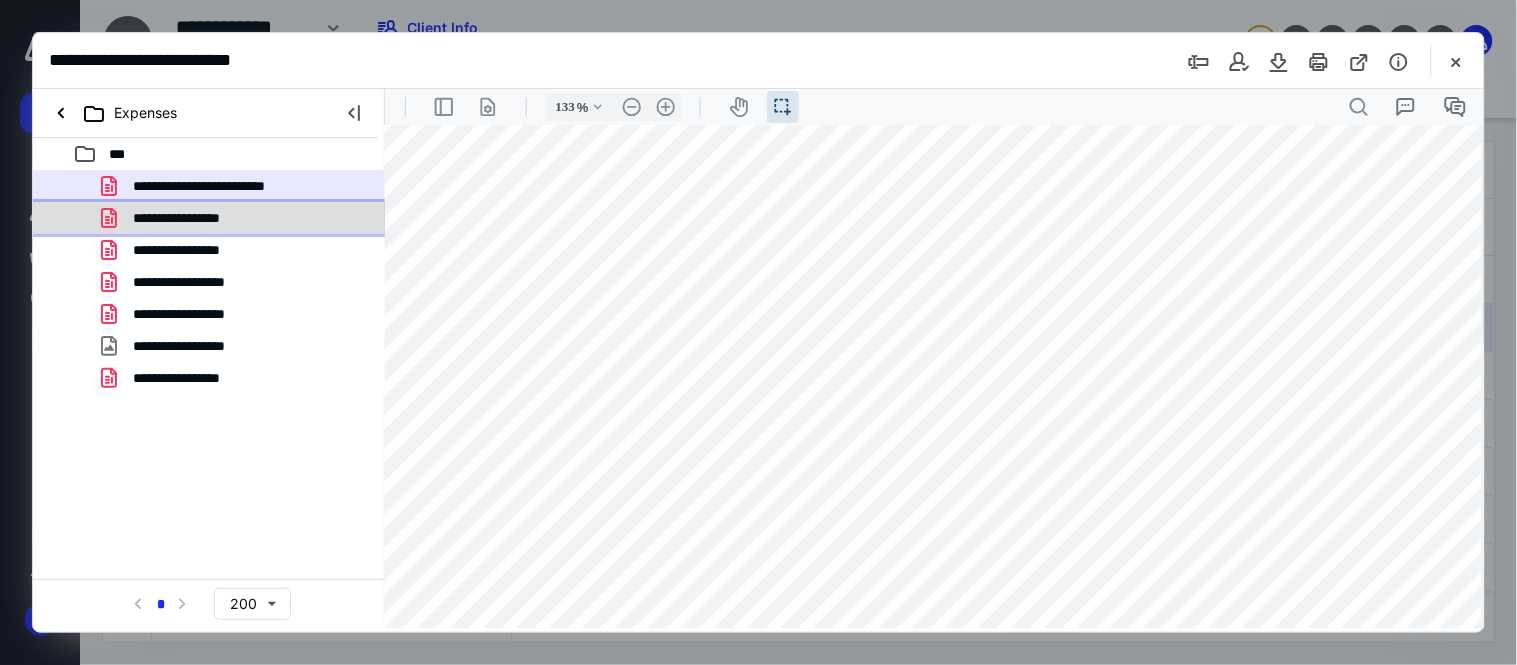 click on "**********" at bounding box center [237, 218] 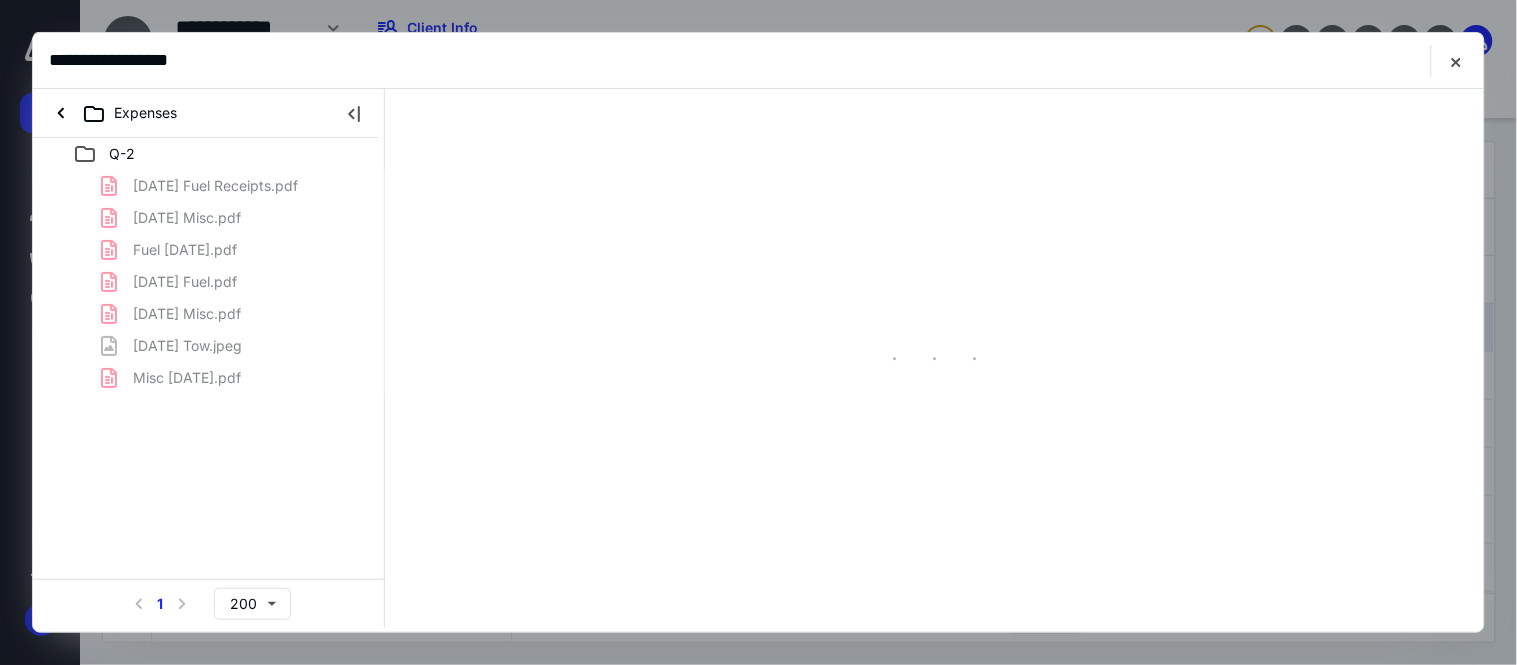 scroll, scrollTop: 0, scrollLeft: 0, axis: both 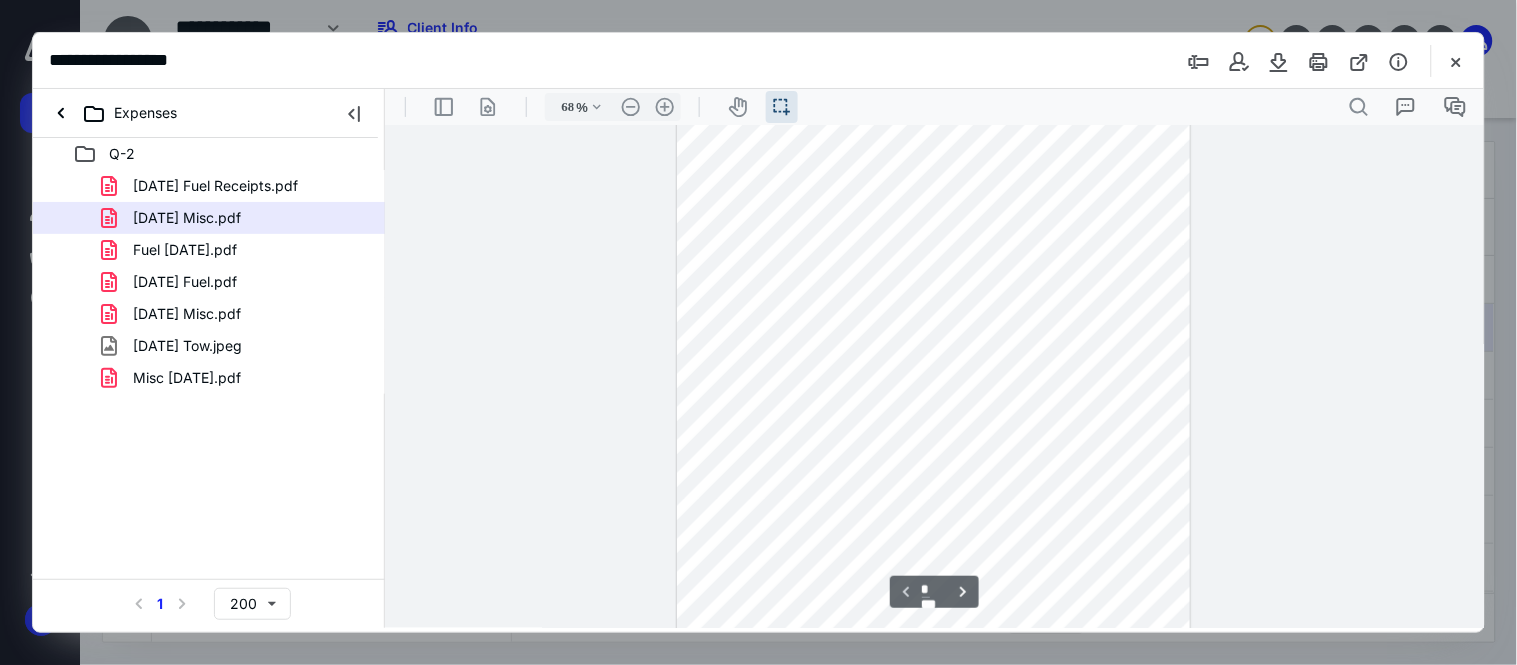 type on "76" 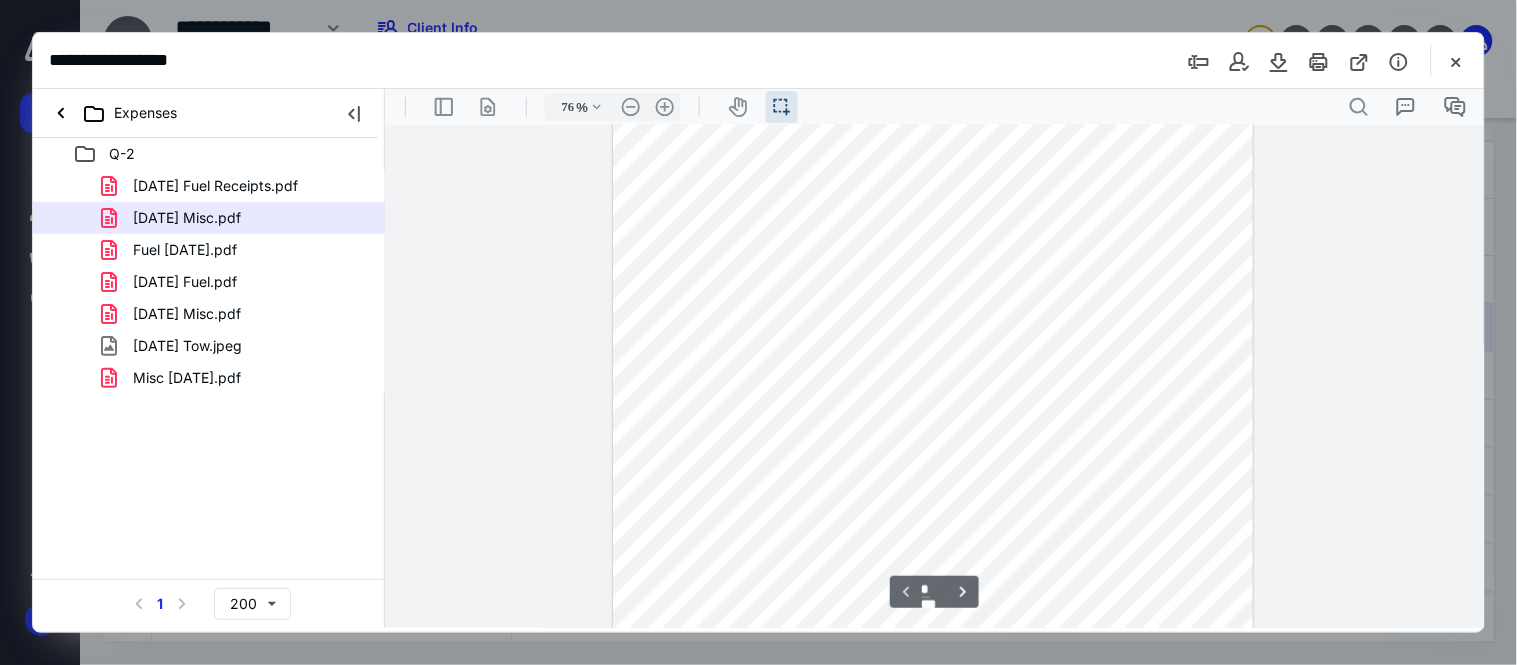scroll, scrollTop: 123, scrollLeft: 0, axis: vertical 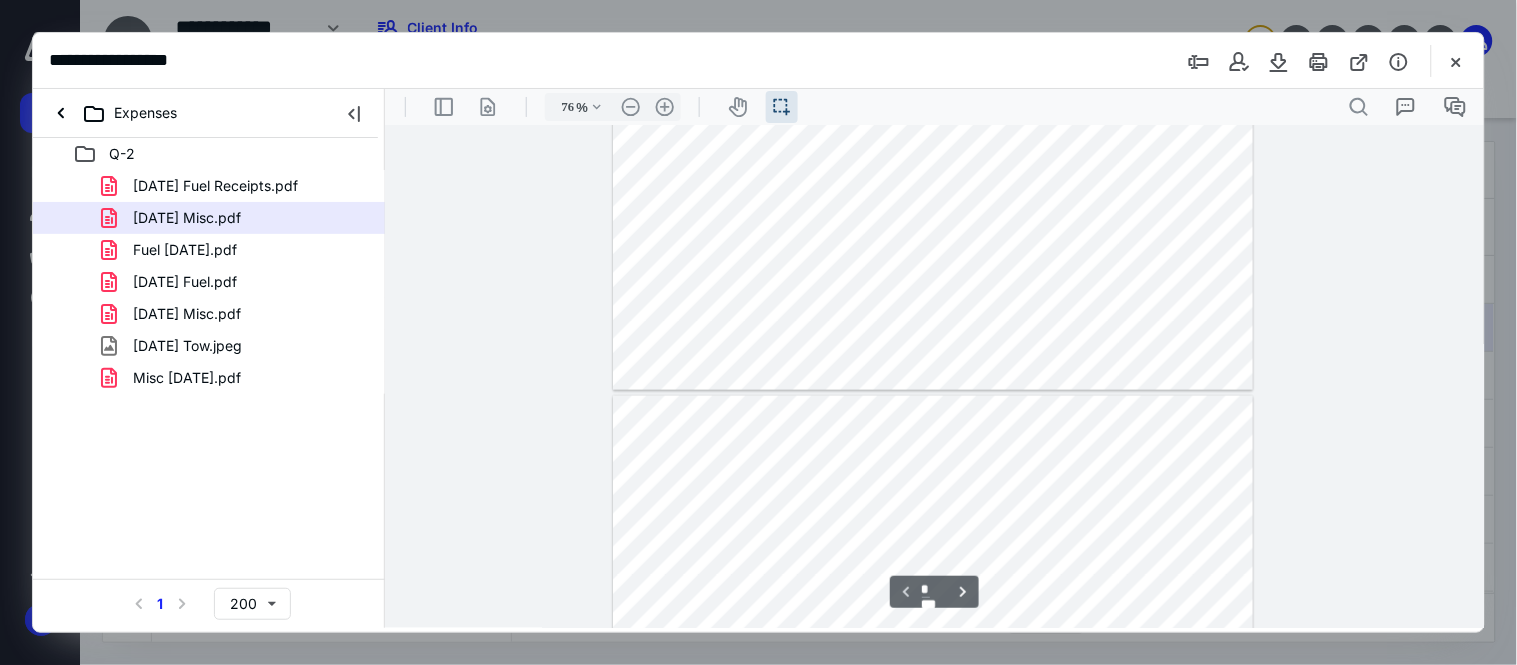 type on "*" 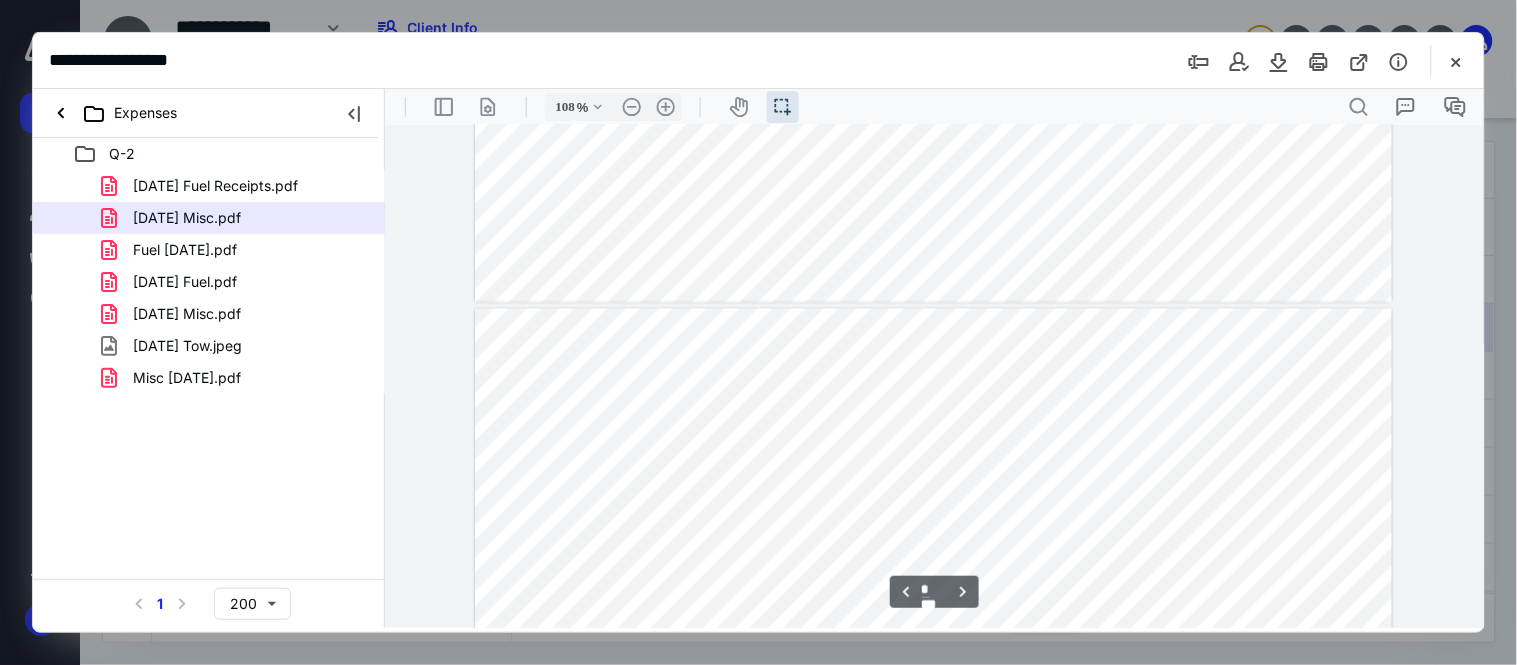scroll, scrollTop: 1397, scrollLeft: 0, axis: vertical 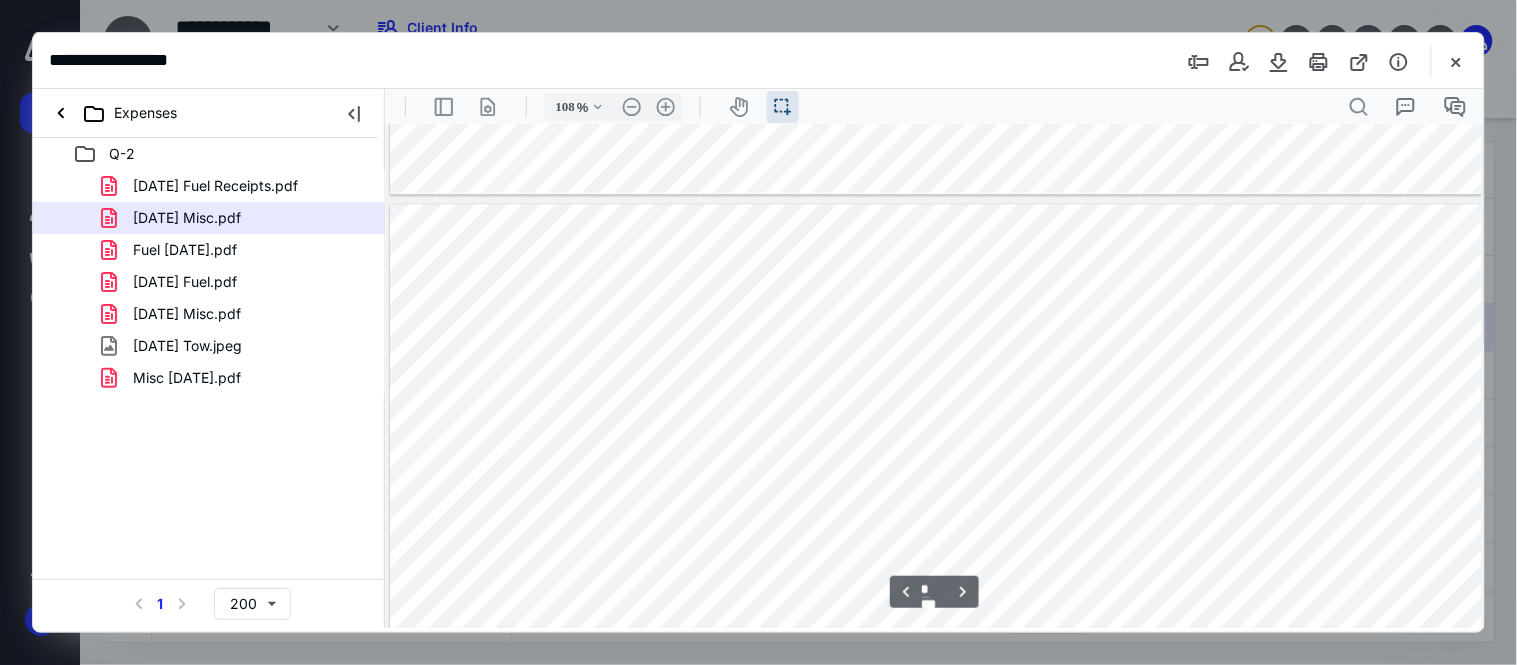 type on "133" 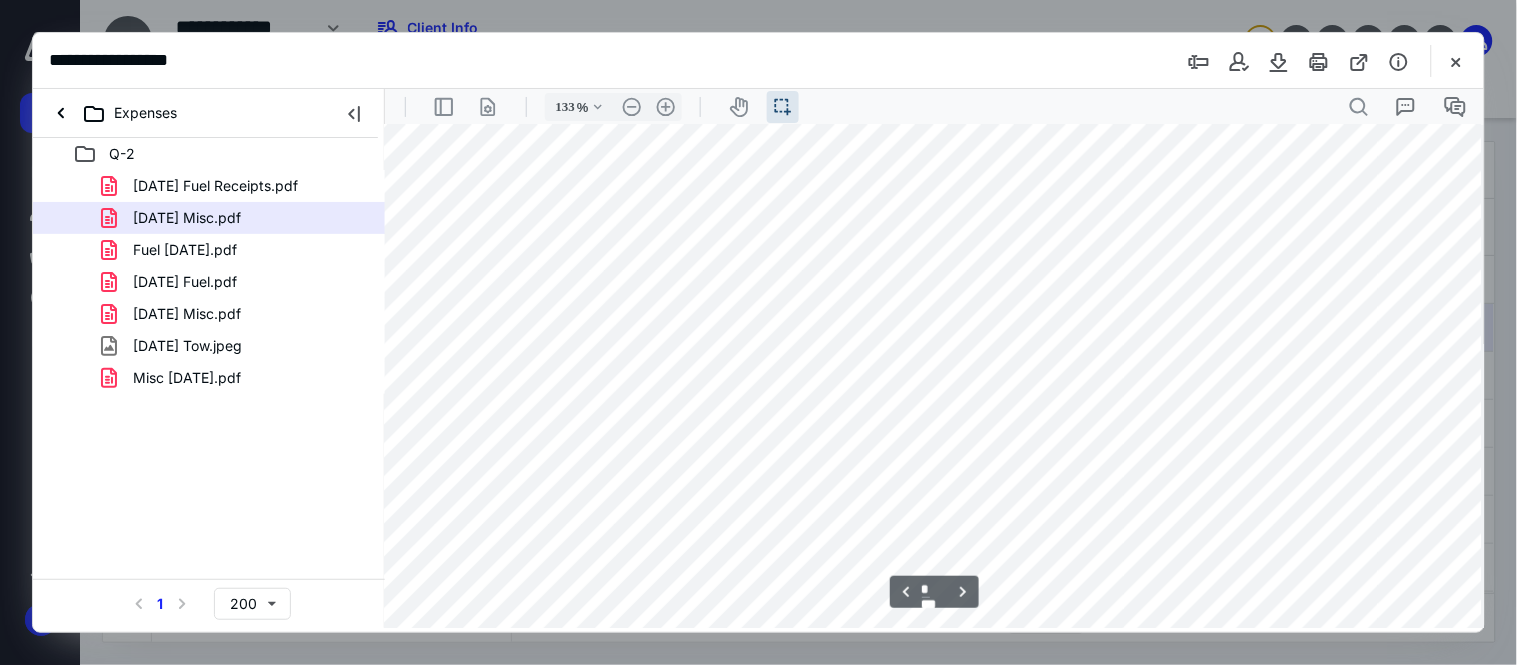 scroll, scrollTop: 5225, scrollLeft: 24, axis: both 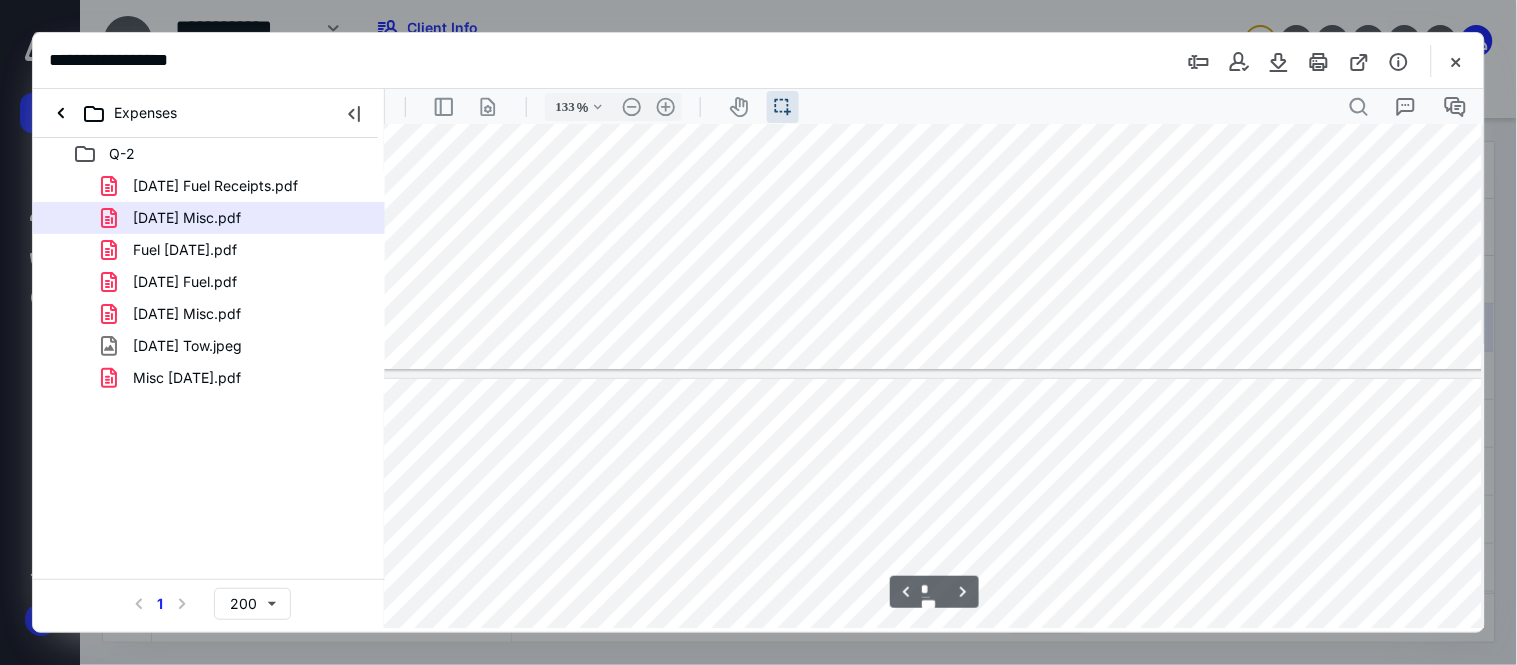 type on "*" 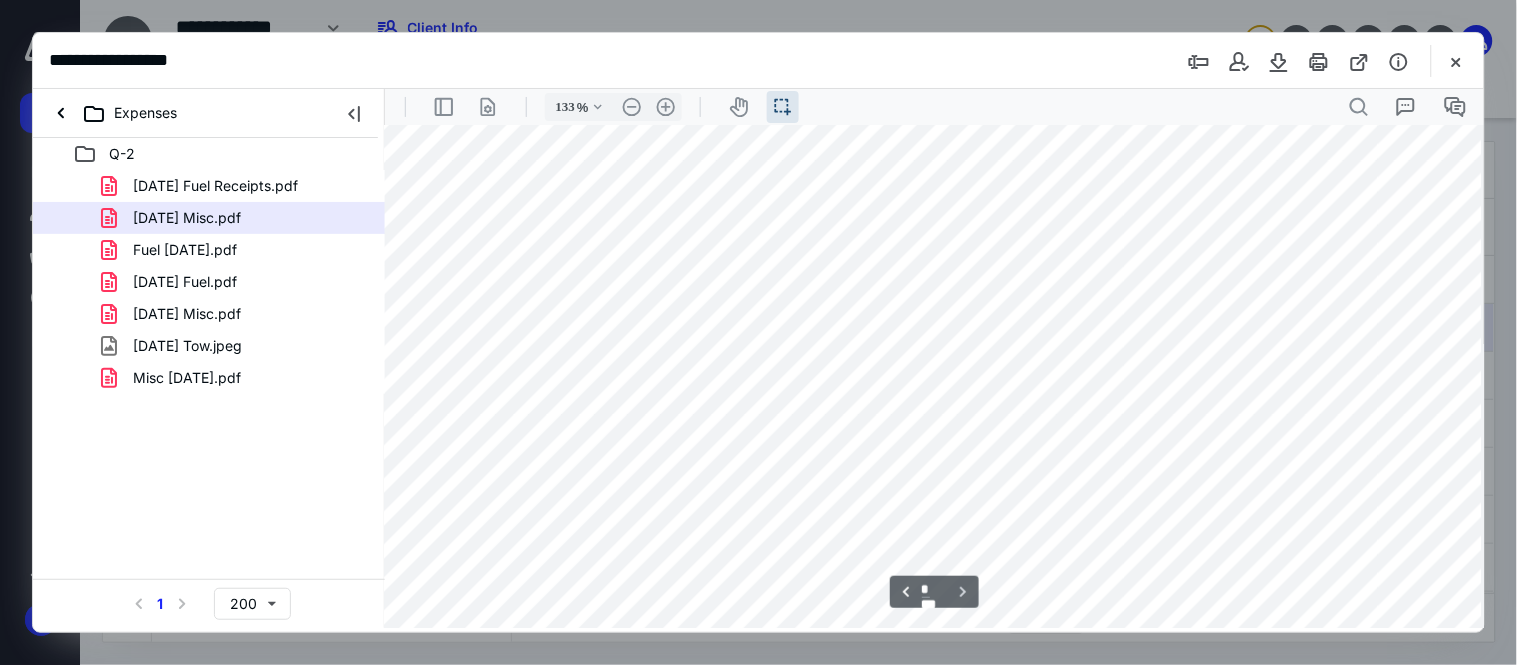 scroll, scrollTop: 6858, scrollLeft: 24, axis: both 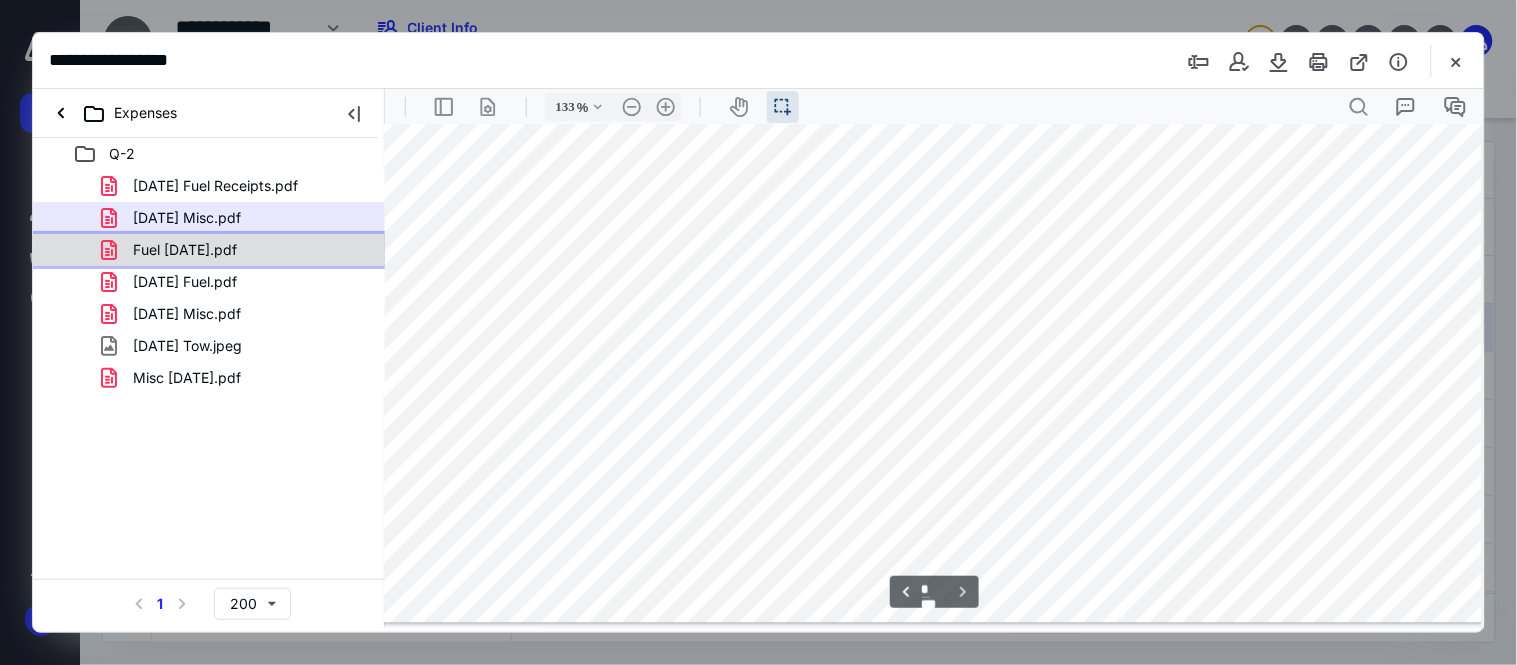 click on "Fuel [DATE].pdf" at bounding box center [237, 250] 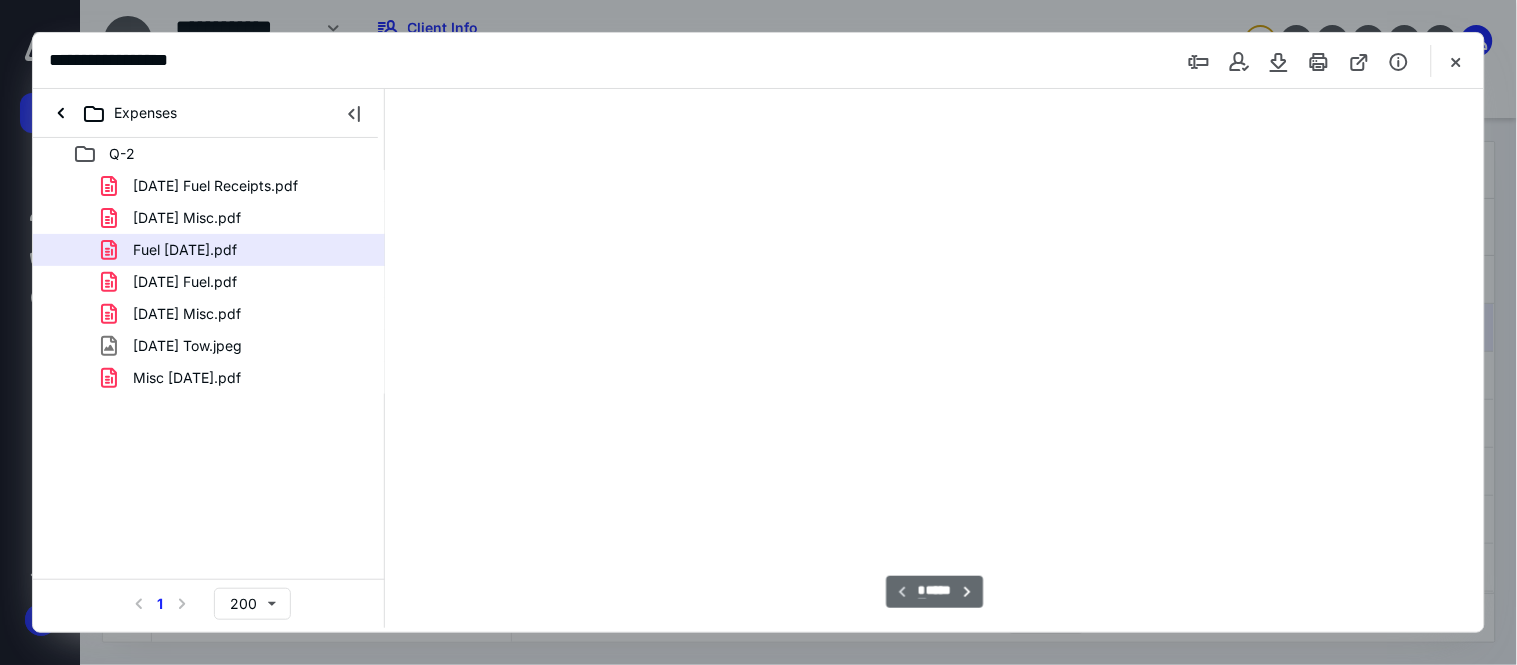 type on "46" 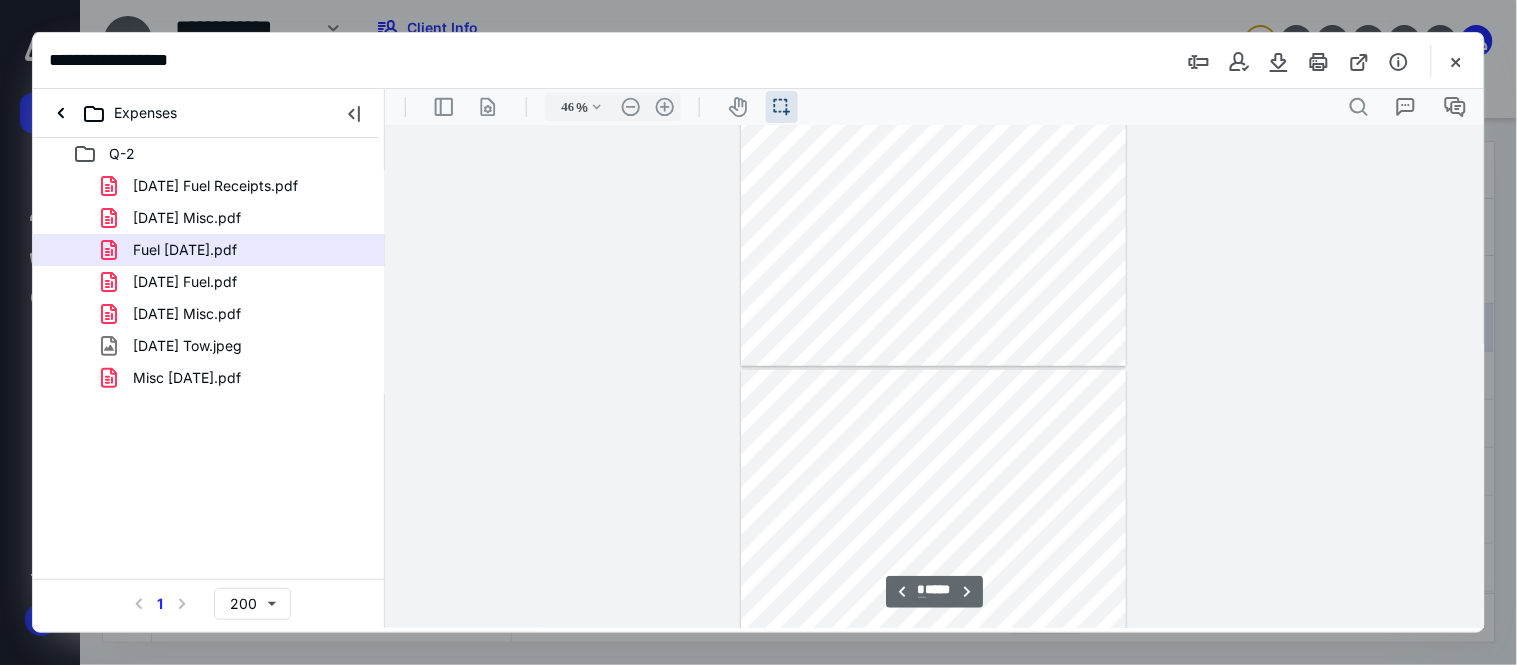 type on "*" 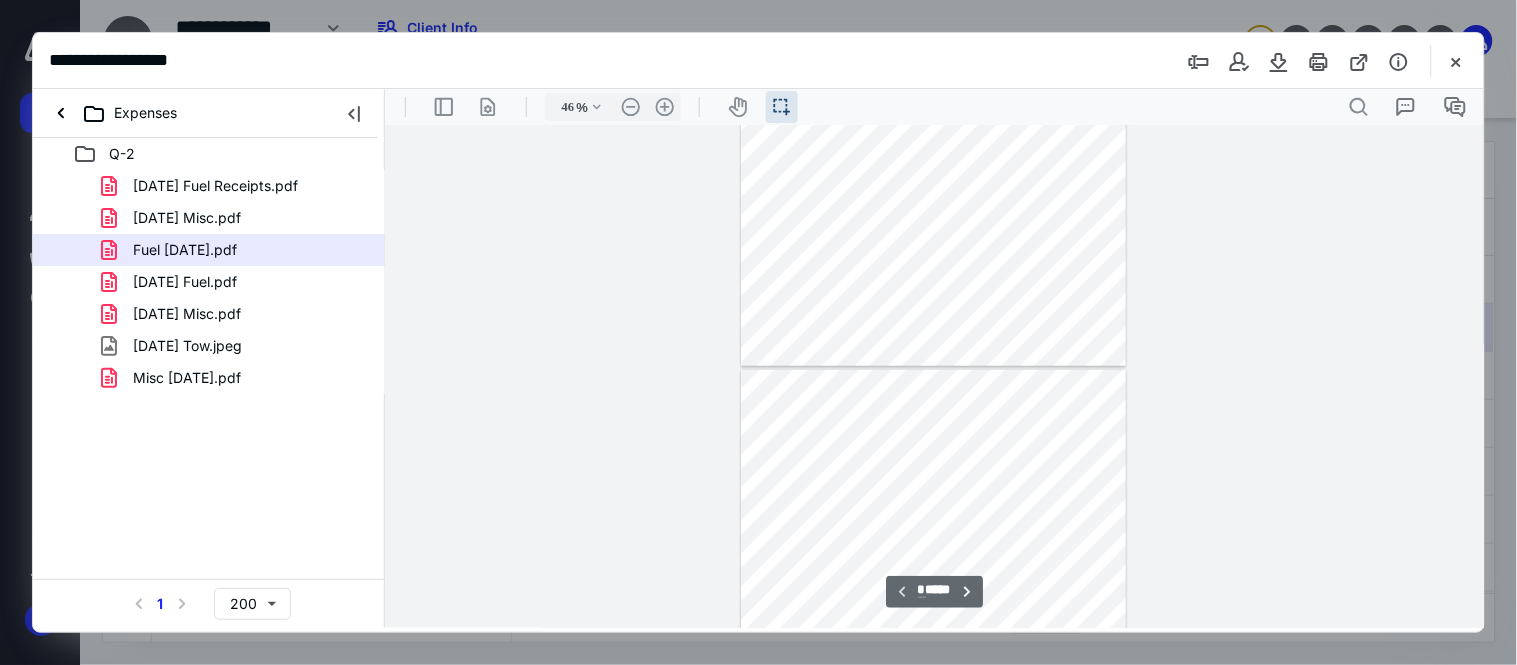 scroll, scrollTop: 37, scrollLeft: 0, axis: vertical 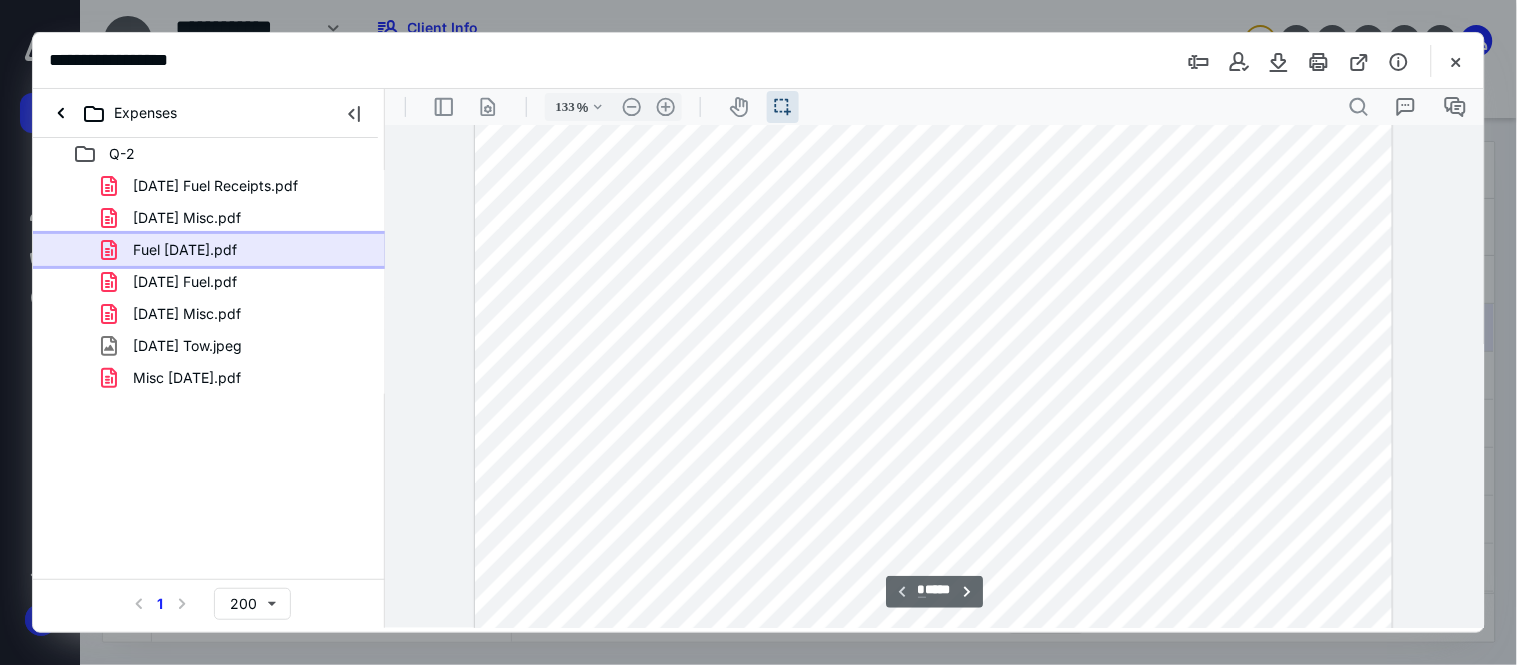 type on "158" 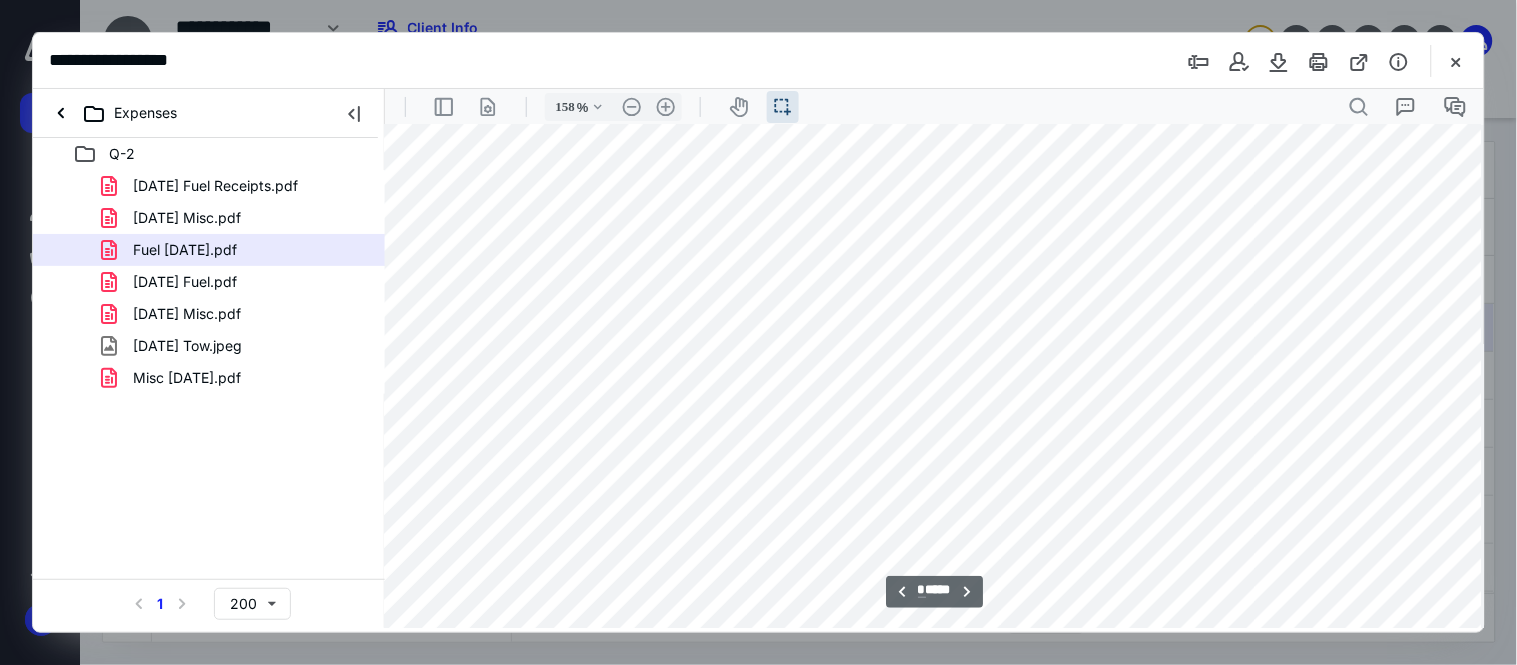 scroll, scrollTop: 7478, scrollLeft: 147, axis: both 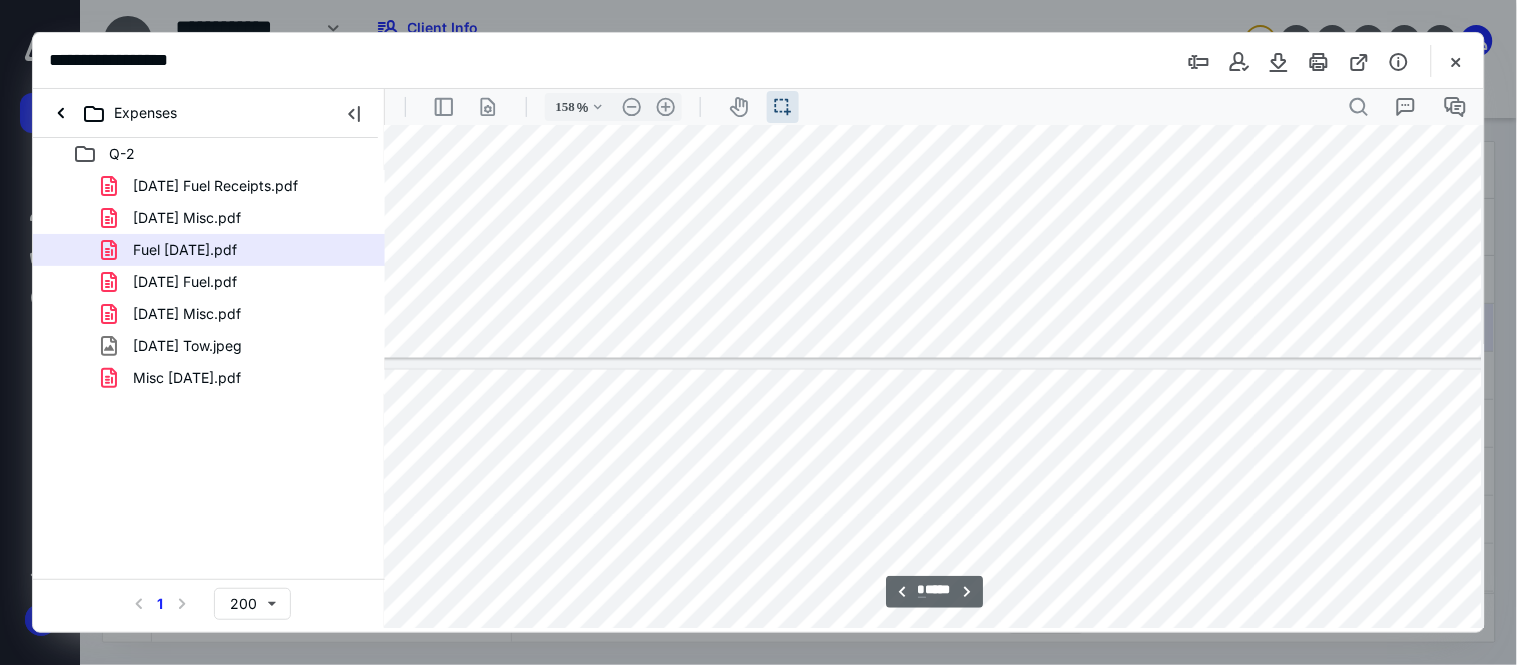 type on "*" 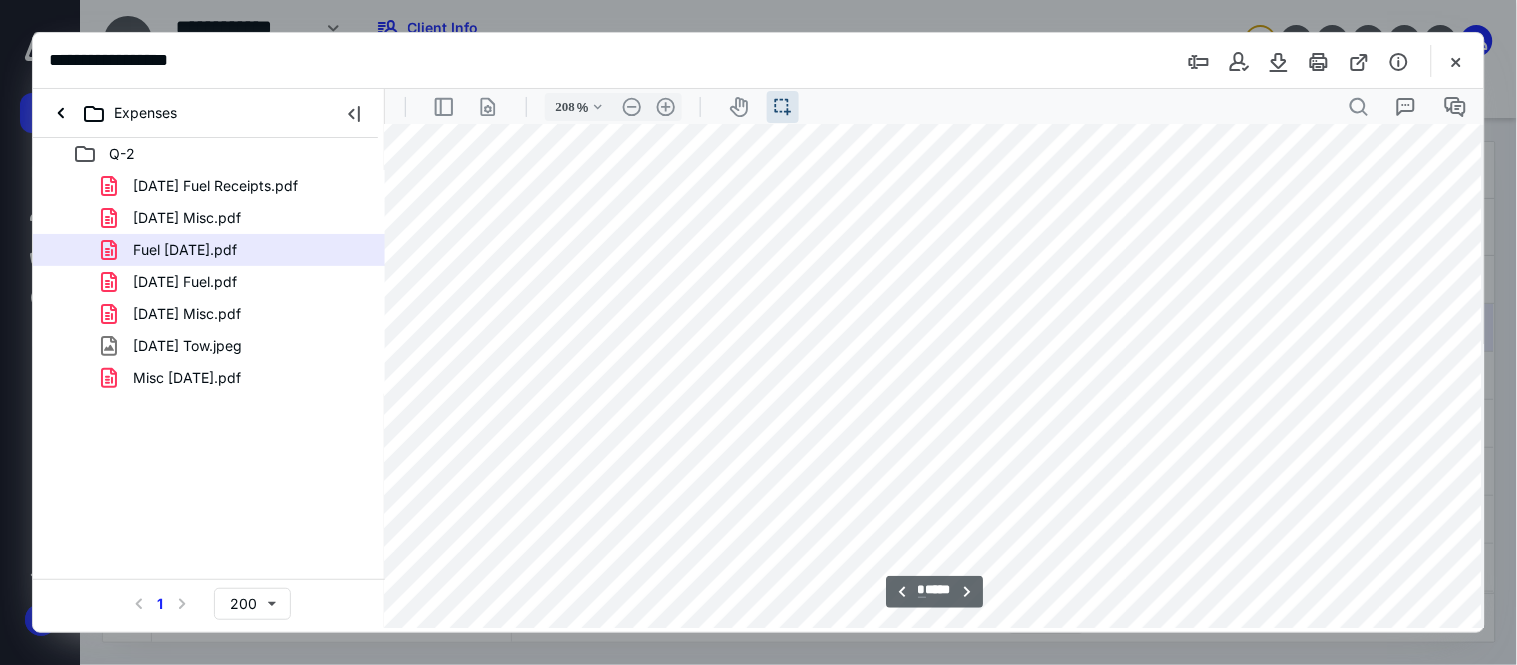 scroll, scrollTop: 12218, scrollLeft: 312, axis: both 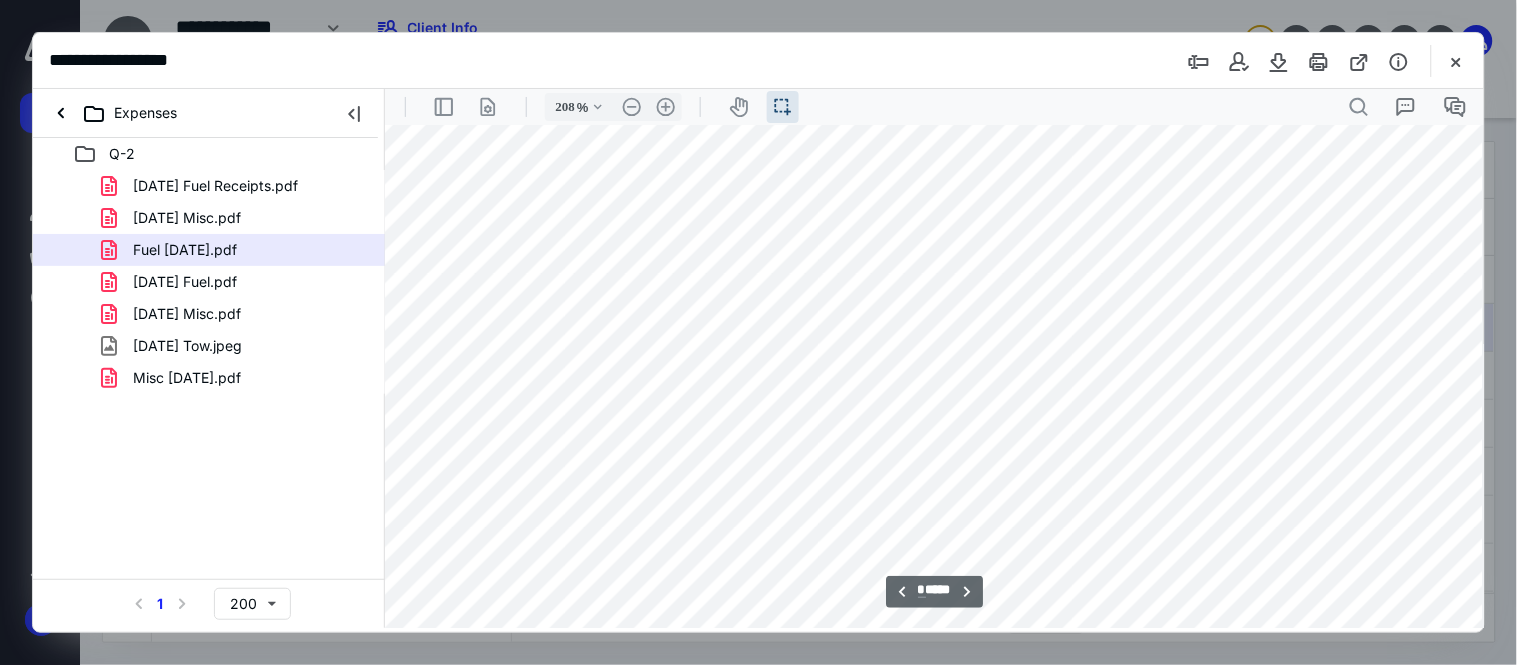 type on "158" 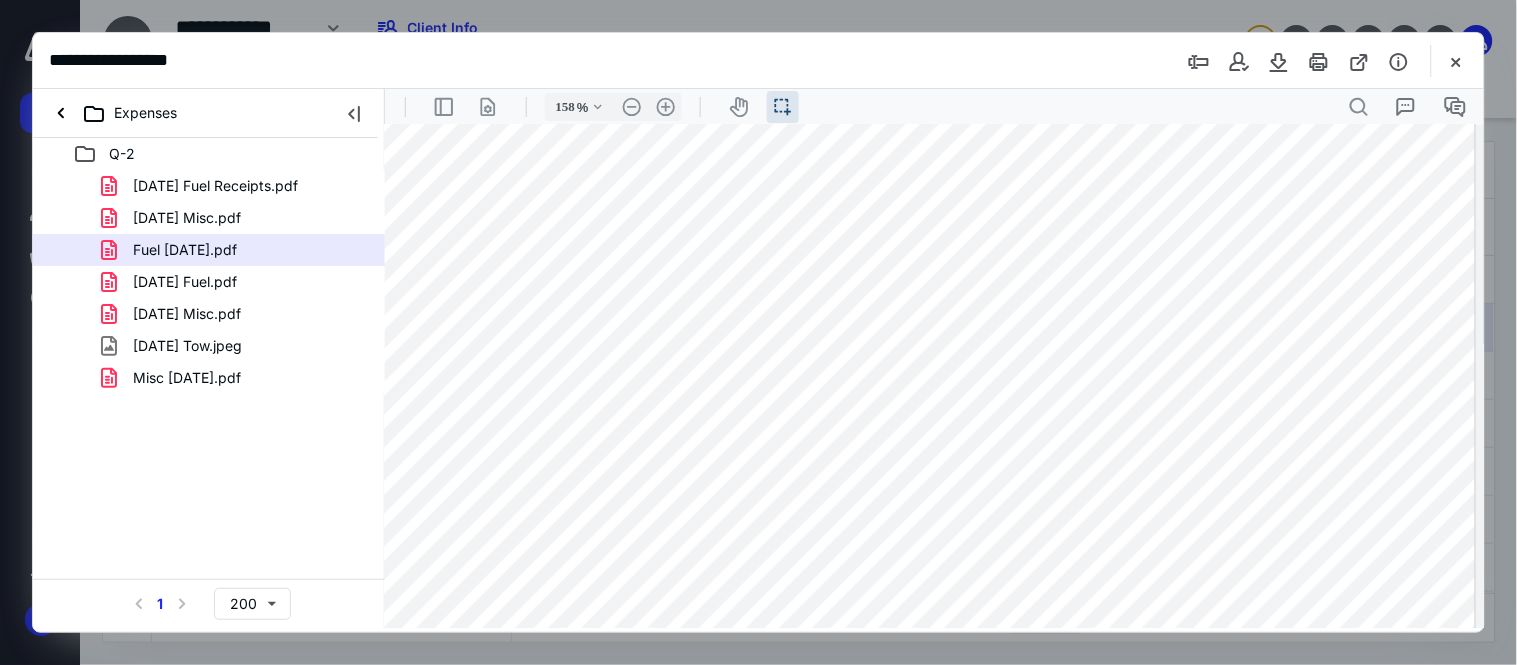 scroll, scrollTop: 19582, scrollLeft: 264, axis: both 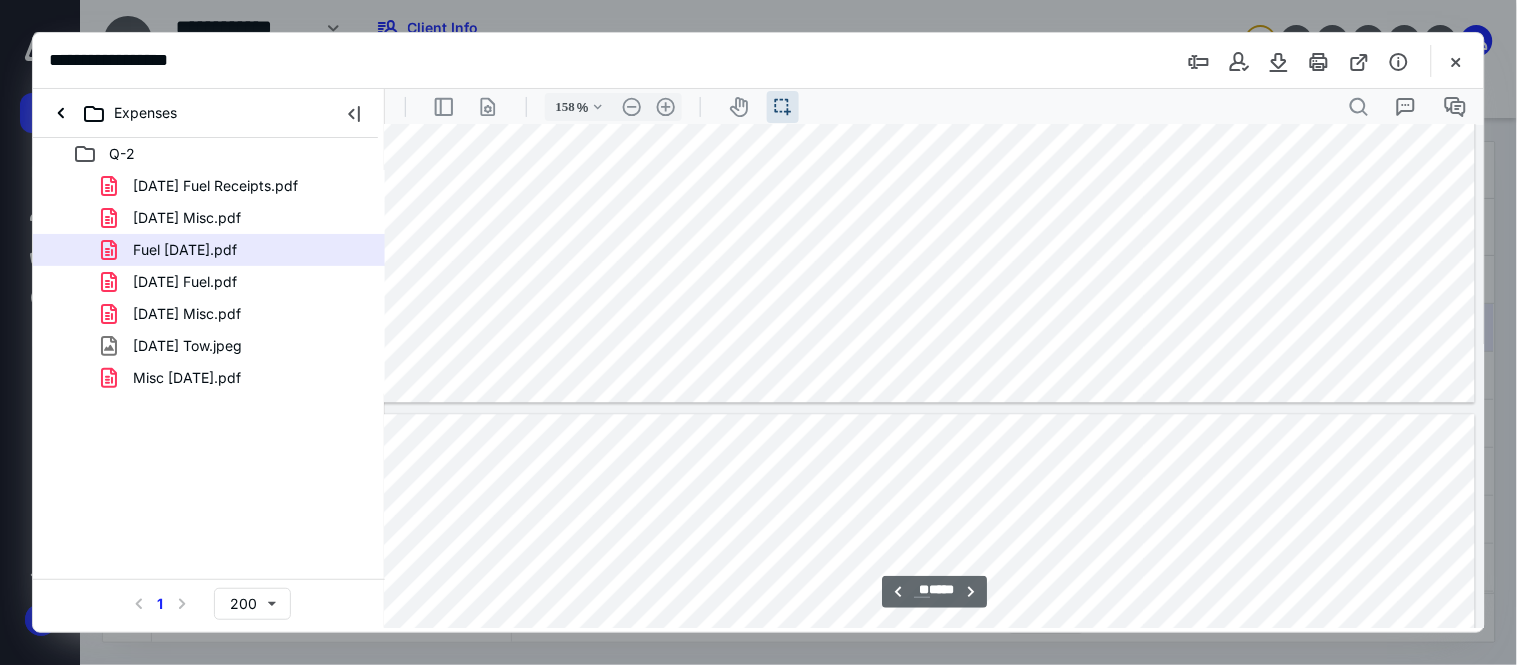 type on "**" 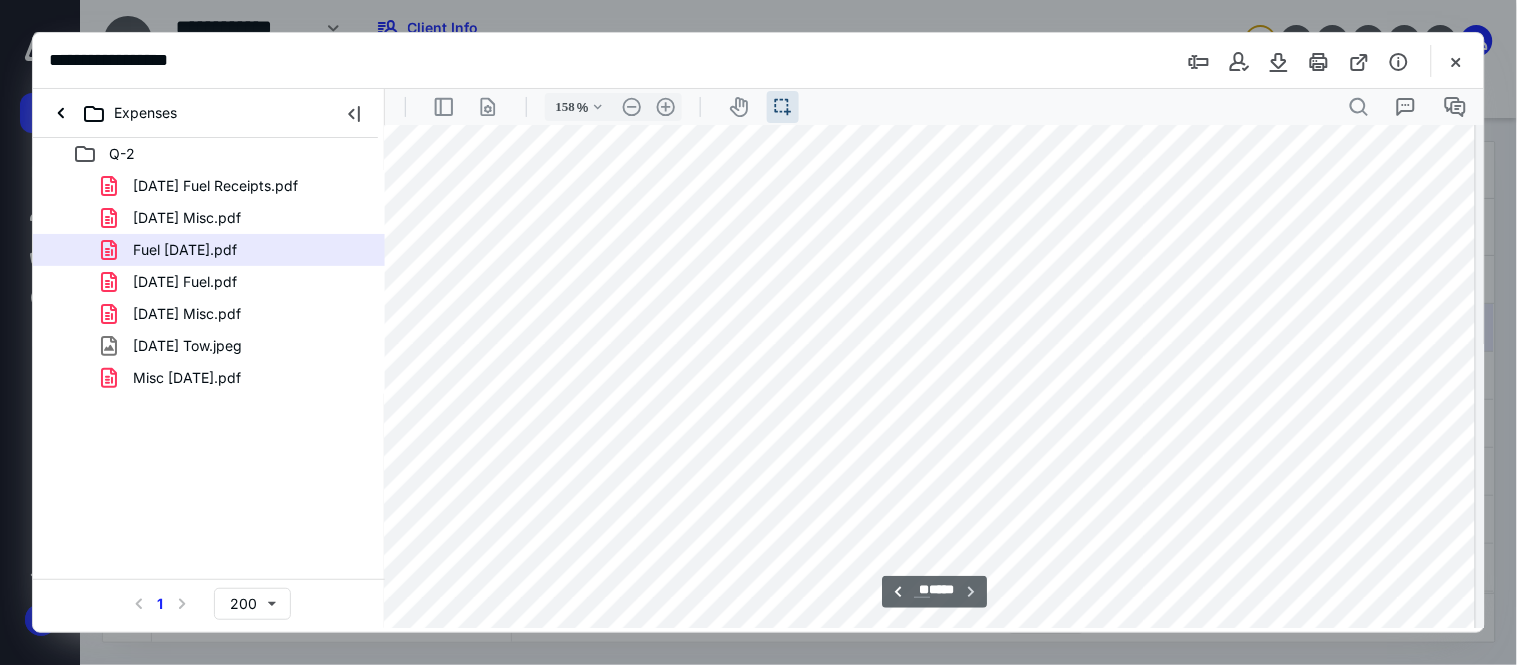 scroll, scrollTop: 22227, scrollLeft: 264, axis: both 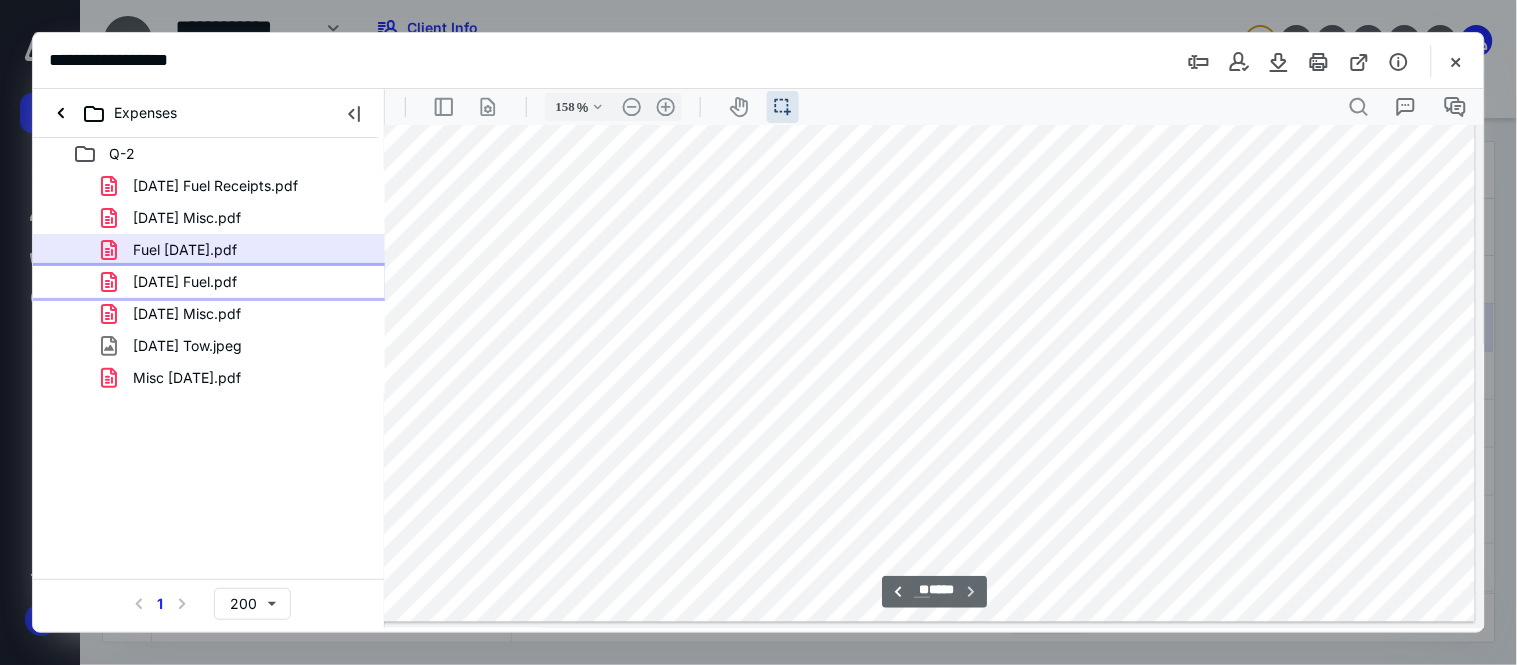 click on "[DATE] Fuel.pdf" at bounding box center [237, 282] 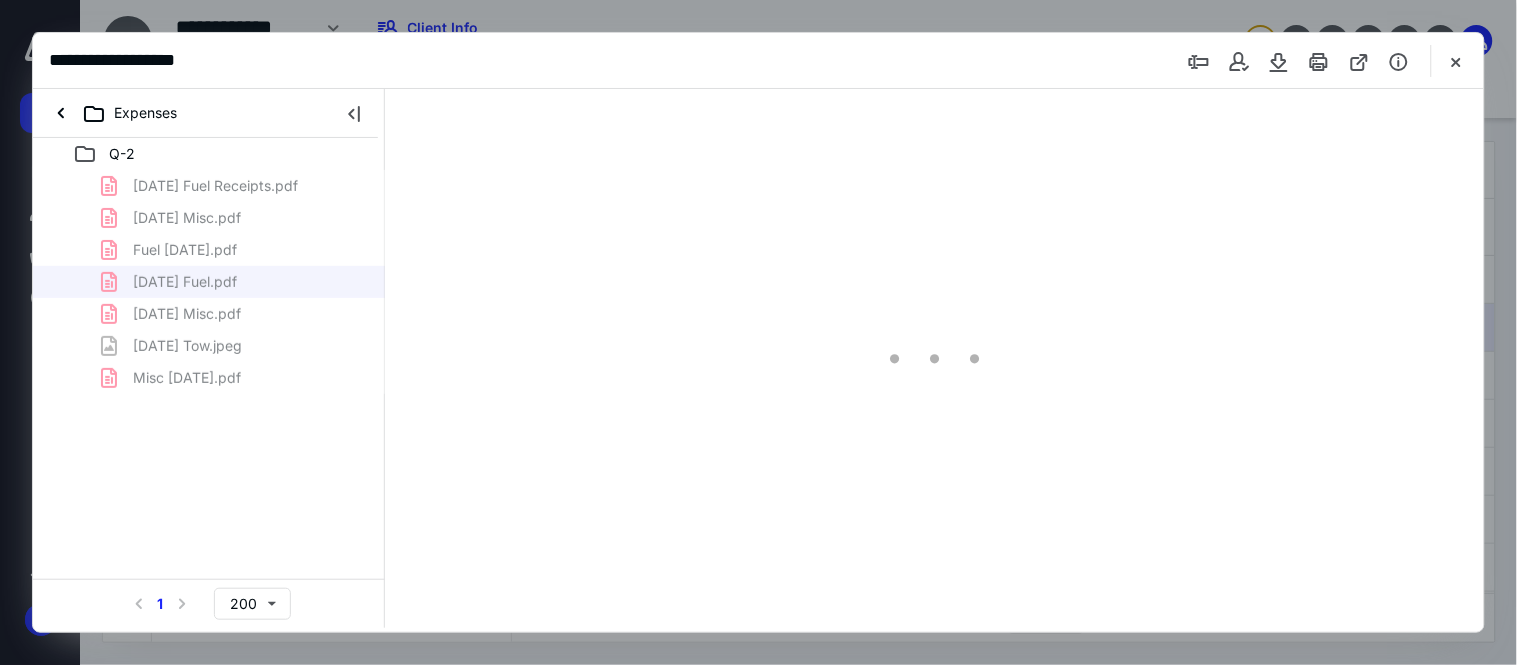 scroll, scrollTop: 98, scrollLeft: 0, axis: vertical 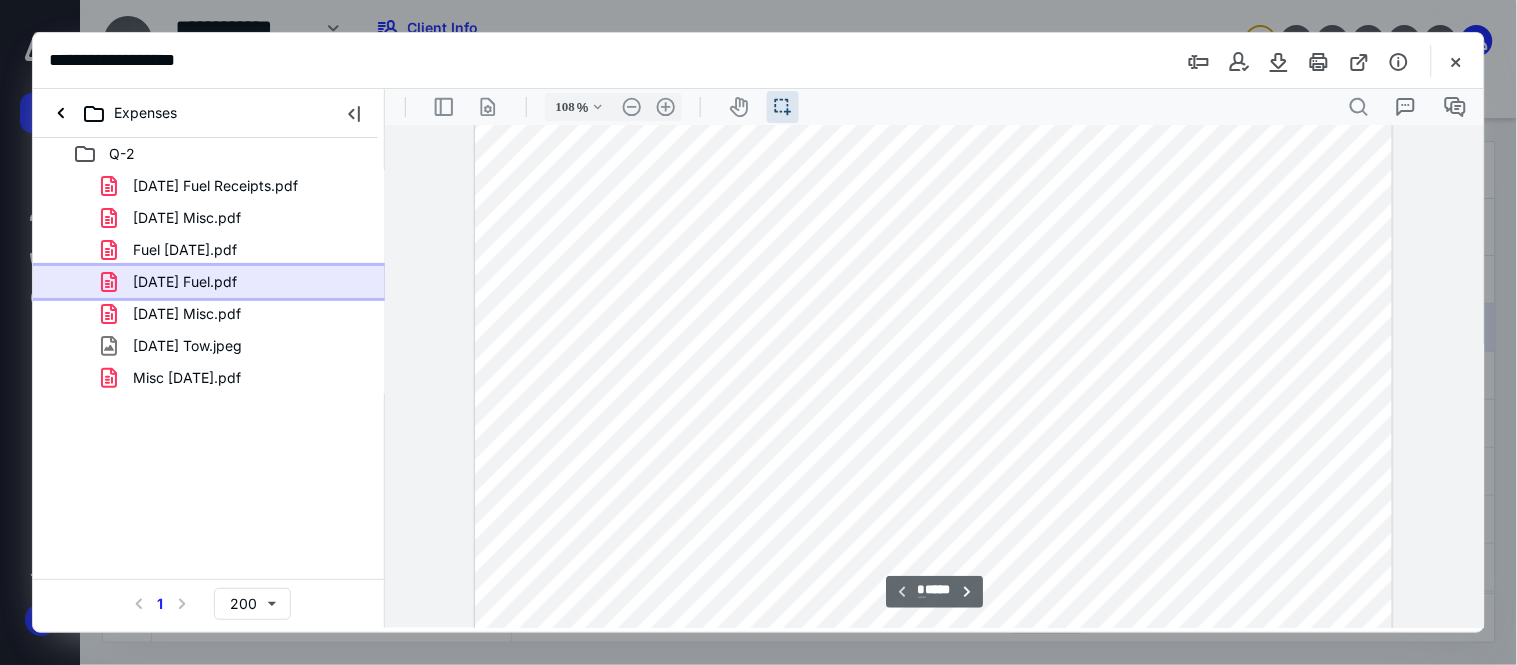 type on "133" 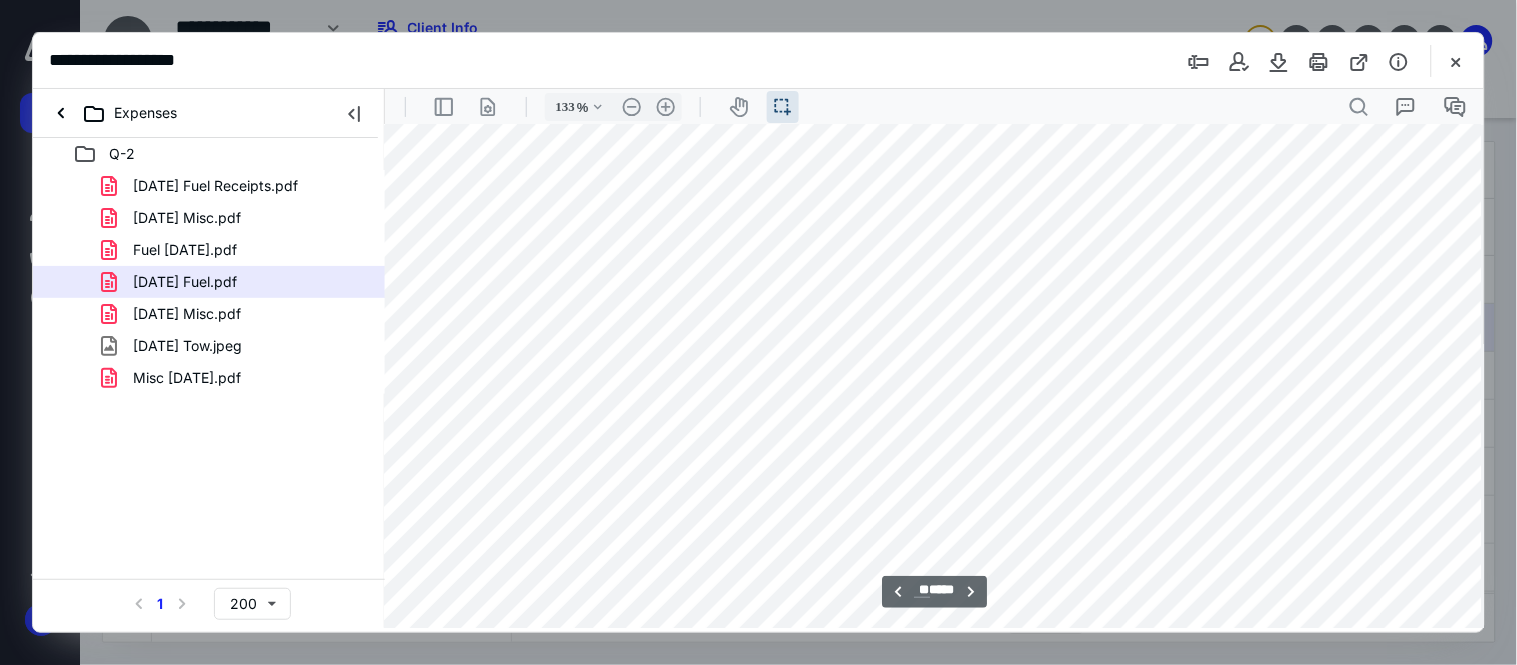 scroll, scrollTop: 13362, scrollLeft: 21, axis: both 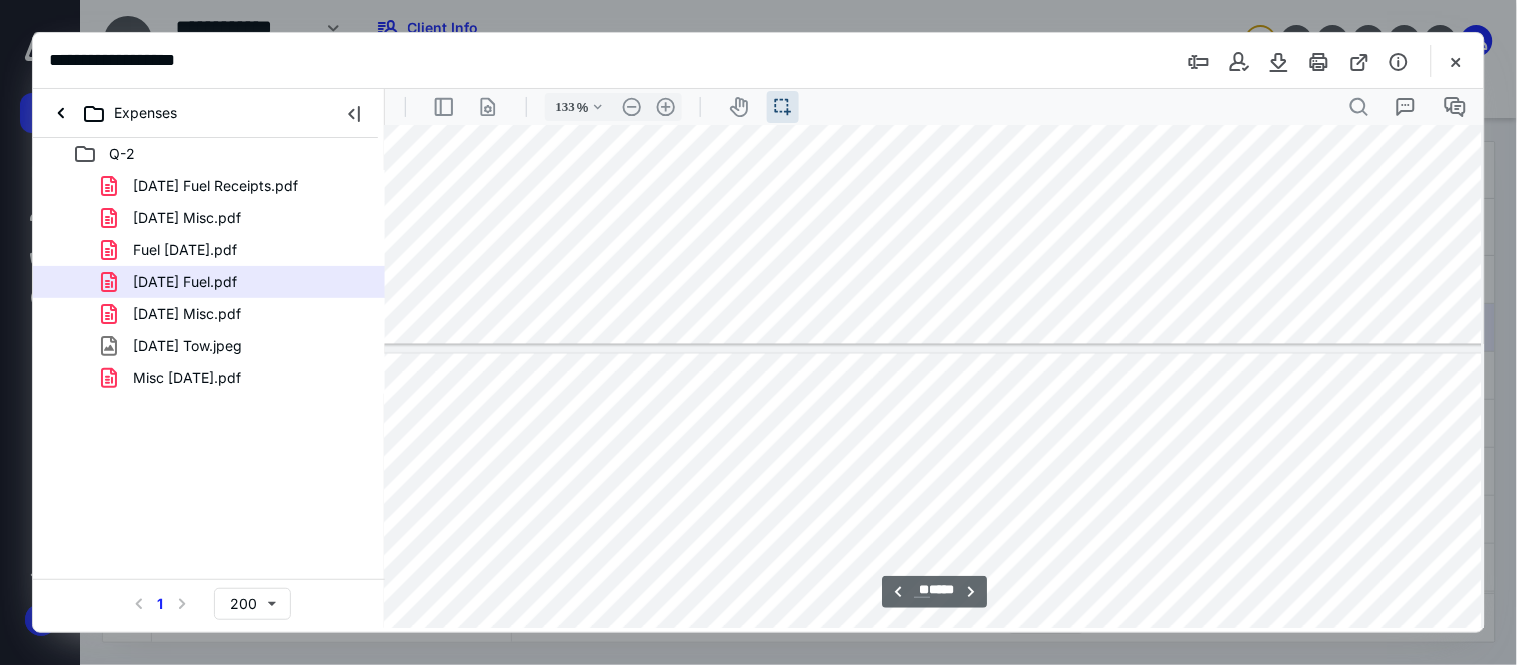type on "**" 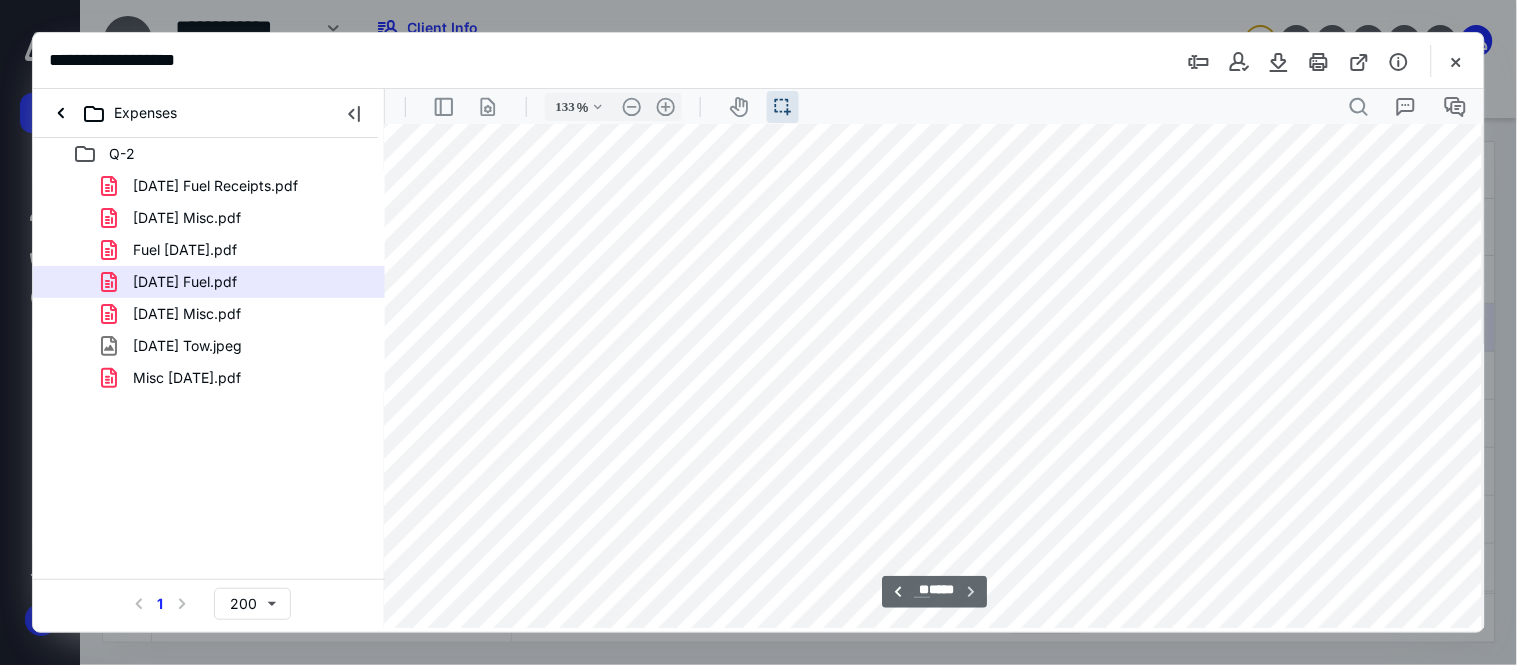 scroll, scrollTop: 15684, scrollLeft: 21, axis: both 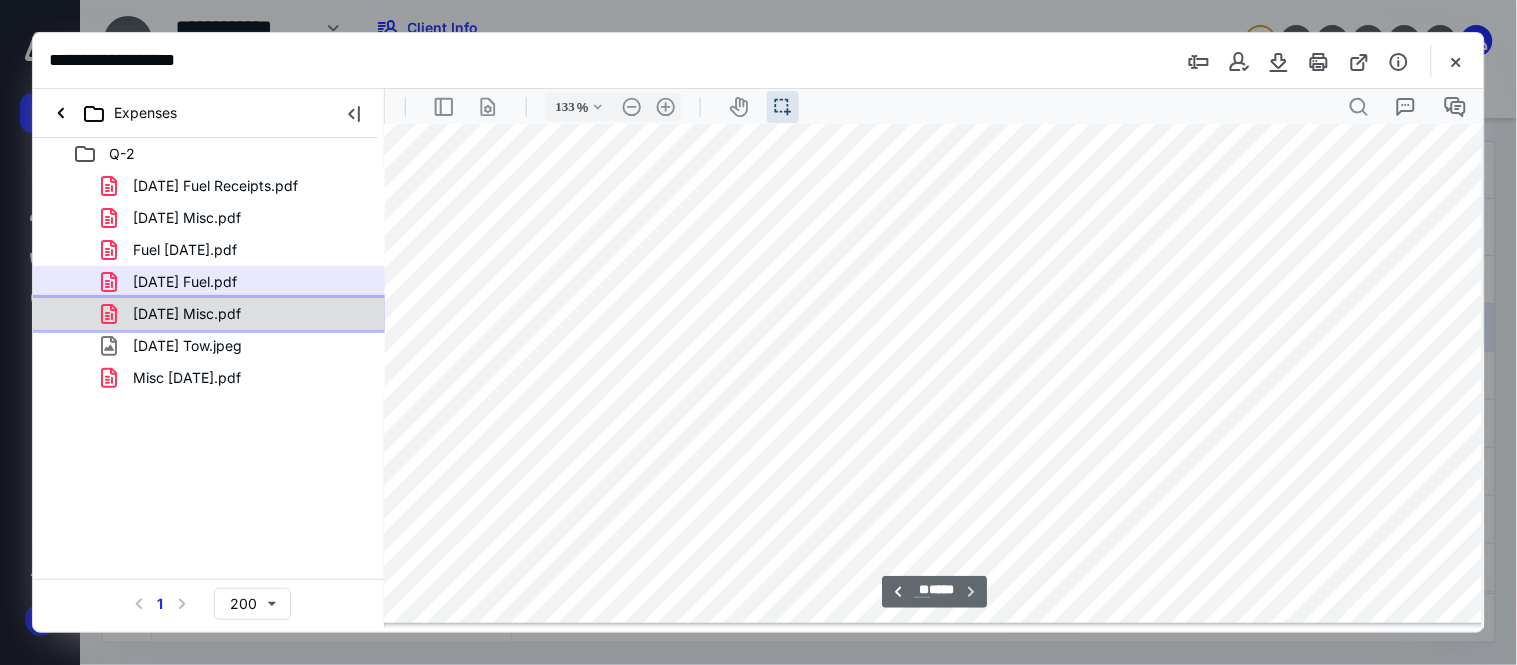 click on "[DATE] Misc.pdf" at bounding box center (237, 314) 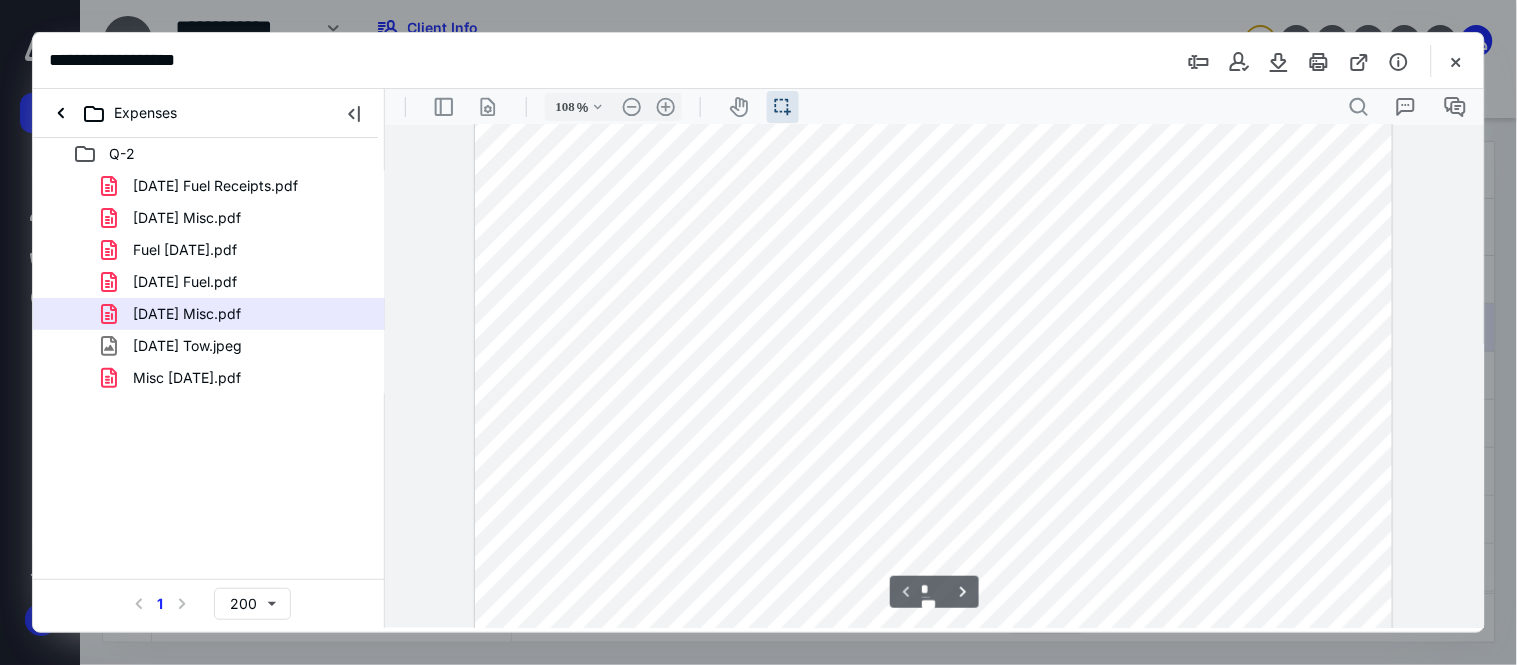 scroll, scrollTop: 137, scrollLeft: 0, axis: vertical 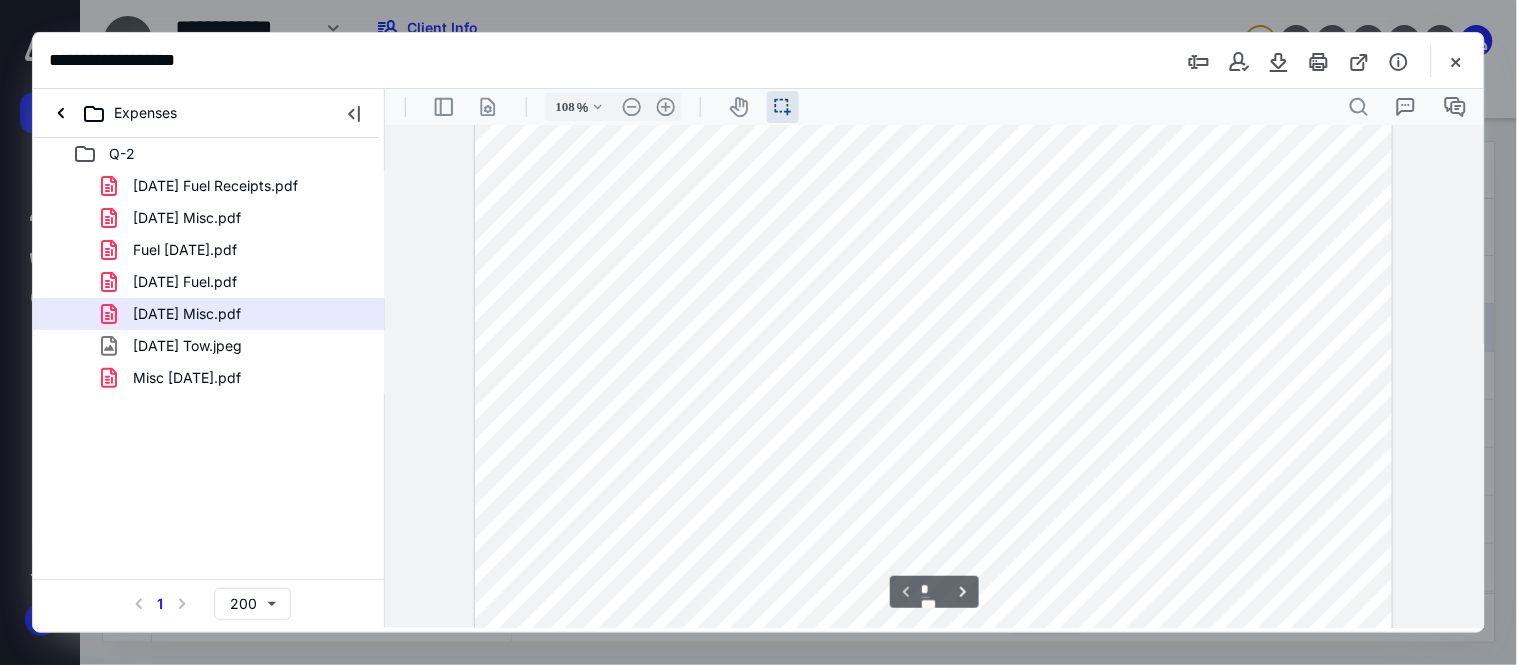 type on "133" 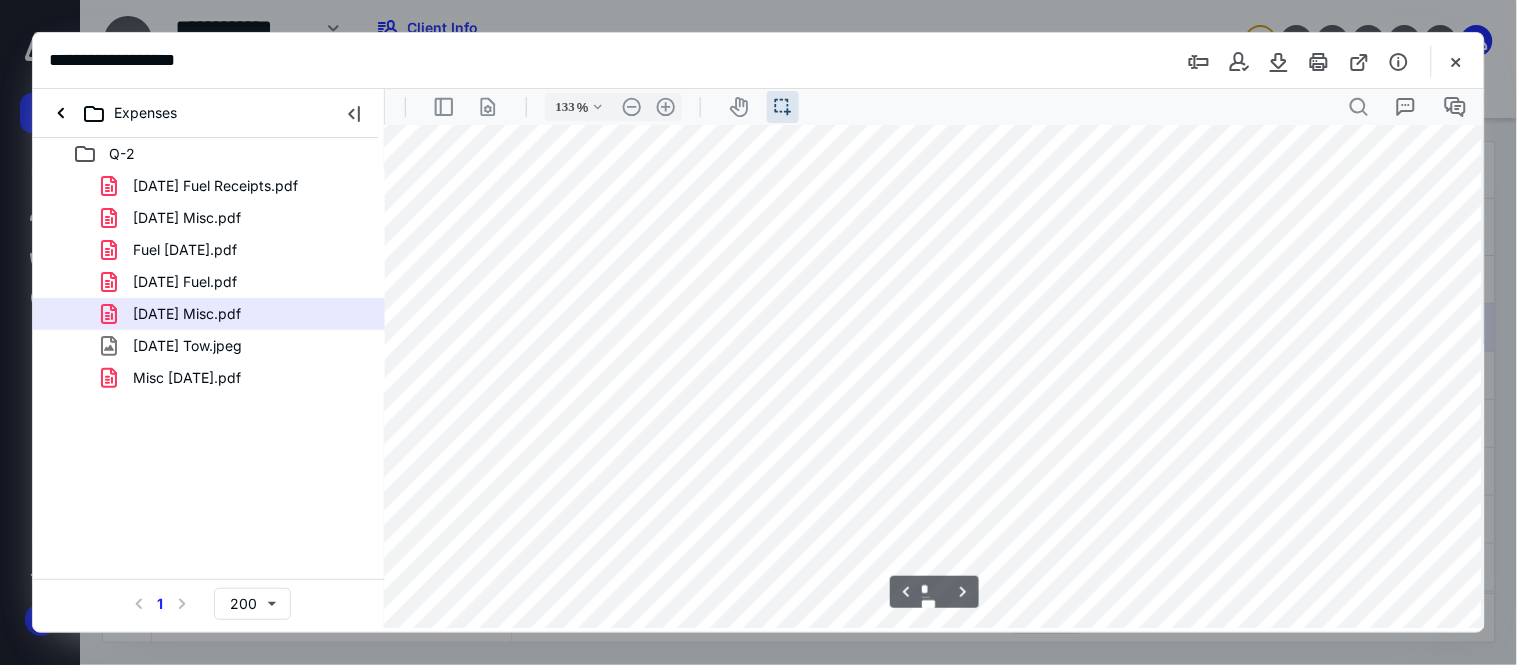 scroll, scrollTop: 8340, scrollLeft: 18, axis: both 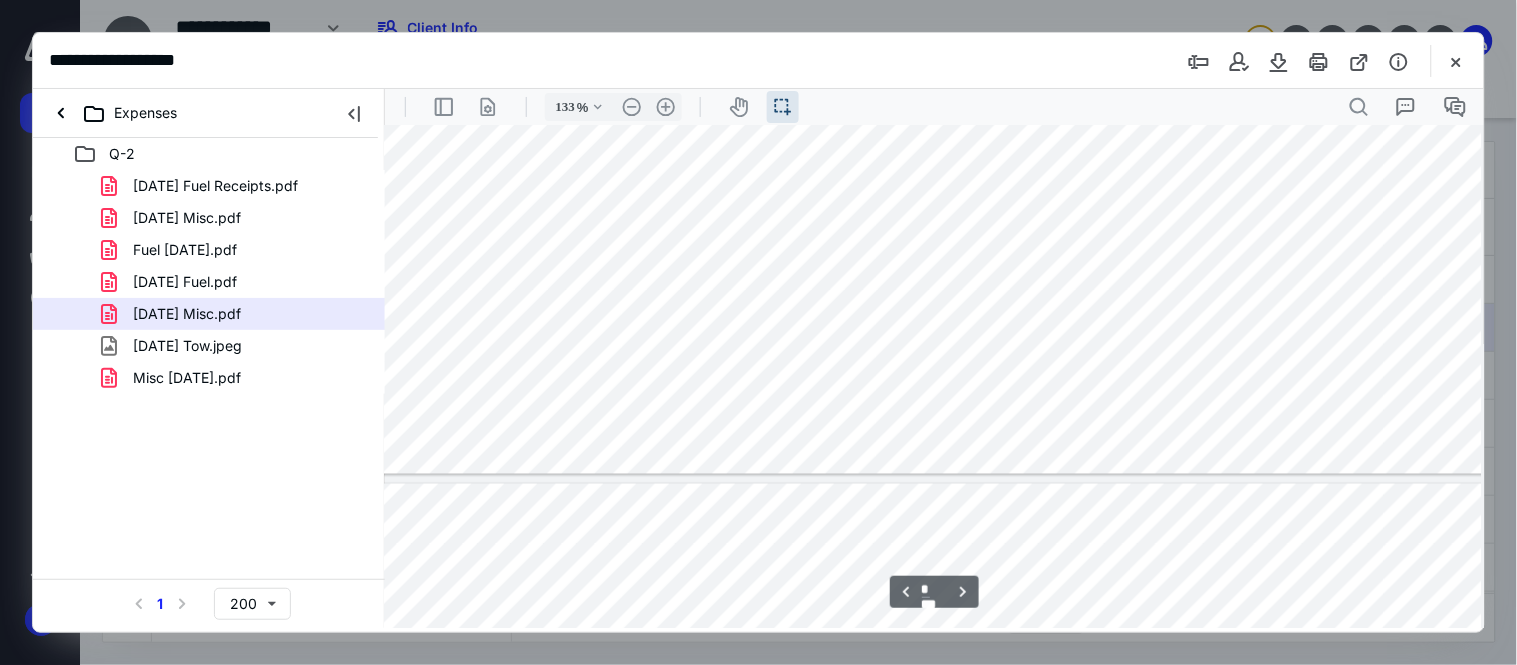 type on "*" 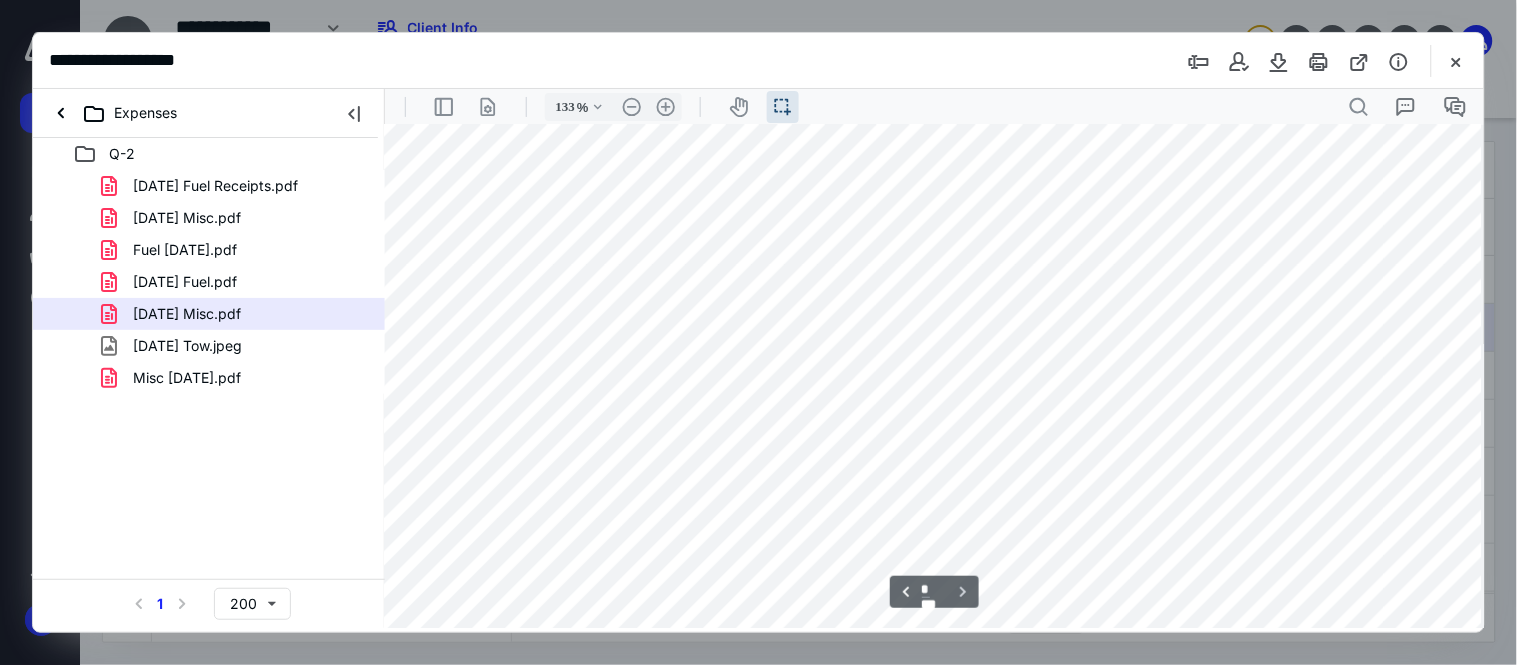 scroll, scrollTop: 9117, scrollLeft: 18, axis: both 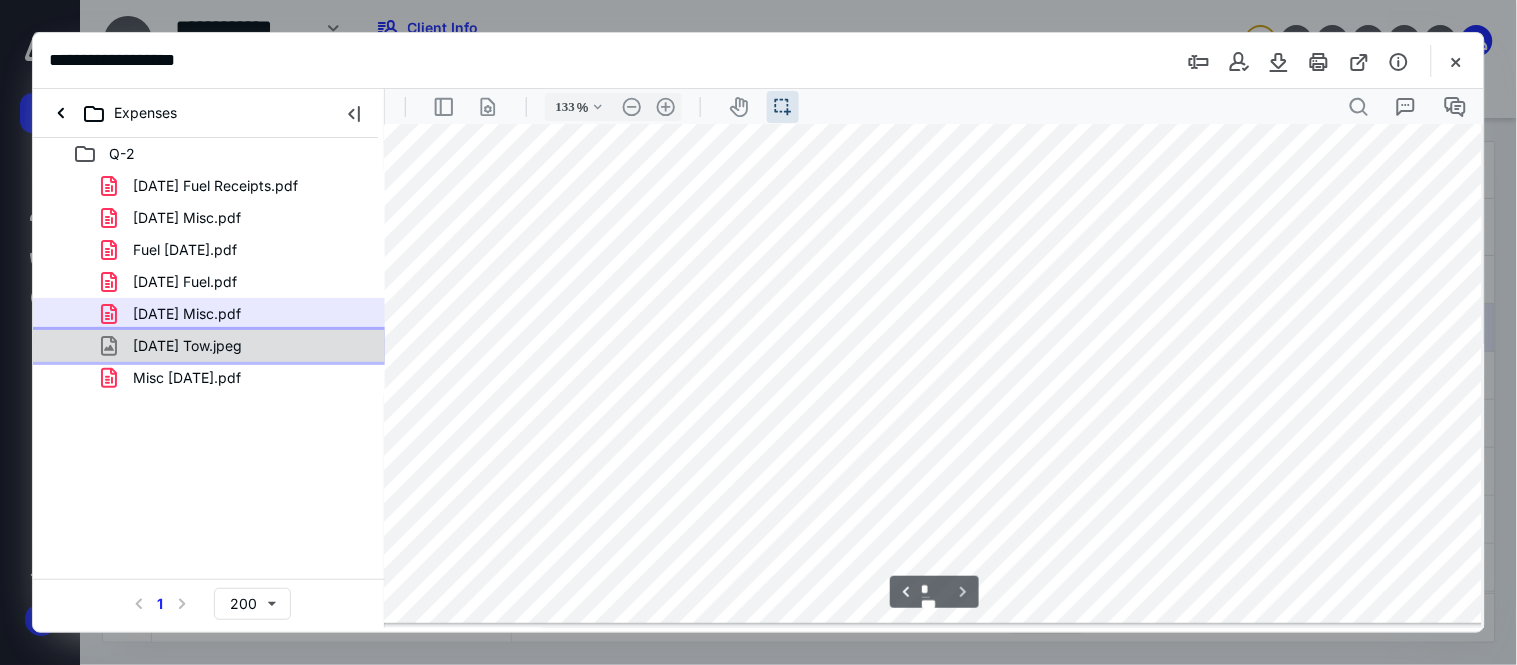click on "[DATE] Tow.jpeg" at bounding box center [237, 346] 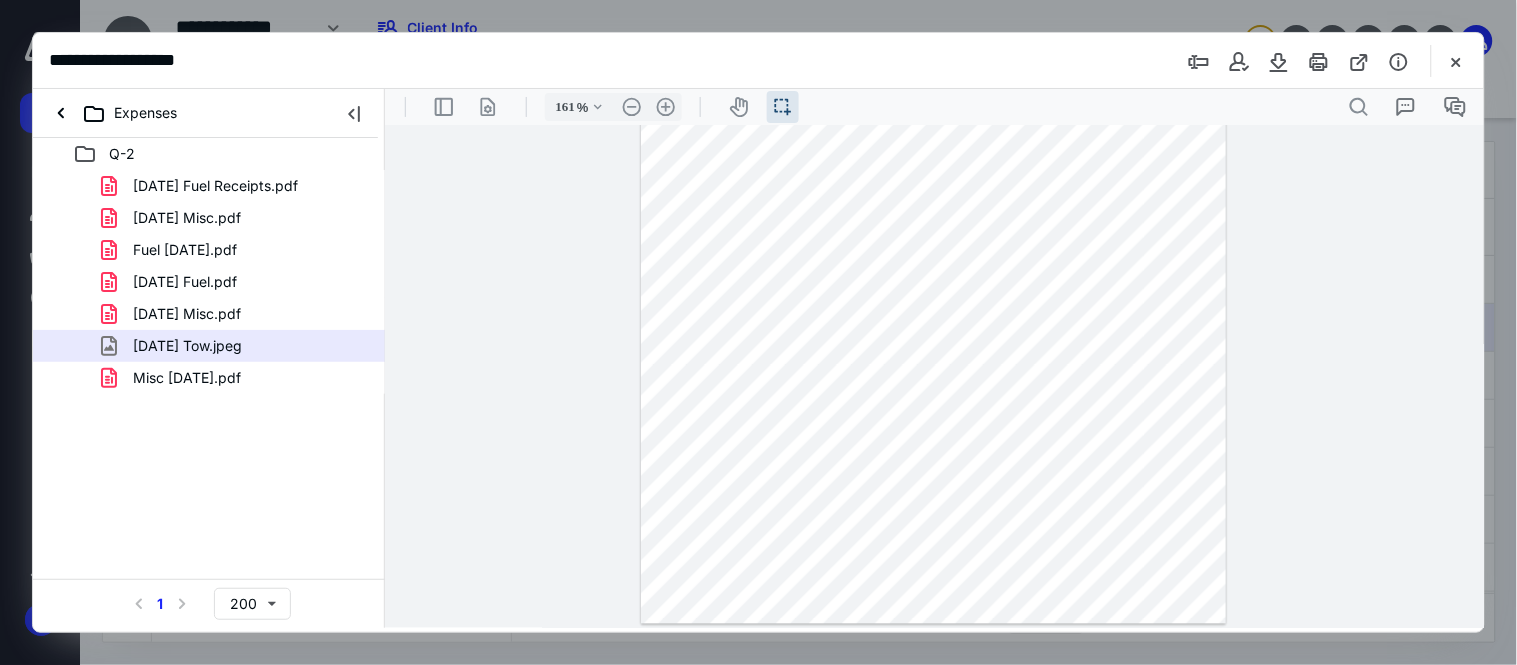 scroll, scrollTop: 778, scrollLeft: 0, axis: vertical 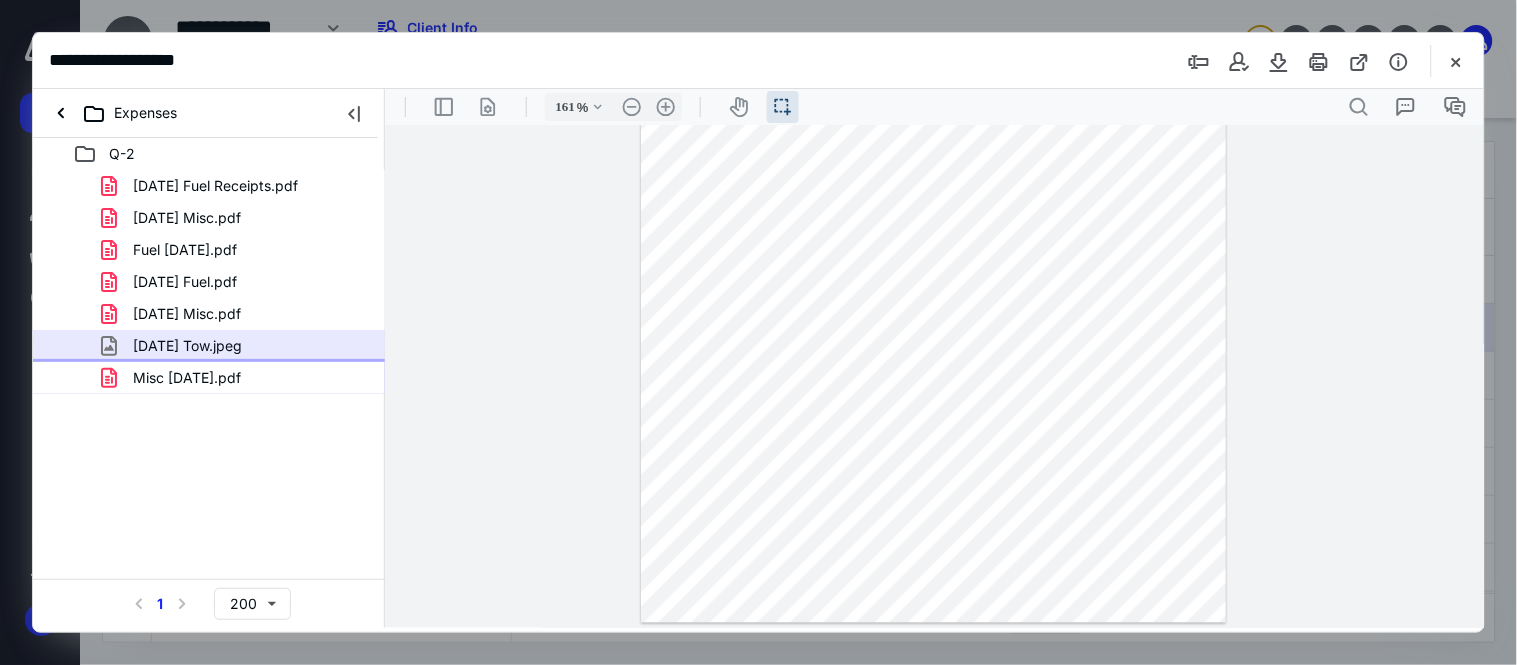 drag, startPoint x: 212, startPoint y: 390, endPoint x: 215, endPoint y: 375, distance: 15.297058 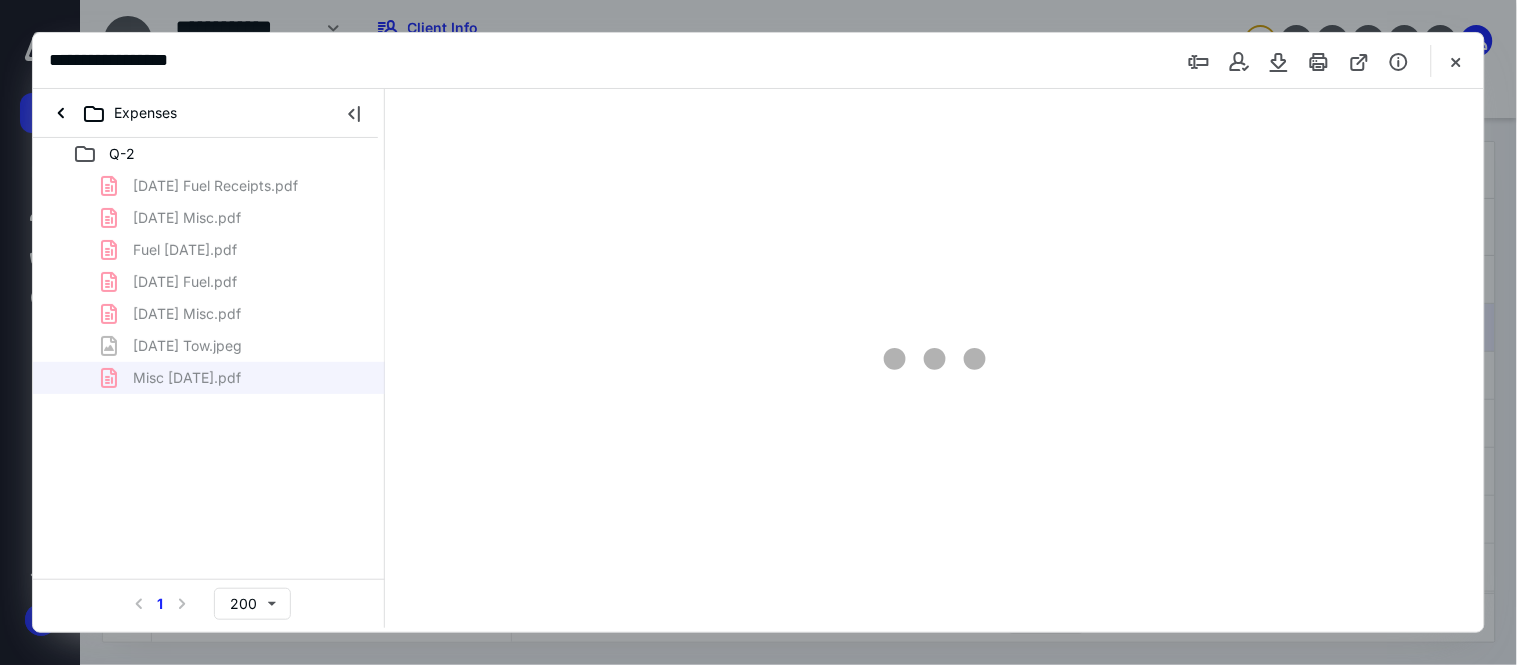type on "46" 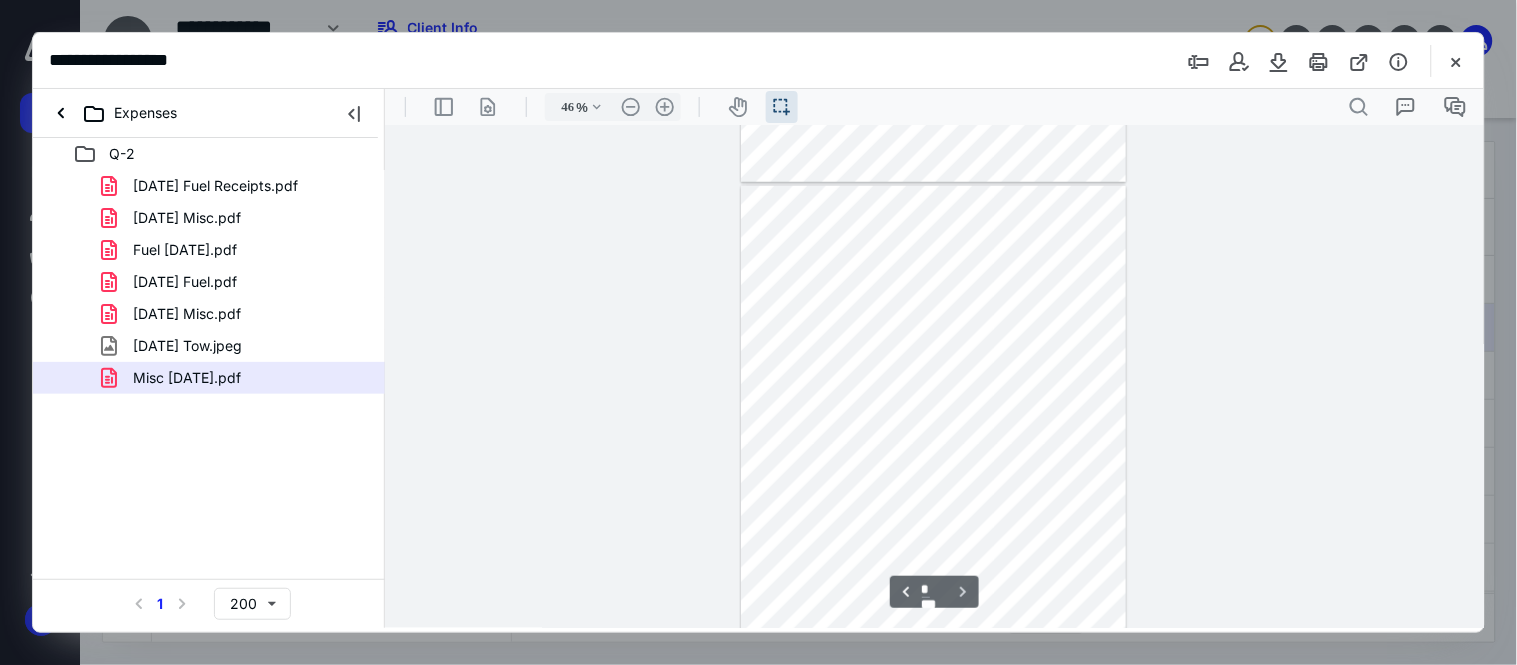 scroll, scrollTop: 36, scrollLeft: 0, axis: vertical 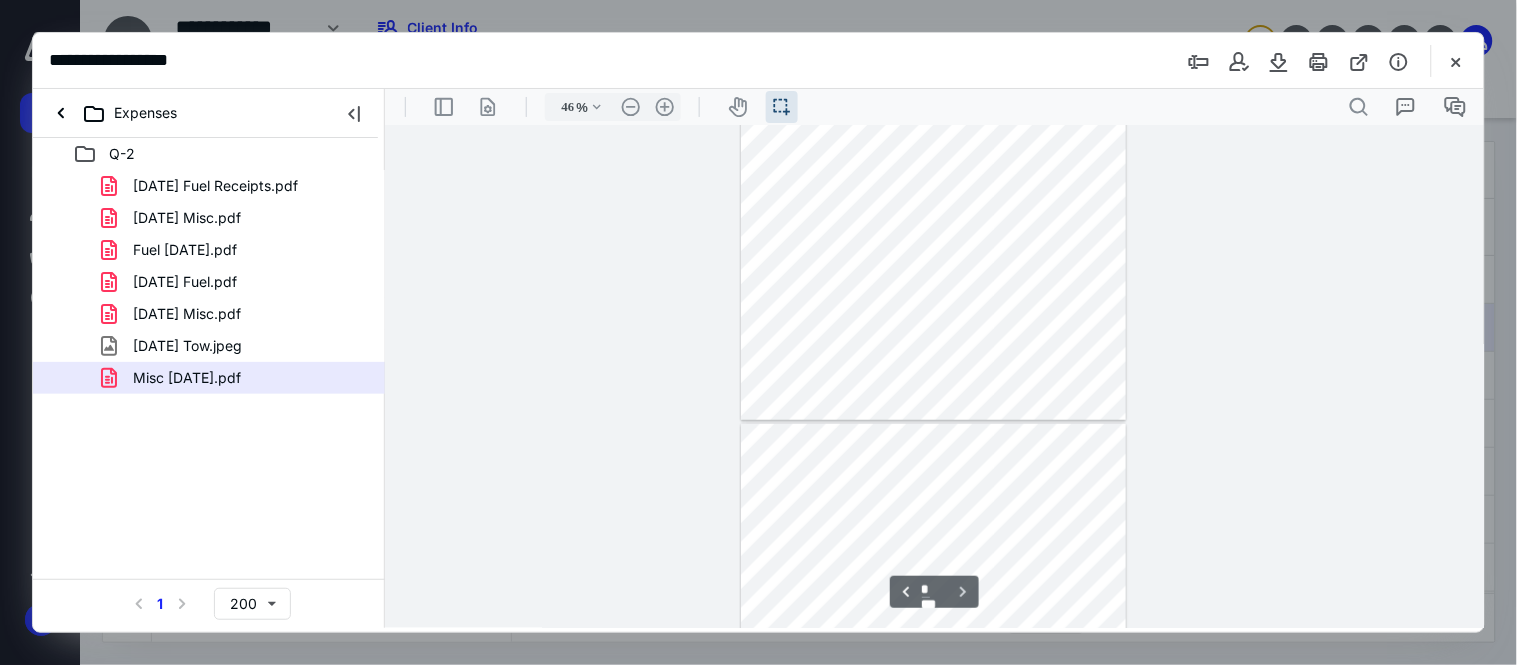 type on "*" 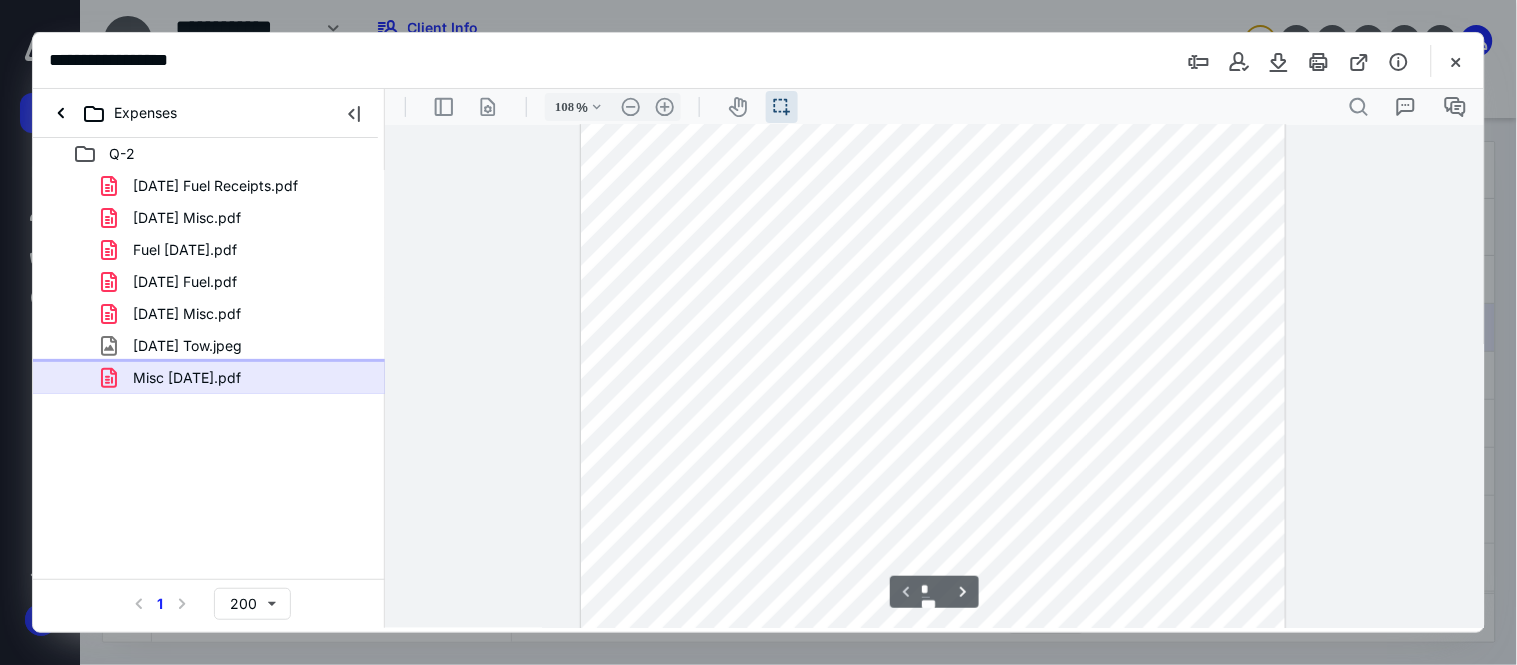 scroll, scrollTop: 233, scrollLeft: 0, axis: vertical 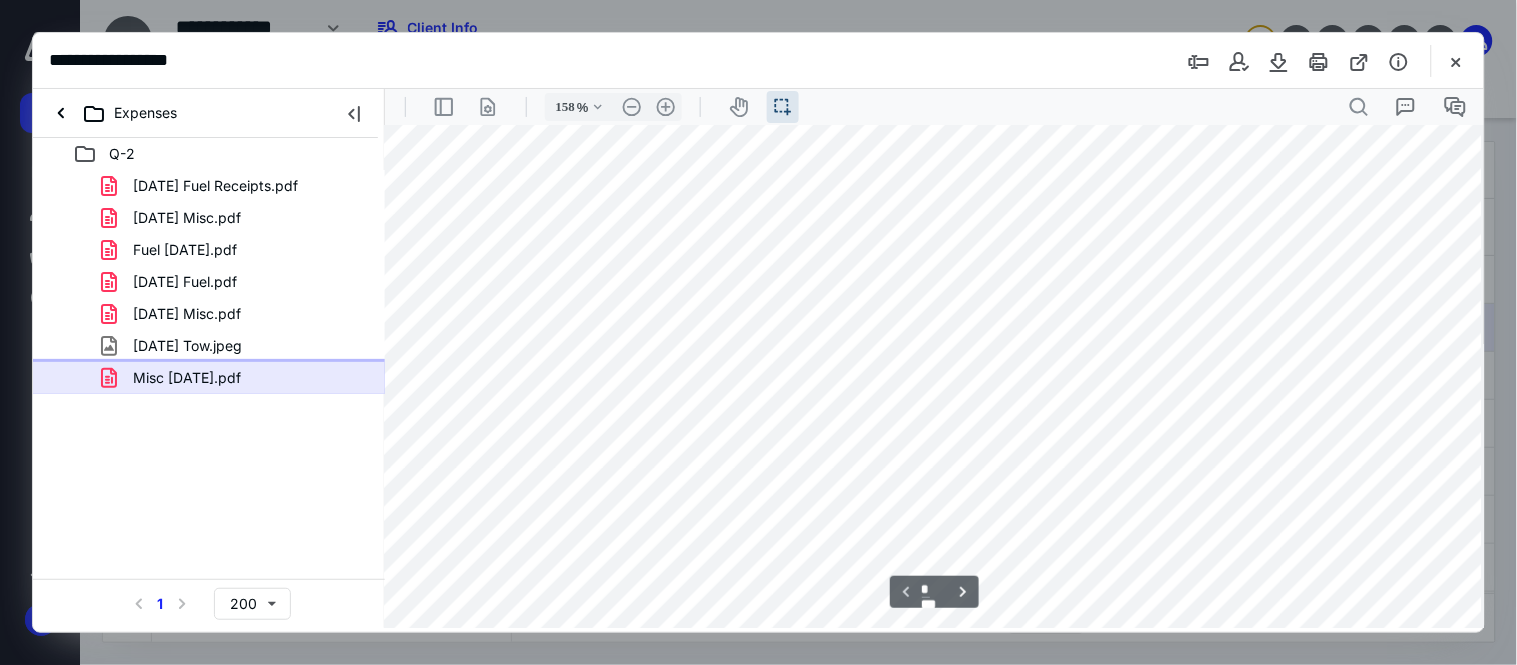 type on "208" 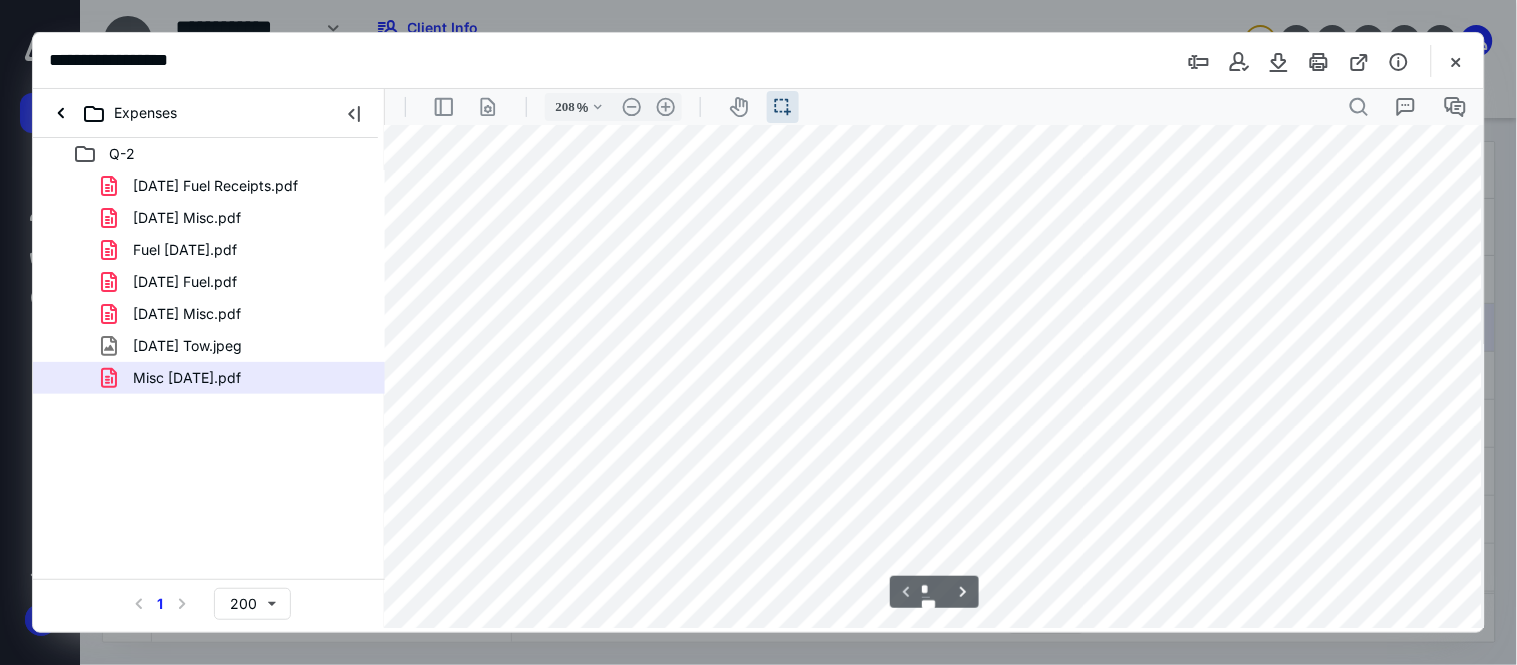 scroll, scrollTop: 717, scrollLeft: 318, axis: both 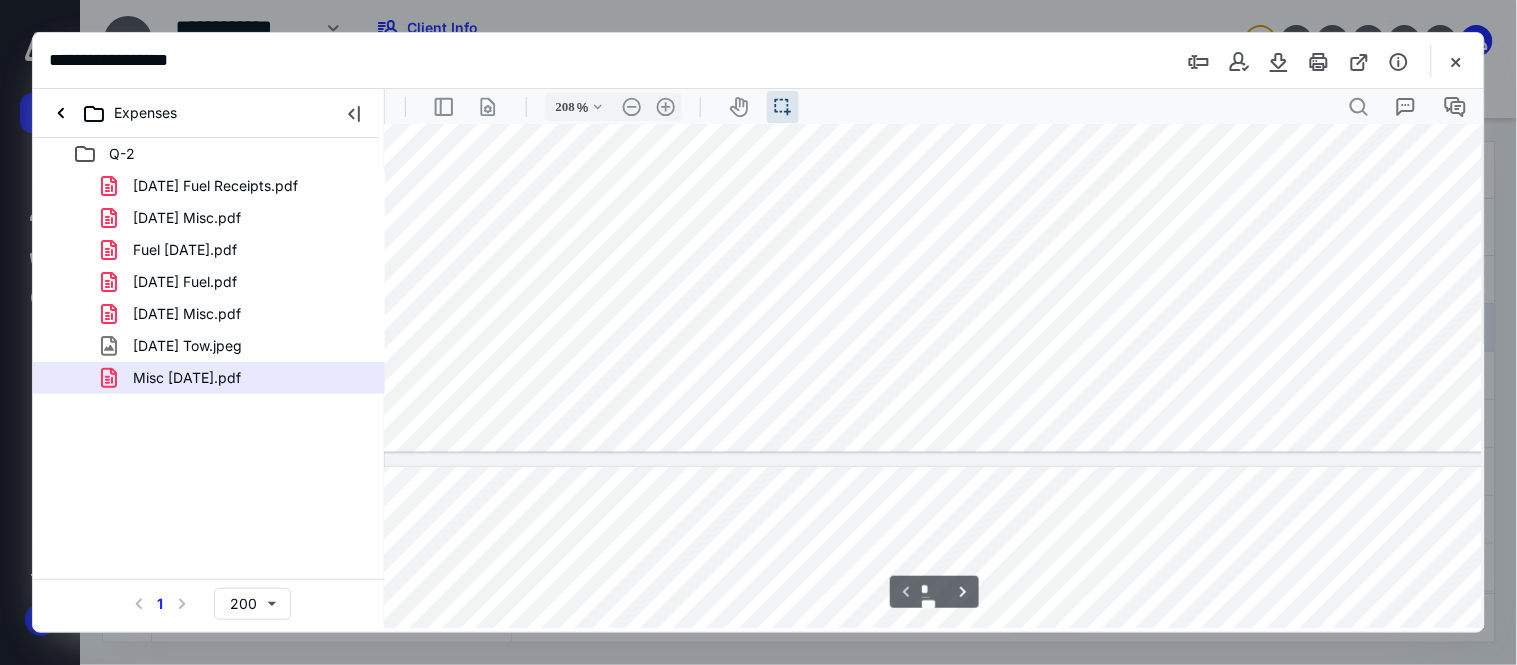 type on "*" 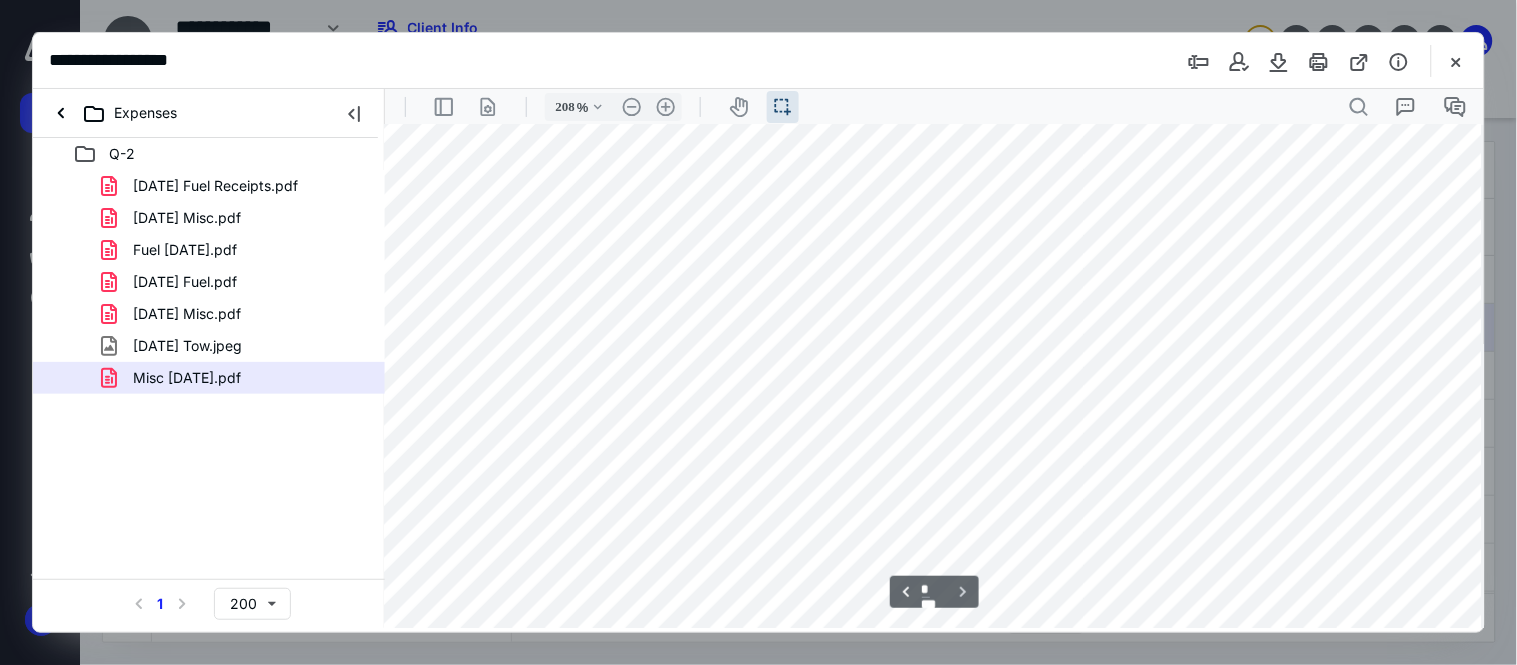 scroll, scrollTop: 4107, scrollLeft: 318, axis: both 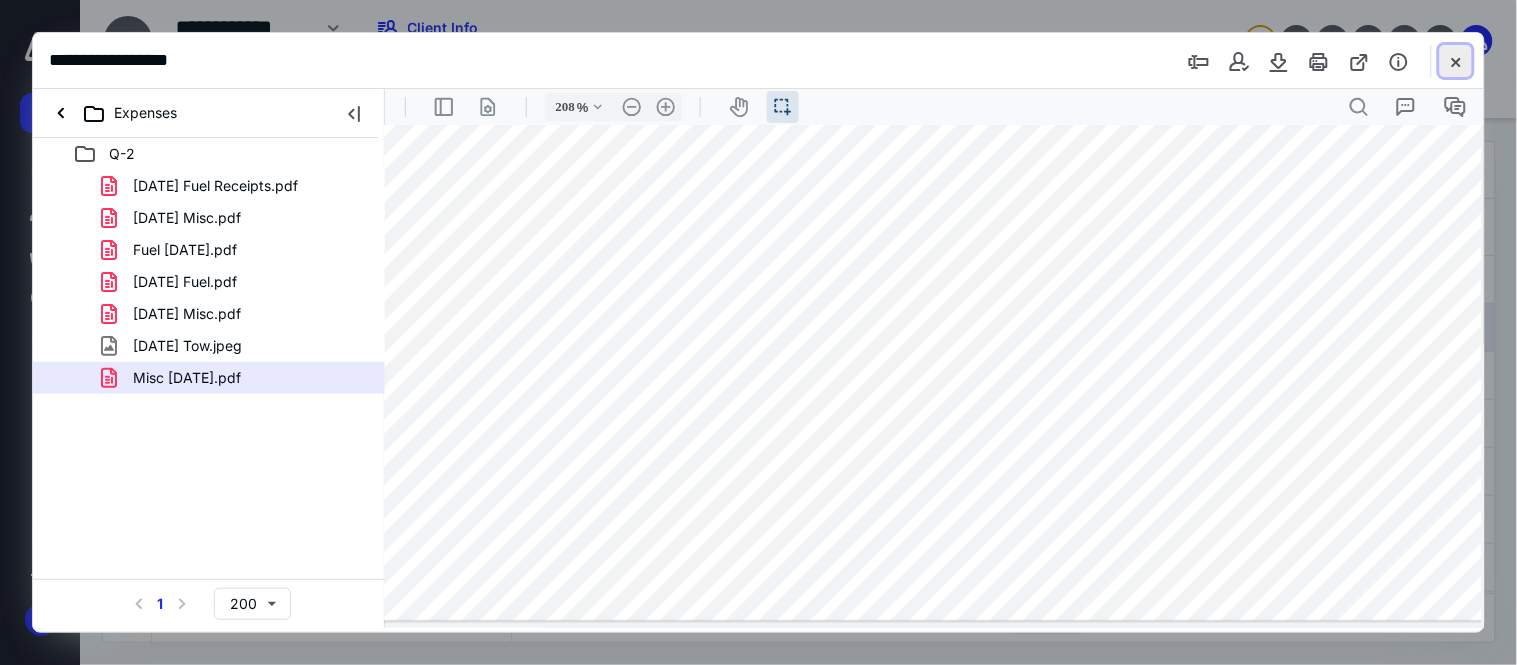click at bounding box center (1456, 61) 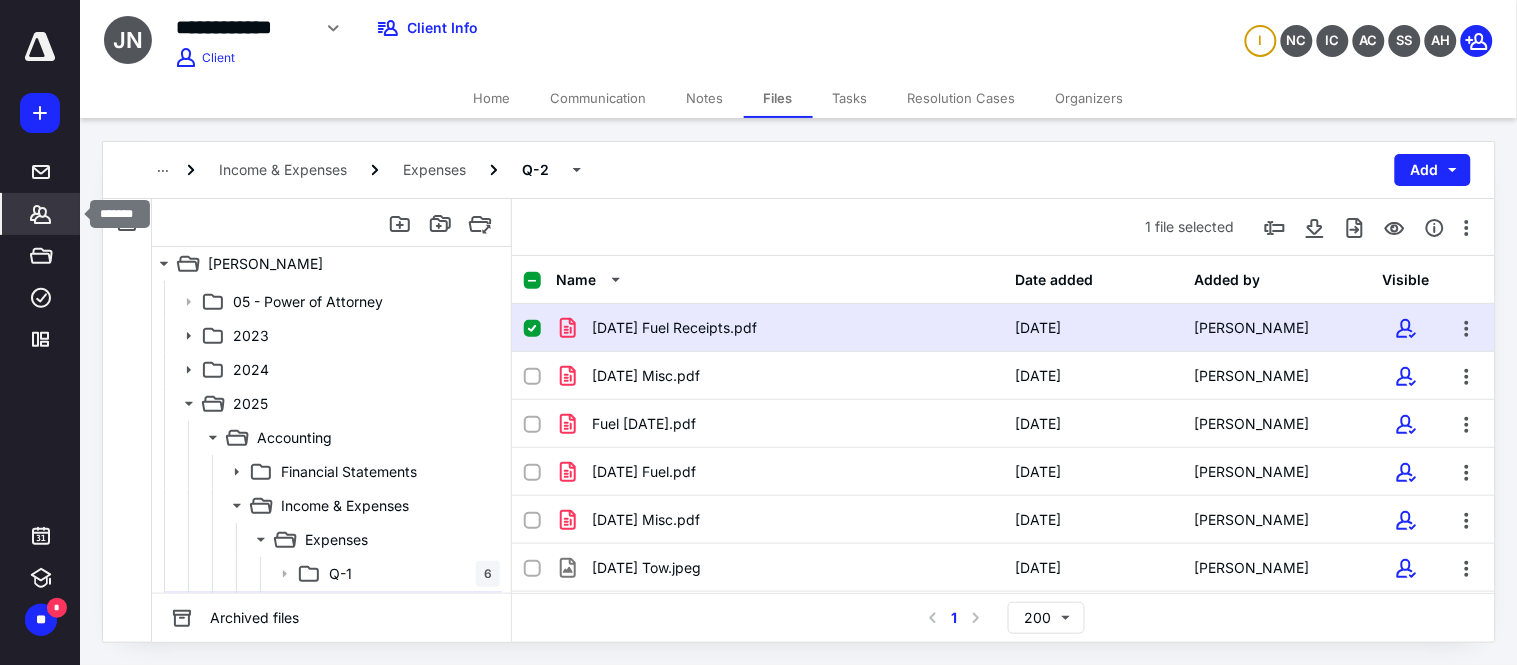 click on "*******" at bounding box center [41, 214] 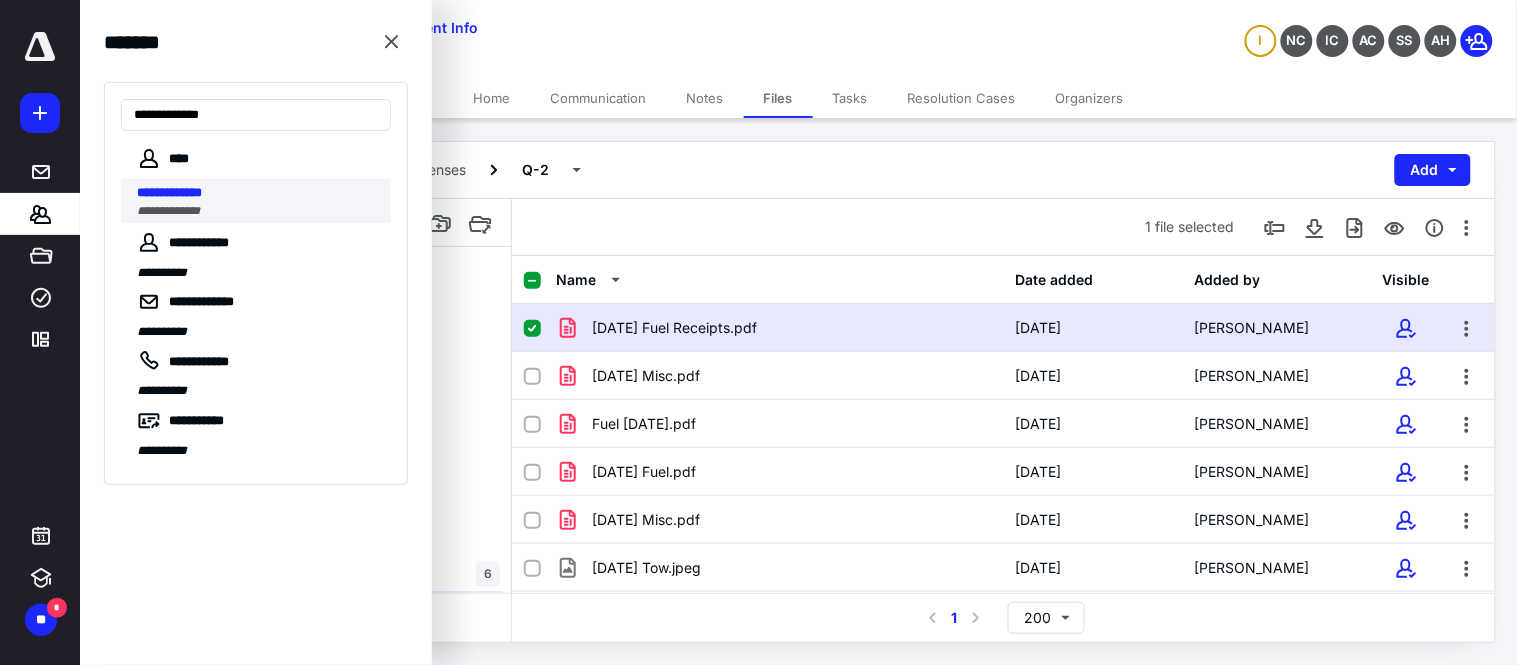 type on "**********" 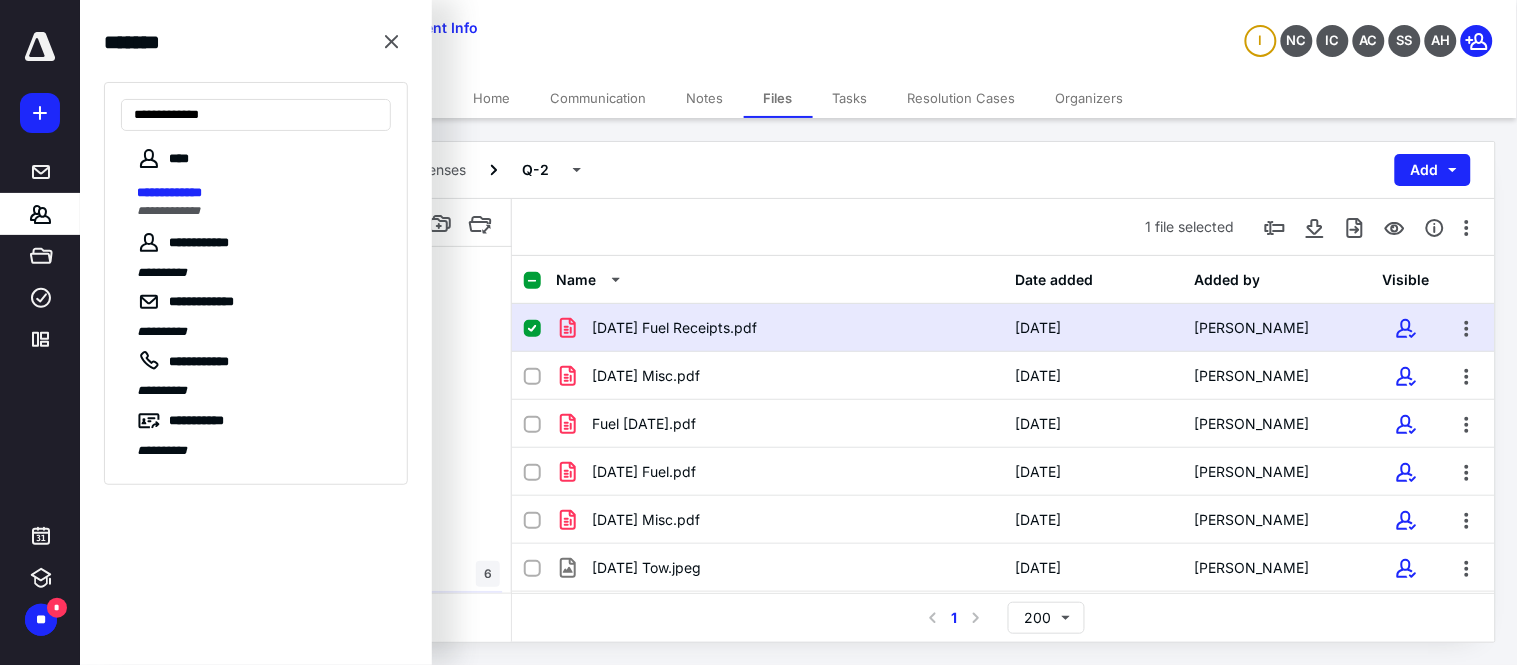 click on "**********" at bounding box center [258, 193] 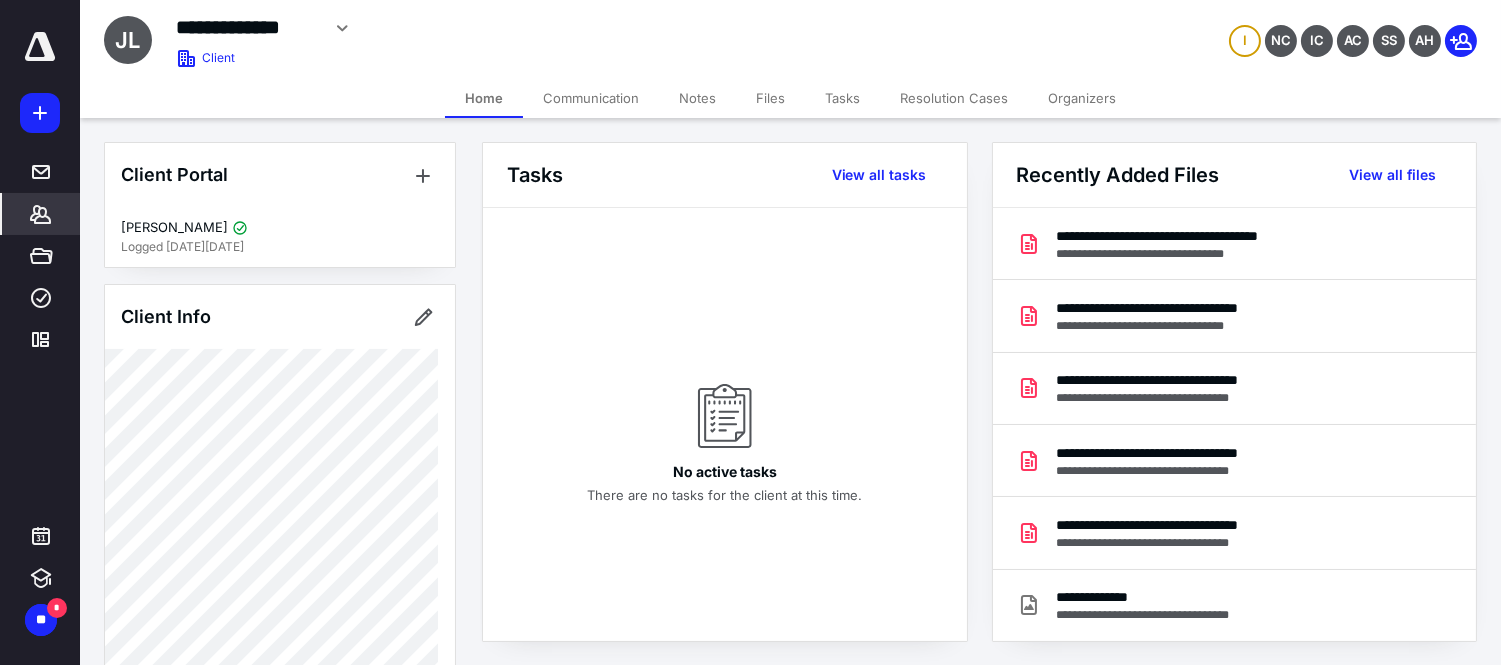 click on "Files" at bounding box center (770, 98) 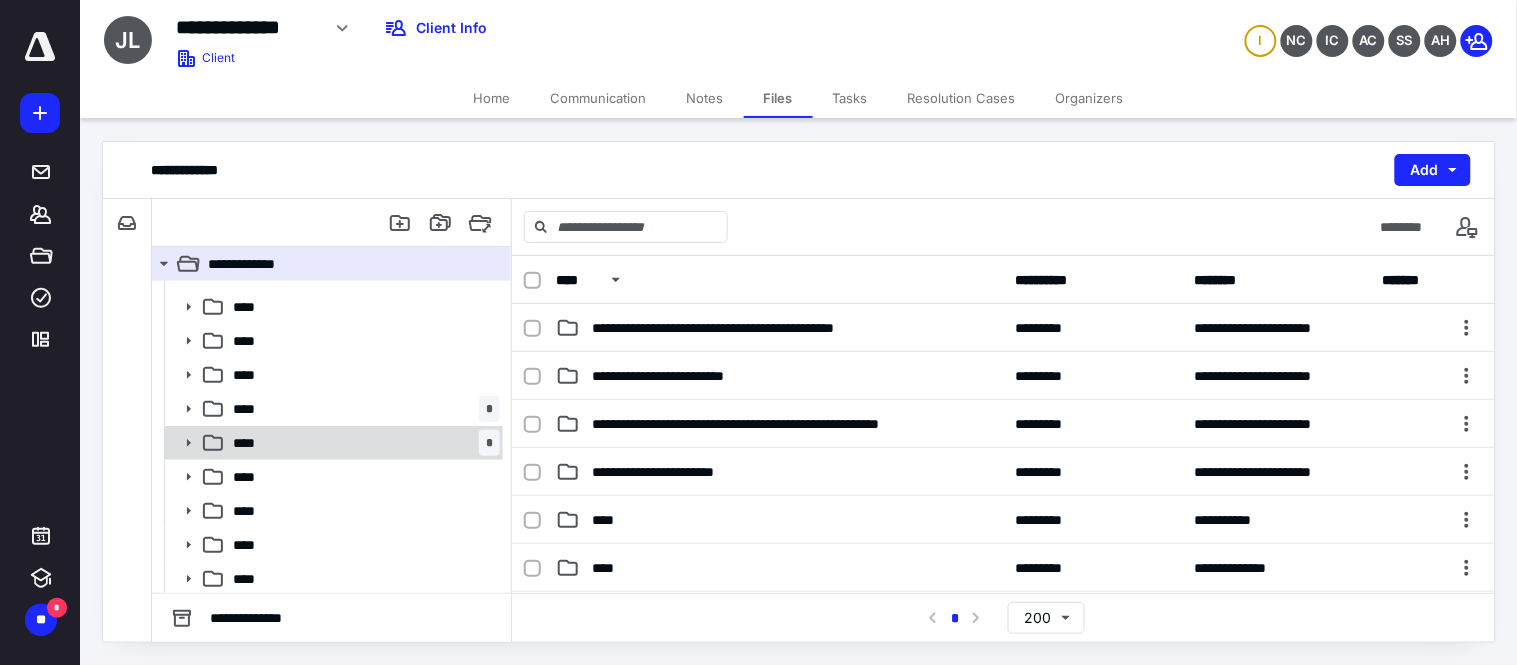 scroll, scrollTop: 130, scrollLeft: 0, axis: vertical 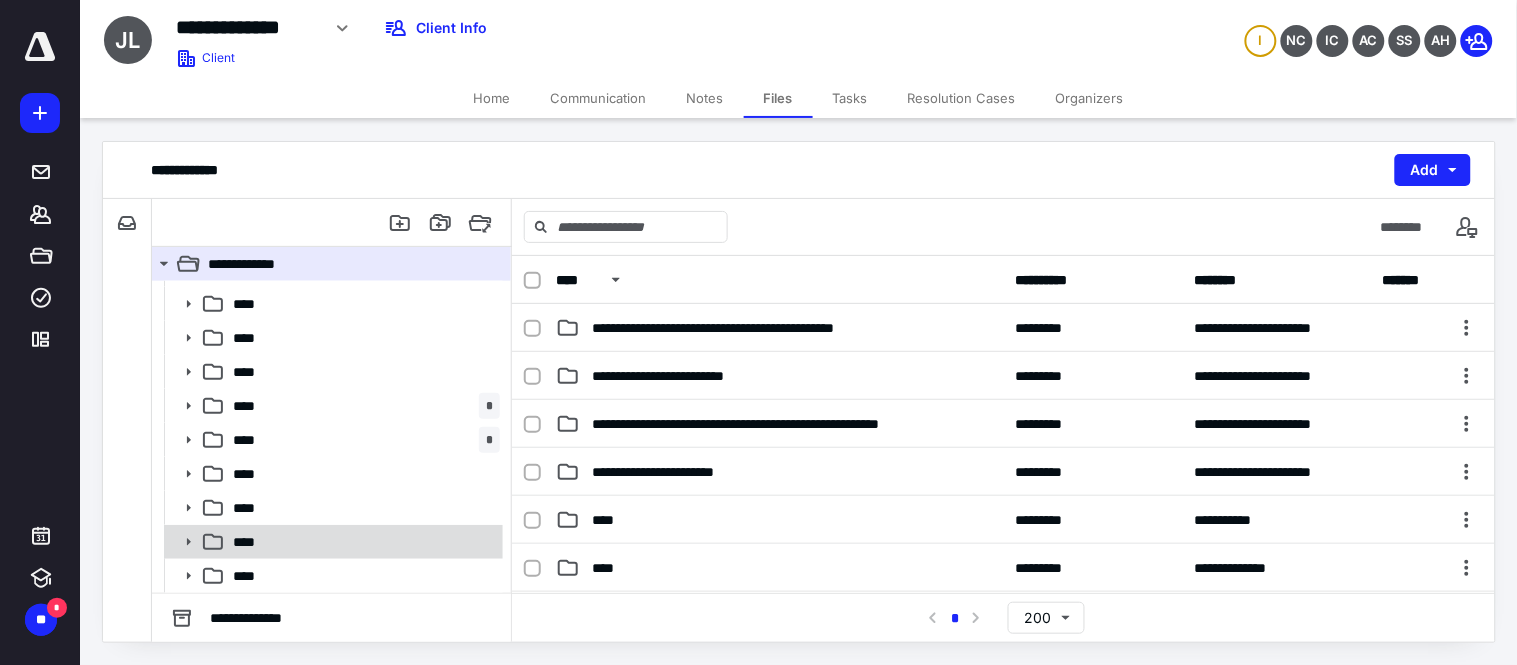 click 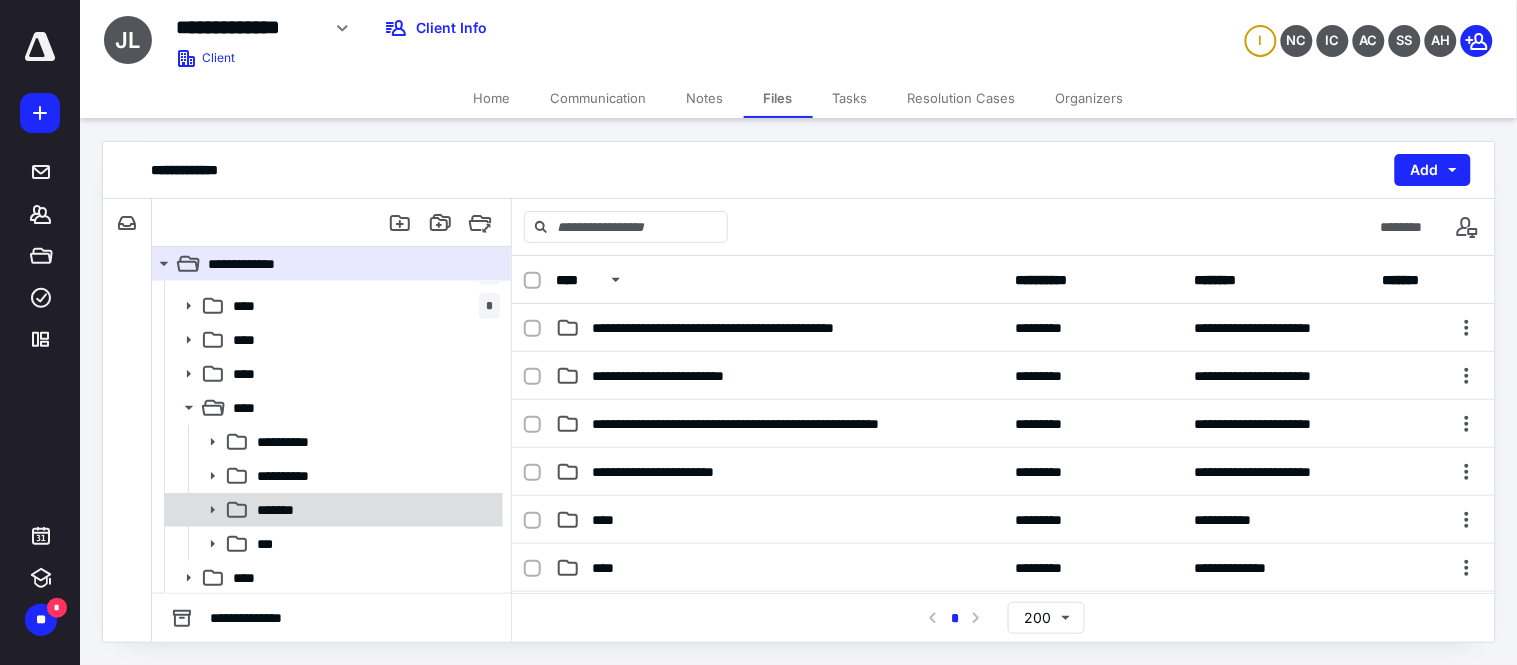 scroll, scrollTop: 265, scrollLeft: 0, axis: vertical 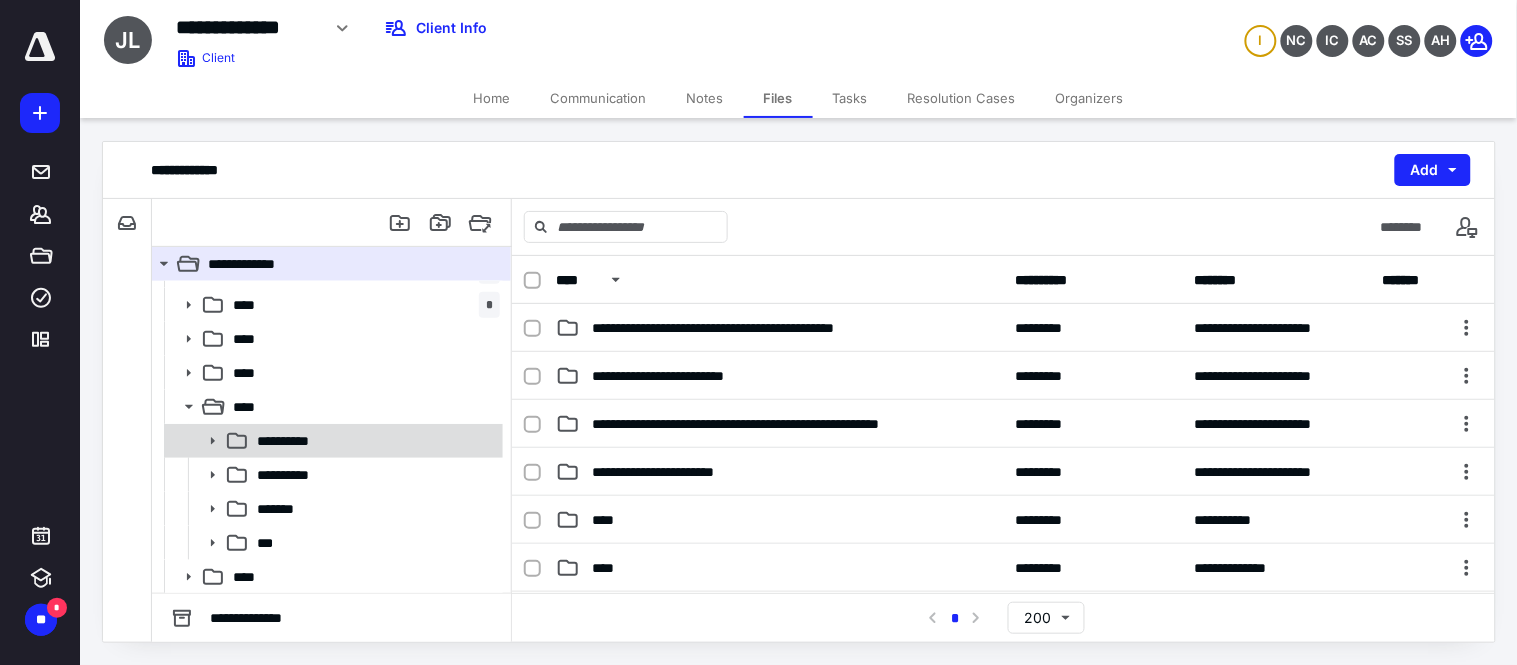 click 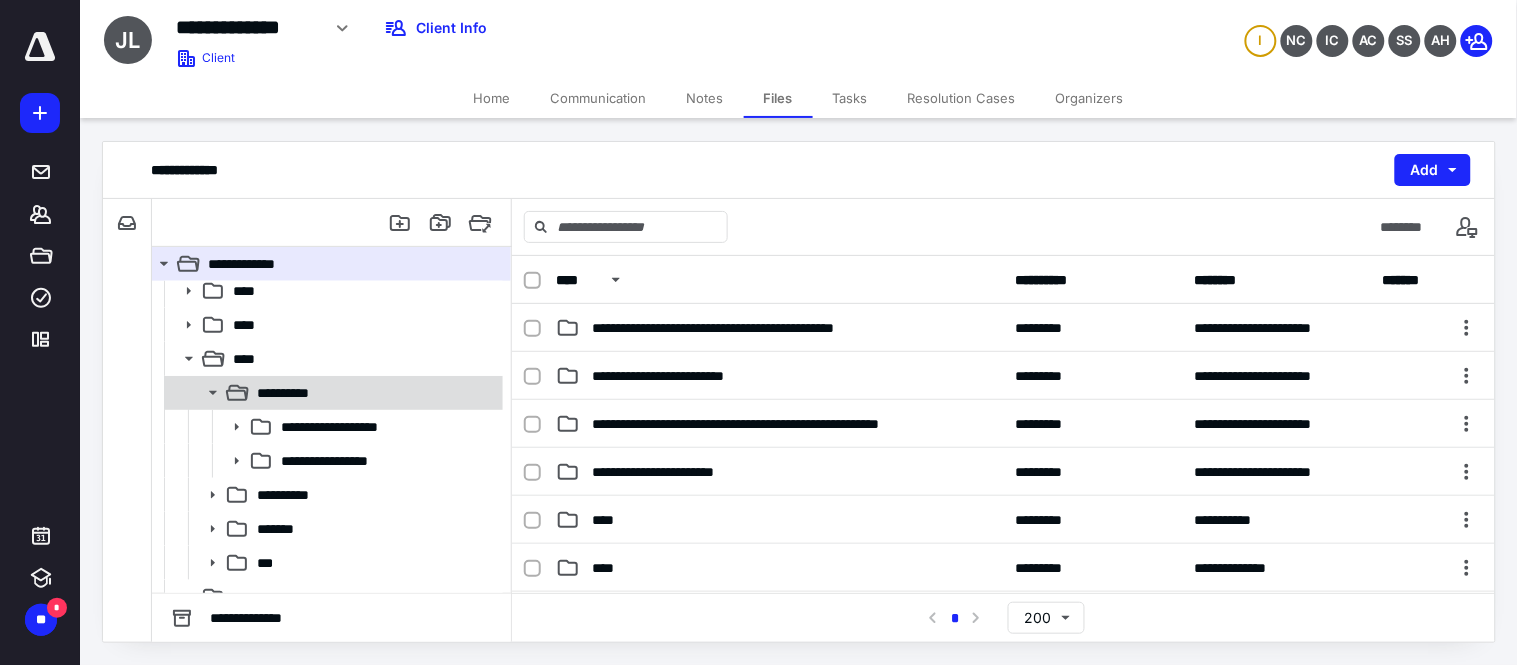 scroll, scrollTop: 333, scrollLeft: 0, axis: vertical 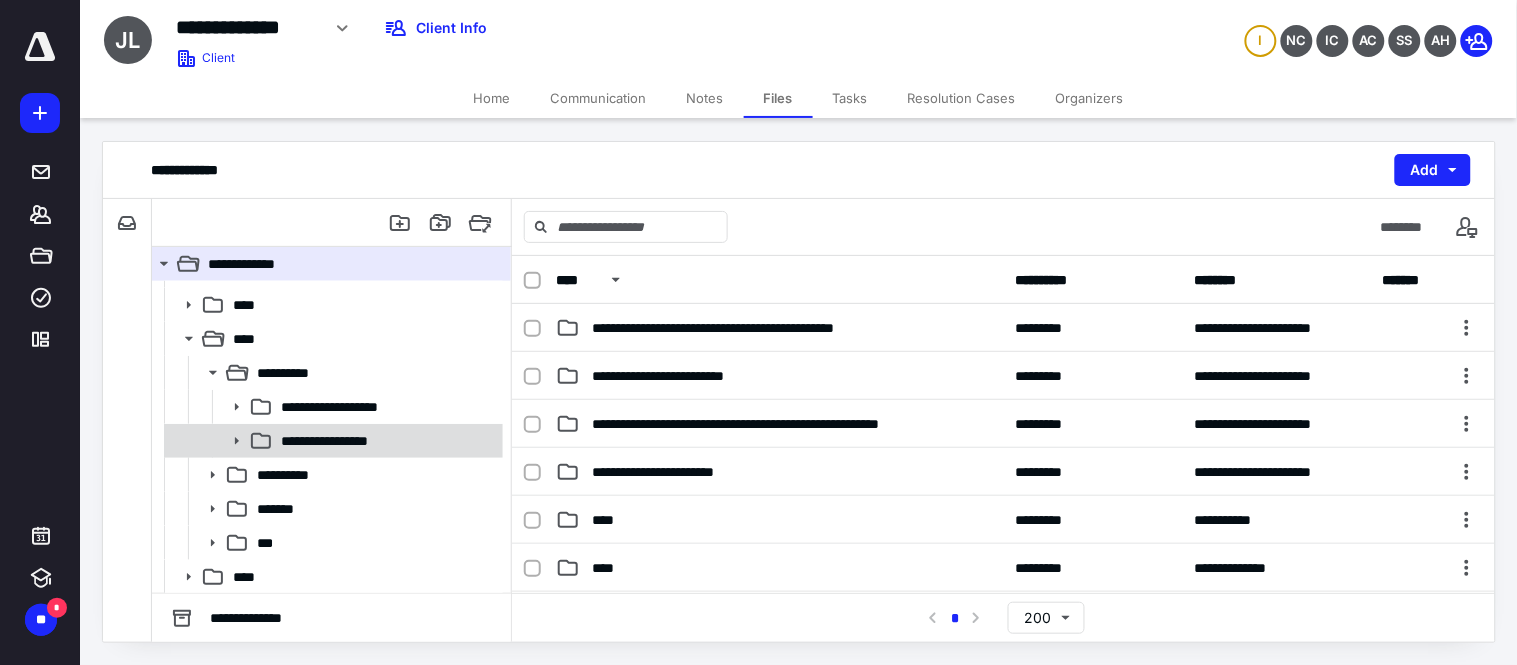click 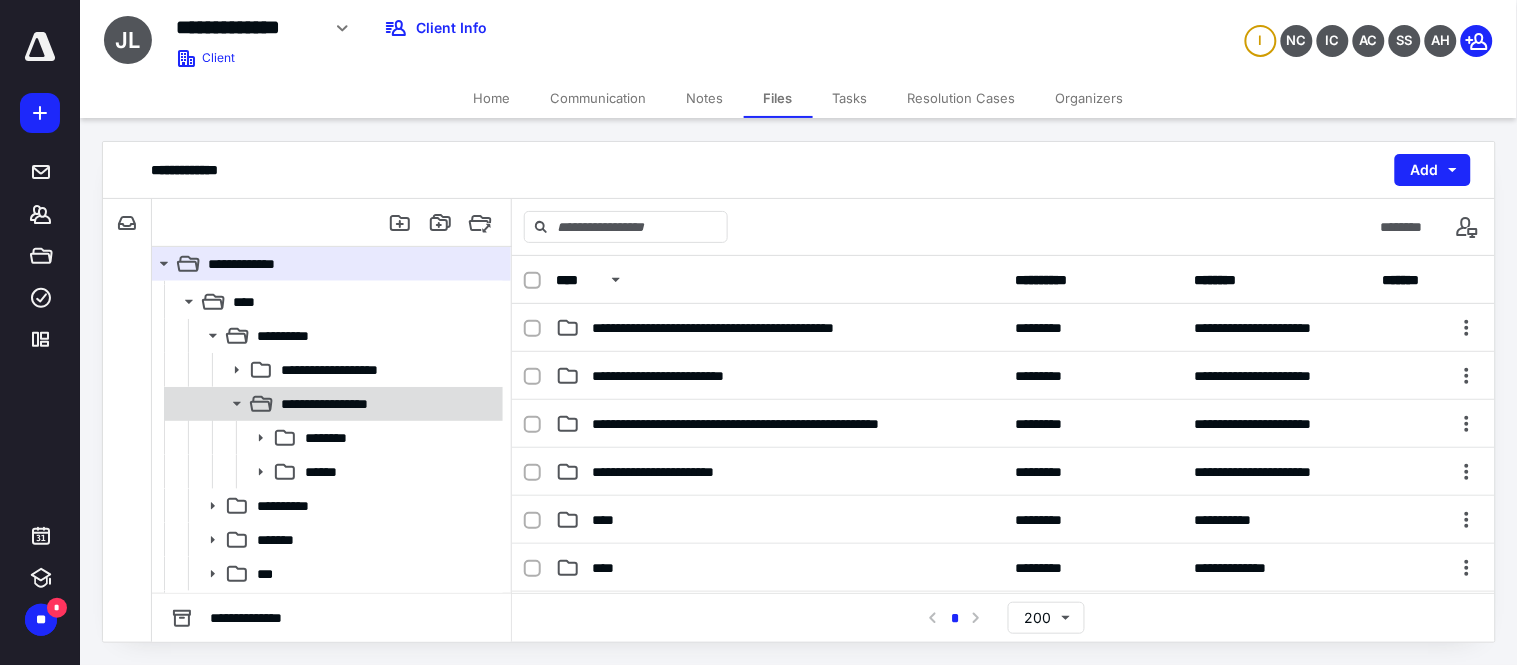 scroll, scrollTop: 401, scrollLeft: 0, axis: vertical 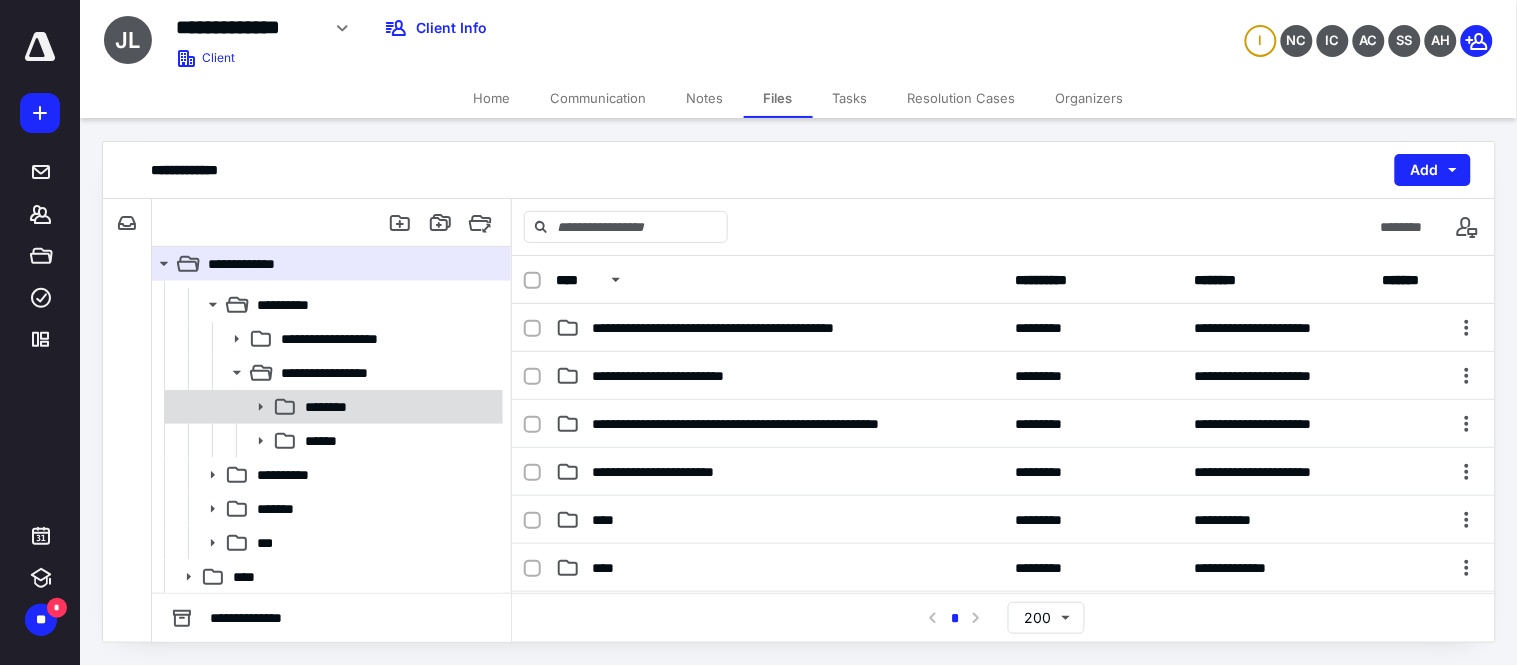 click 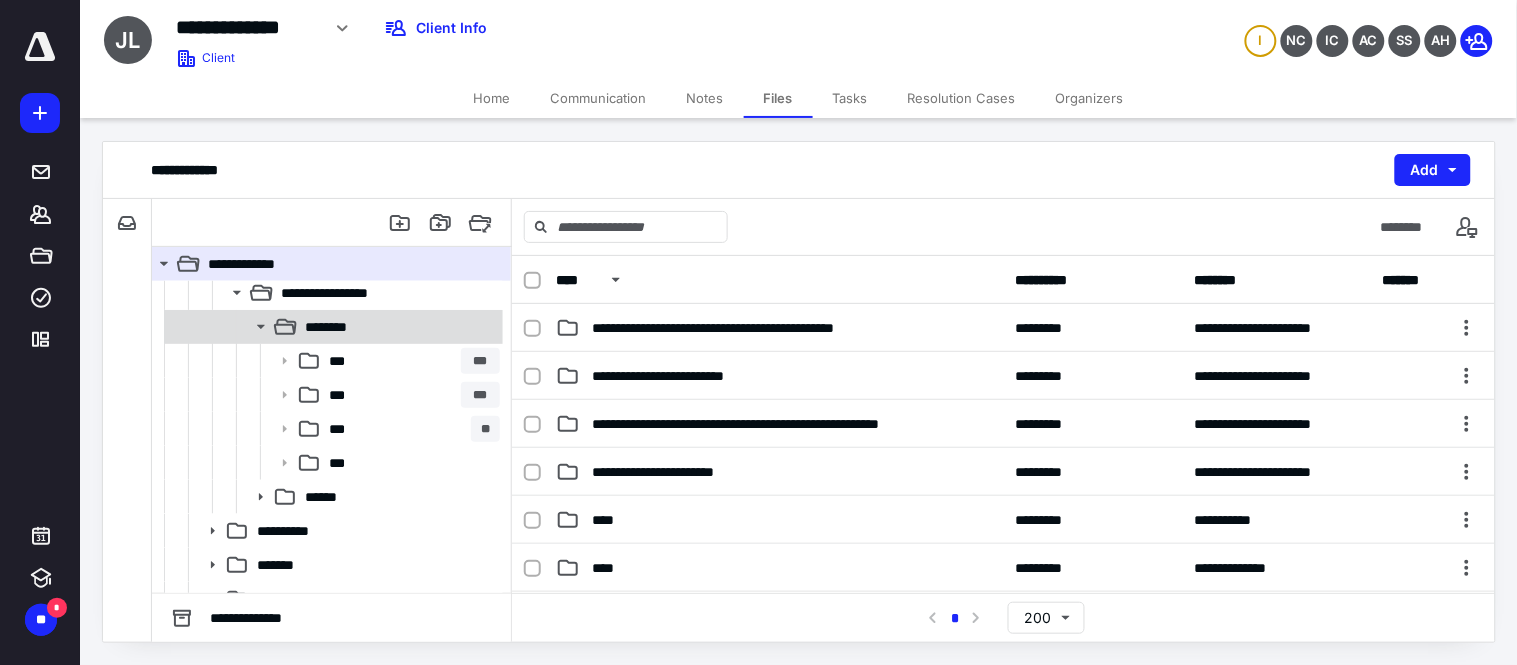 scroll, scrollTop: 512, scrollLeft: 0, axis: vertical 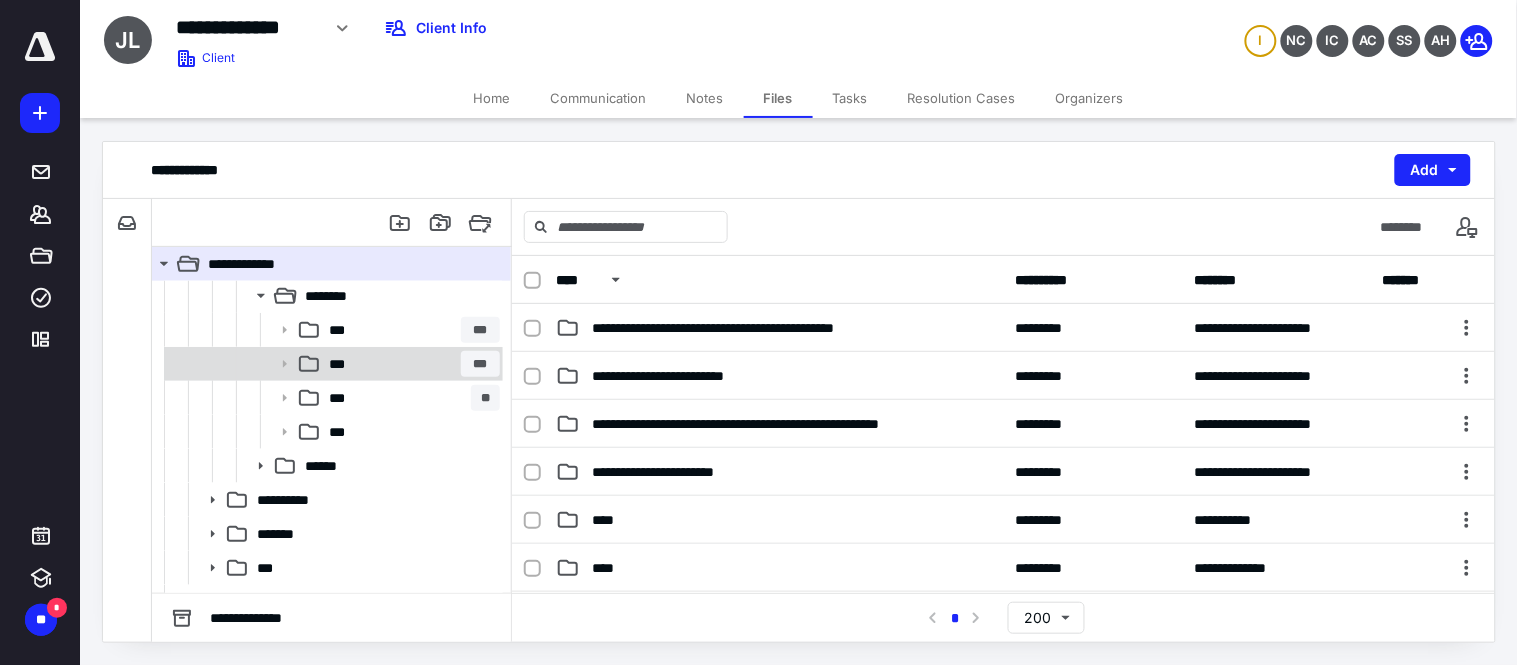 click on "*** ***" at bounding box center (410, 364) 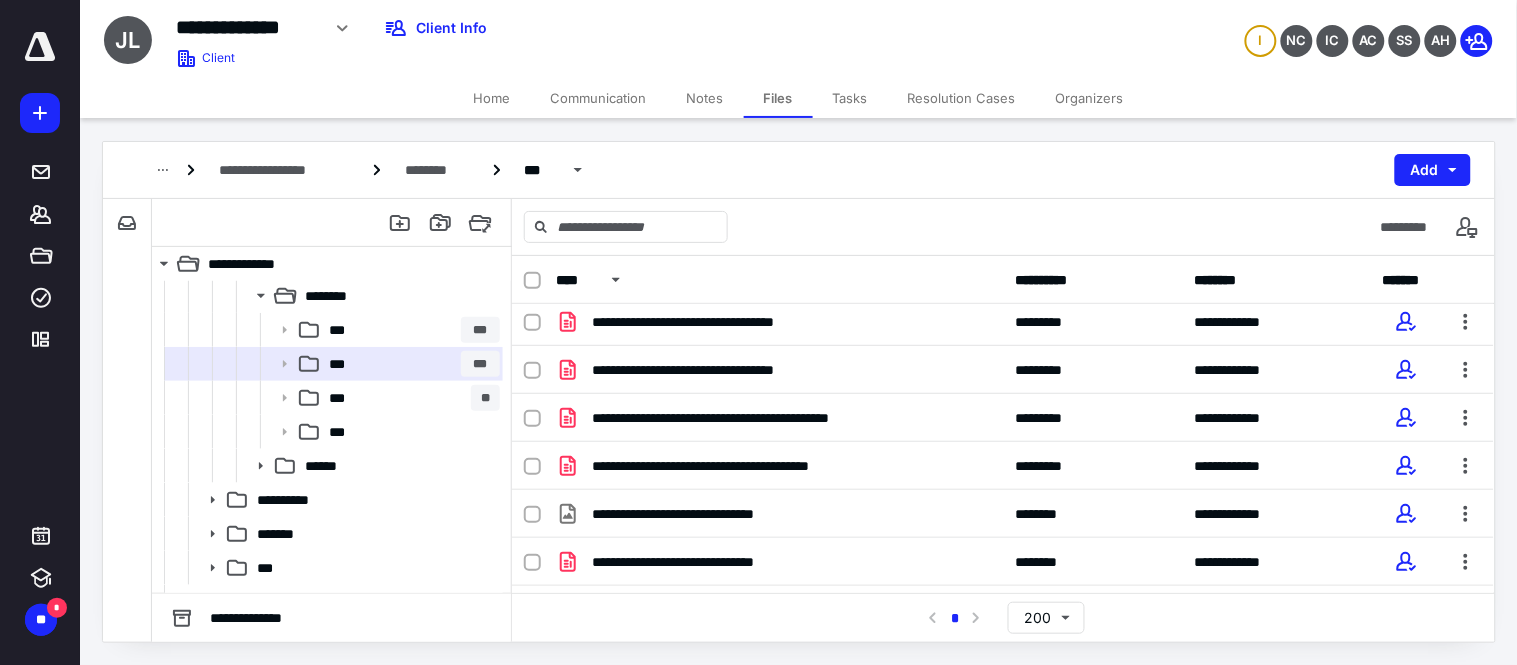scroll, scrollTop: 617, scrollLeft: 0, axis: vertical 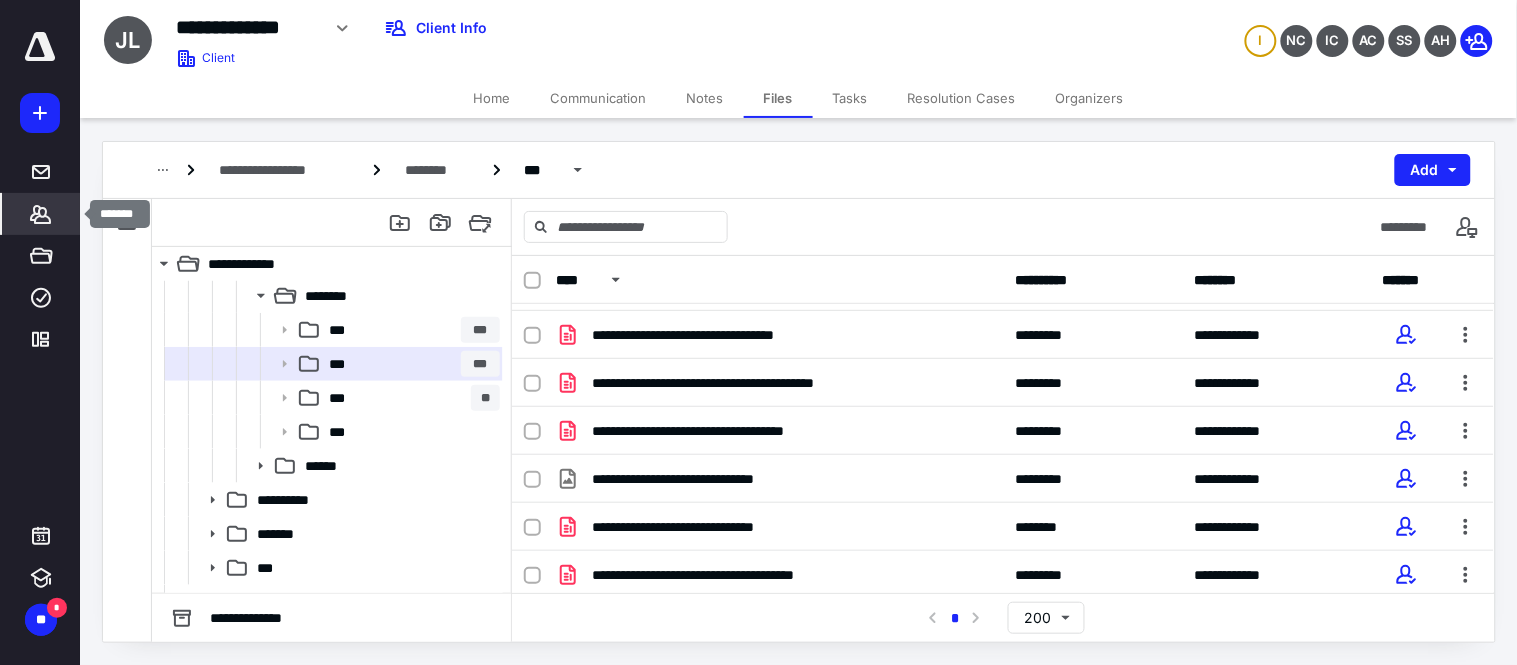 click on "*******" at bounding box center [41, 214] 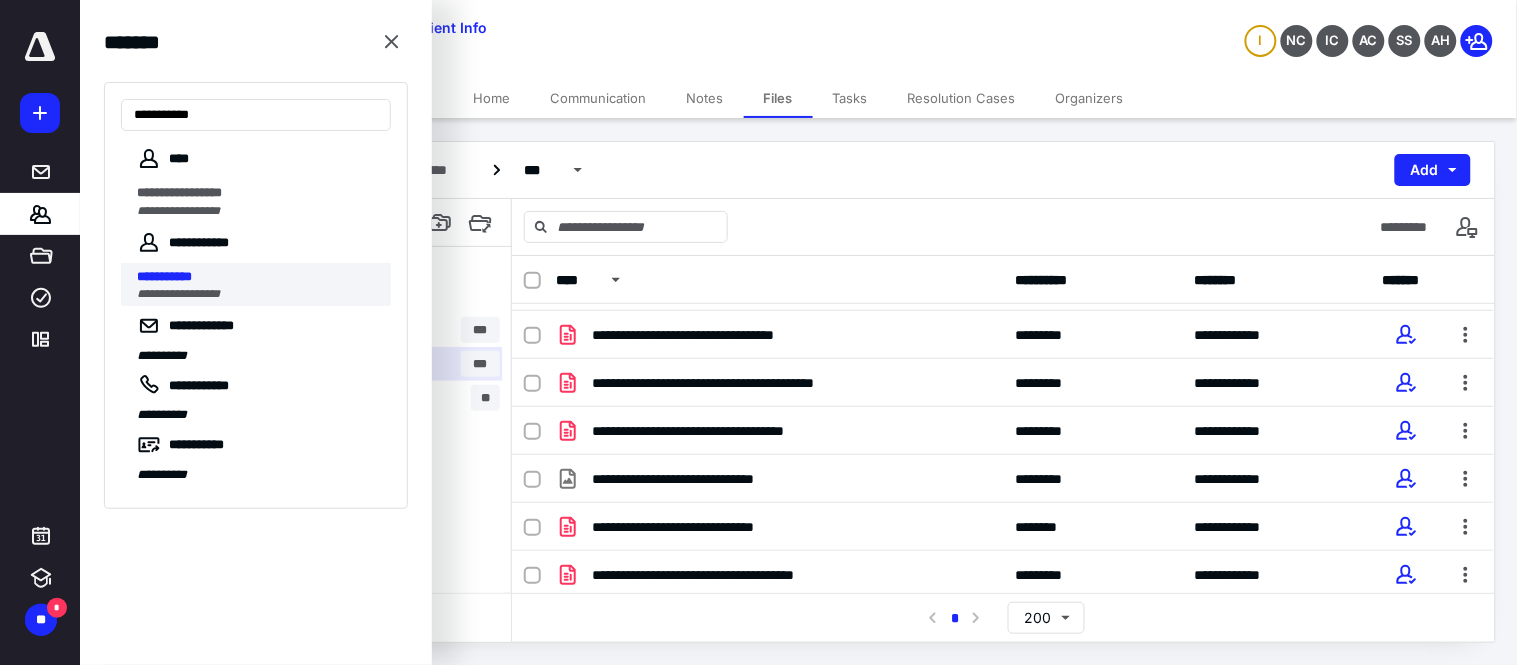 type on "**********" 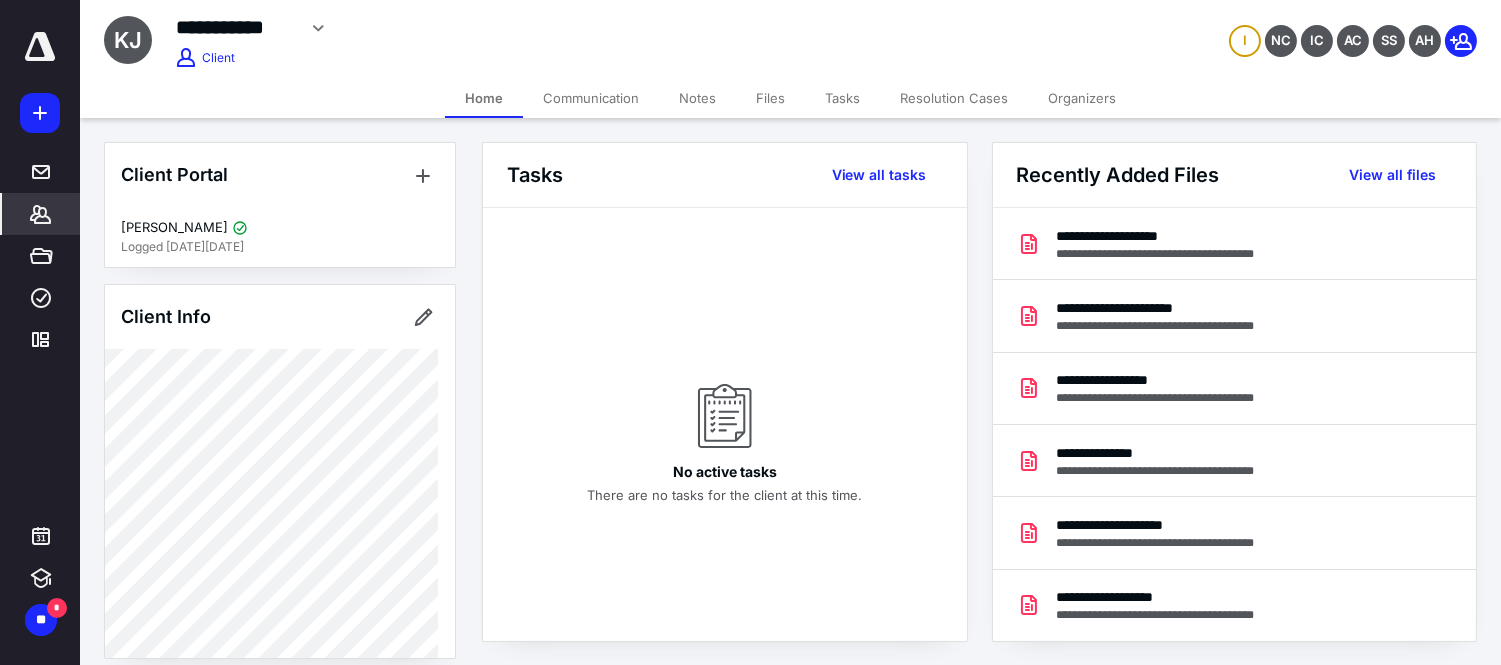 click on "Files" at bounding box center [770, 98] 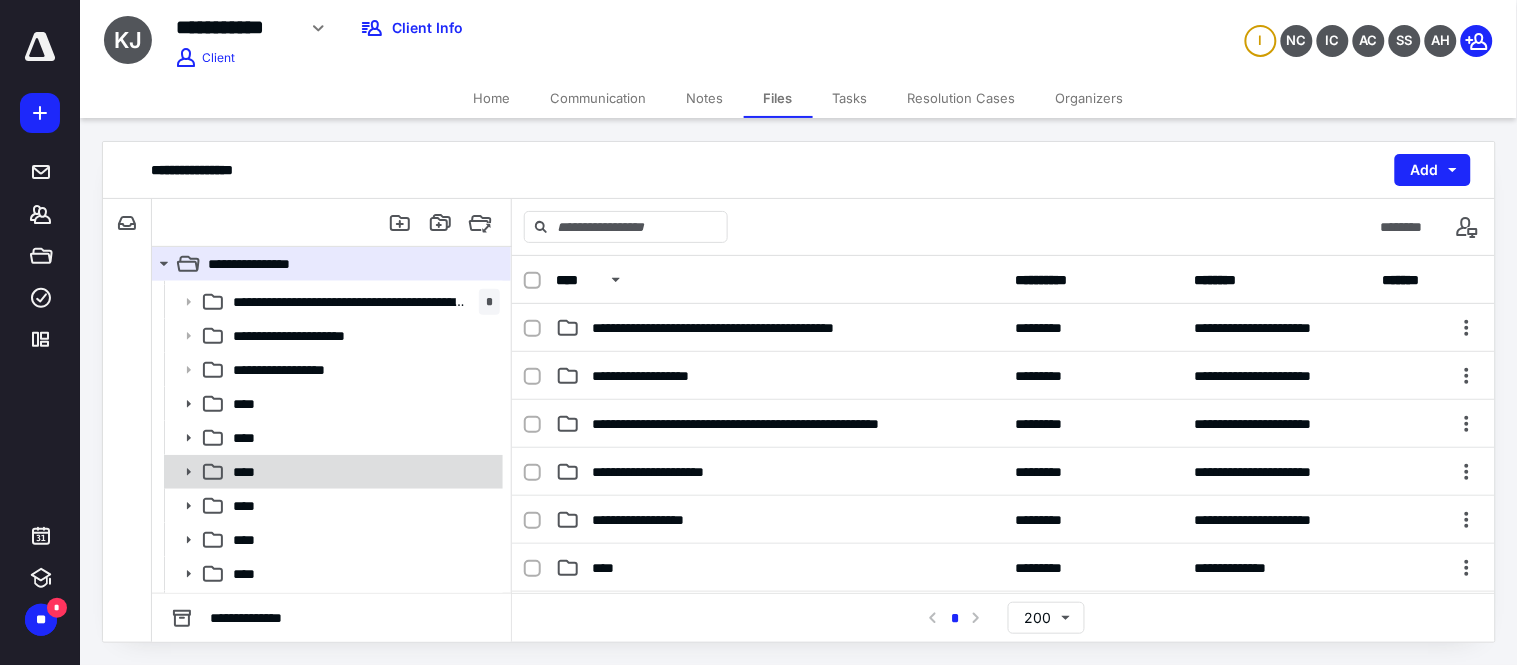 scroll, scrollTop: 95, scrollLeft: 0, axis: vertical 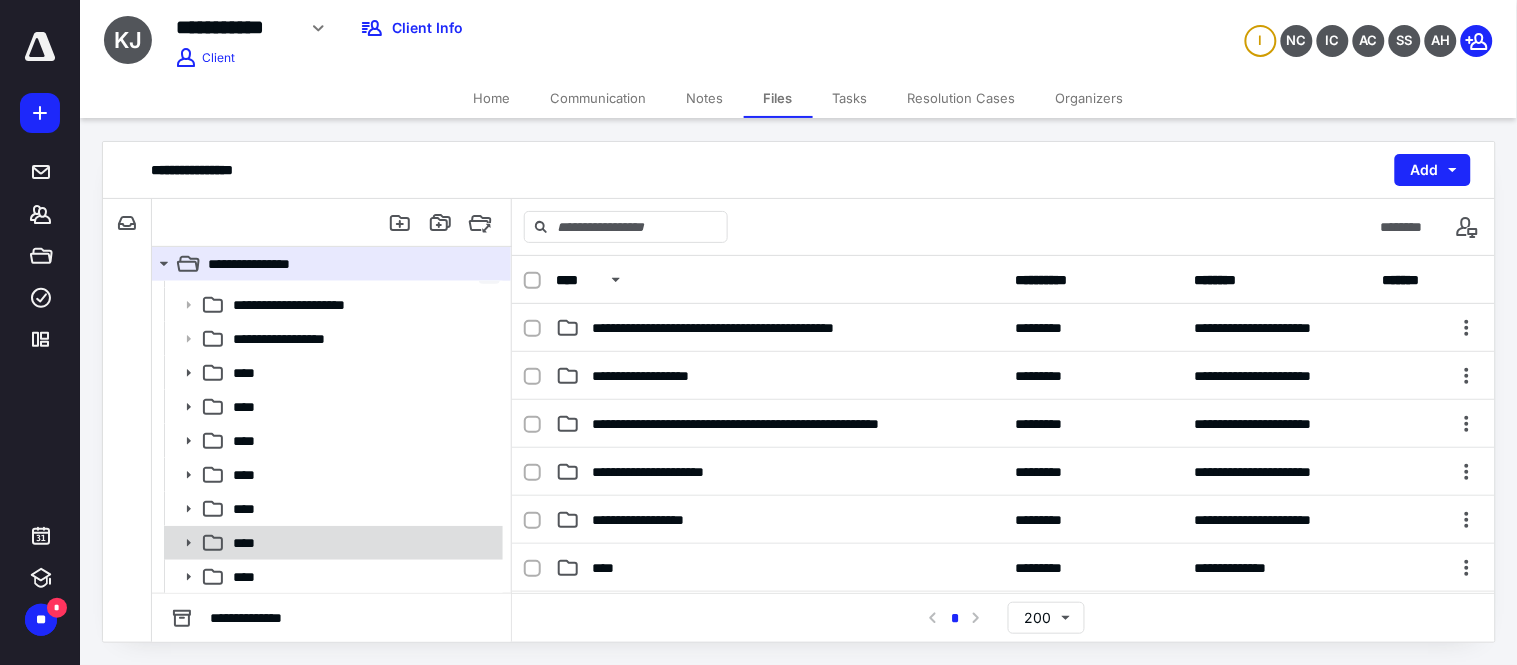 click 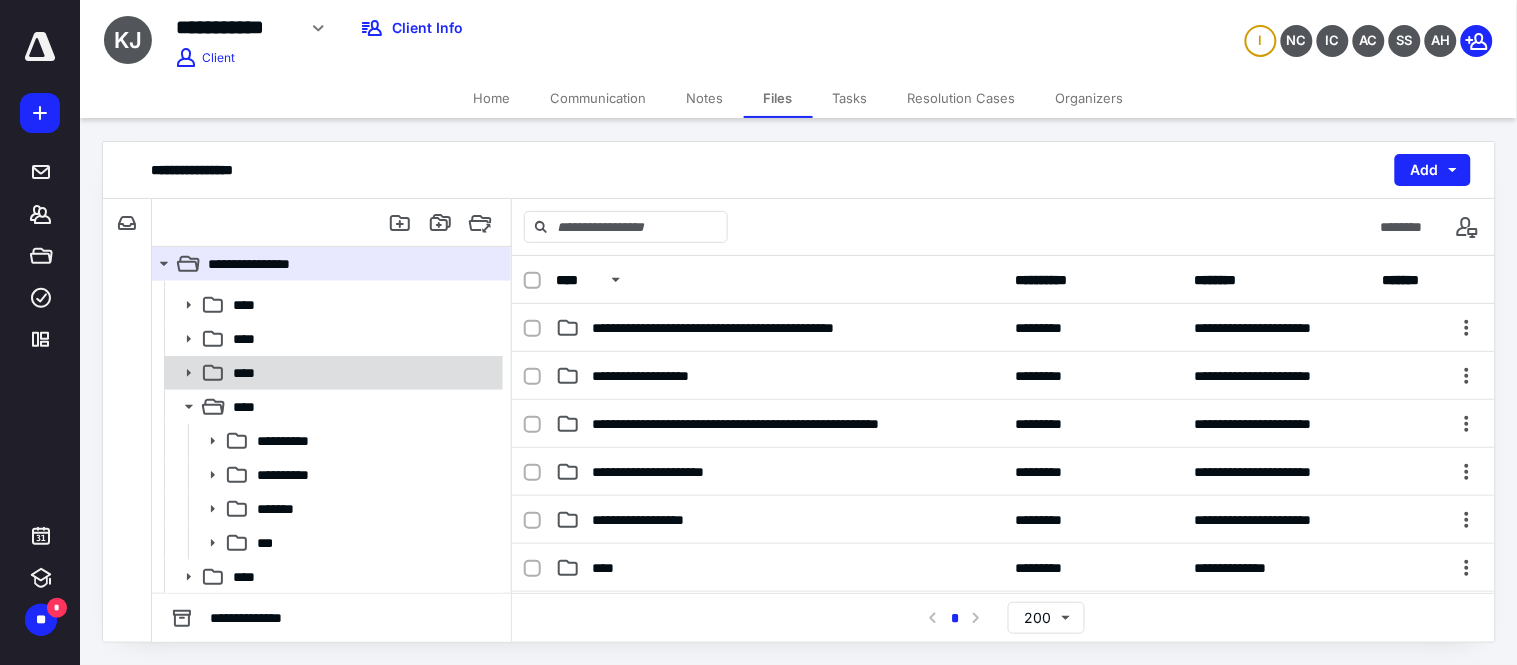 scroll, scrollTop: 232, scrollLeft: 0, axis: vertical 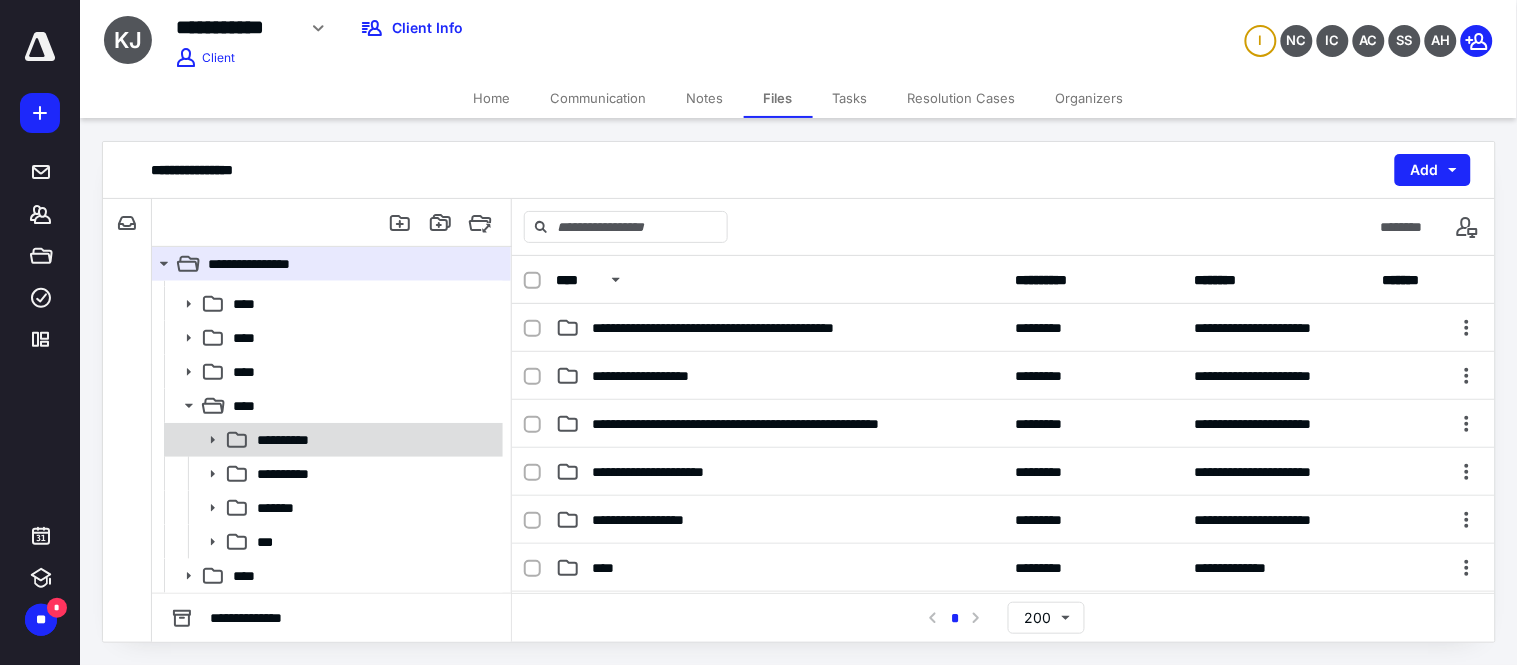 click 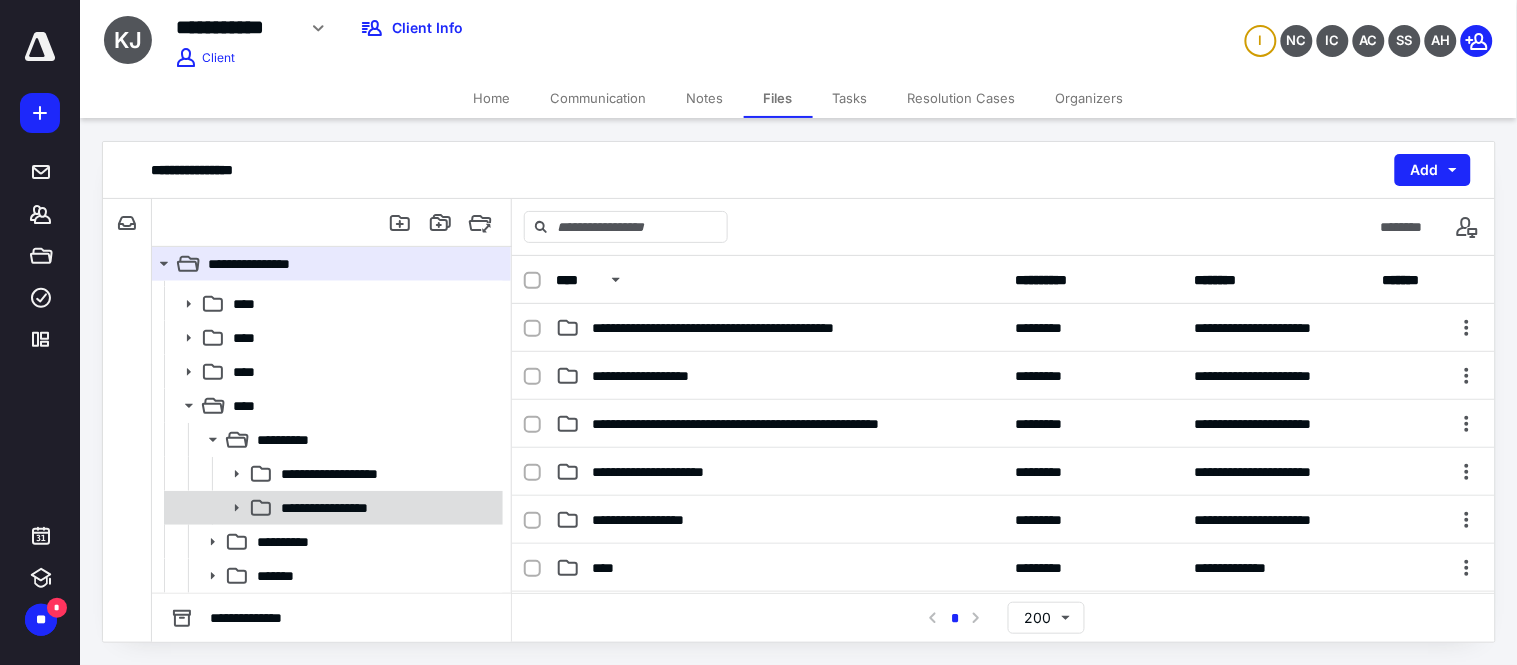 click 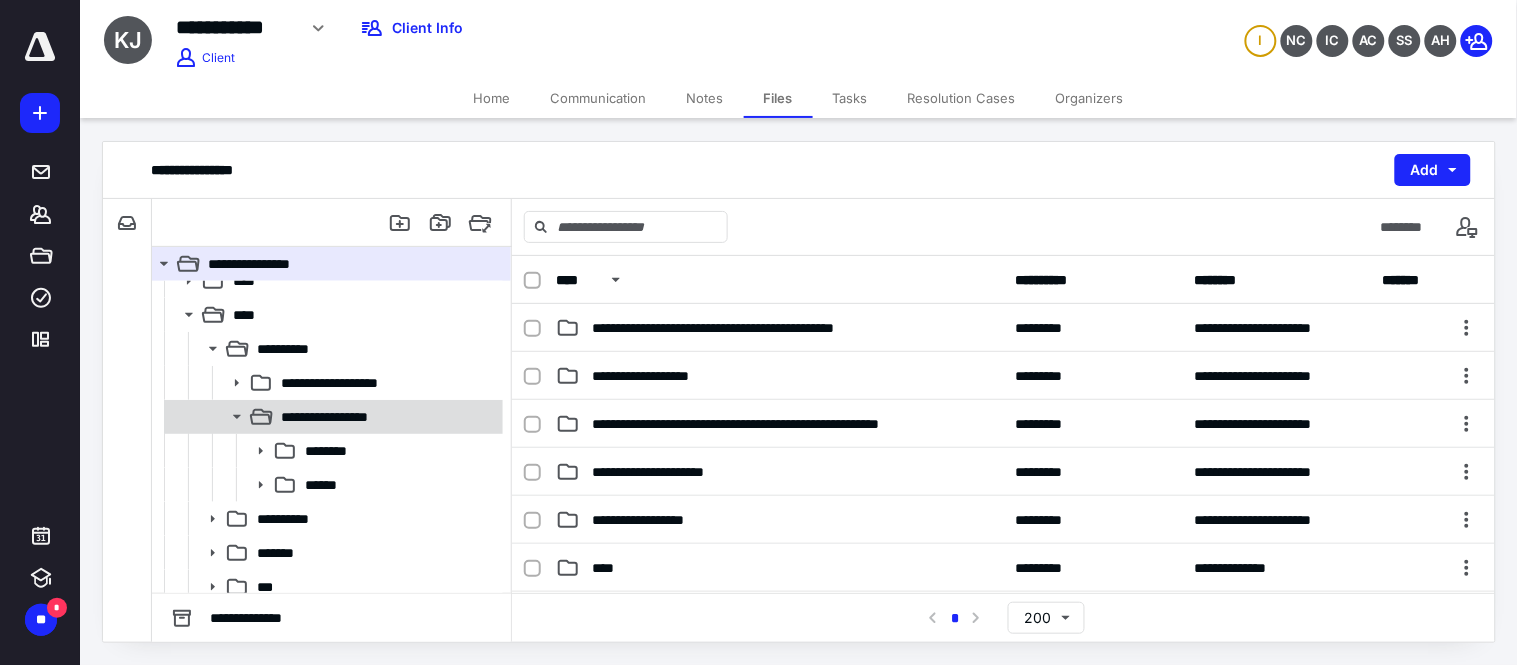 scroll, scrollTop: 343, scrollLeft: 0, axis: vertical 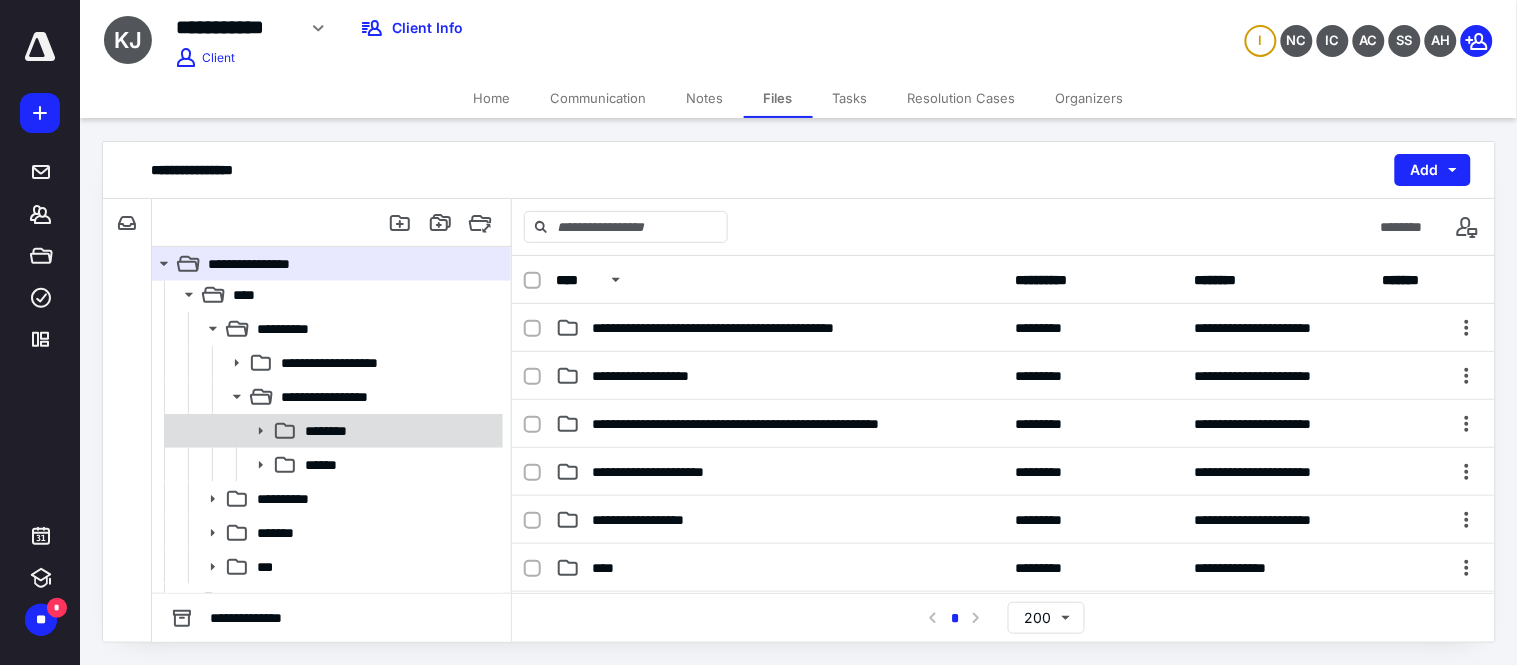 click 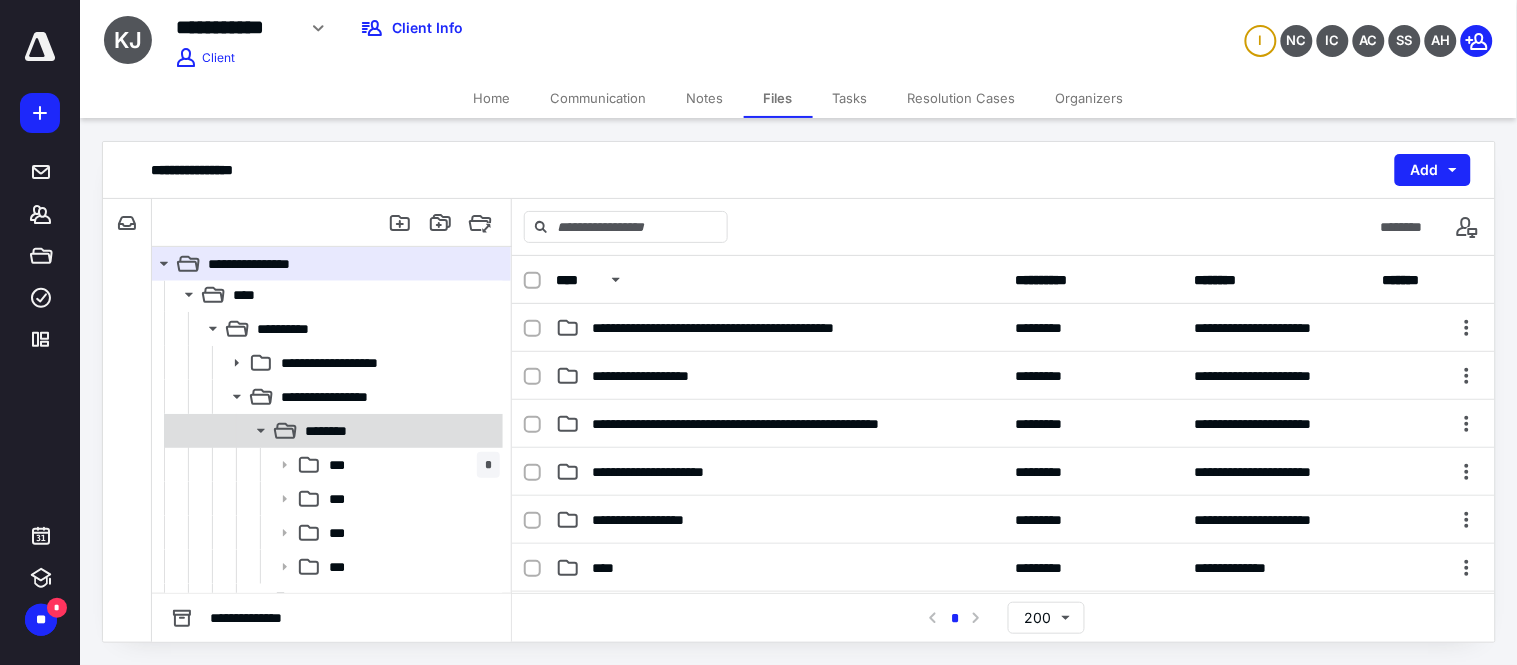 scroll, scrollTop: 454, scrollLeft: 0, axis: vertical 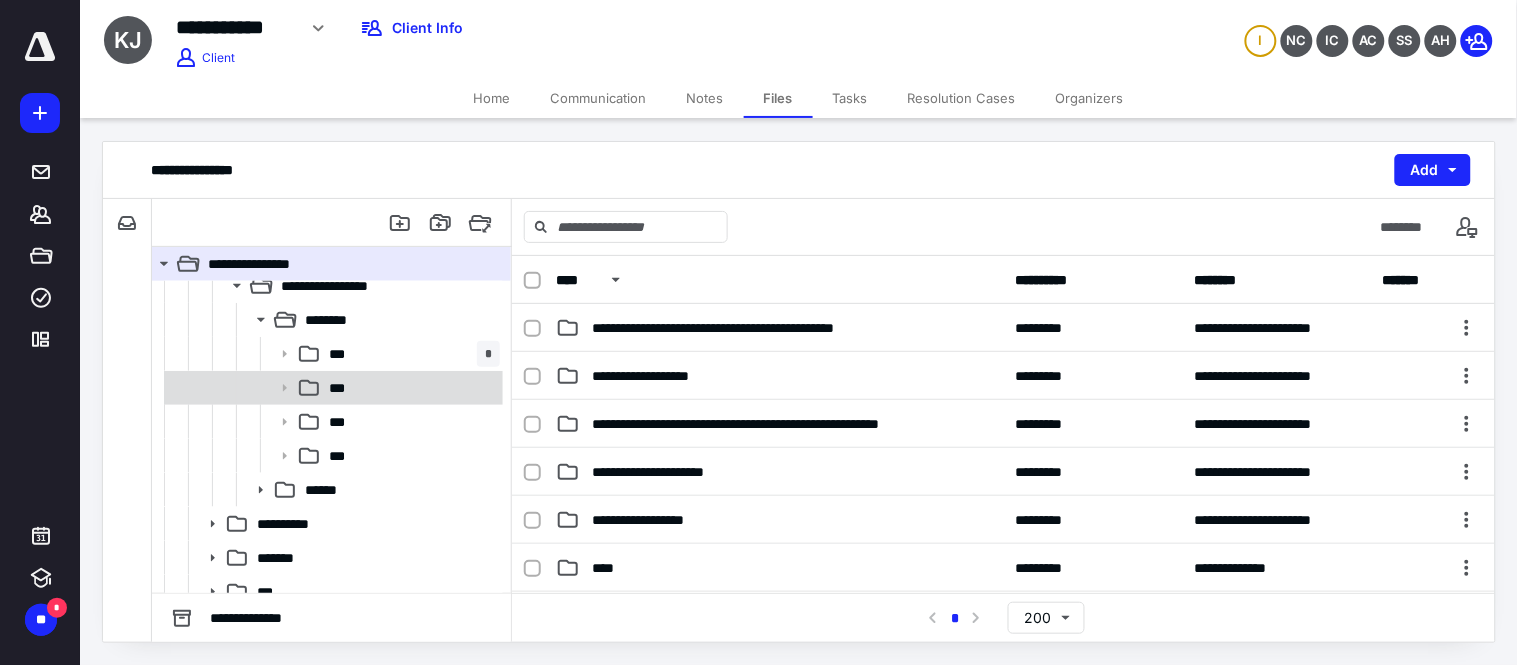 click on "***" at bounding box center [410, 388] 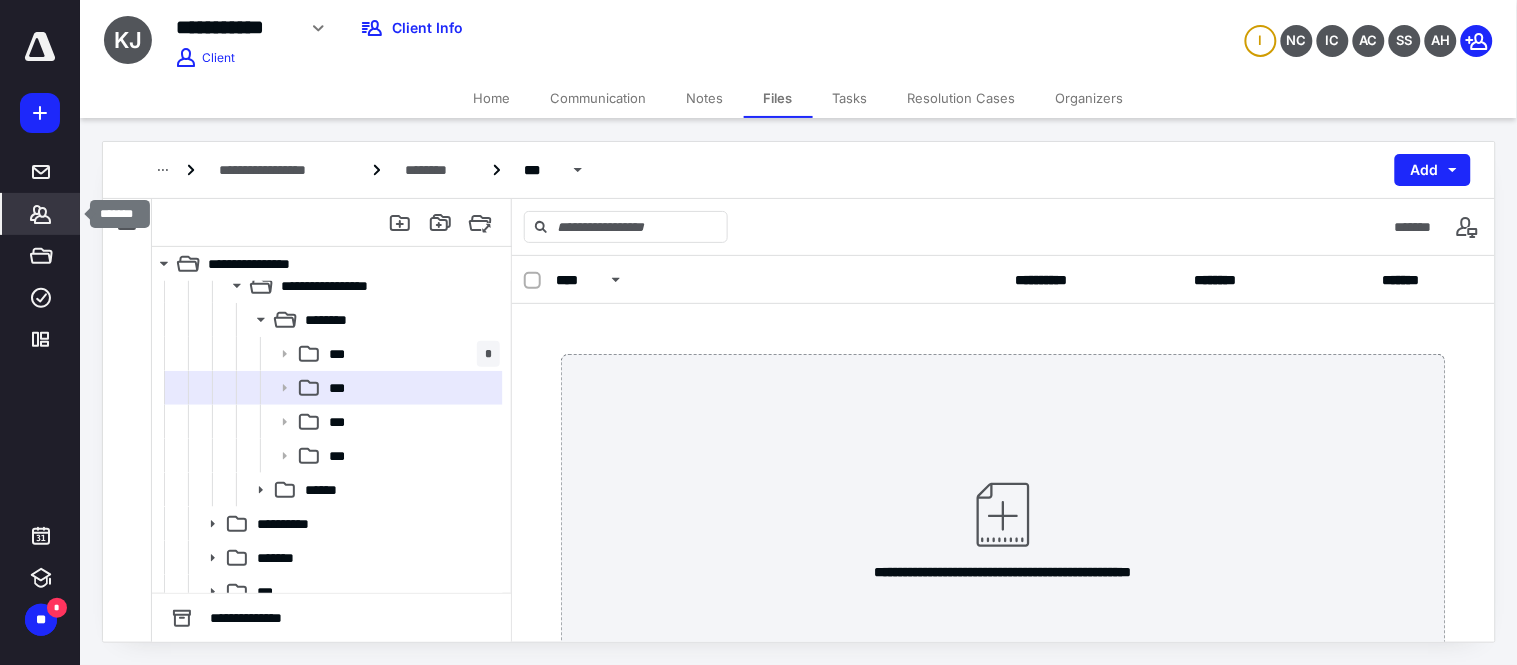 click on "*******" at bounding box center [41, 214] 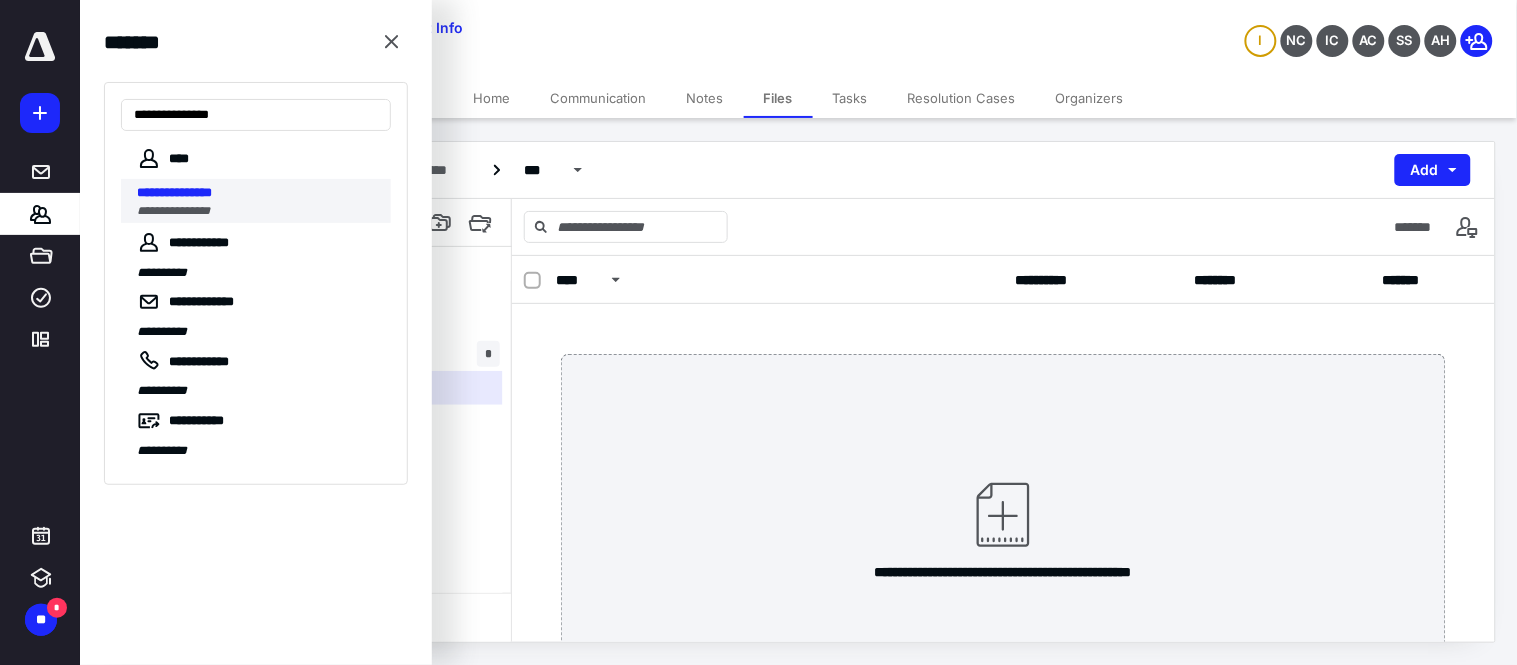 type on "**********" 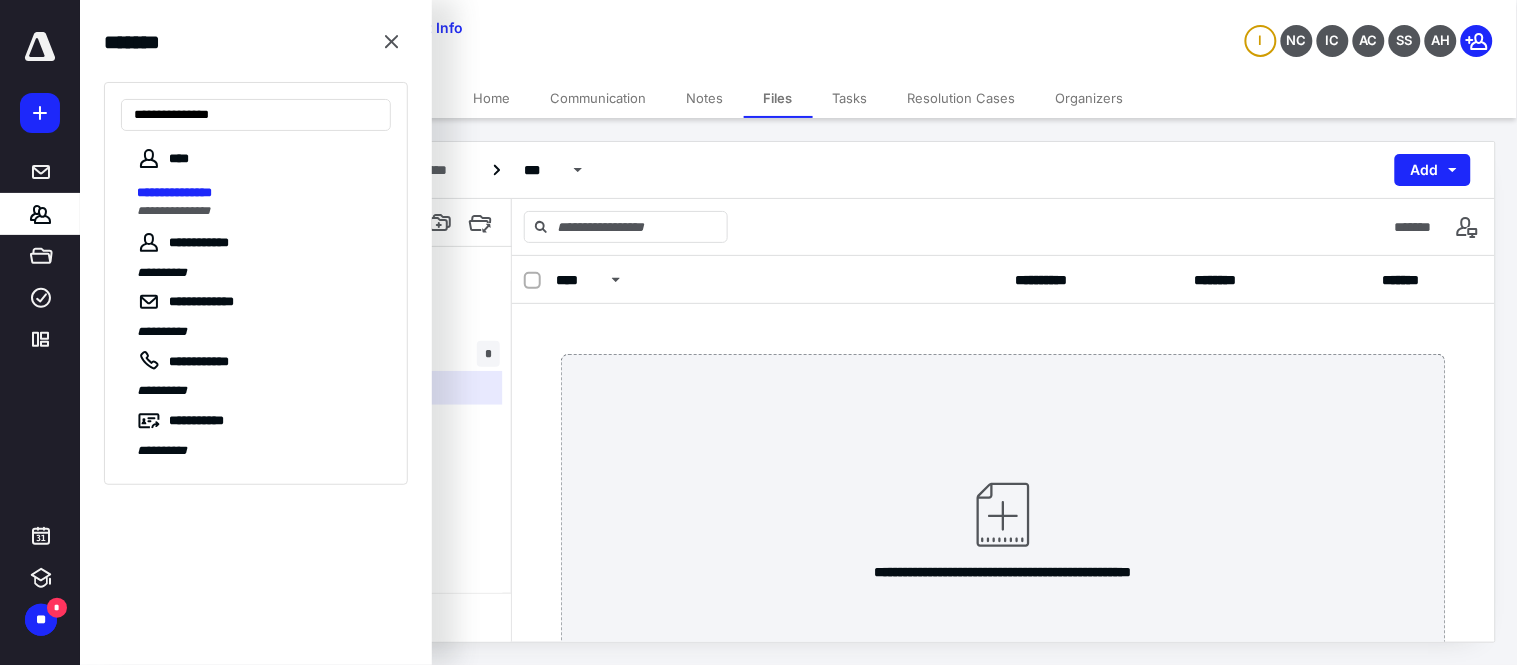 click on "**********" at bounding box center [258, 193] 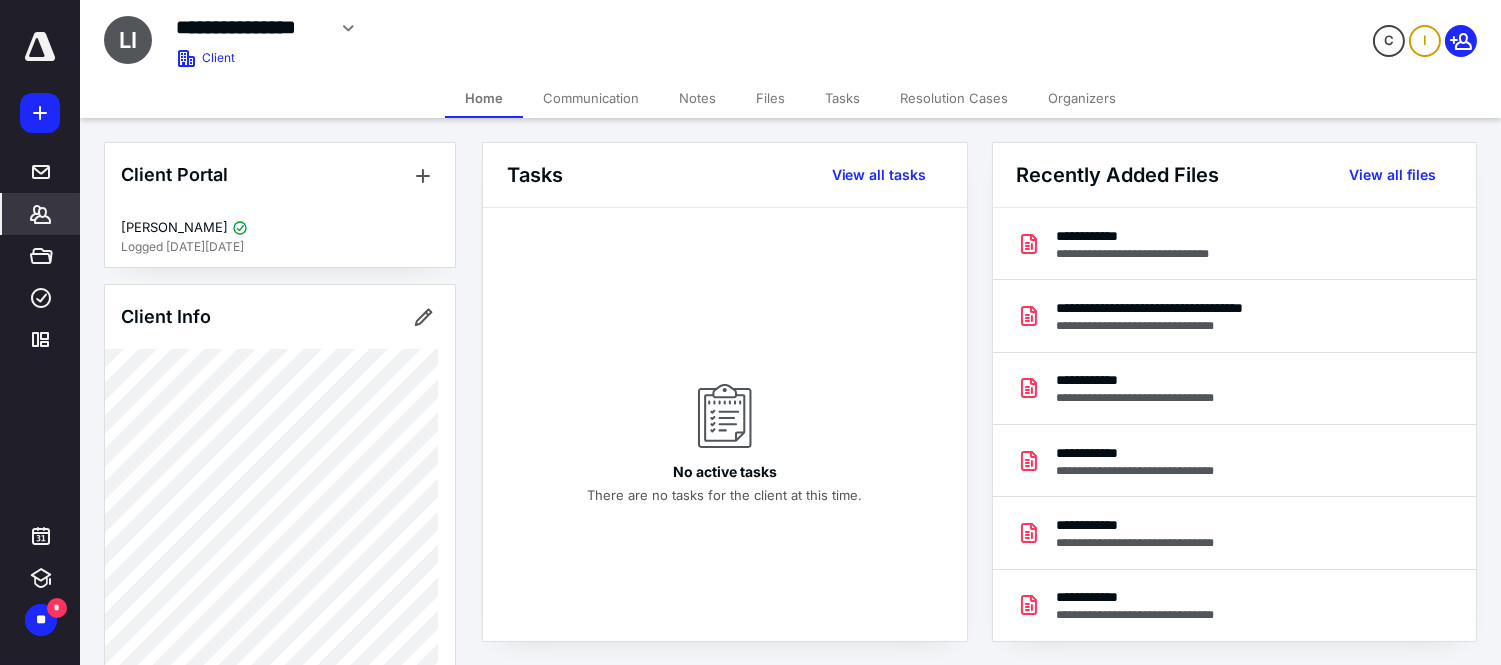 click on "Files" at bounding box center (770, 98) 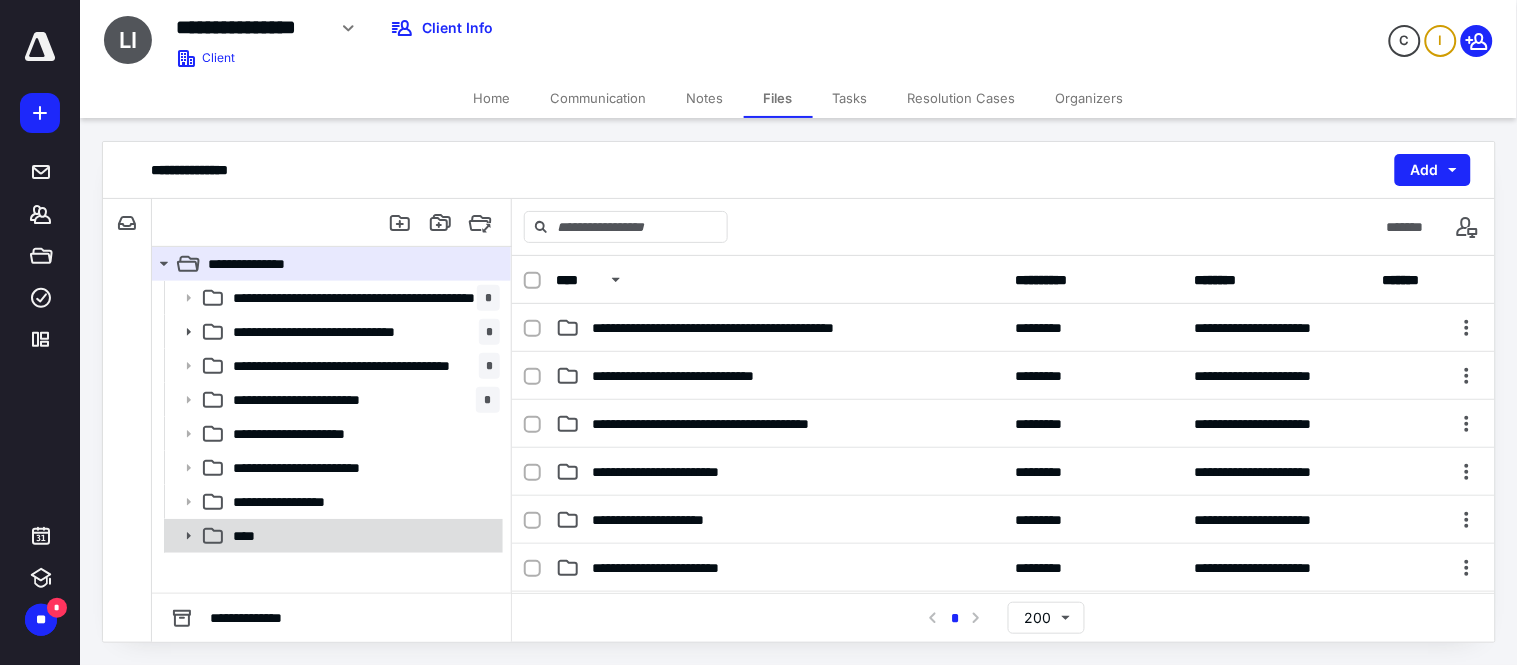 click 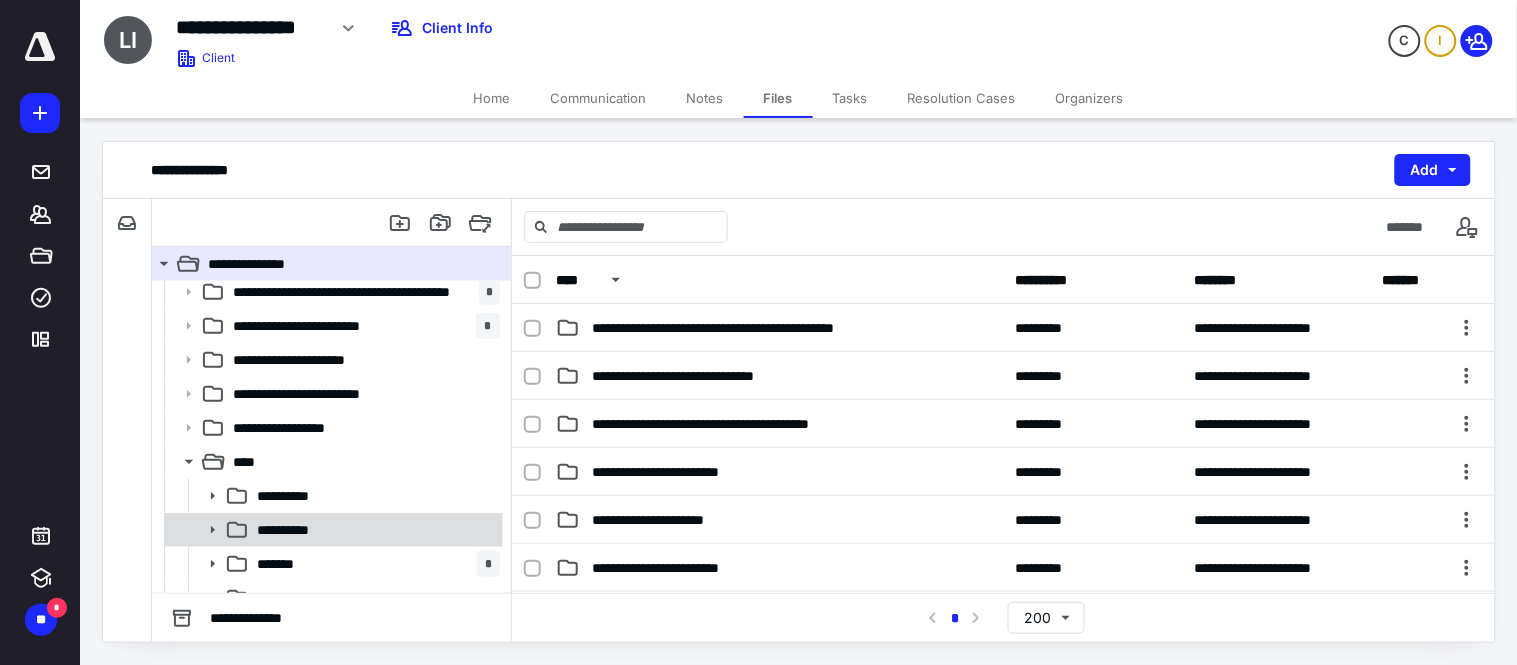 scroll, scrollTop: 95, scrollLeft: 0, axis: vertical 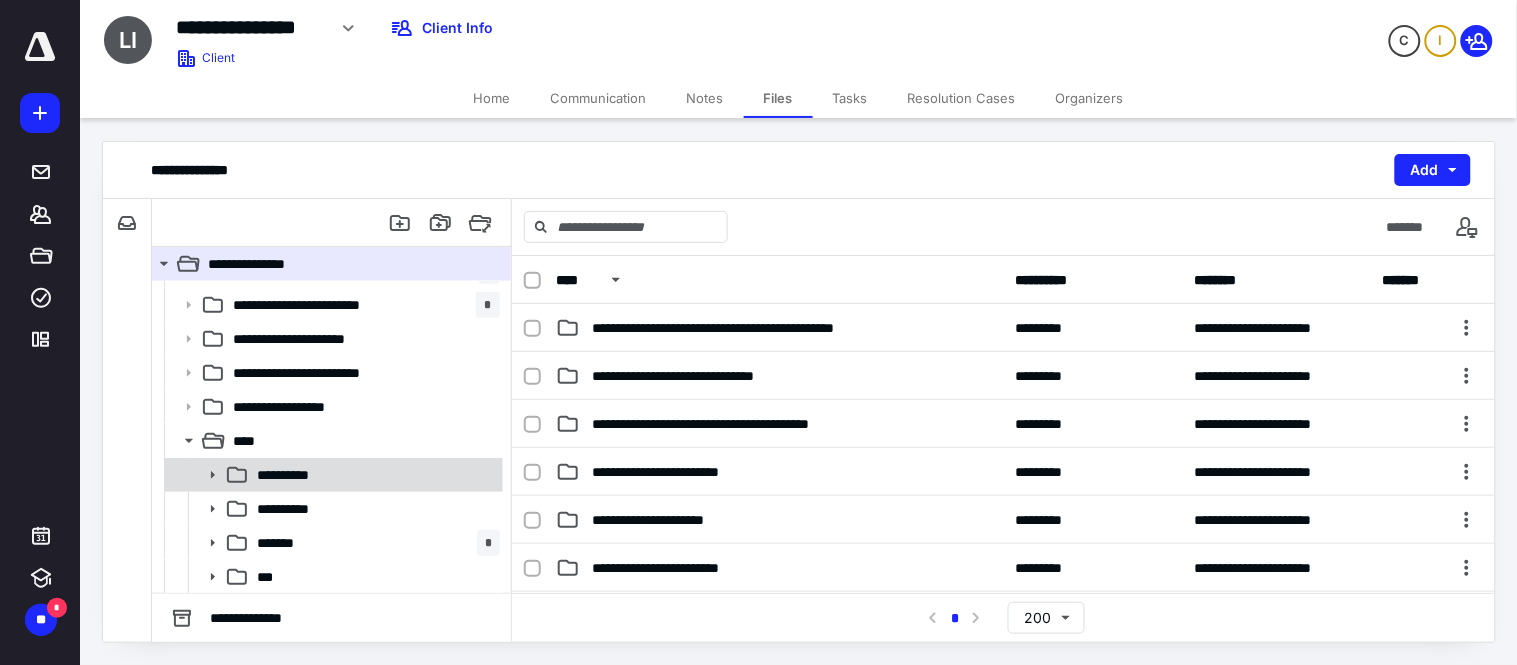 click 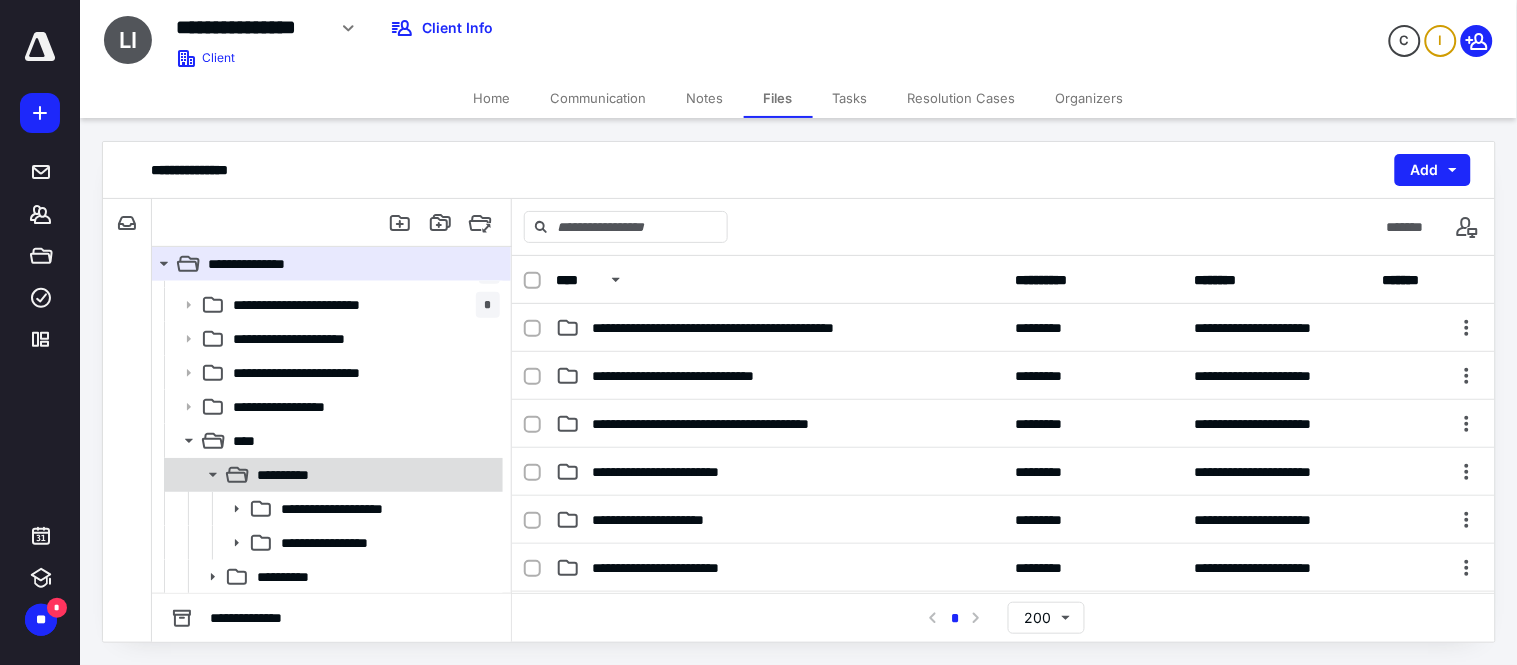scroll, scrollTop: 163, scrollLeft: 0, axis: vertical 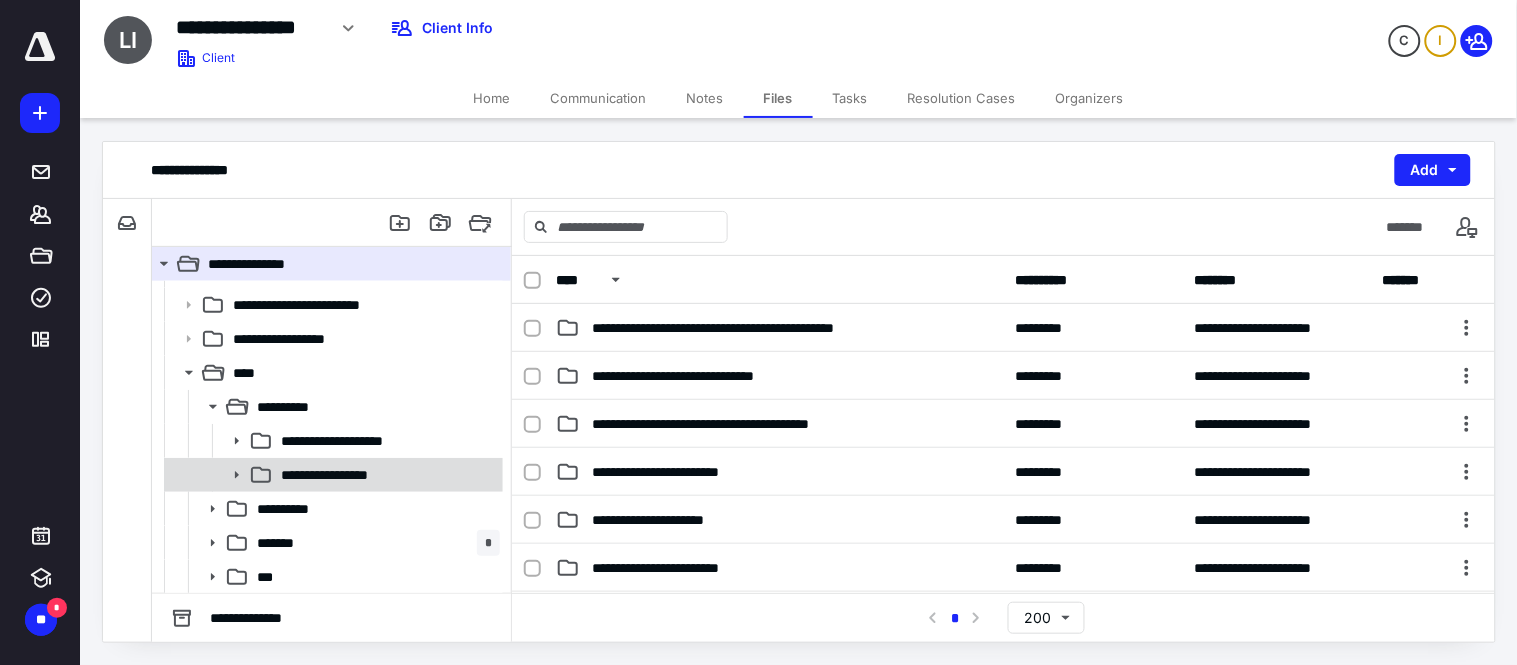 click 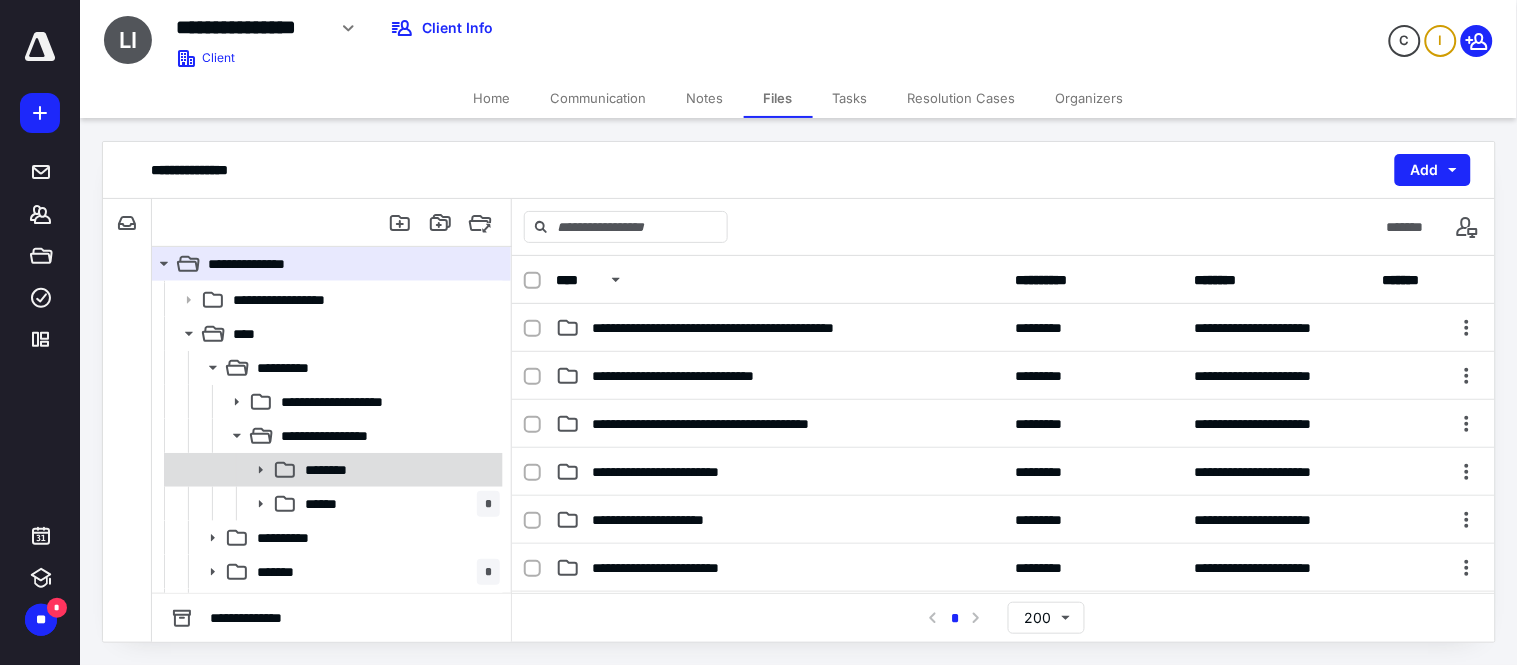 scroll, scrollTop: 232, scrollLeft: 0, axis: vertical 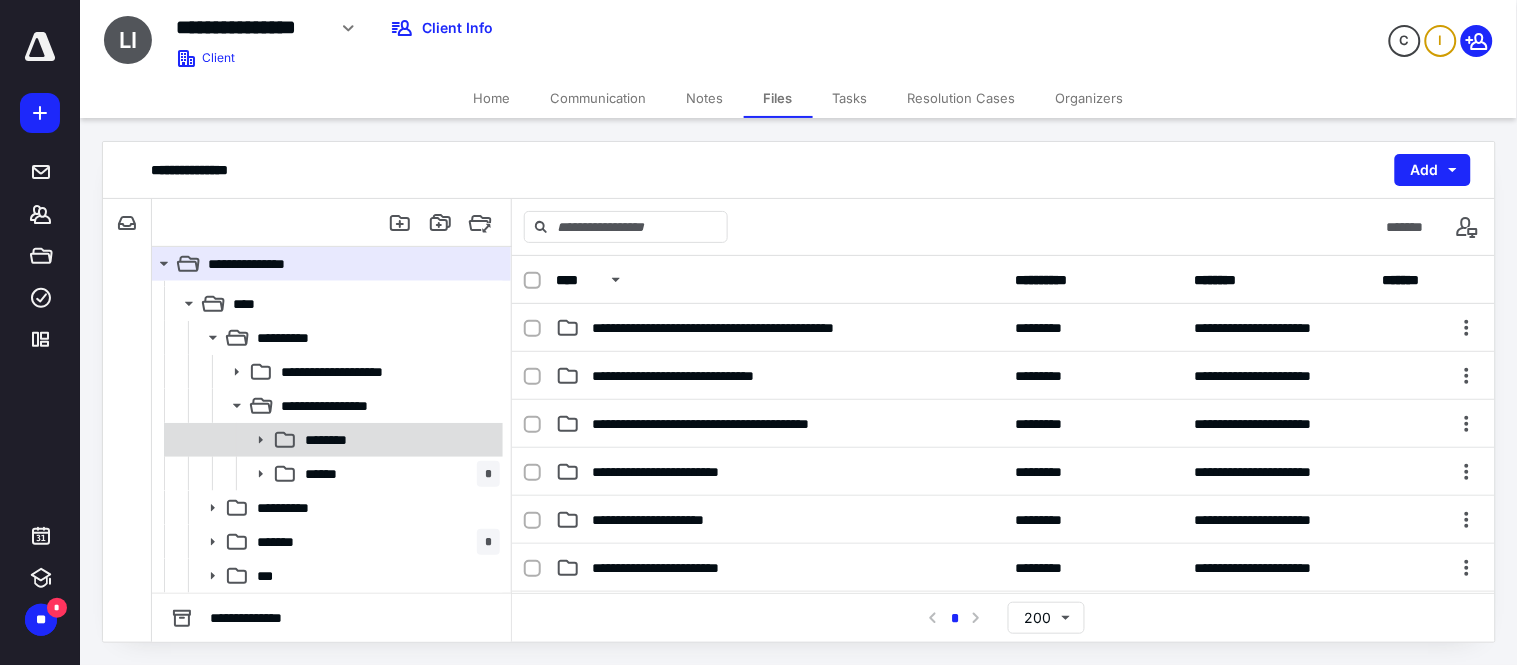click 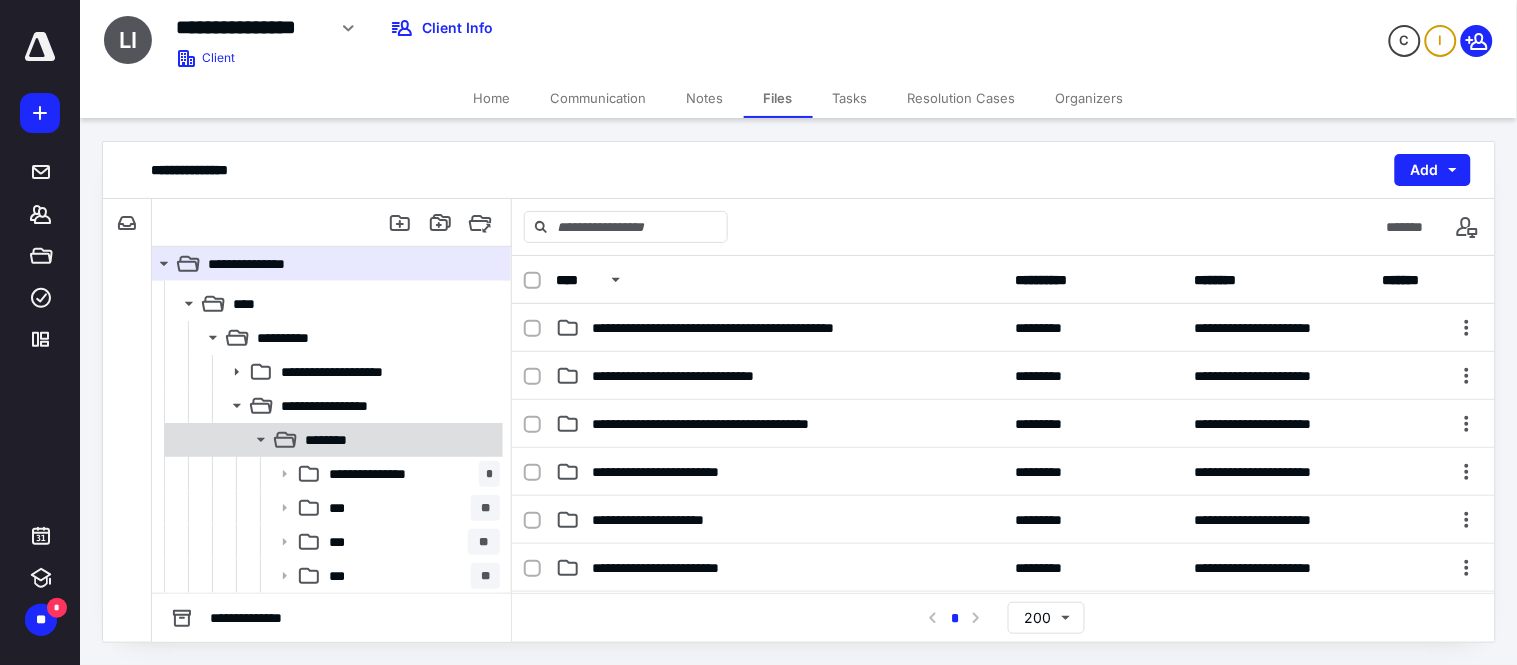 scroll, scrollTop: 343, scrollLeft: 0, axis: vertical 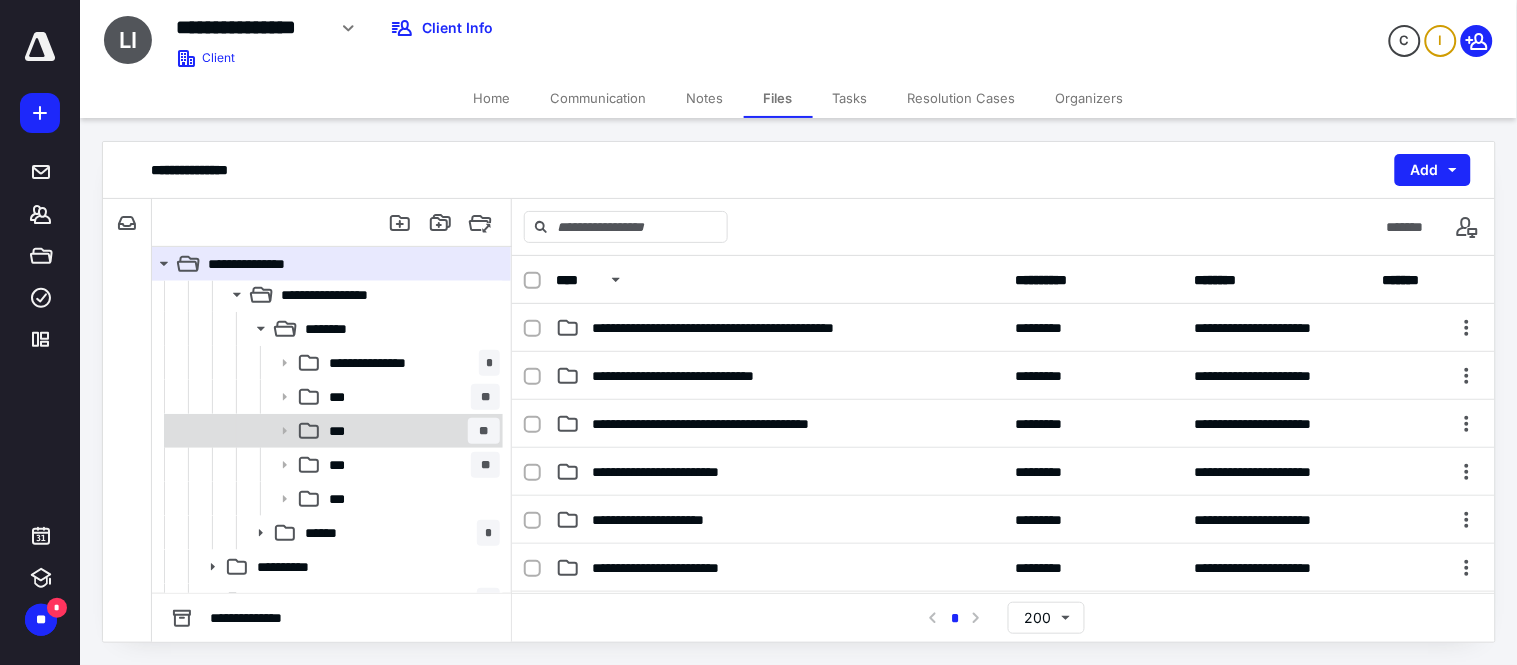click on "*** **" at bounding box center (410, 431) 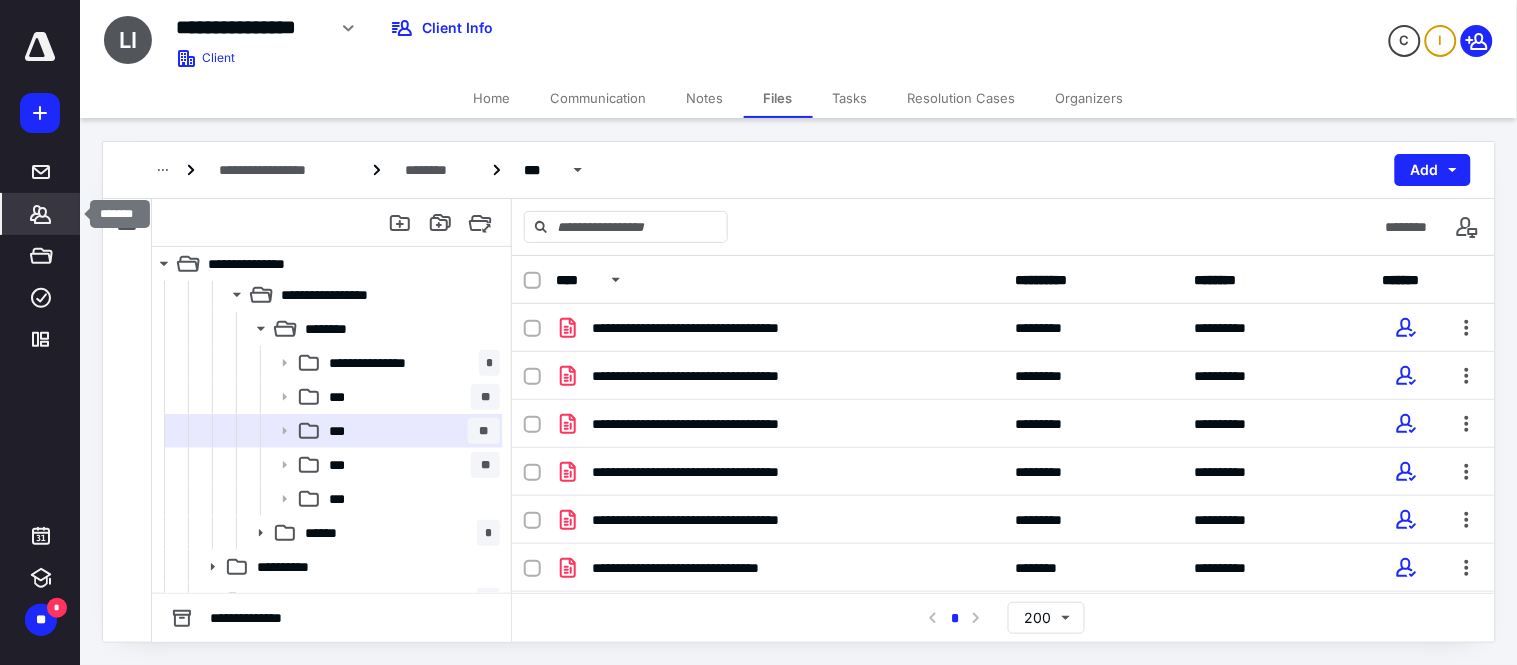 click on "*******" at bounding box center [41, 214] 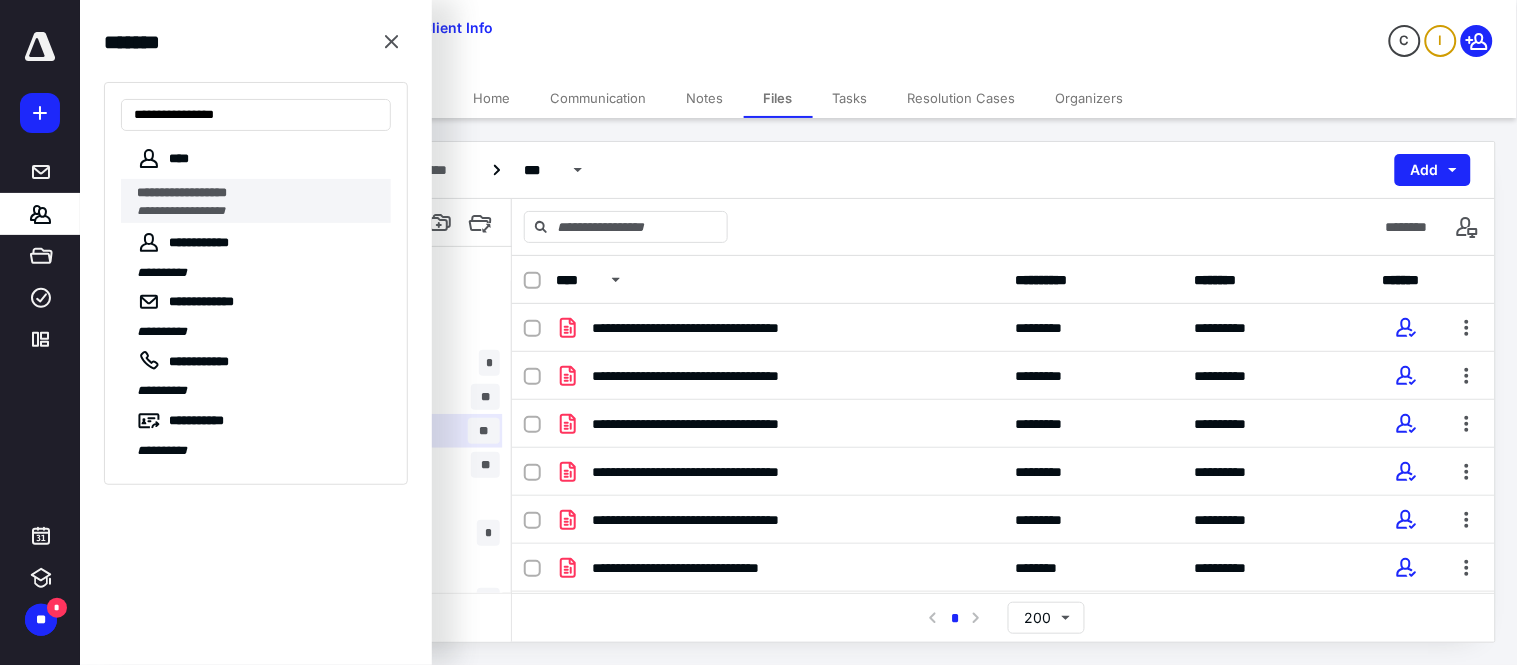 type on "**********" 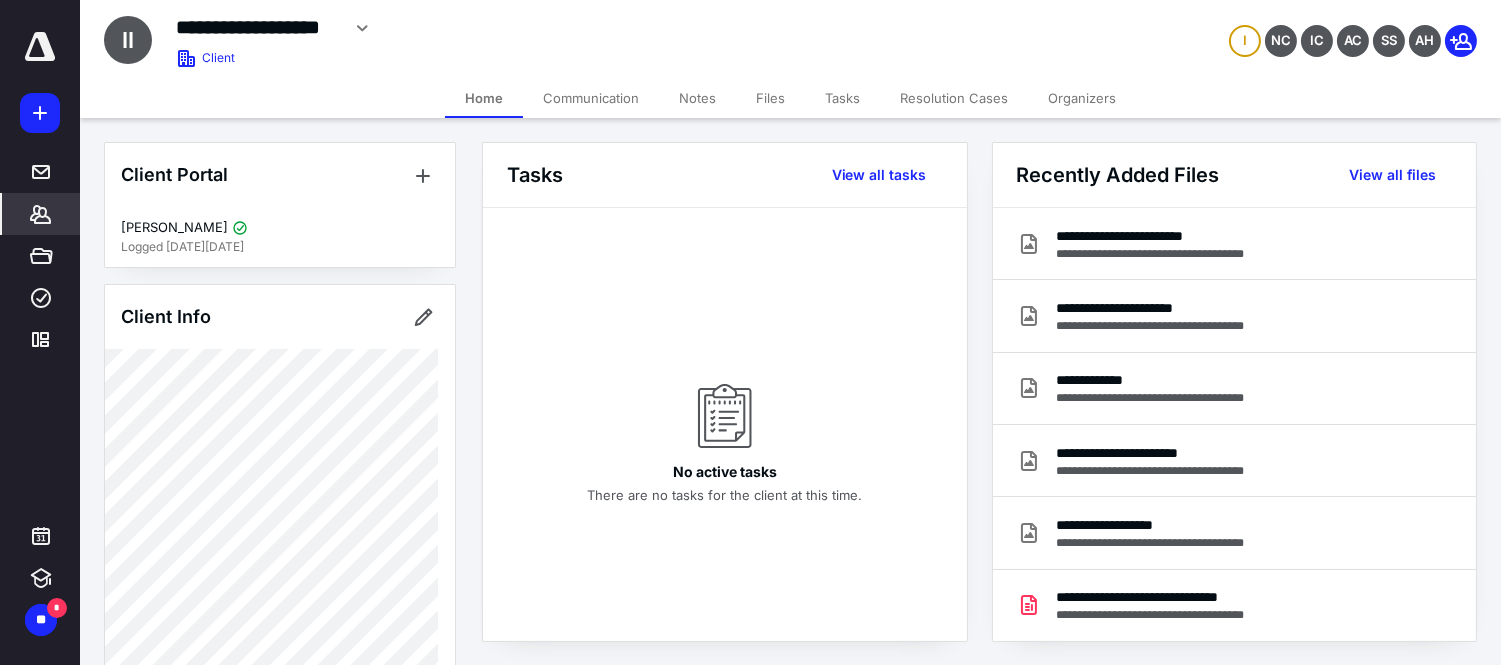 click on "Files" at bounding box center [770, 98] 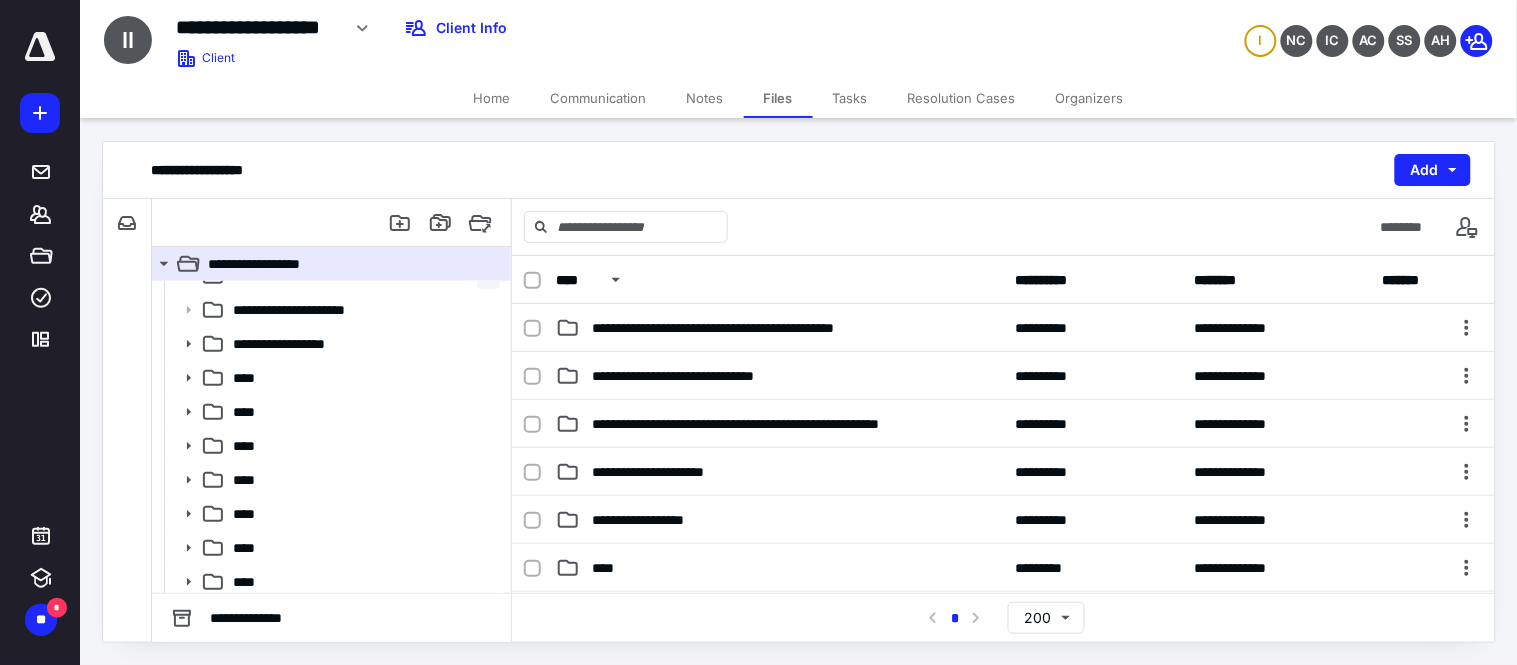 scroll, scrollTop: 197, scrollLeft: 0, axis: vertical 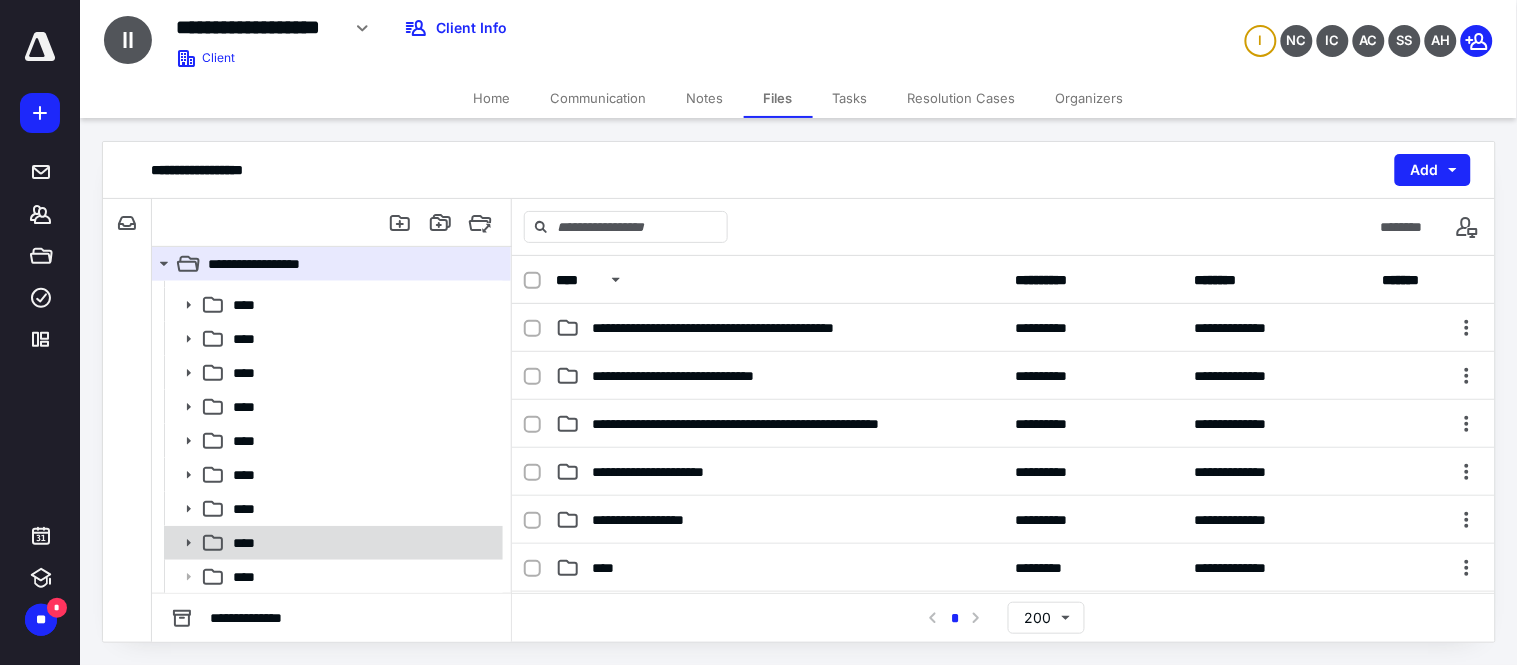 click 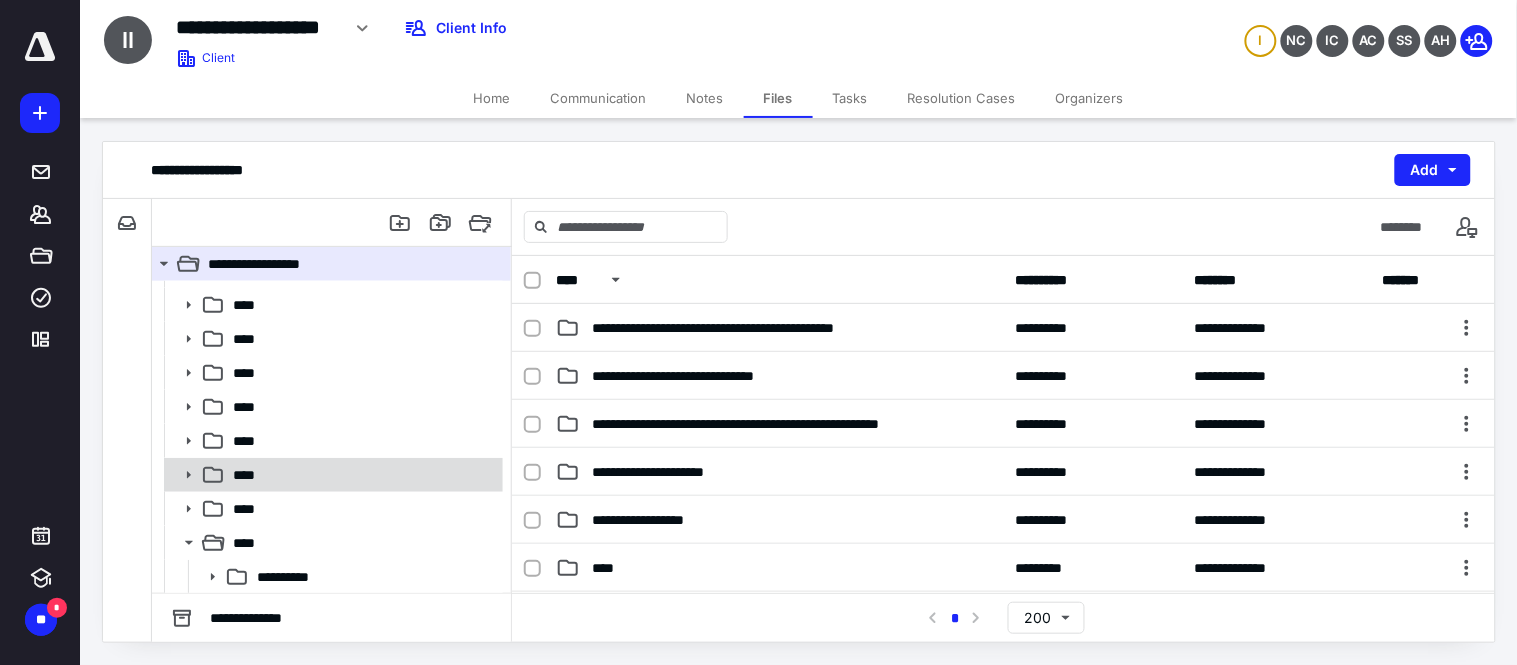 scroll, scrollTop: 333, scrollLeft: 0, axis: vertical 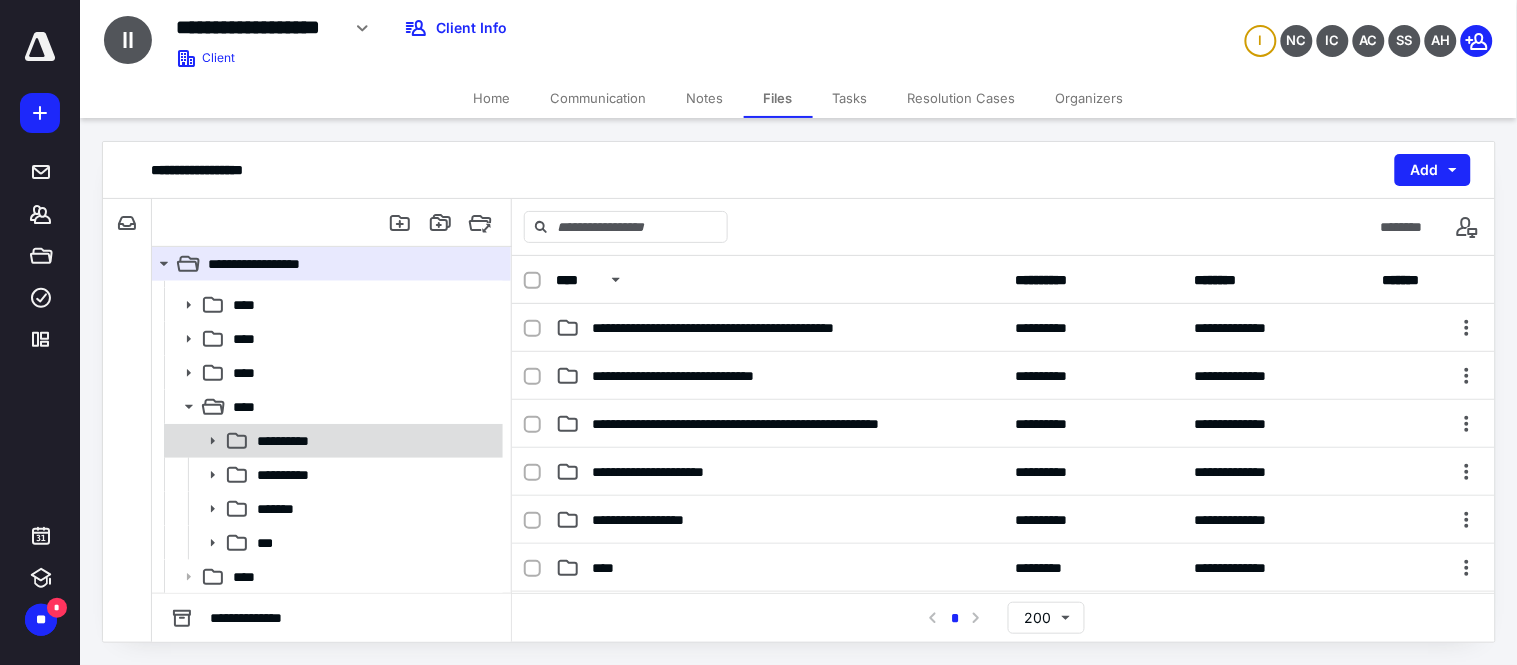 click 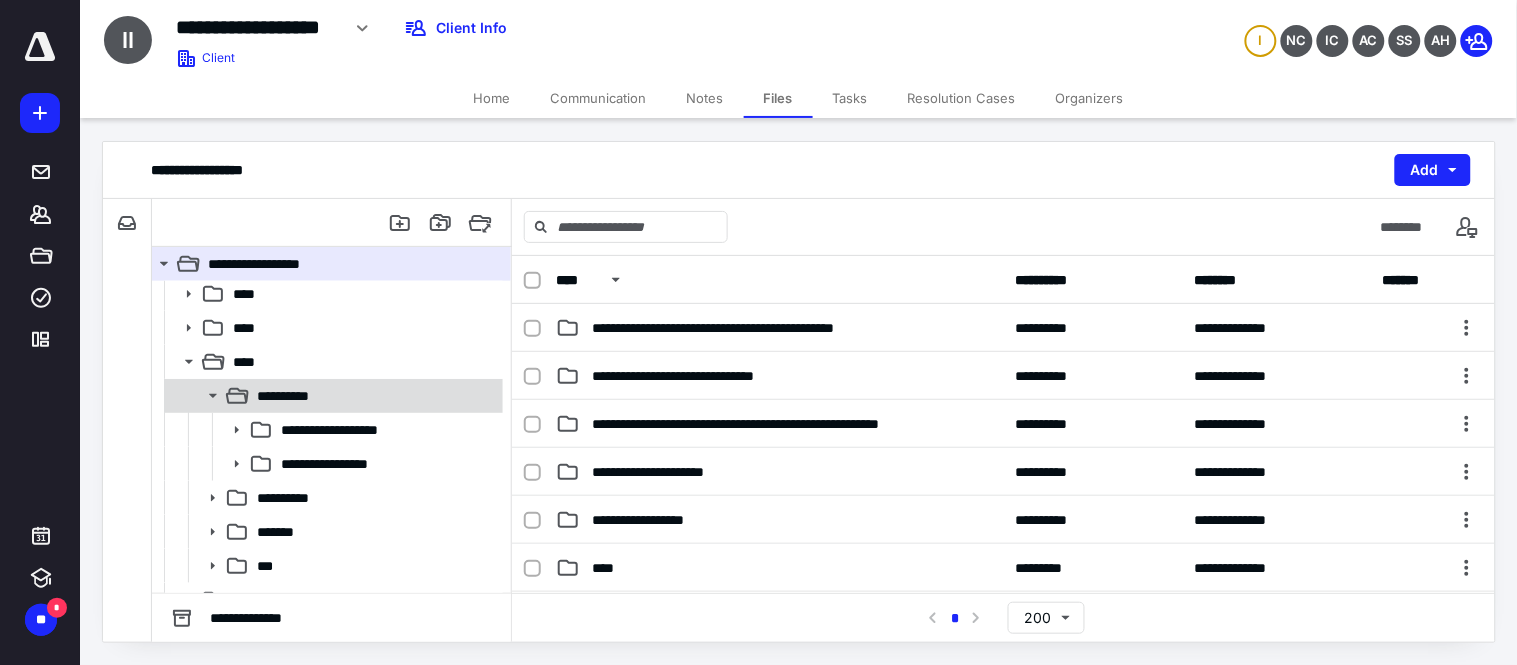scroll, scrollTop: 401, scrollLeft: 0, axis: vertical 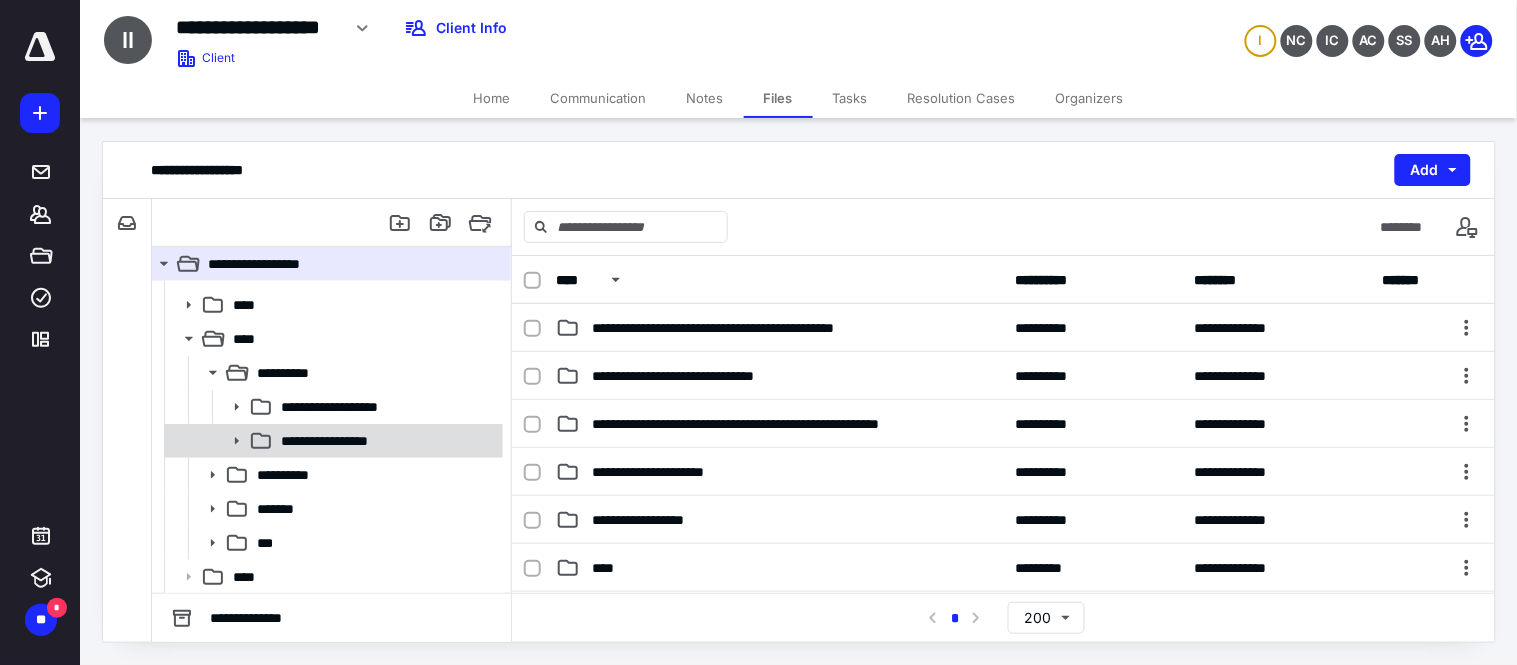 click 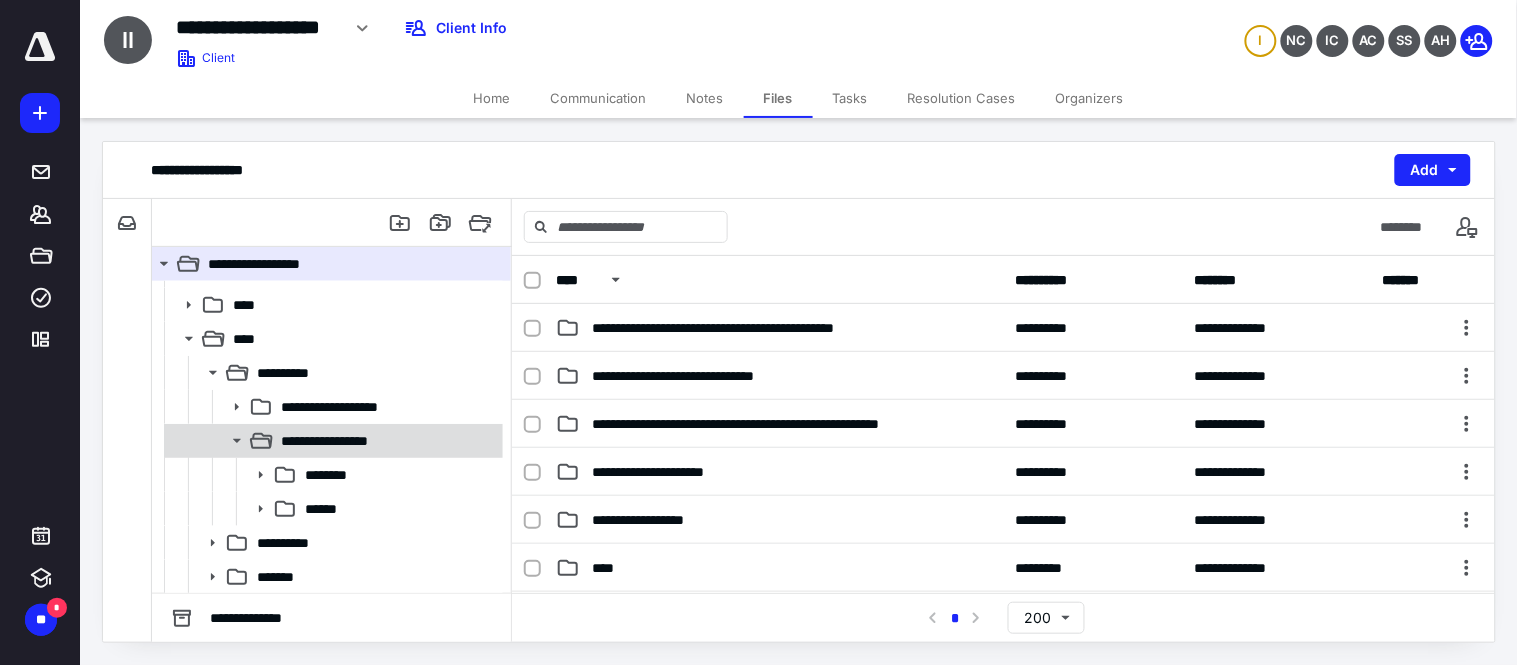 scroll, scrollTop: 470, scrollLeft: 0, axis: vertical 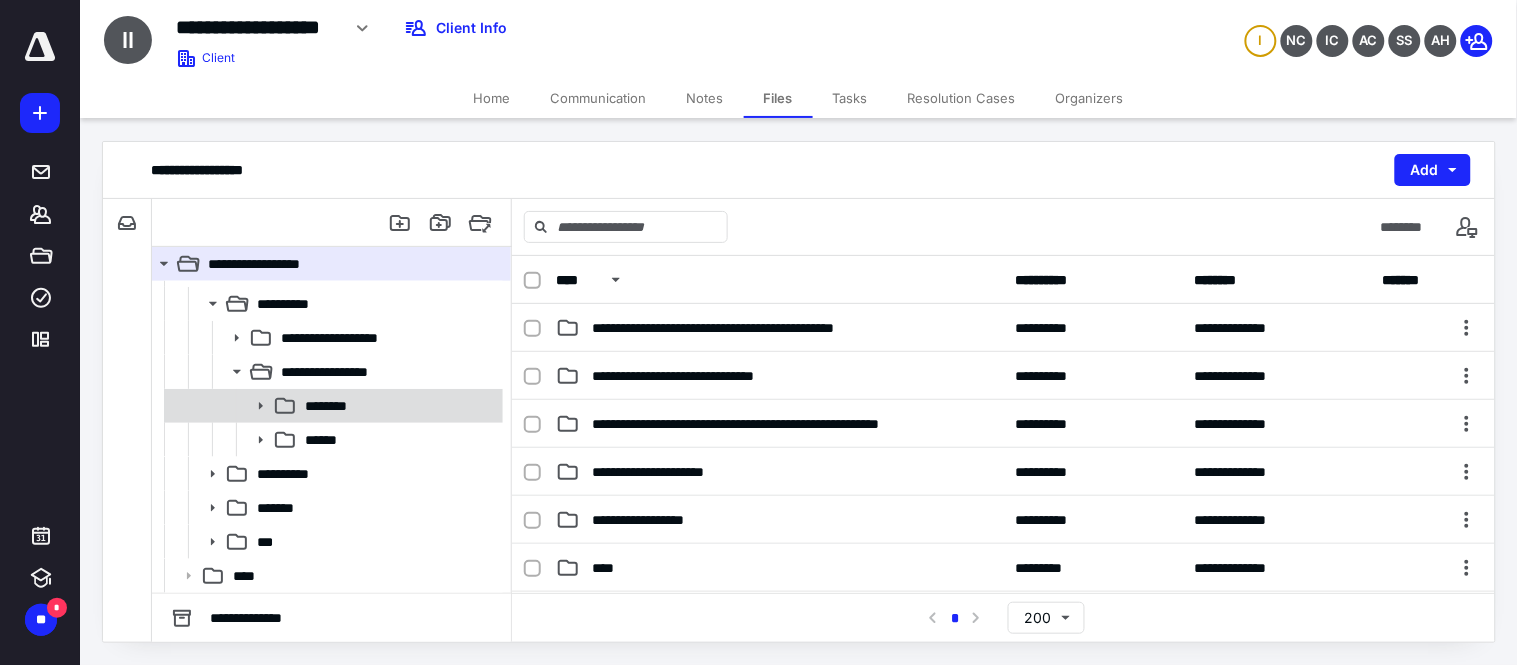click 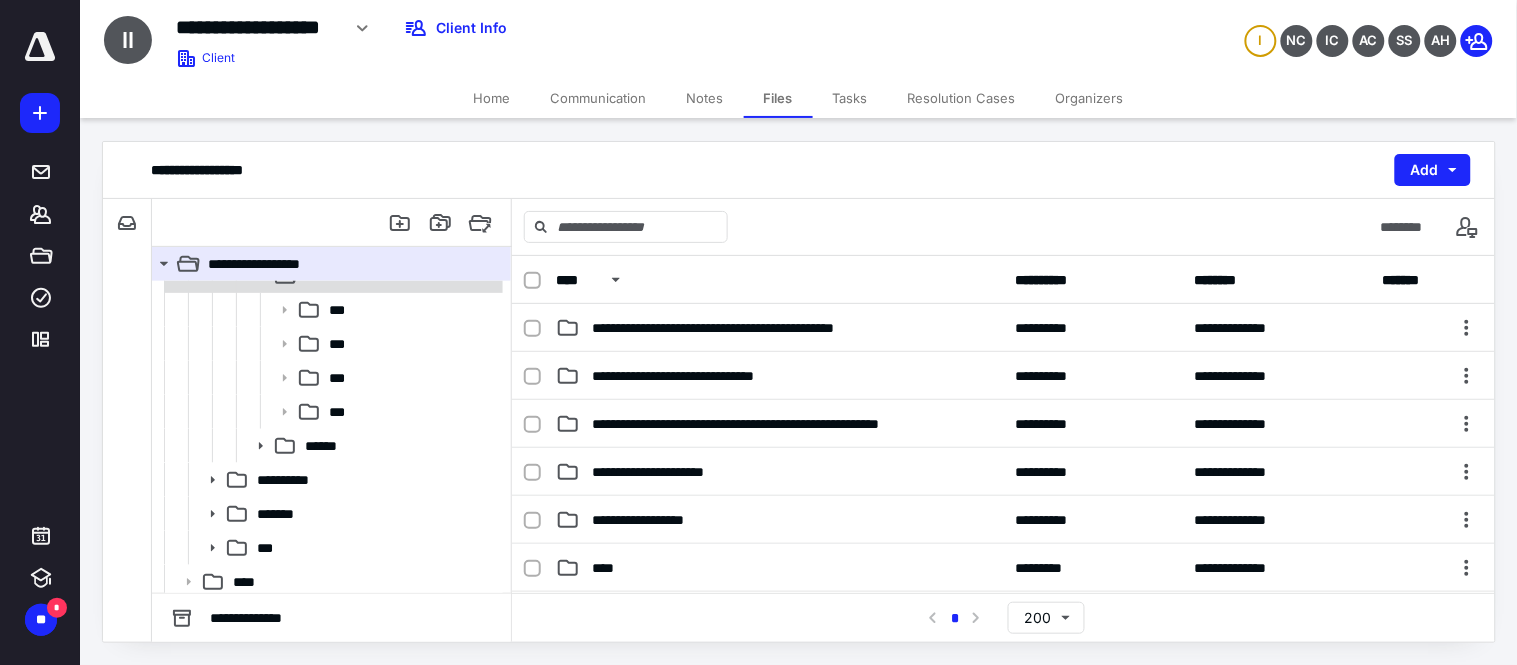 scroll, scrollTop: 605, scrollLeft: 0, axis: vertical 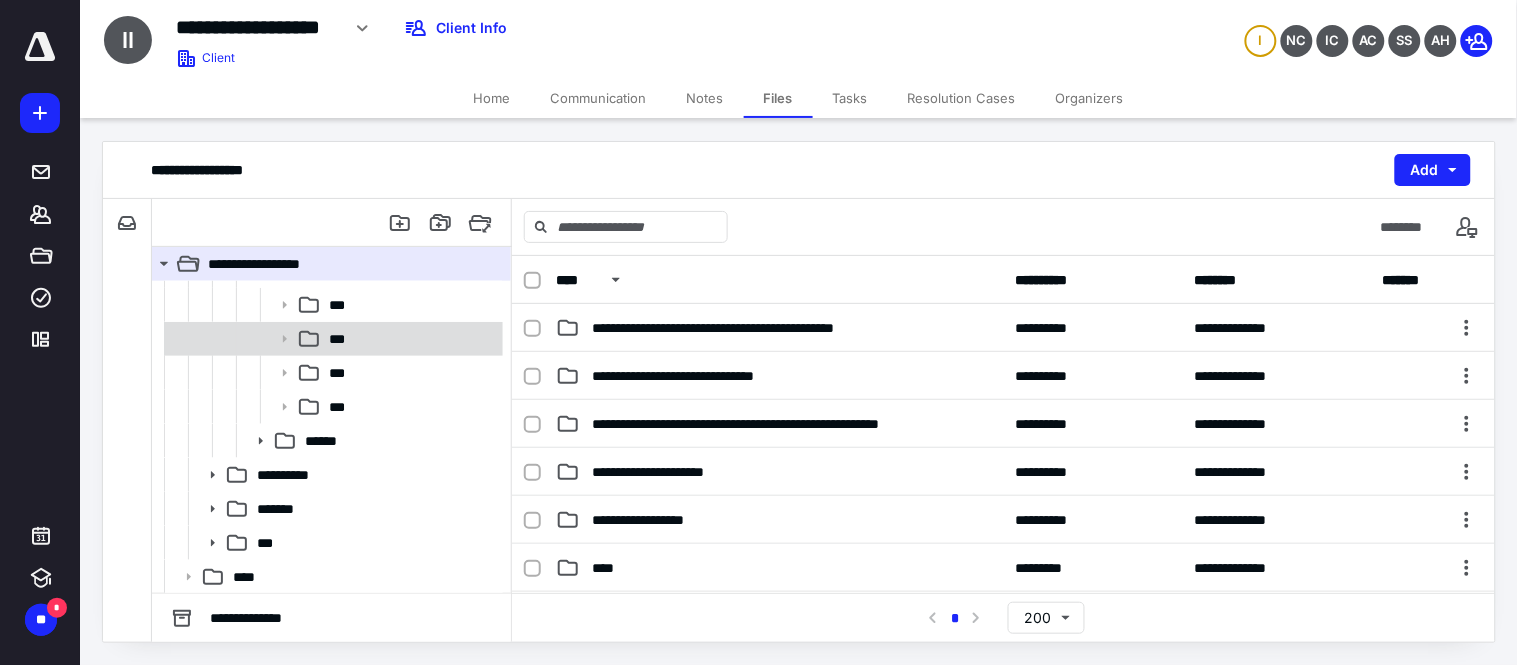 click on "***" at bounding box center (410, 339) 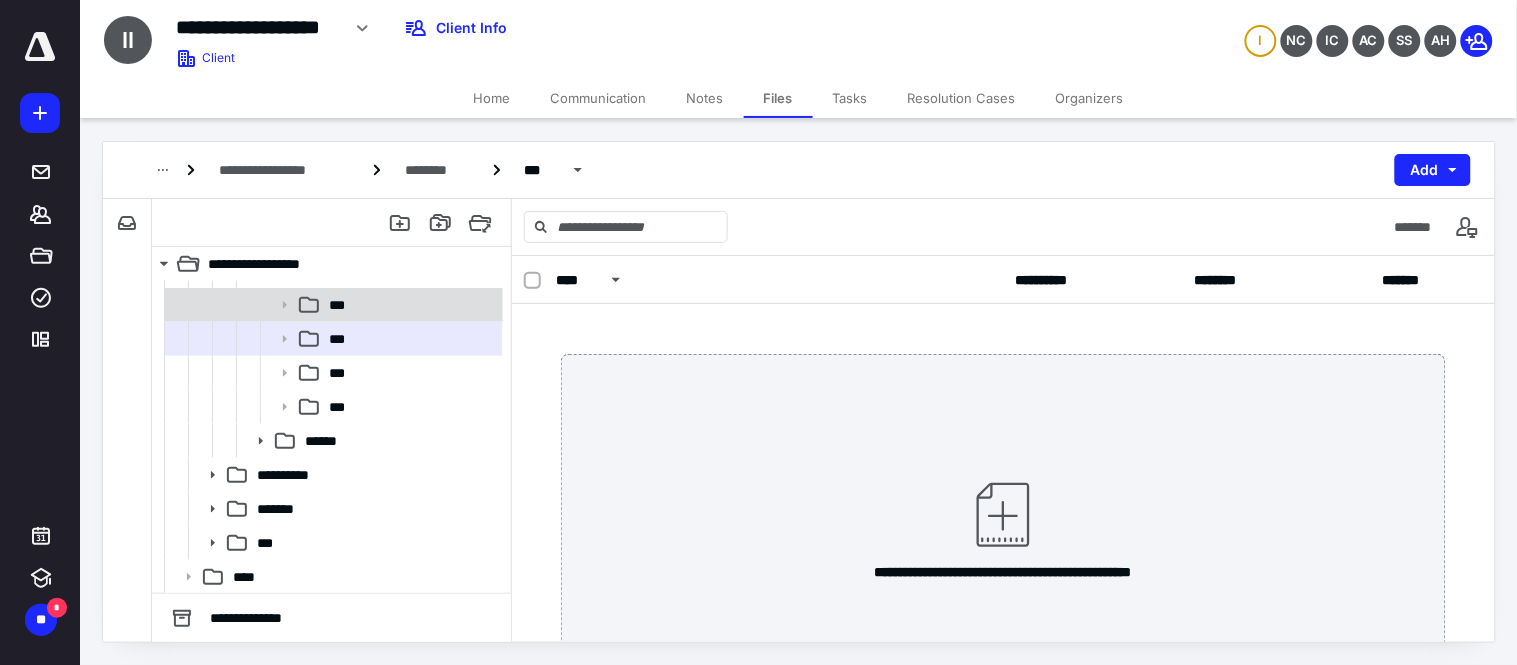 click on "***" at bounding box center [410, 305] 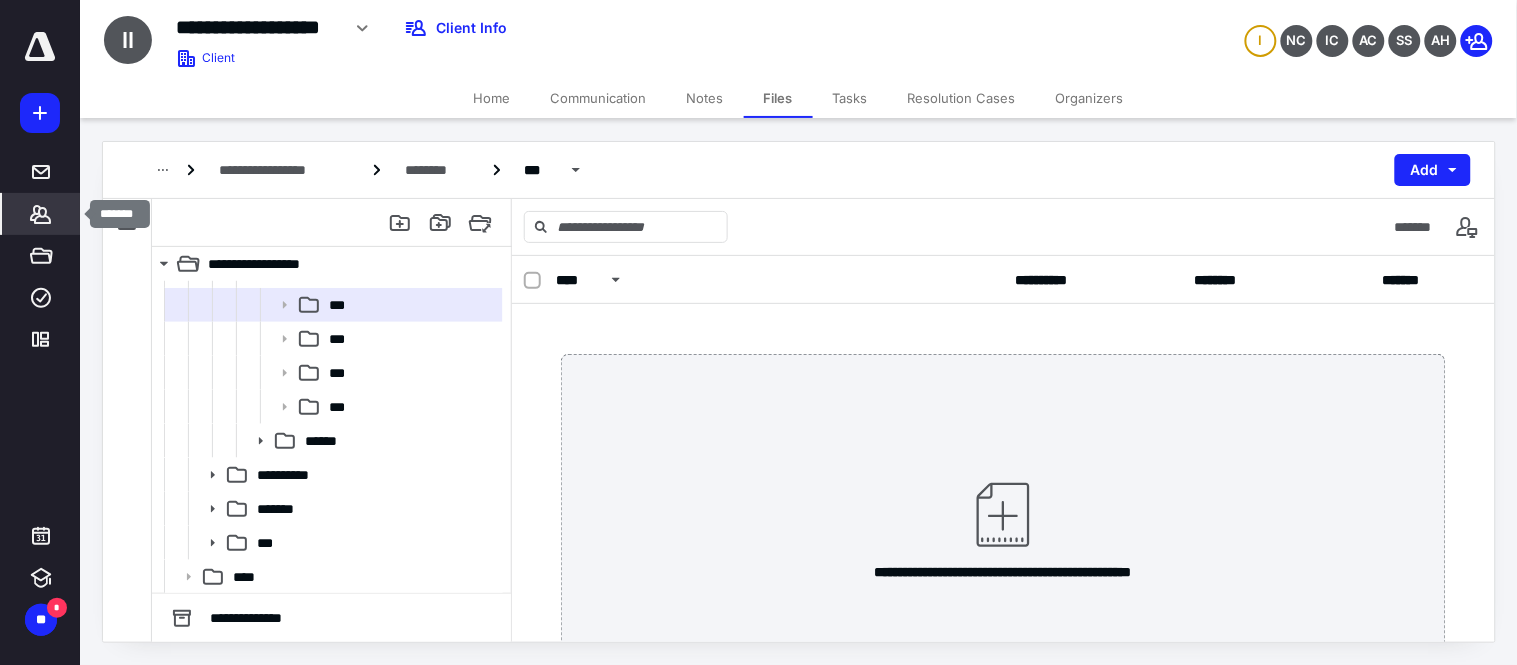 click 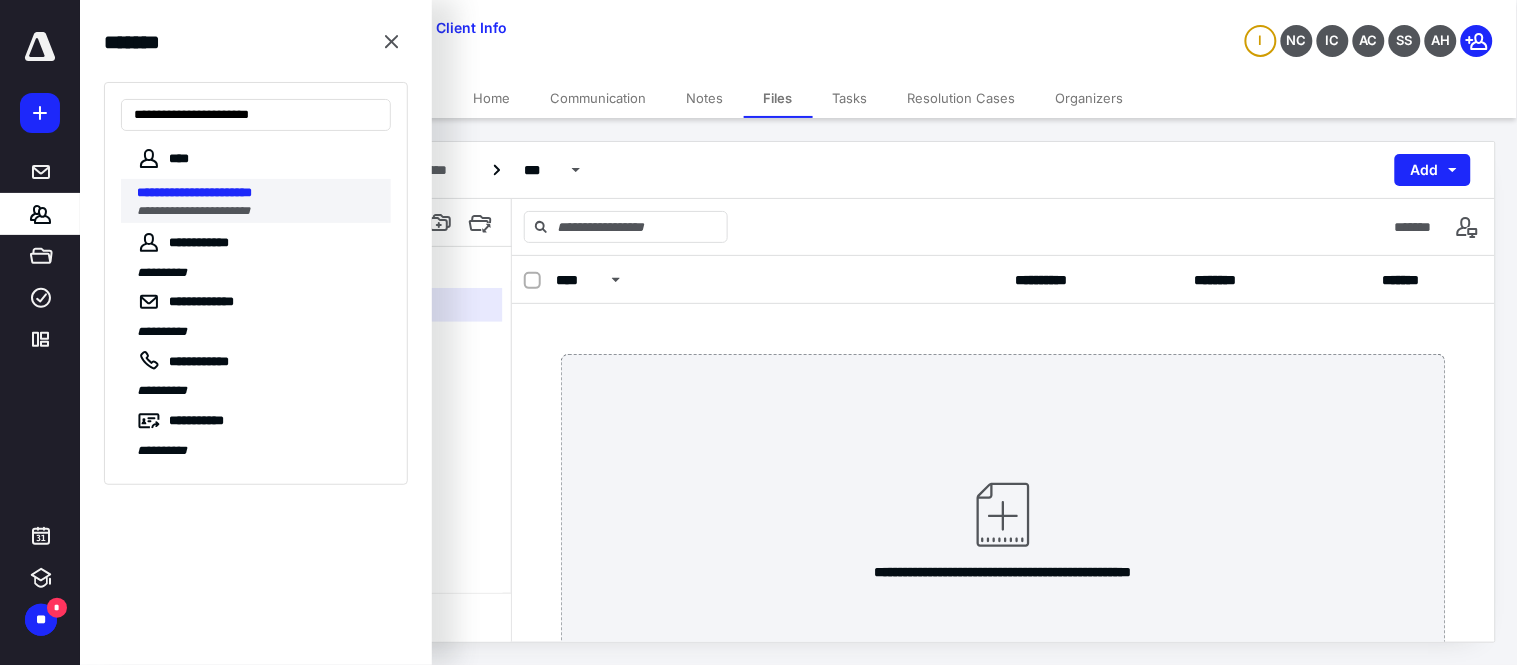 type on "**********" 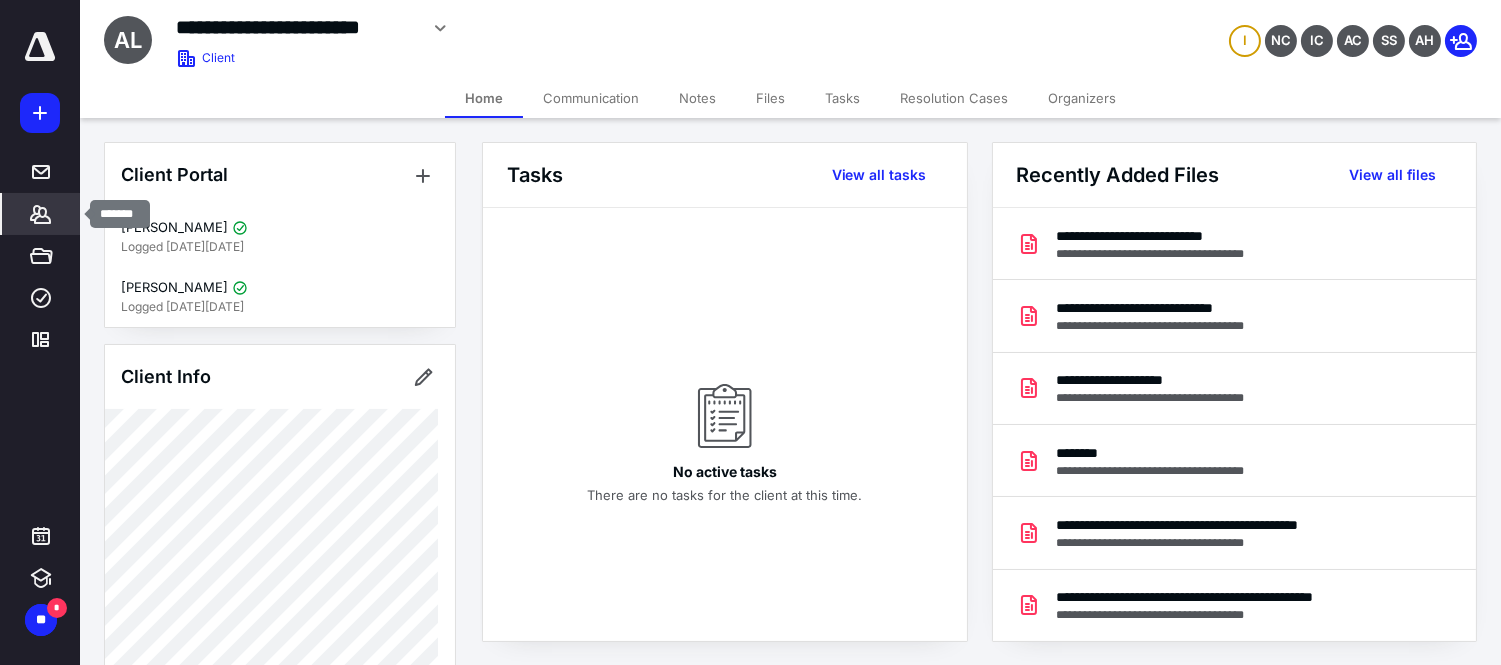 click 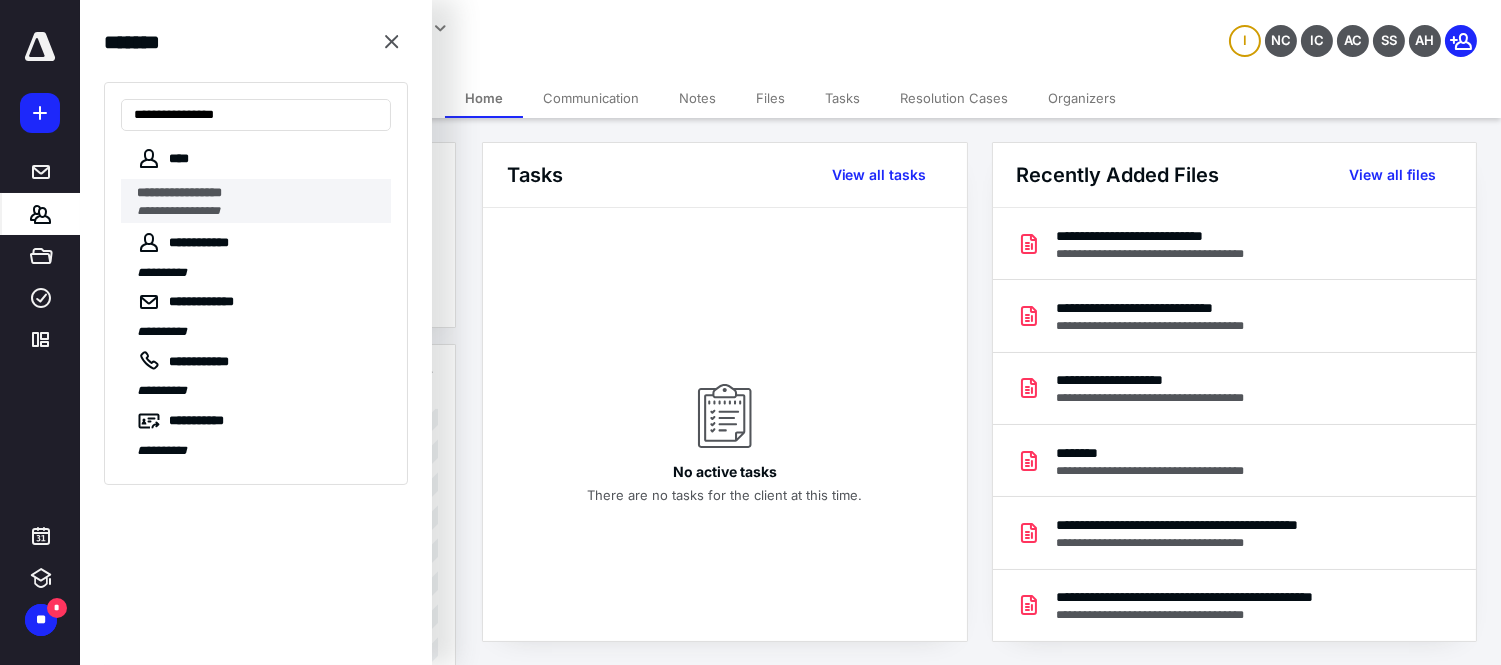 type on "**********" 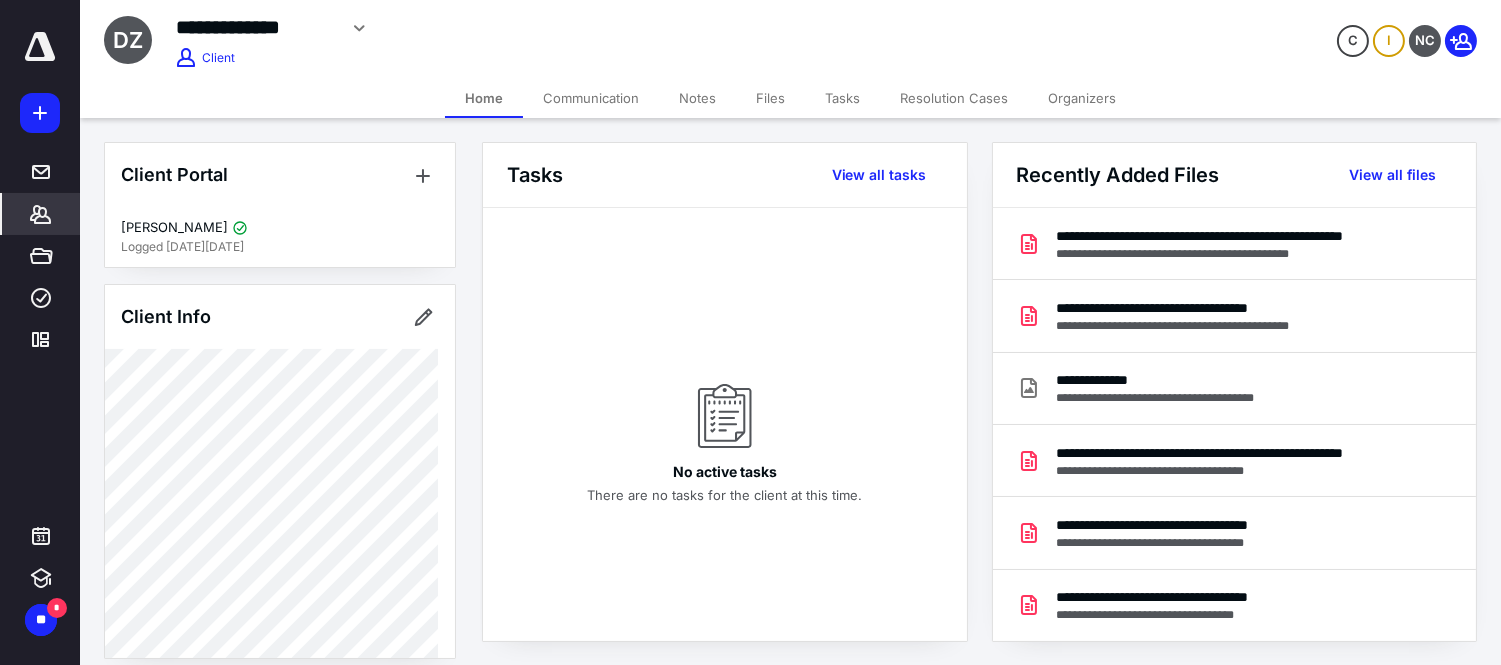 click on "Files" at bounding box center [770, 98] 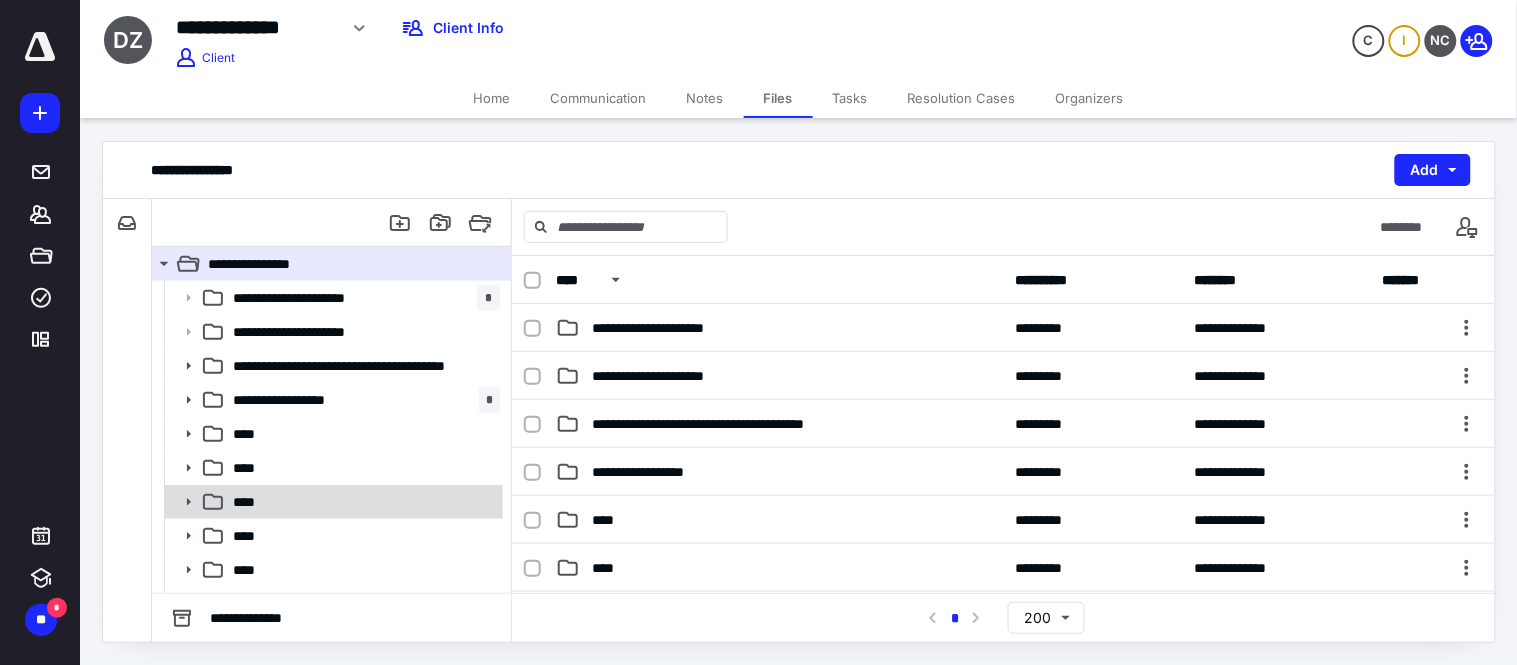 scroll, scrollTop: 95, scrollLeft: 0, axis: vertical 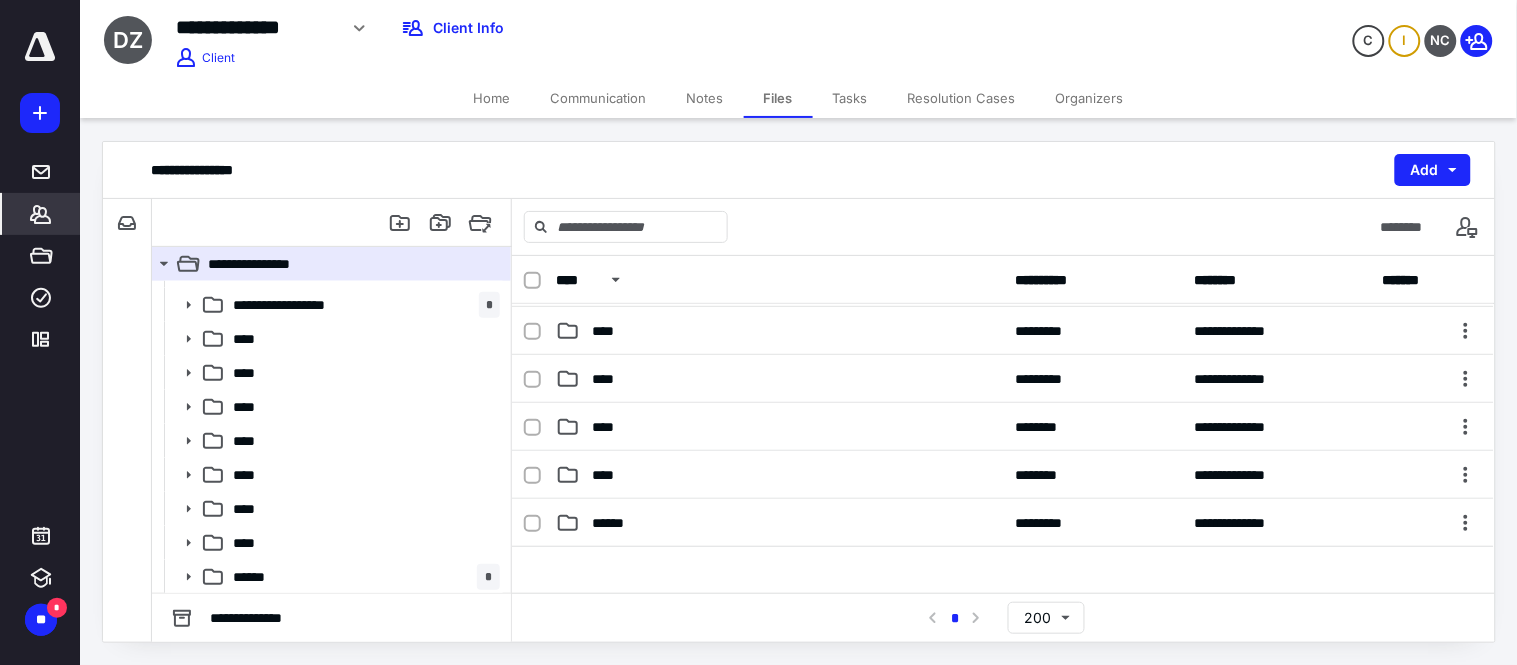 click on "*******" at bounding box center [41, 214] 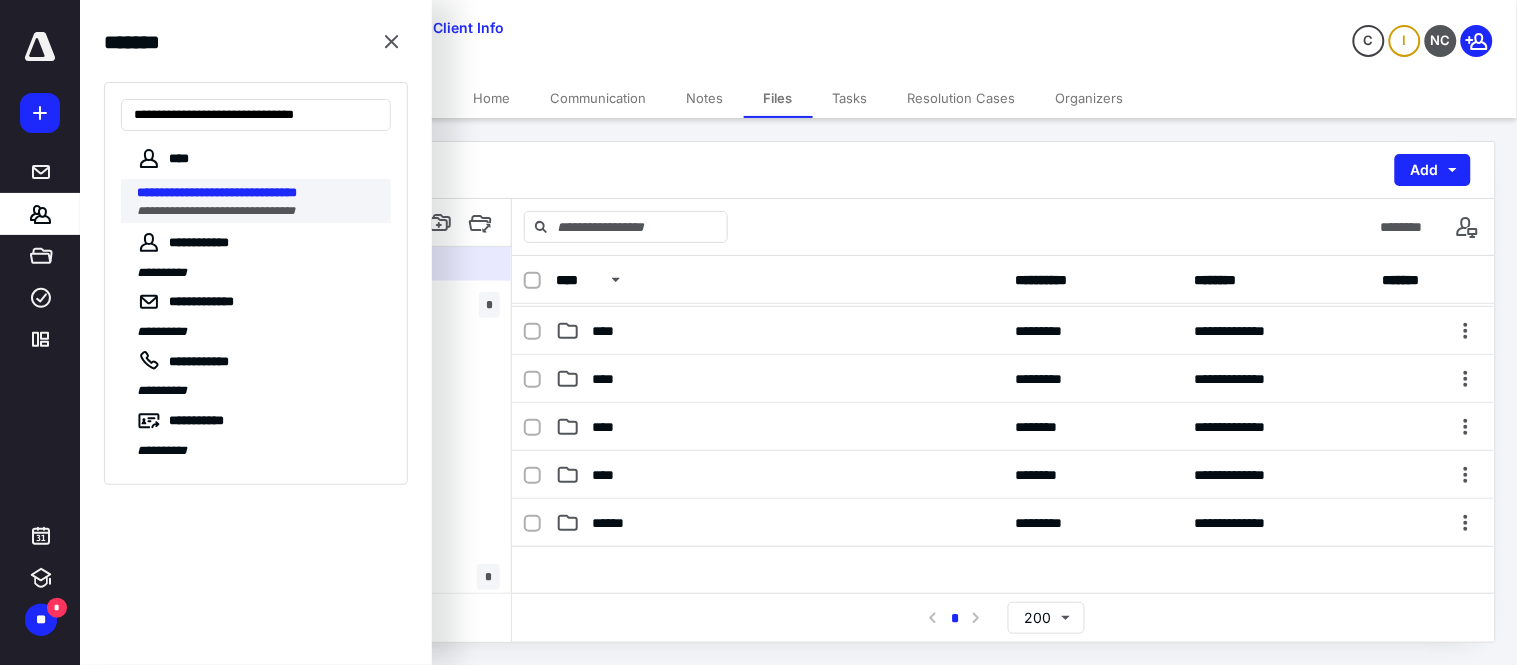 type on "**********" 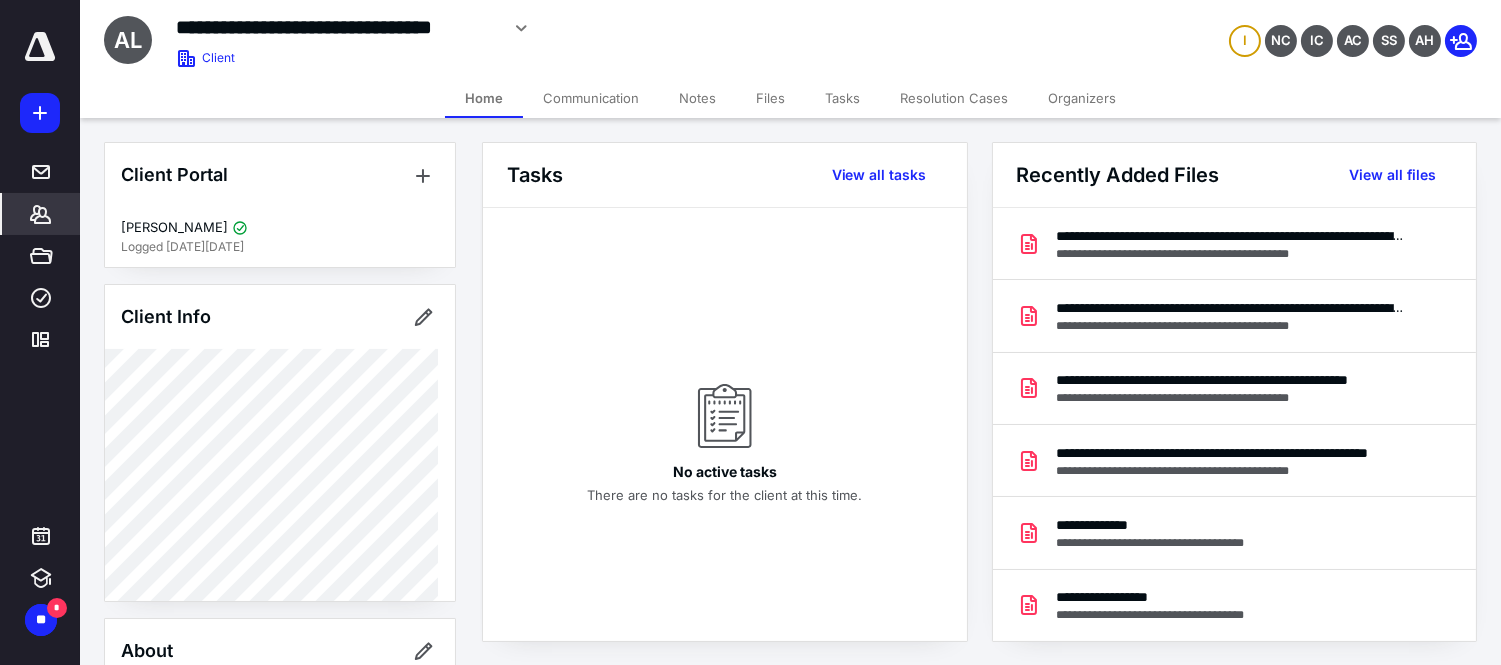 click on "Files" at bounding box center [770, 98] 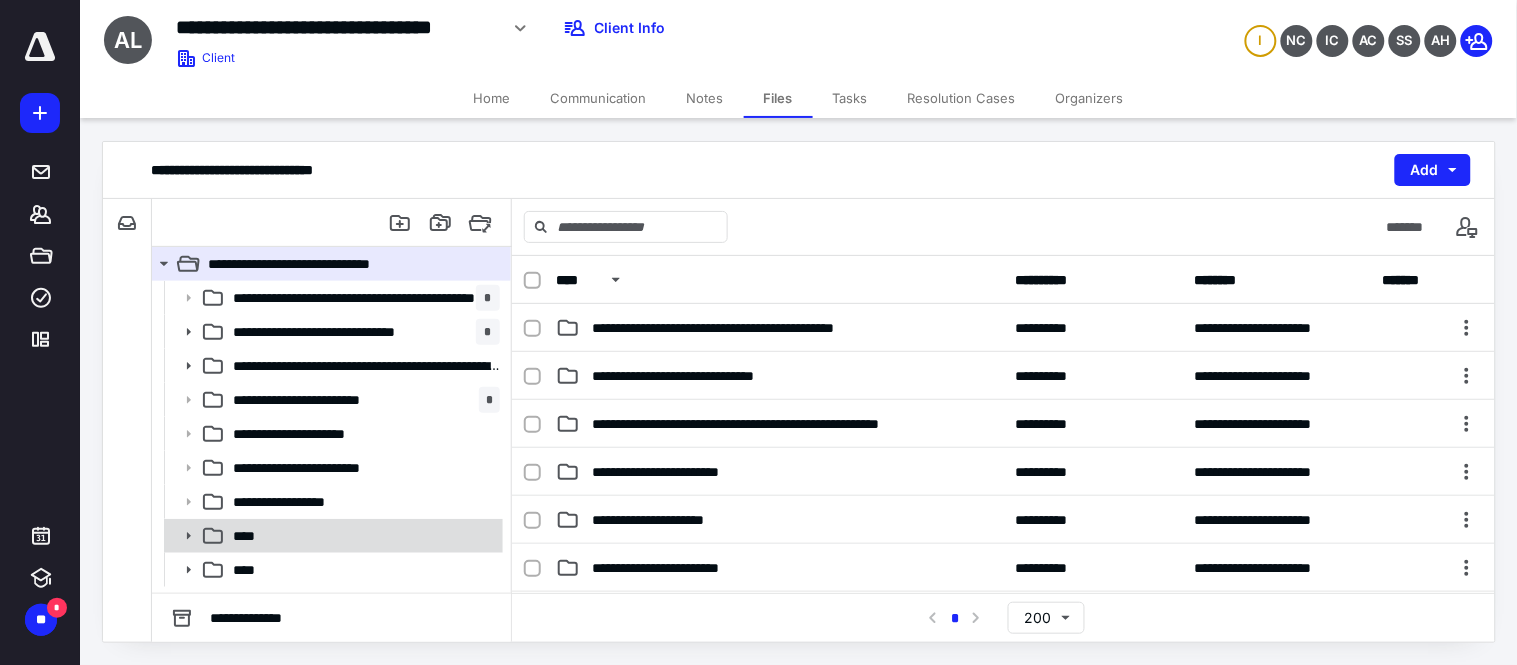 drag, startPoint x: 191, startPoint y: 574, endPoint x: 226, endPoint y: 541, distance: 48.104053 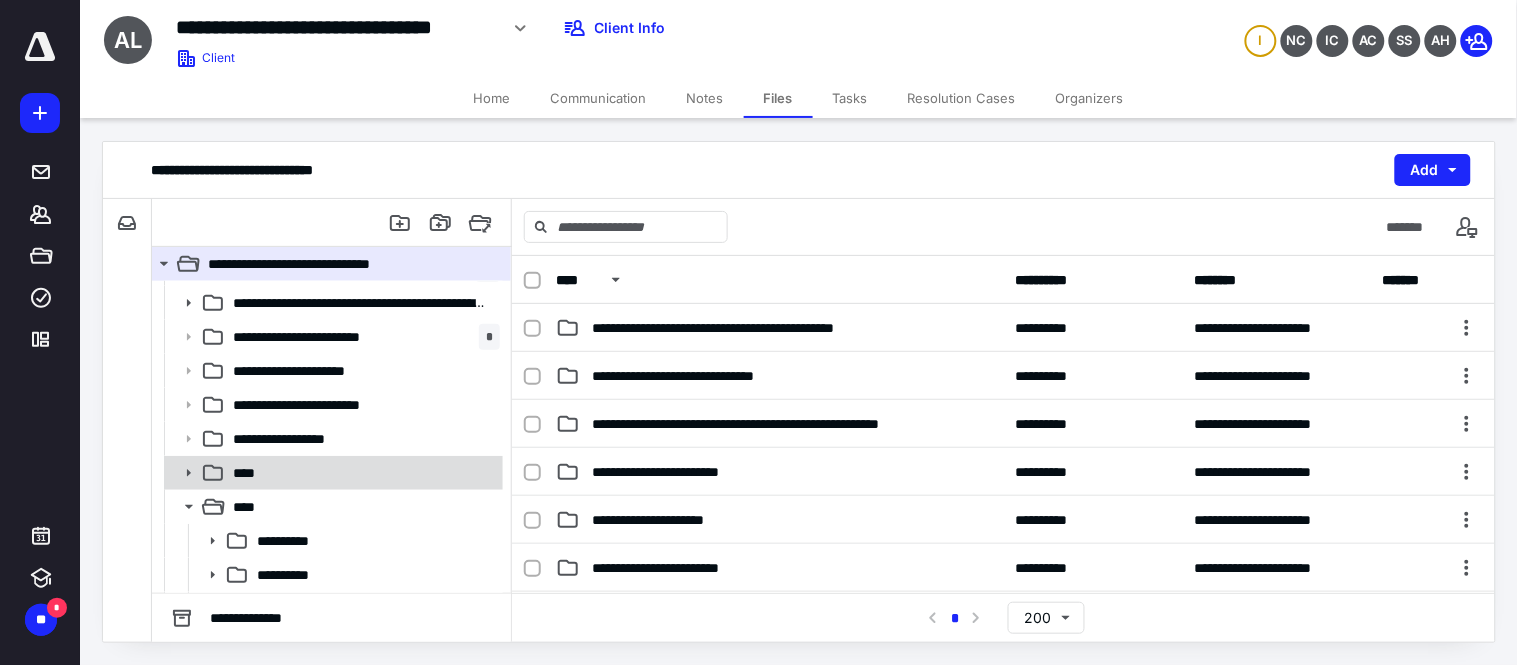 scroll, scrollTop: 130, scrollLeft: 0, axis: vertical 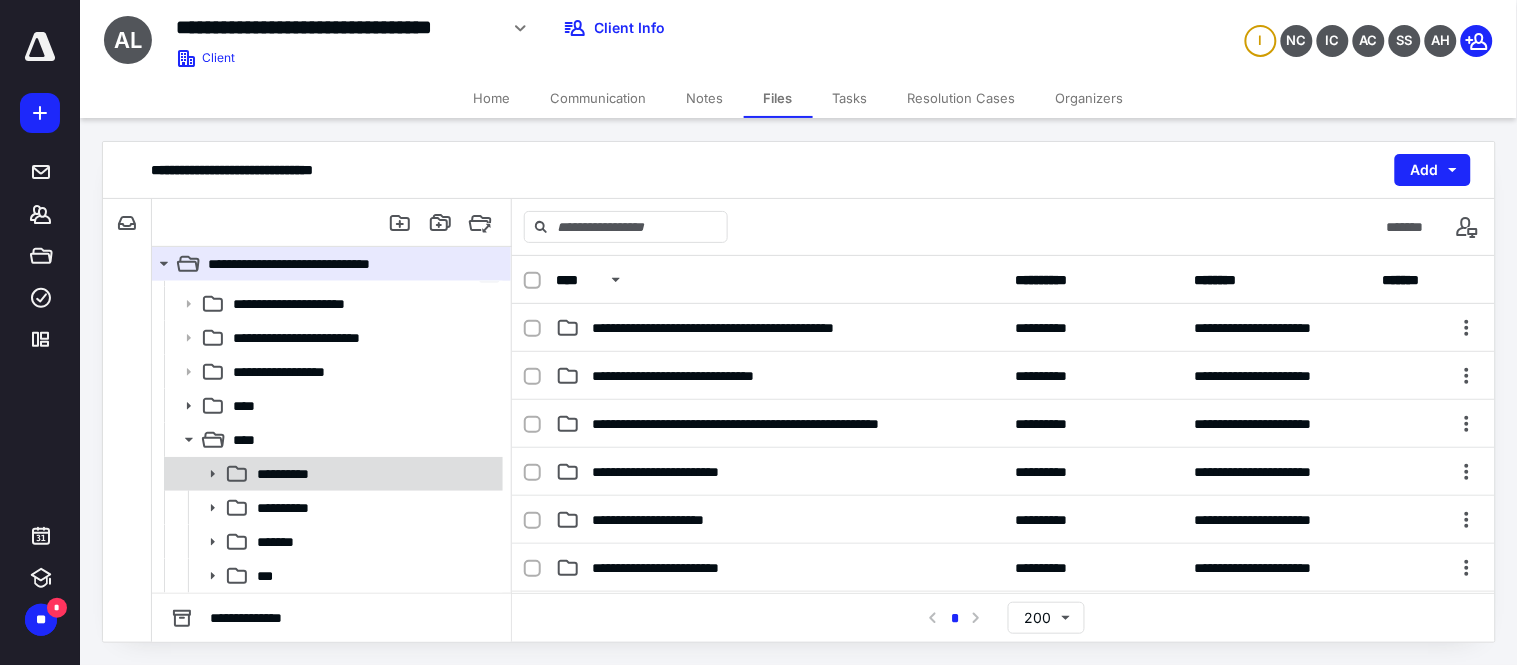 click 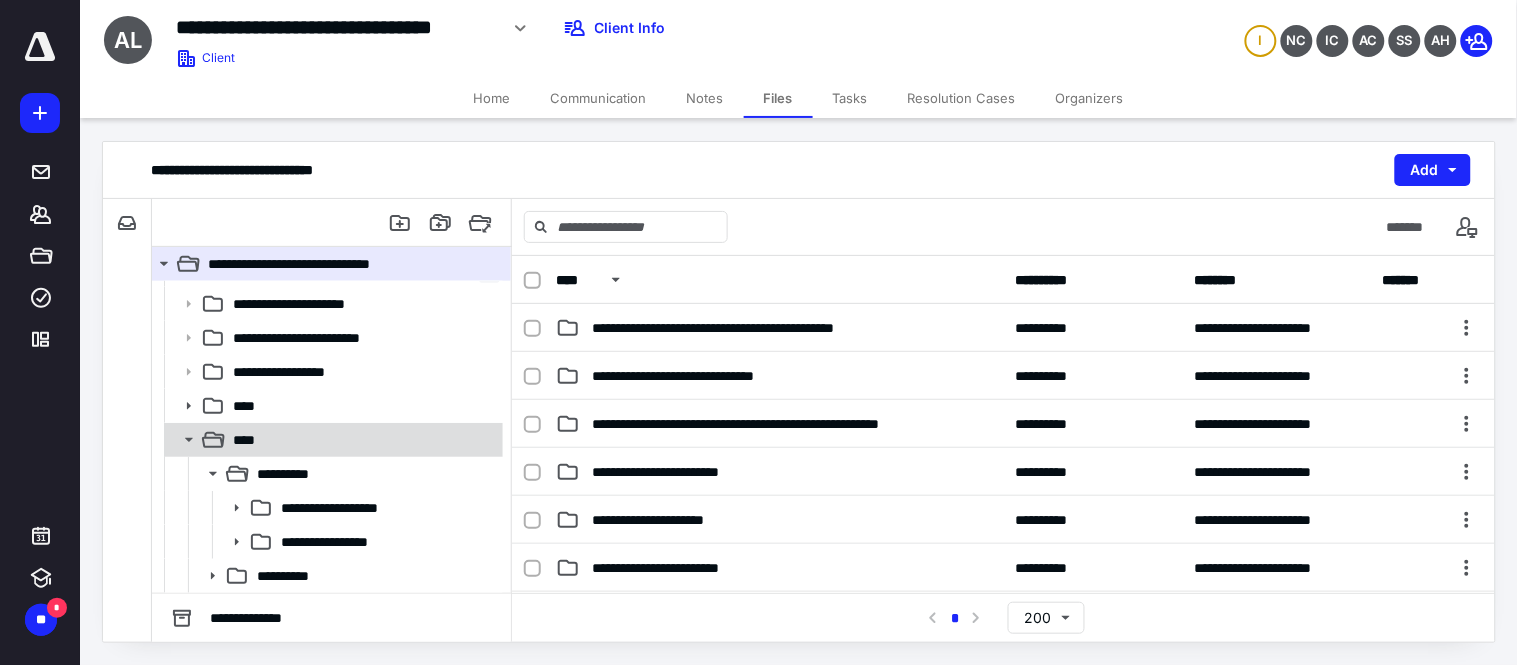 scroll, scrollTop: 197, scrollLeft: 0, axis: vertical 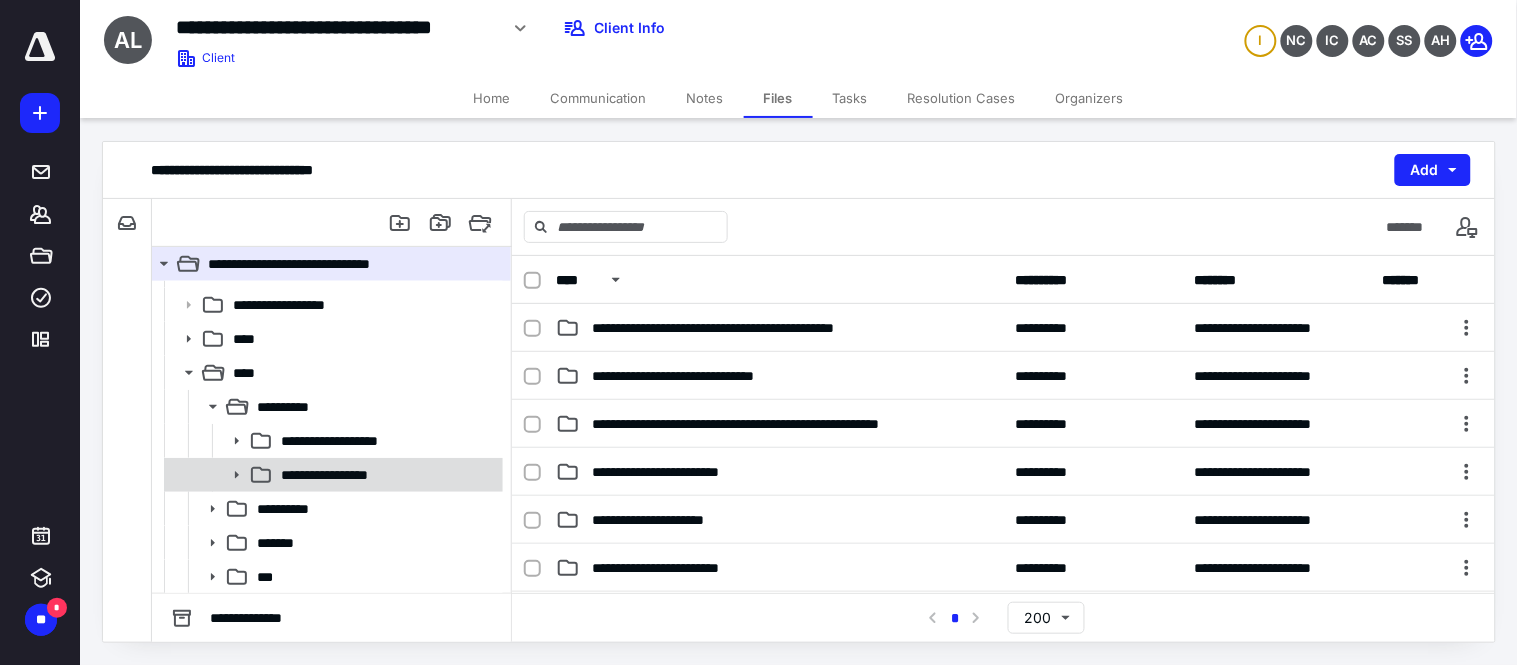 click 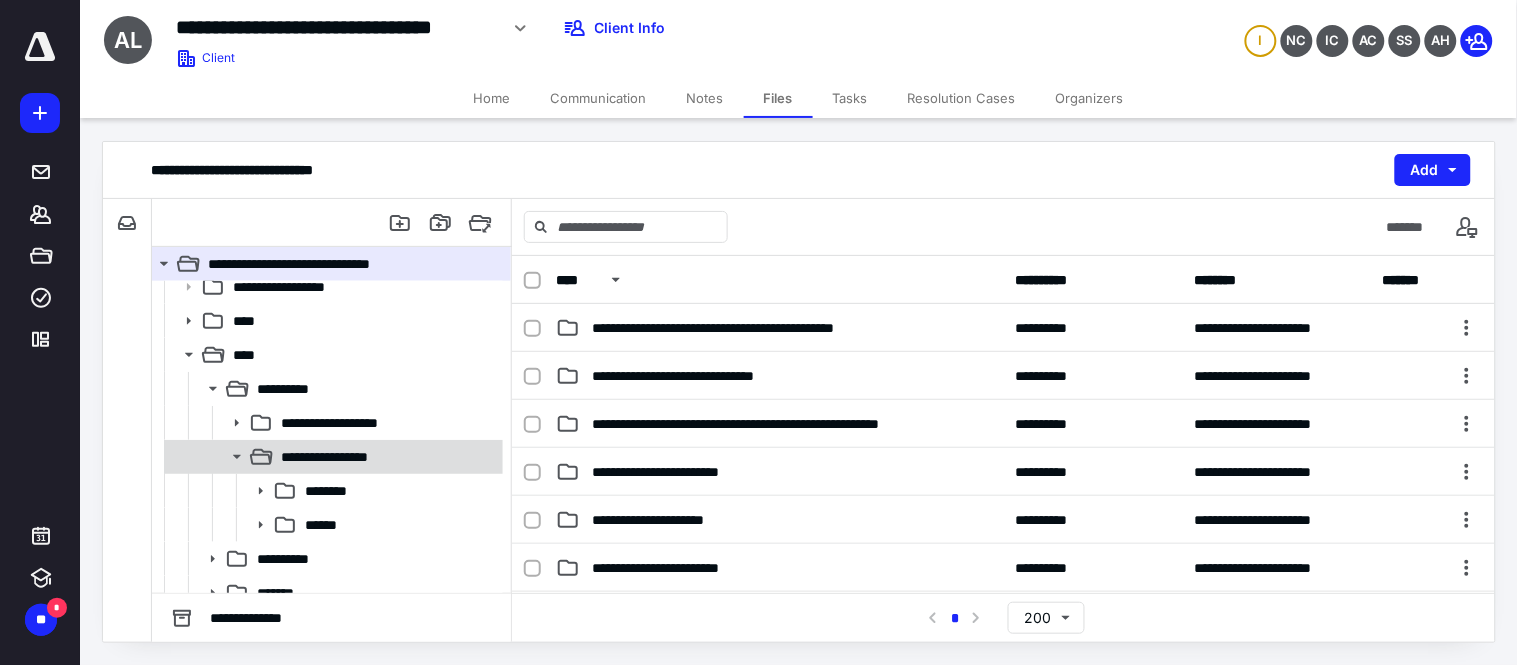 scroll, scrollTop: 265, scrollLeft: 0, axis: vertical 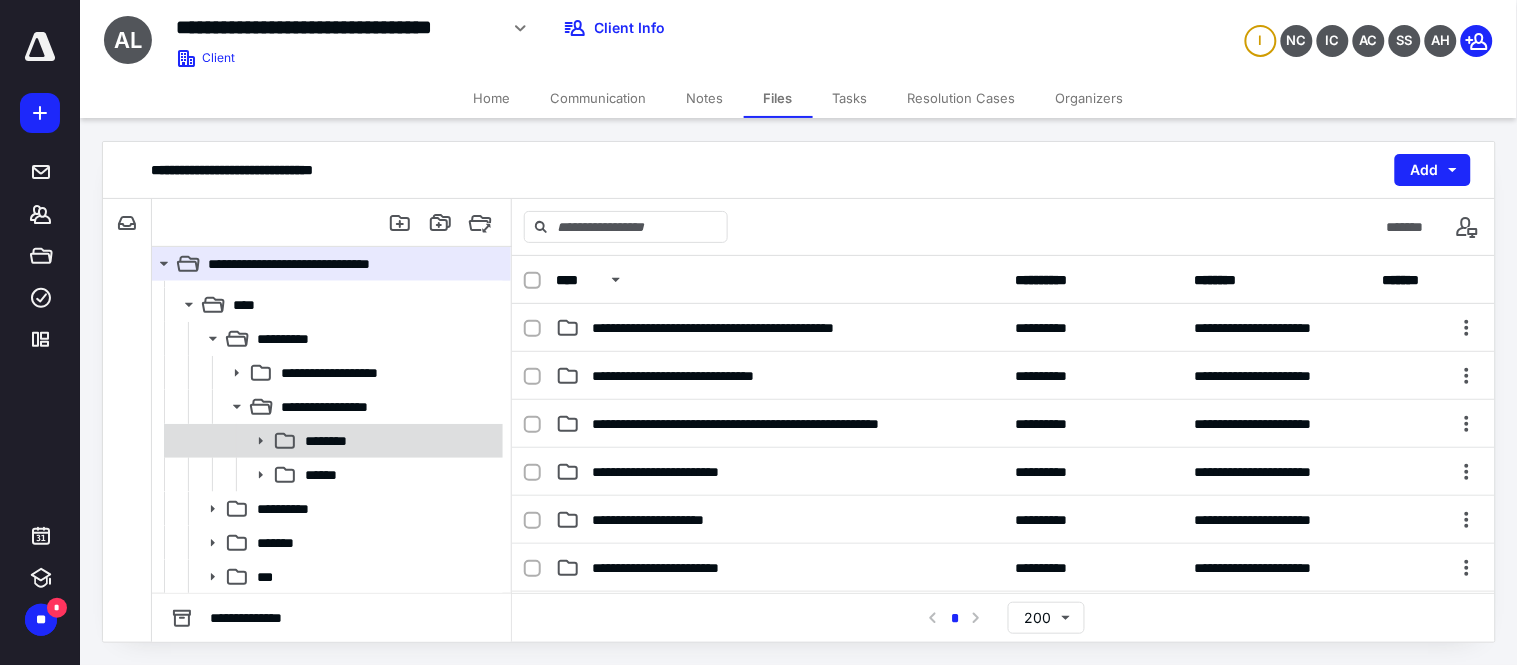 click 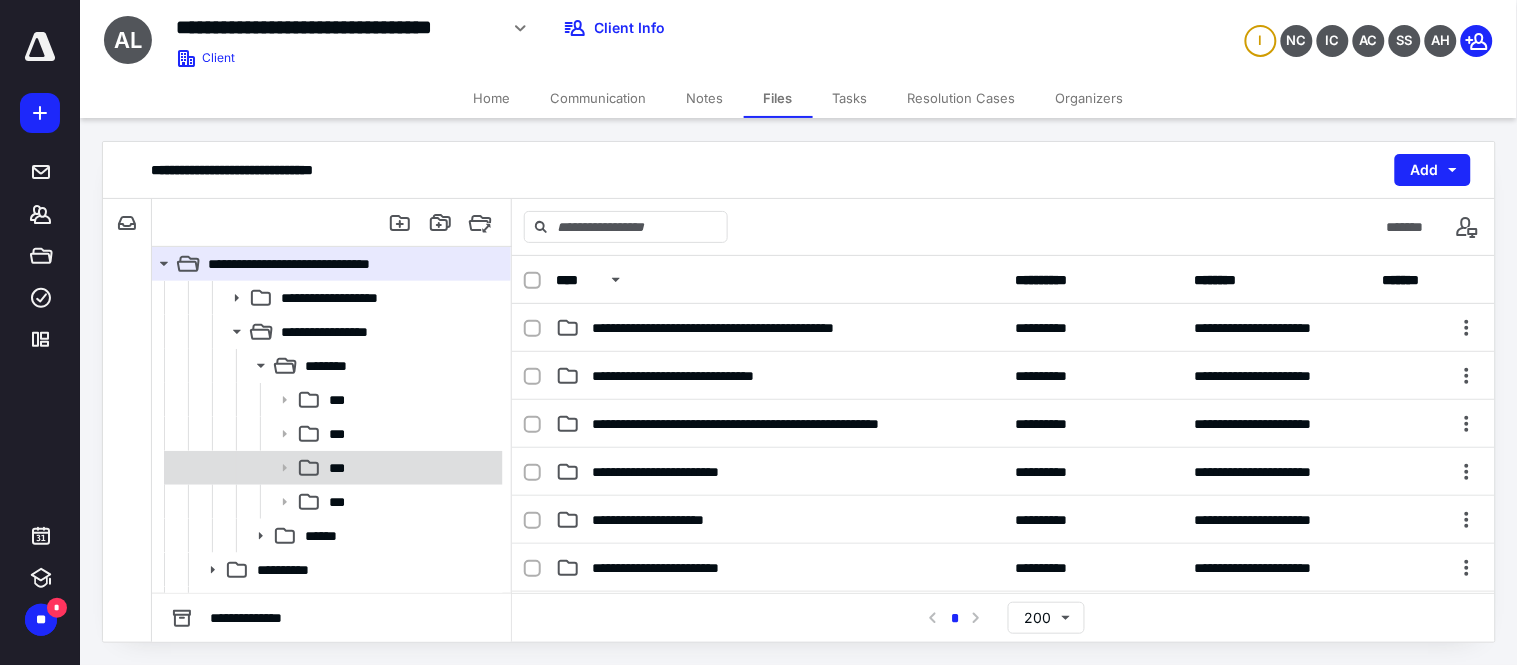 scroll, scrollTop: 376, scrollLeft: 0, axis: vertical 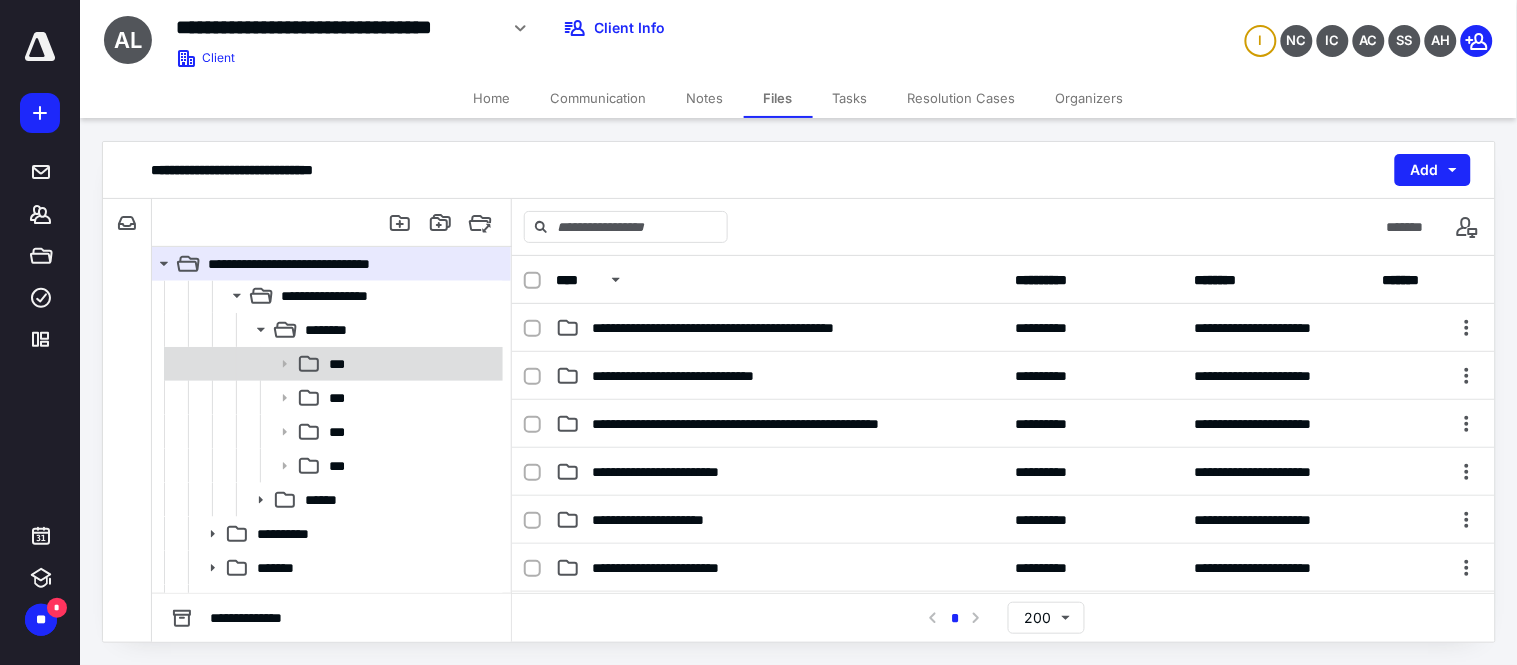 click on "***" at bounding box center [410, 364] 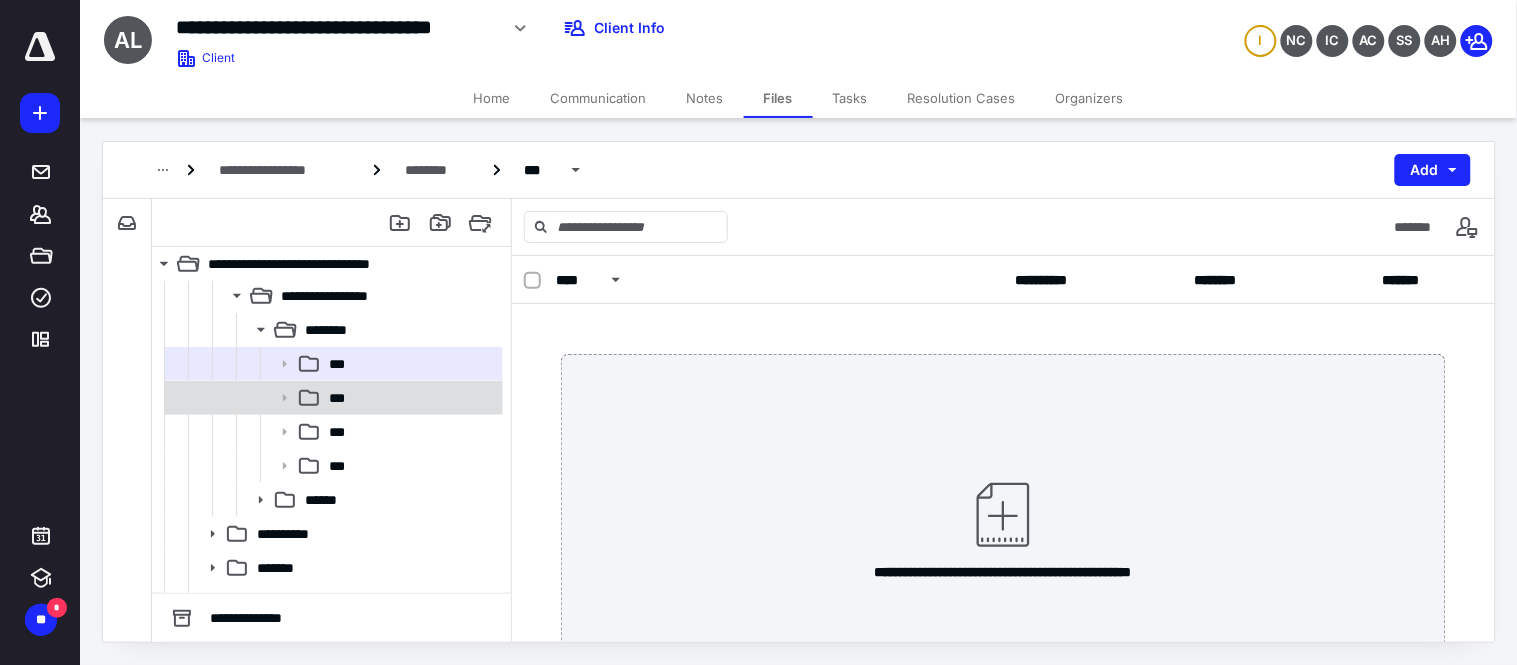 click on "***" at bounding box center (410, 398) 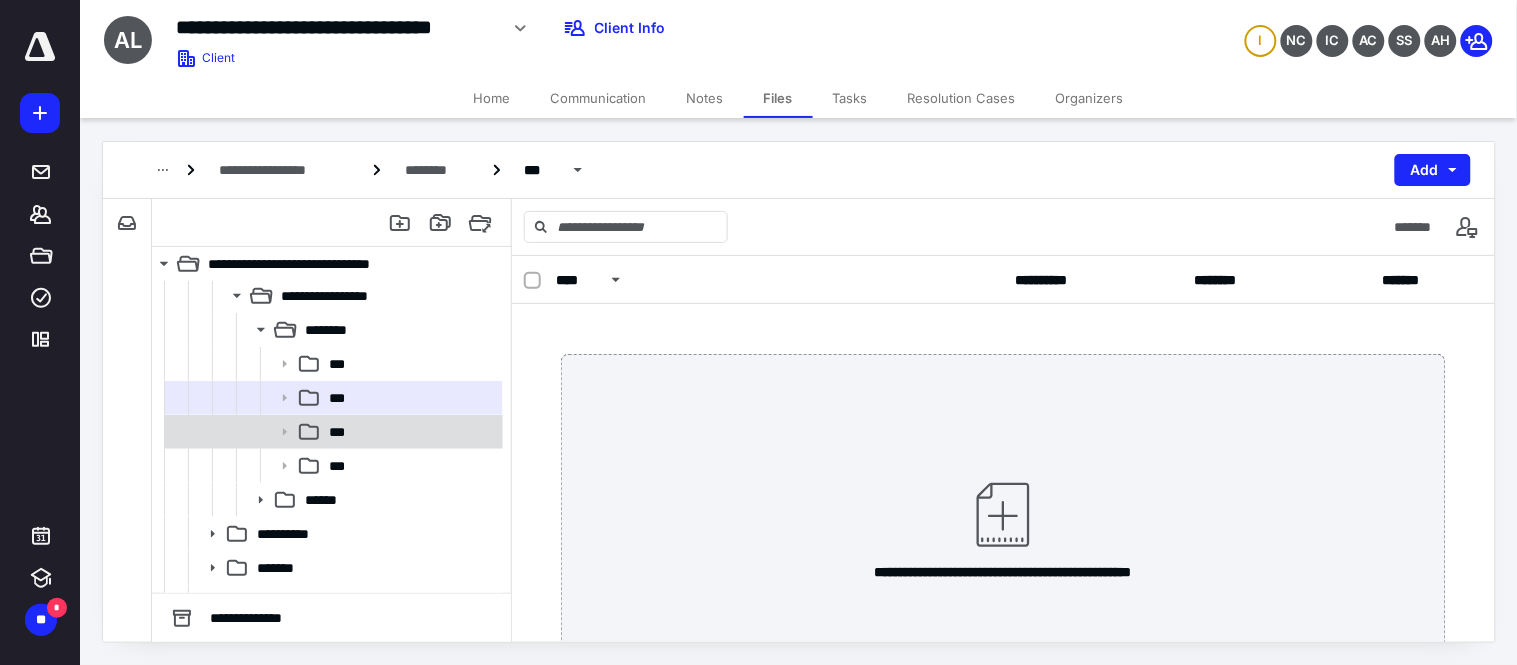 click on "***" at bounding box center (410, 432) 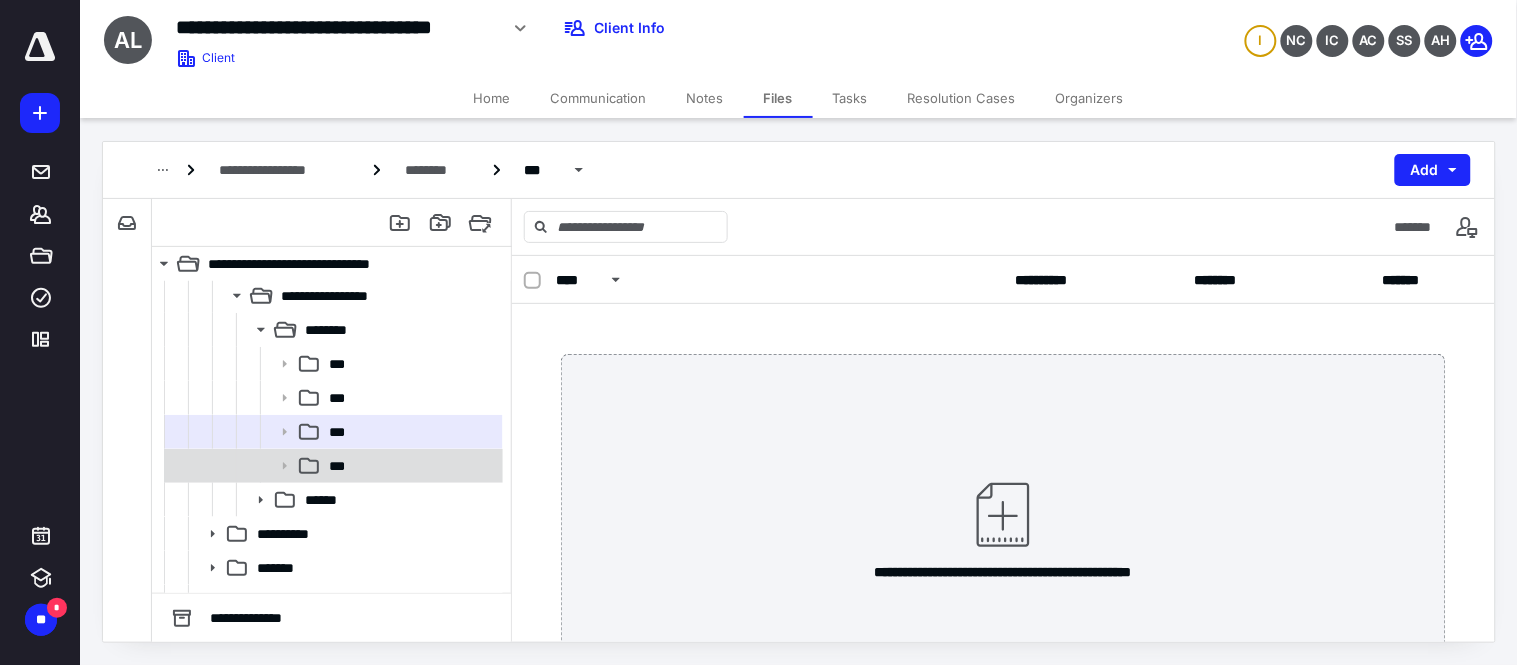 click on "***" at bounding box center (410, 466) 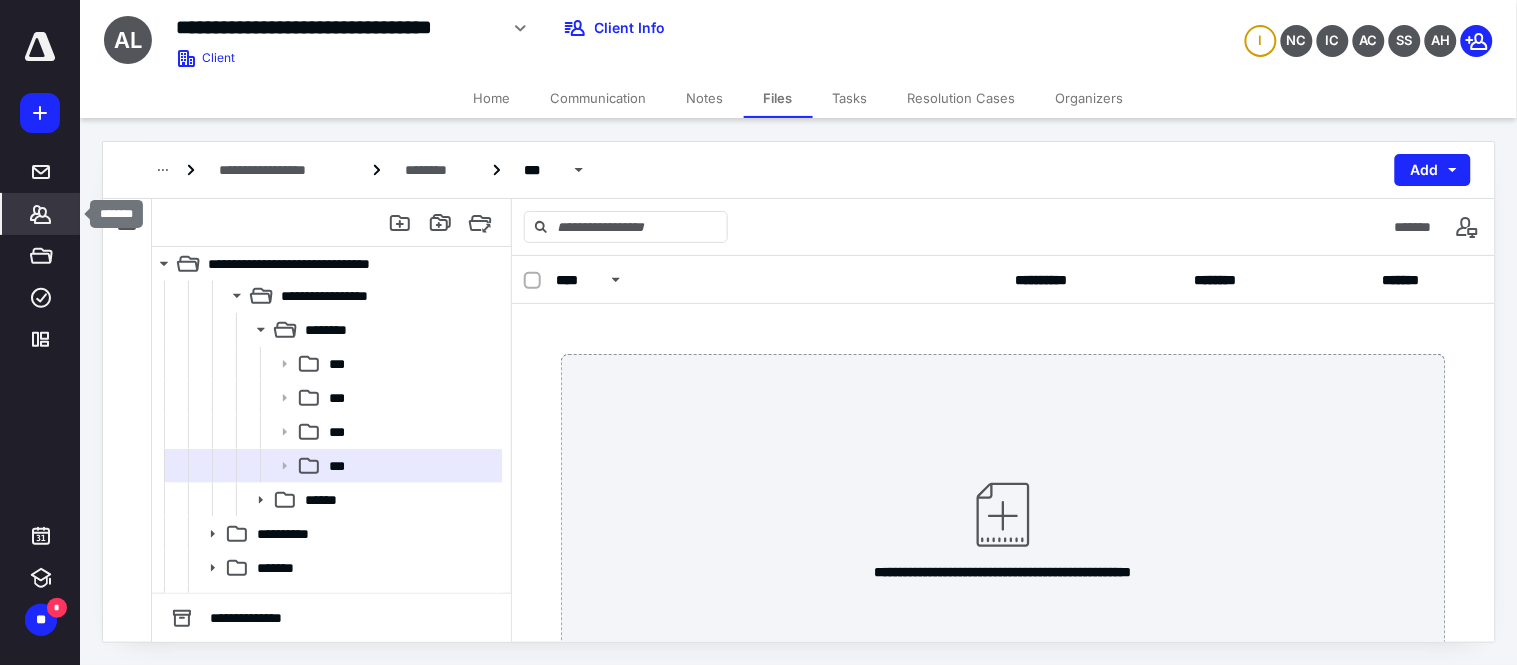 click on "*******" at bounding box center [41, 214] 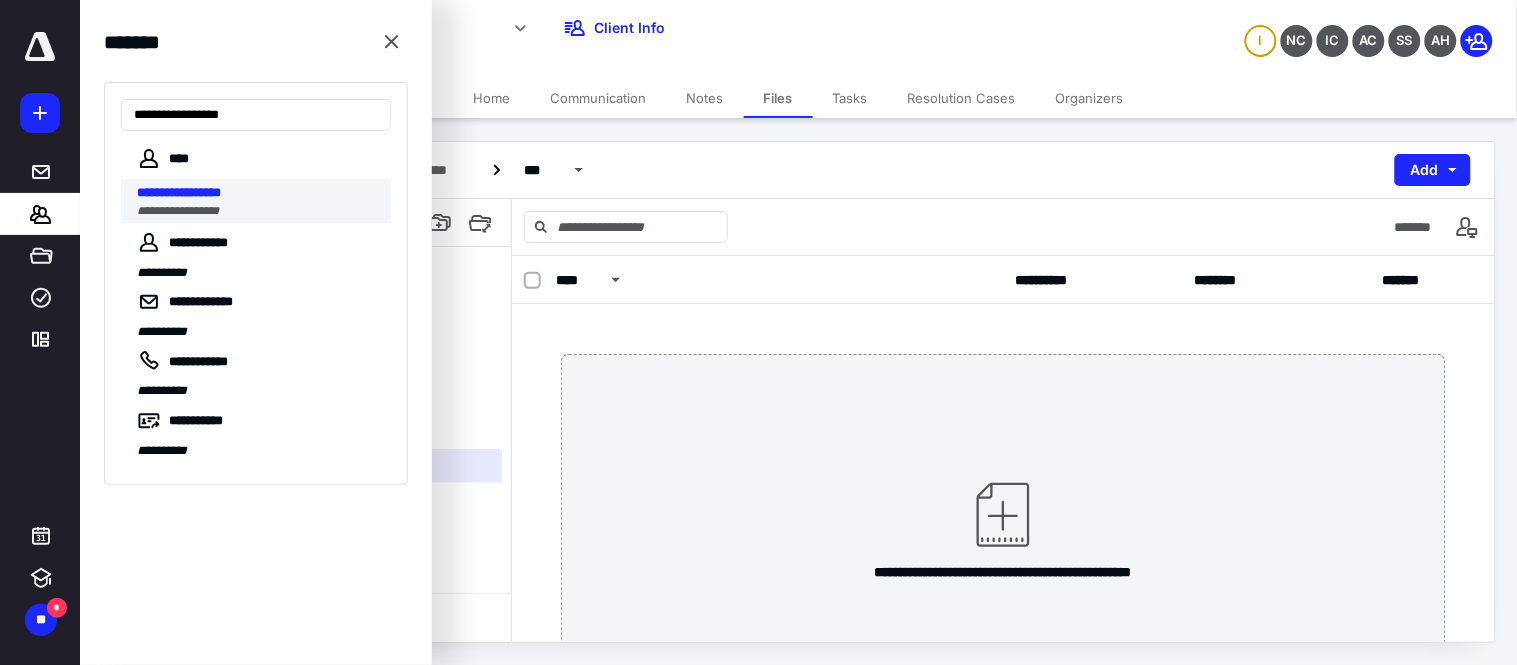 type on "**********" 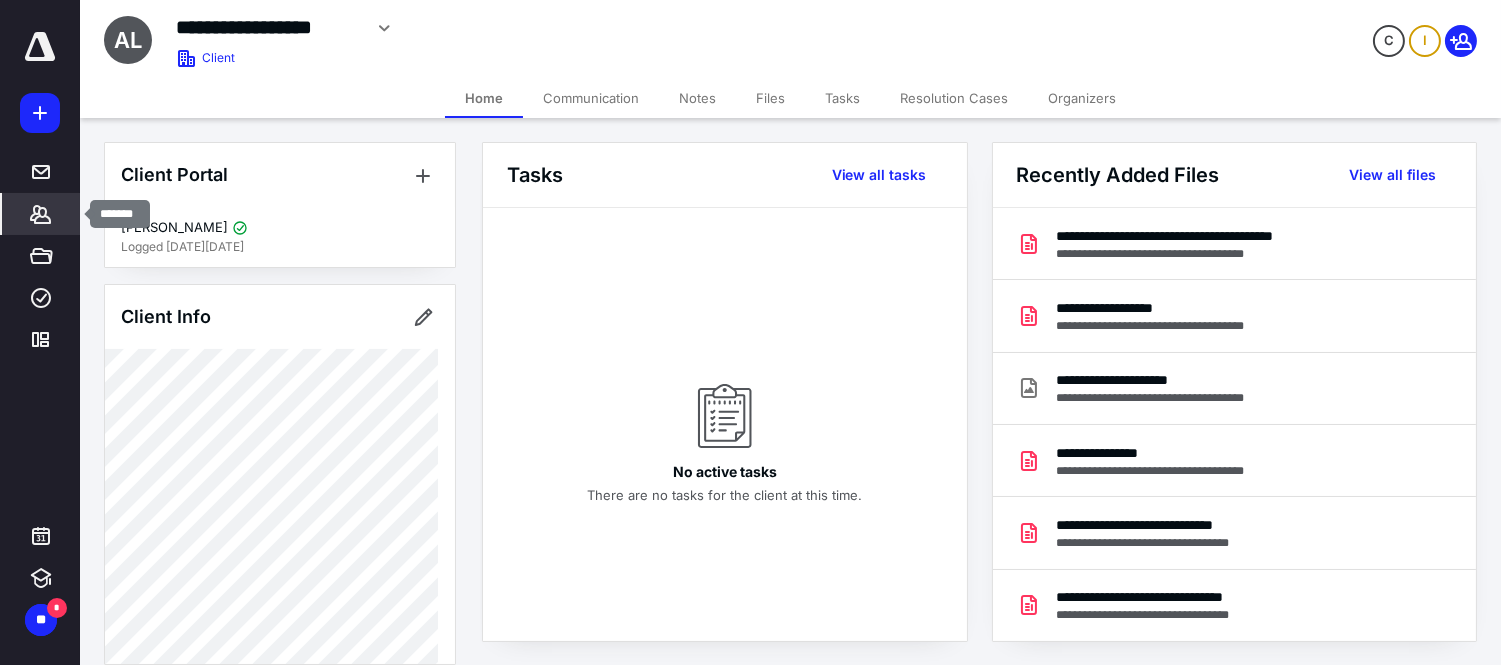 click 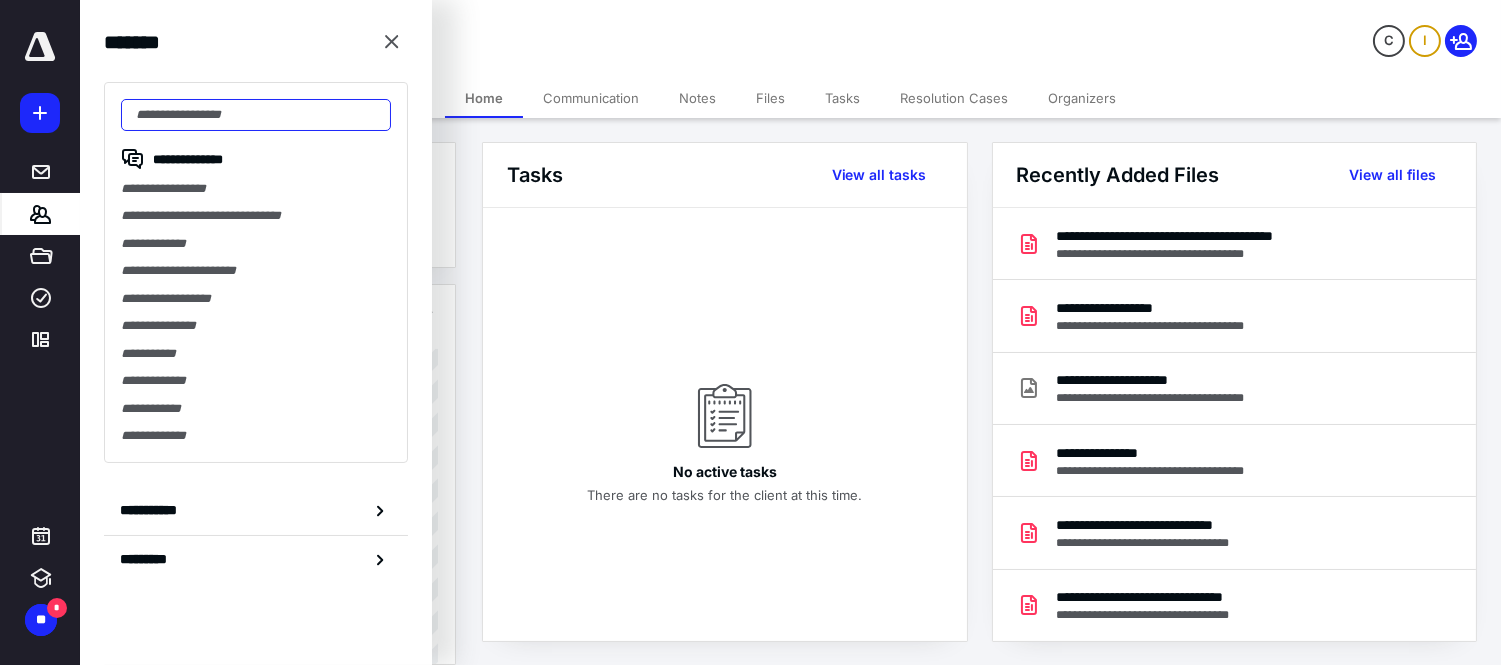 paste on "**********" 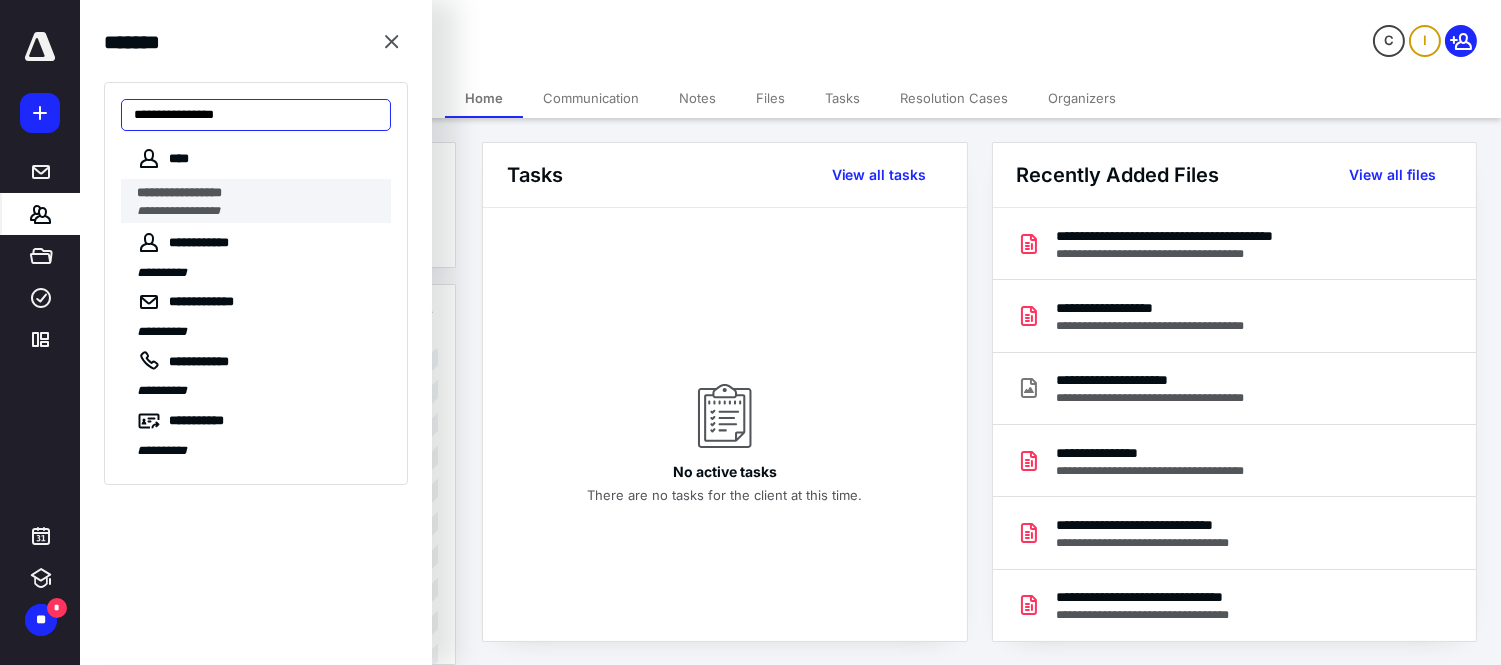 type on "**********" 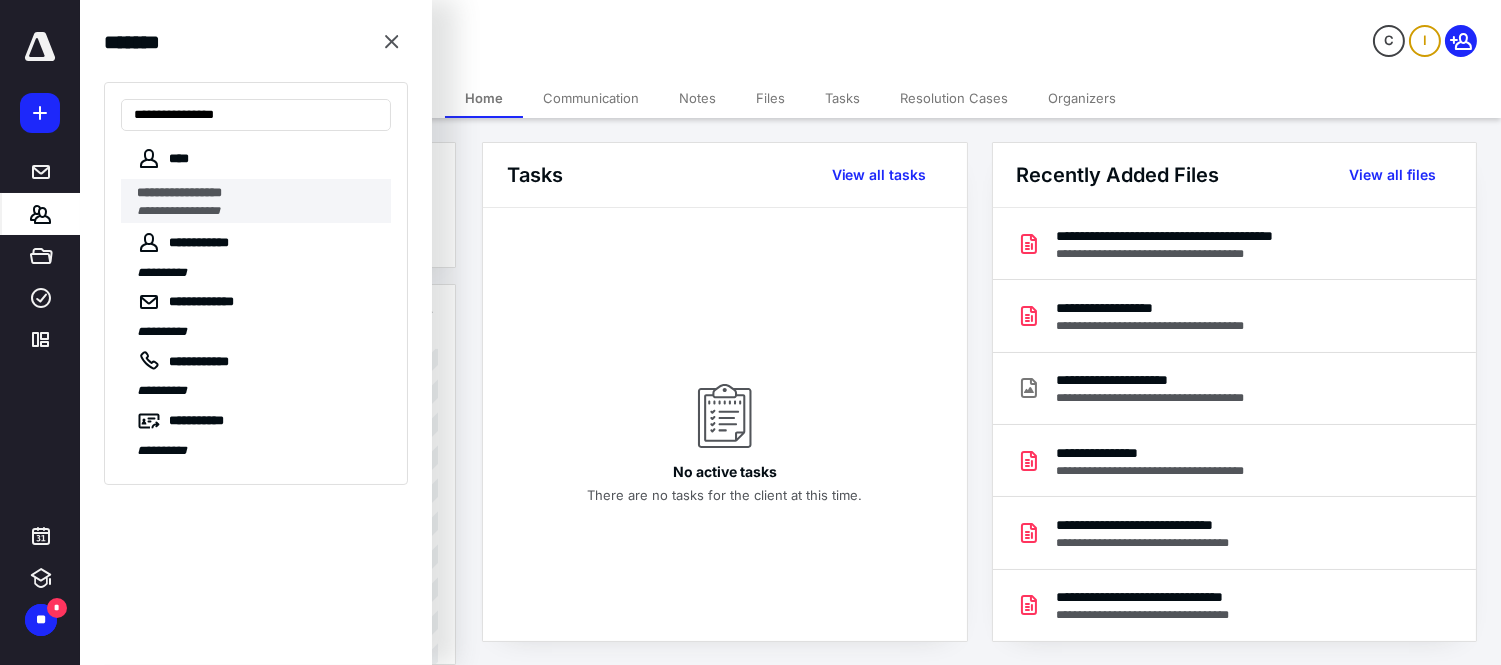 click on "**********" at bounding box center (258, 193) 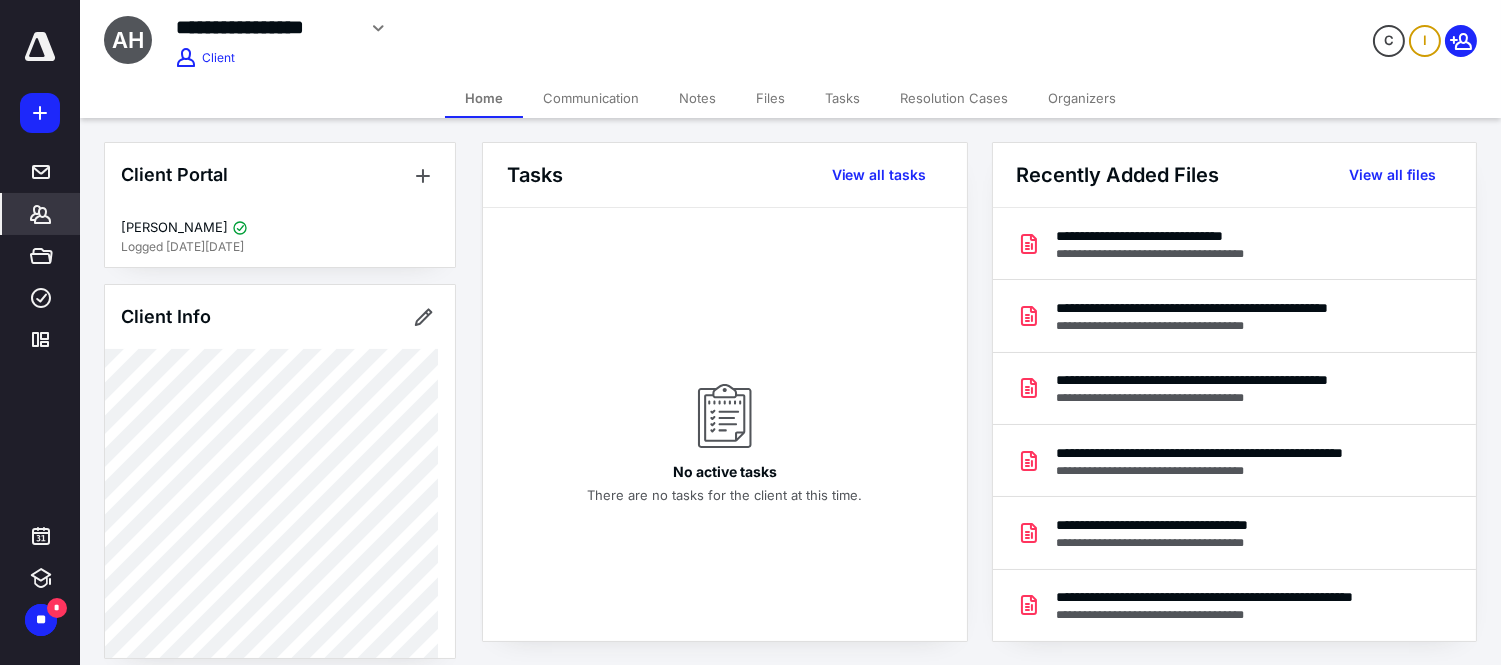click on "Files" at bounding box center (770, 98) 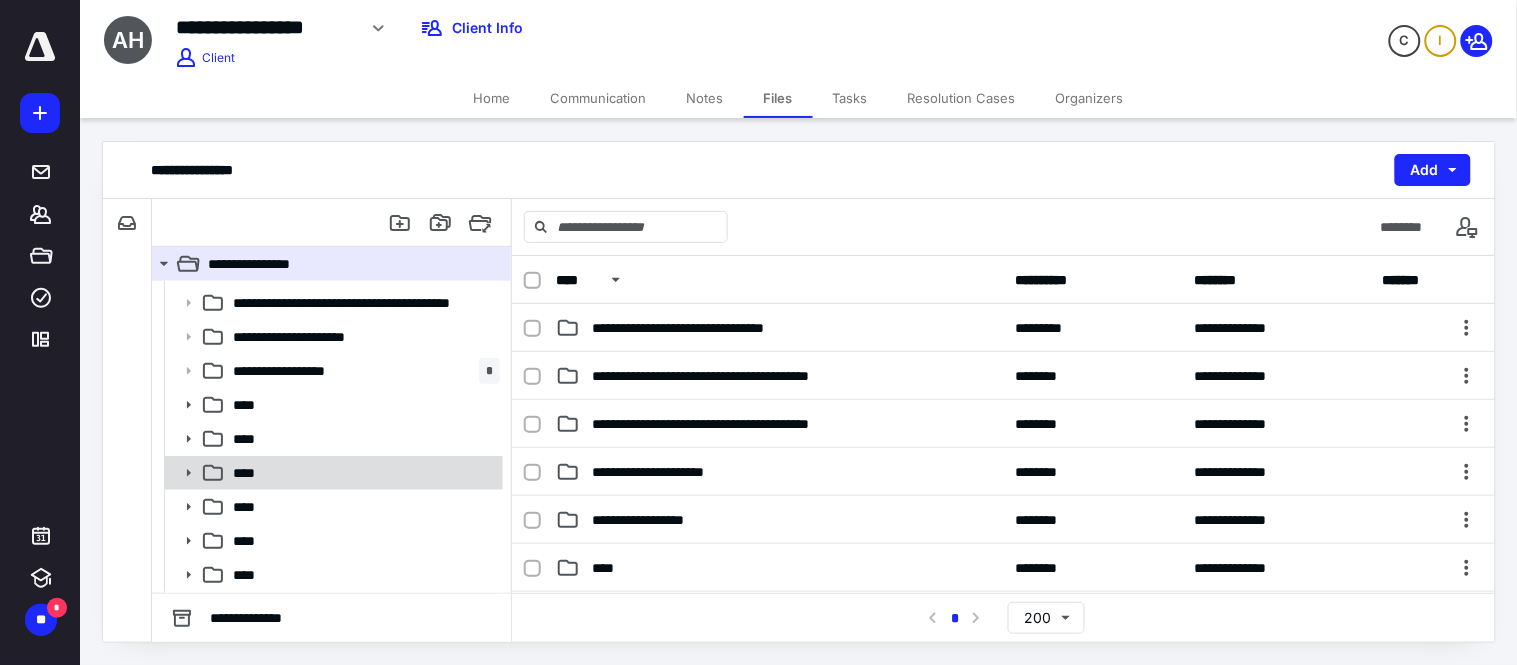 scroll, scrollTop: 95, scrollLeft: 0, axis: vertical 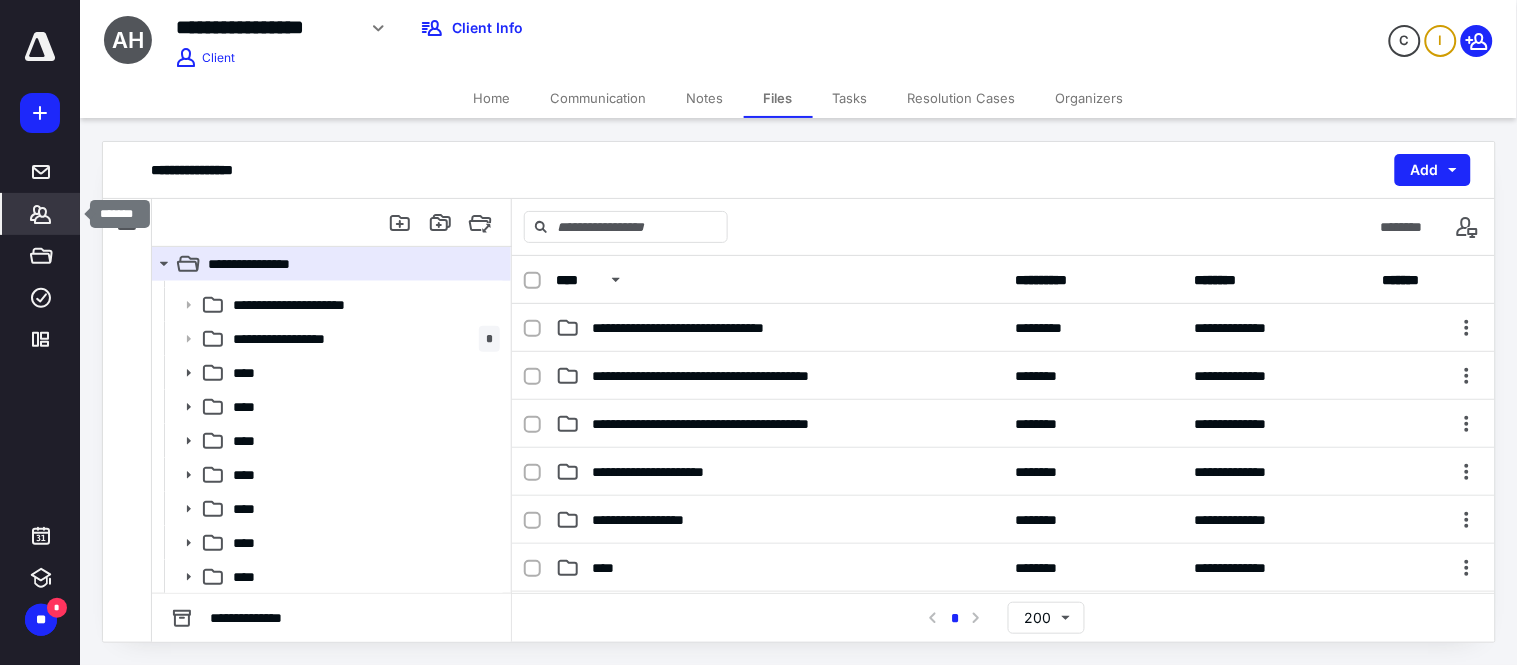 click on "*******" at bounding box center [41, 214] 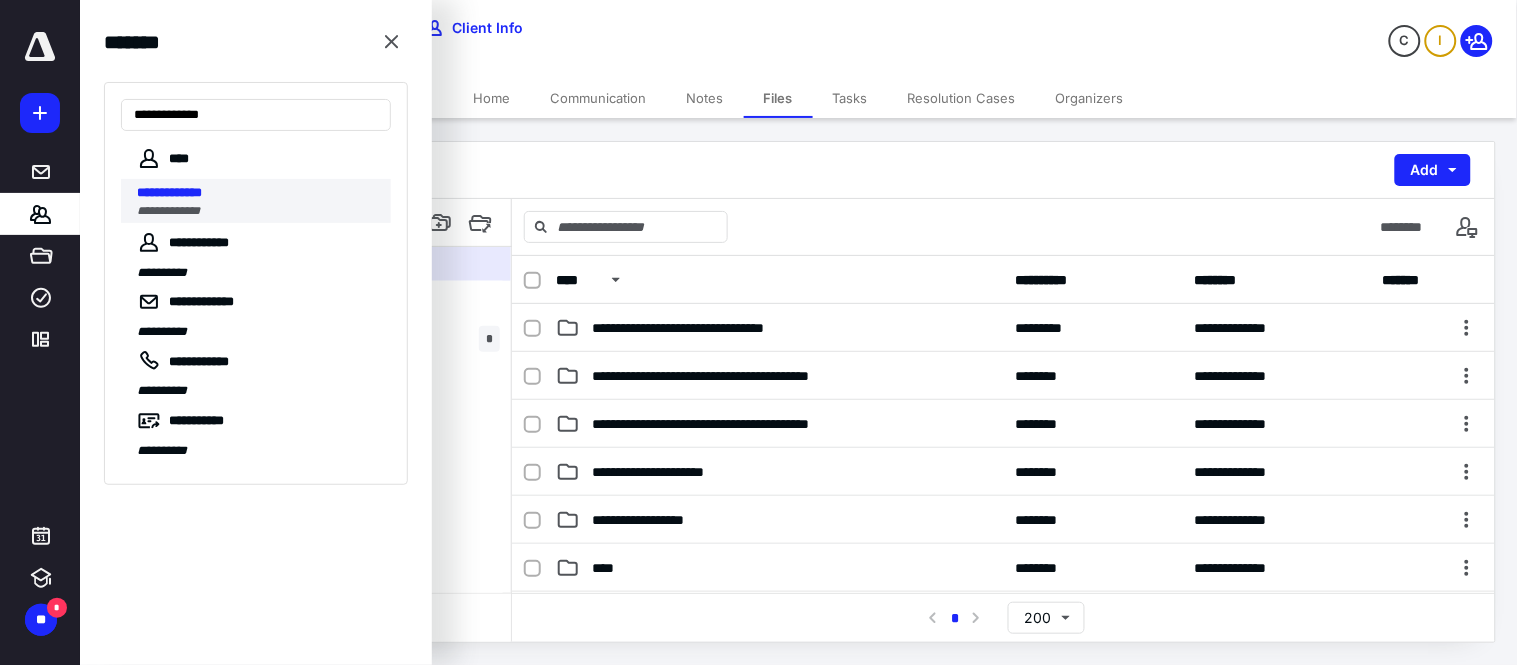 type on "**********" 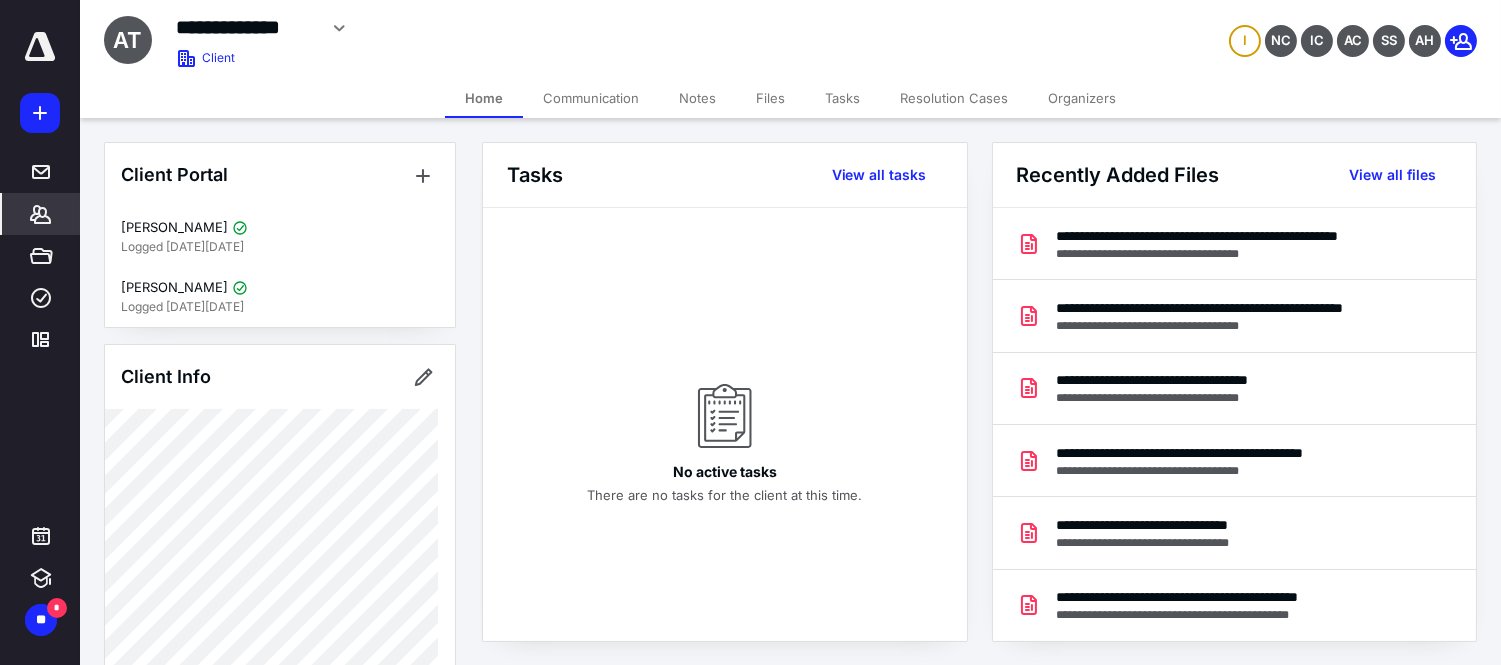 click on "Files" at bounding box center [770, 98] 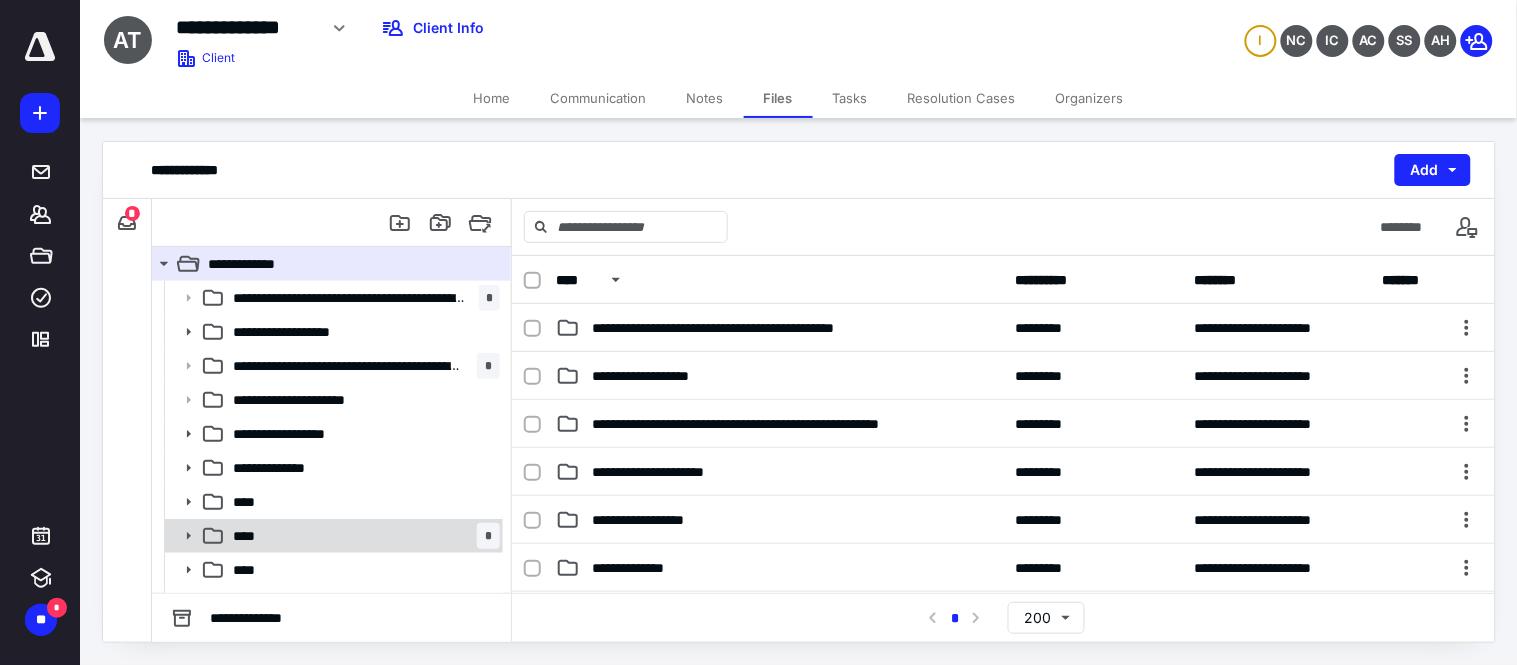 scroll, scrollTop: 130, scrollLeft: 0, axis: vertical 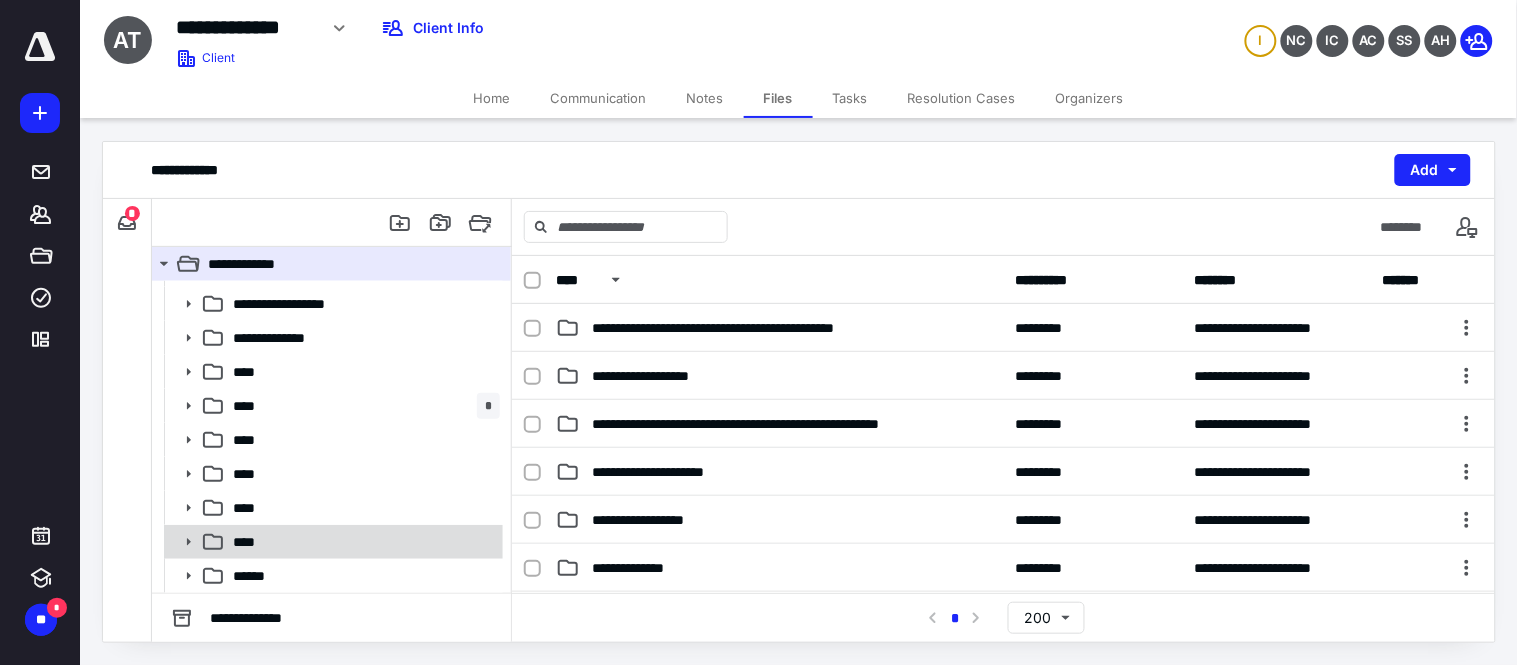 click 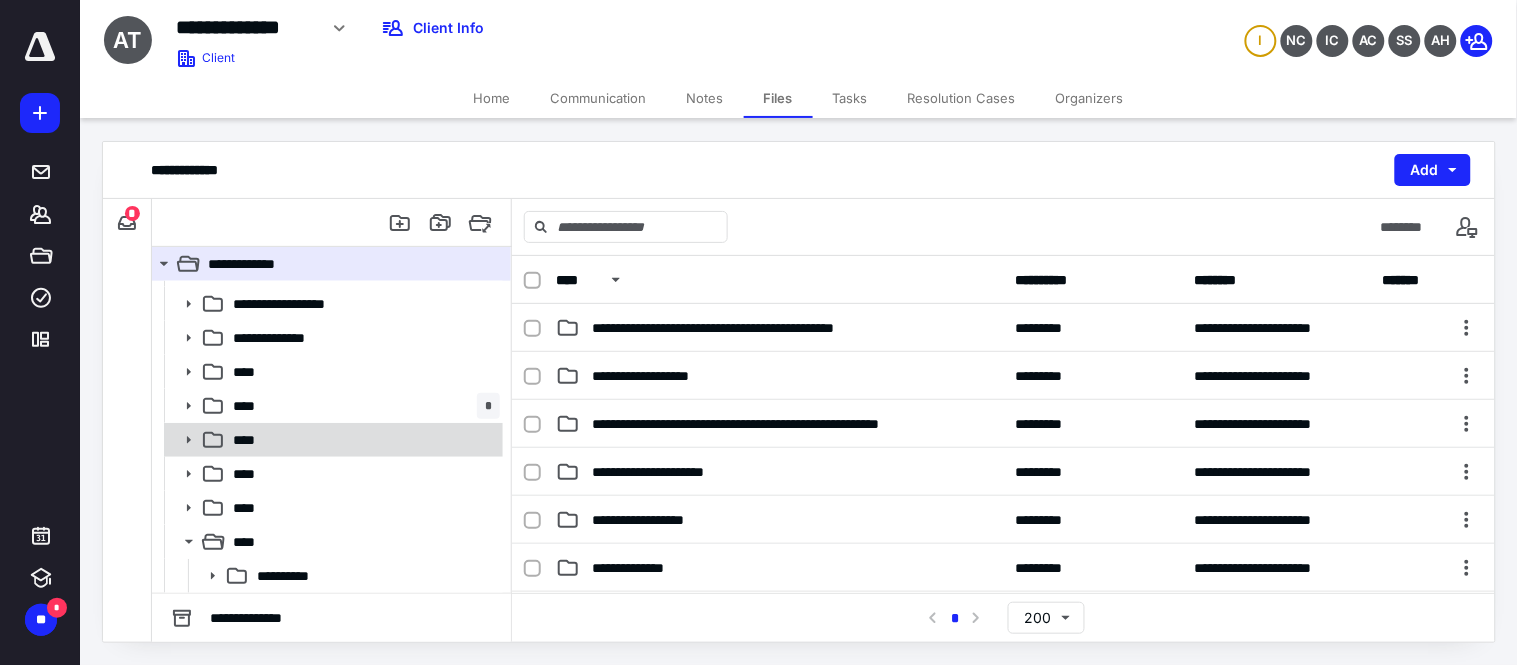 scroll, scrollTop: 232, scrollLeft: 0, axis: vertical 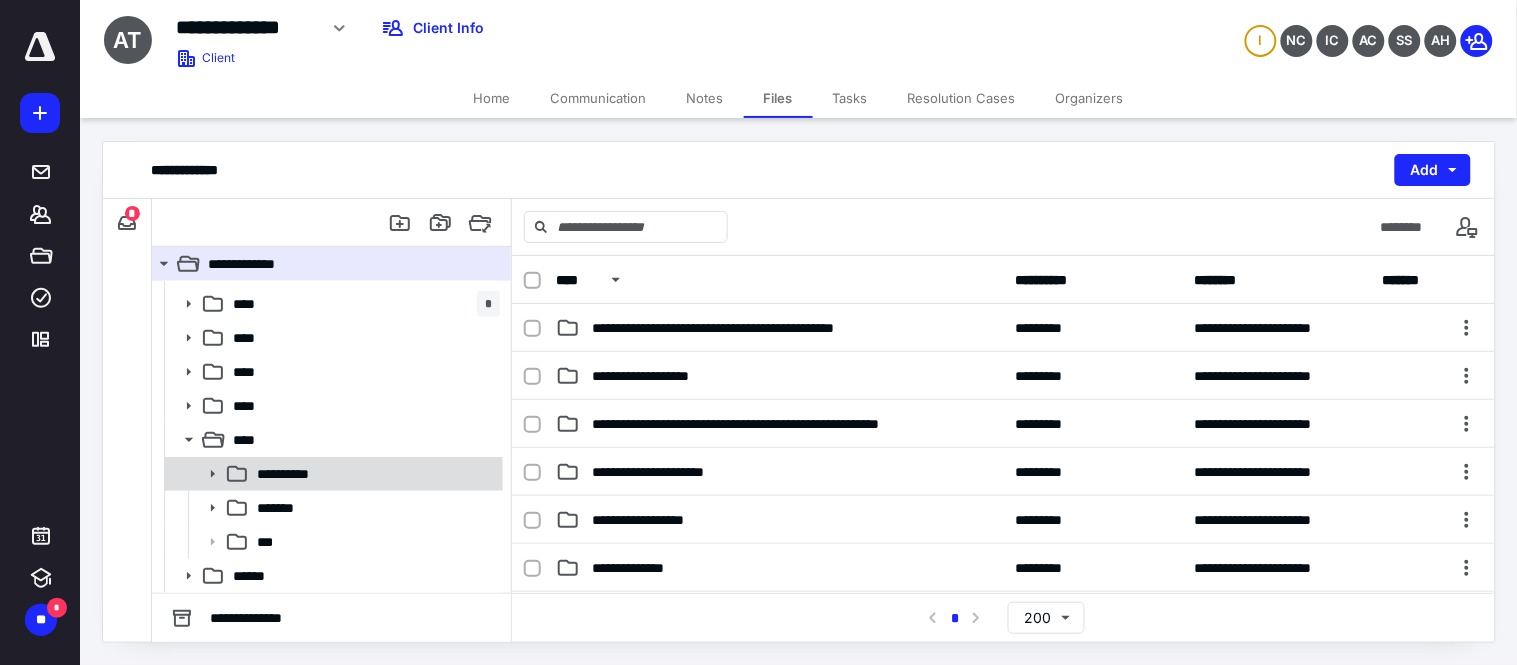 click 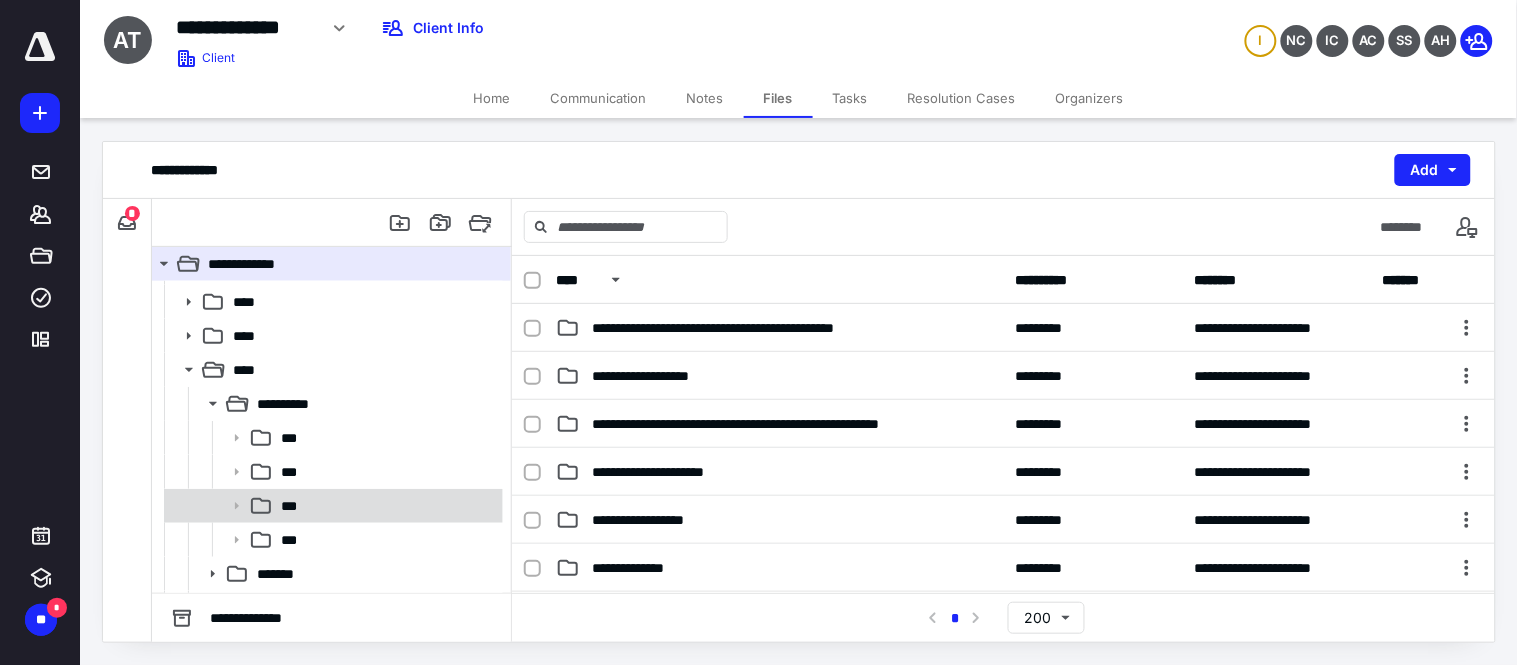 scroll, scrollTop: 367, scrollLeft: 0, axis: vertical 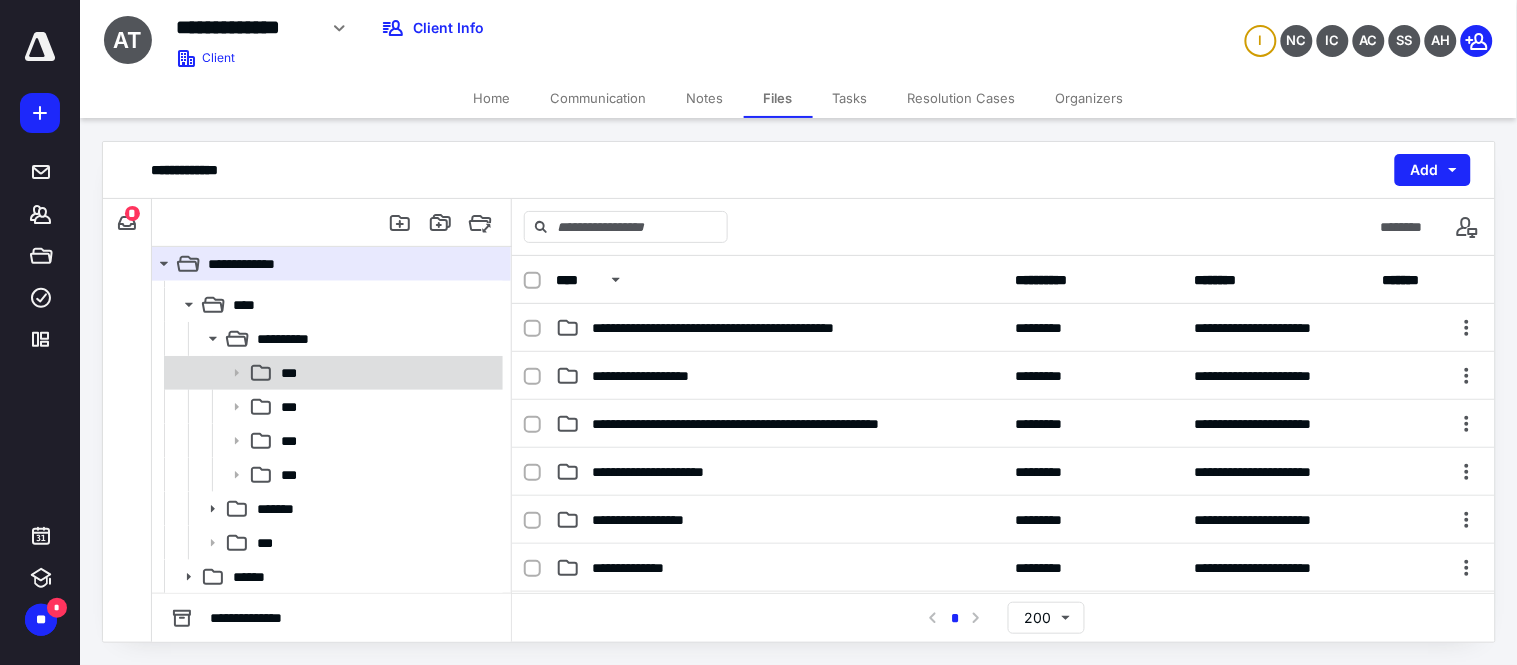click on "***" at bounding box center [386, 373] 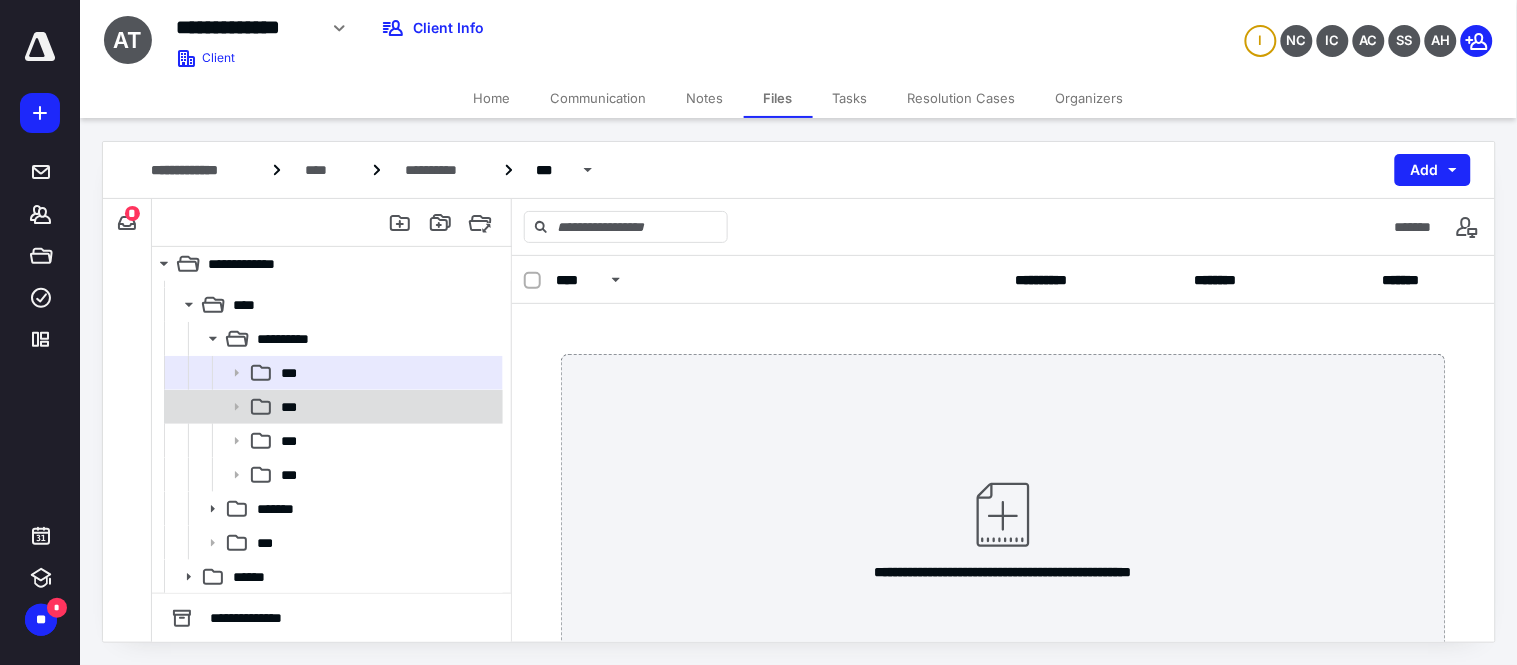 click on "***" at bounding box center [386, 407] 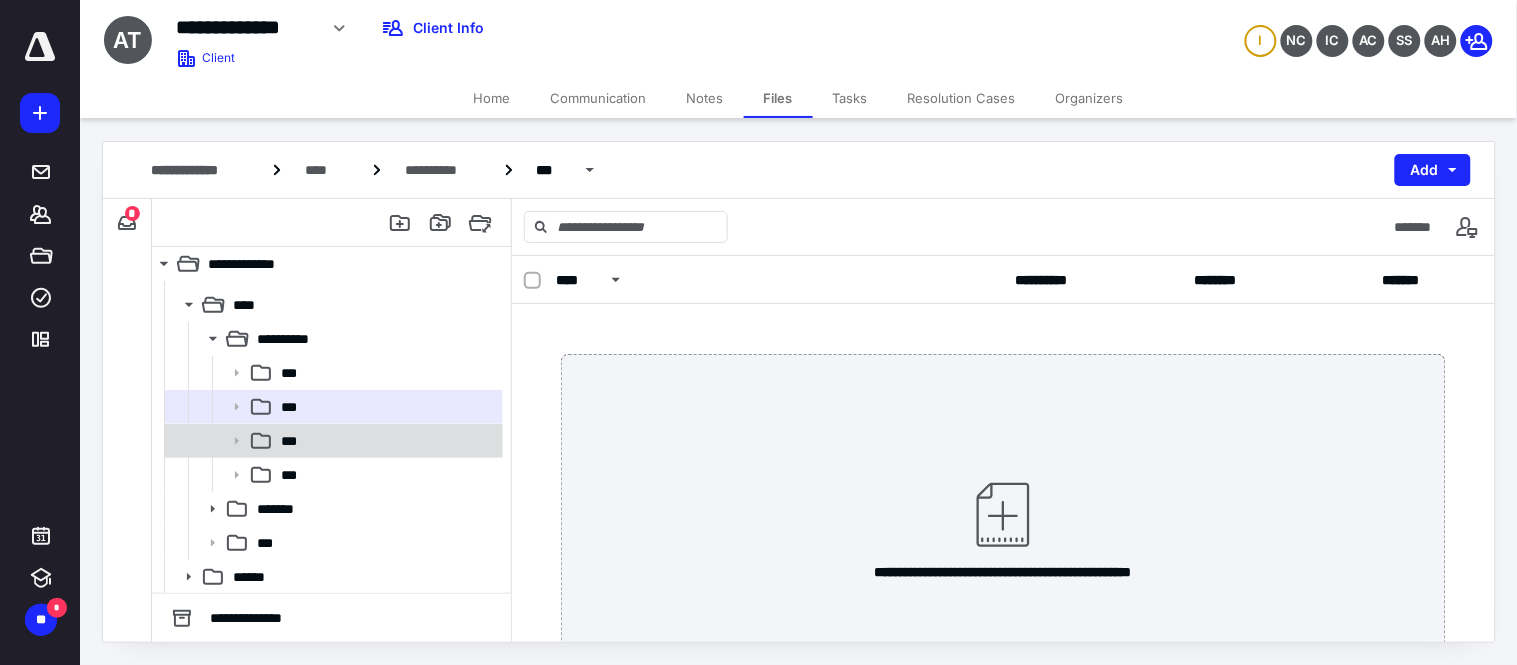 click on "***" at bounding box center (332, 441) 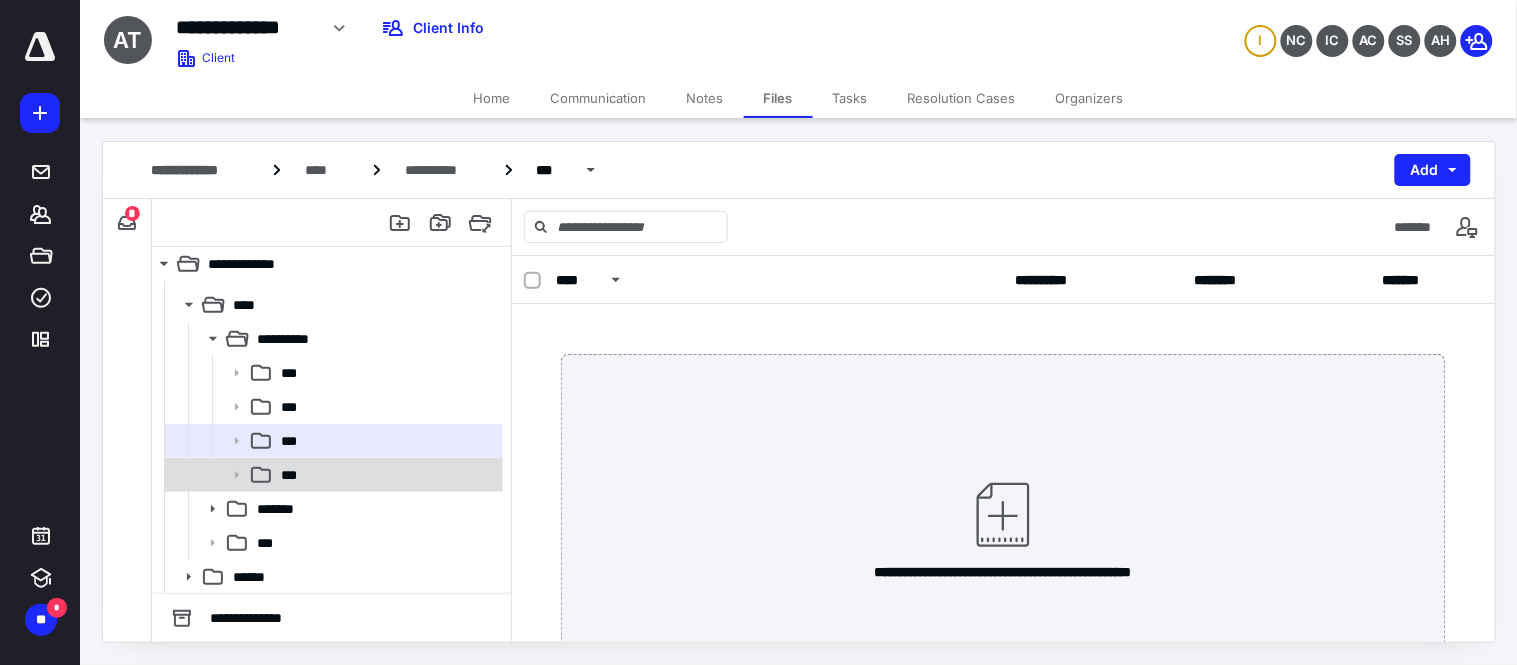 click on "***" at bounding box center [386, 475] 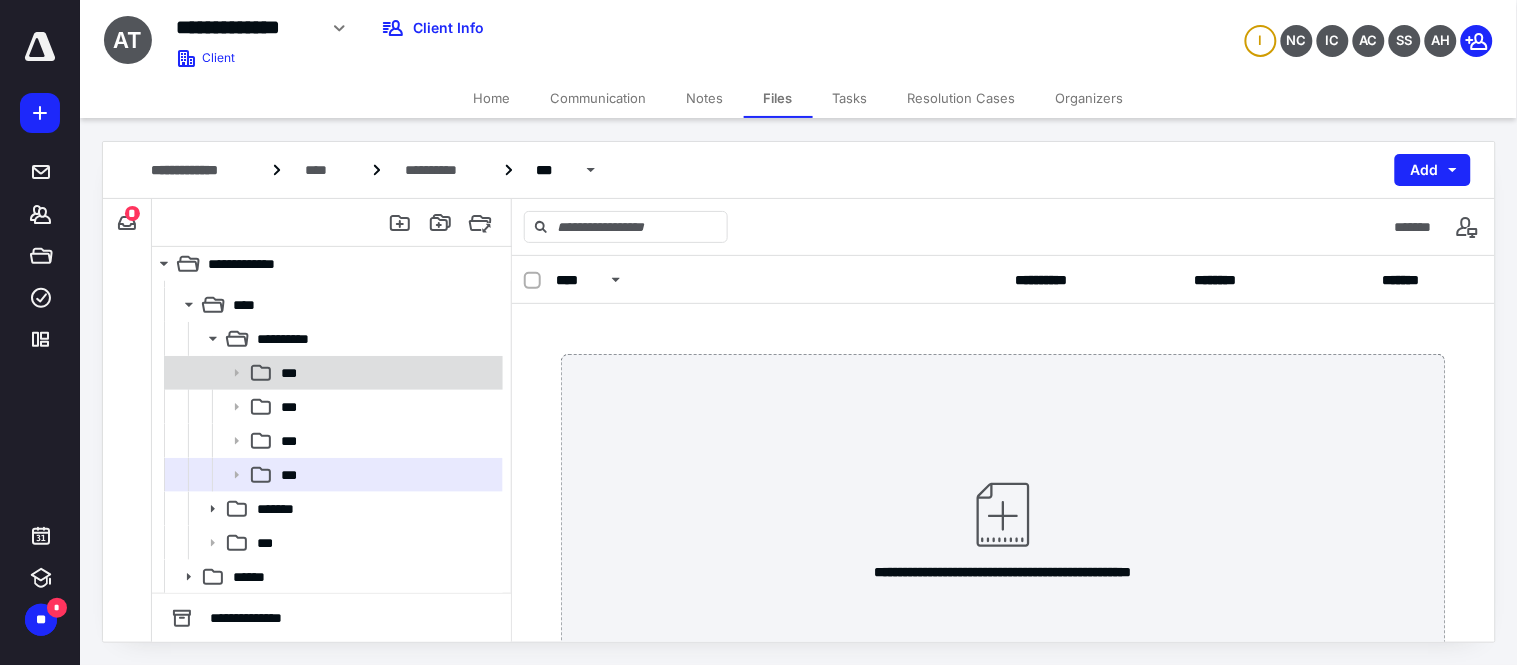 click on "***" at bounding box center [386, 373] 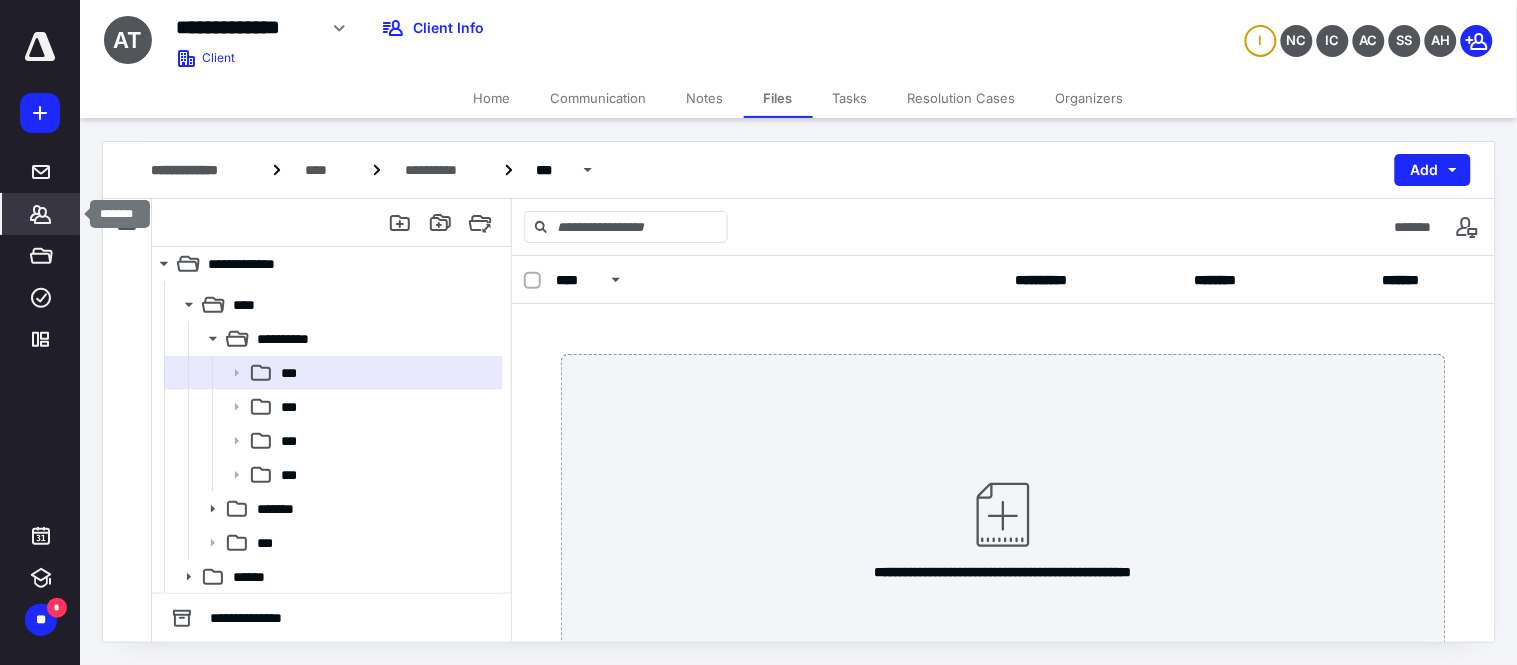 click on "*******" at bounding box center (41, 214) 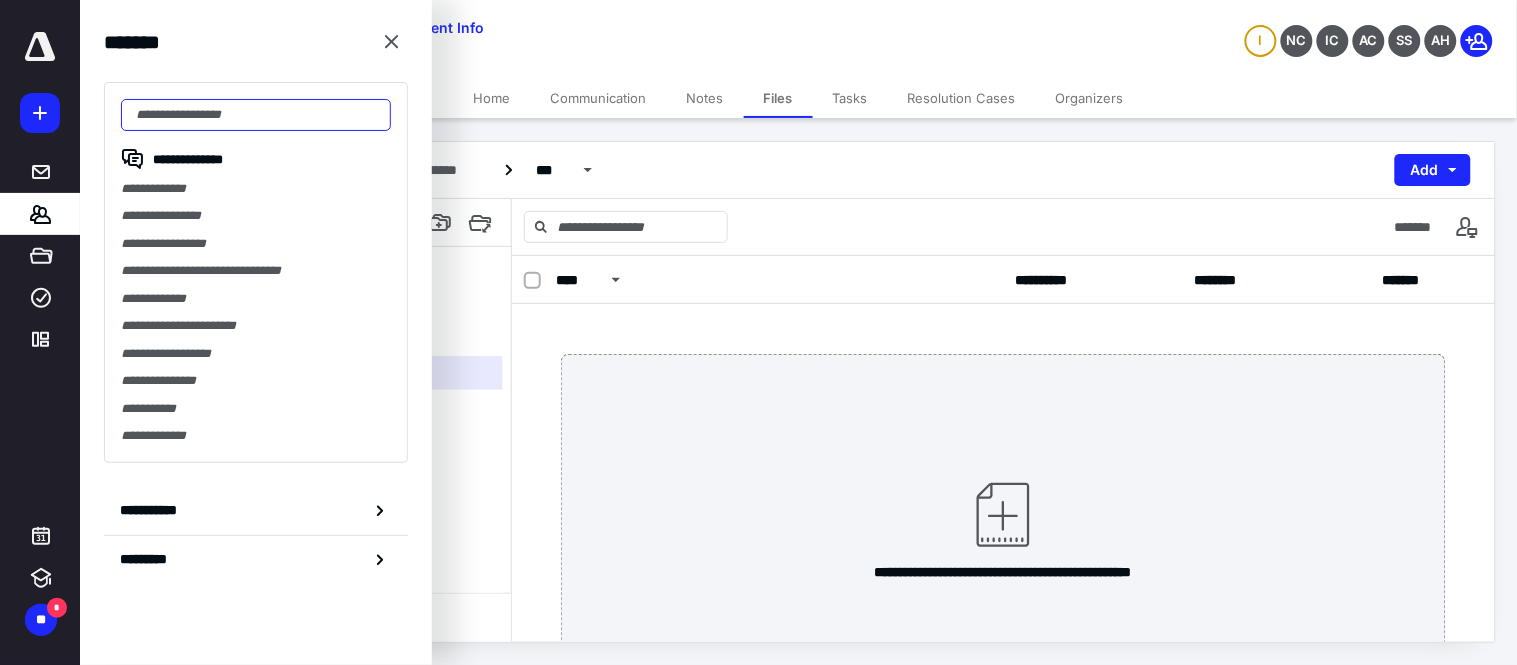 click at bounding box center [256, 115] 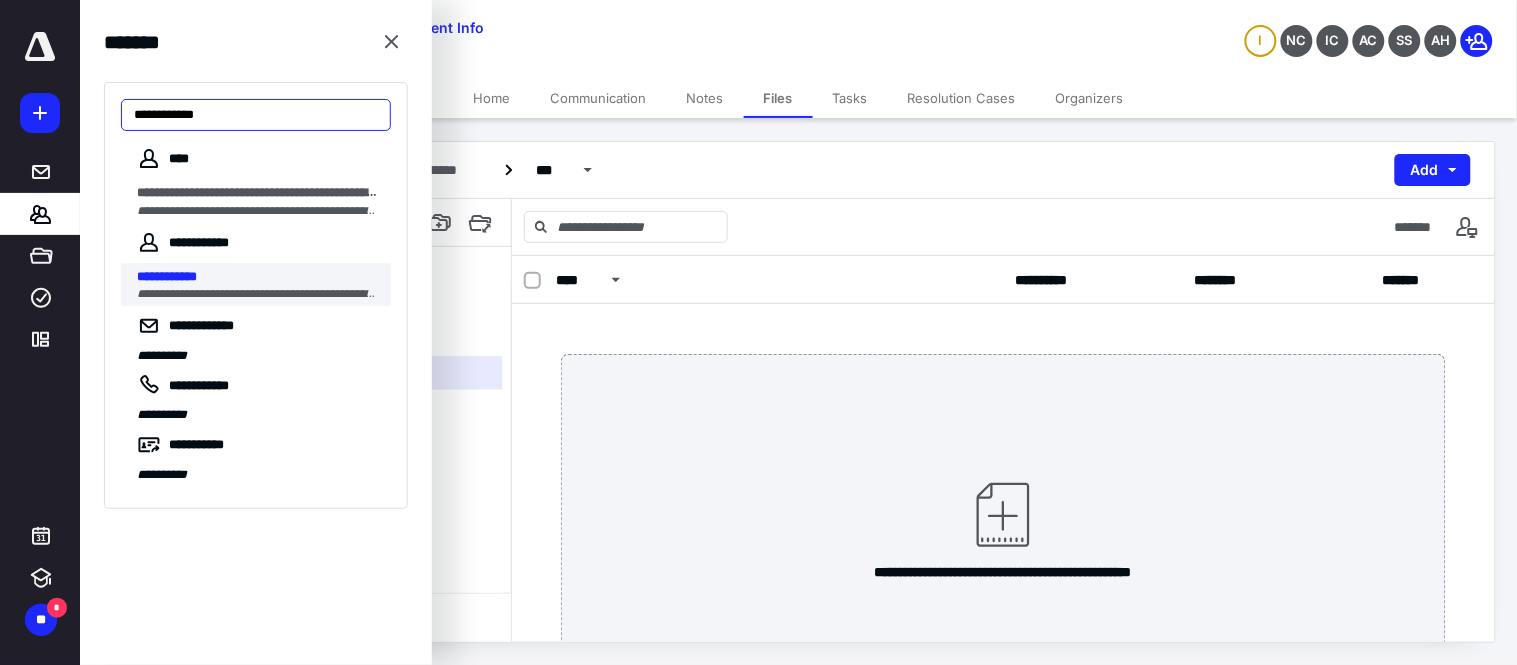 type on "**********" 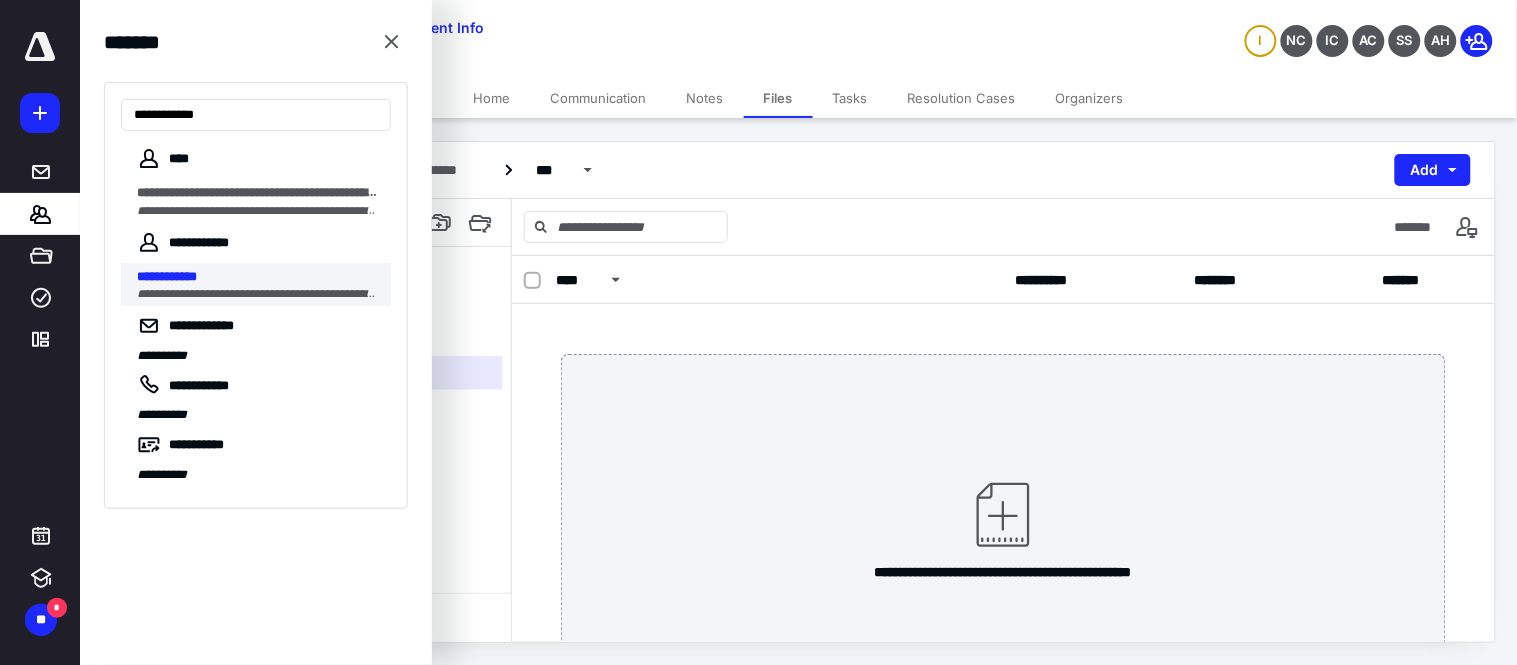 click on "**********" at bounding box center (167, 276) 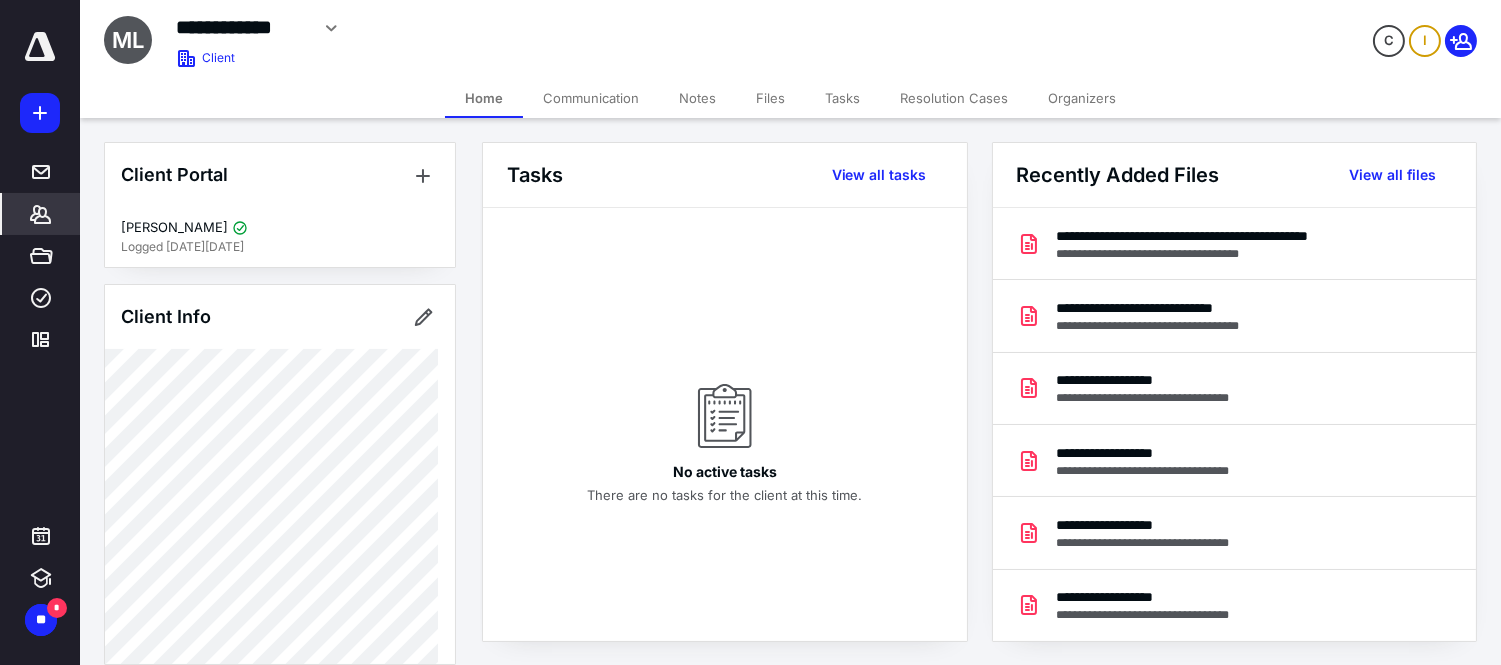 click on "Files" at bounding box center (770, 98) 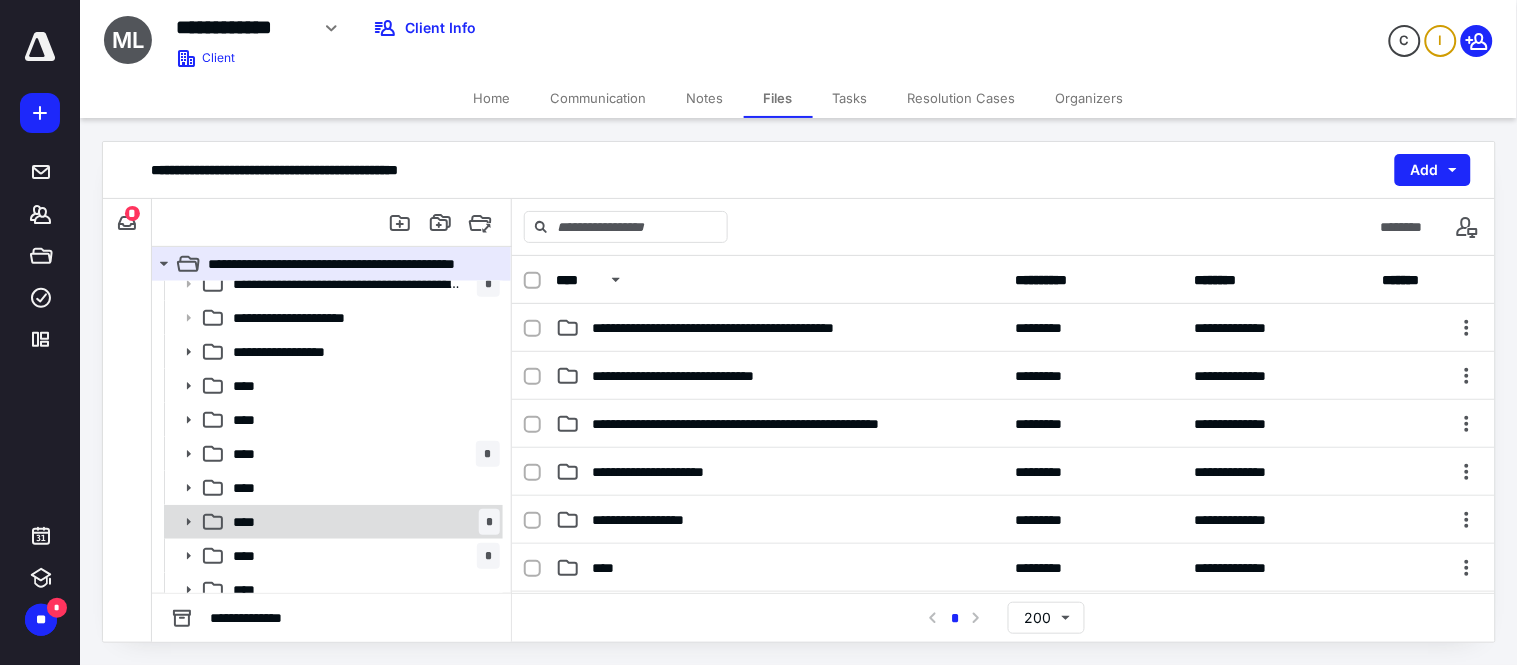 scroll, scrollTop: 163, scrollLeft: 0, axis: vertical 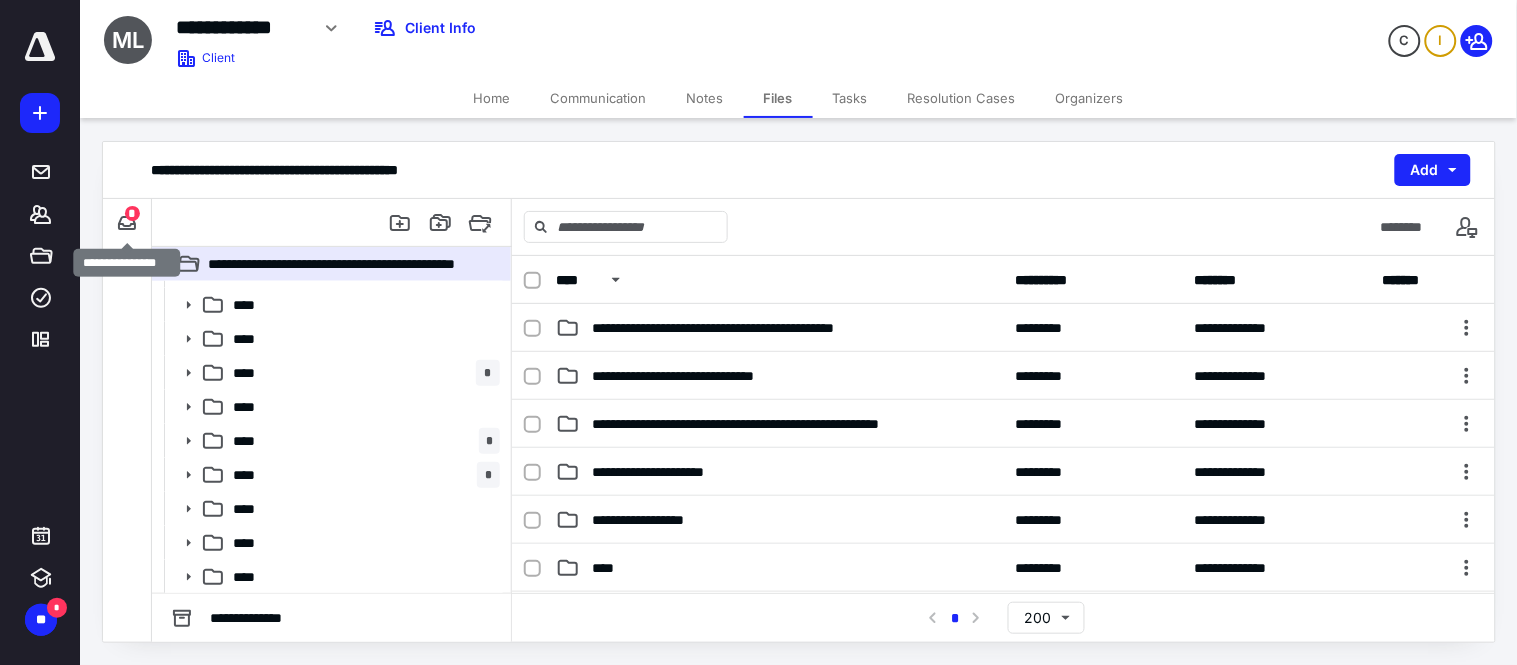 click on "*" at bounding box center (132, 213) 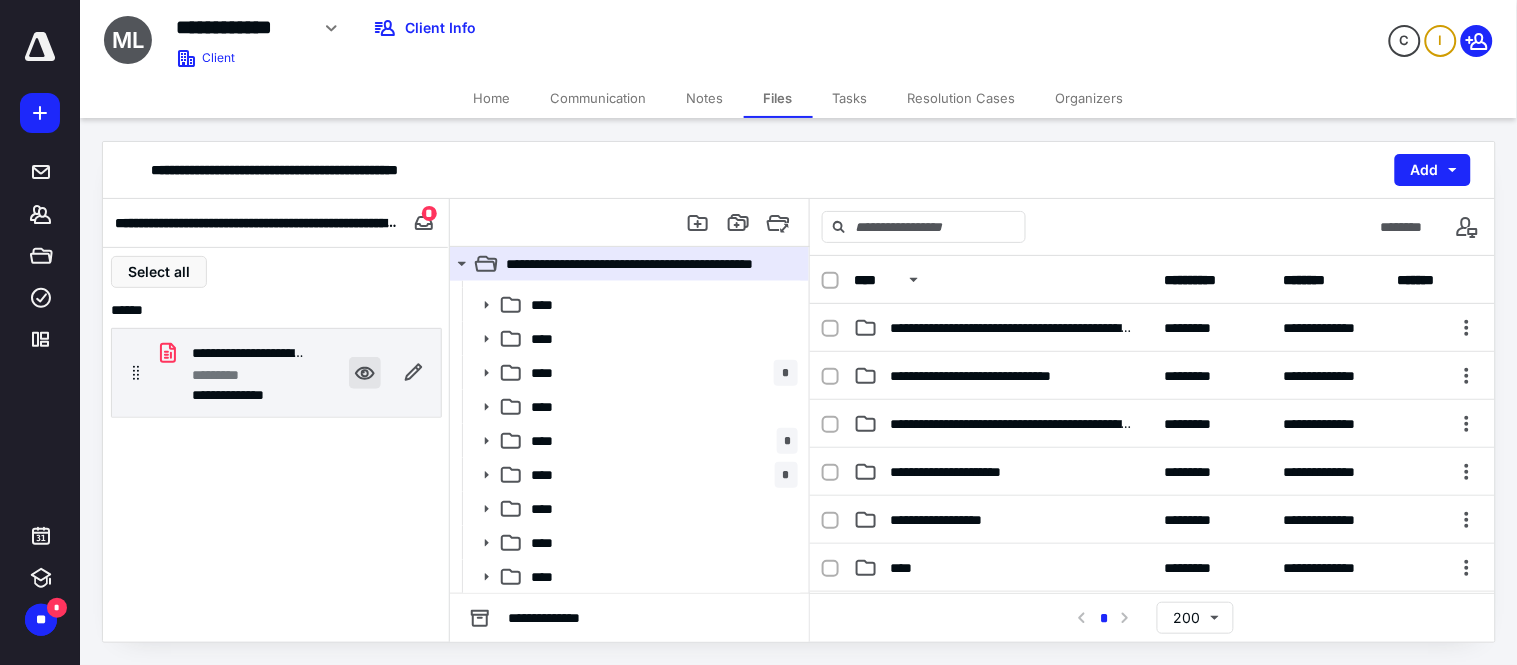 click at bounding box center (365, 373) 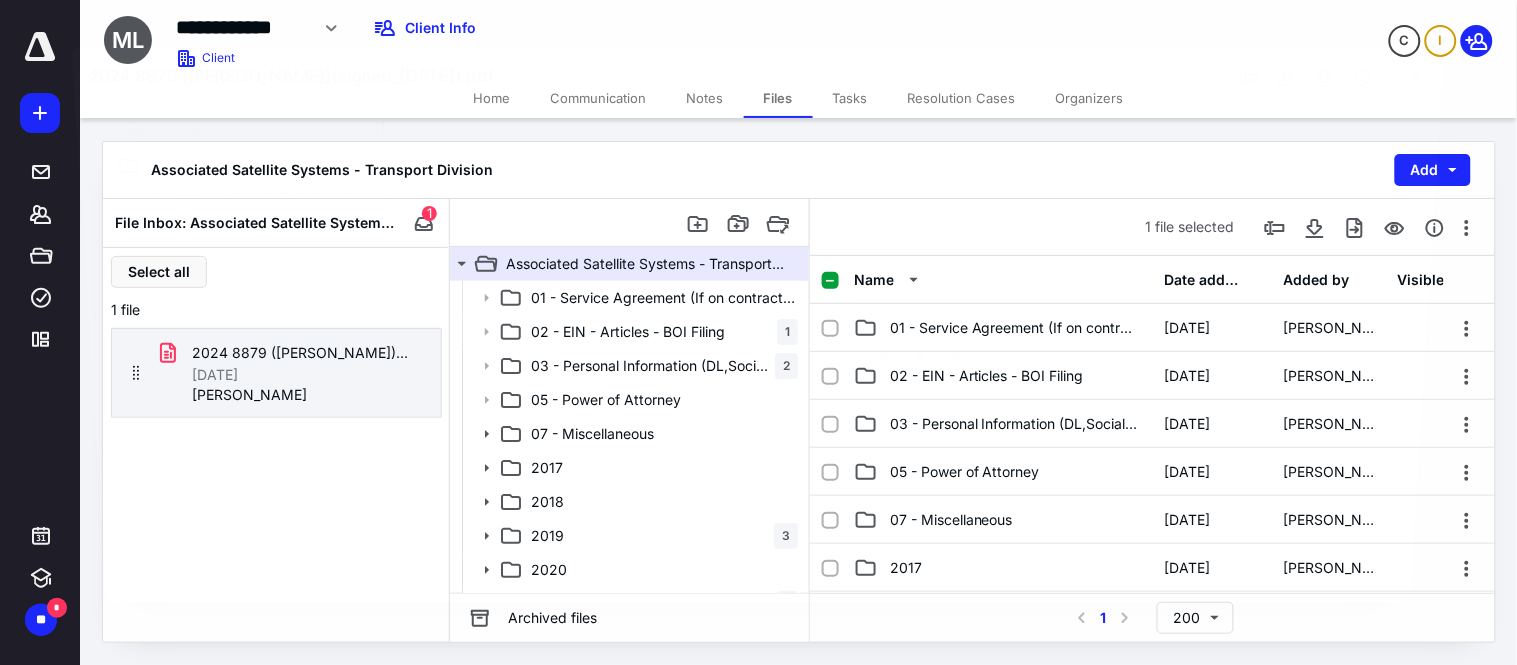 scroll, scrollTop: 163, scrollLeft: 0, axis: vertical 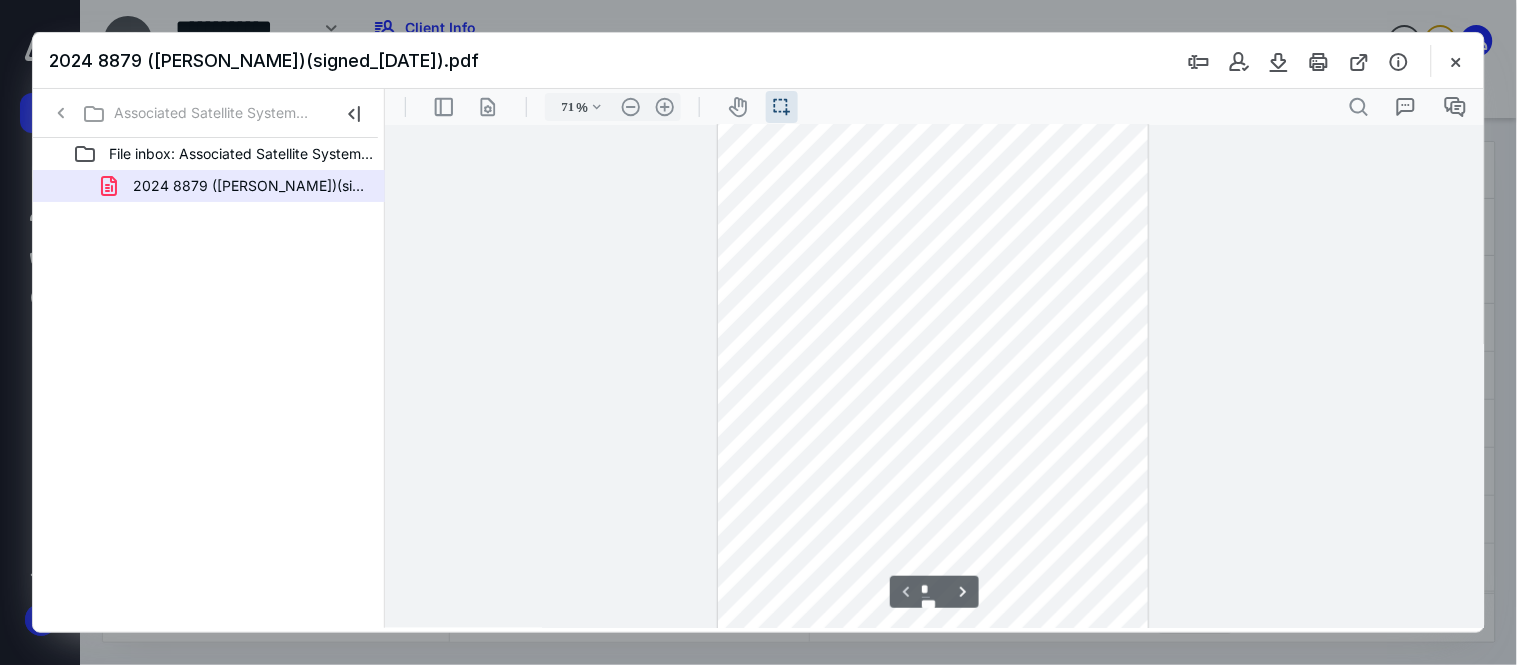 type on "86" 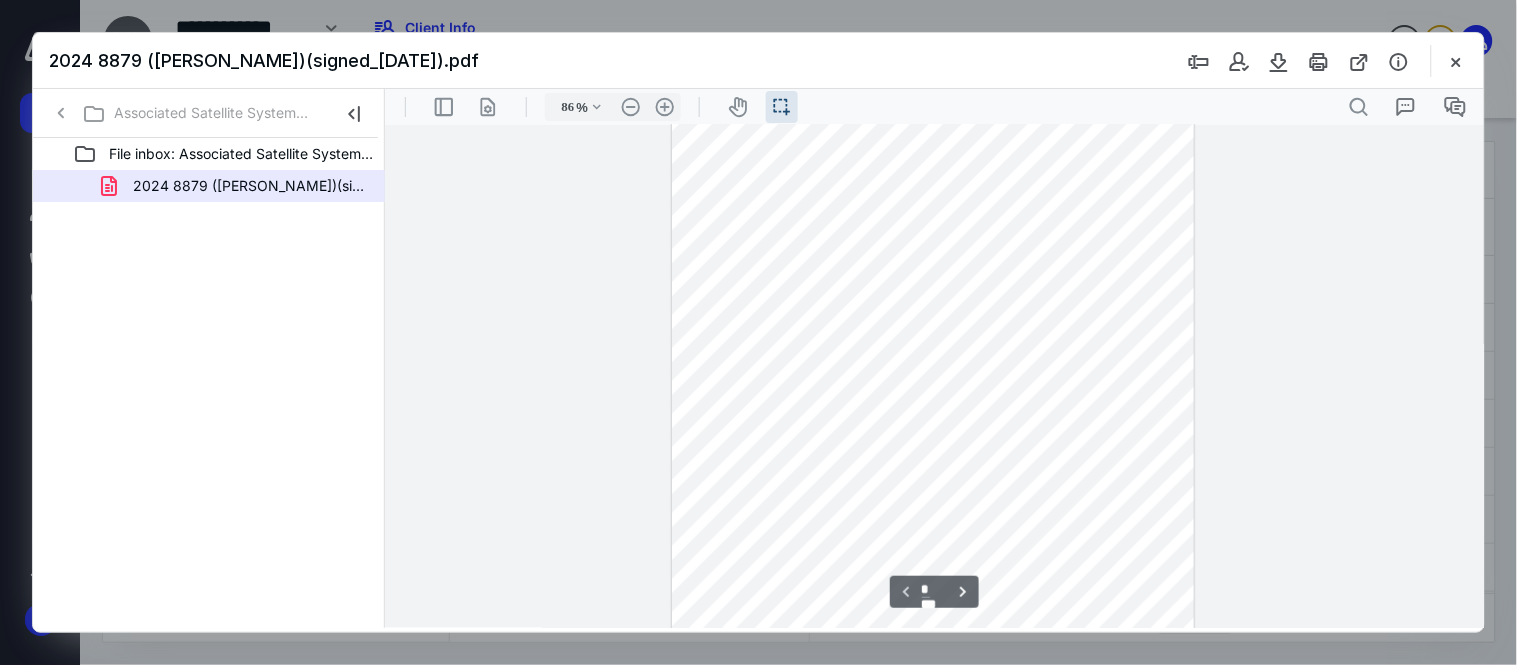 scroll, scrollTop: 0, scrollLeft: 0, axis: both 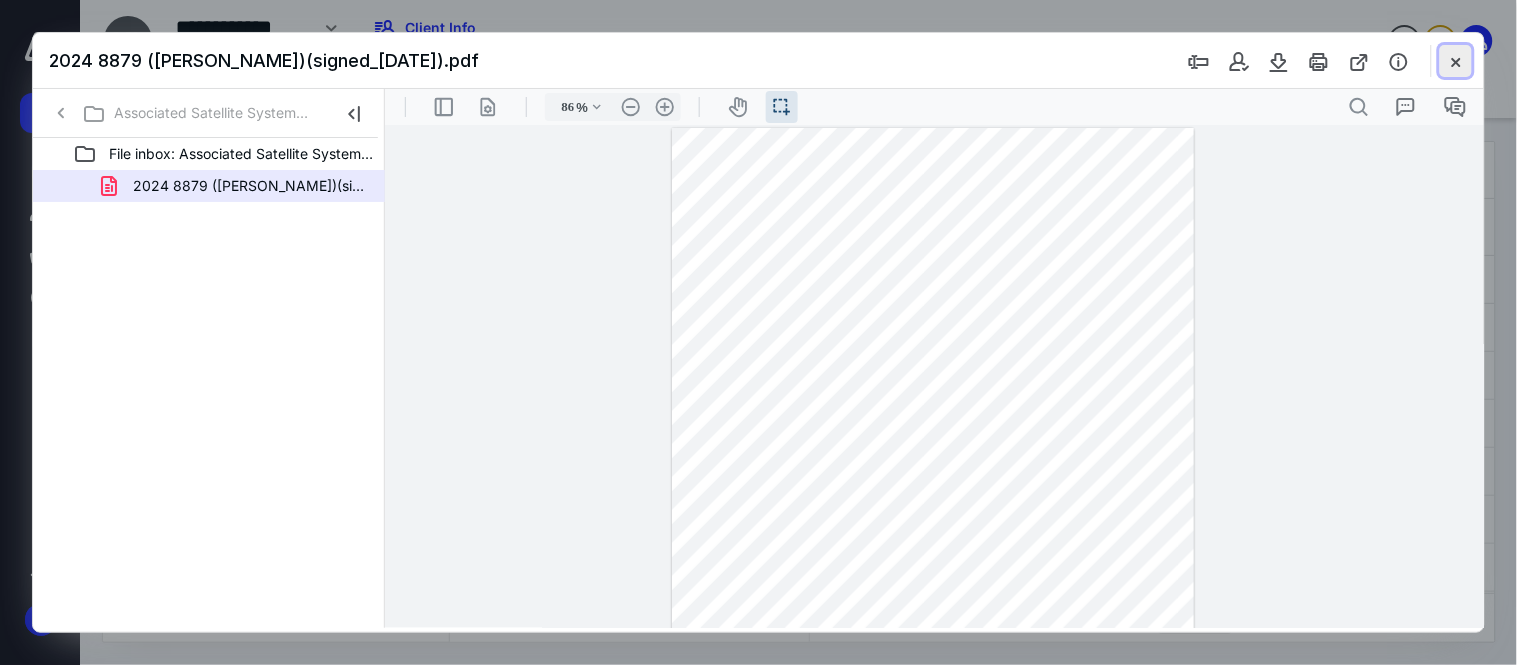 click at bounding box center [1456, 61] 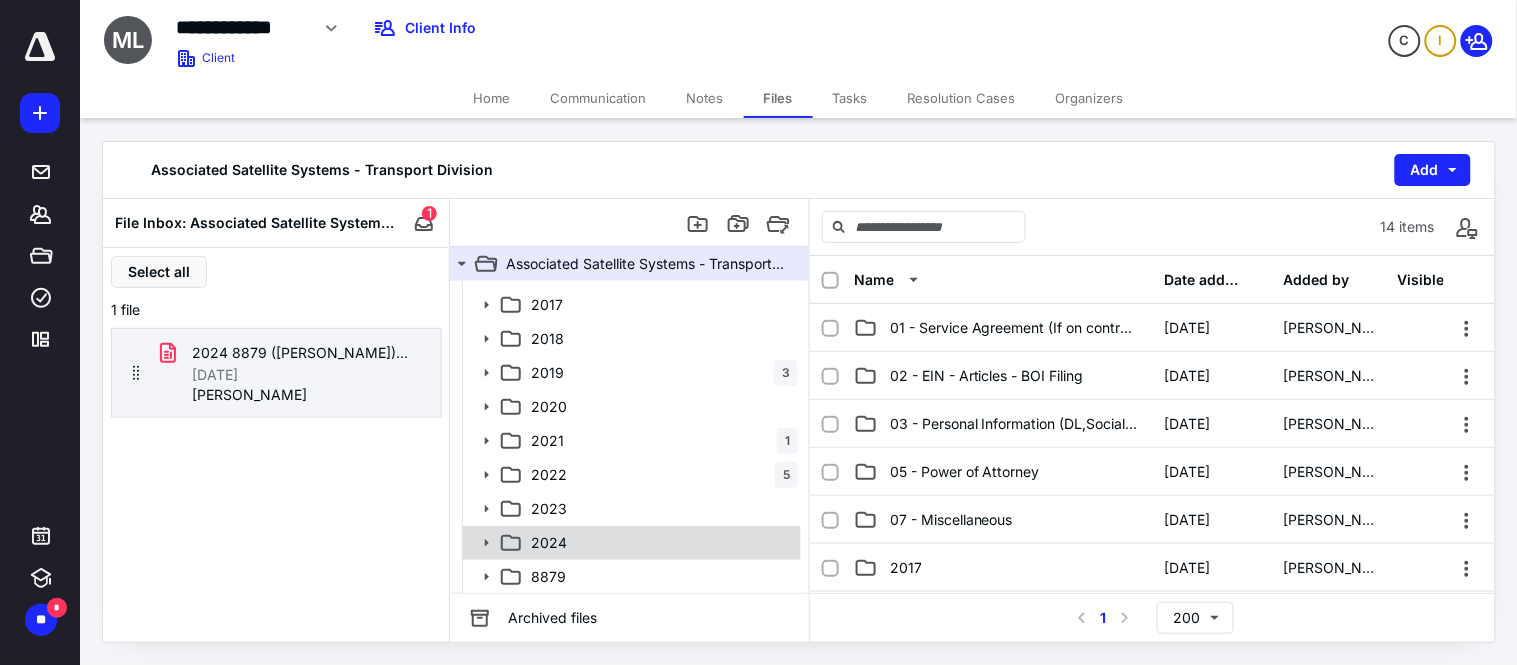 click 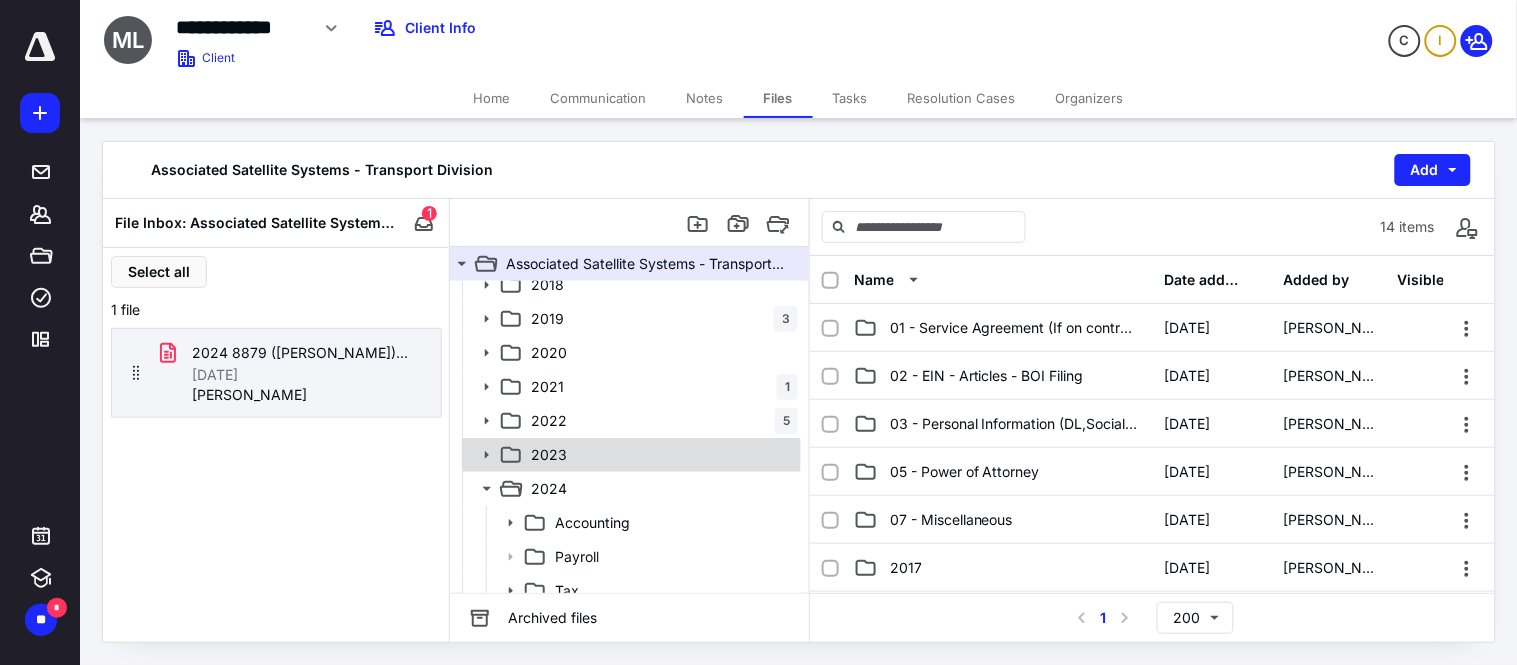 scroll, scrollTop: 265, scrollLeft: 0, axis: vertical 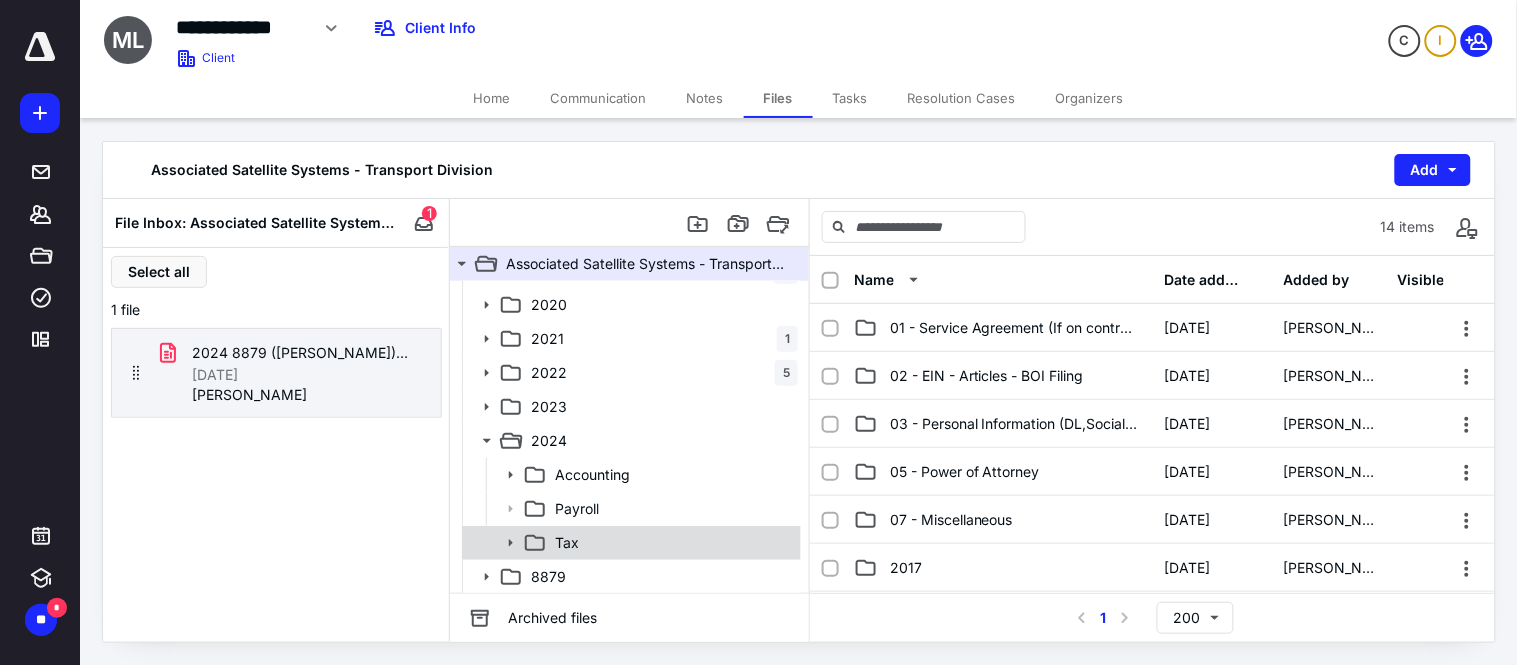 click 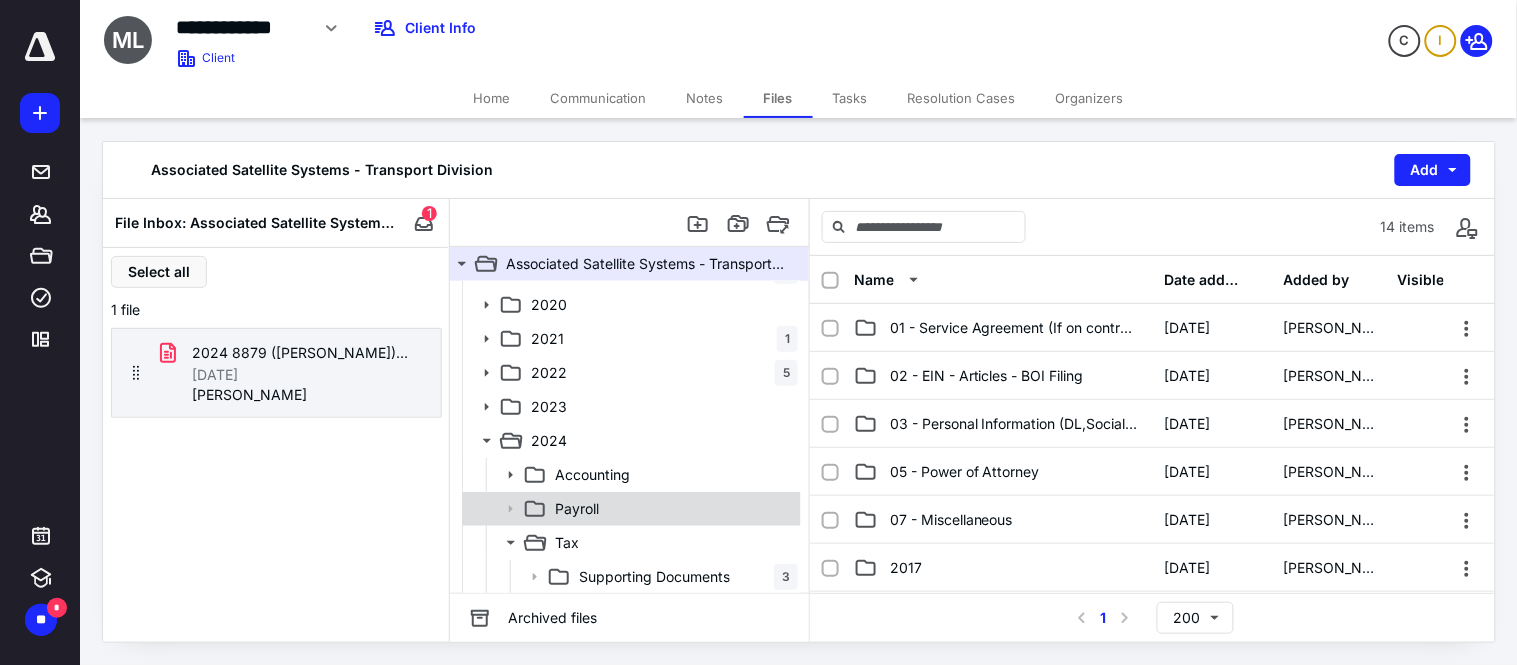 scroll, scrollTop: 300, scrollLeft: 0, axis: vertical 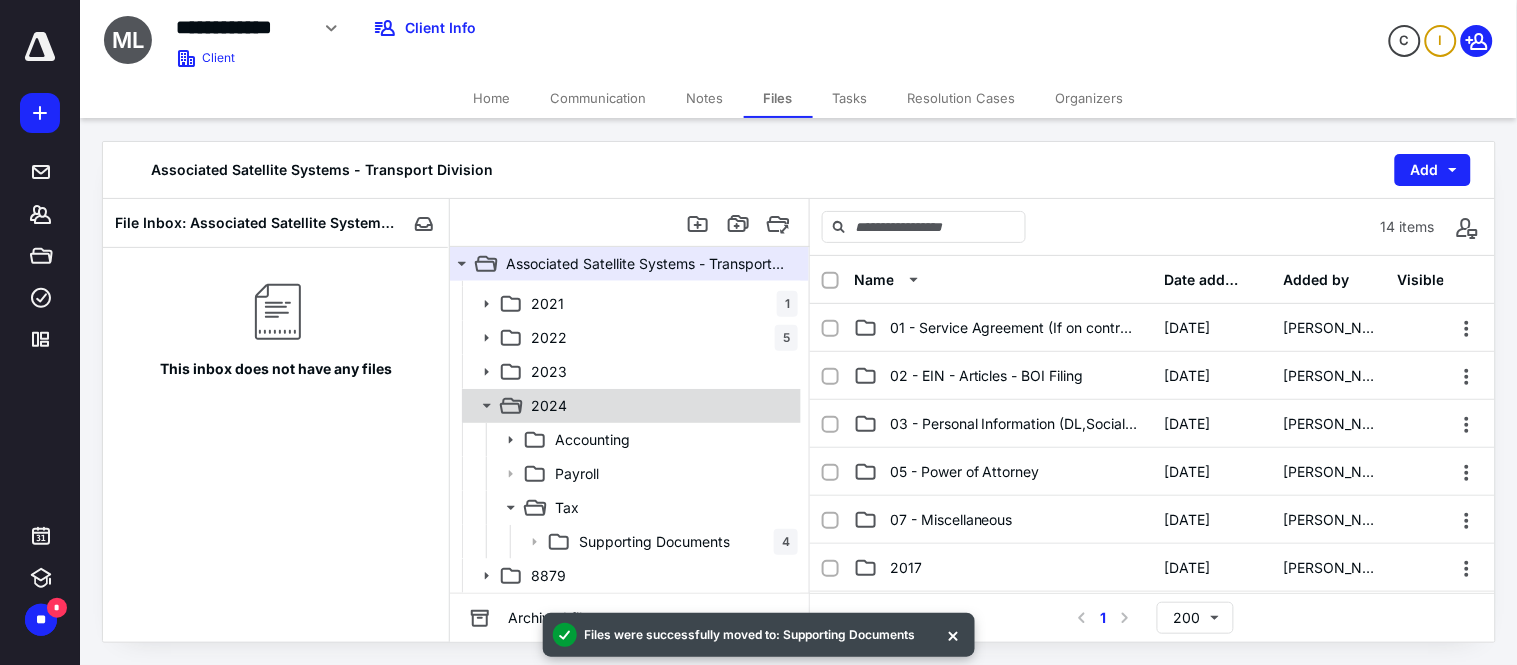 click 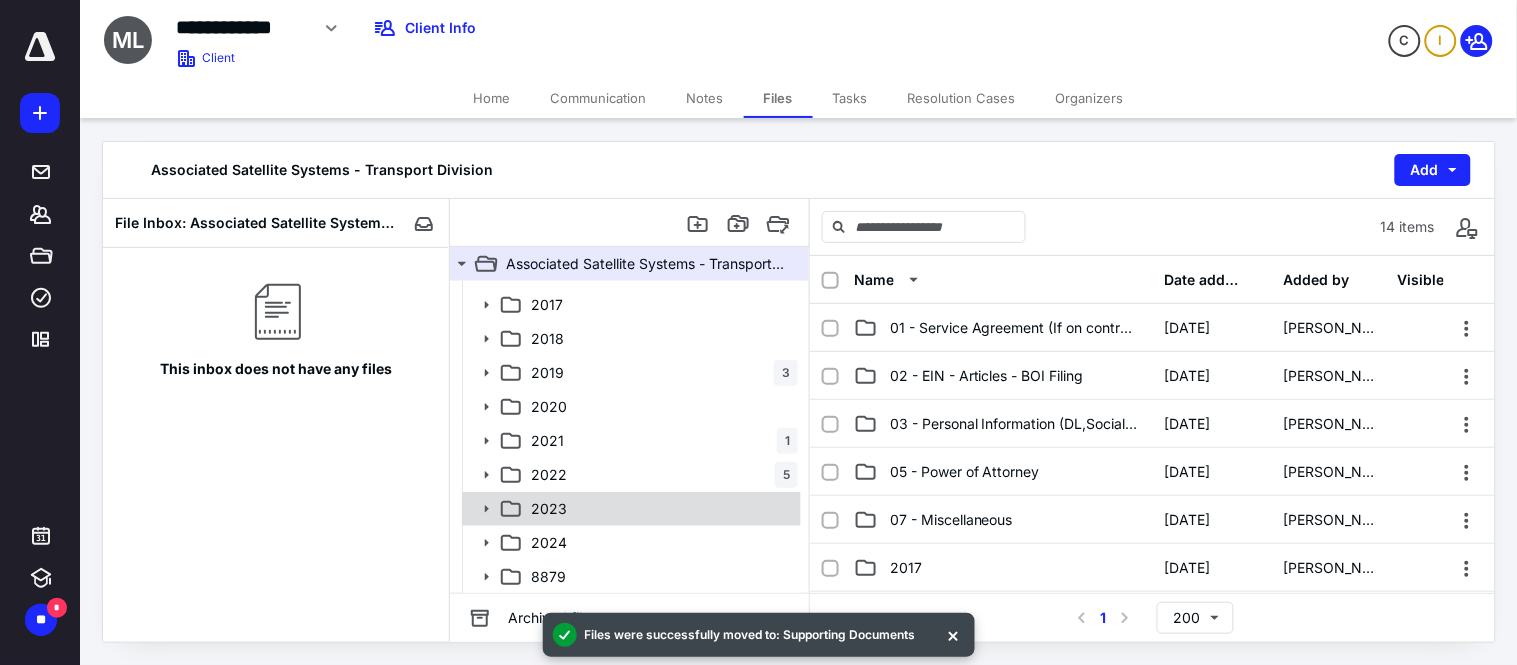 scroll, scrollTop: 163, scrollLeft: 0, axis: vertical 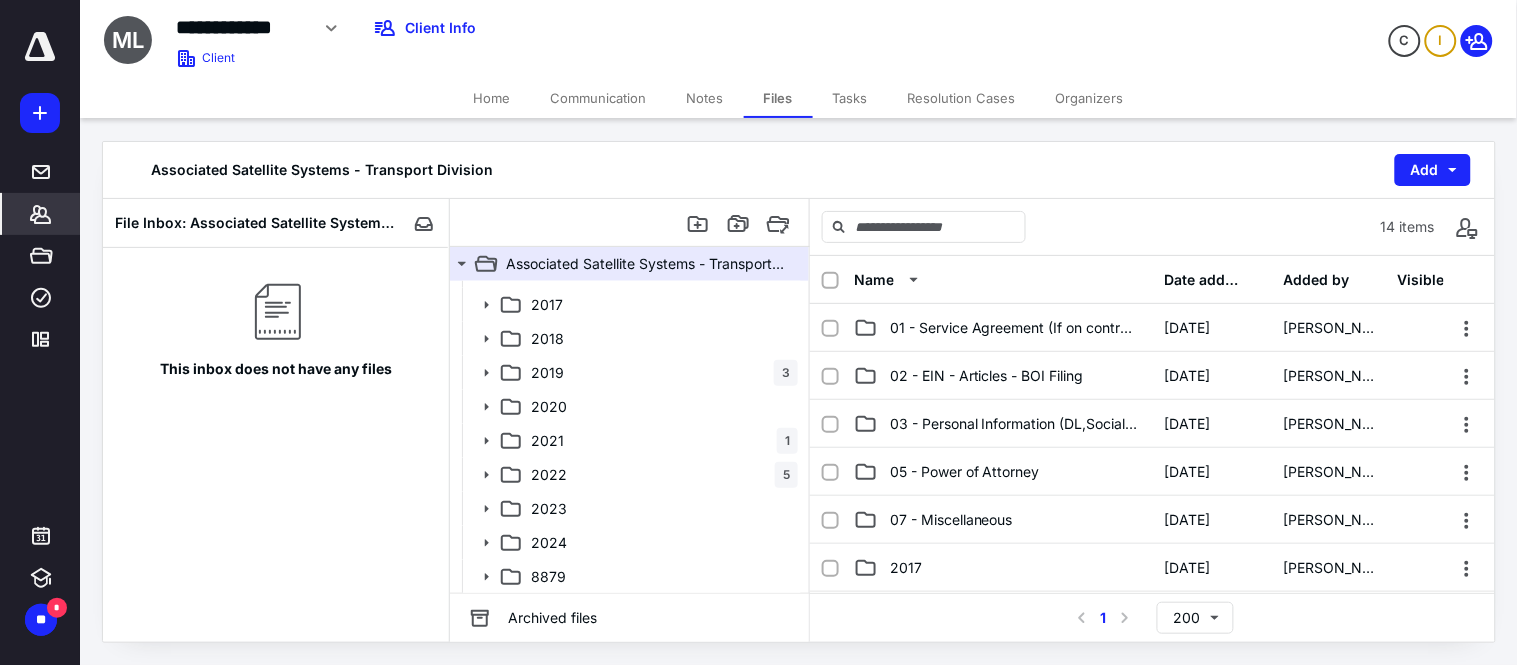 click 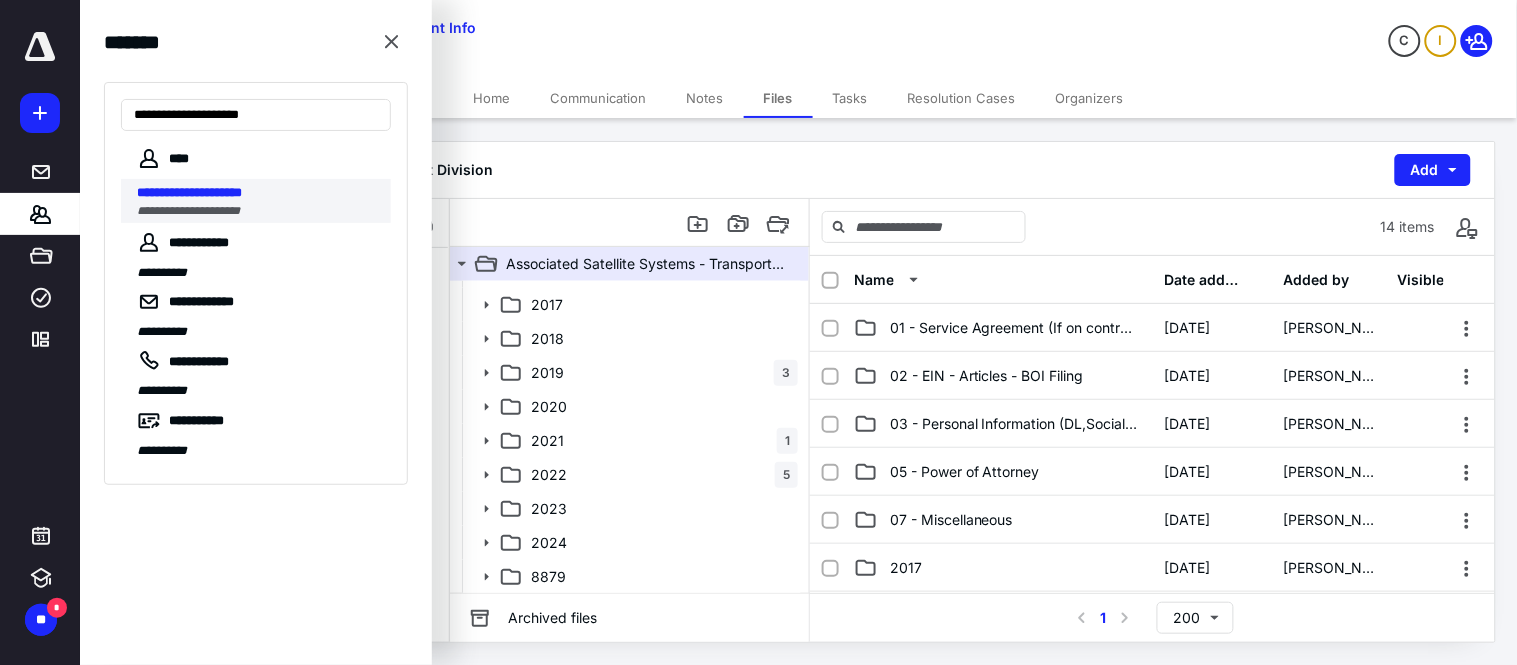 type on "**********" 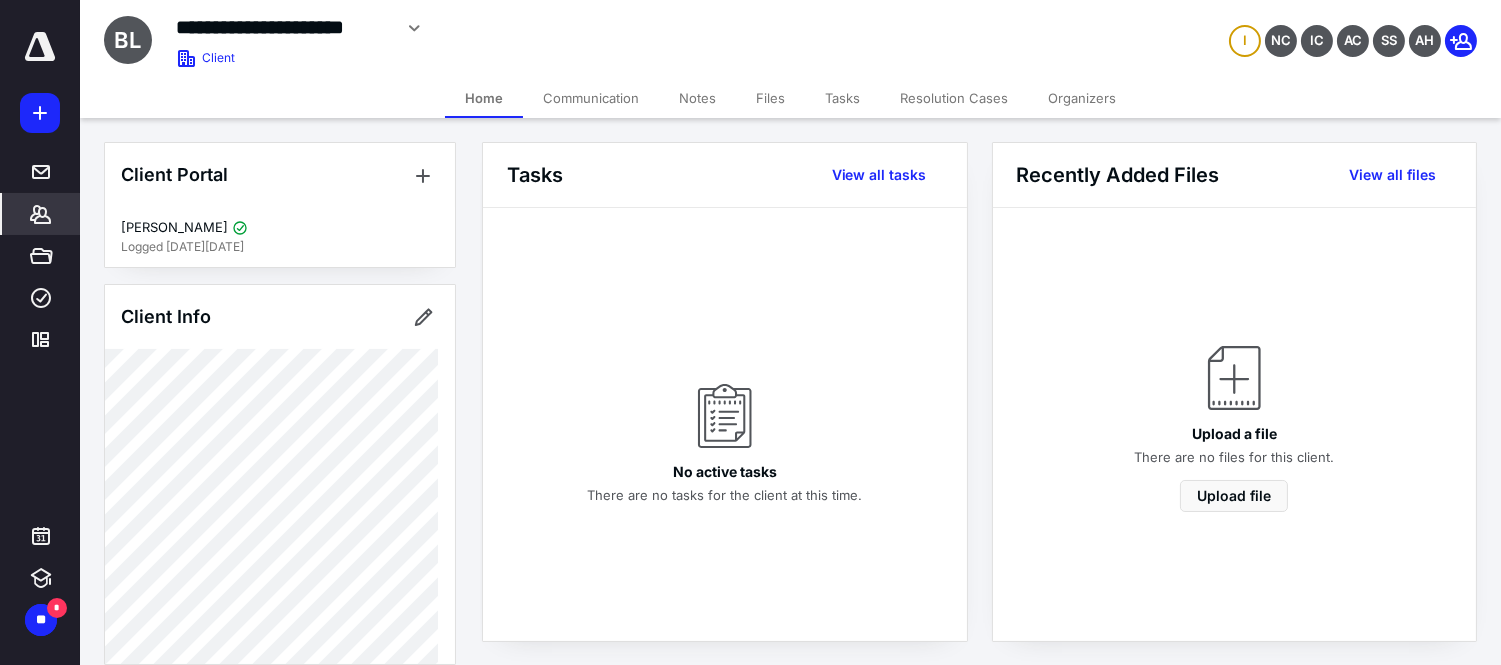 click on "Files" at bounding box center (770, 98) 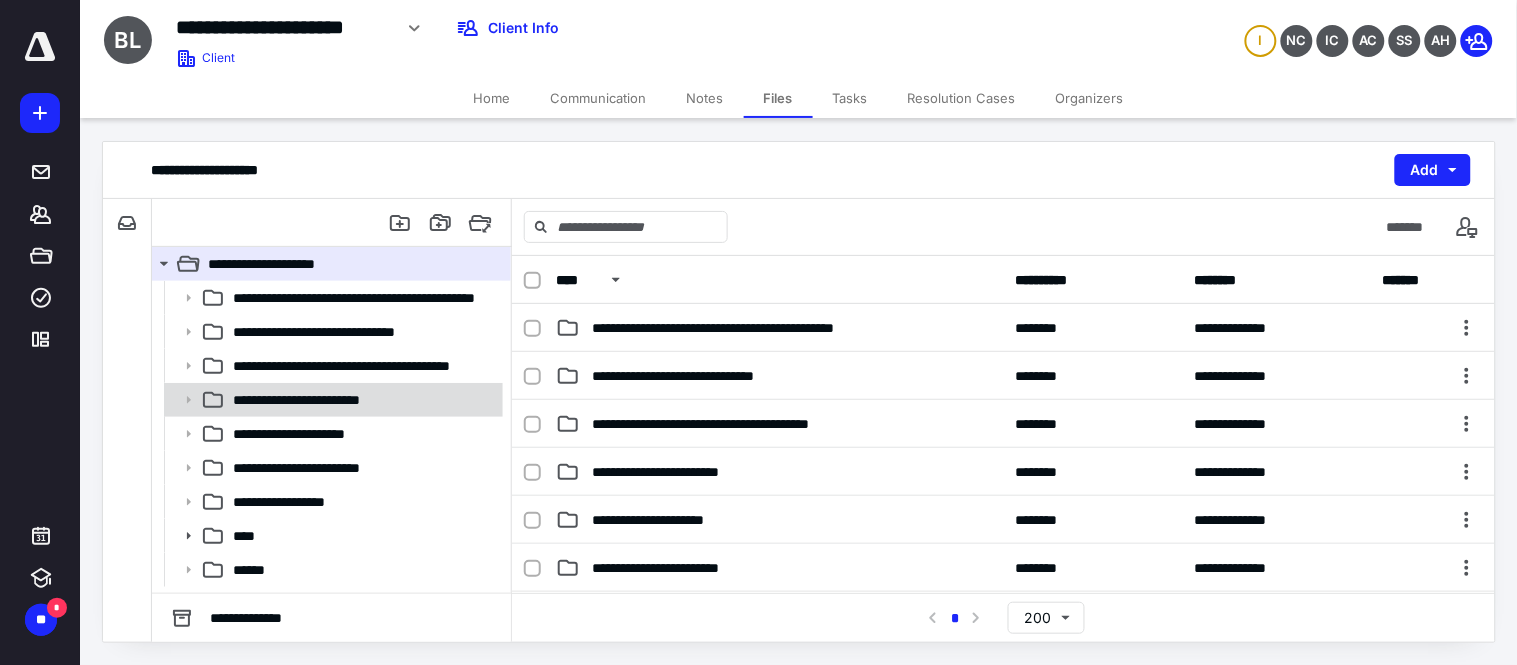 click on "**********" at bounding box center [322, 400] 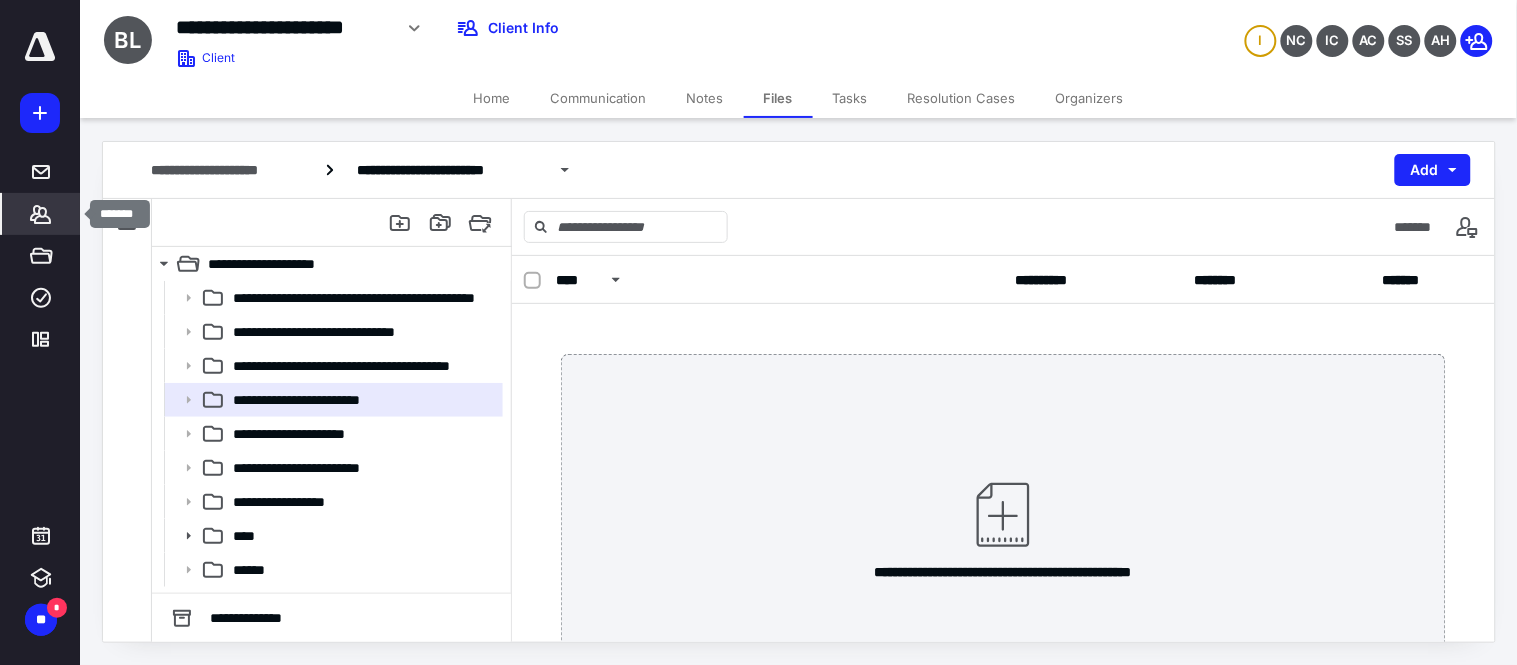 click 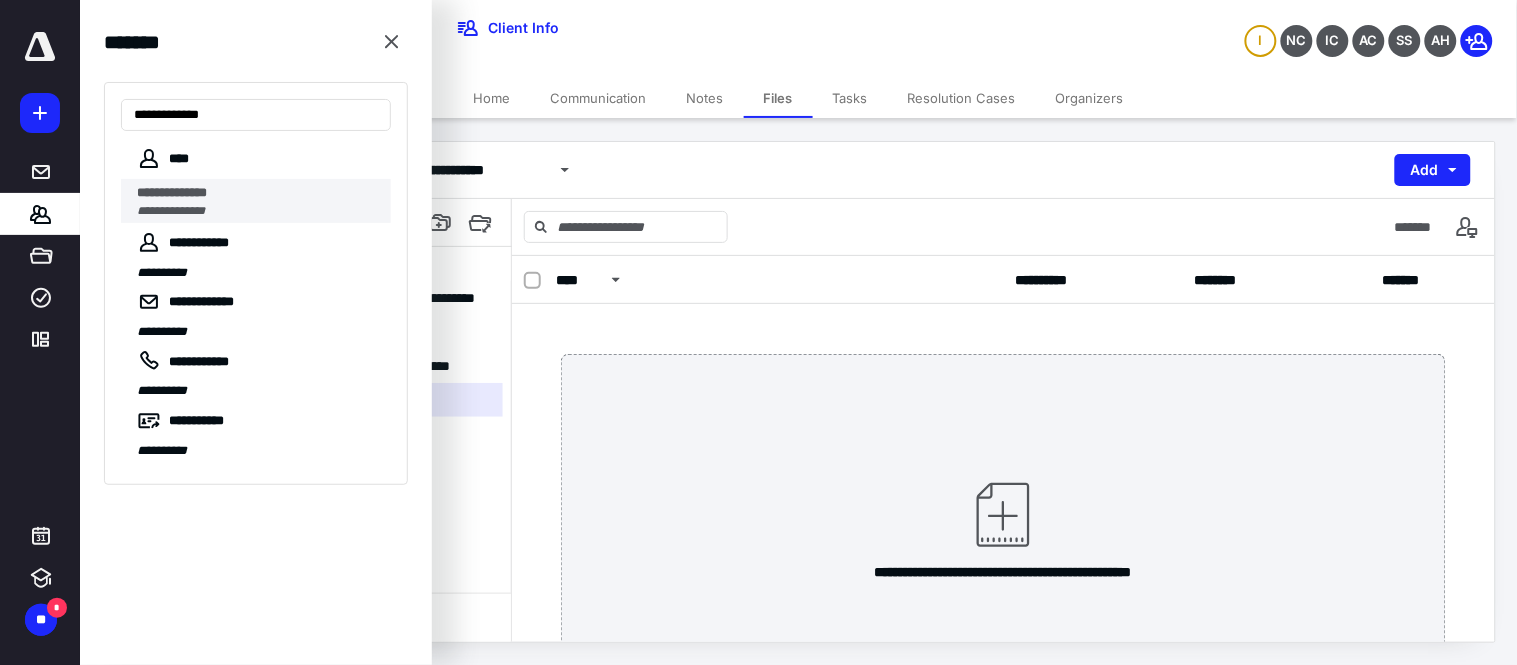 type on "**********" 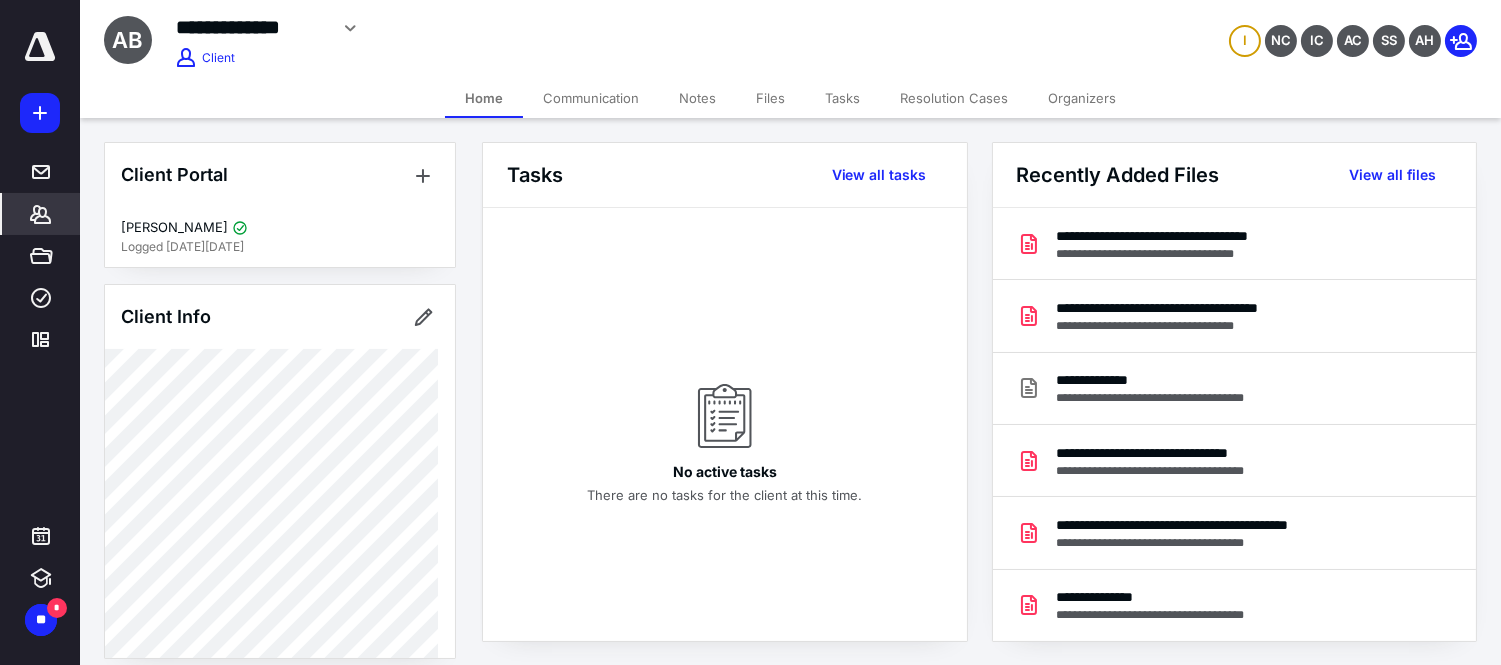 click on "Files" at bounding box center (770, 98) 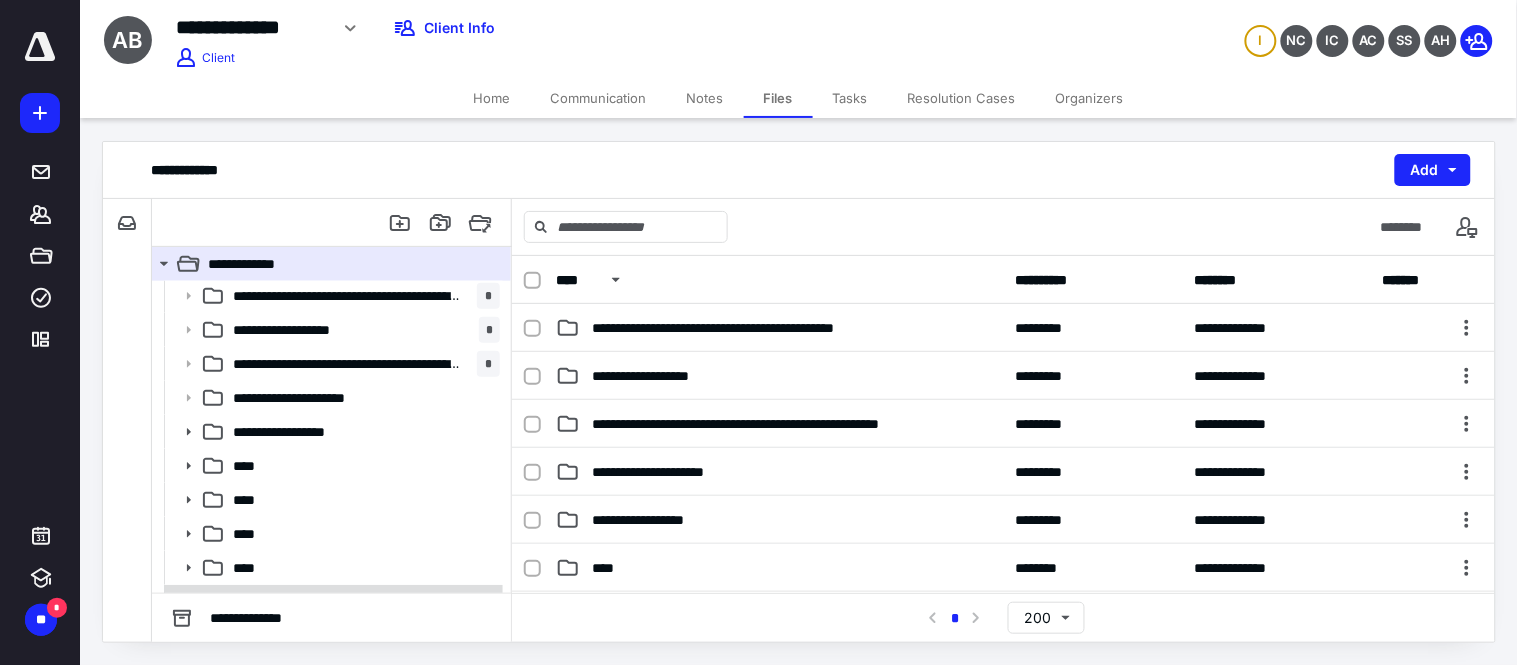 scroll, scrollTop: 130, scrollLeft: 0, axis: vertical 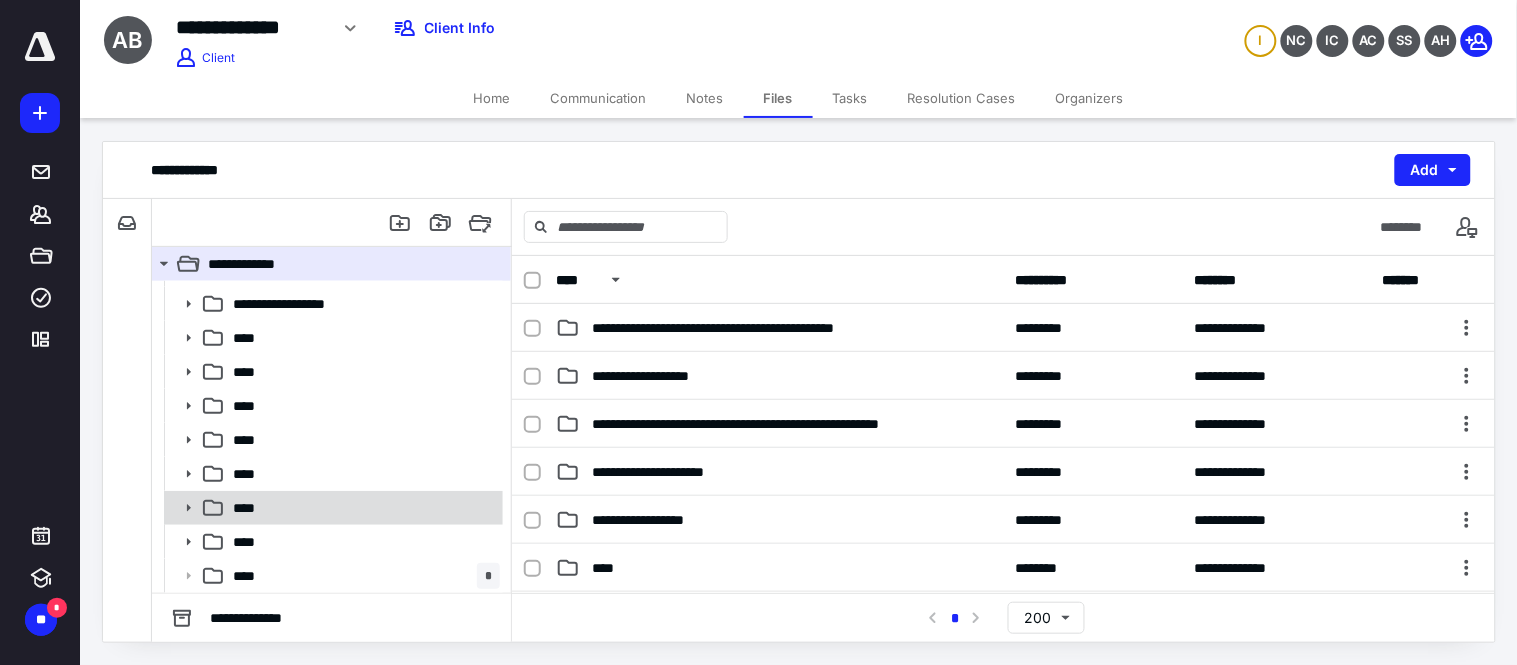 click on "****" at bounding box center (332, 508) 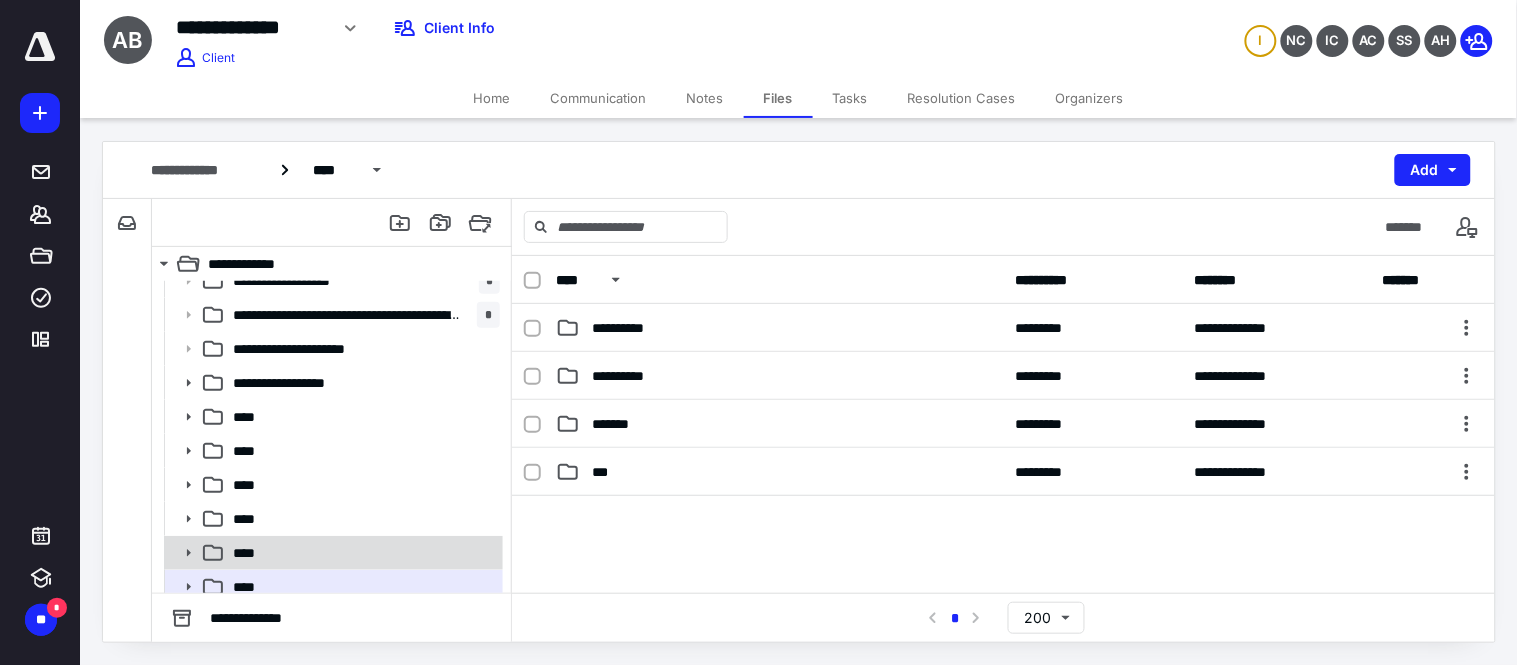 scroll, scrollTop: 130, scrollLeft: 0, axis: vertical 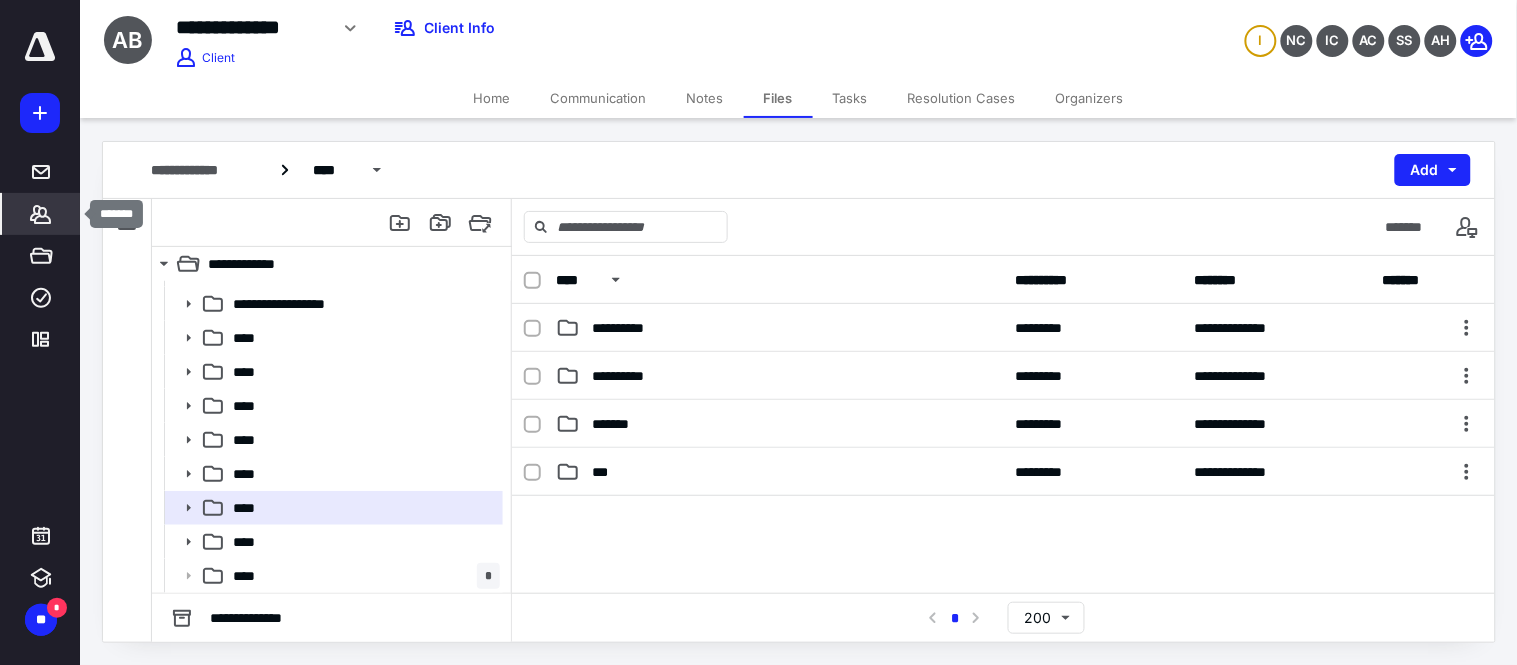 click on "*******" at bounding box center (41, 214) 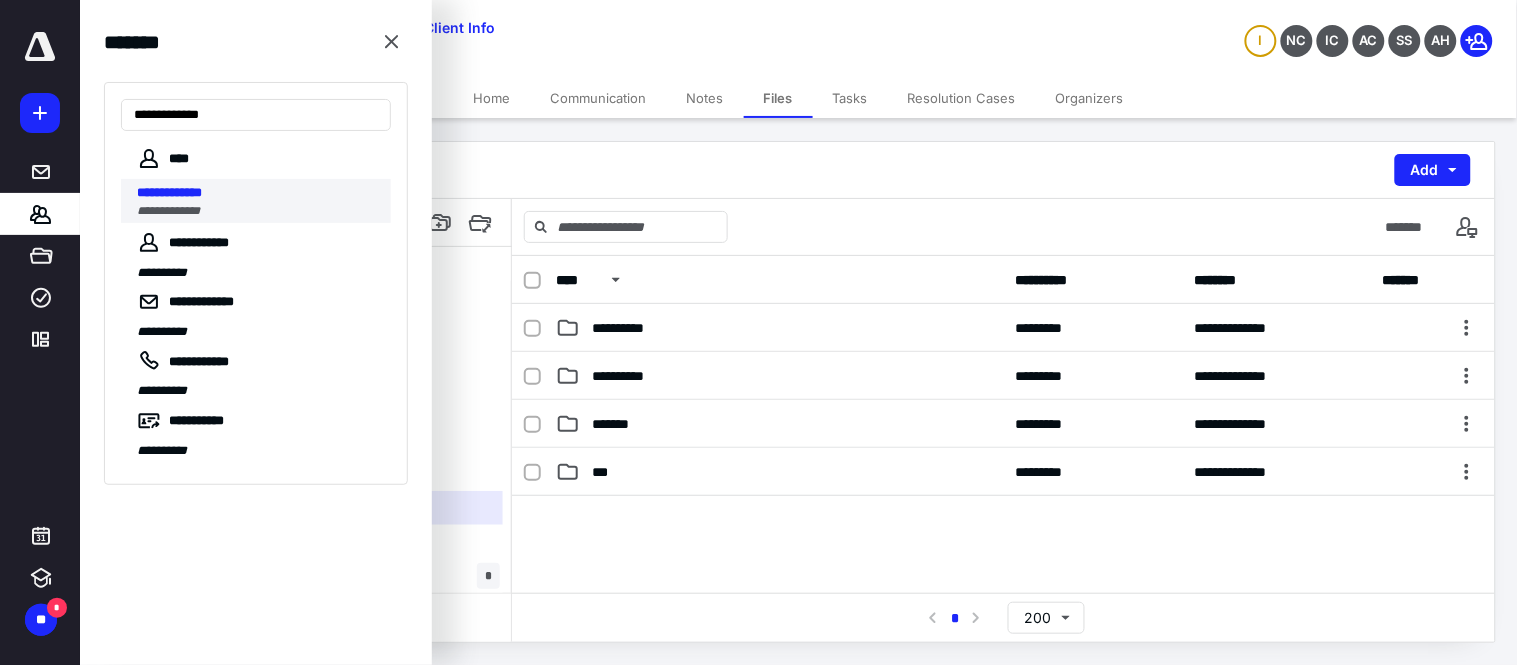 type on "**********" 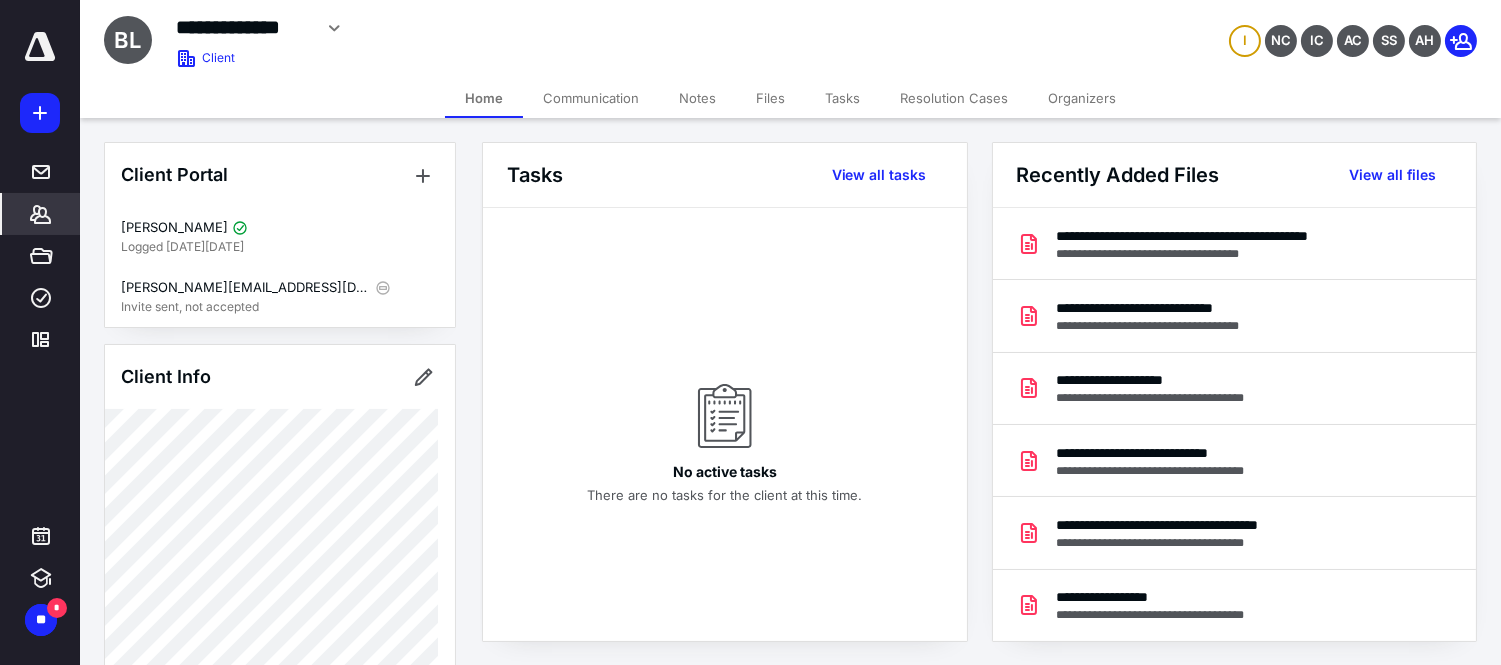 click on "Files" at bounding box center [770, 98] 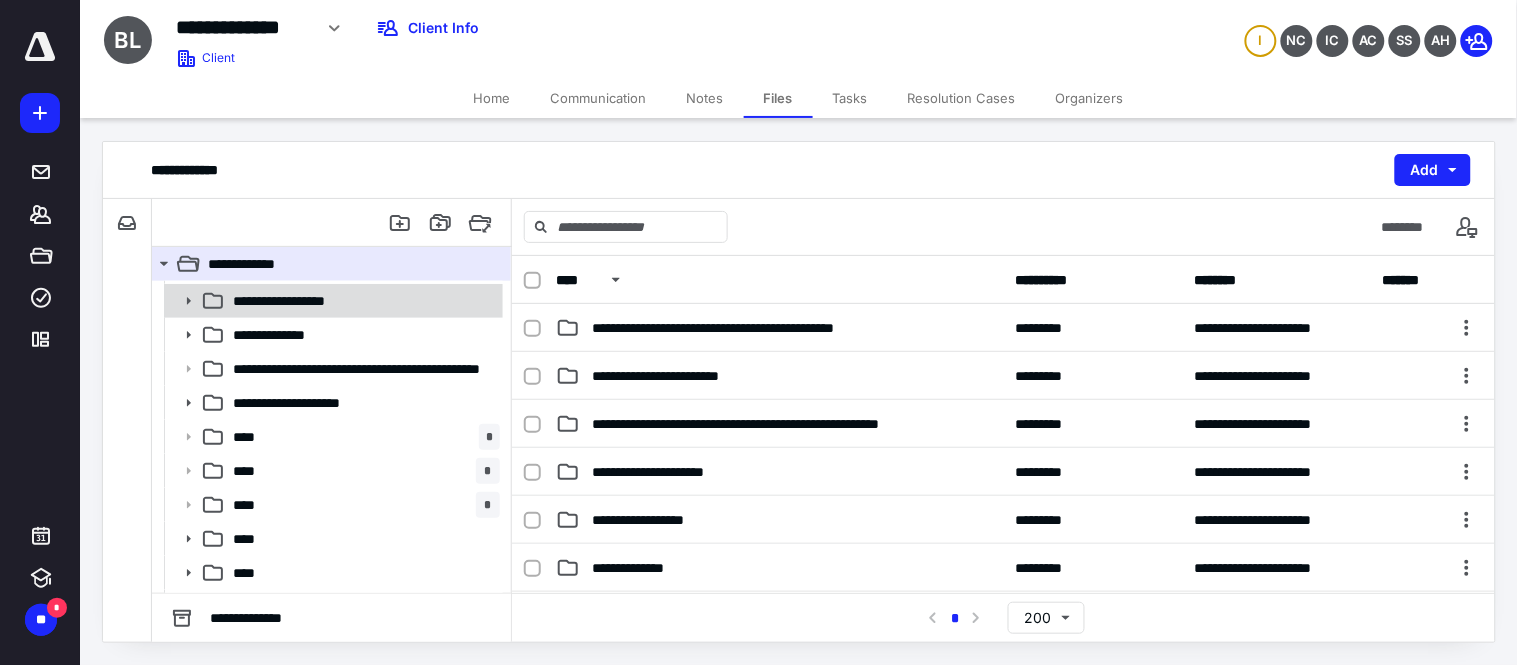 scroll, scrollTop: 265, scrollLeft: 0, axis: vertical 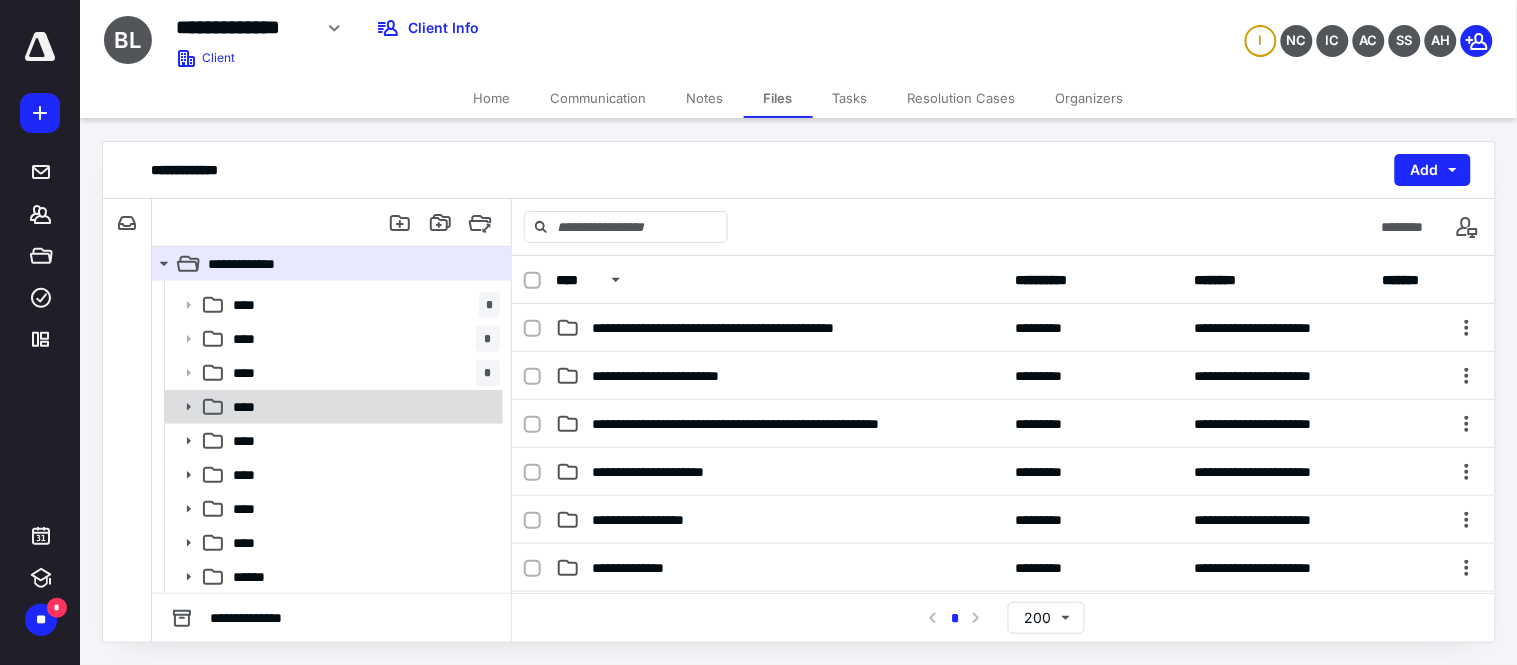 click on "****" at bounding box center [362, 407] 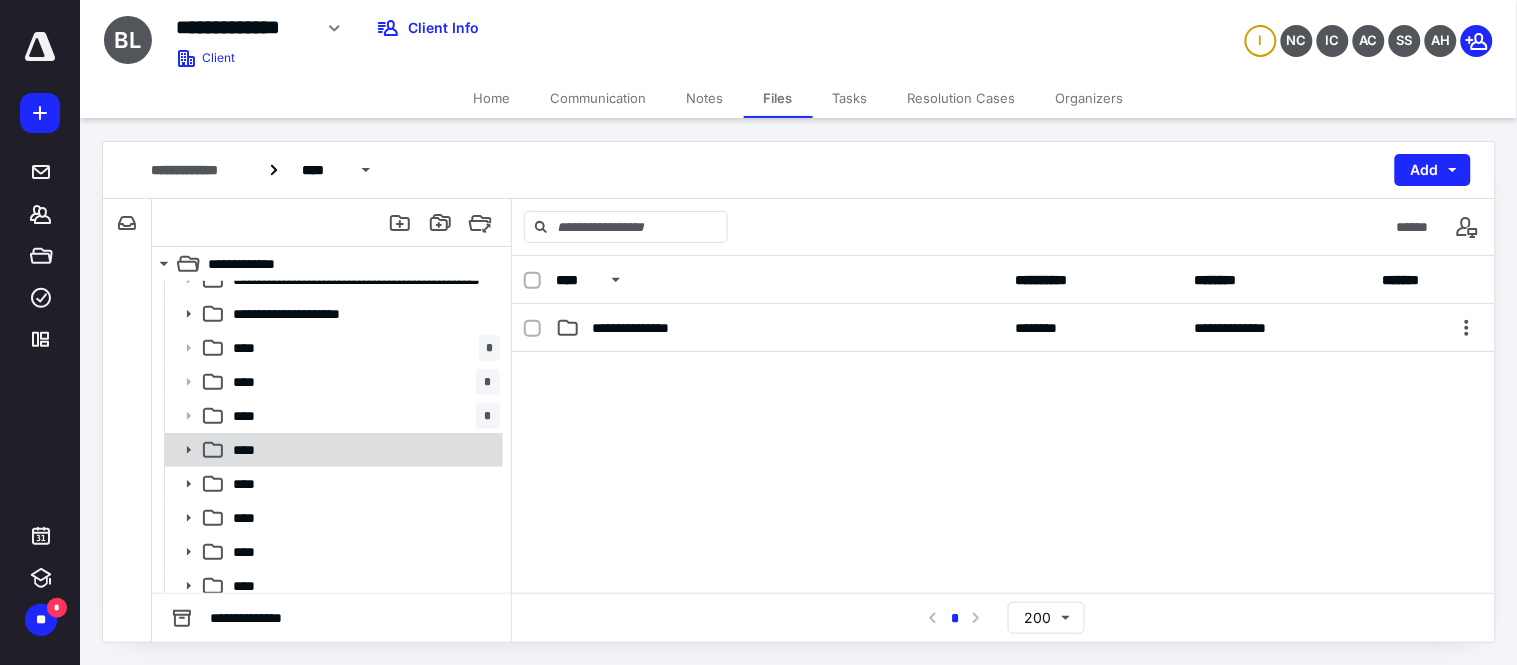 scroll, scrollTop: 265, scrollLeft: 0, axis: vertical 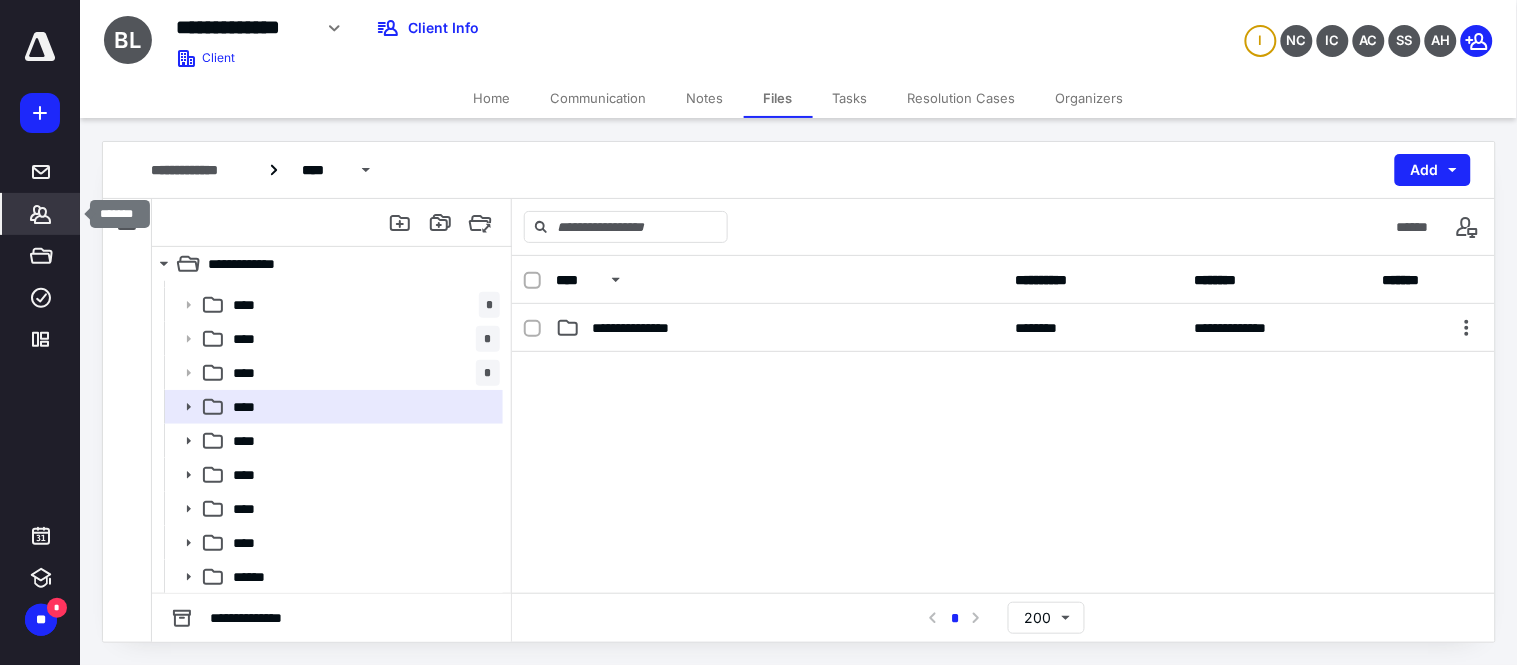 click on "*******" at bounding box center [41, 214] 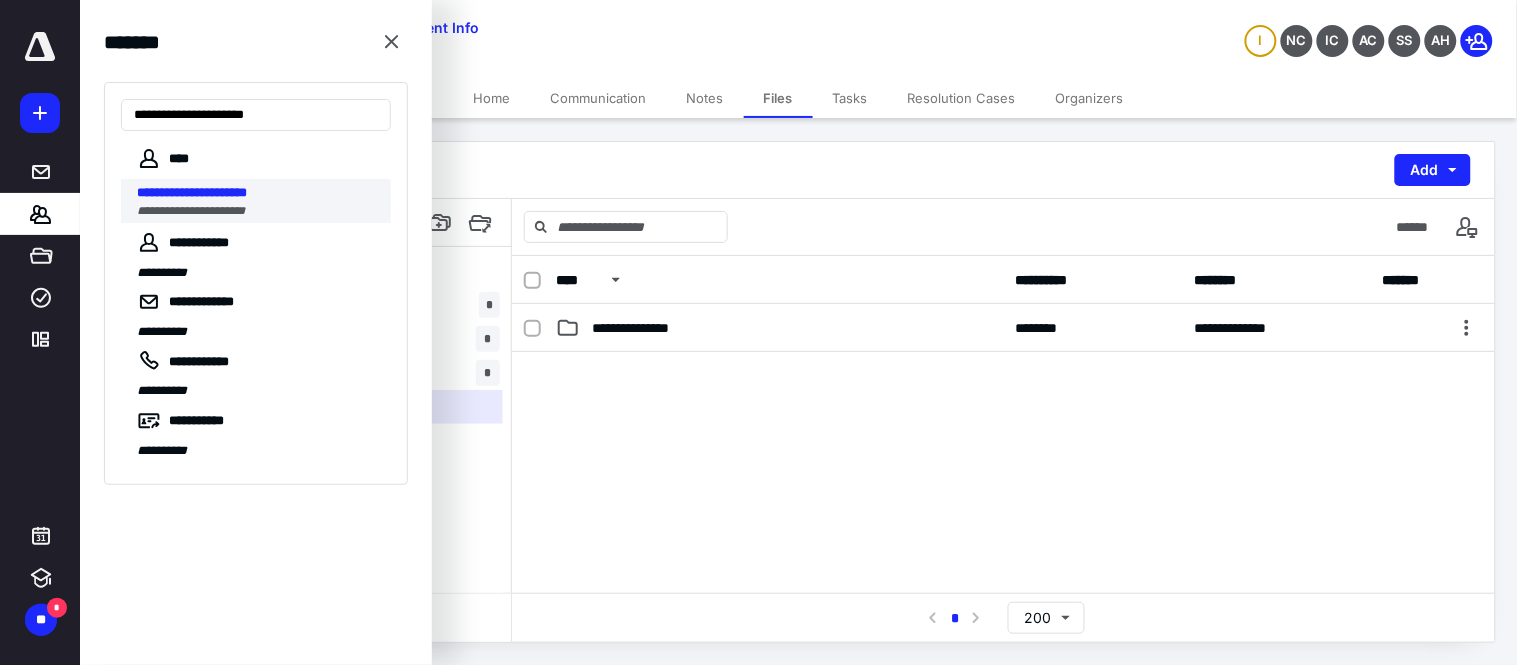 type on "**********" 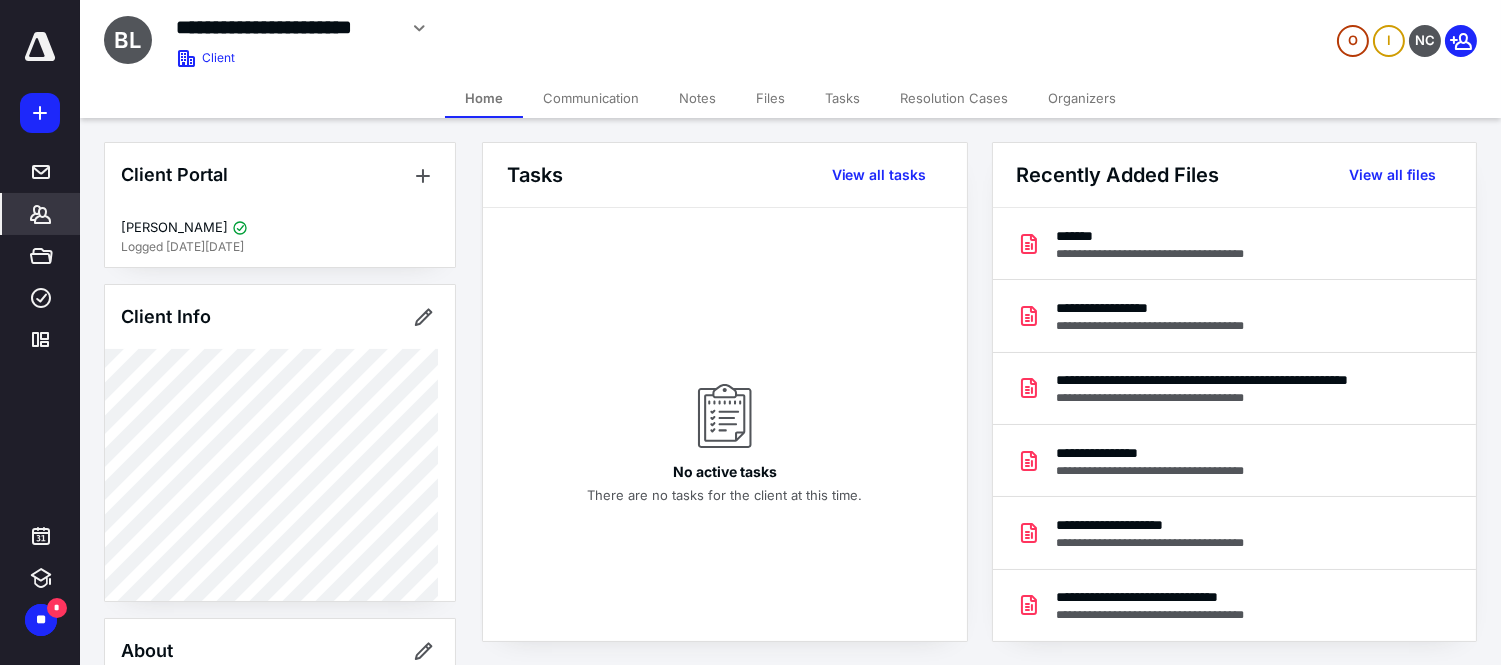 click on "Files" at bounding box center (770, 98) 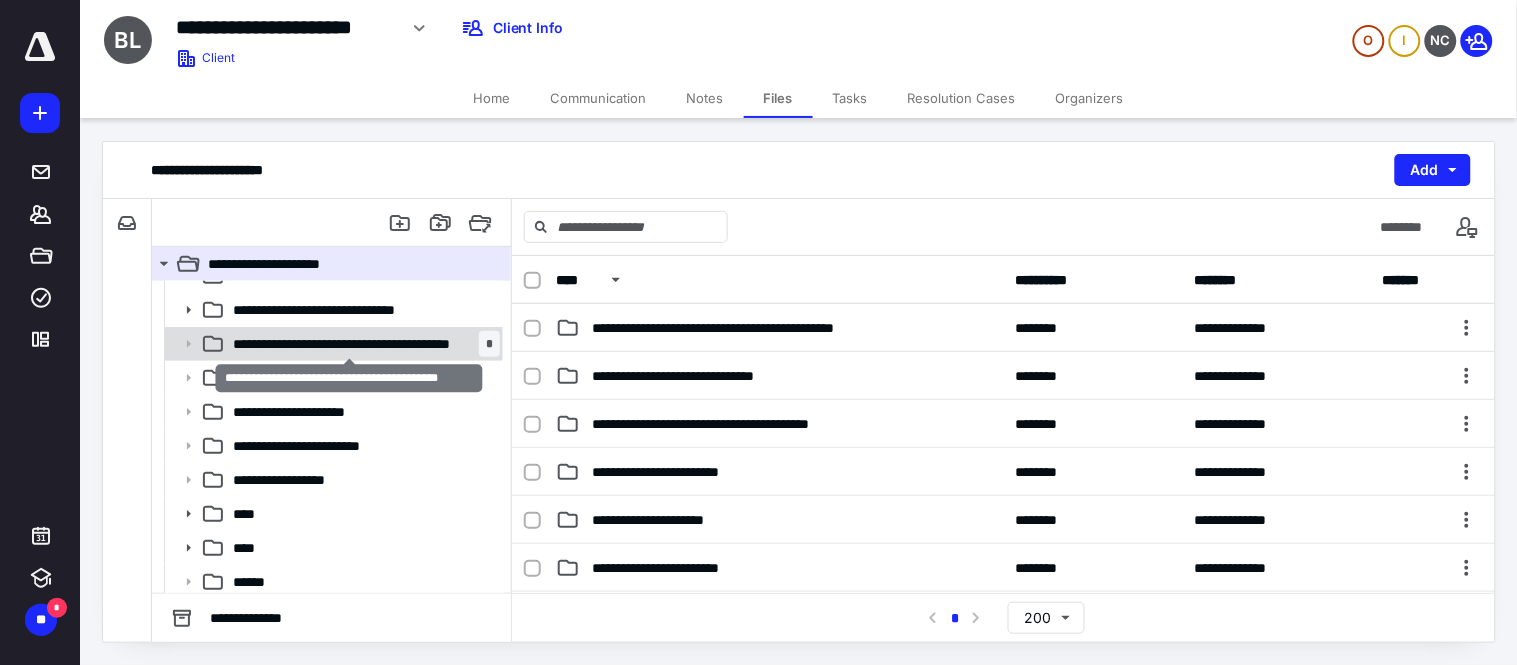 scroll, scrollTop: 27, scrollLeft: 0, axis: vertical 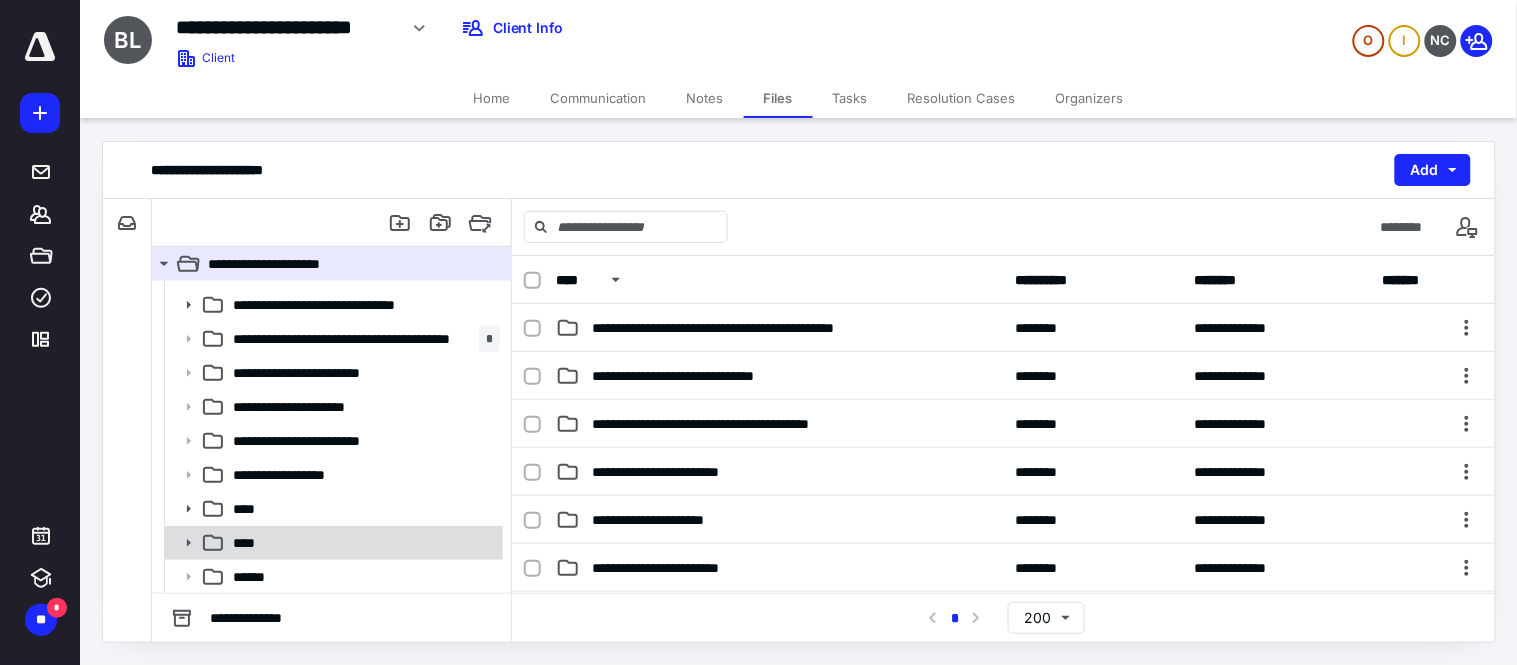 click 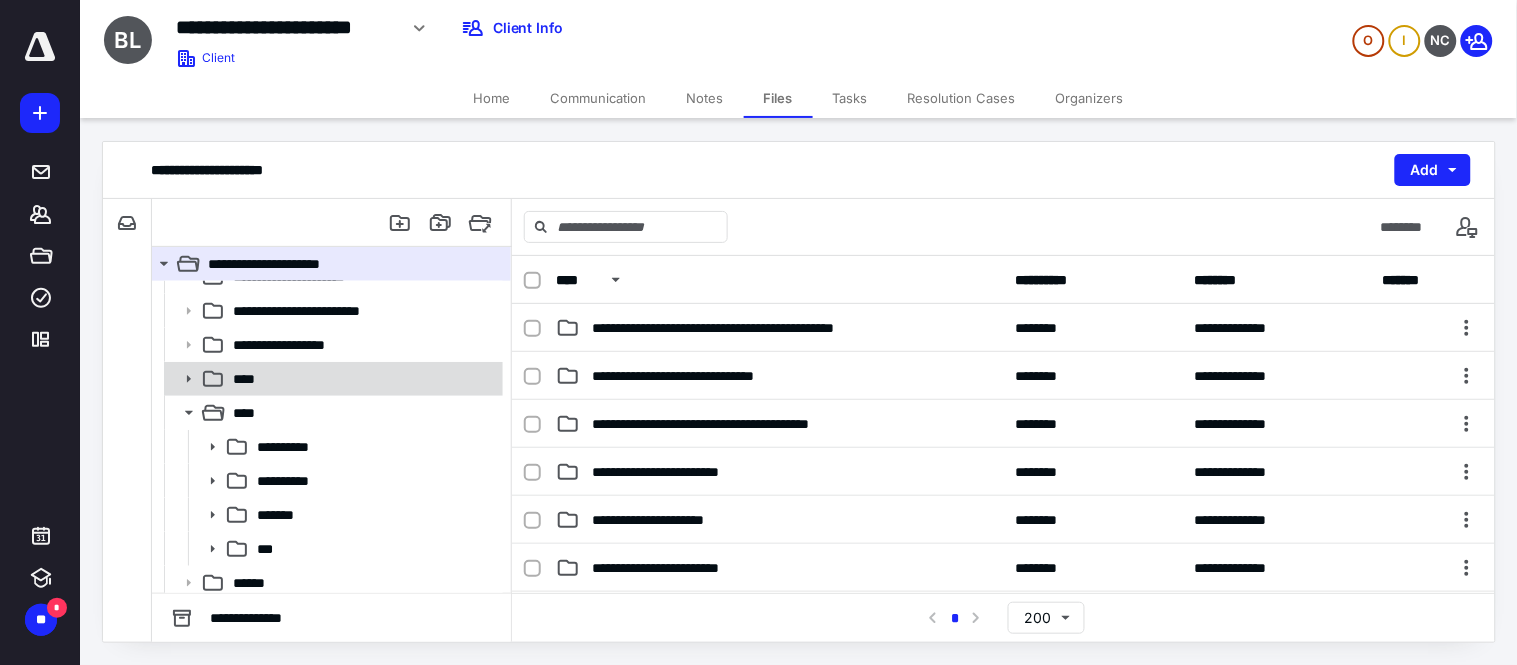 scroll, scrollTop: 163, scrollLeft: 0, axis: vertical 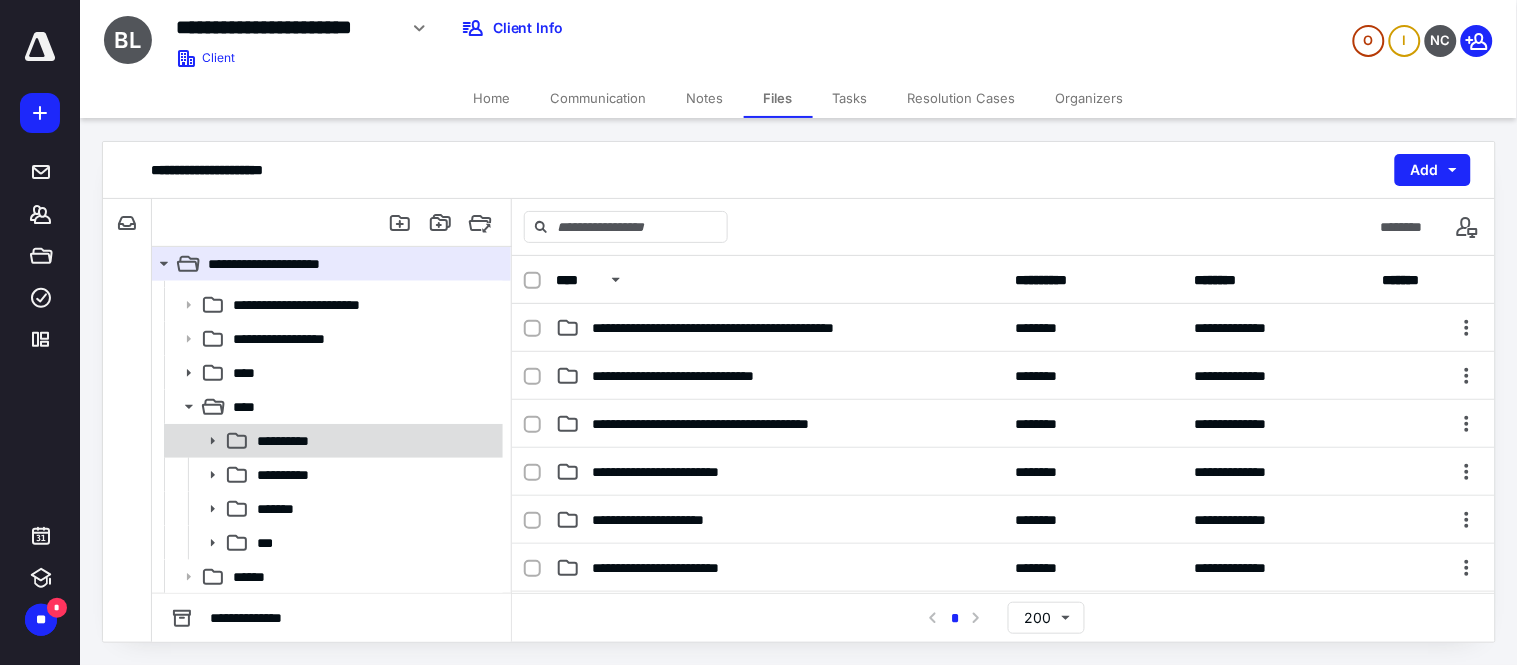 click 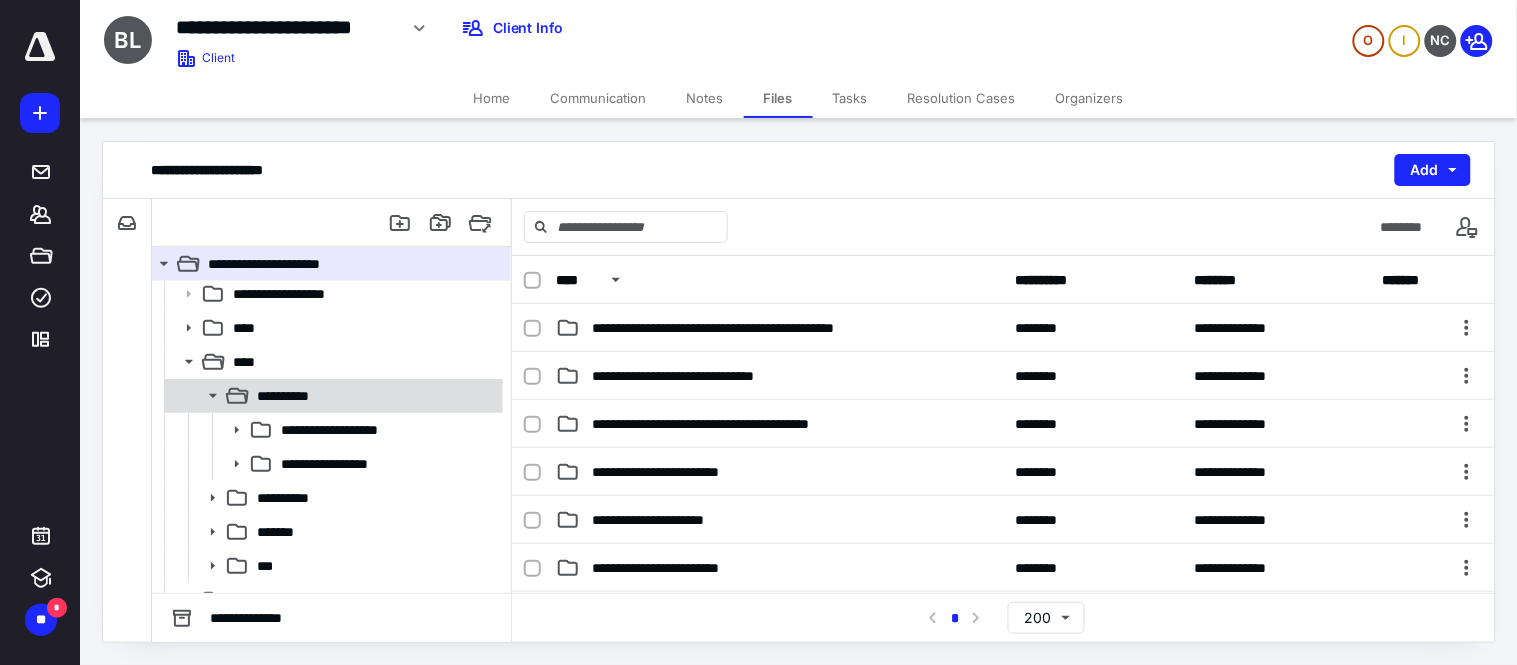 scroll, scrollTop: 232, scrollLeft: 0, axis: vertical 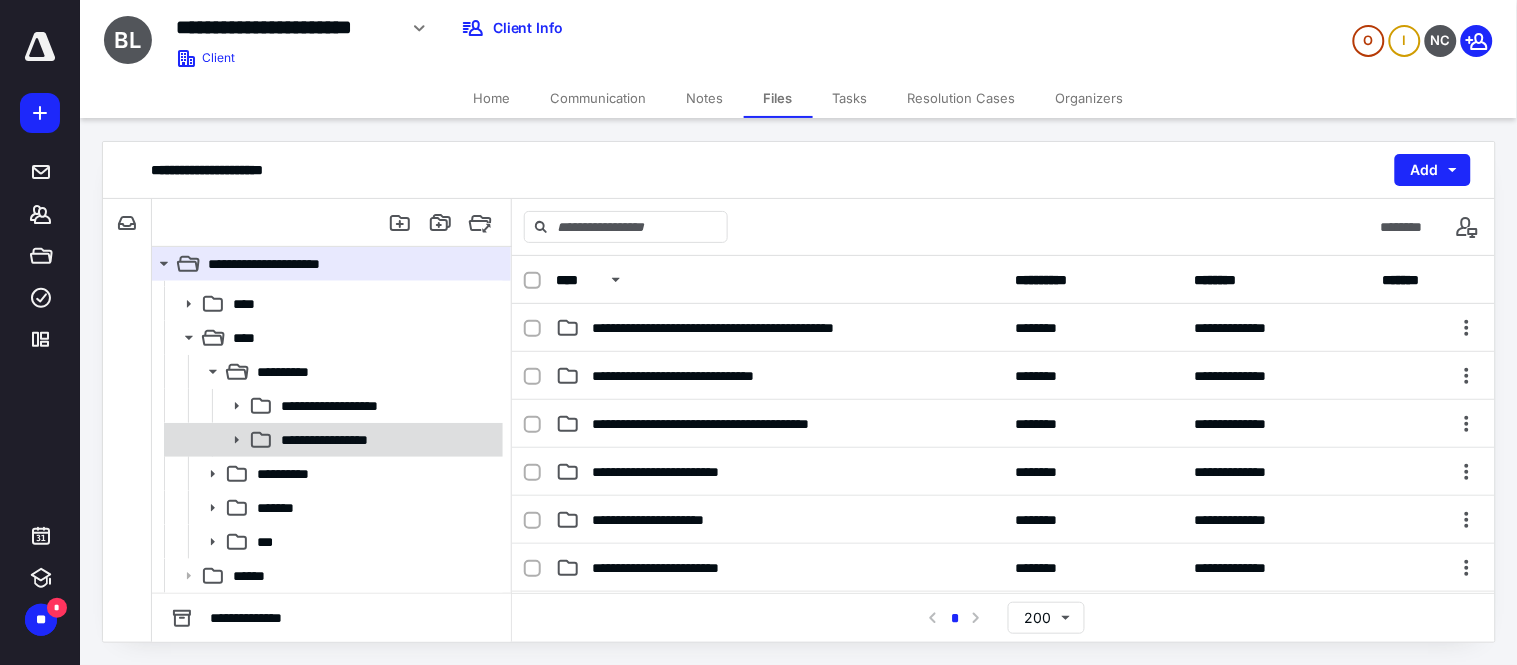 click 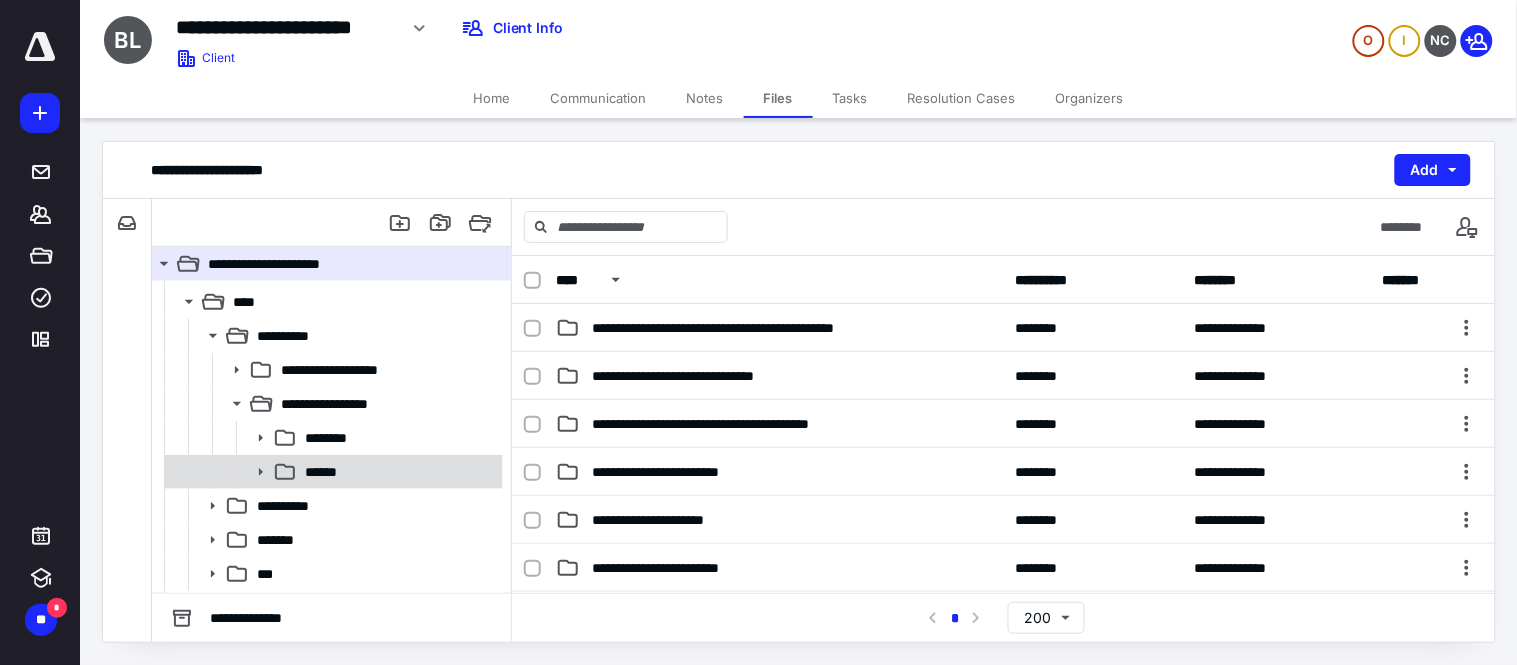 scroll, scrollTop: 300, scrollLeft: 0, axis: vertical 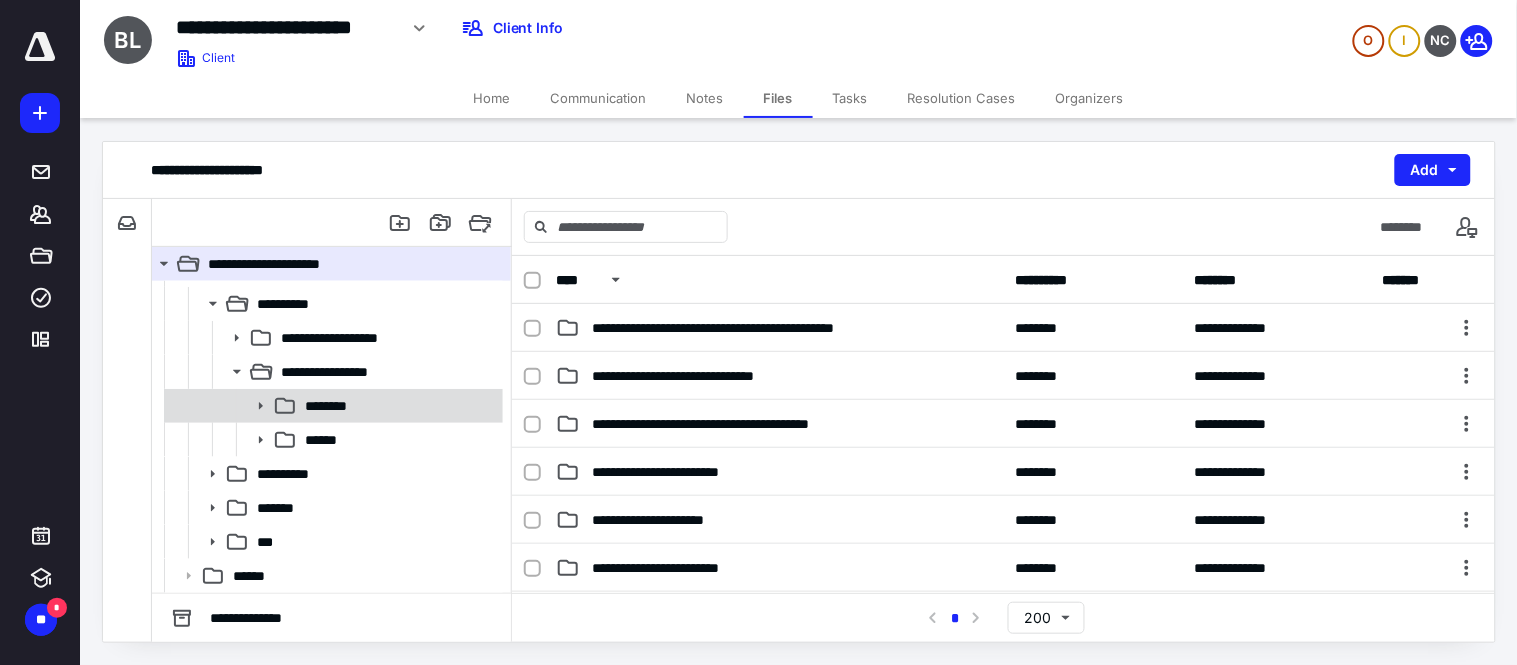 click 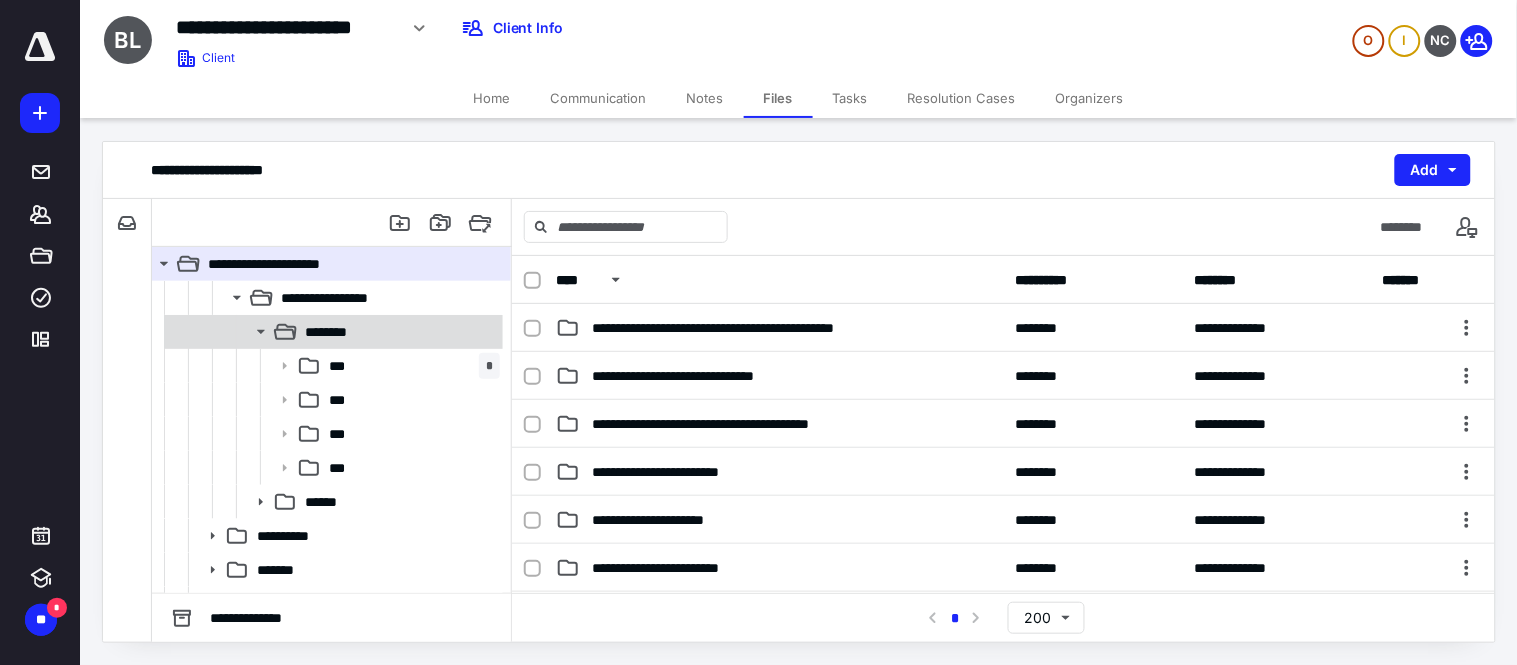 scroll, scrollTop: 411, scrollLeft: 0, axis: vertical 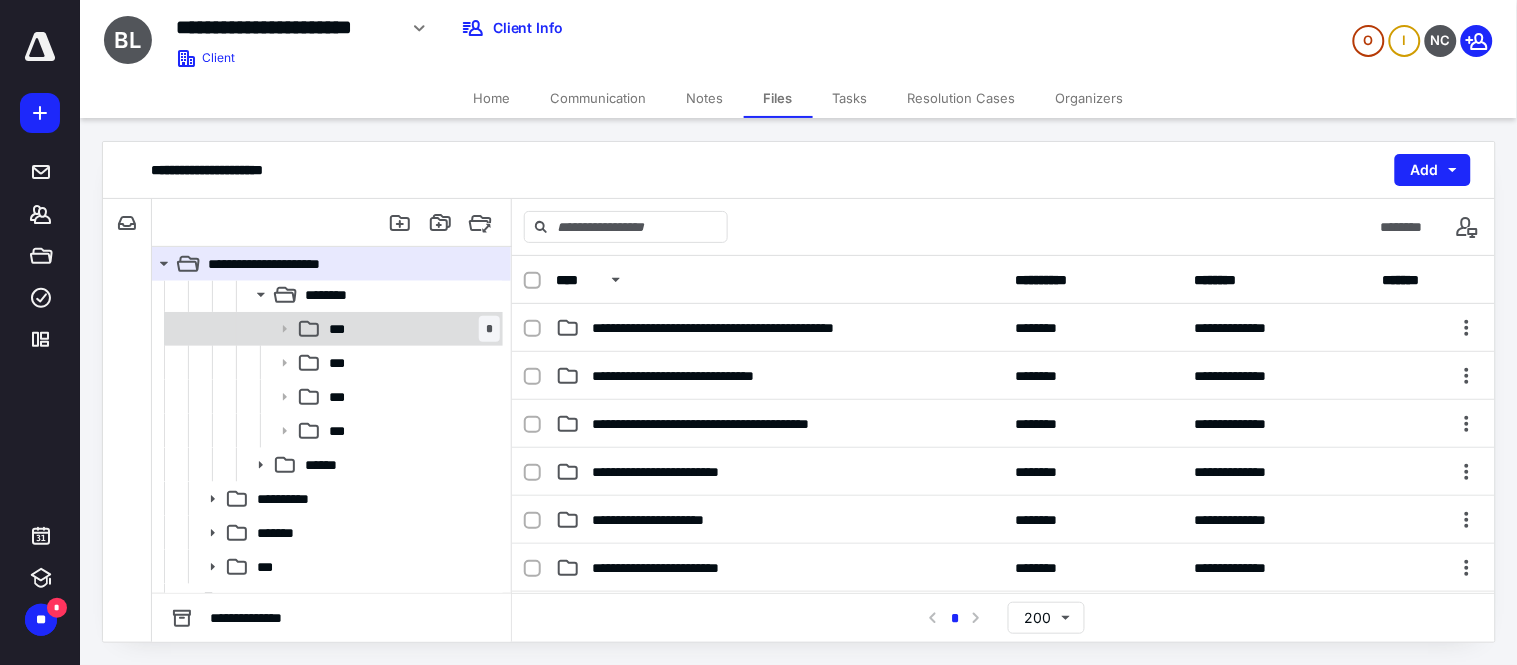 click on "*** *" at bounding box center [410, 329] 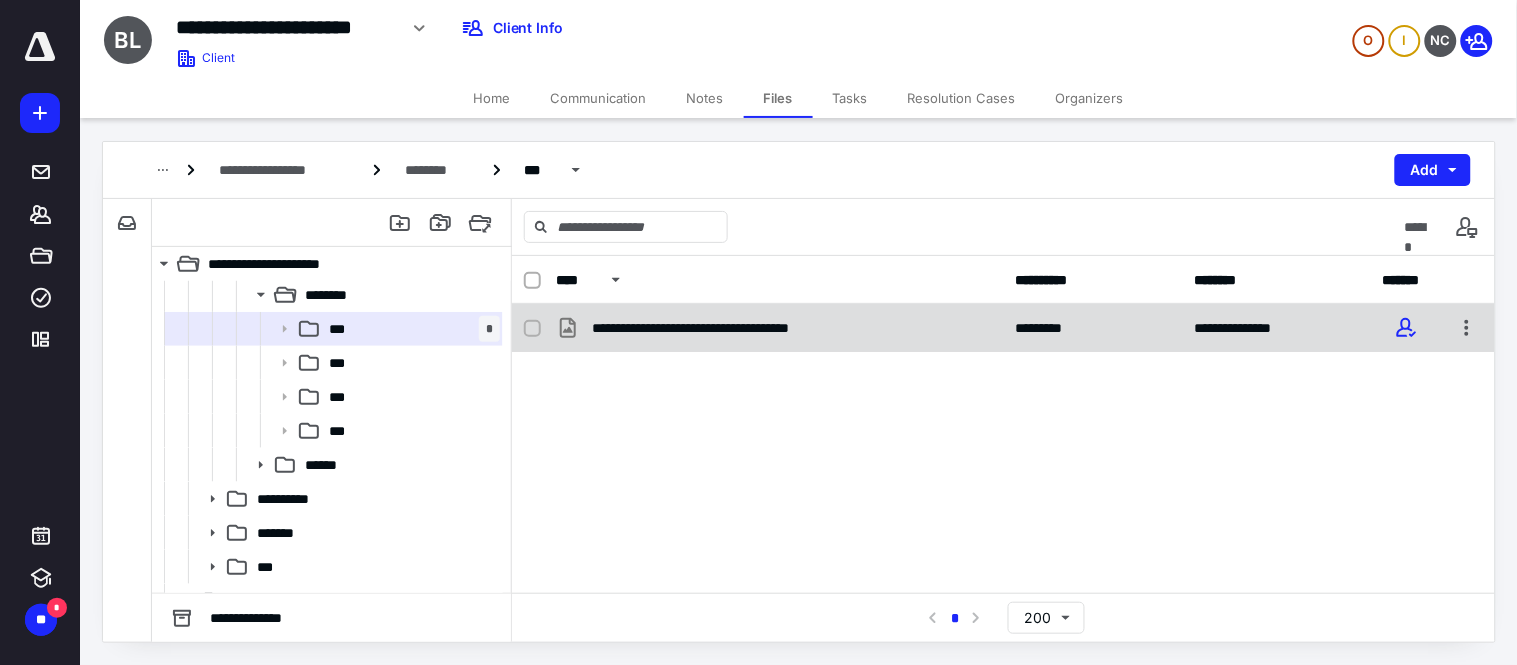 click on "**********" at bounding box center [779, 328] 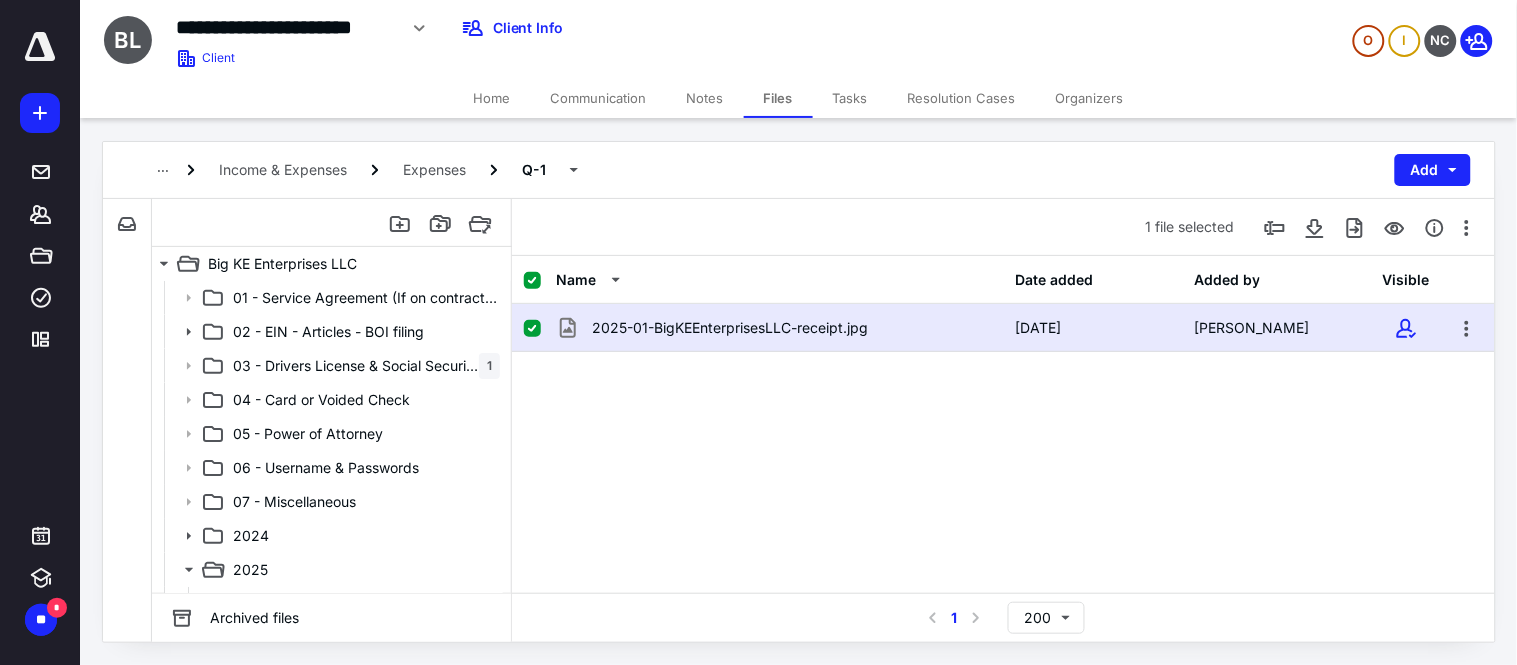 scroll, scrollTop: 411, scrollLeft: 0, axis: vertical 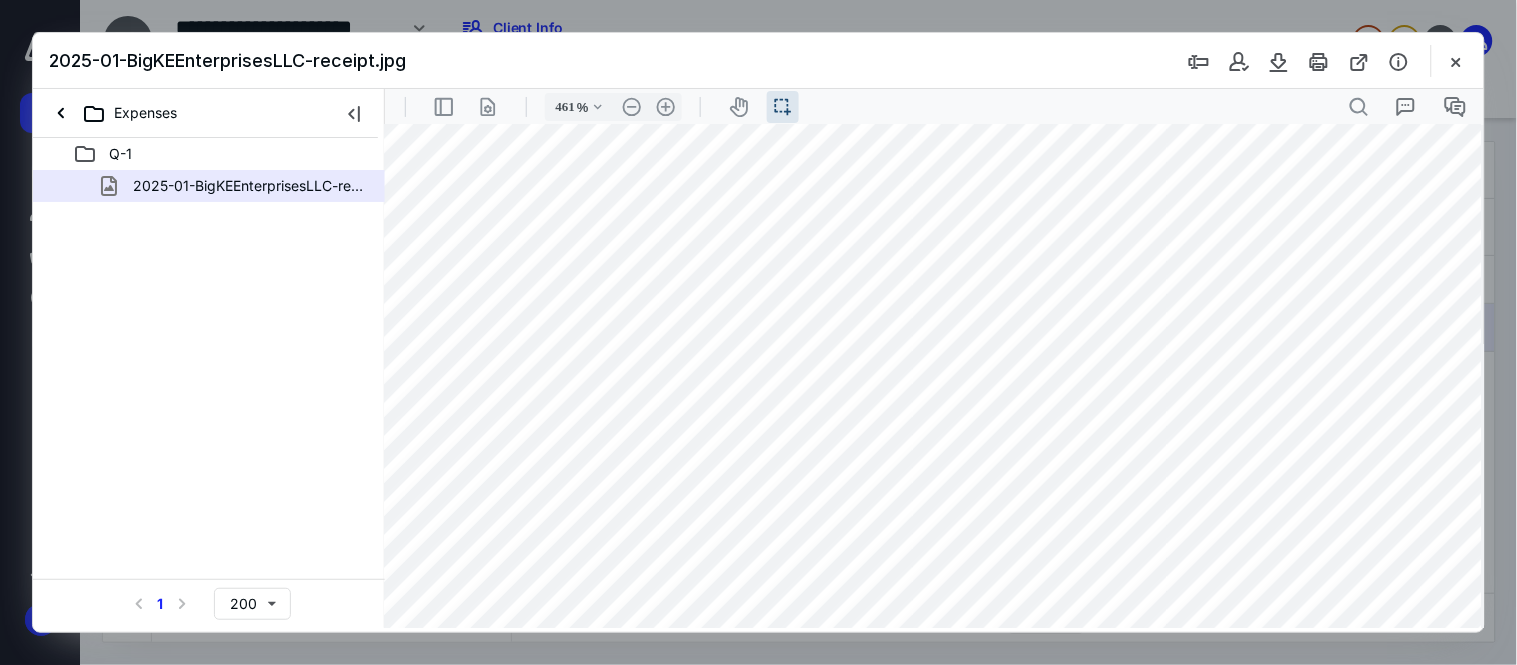 type on "261" 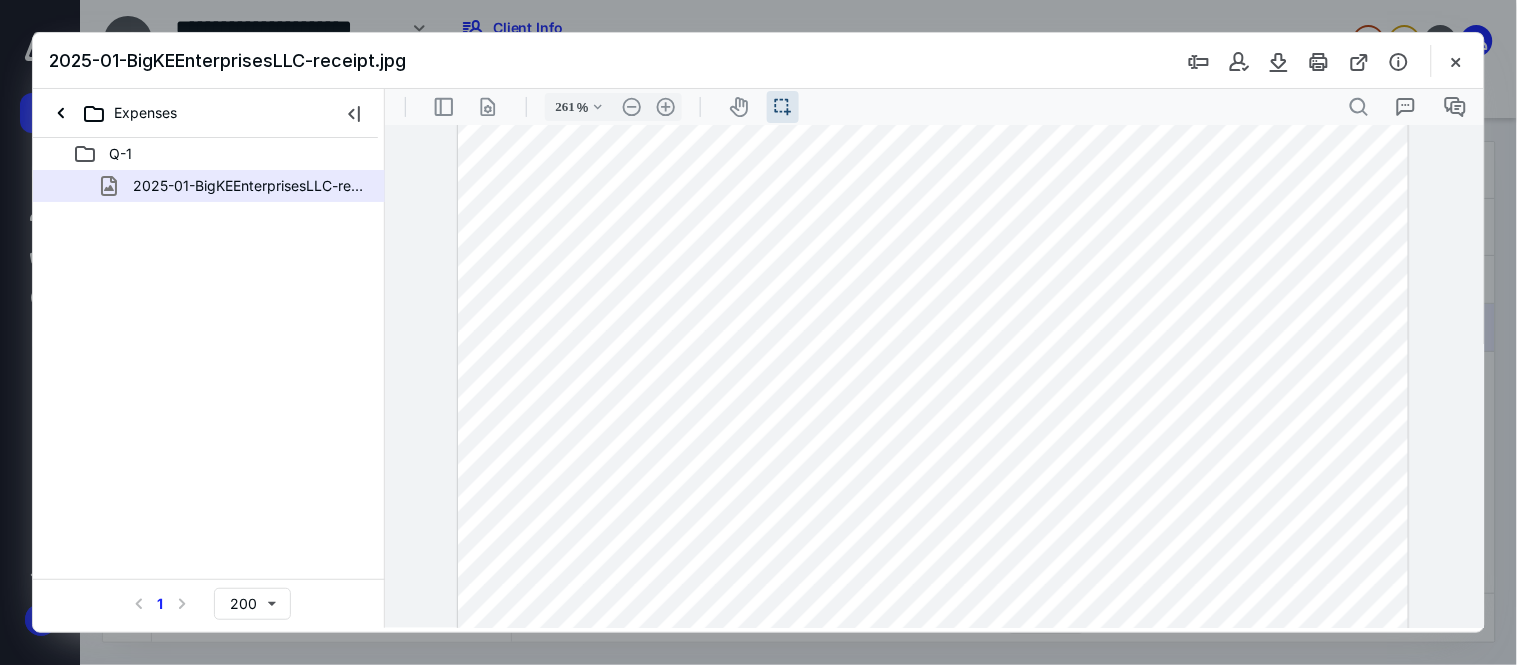 scroll, scrollTop: 602, scrollLeft: 0, axis: vertical 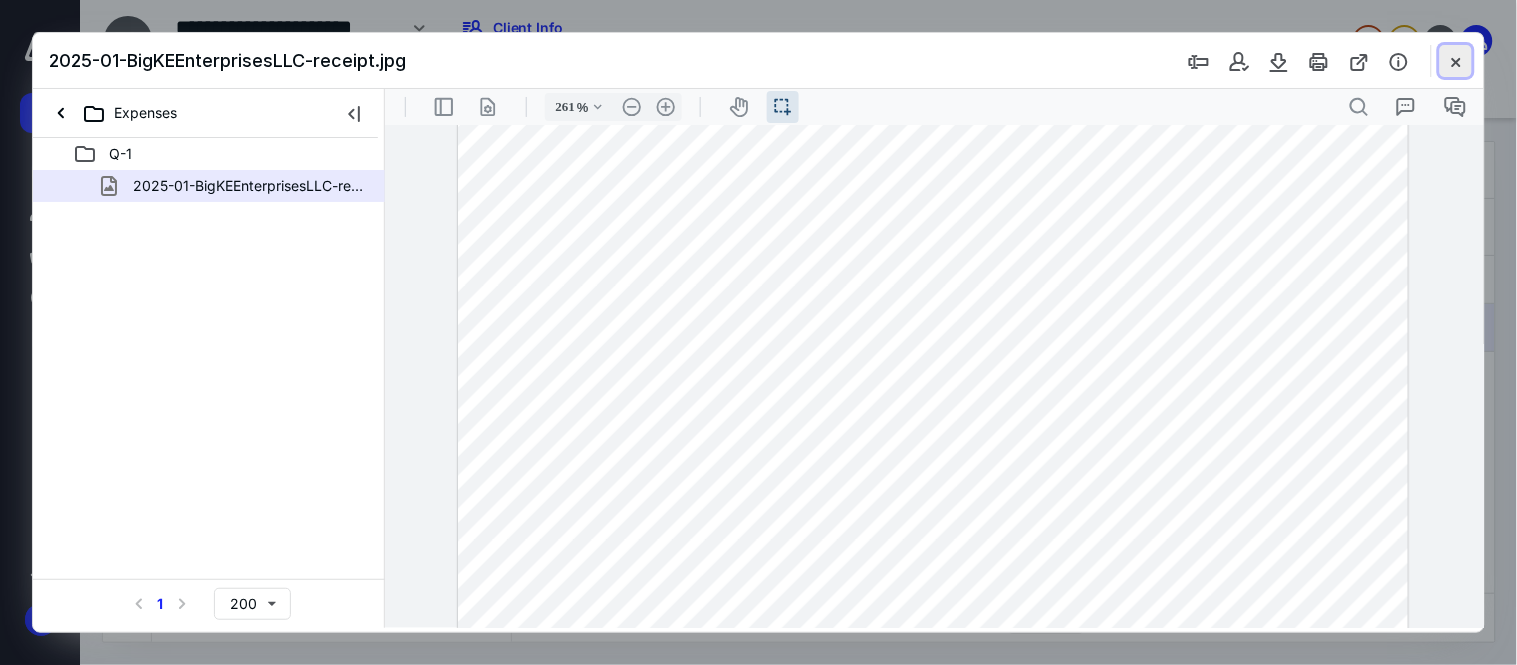 click at bounding box center [1456, 61] 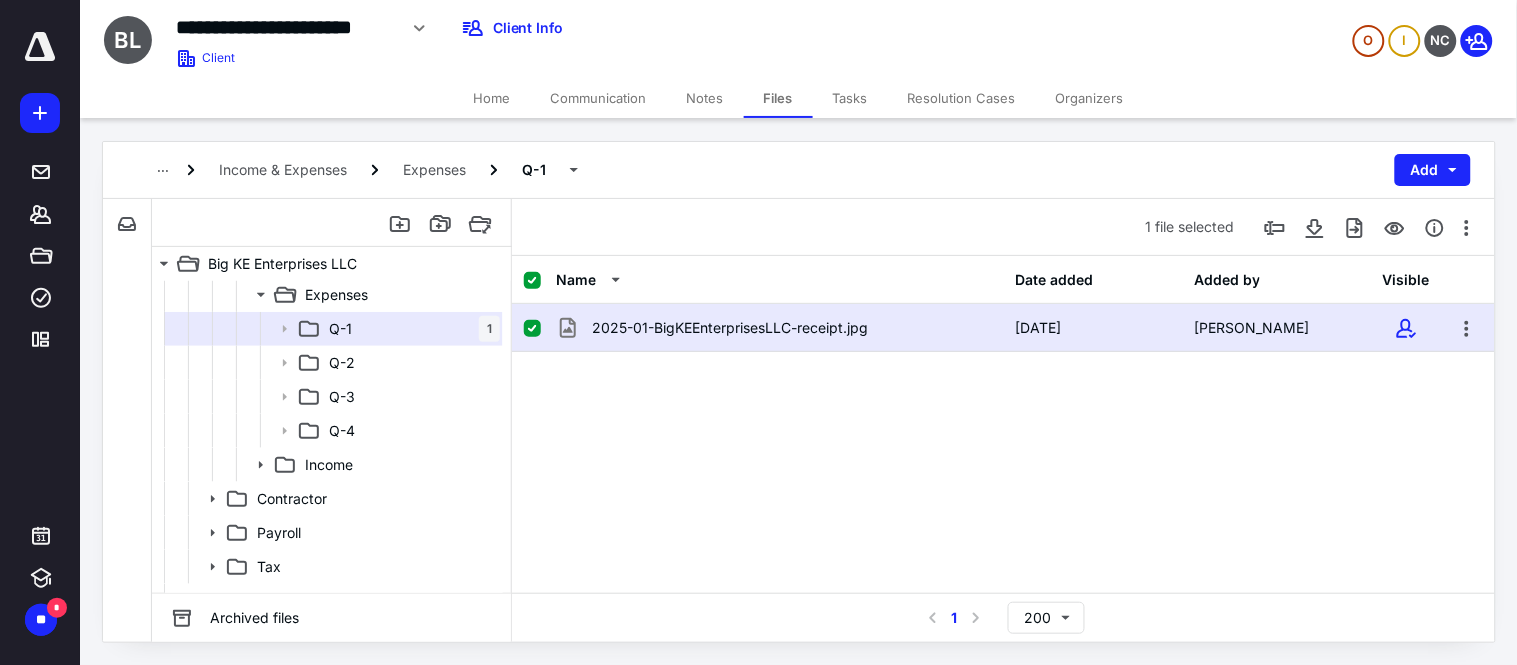click 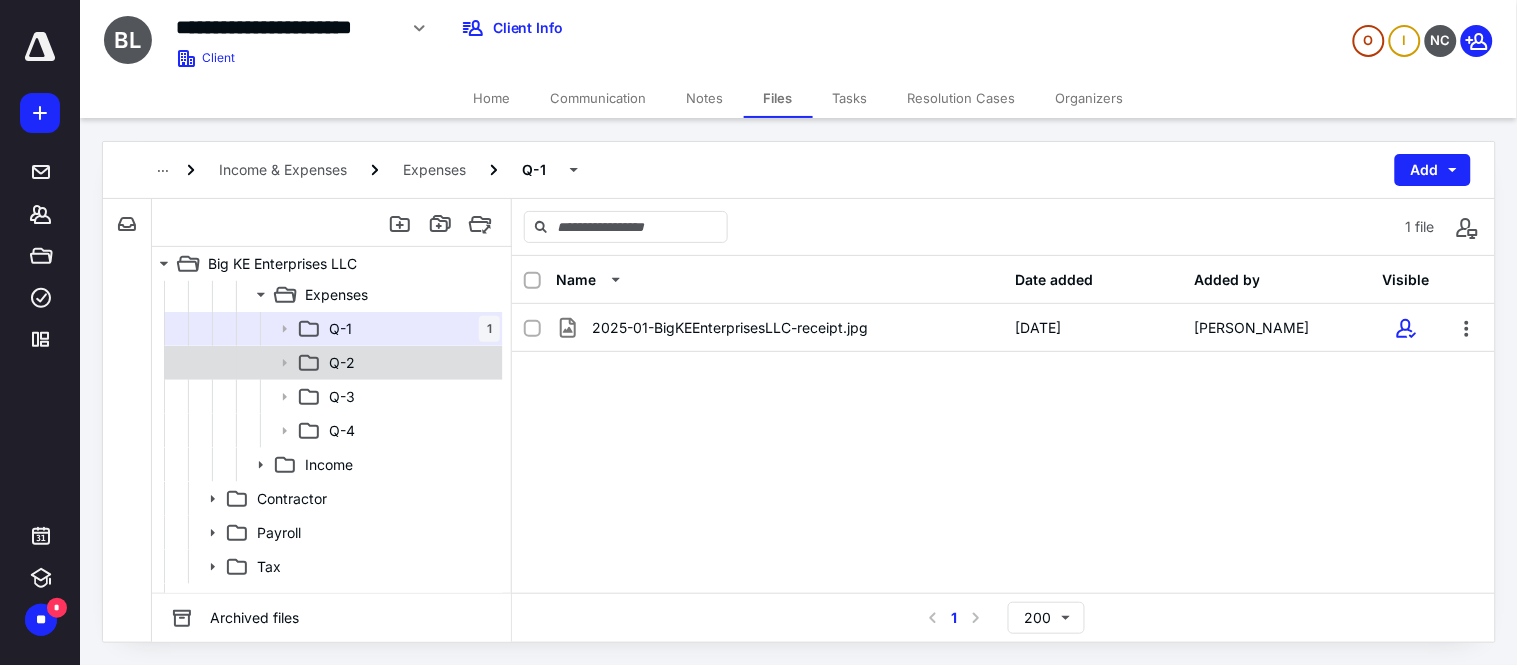 scroll, scrollTop: 300, scrollLeft: 0, axis: vertical 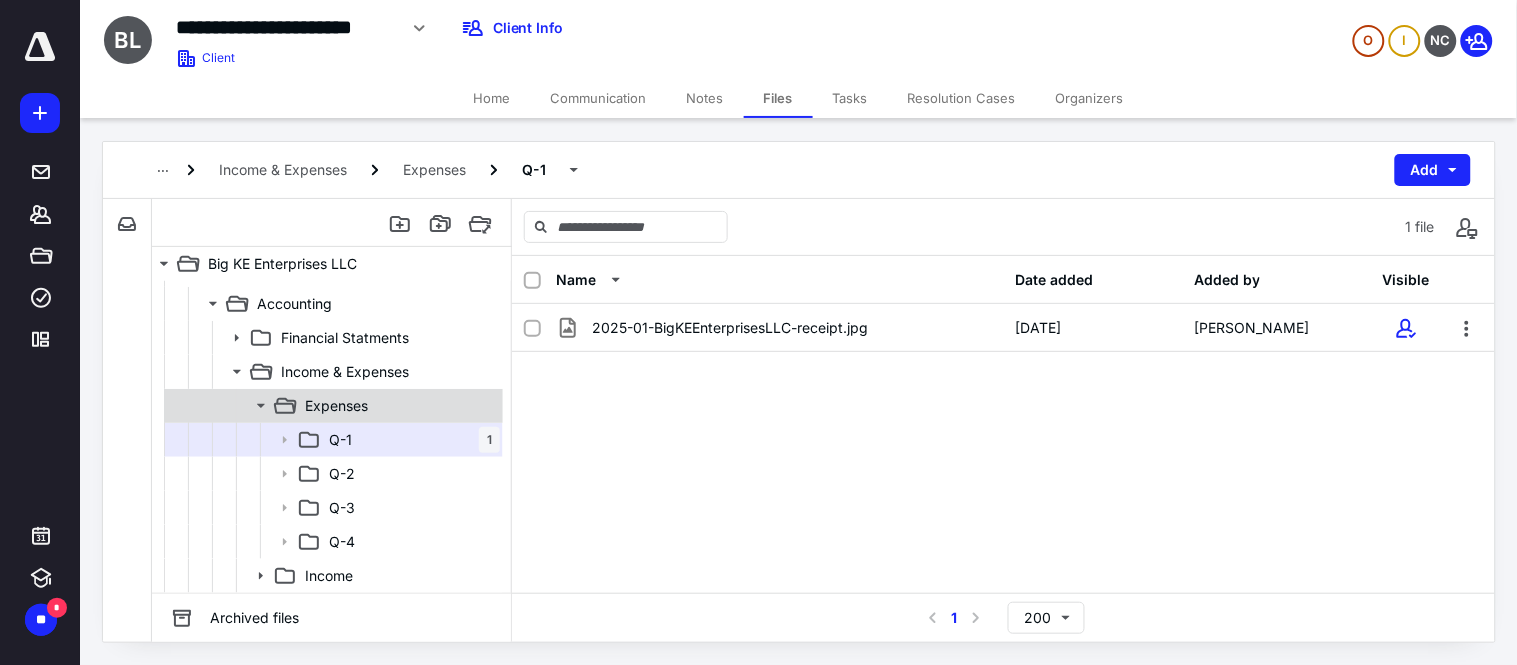 click 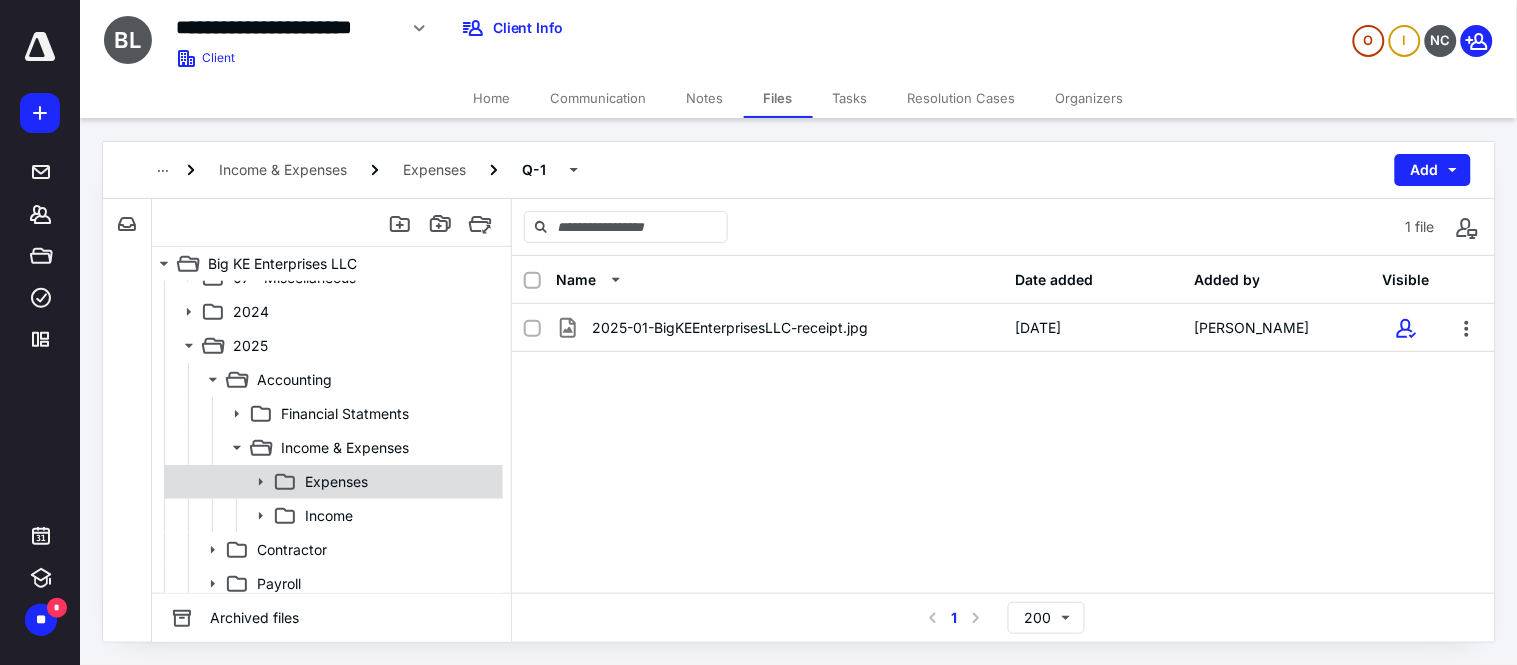 scroll, scrollTop: 188, scrollLeft: 0, axis: vertical 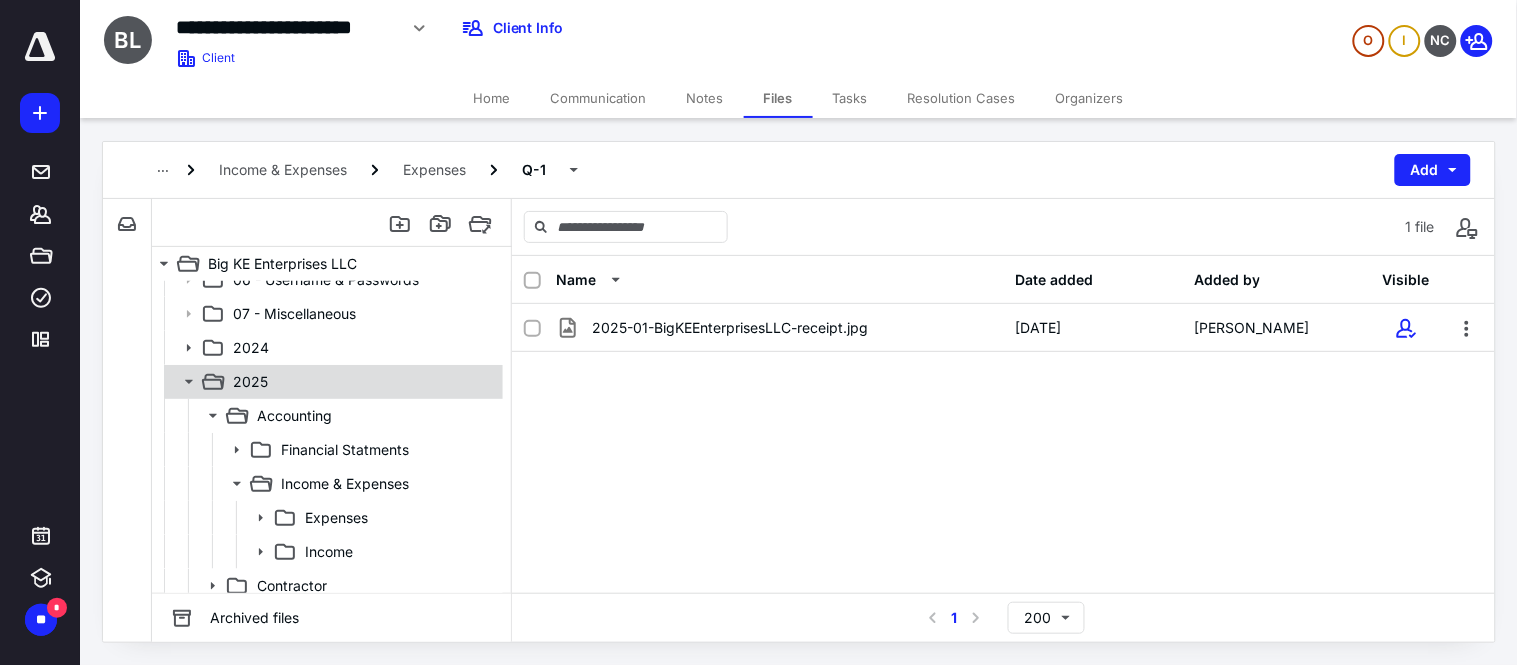 click 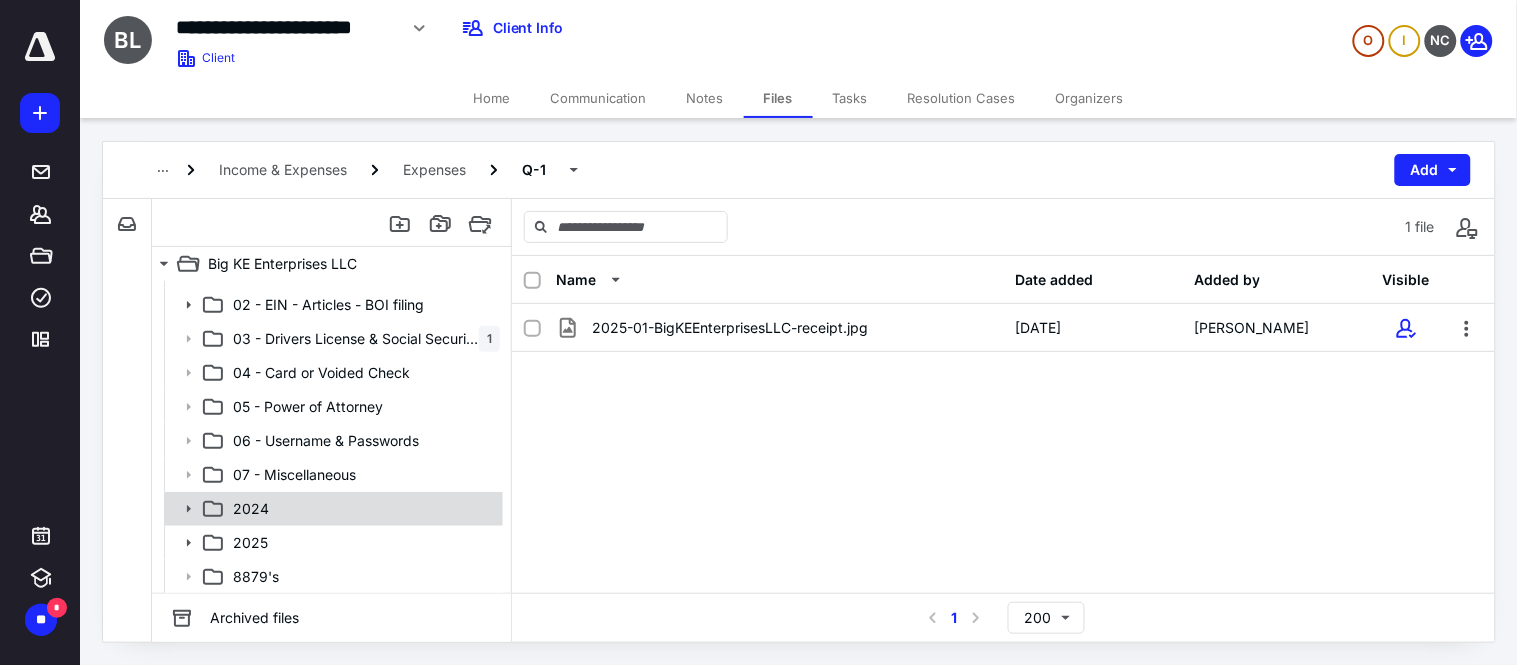 click 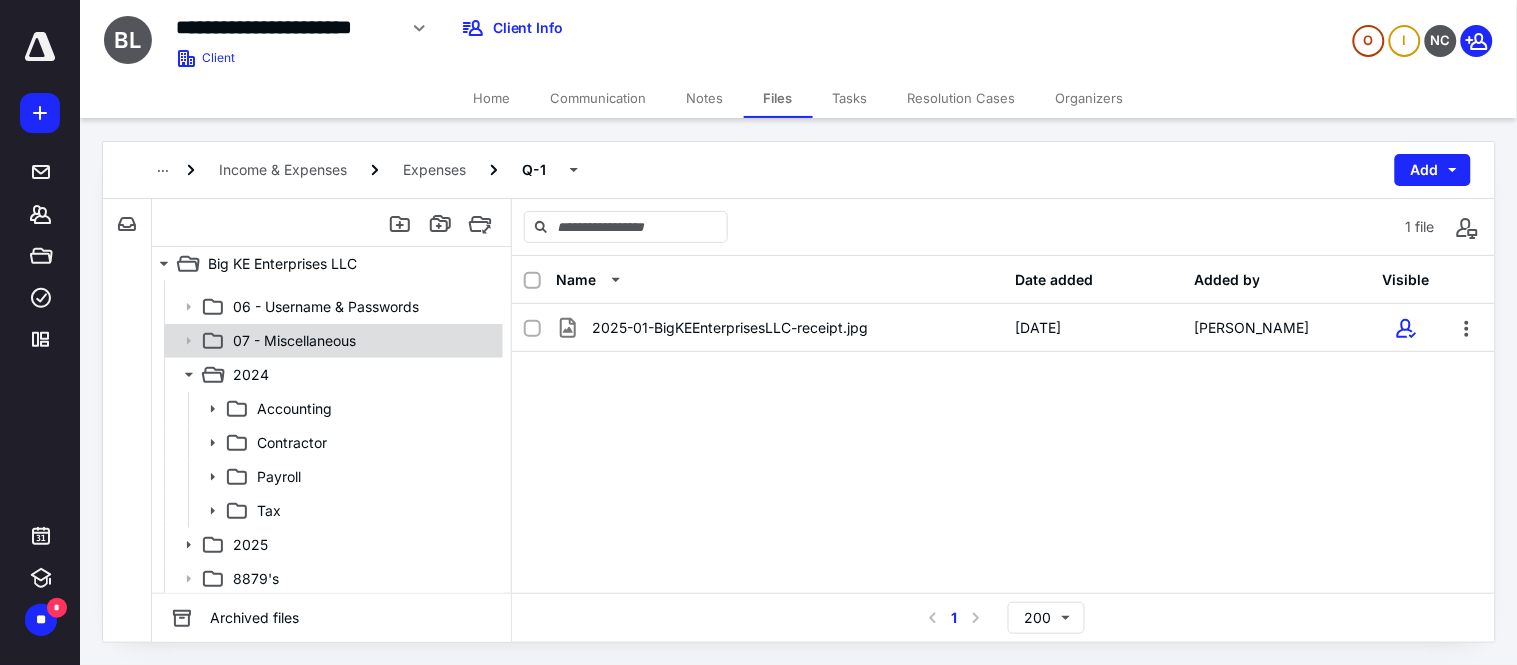 scroll, scrollTop: 163, scrollLeft: 0, axis: vertical 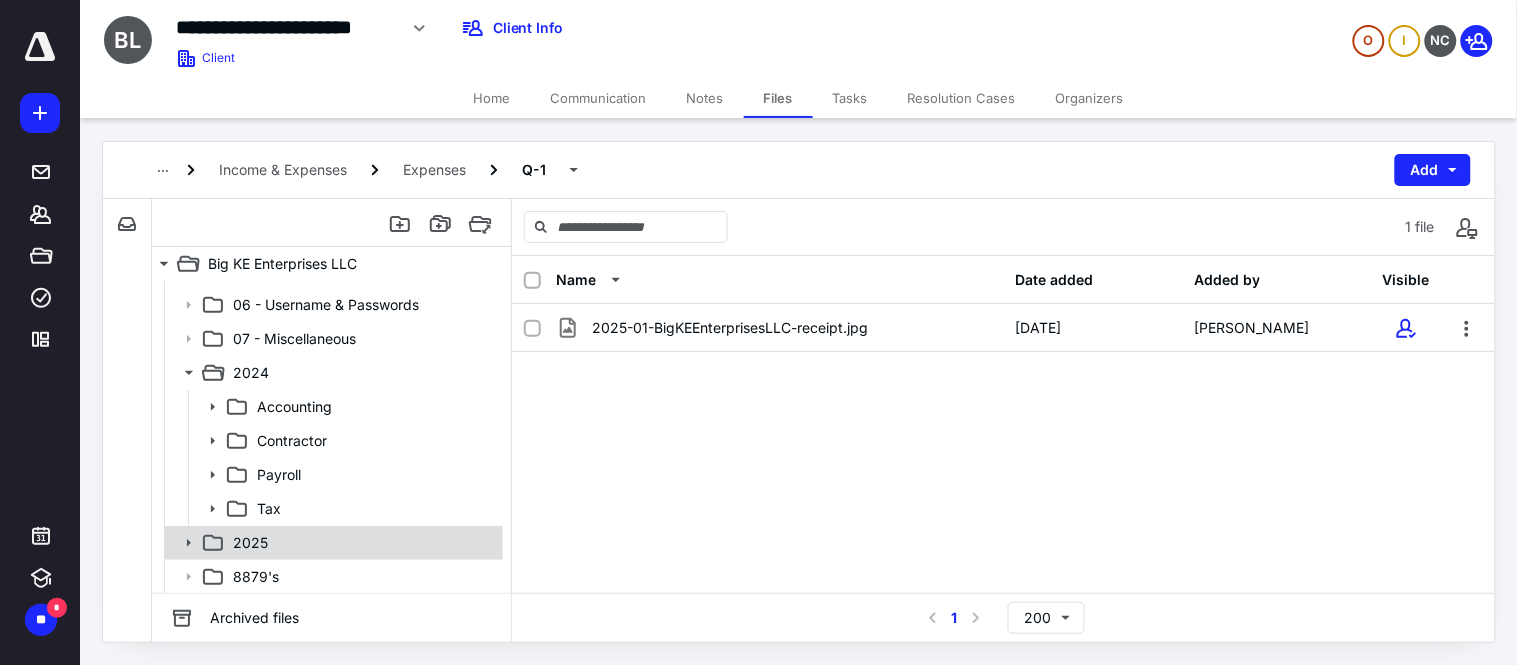 click 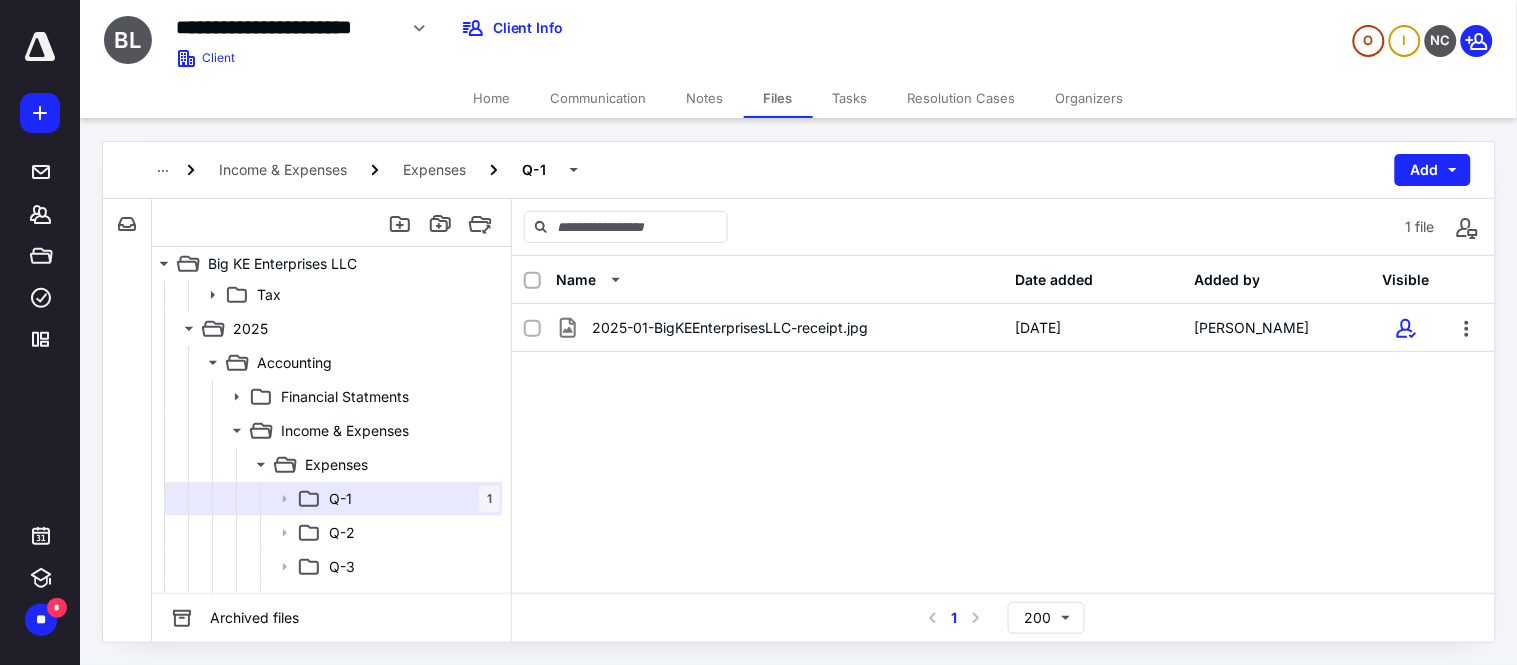 scroll, scrollTop: 385, scrollLeft: 0, axis: vertical 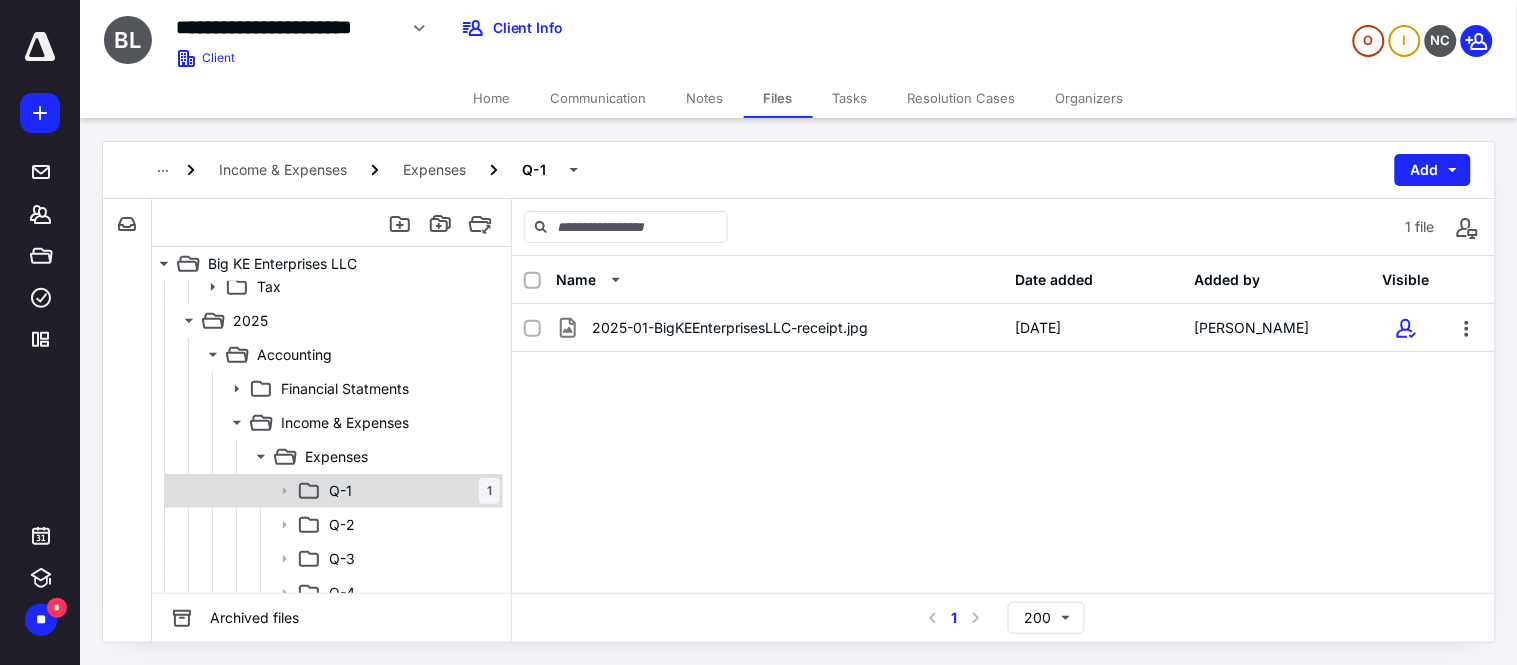 click on "Q-1 1" at bounding box center (410, 491) 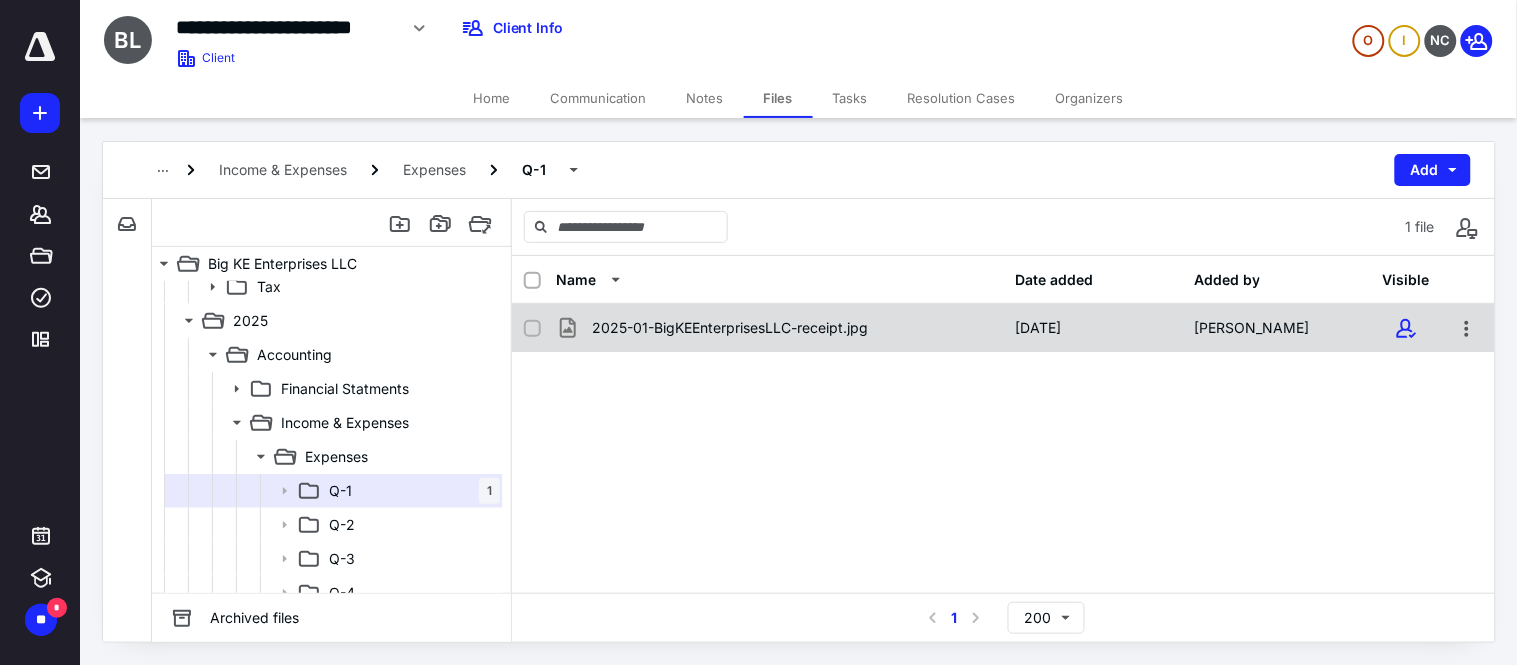 click on "2025-01-BigKEEnterprisesLLC-receipt.jpg" at bounding box center (779, 328) 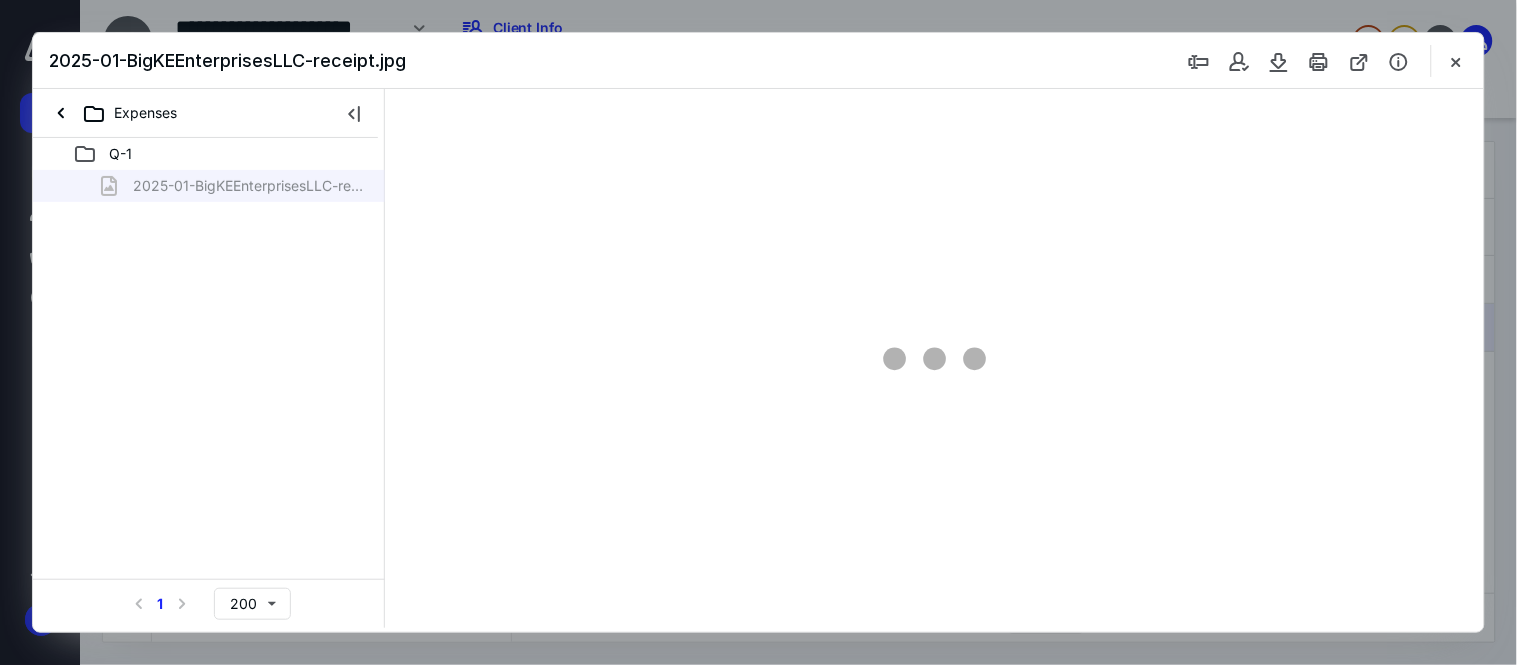 scroll, scrollTop: 0, scrollLeft: 0, axis: both 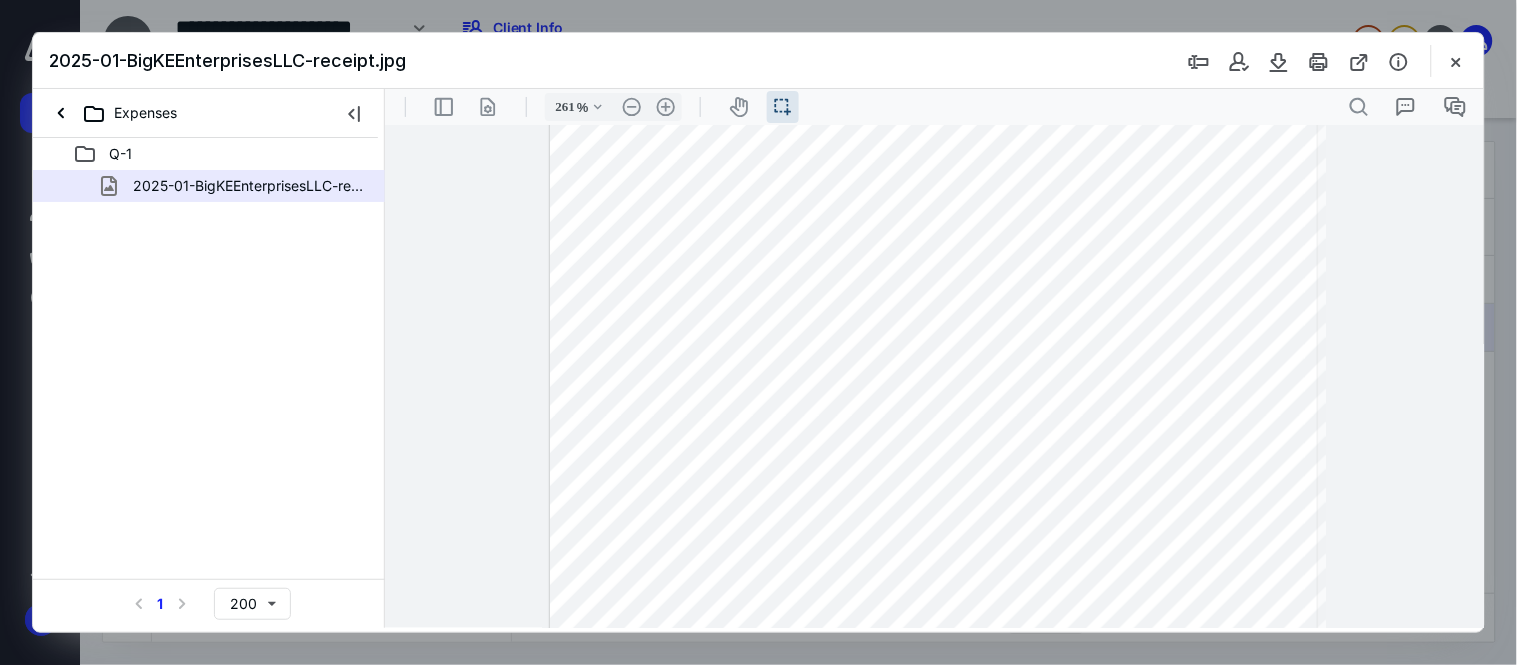 type on "361" 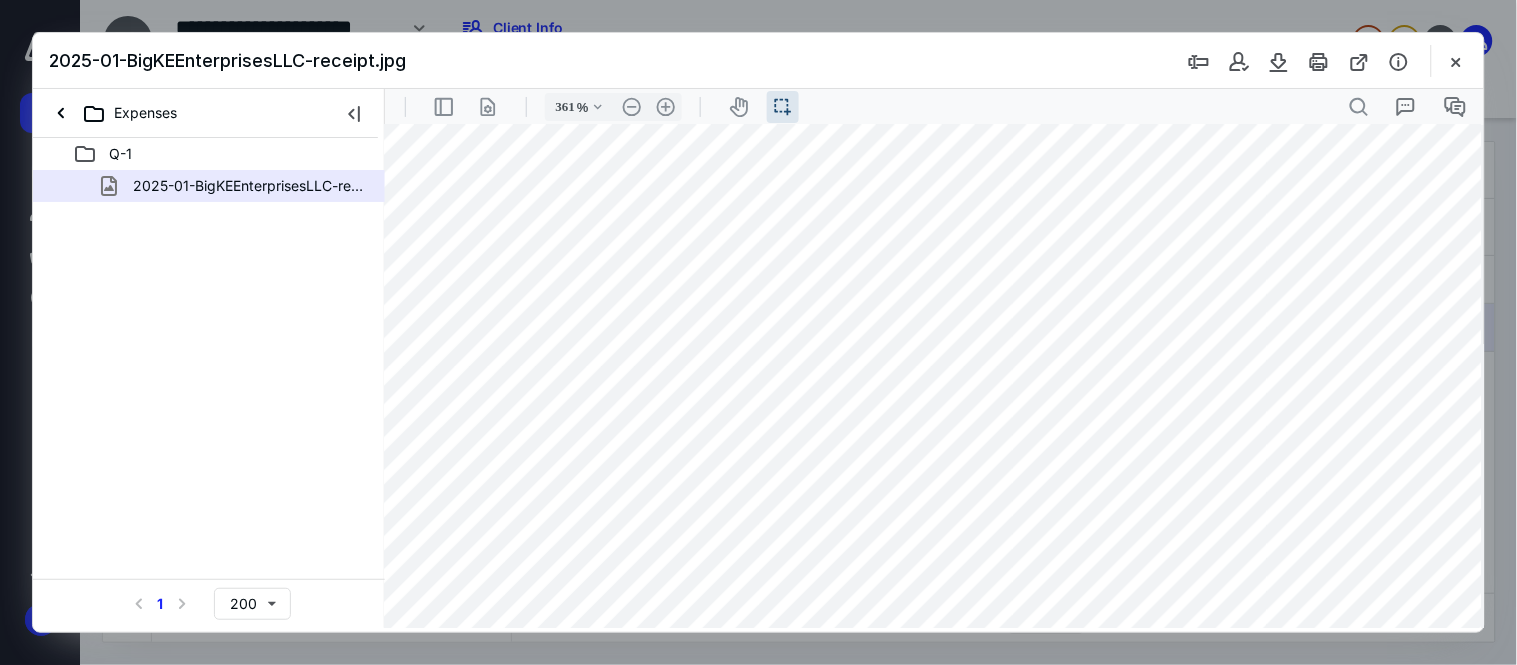 scroll, scrollTop: 1285, scrollLeft: 135, axis: both 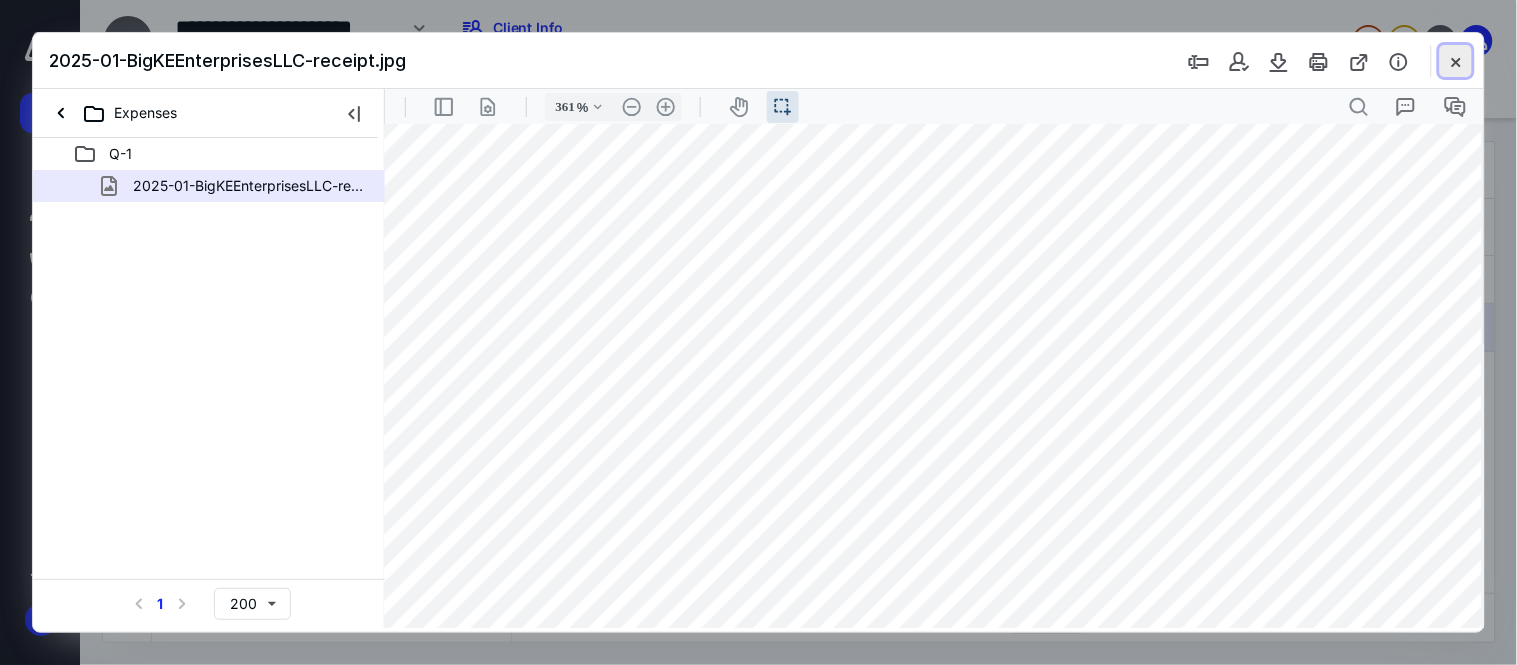click at bounding box center [1456, 61] 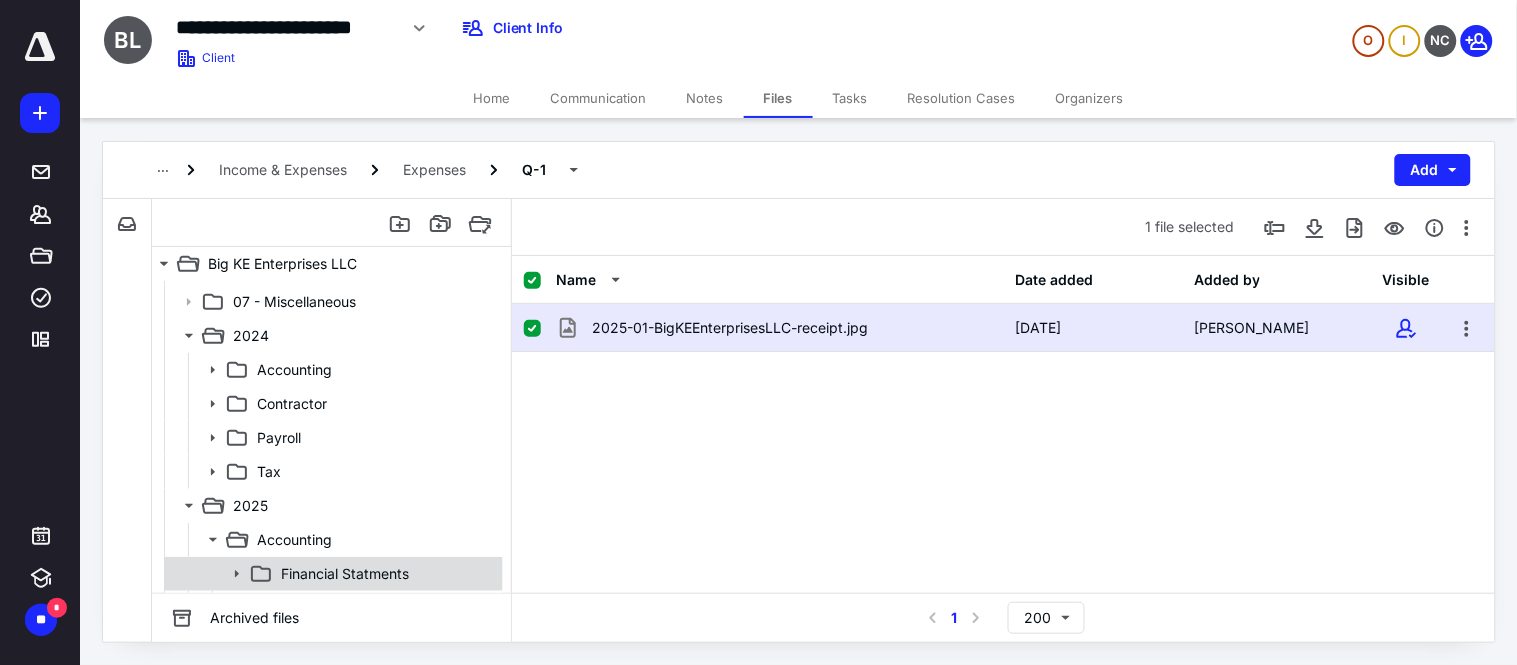 scroll, scrollTop: 163, scrollLeft: 0, axis: vertical 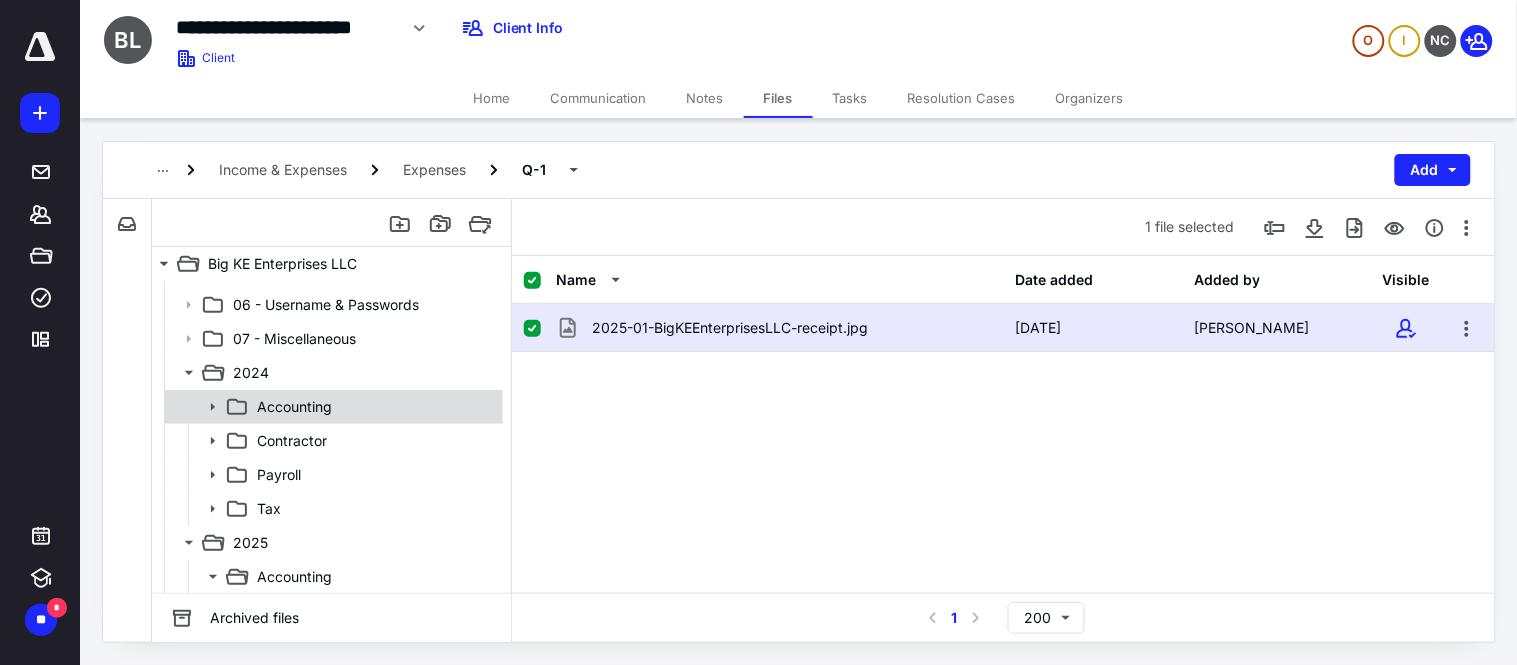 click 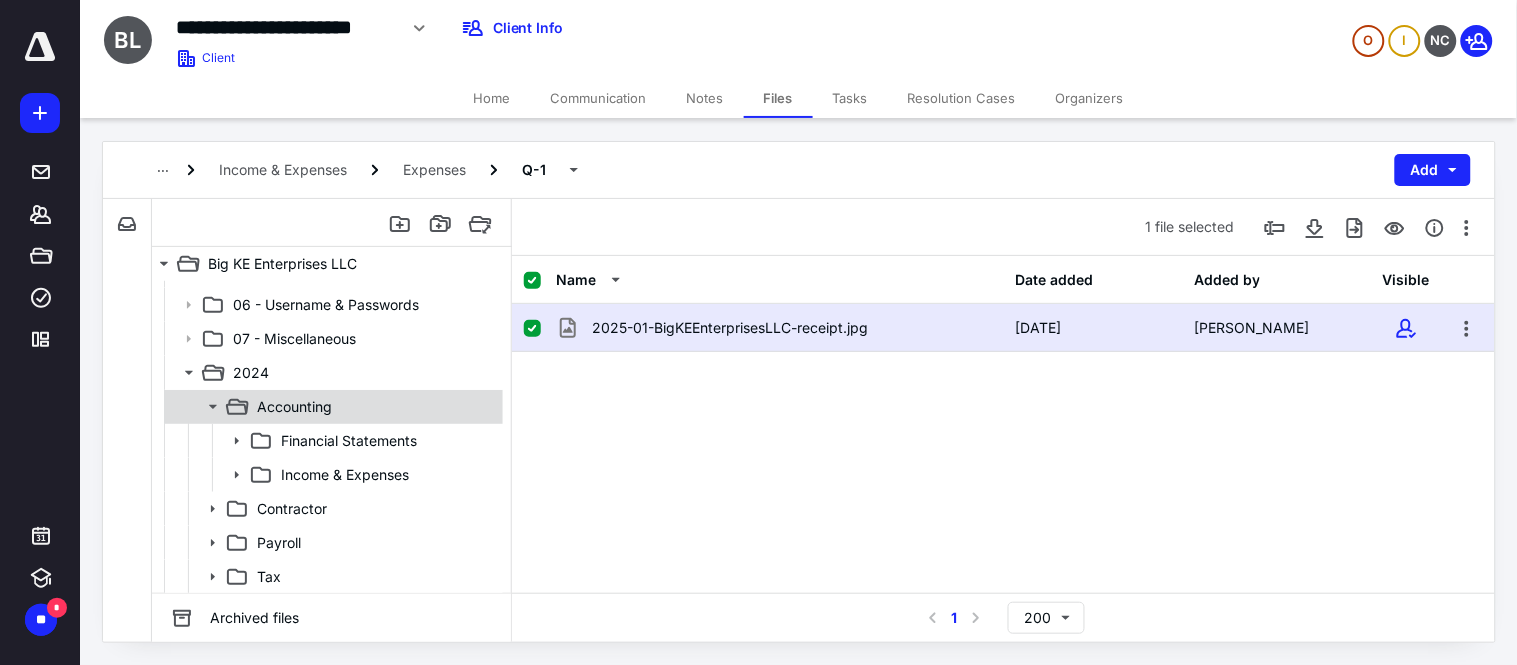 scroll, scrollTop: 274, scrollLeft: 0, axis: vertical 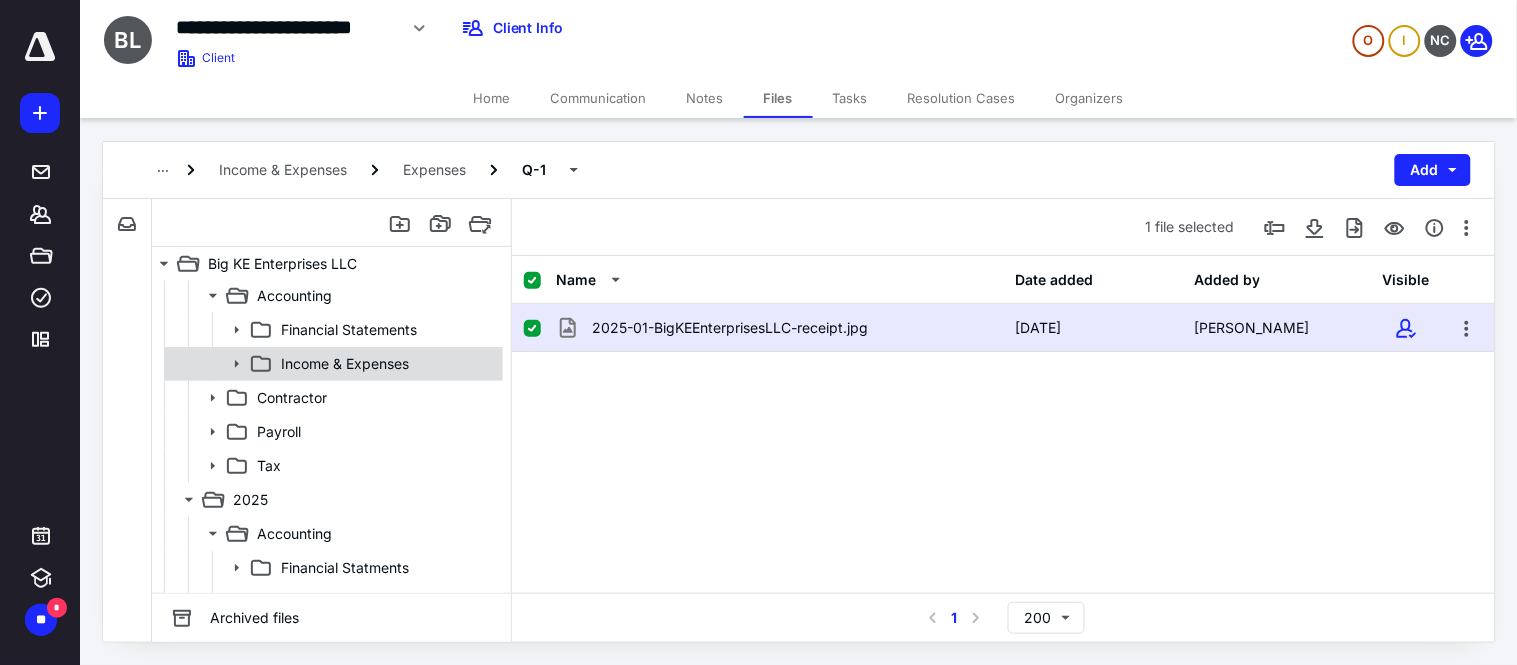 click 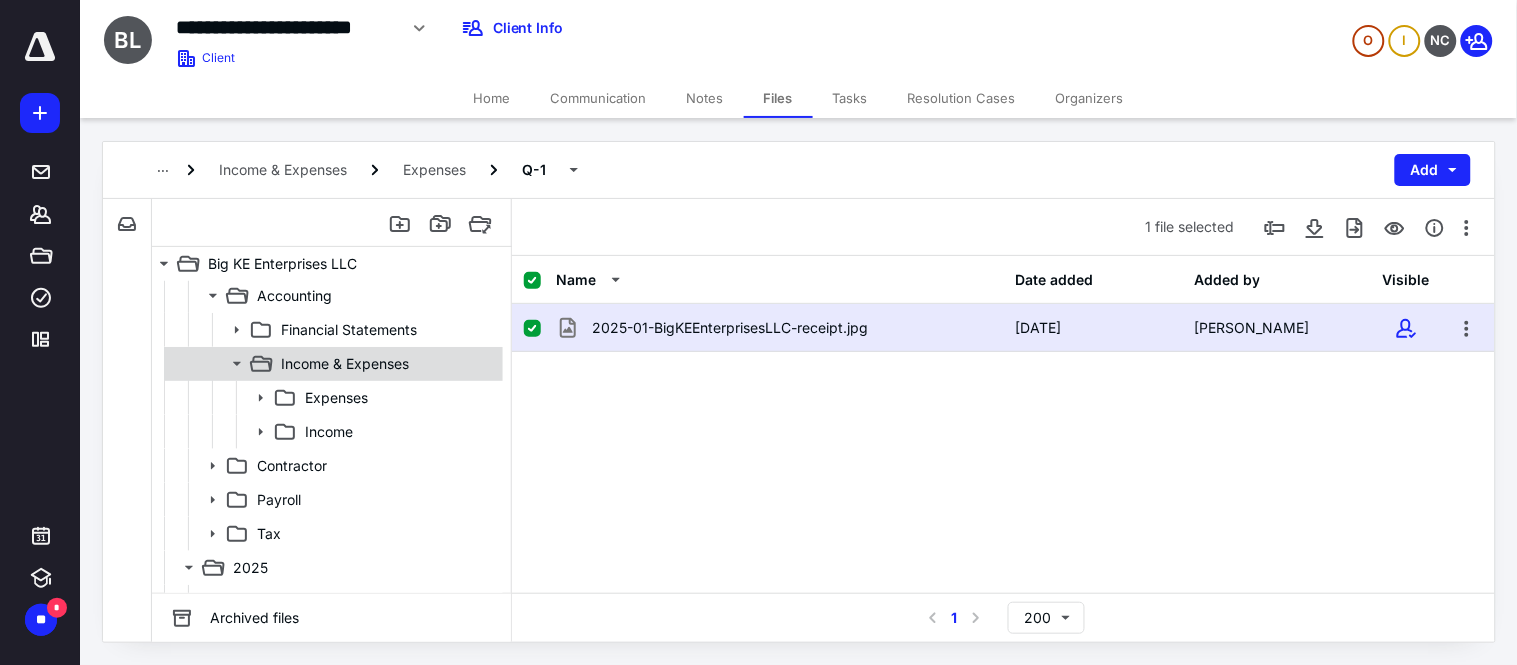 scroll, scrollTop: 385, scrollLeft: 0, axis: vertical 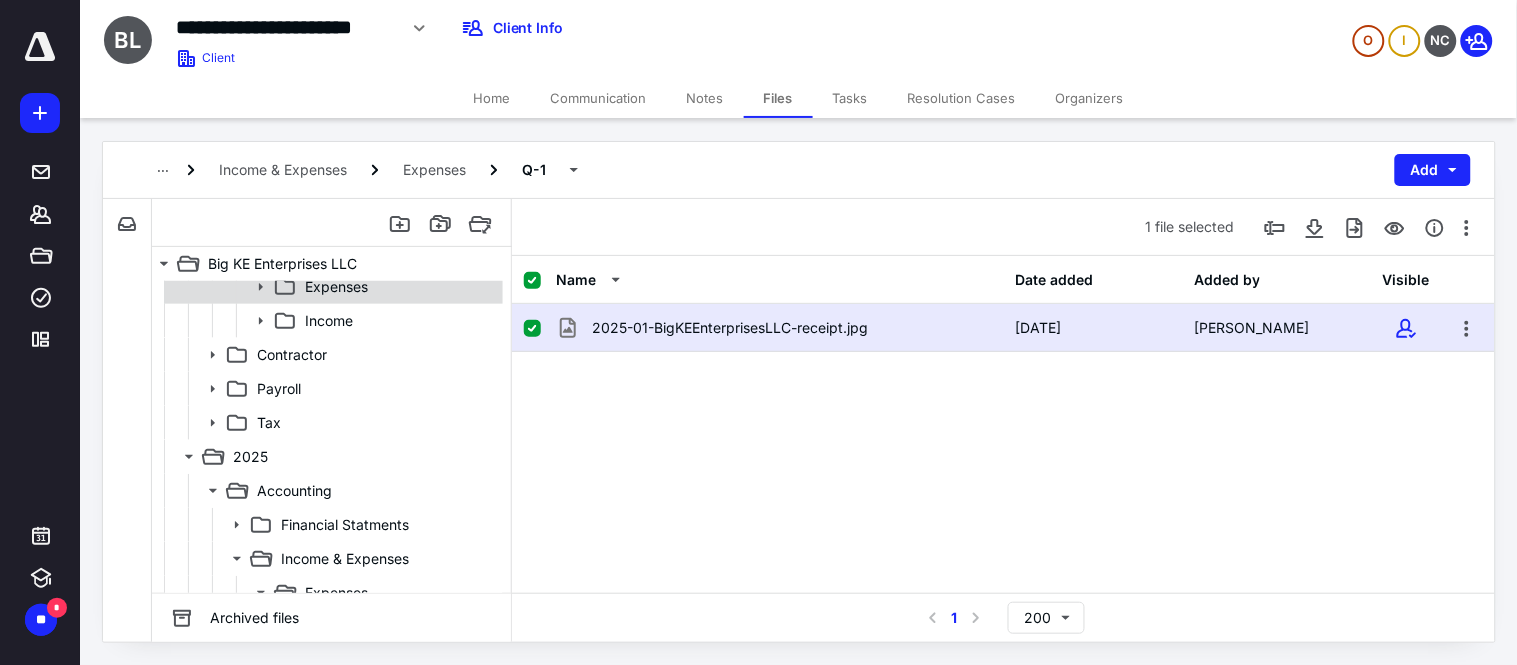 click 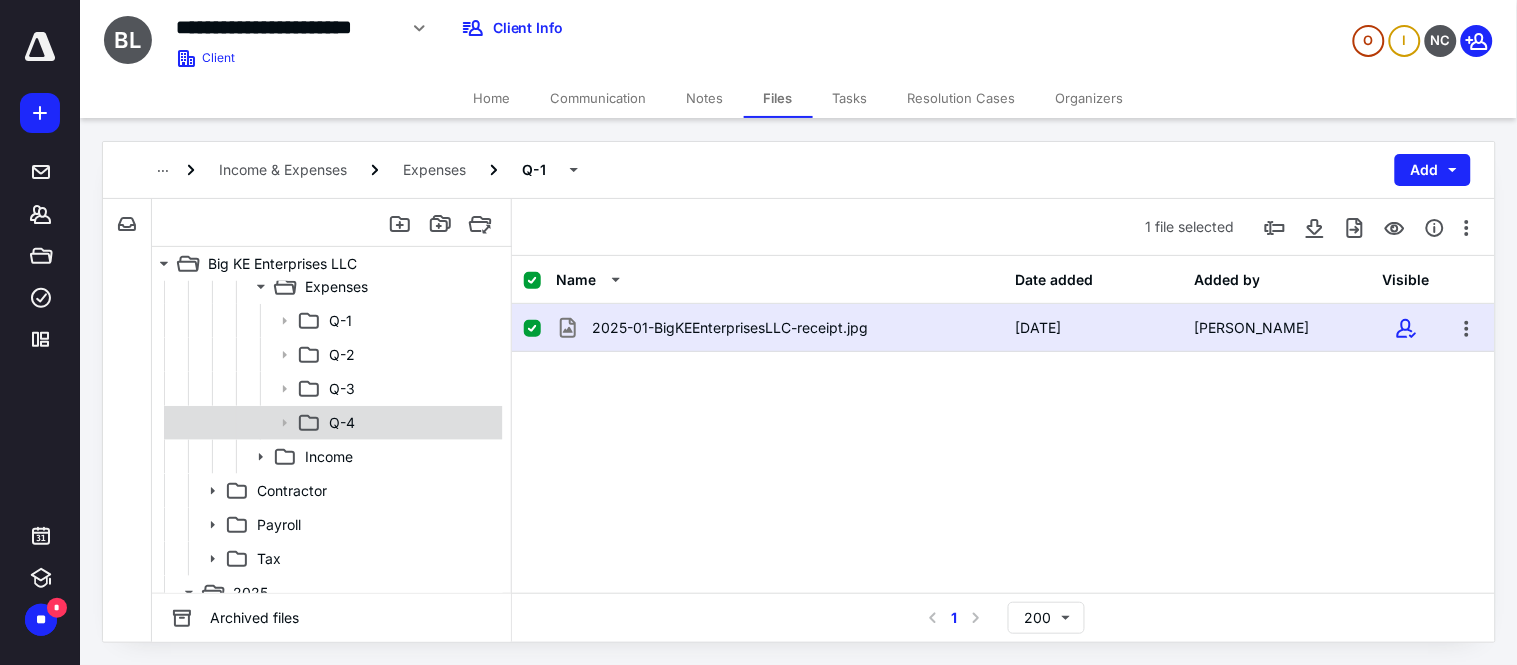checkbox on "false" 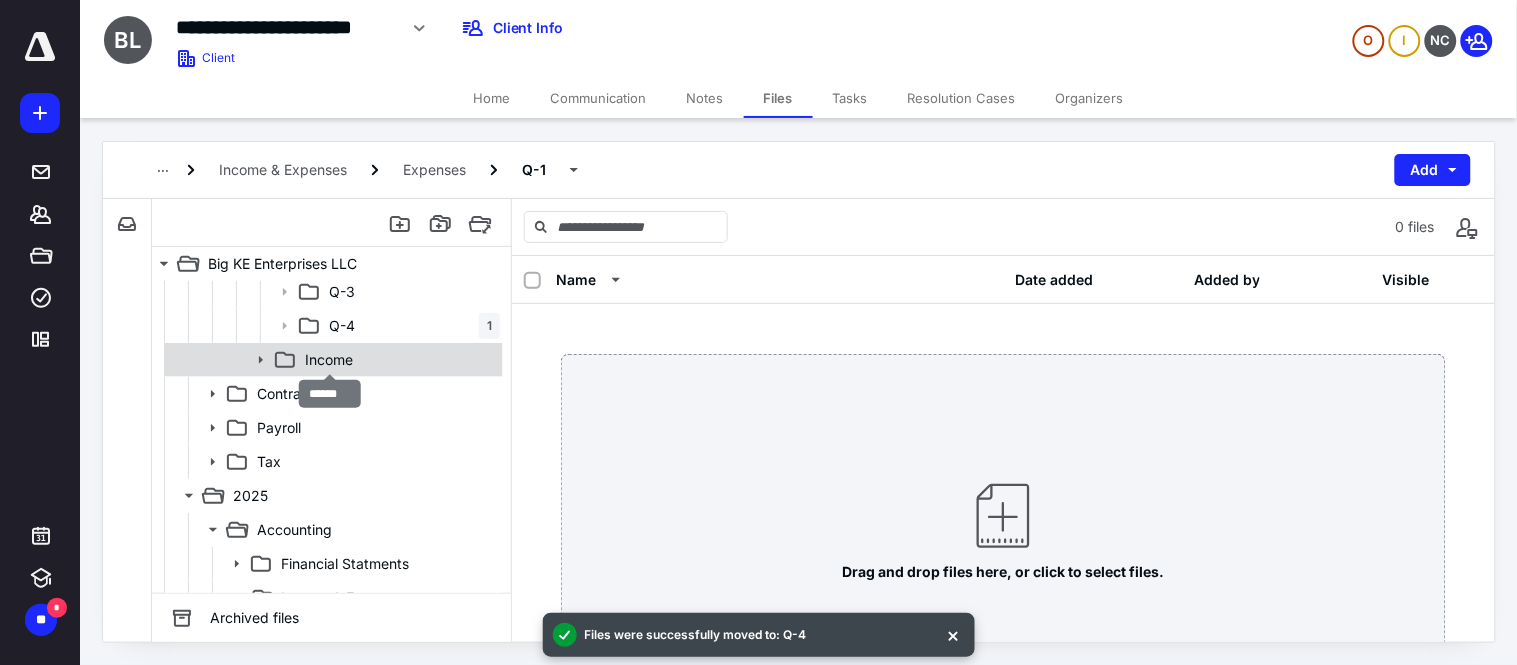 scroll, scrollTop: 607, scrollLeft: 0, axis: vertical 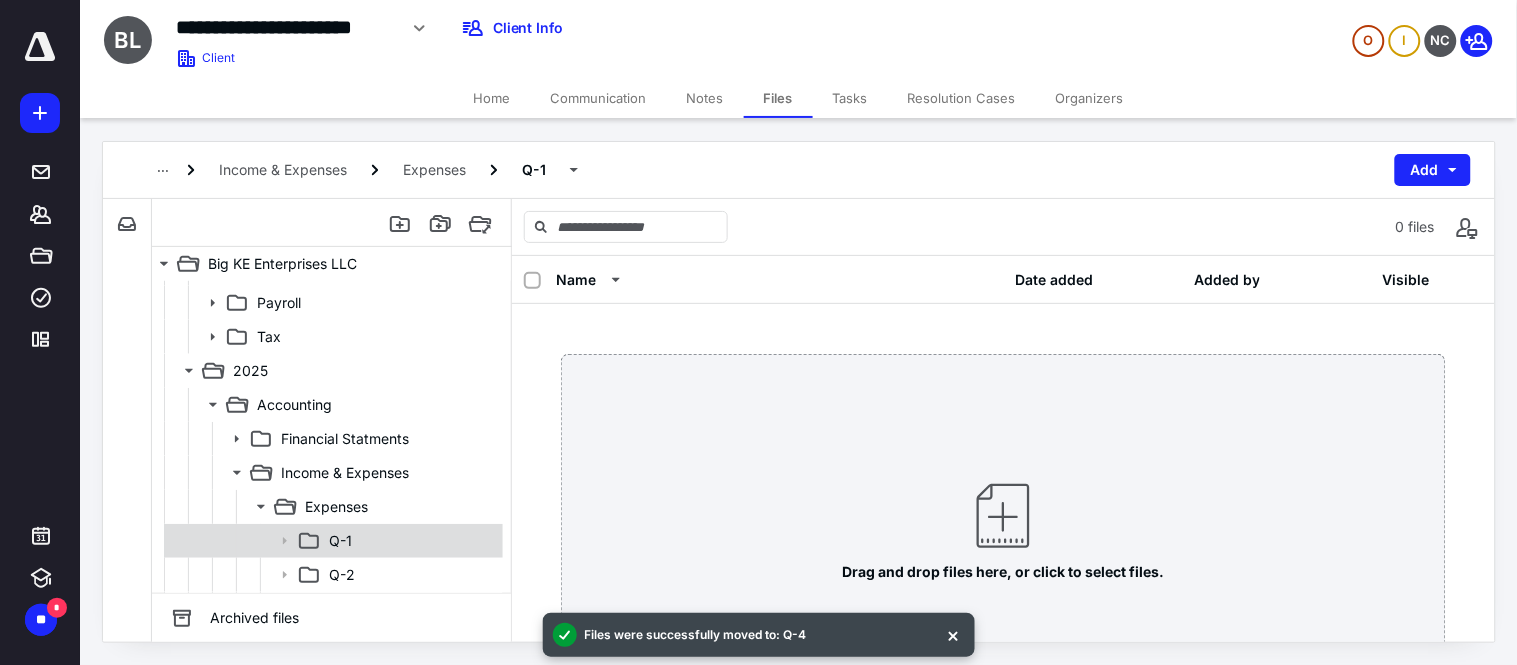 click on "Q-1" at bounding box center (410, 541) 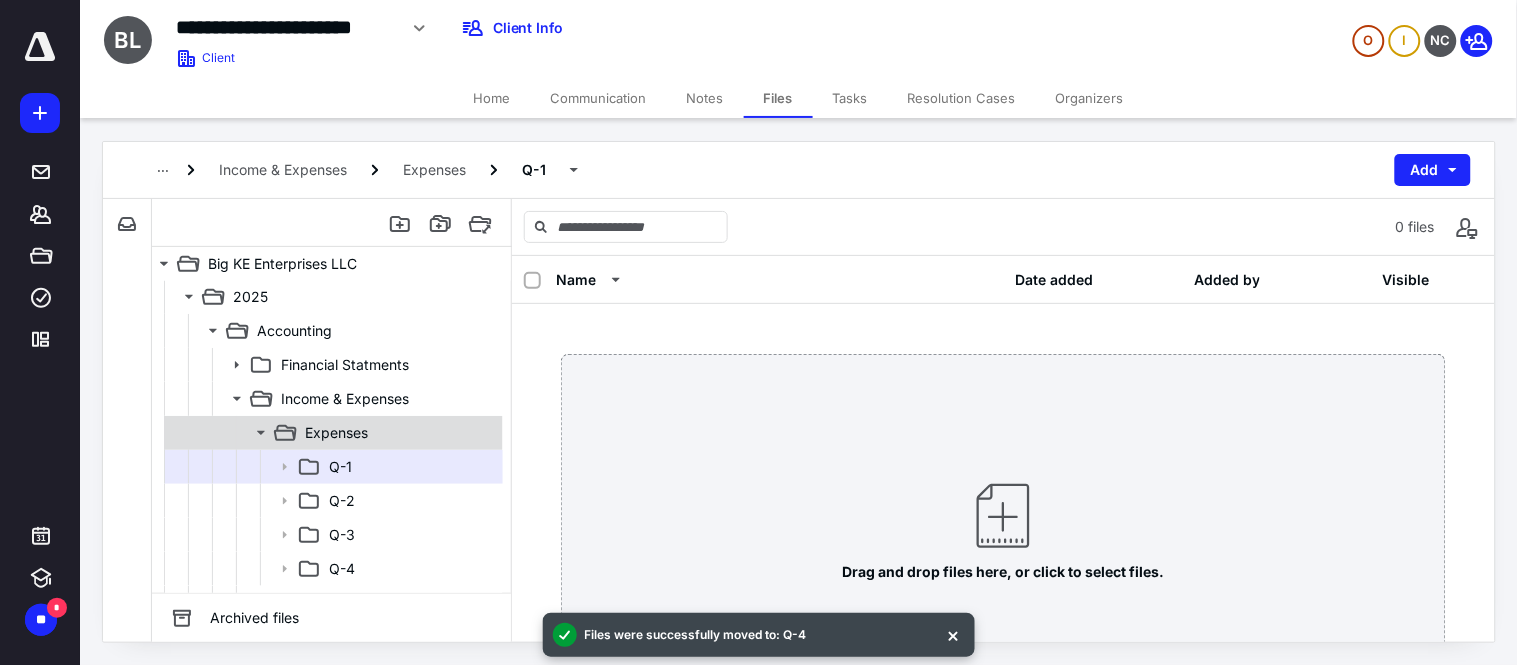 scroll, scrollTop: 718, scrollLeft: 0, axis: vertical 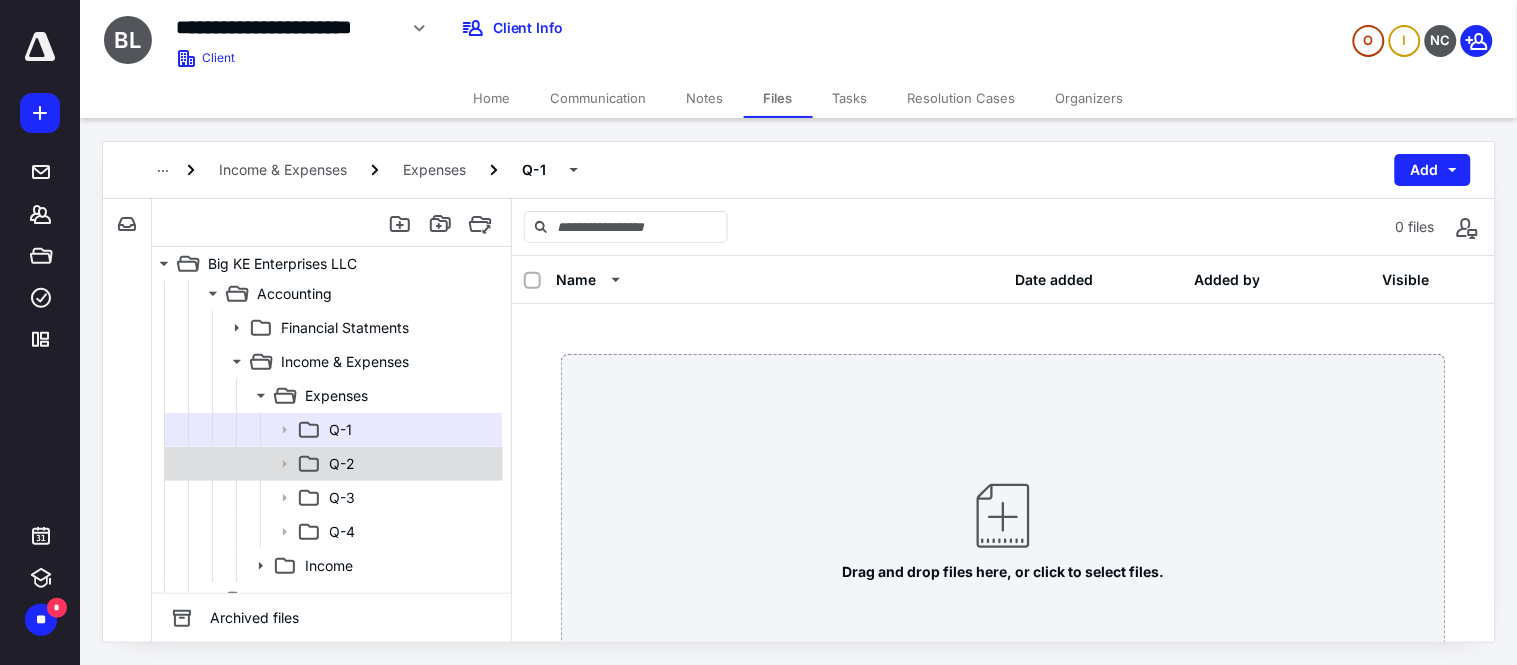 click on "Q-2" at bounding box center [410, 464] 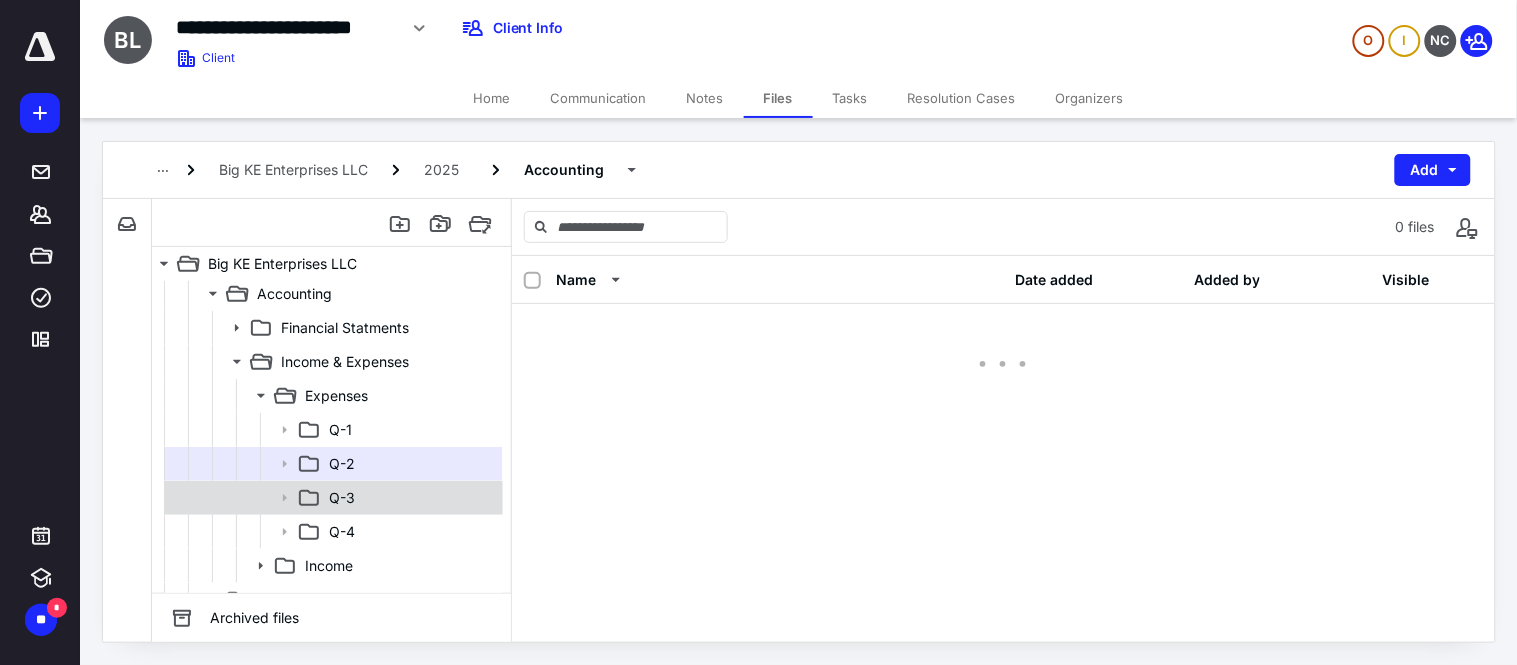 click on "Q-3" at bounding box center (410, 498) 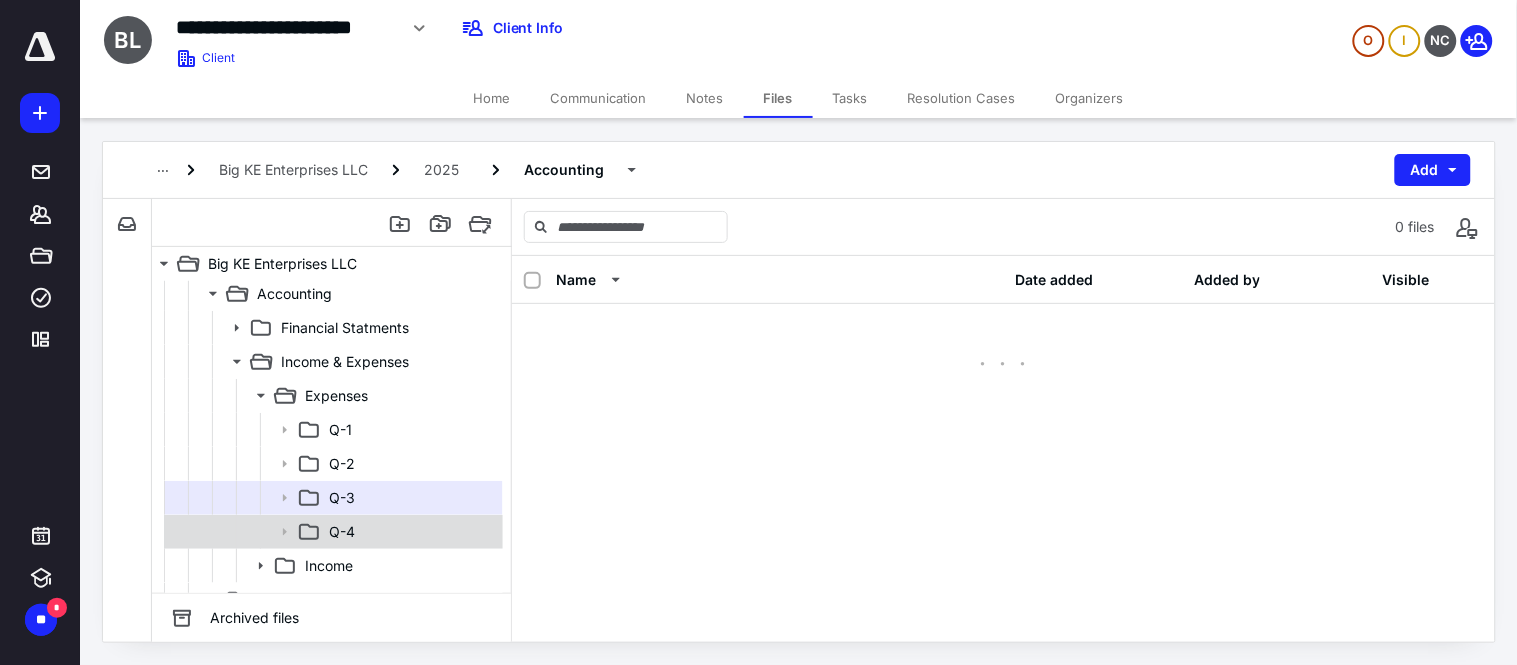 click on "Q-4" at bounding box center (410, 532) 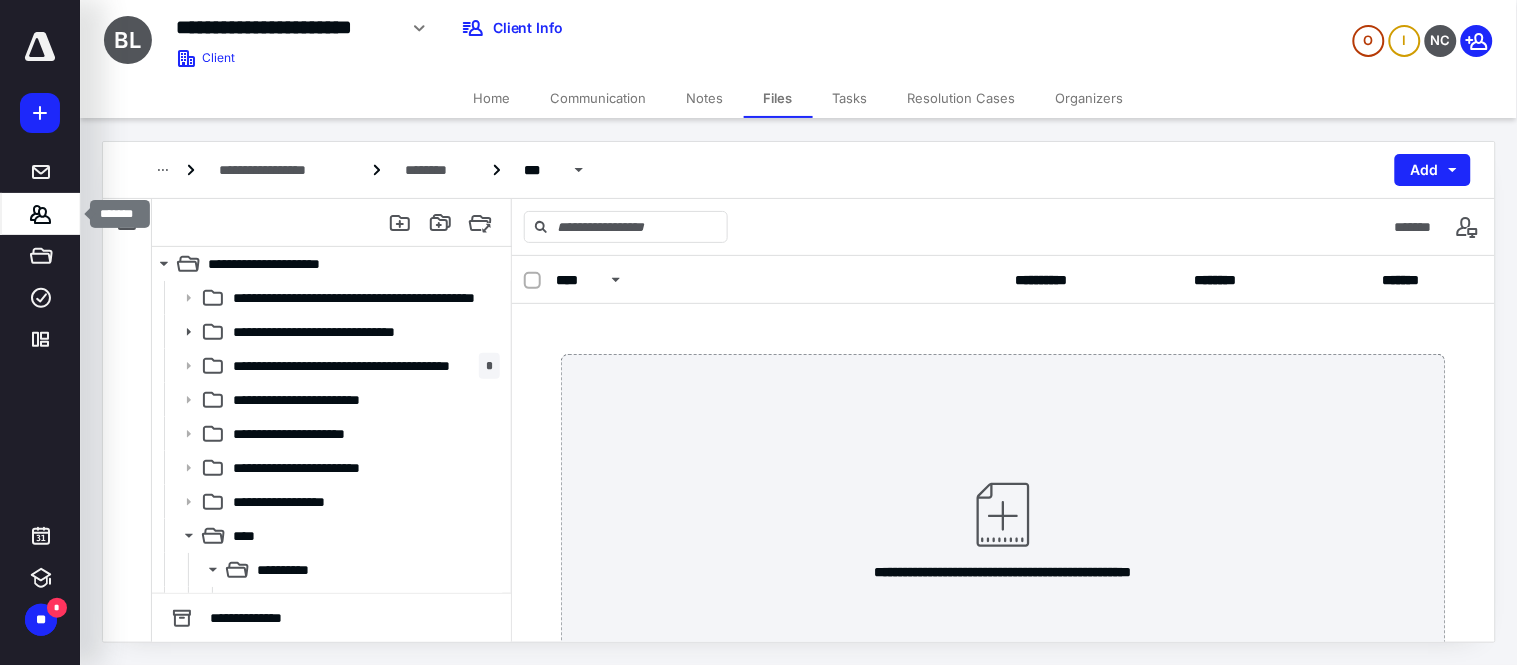 scroll, scrollTop: 0, scrollLeft: 0, axis: both 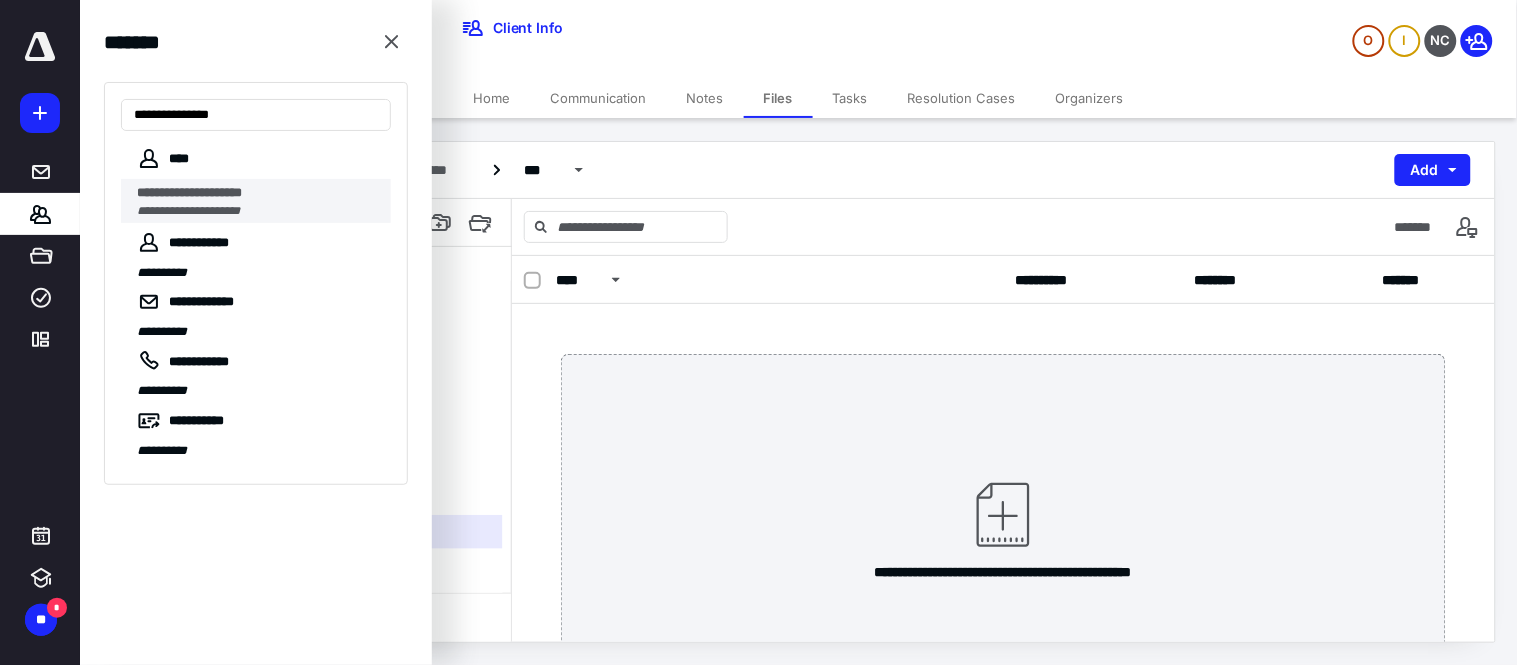 type on "**********" 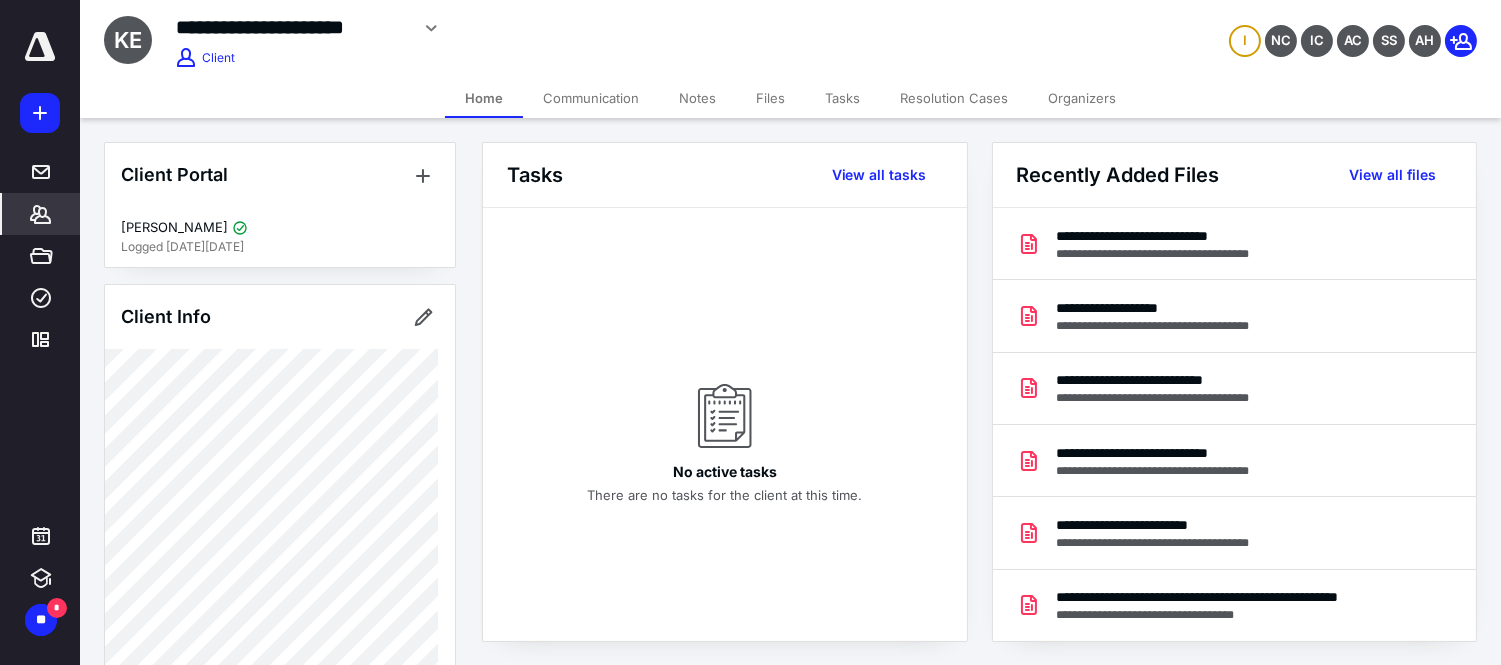 click on "Files" at bounding box center (770, 98) 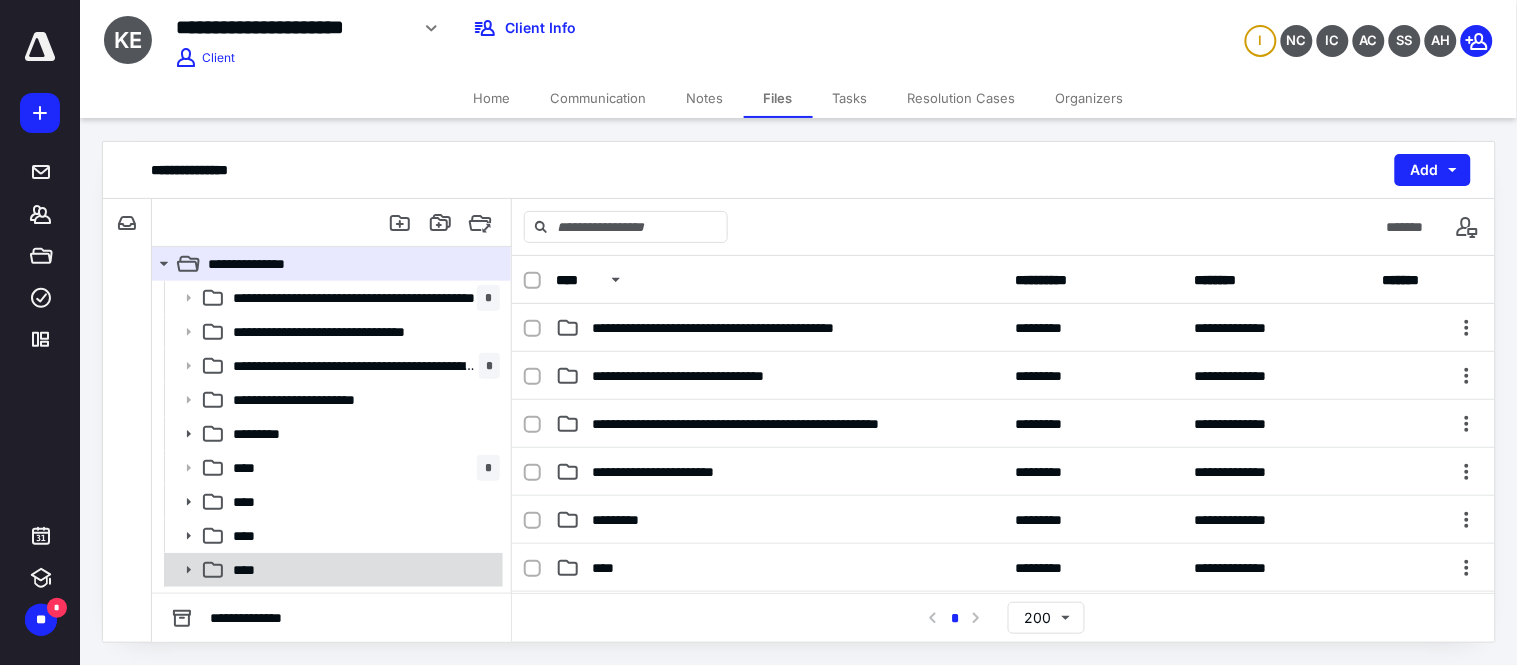 click 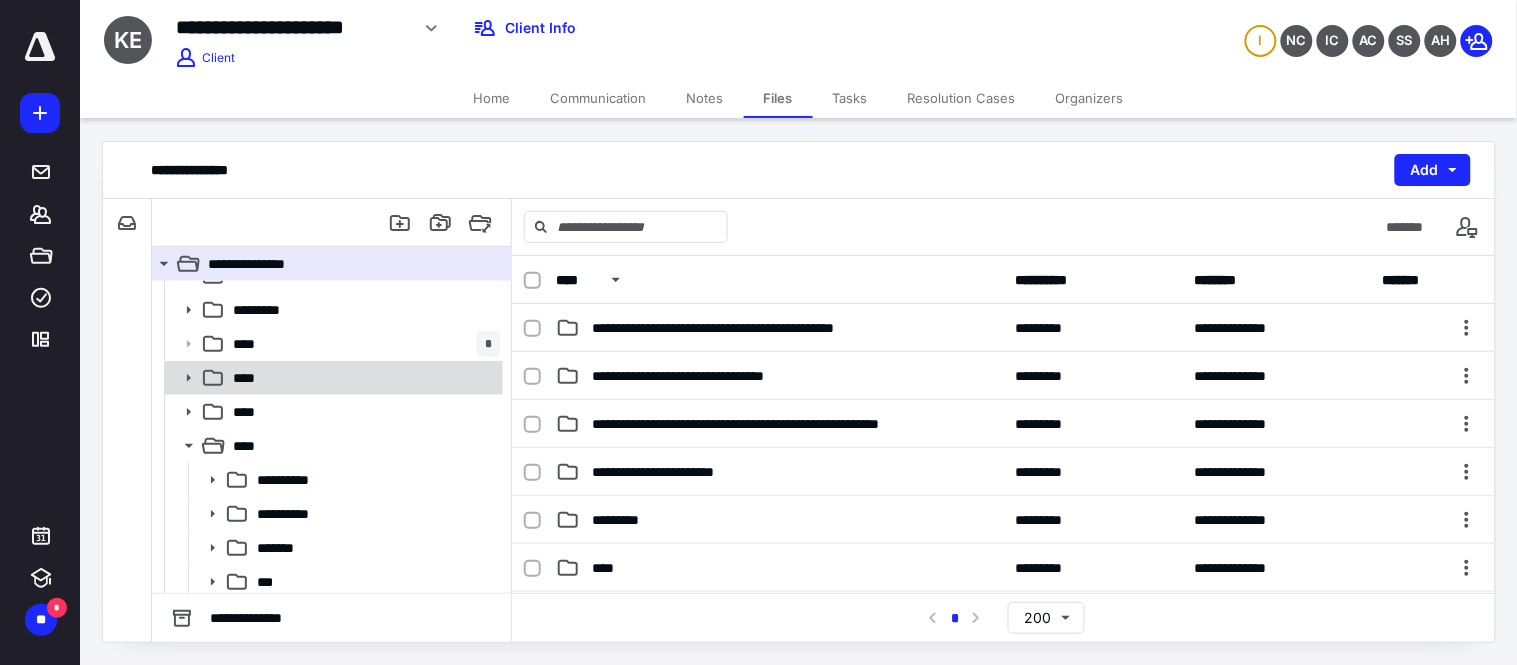 scroll, scrollTop: 130, scrollLeft: 0, axis: vertical 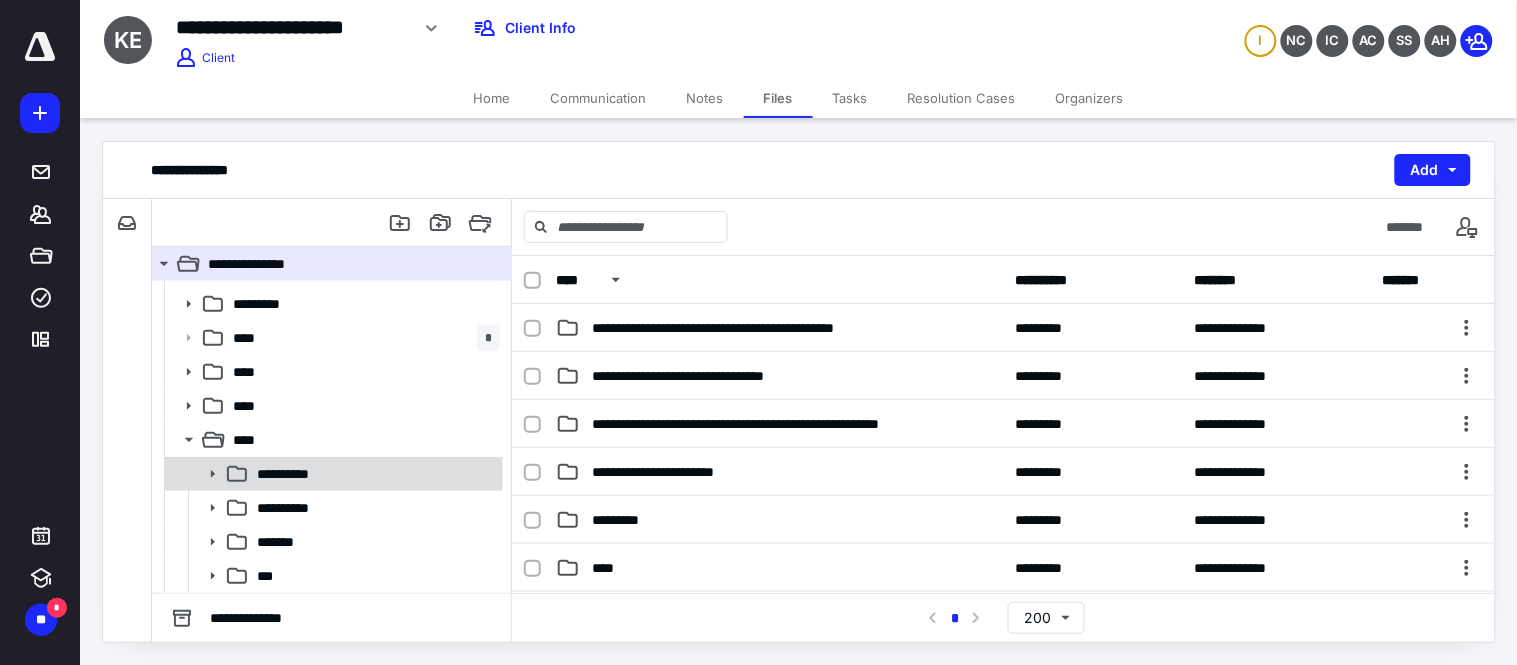 click 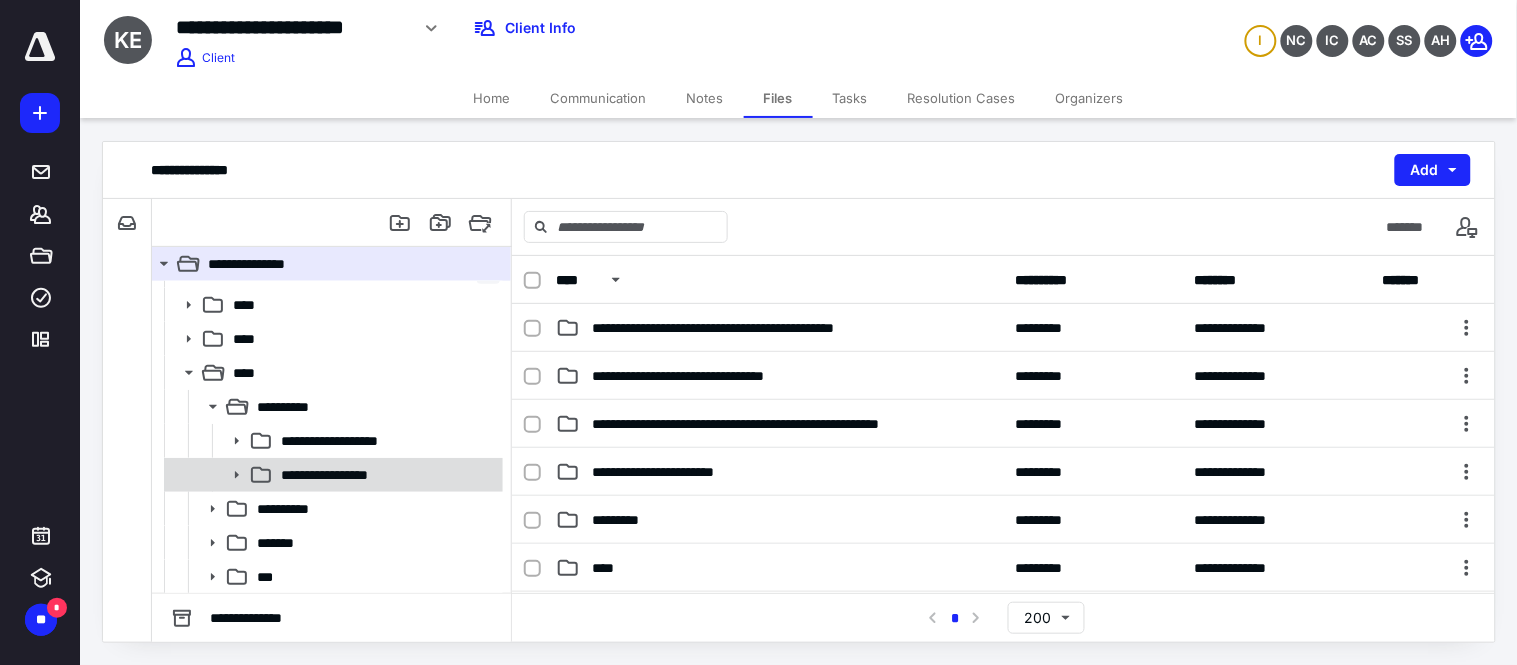 click 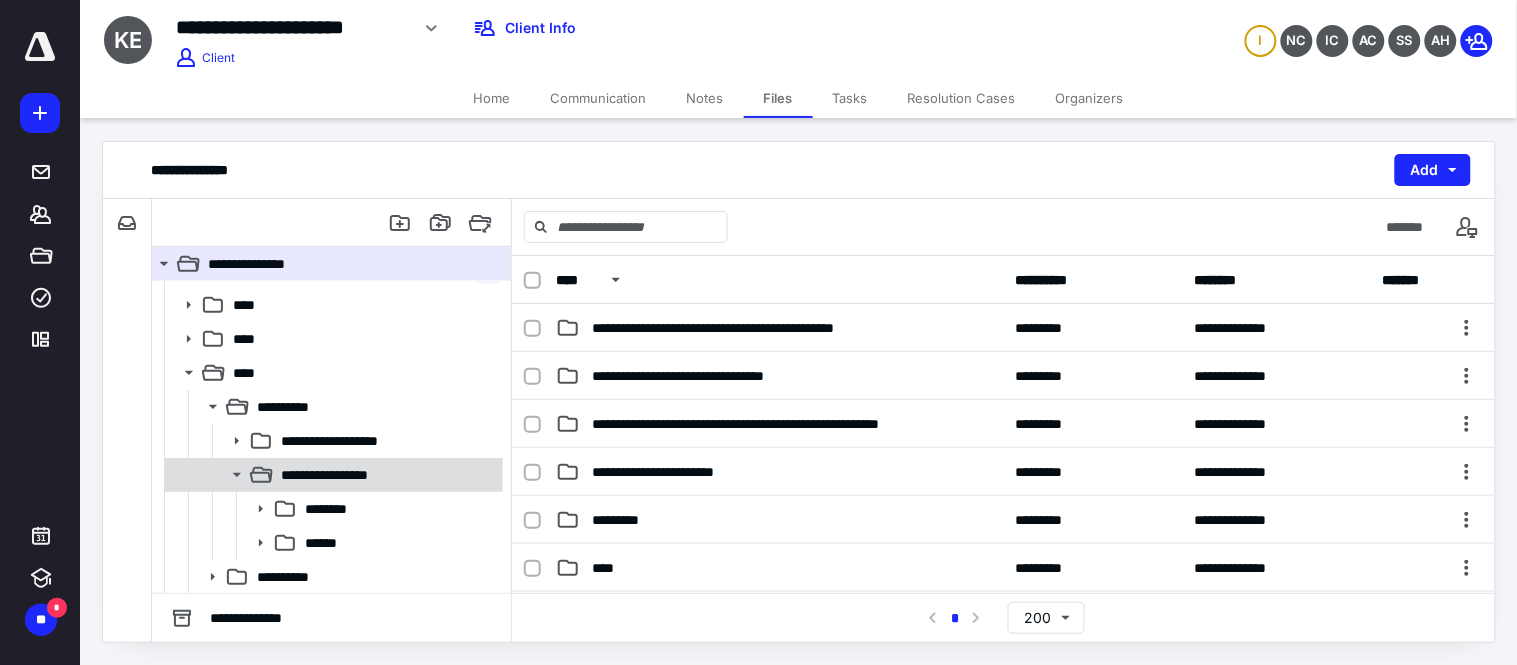 scroll, scrollTop: 265, scrollLeft: 0, axis: vertical 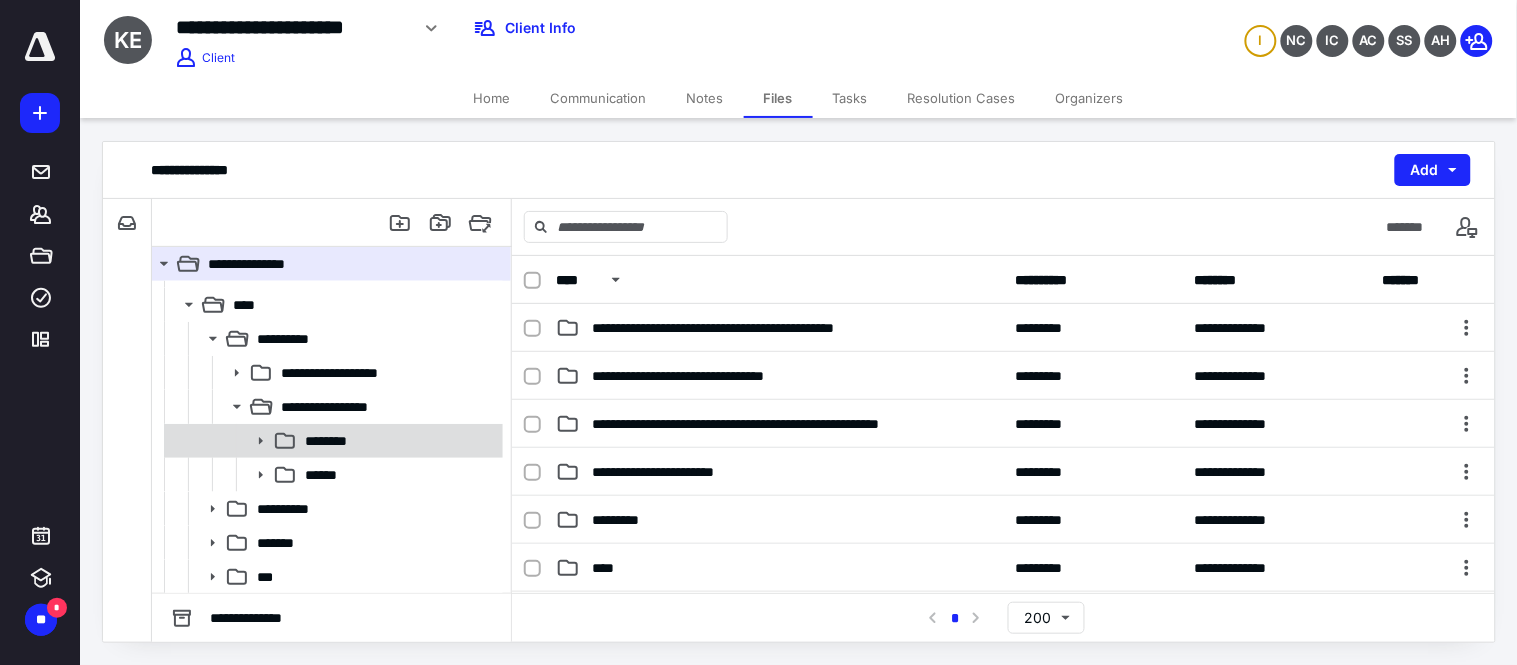 click 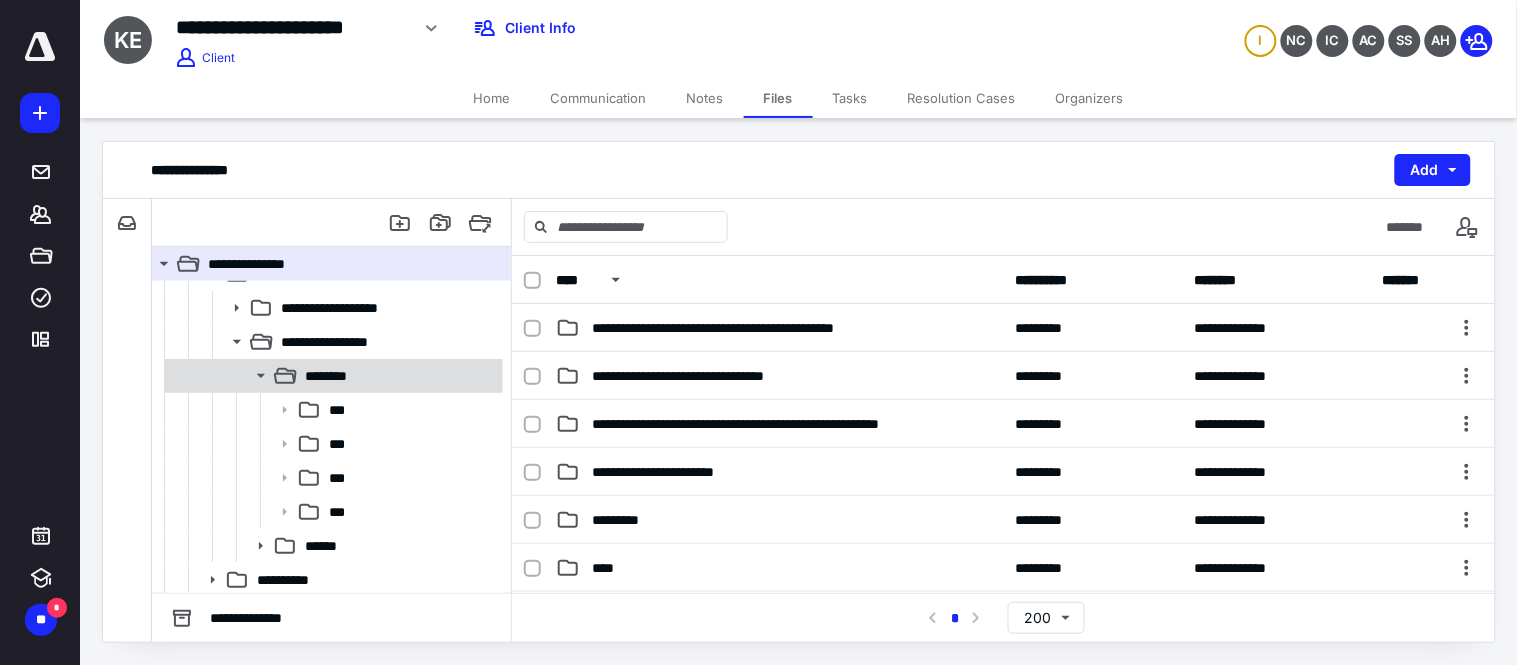 scroll, scrollTop: 376, scrollLeft: 0, axis: vertical 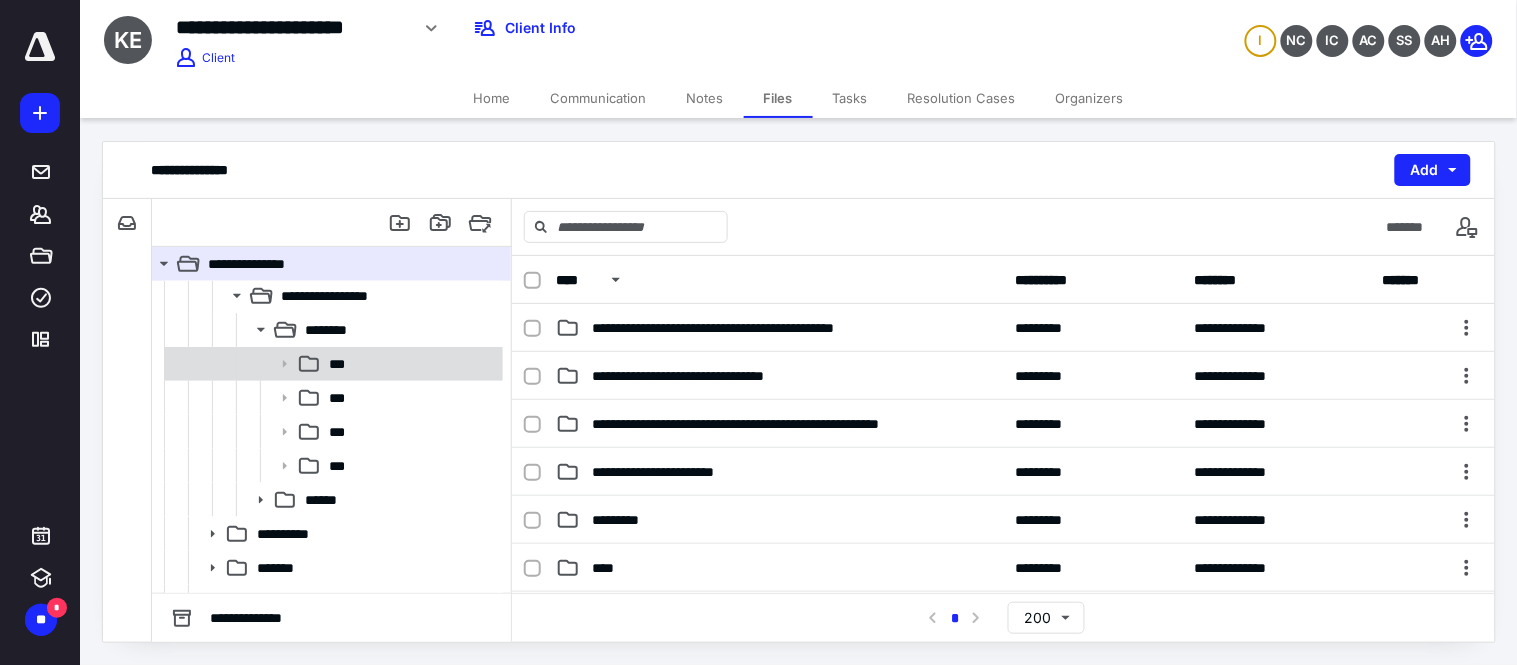 click on "***" at bounding box center (410, 364) 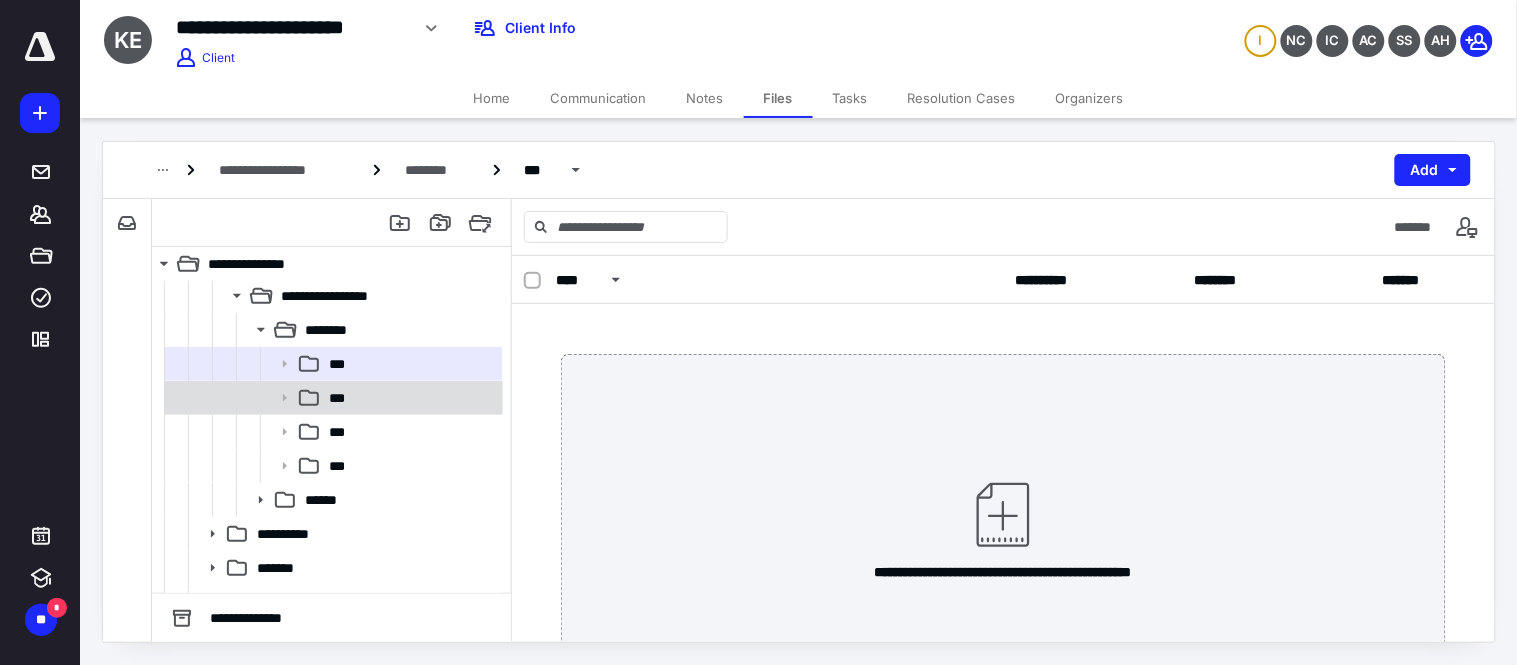 click on "***" at bounding box center [410, 398] 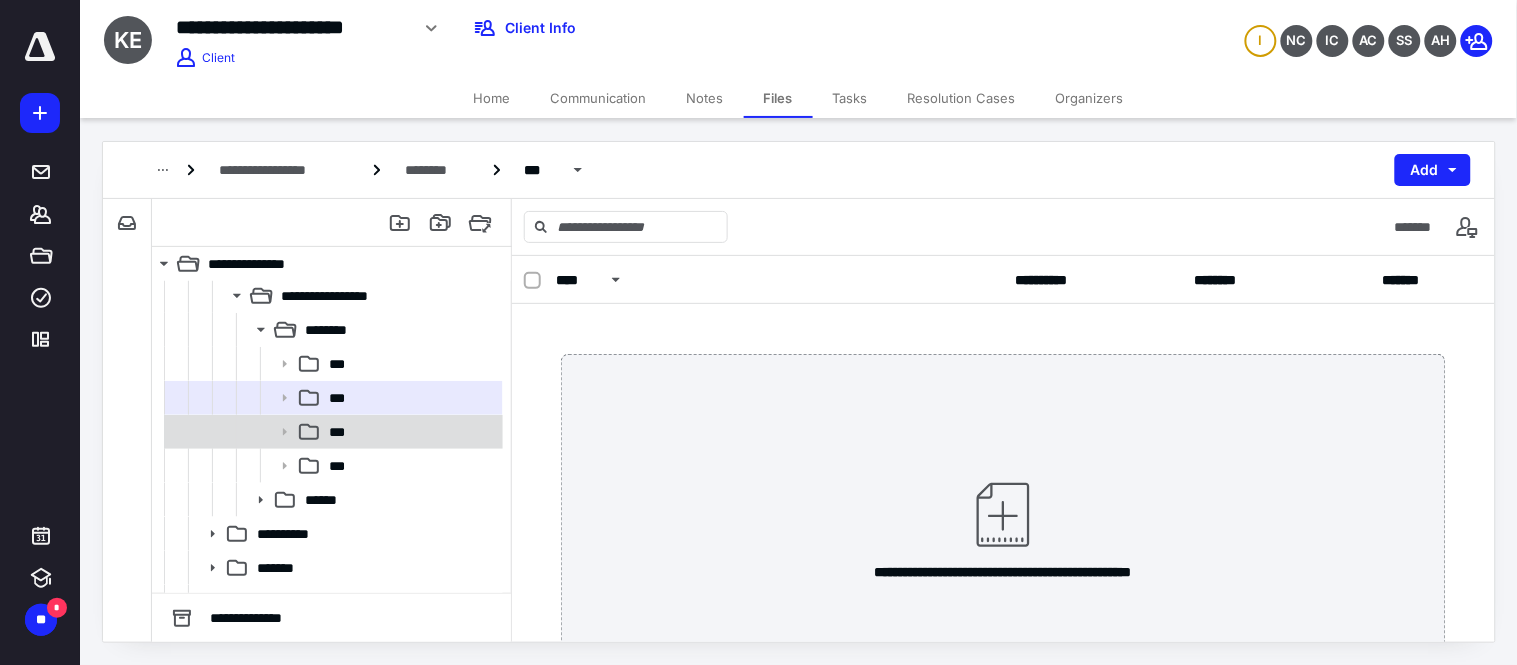 click on "***" at bounding box center [410, 432] 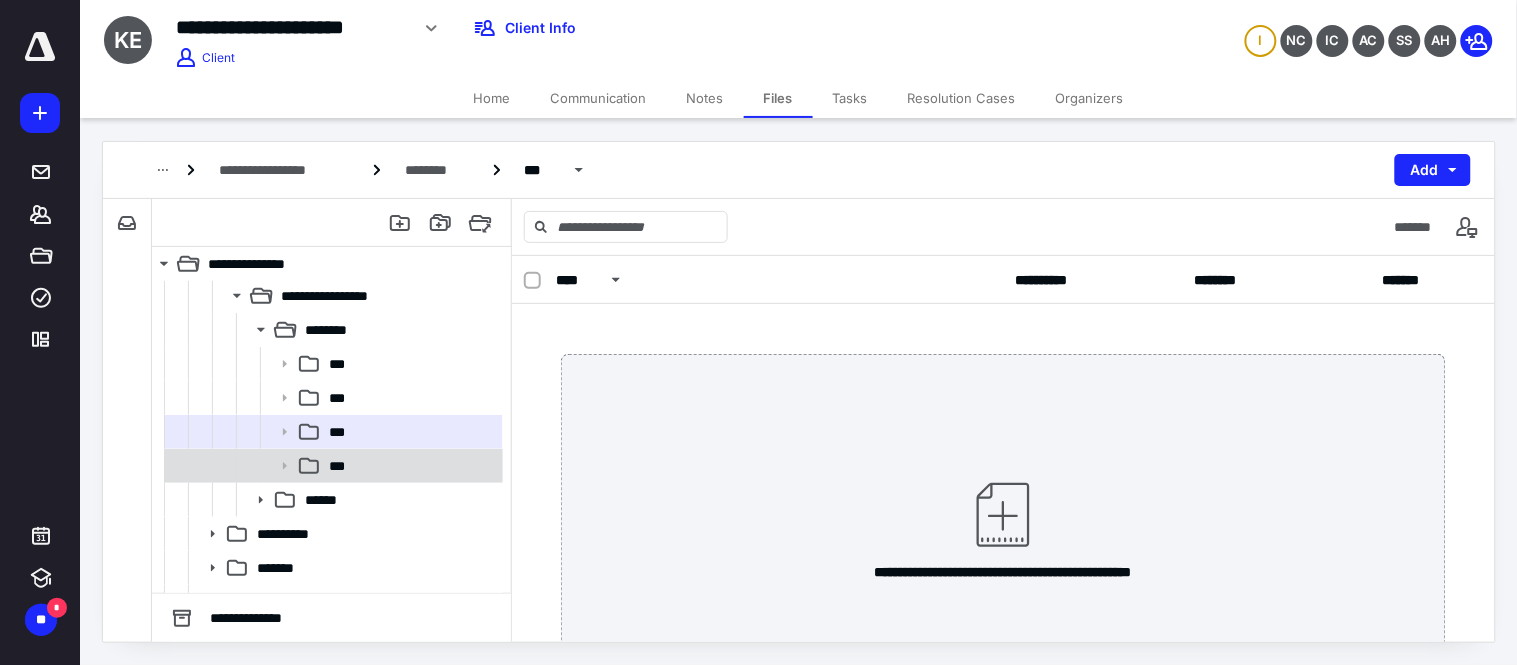 click on "***" at bounding box center (410, 466) 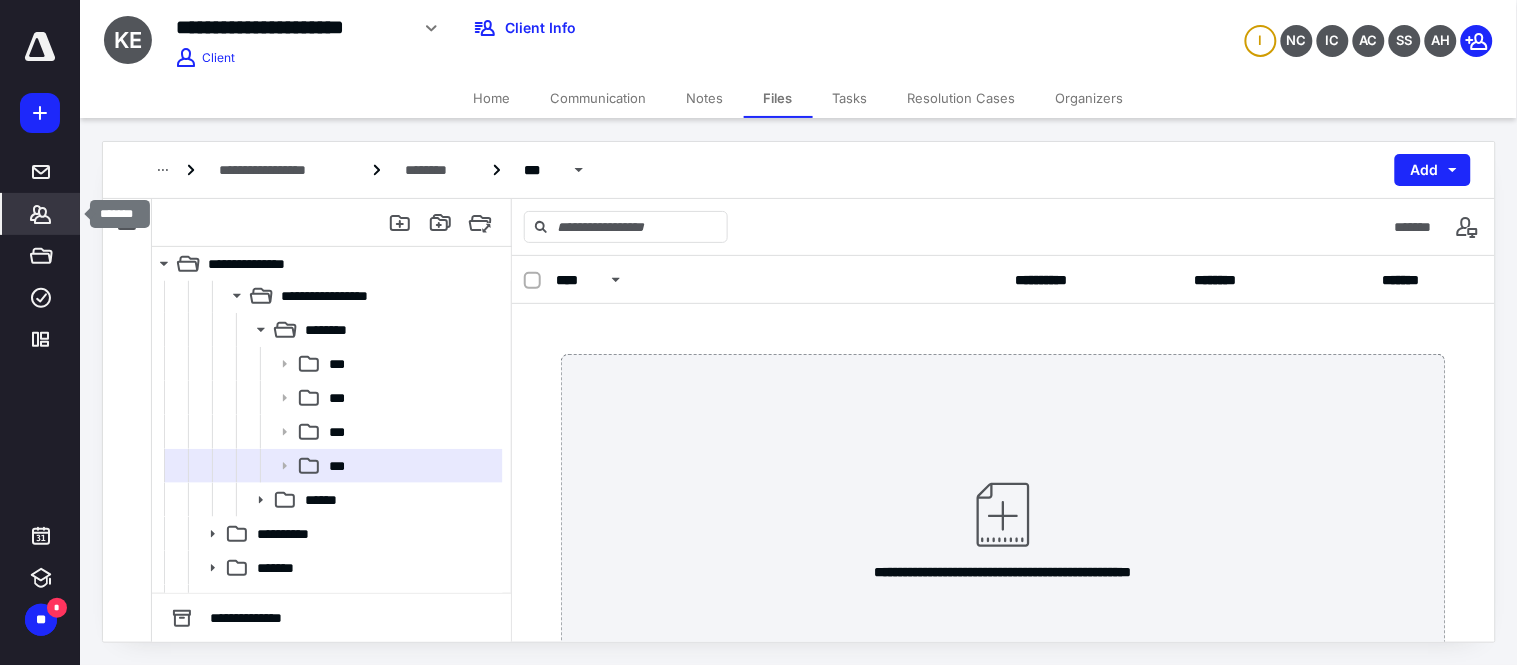 click 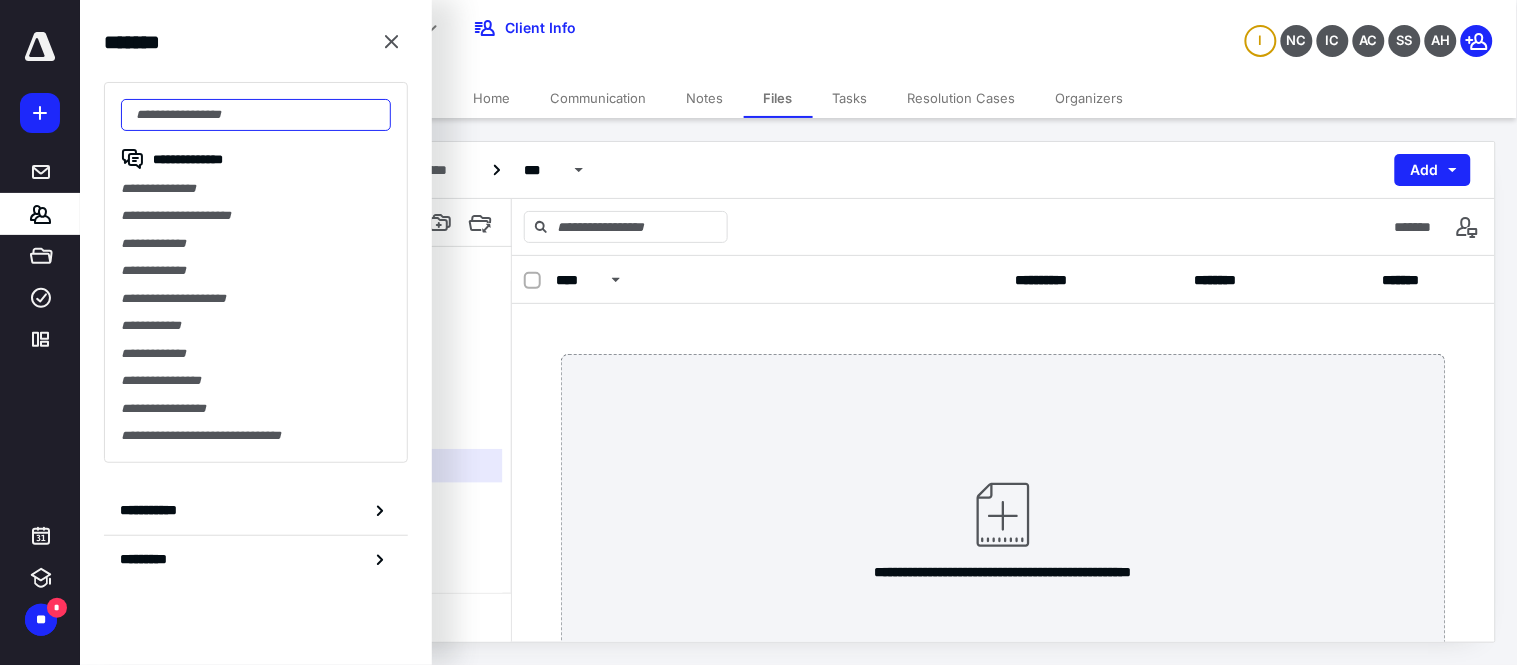 paste on "**********" 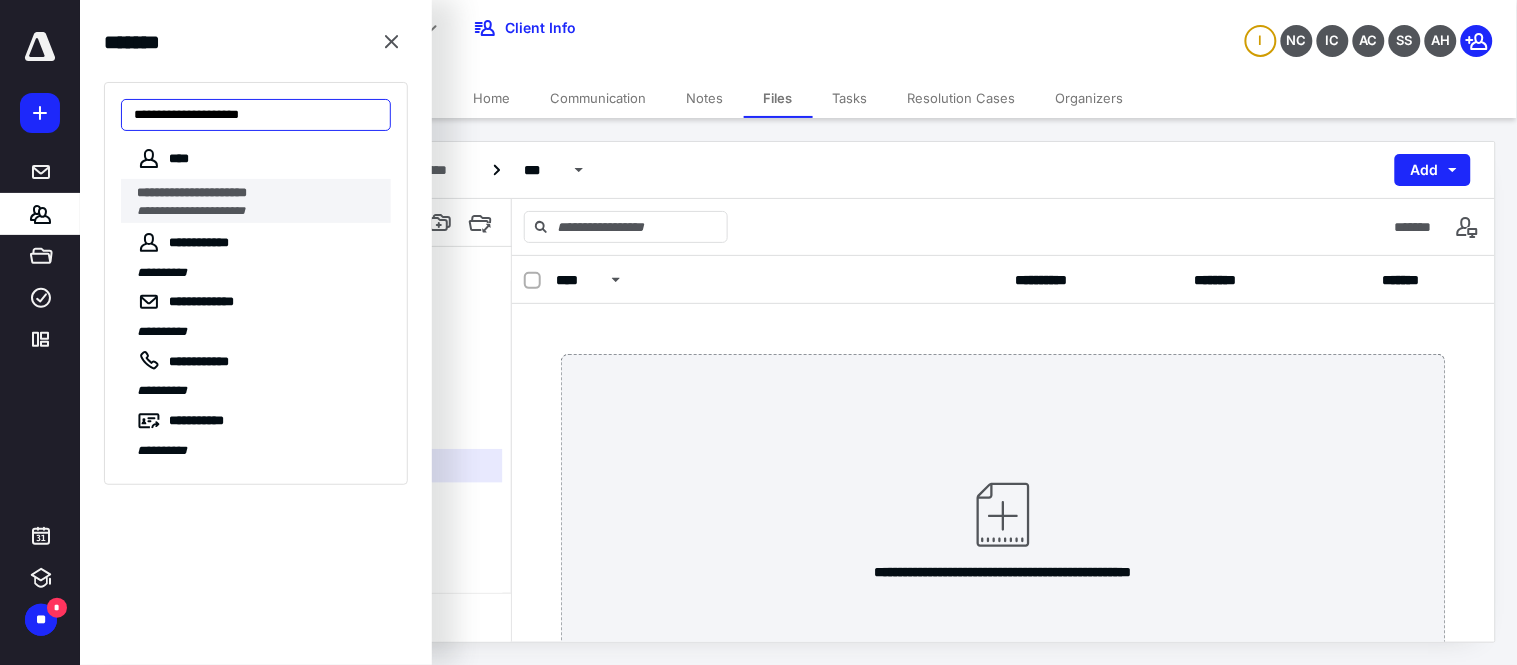 type on "**********" 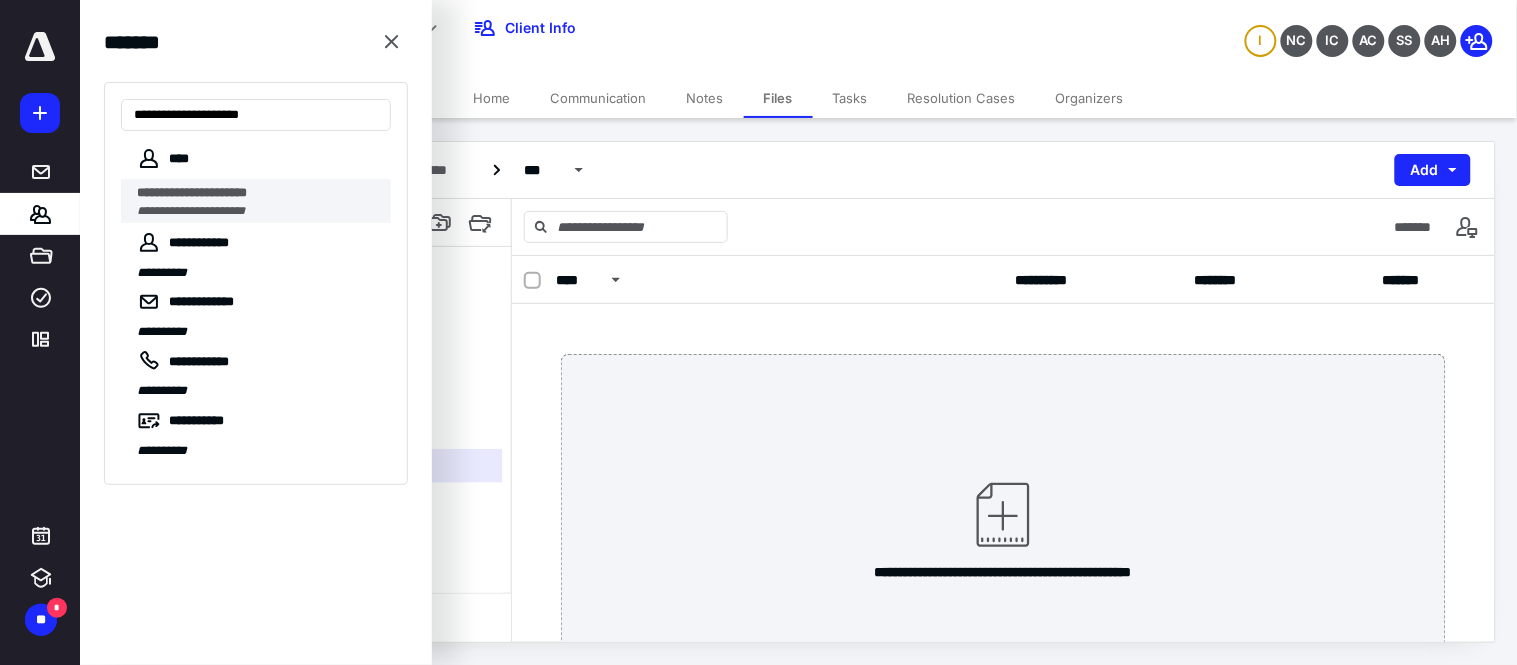click on "**********" at bounding box center (192, 192) 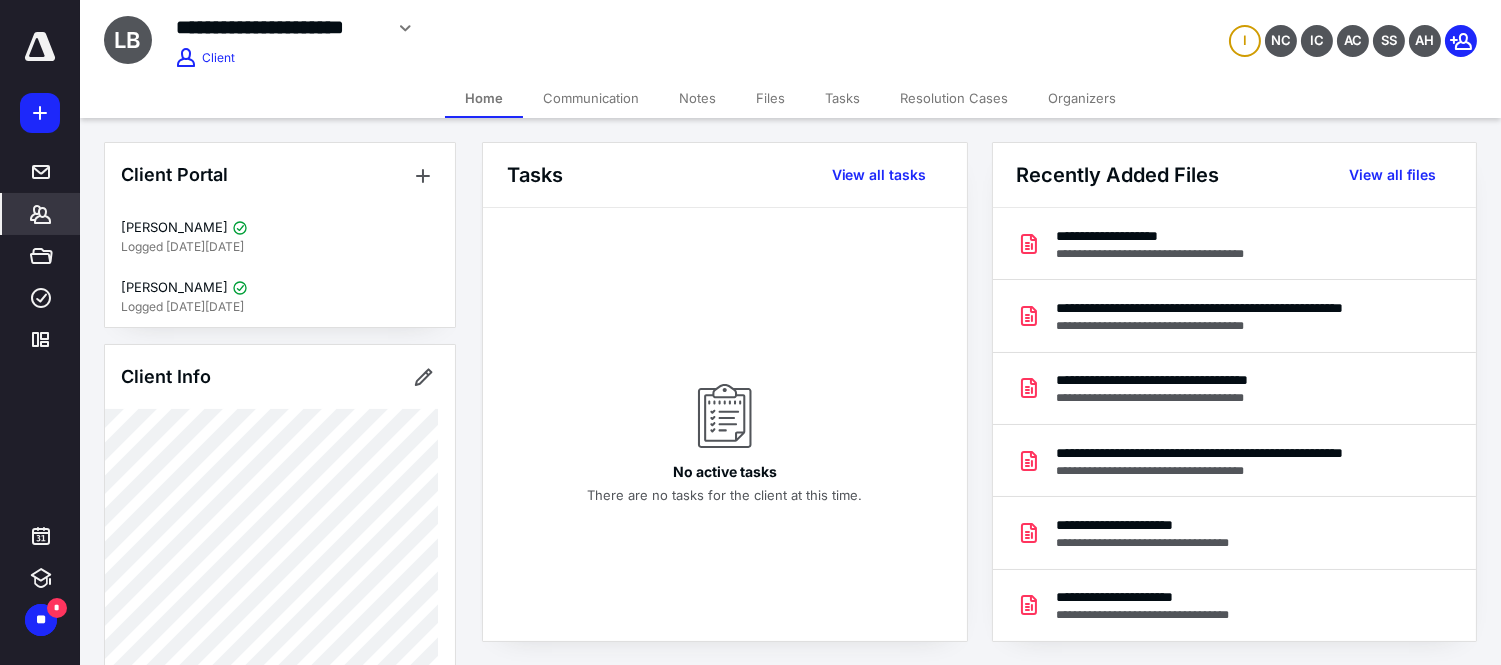 click on "Files" at bounding box center (770, 98) 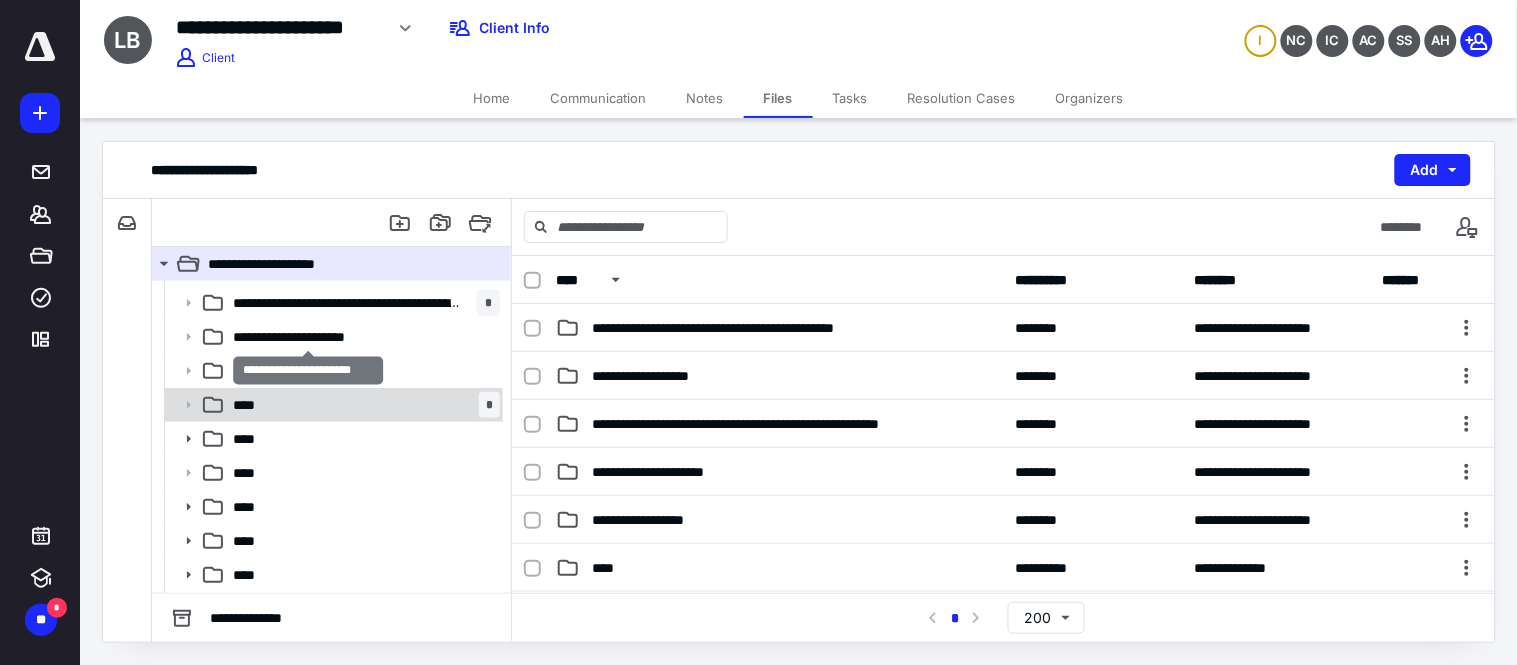 scroll, scrollTop: 95, scrollLeft: 0, axis: vertical 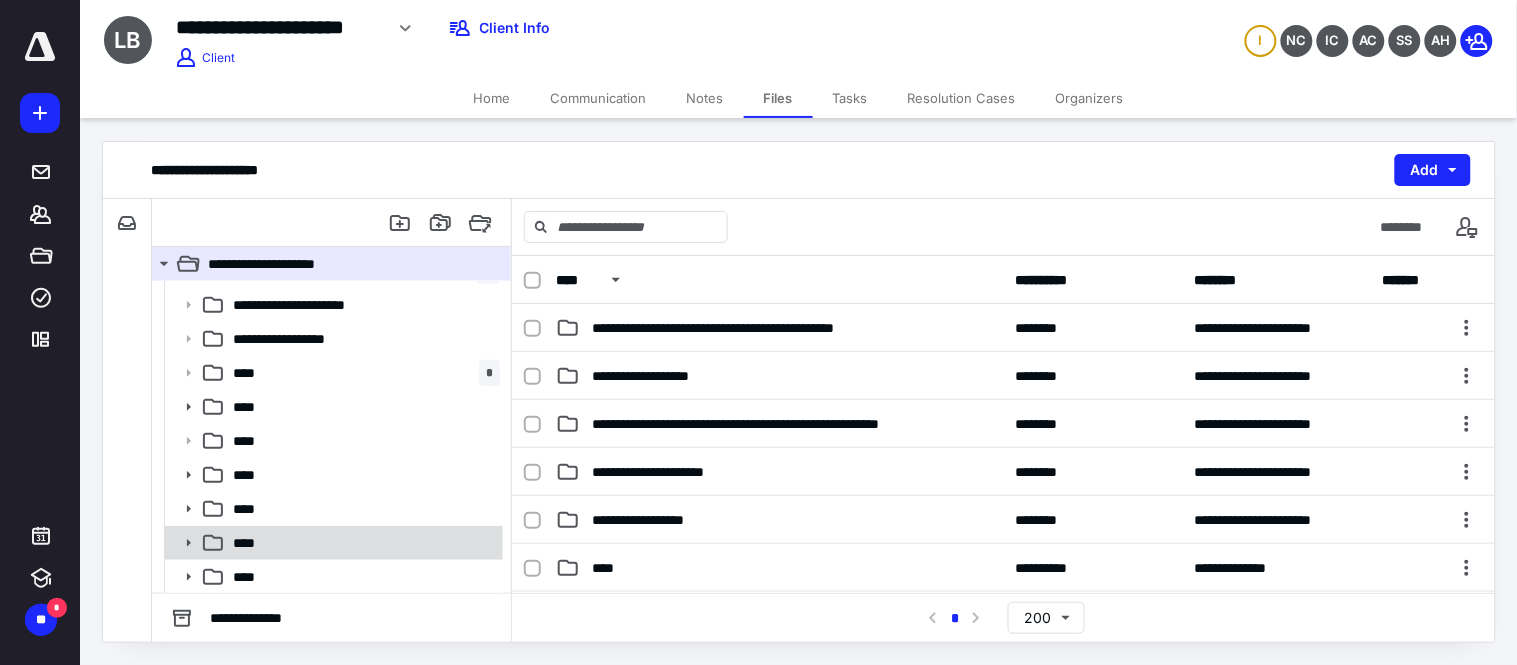 click 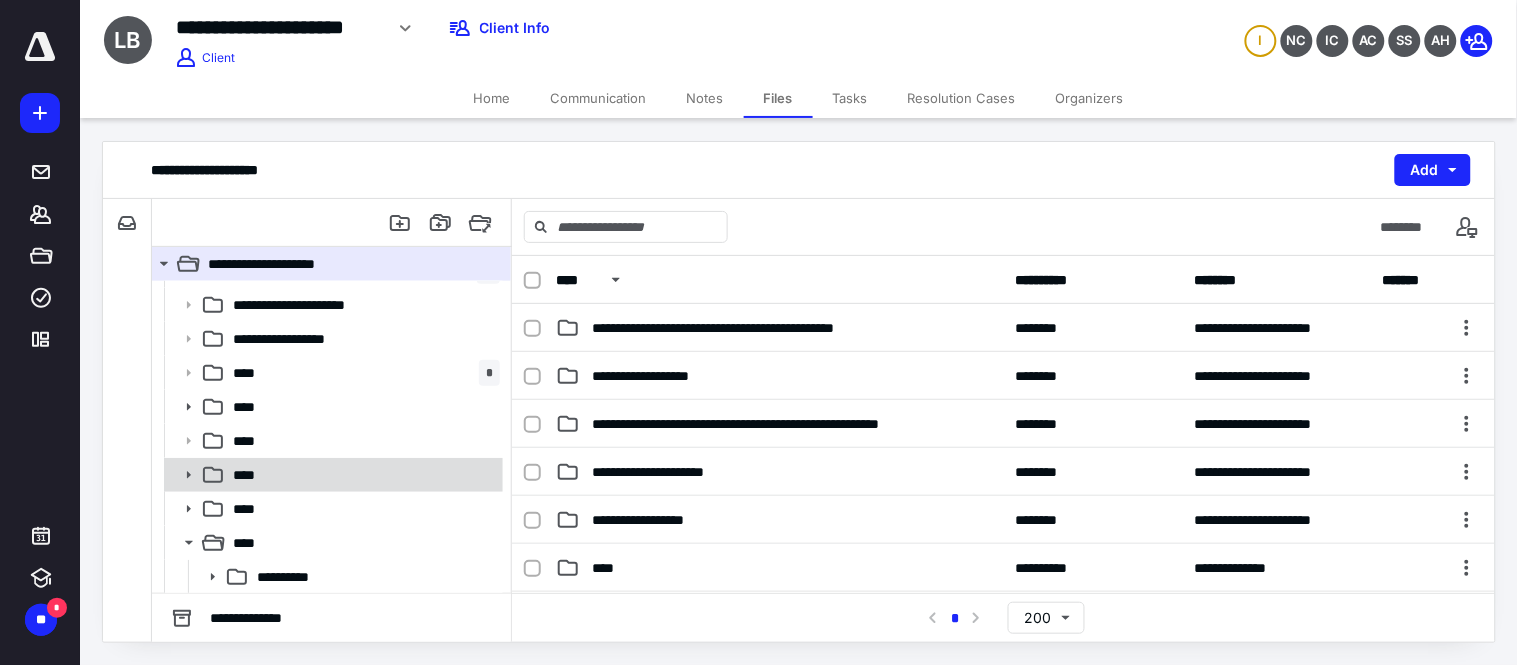 click on "****" at bounding box center (362, 475) 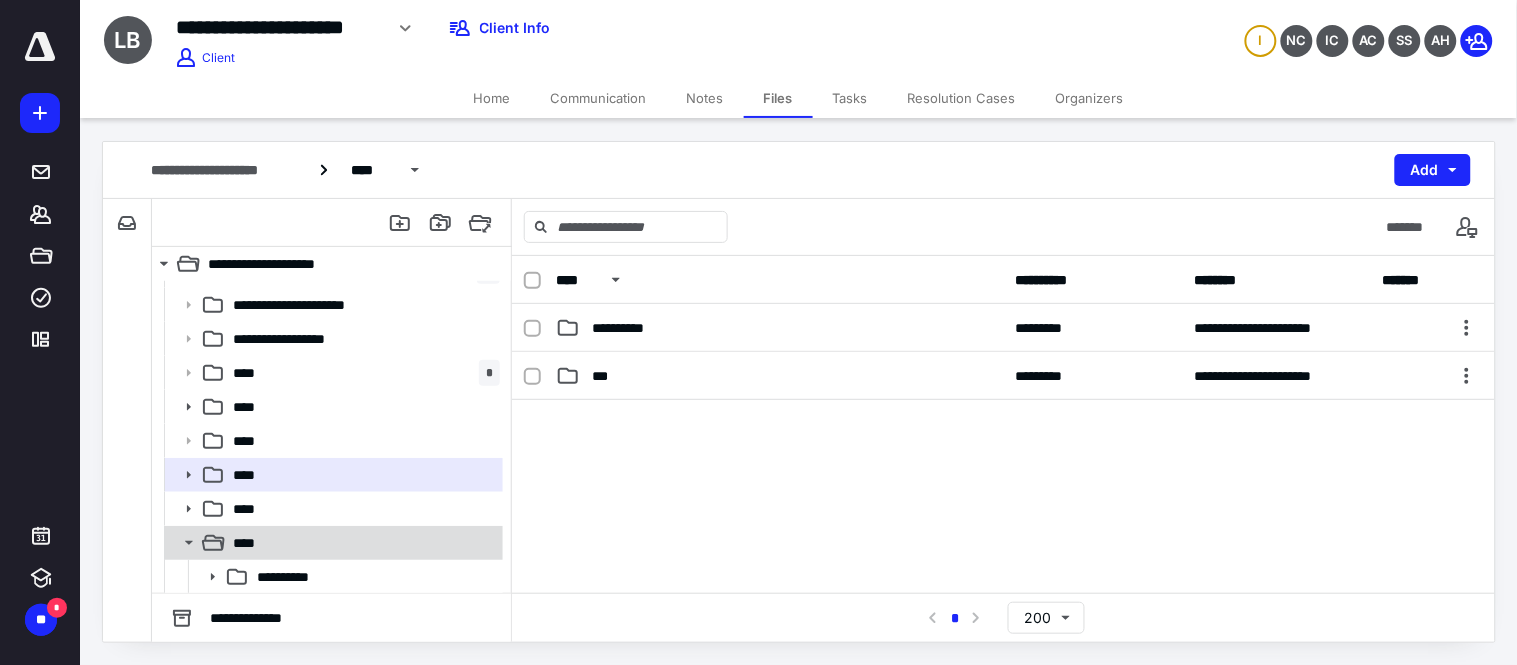 drag, startPoint x: 197, startPoint y: 540, endPoint x: 197, endPoint y: 526, distance: 14 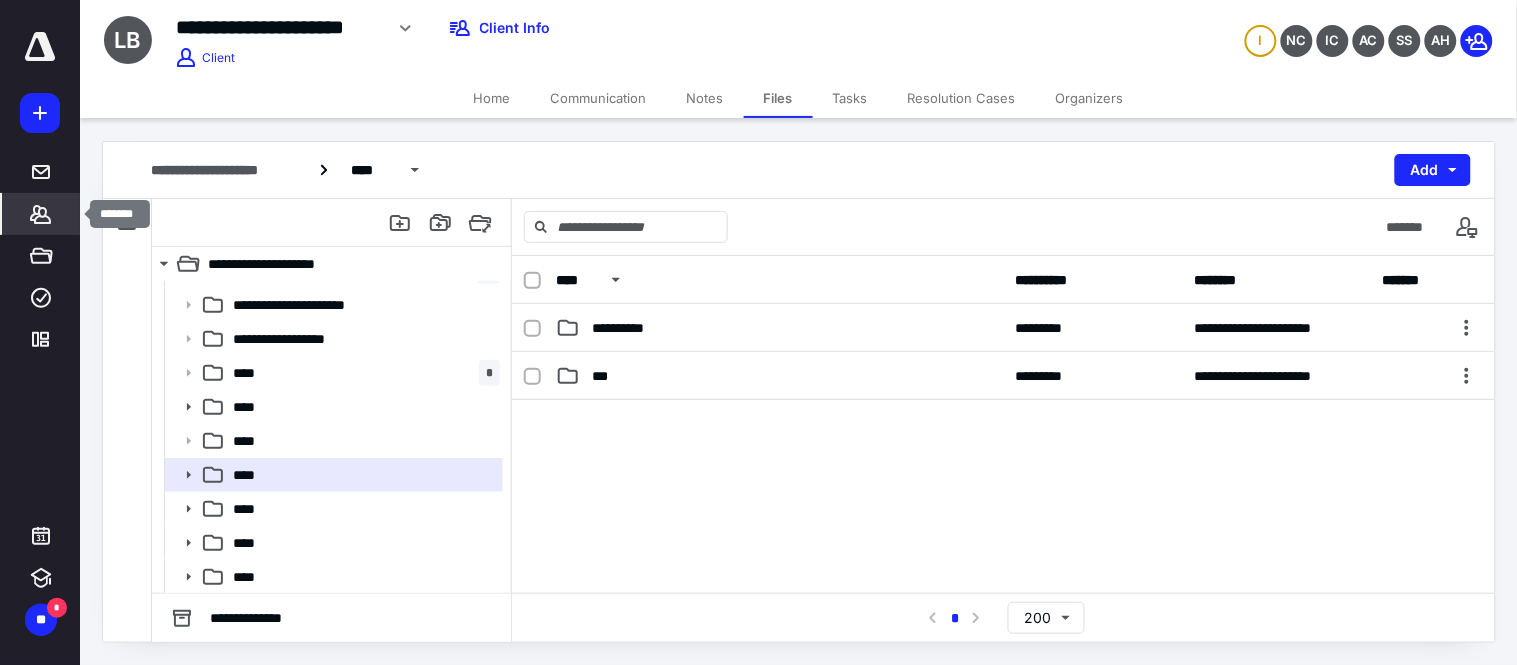 click 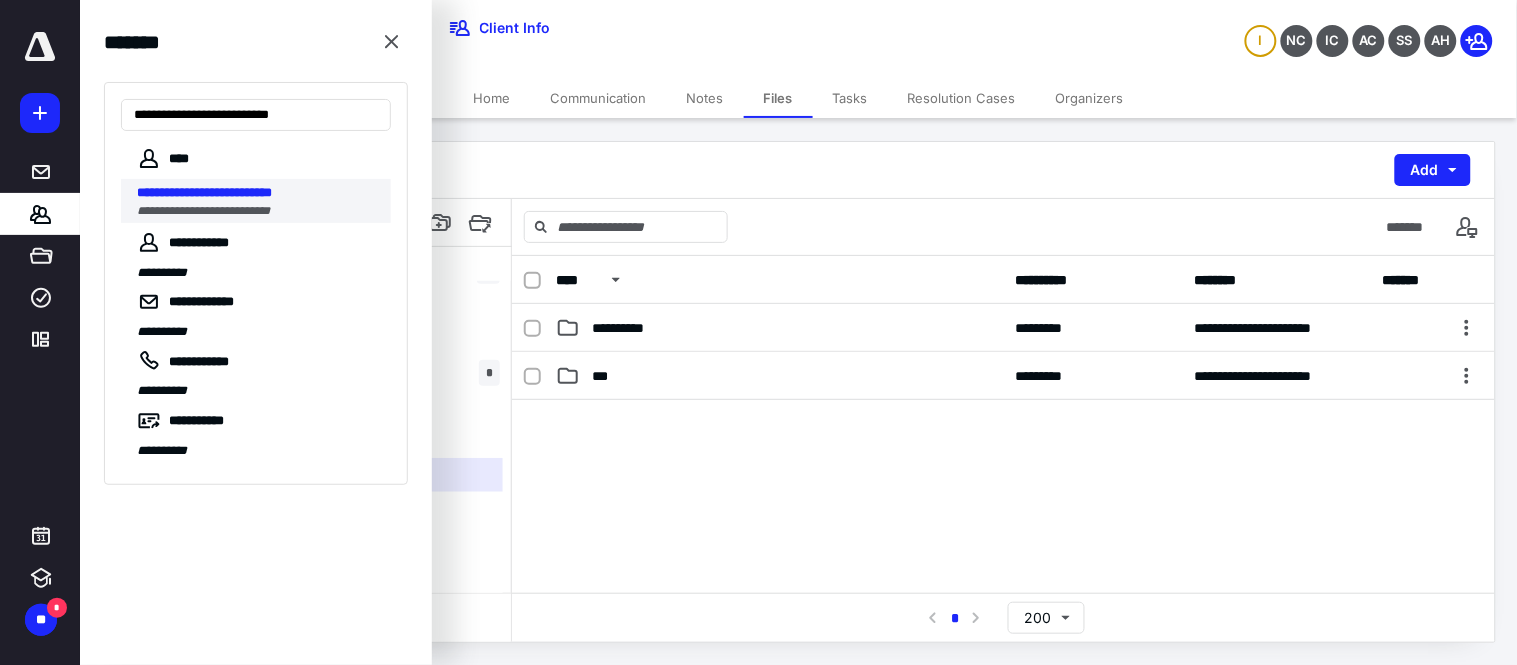 type on "**********" 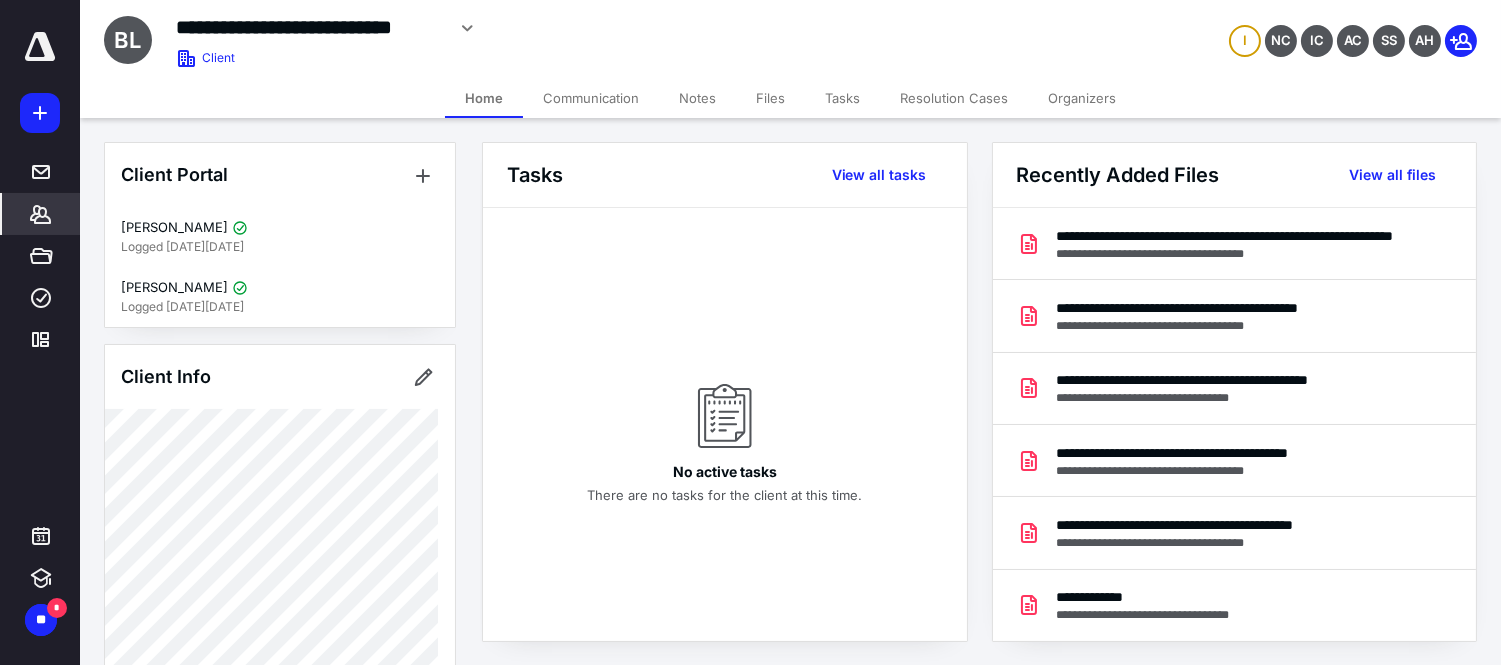 click on "Files" at bounding box center [770, 98] 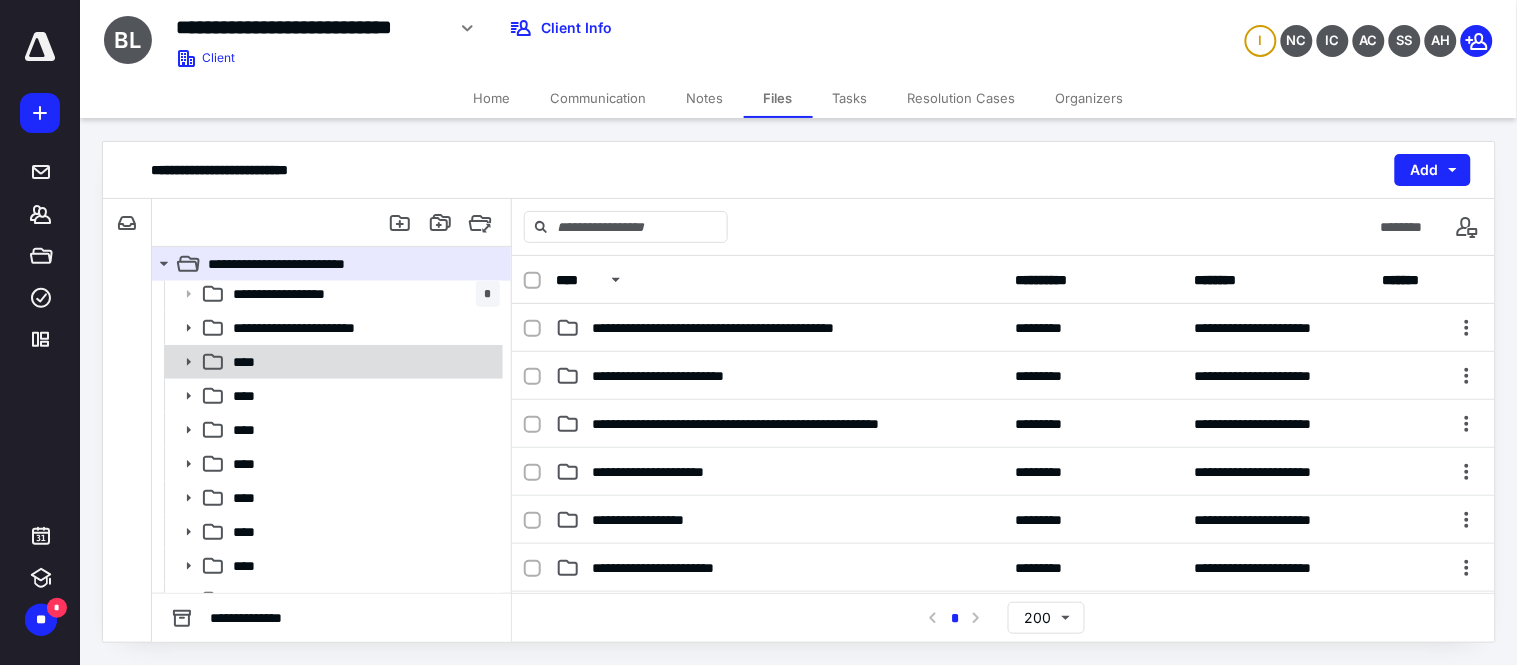 scroll, scrollTop: 163, scrollLeft: 0, axis: vertical 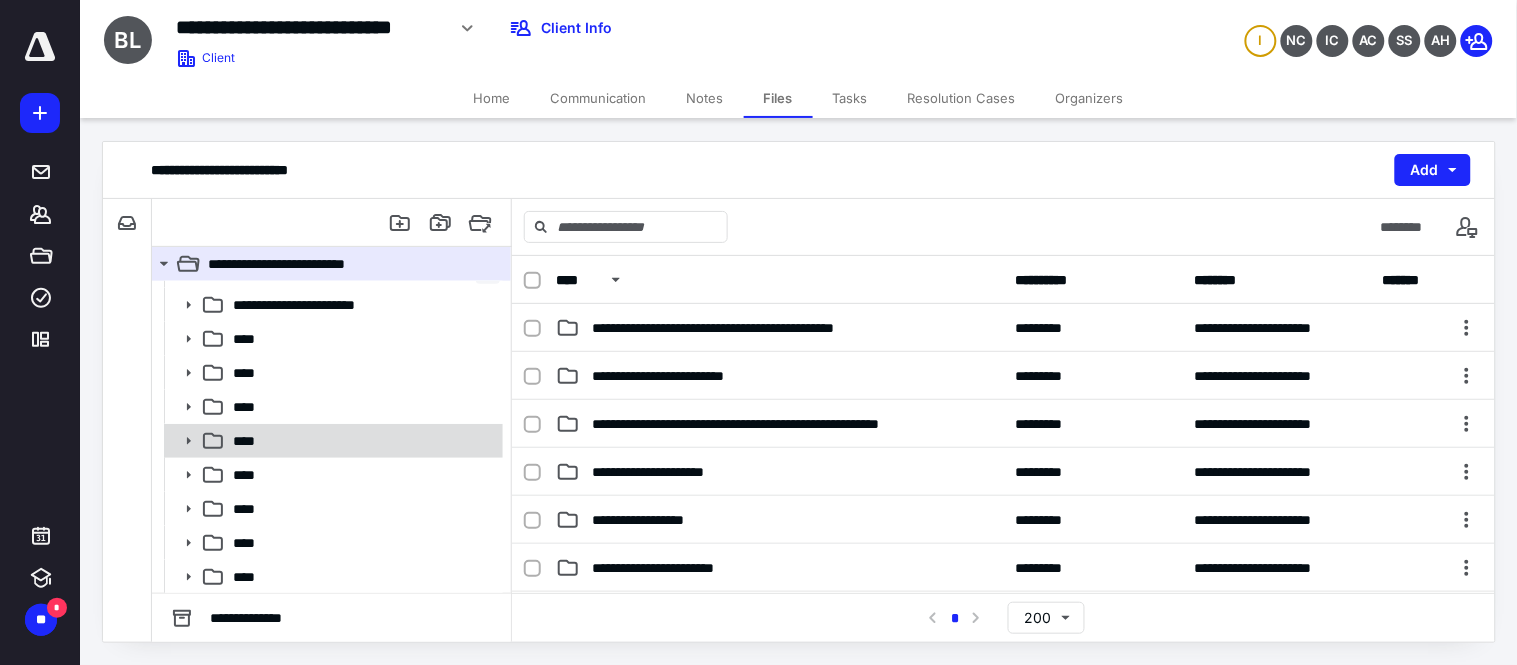 click on "****" at bounding box center [362, 441] 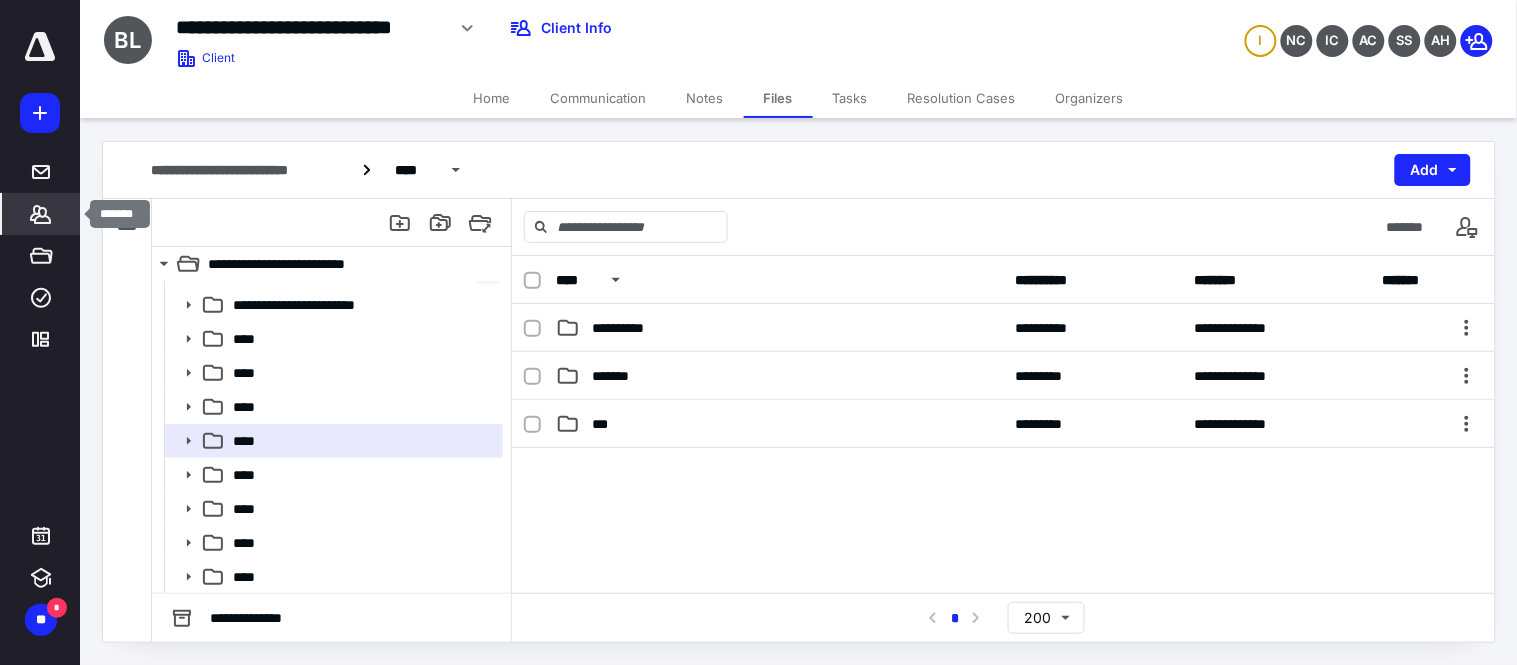 click 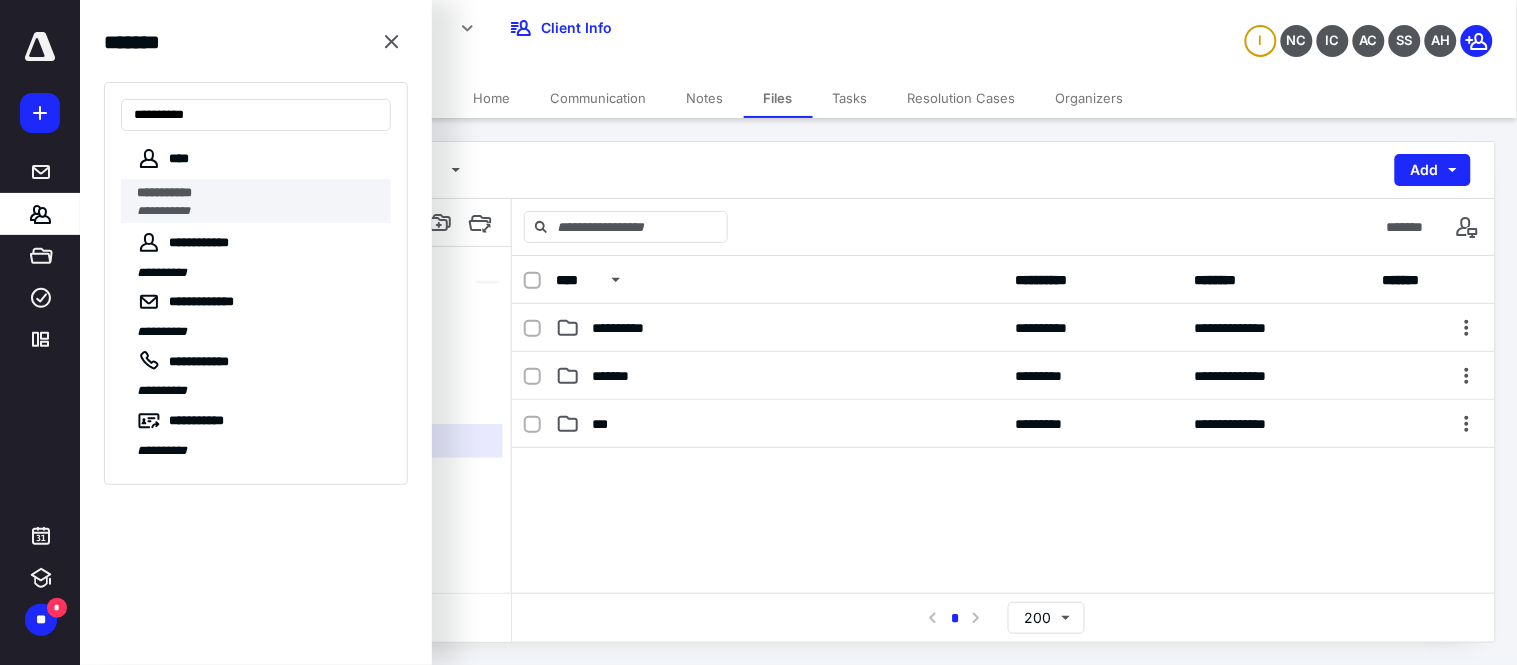 type on "**********" 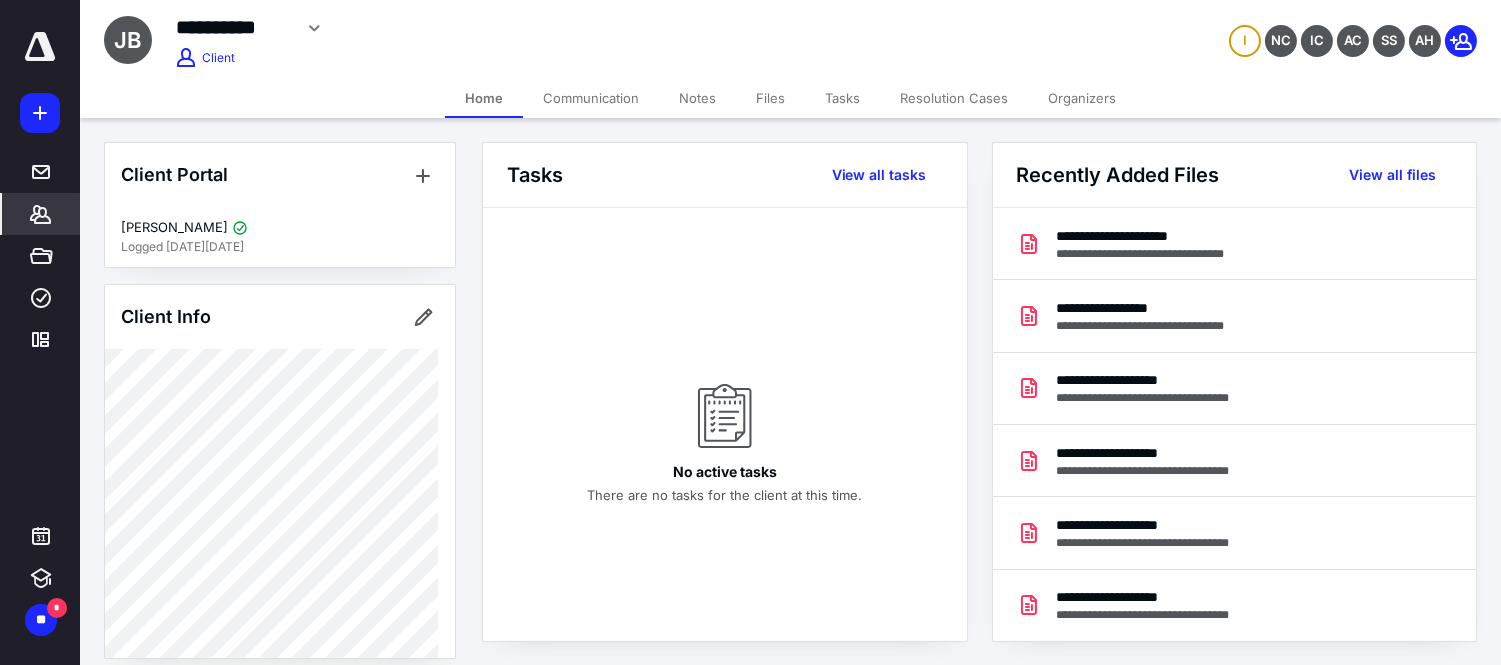 click on "Files" at bounding box center (770, 98) 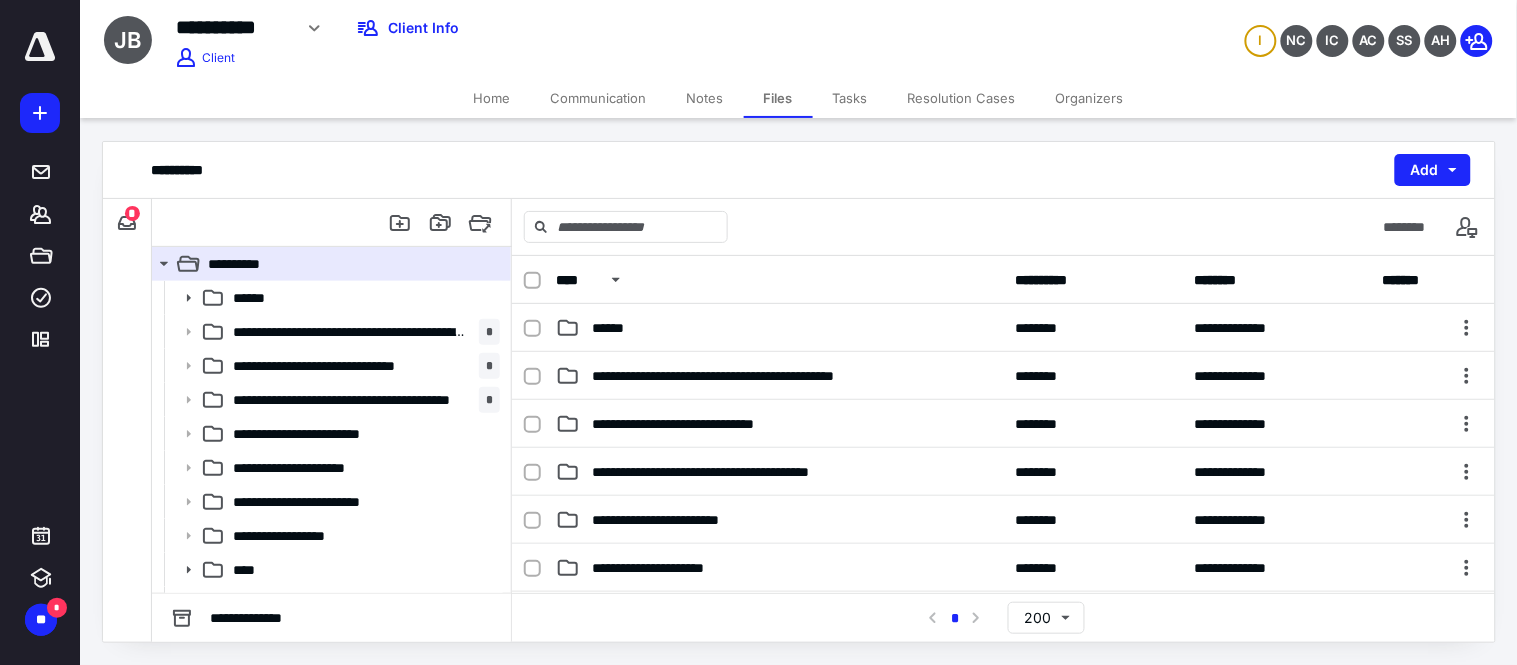 scroll, scrollTop: 62, scrollLeft: 0, axis: vertical 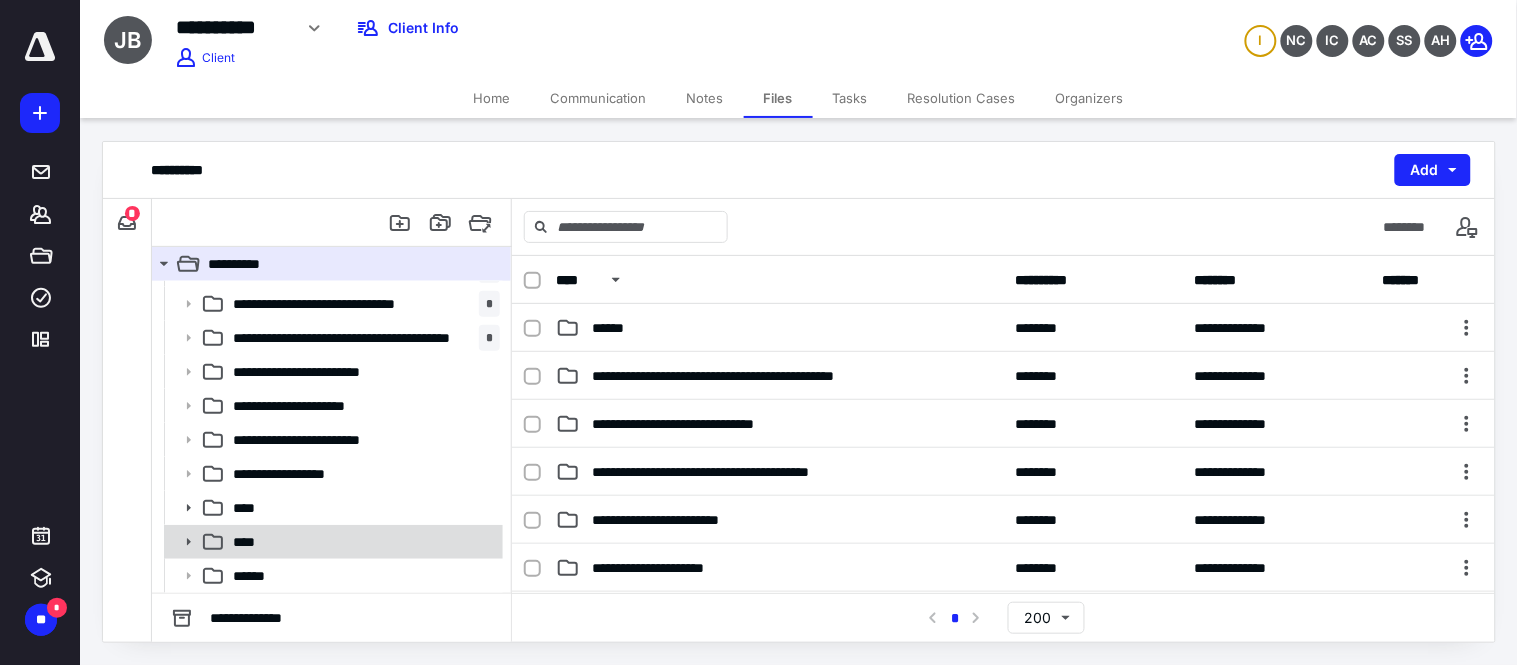 click on "****" at bounding box center (362, 542) 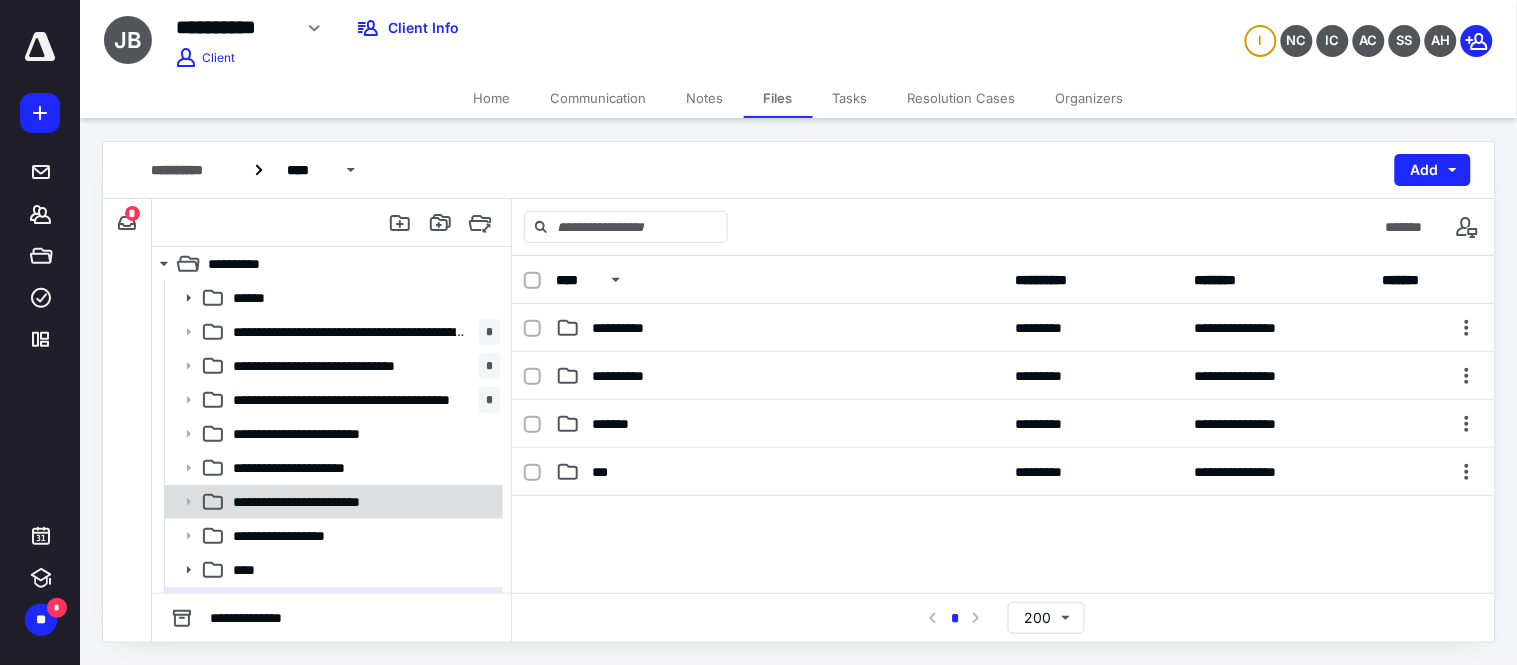 scroll, scrollTop: 62, scrollLeft: 0, axis: vertical 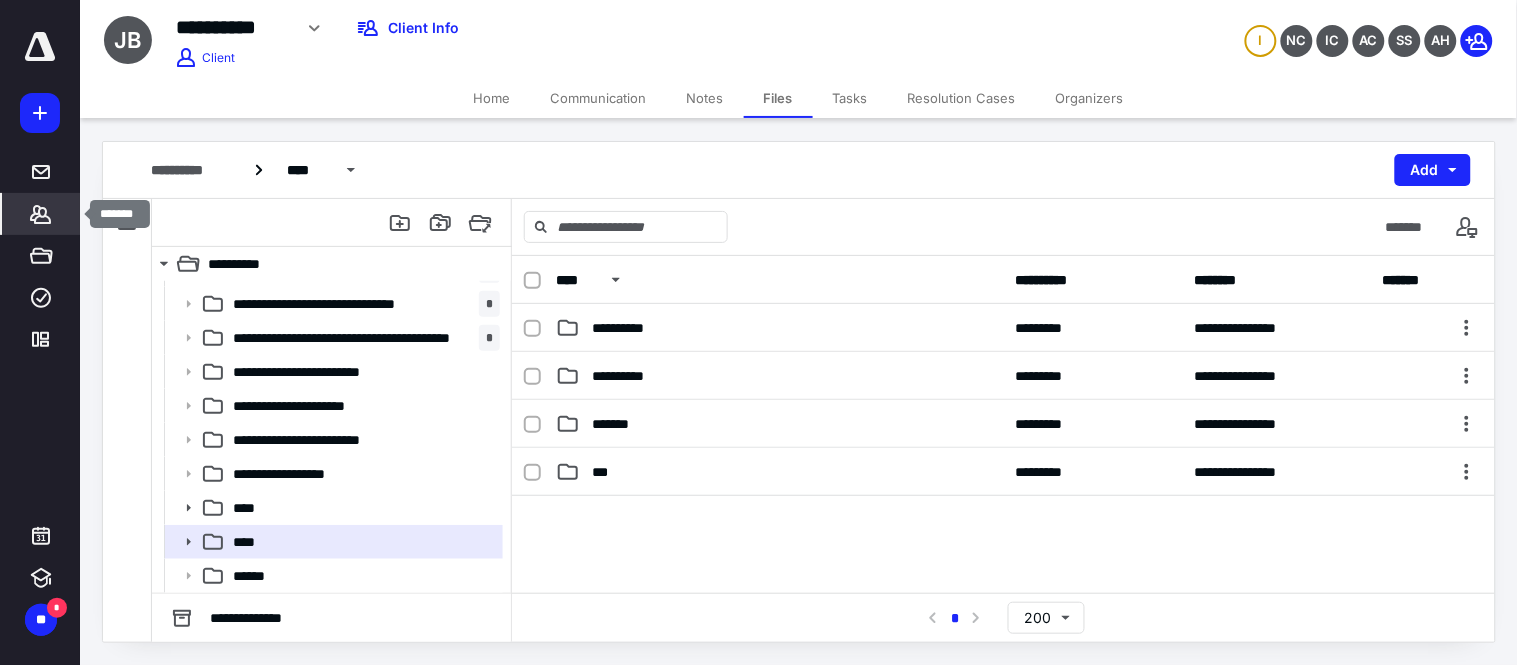 click 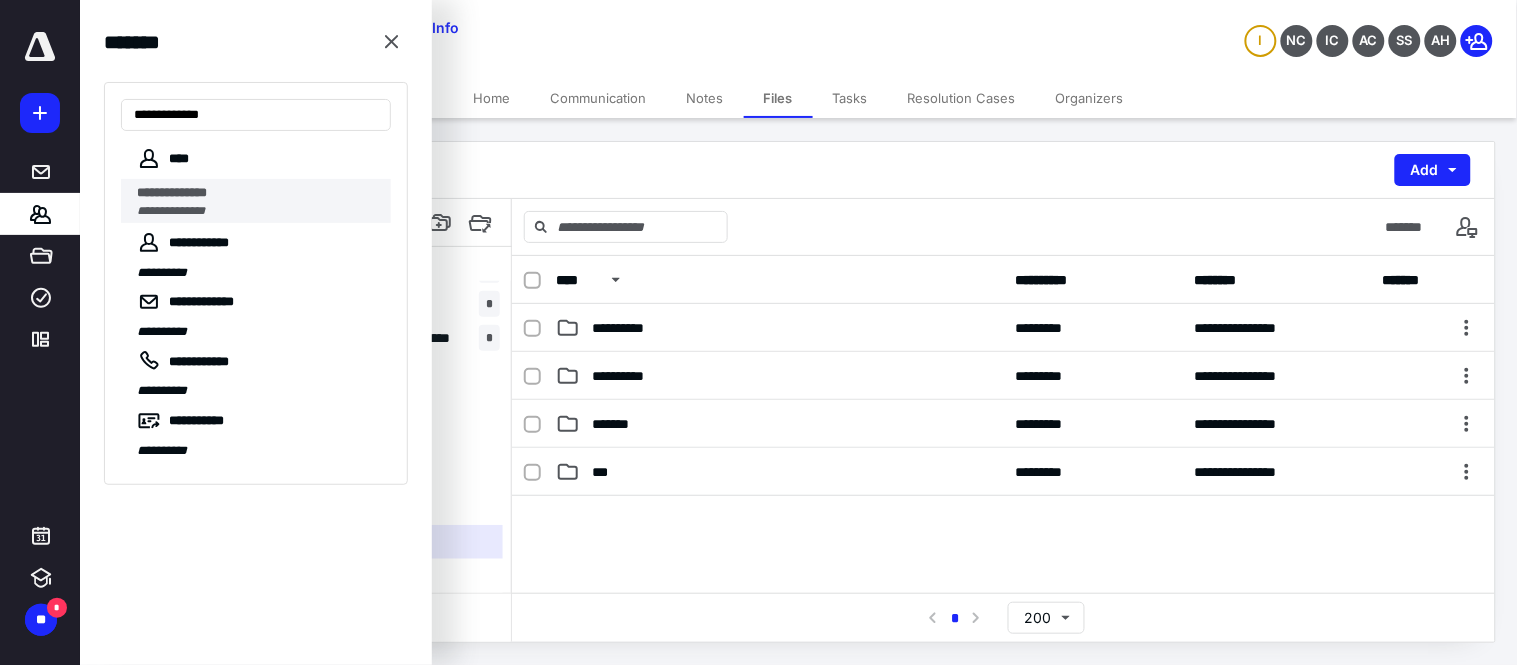 type on "**********" 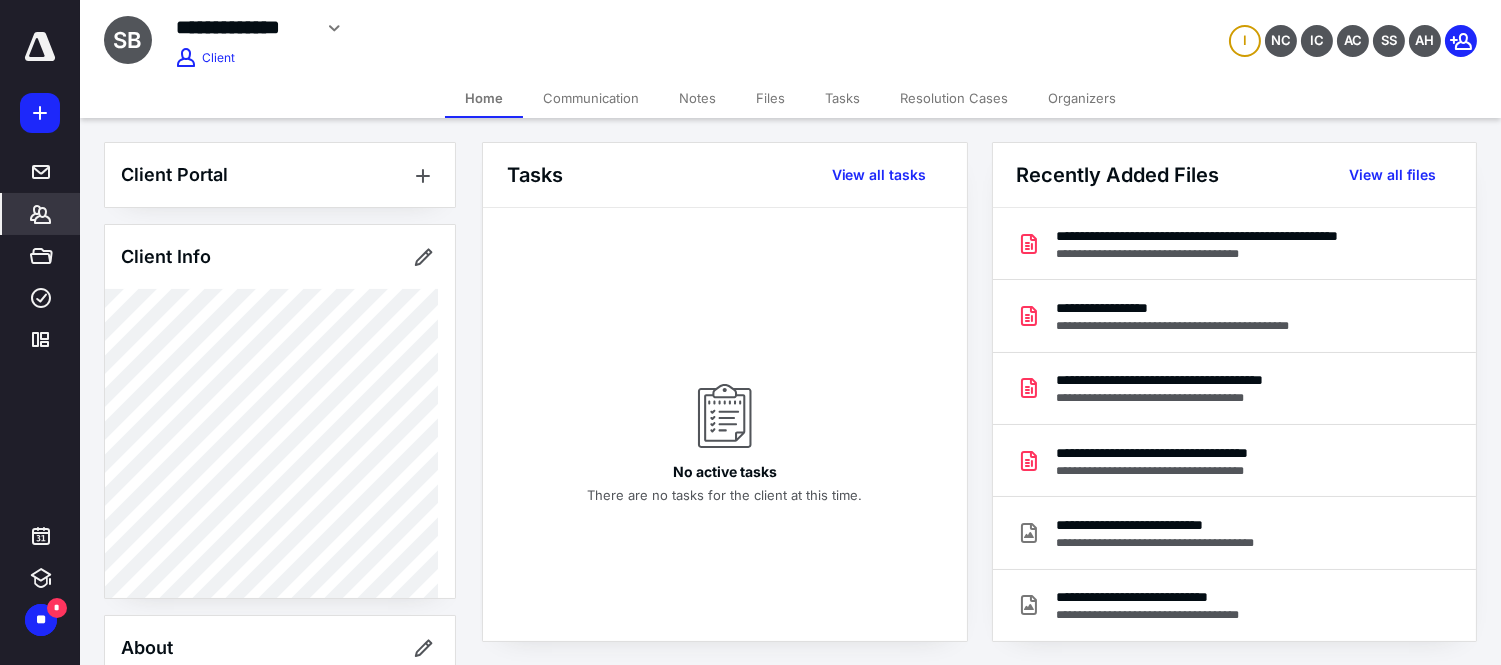click on "Files" at bounding box center (770, 98) 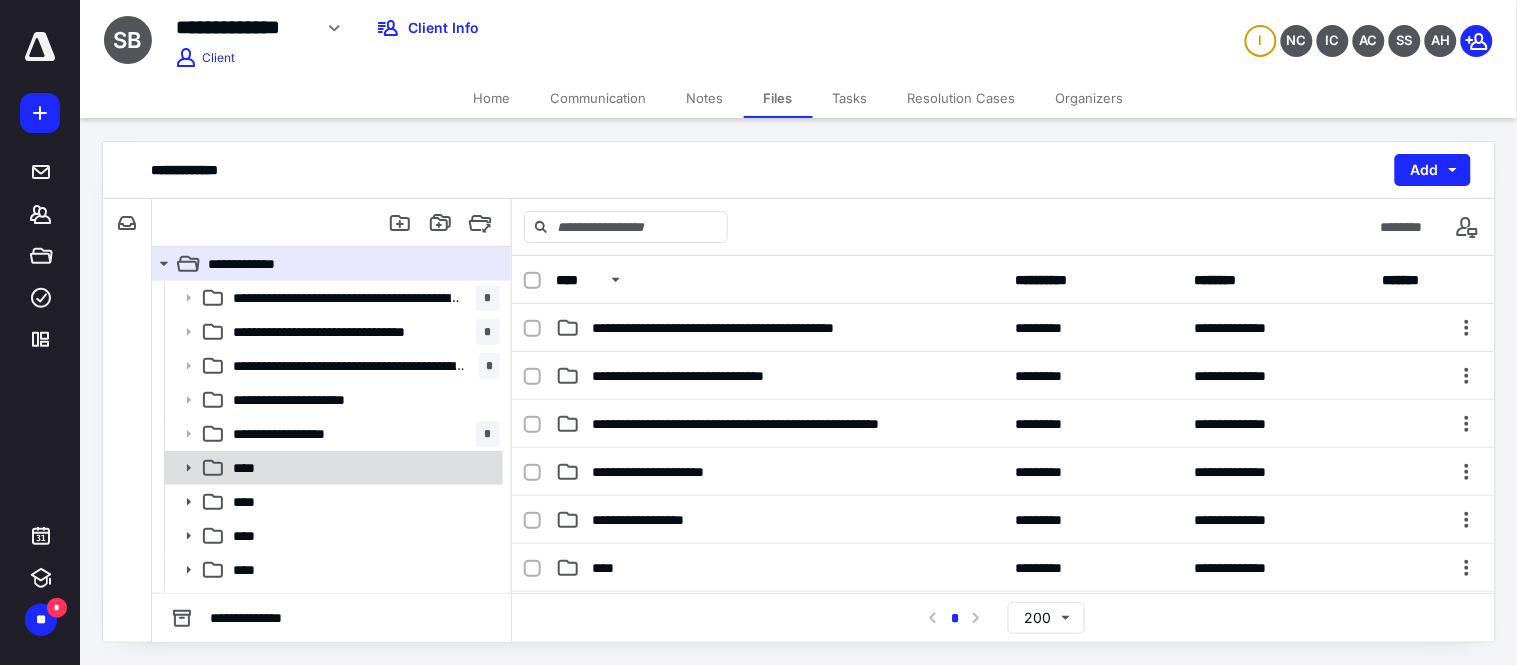 click on "****" at bounding box center [362, 468] 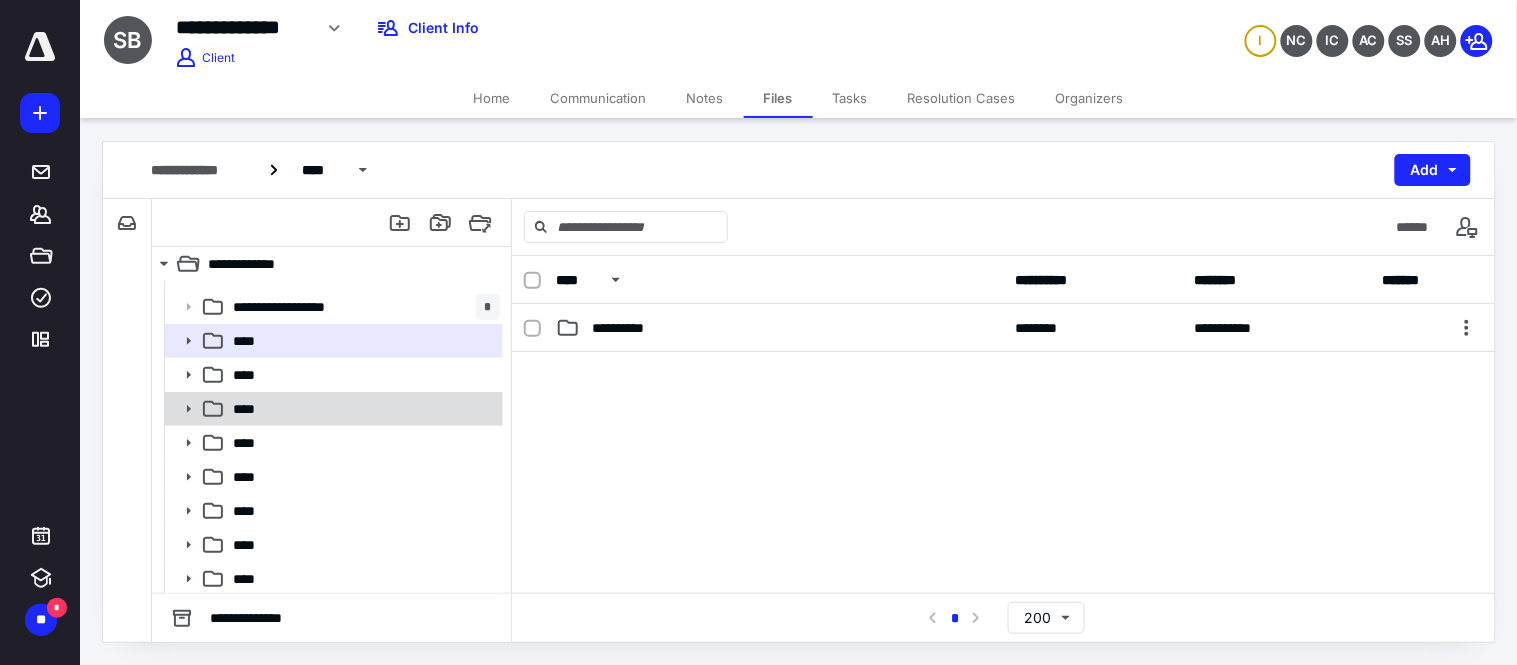 scroll, scrollTop: 130, scrollLeft: 0, axis: vertical 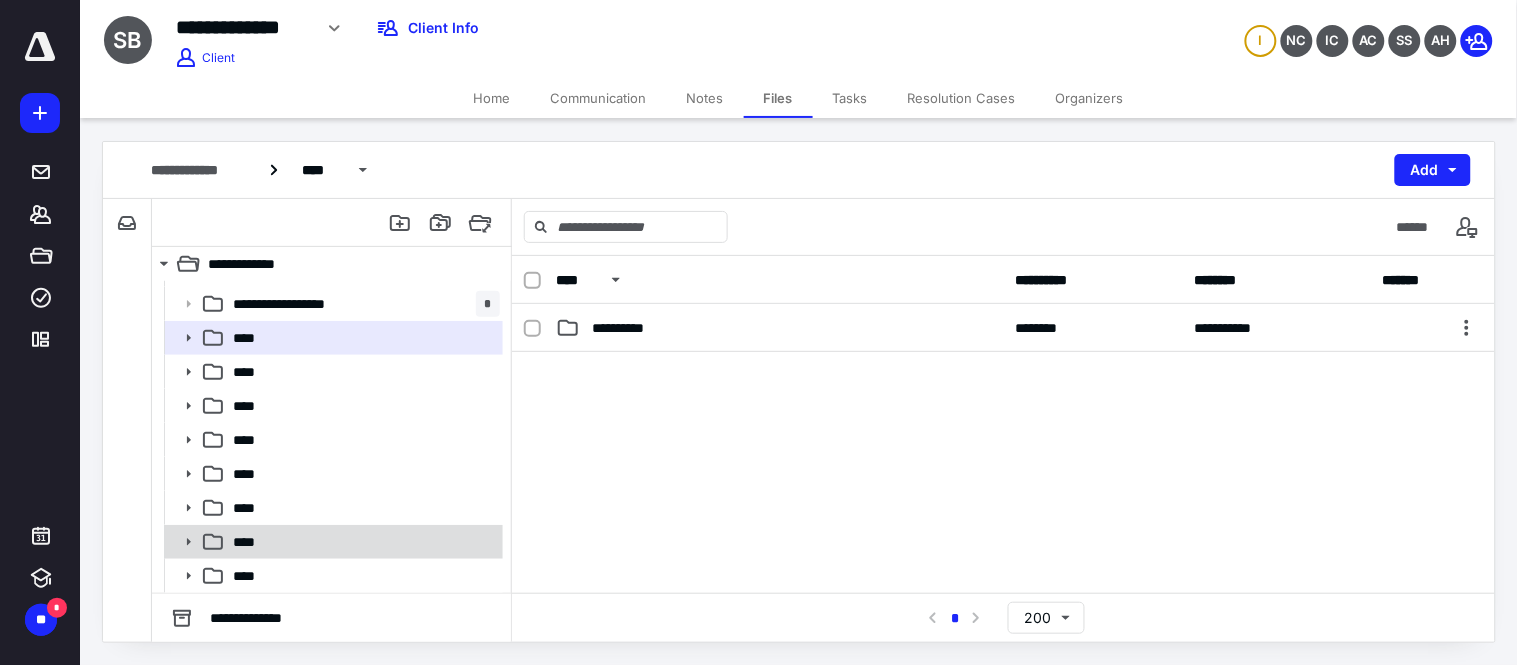 click on "****" at bounding box center [362, 542] 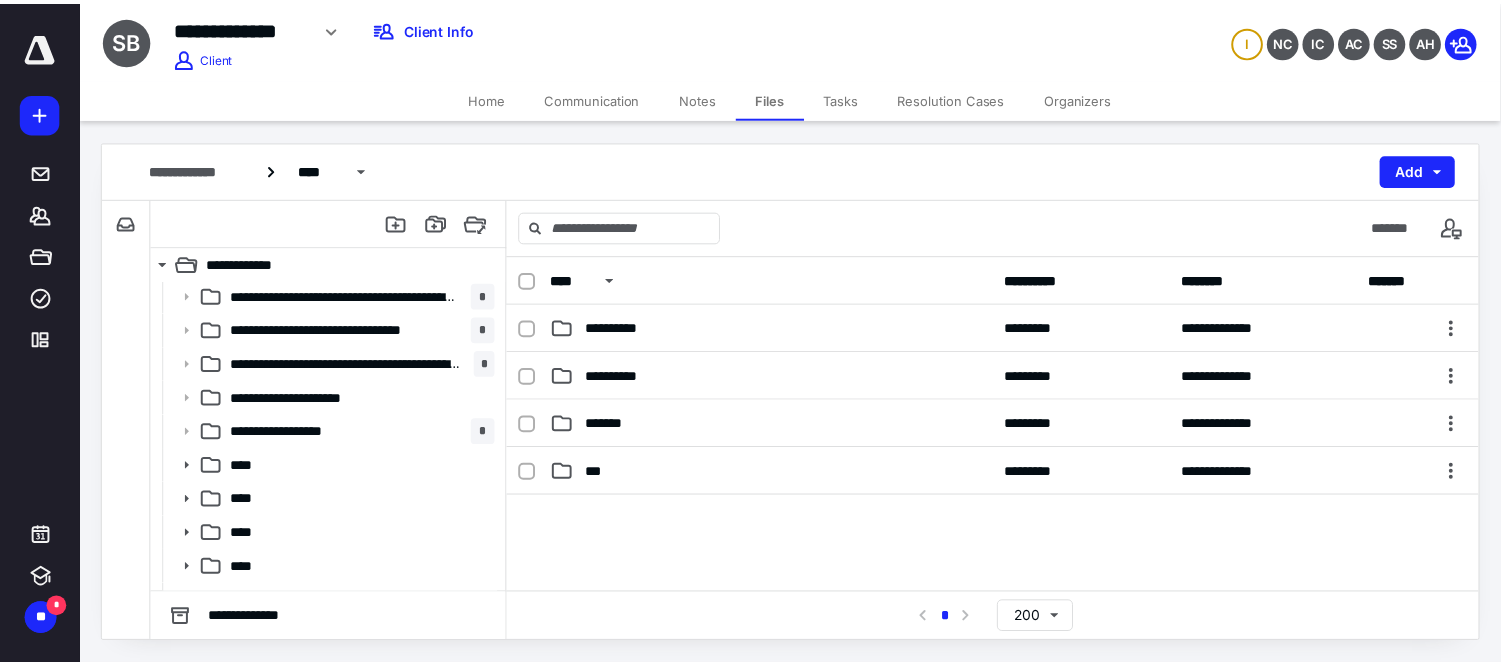 scroll, scrollTop: 130, scrollLeft: 0, axis: vertical 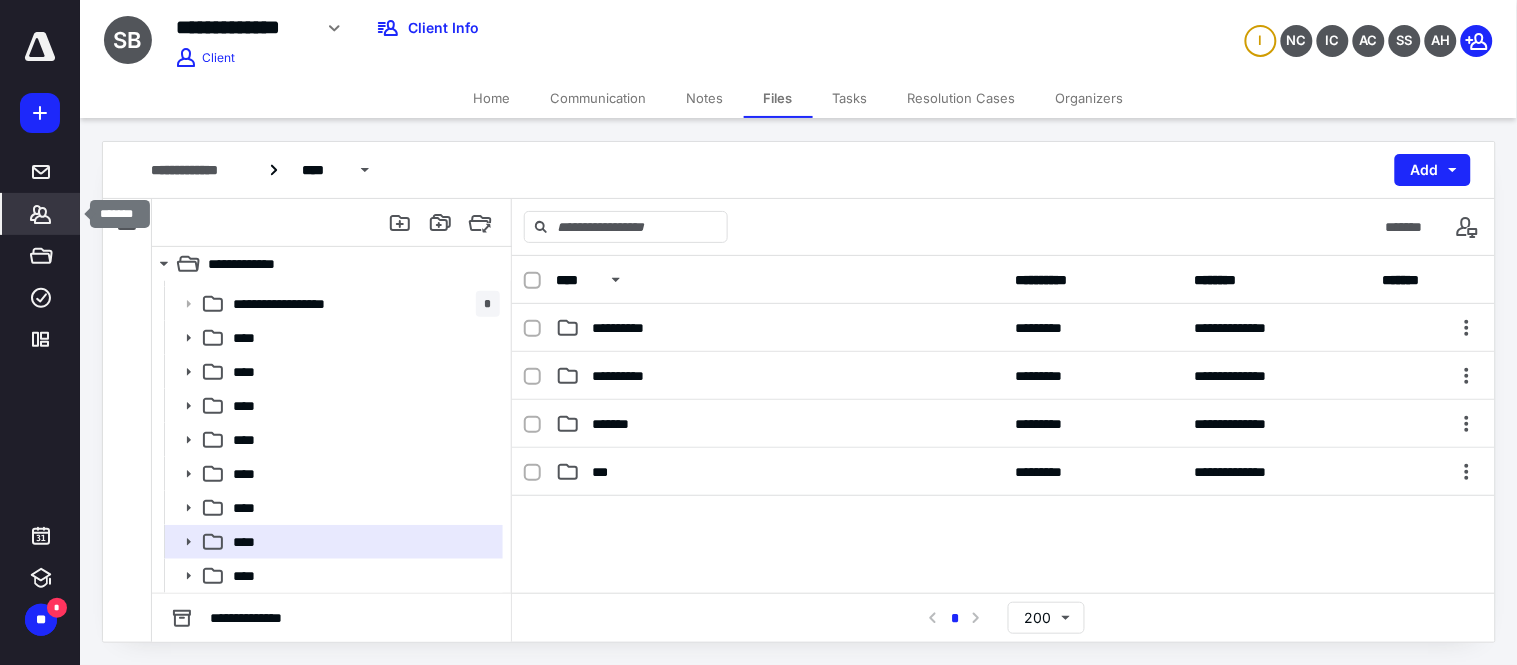 click on "*******" at bounding box center (41, 214) 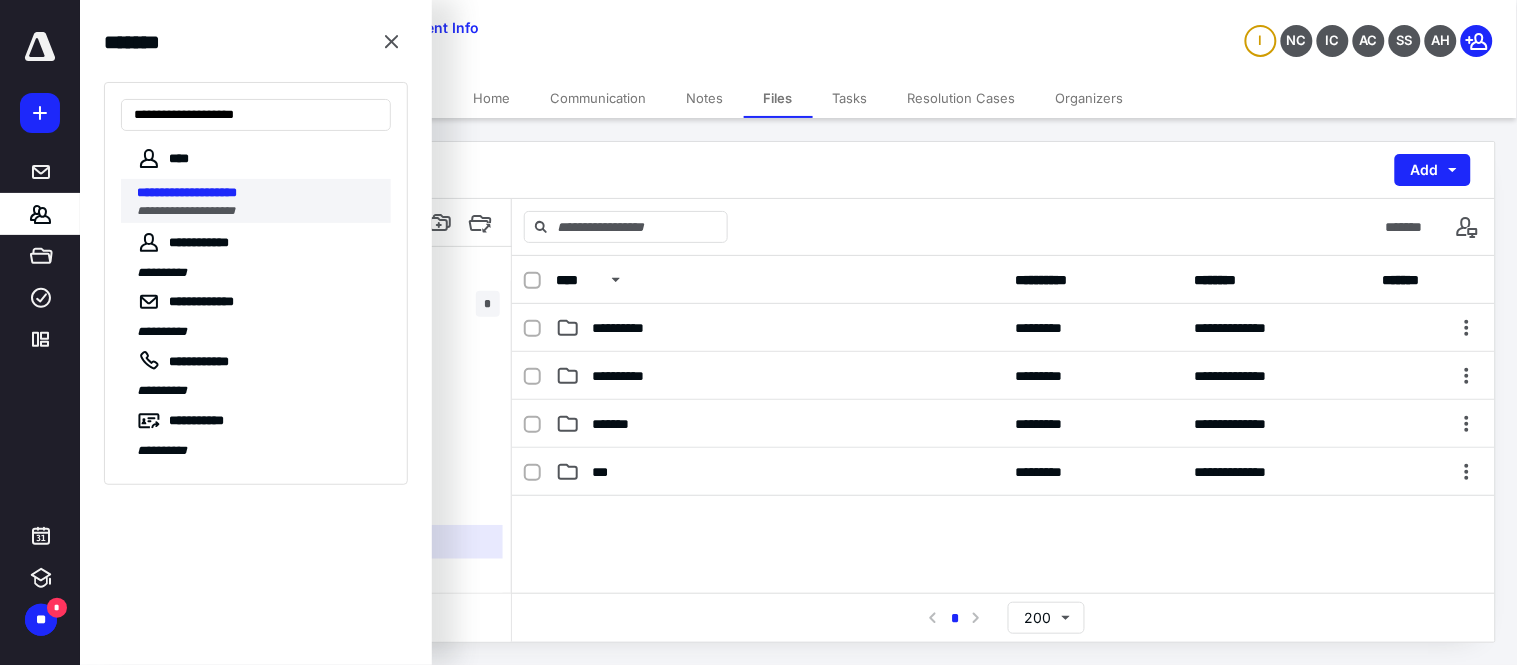 type on "**********" 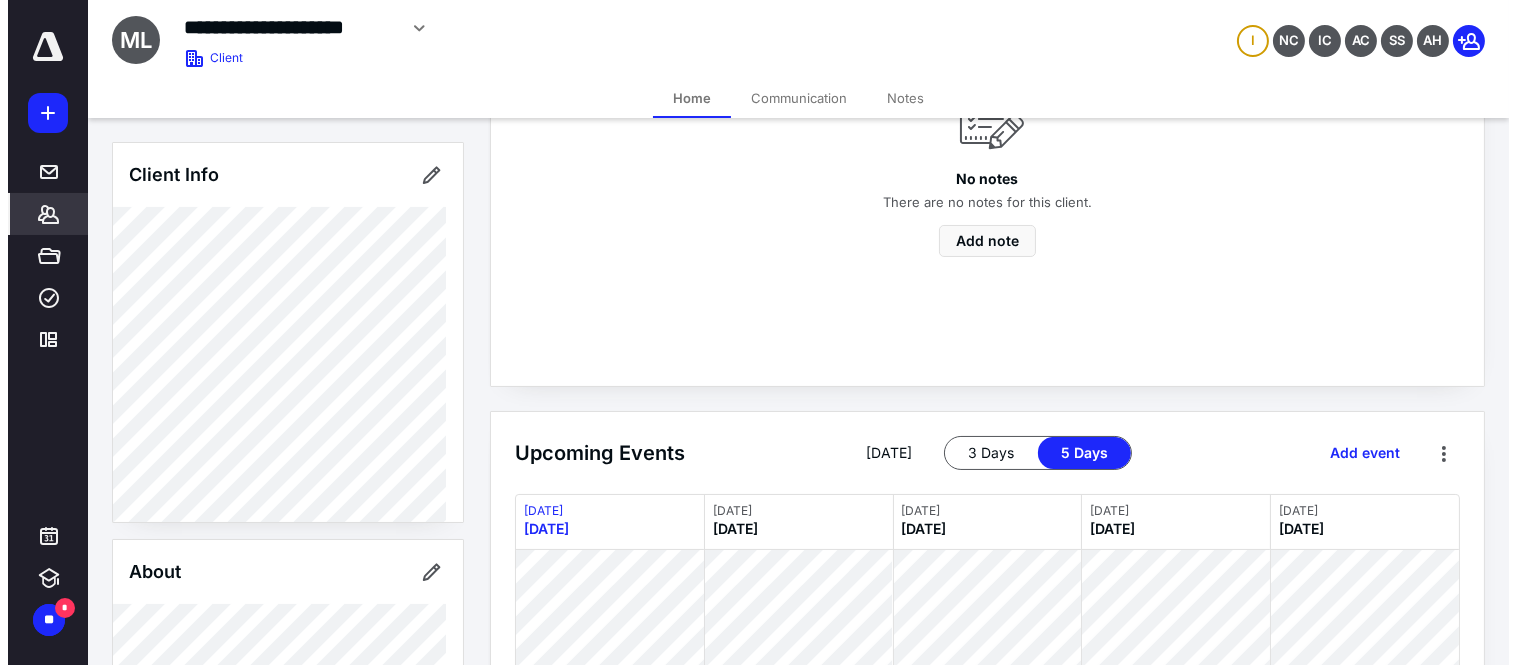 scroll, scrollTop: 0, scrollLeft: 0, axis: both 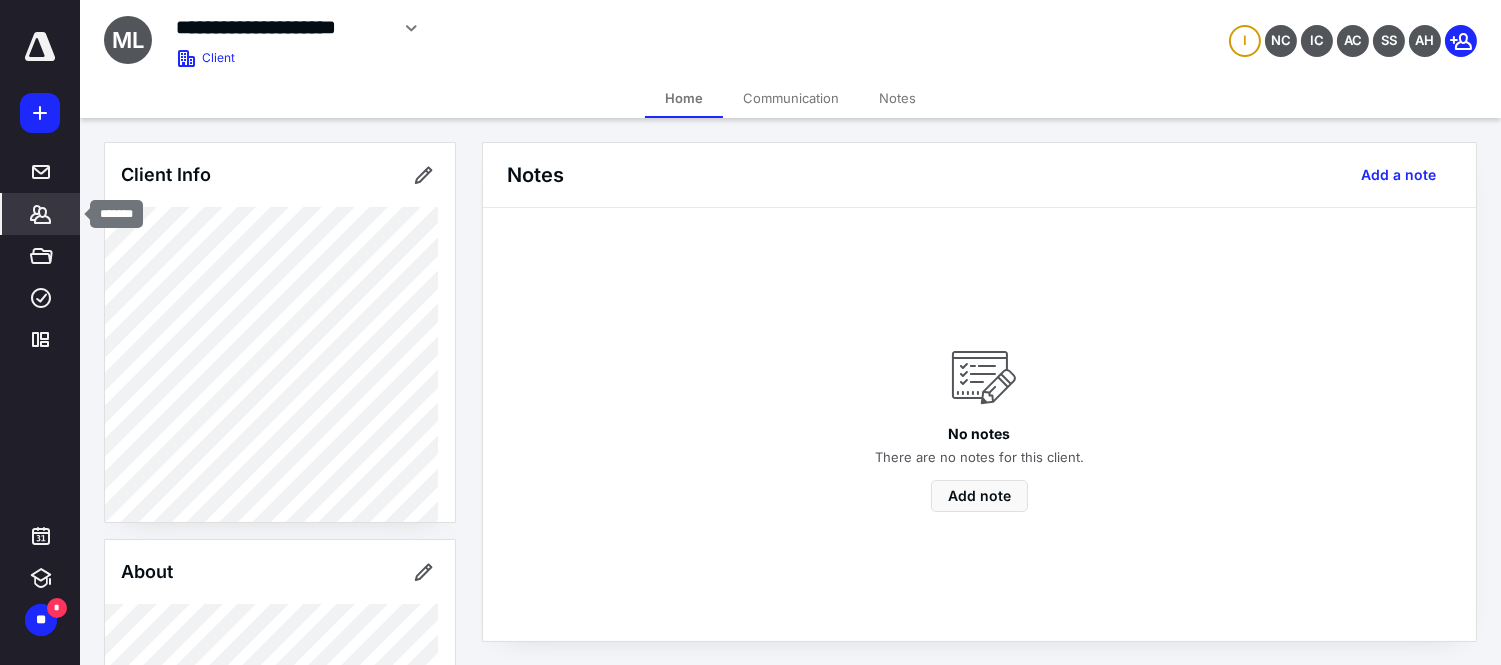click 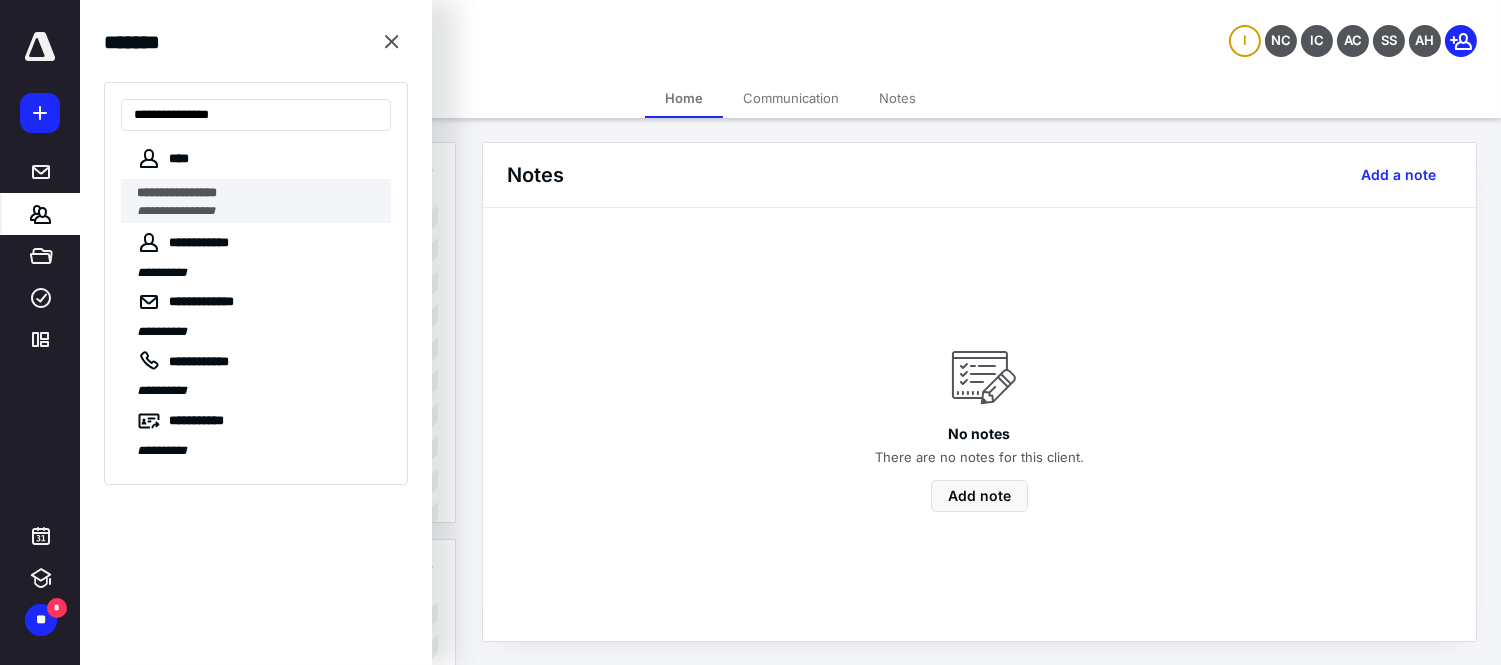 type on "**********" 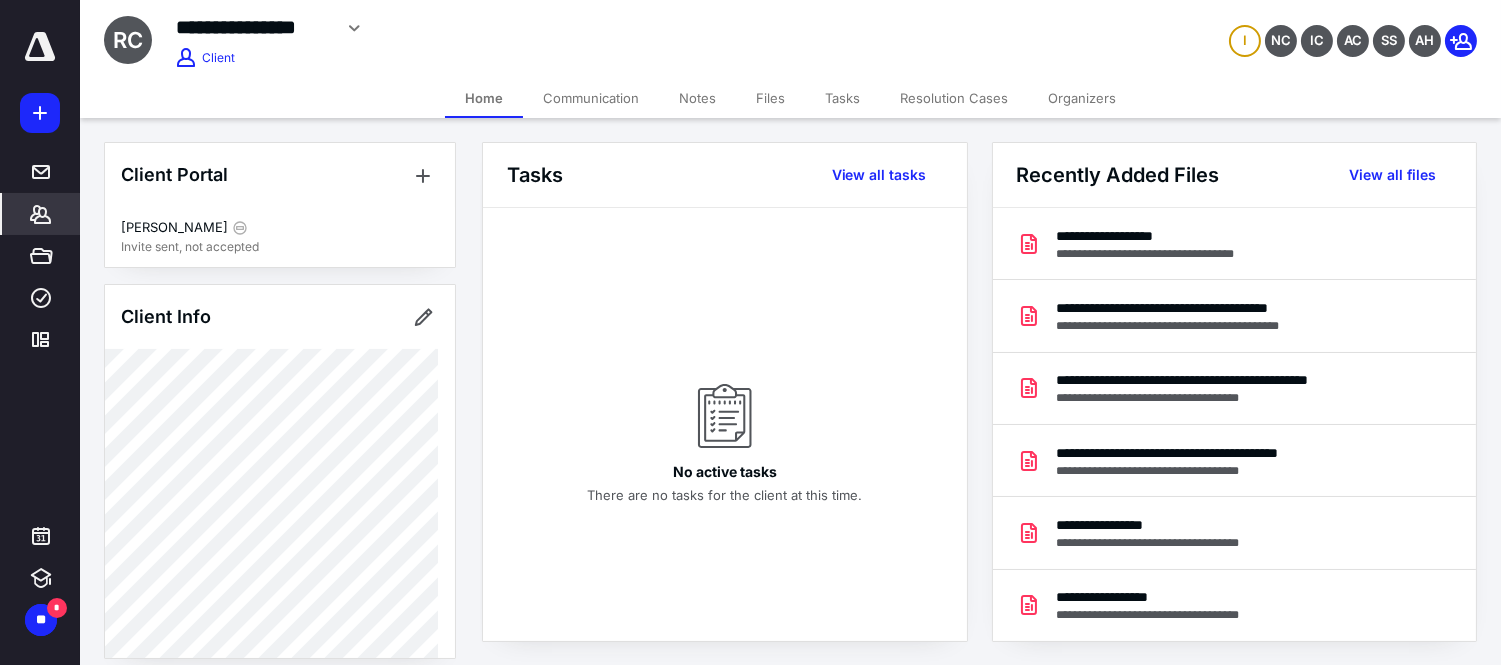 click on "Files" at bounding box center [770, 98] 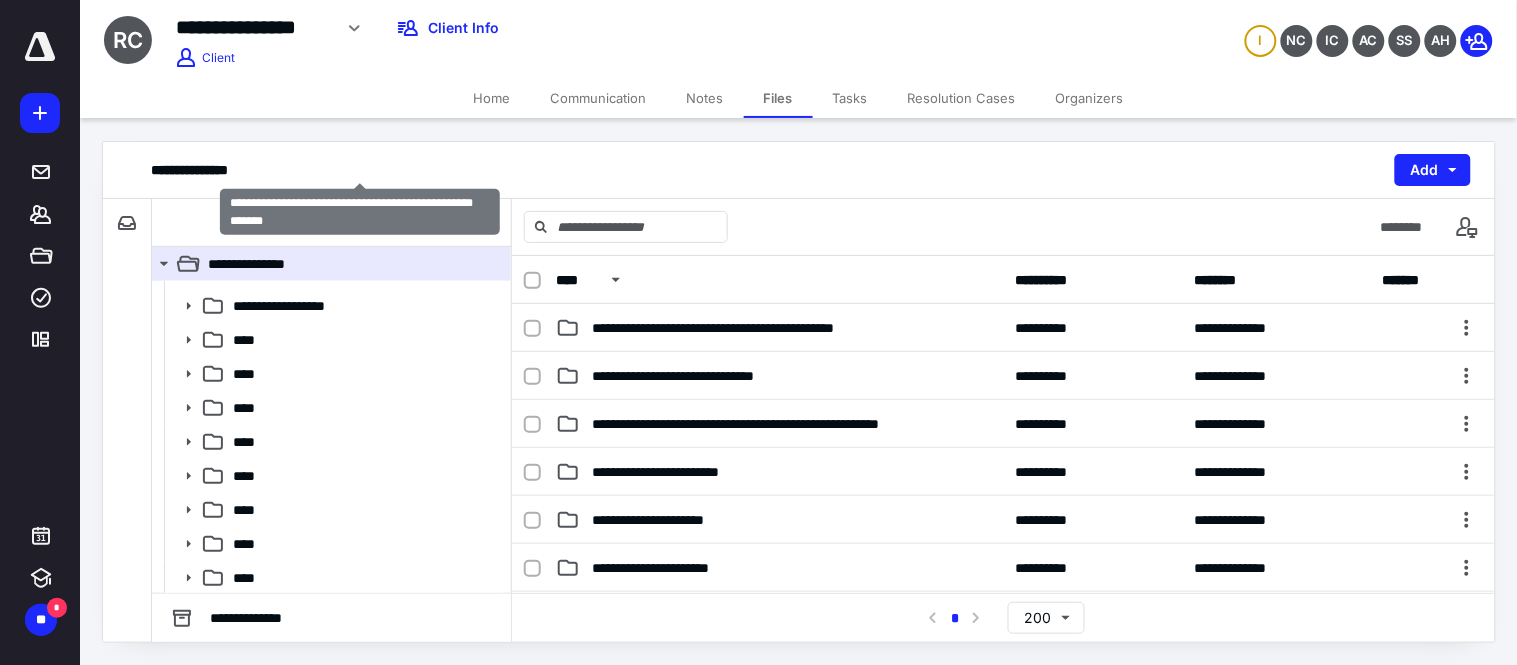 scroll, scrollTop: 197, scrollLeft: 0, axis: vertical 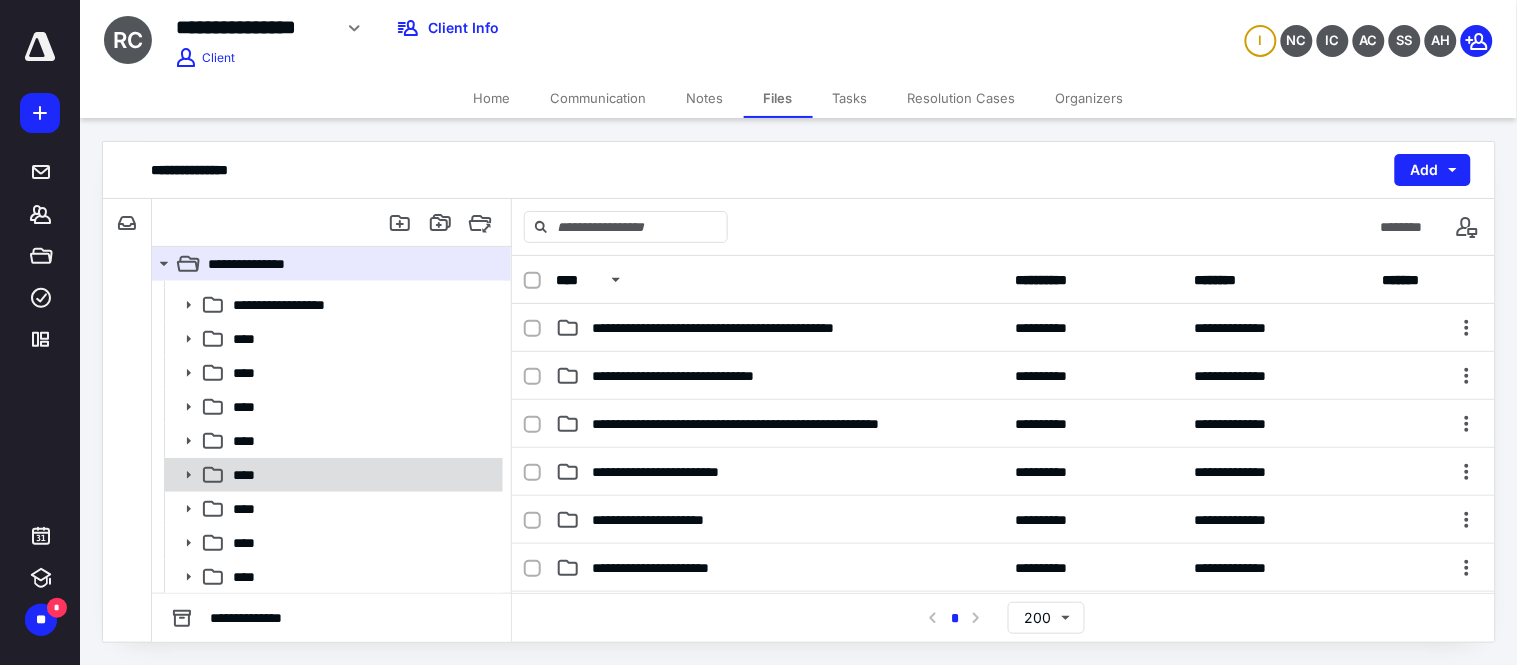 click on "****" at bounding box center (362, 475) 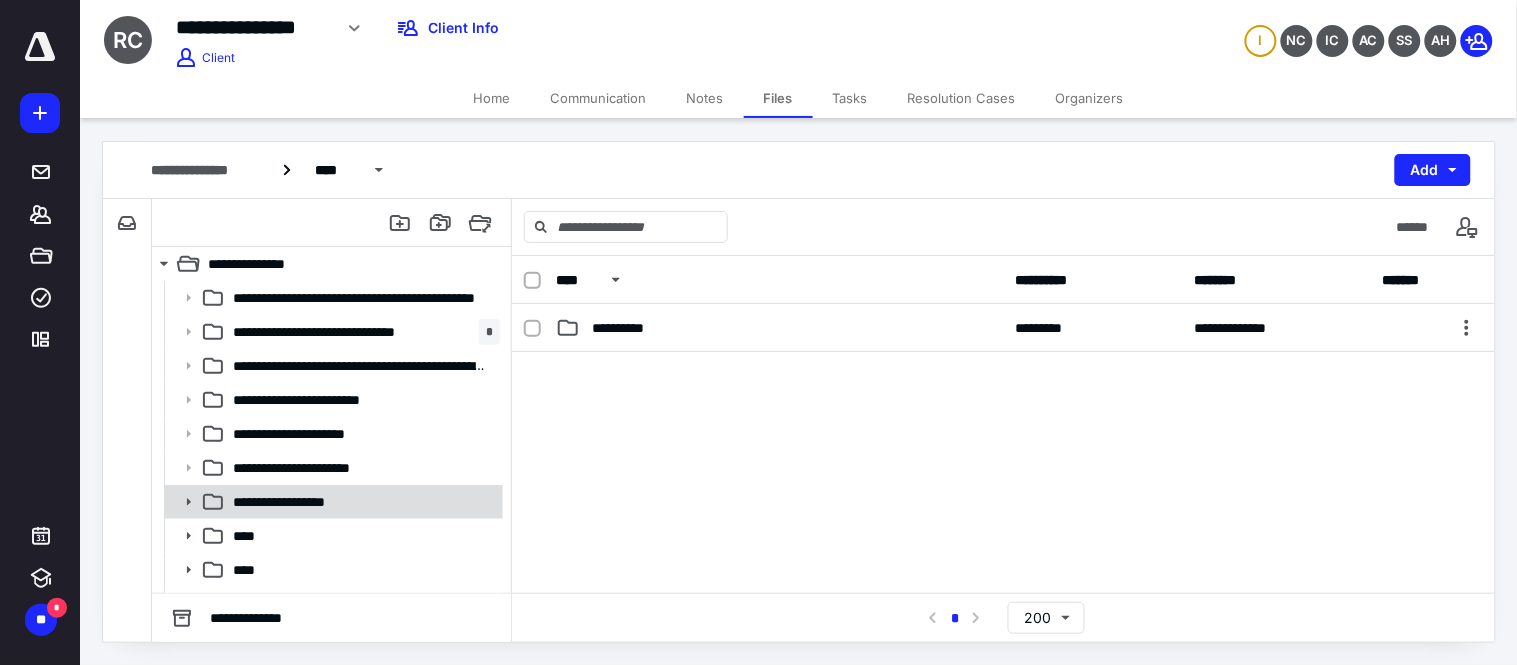 scroll, scrollTop: 197, scrollLeft: 0, axis: vertical 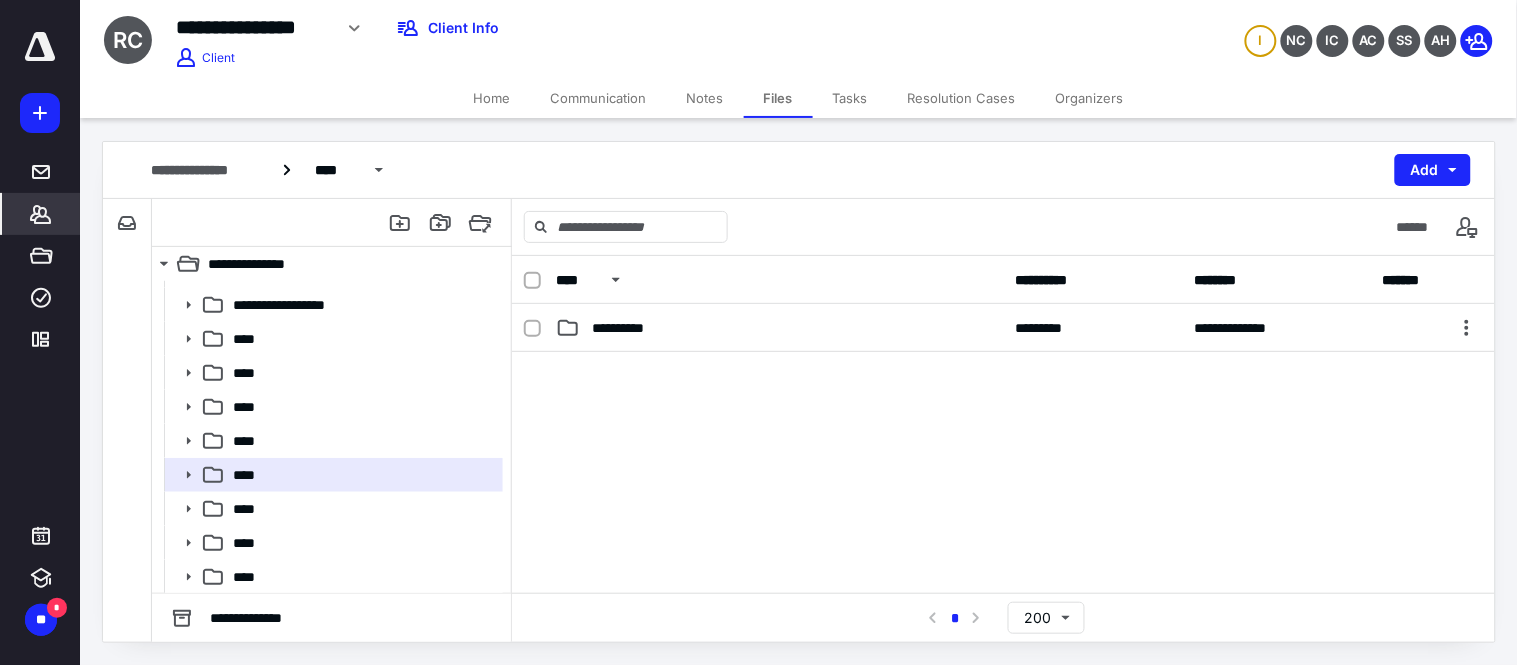 click 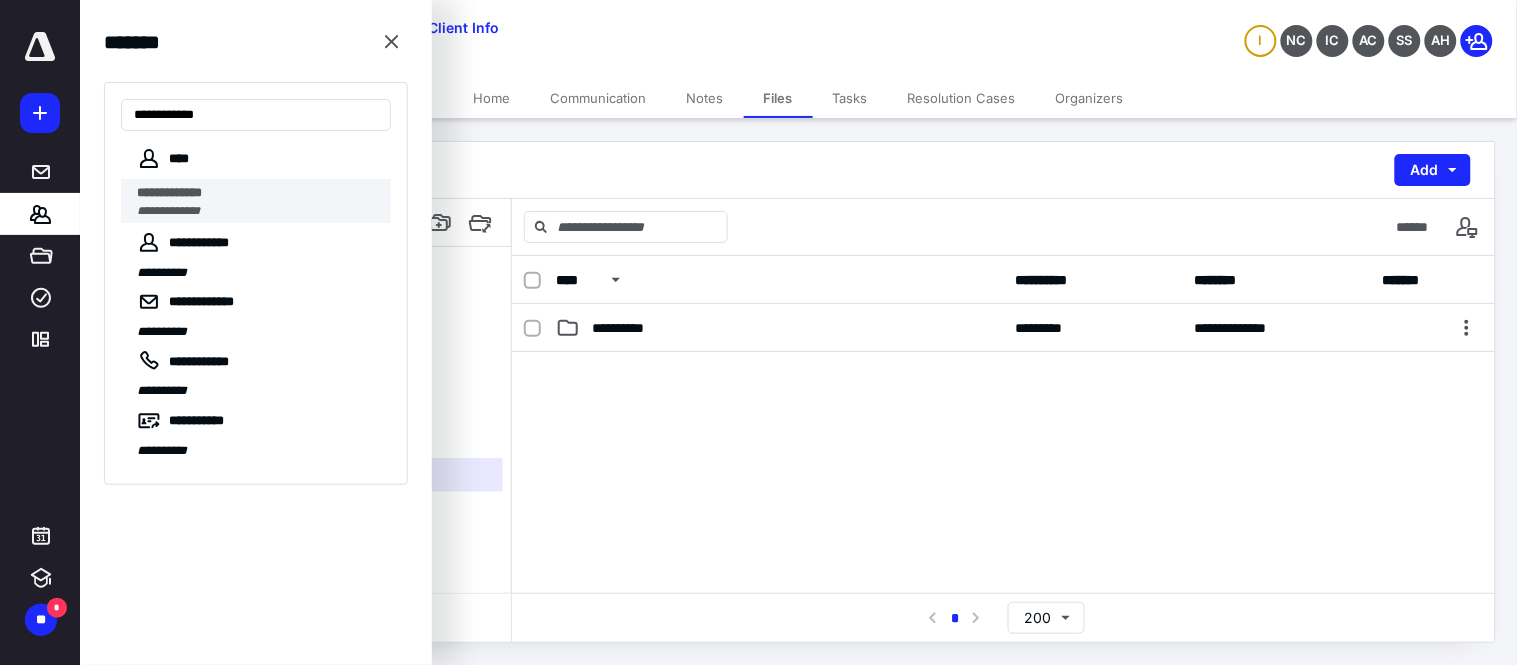 type on "**********" 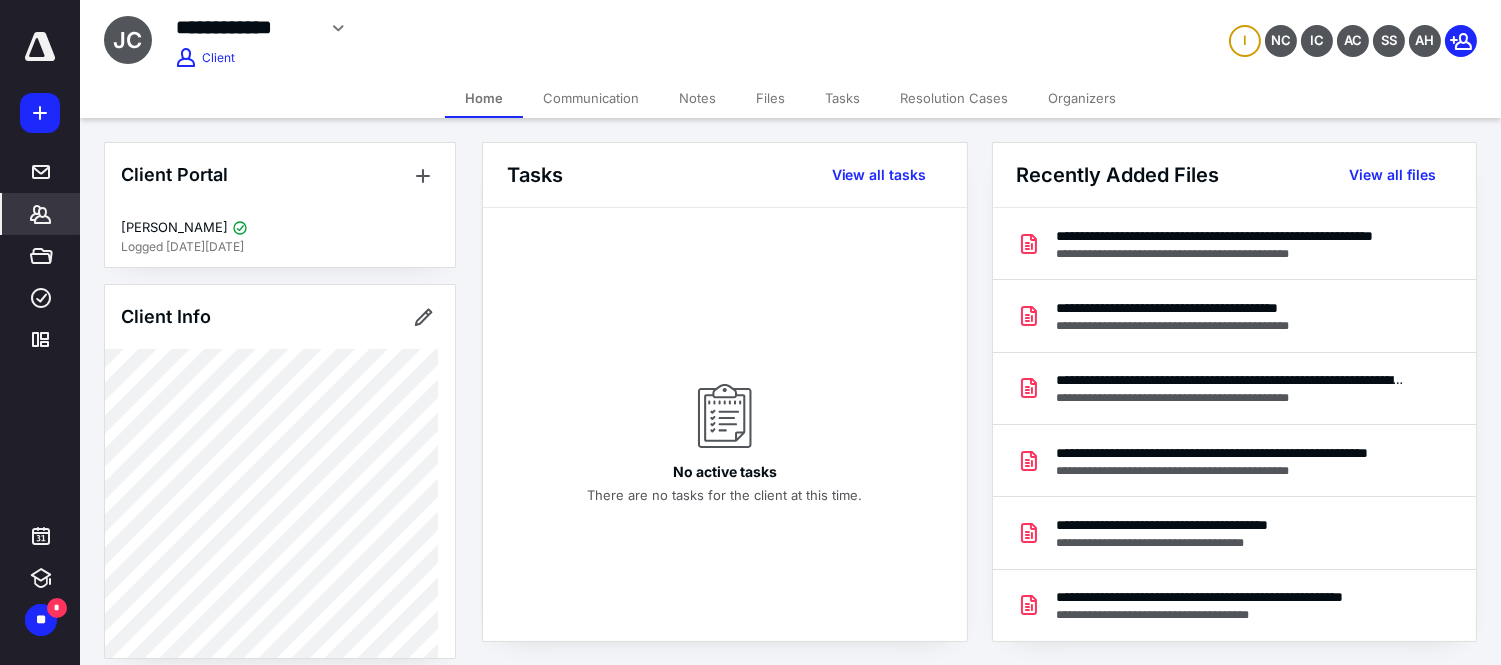 click on "Files" at bounding box center (770, 98) 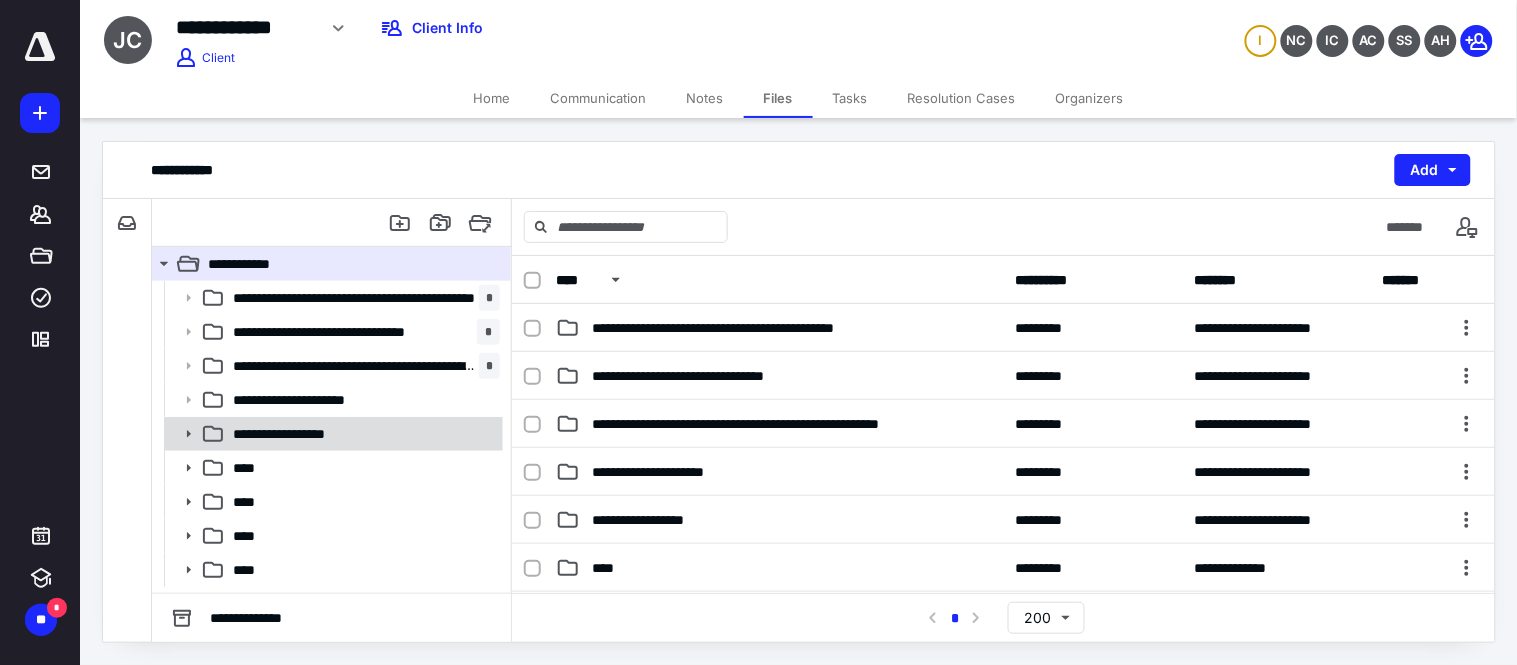 click on "****" at bounding box center [362, 468] 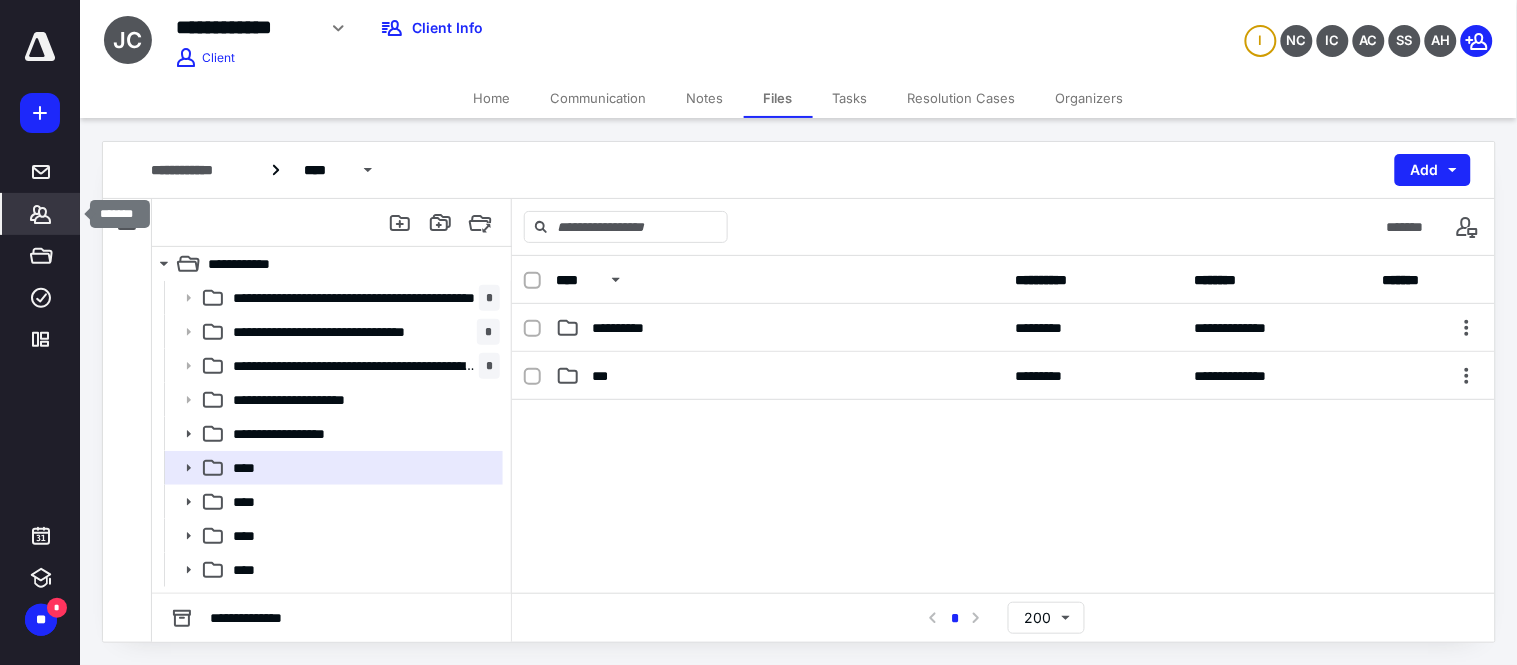 click on "*******" at bounding box center [41, 214] 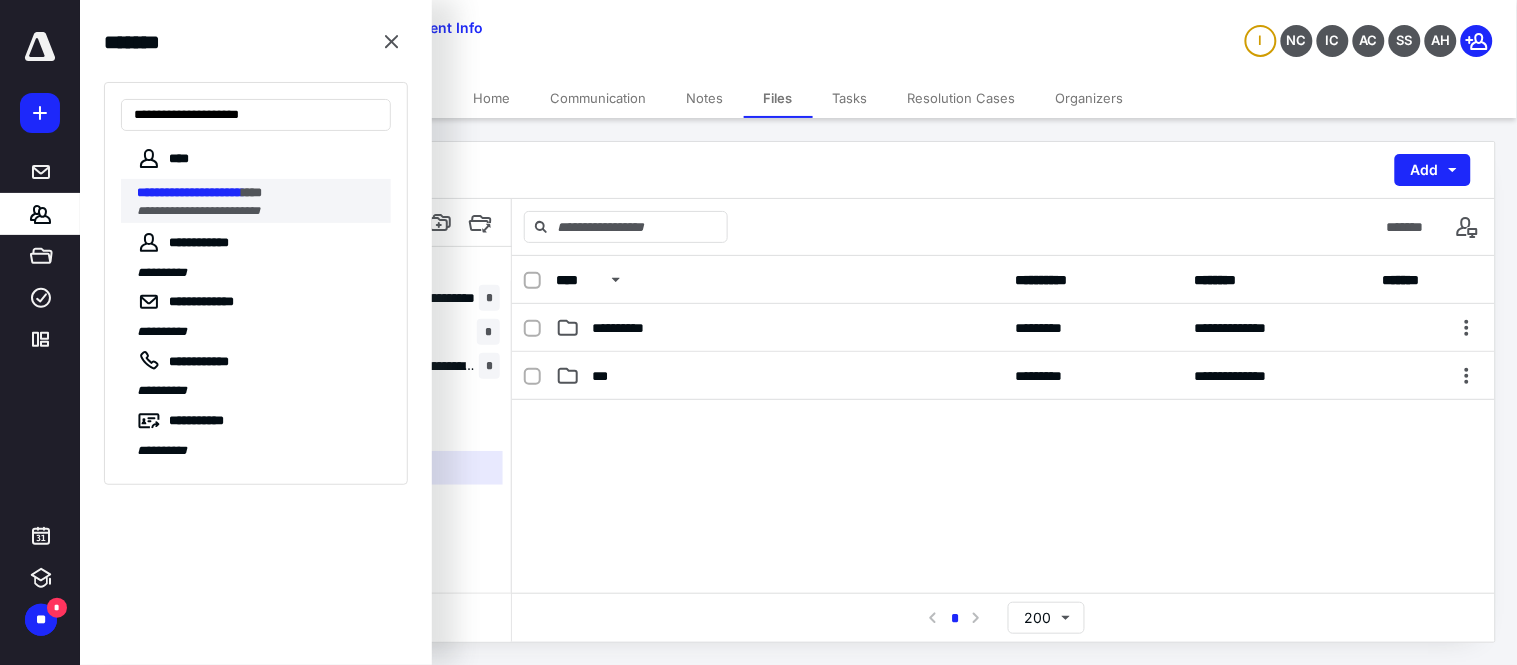 type on "**********" 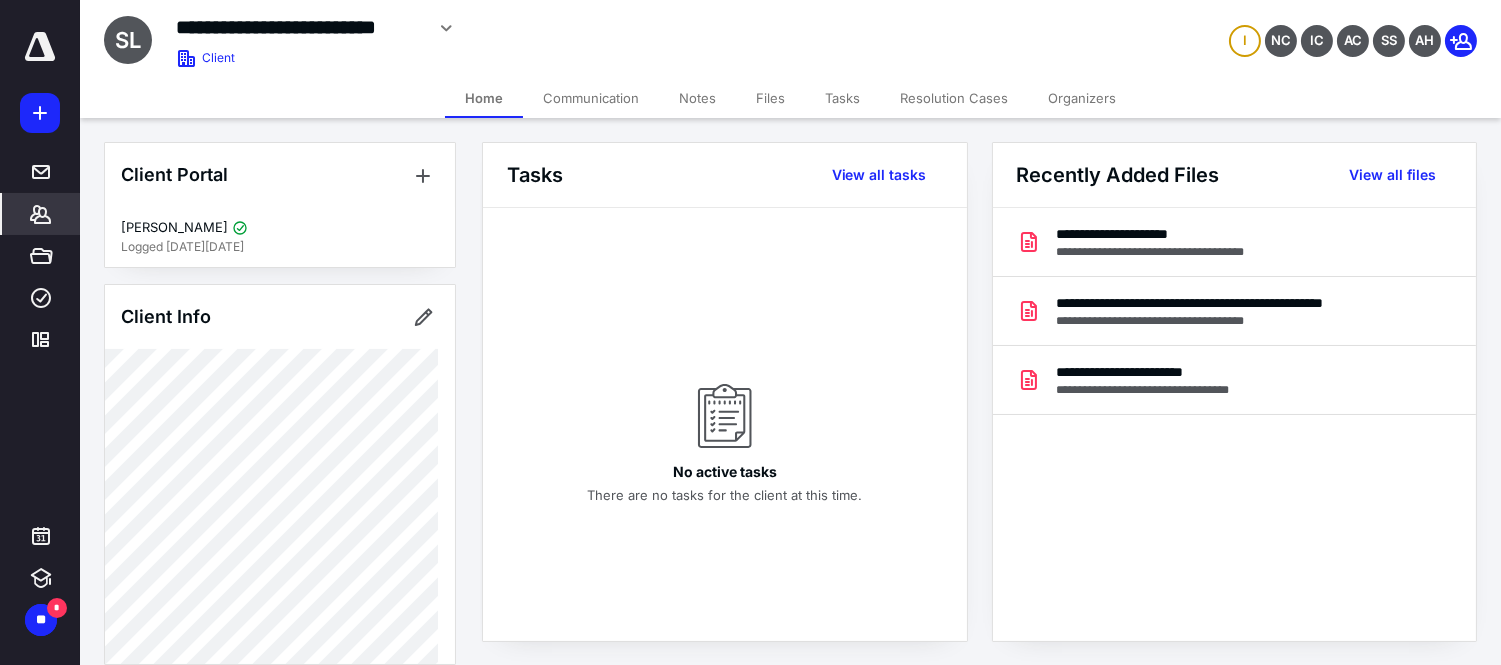click on "Files" at bounding box center [770, 98] 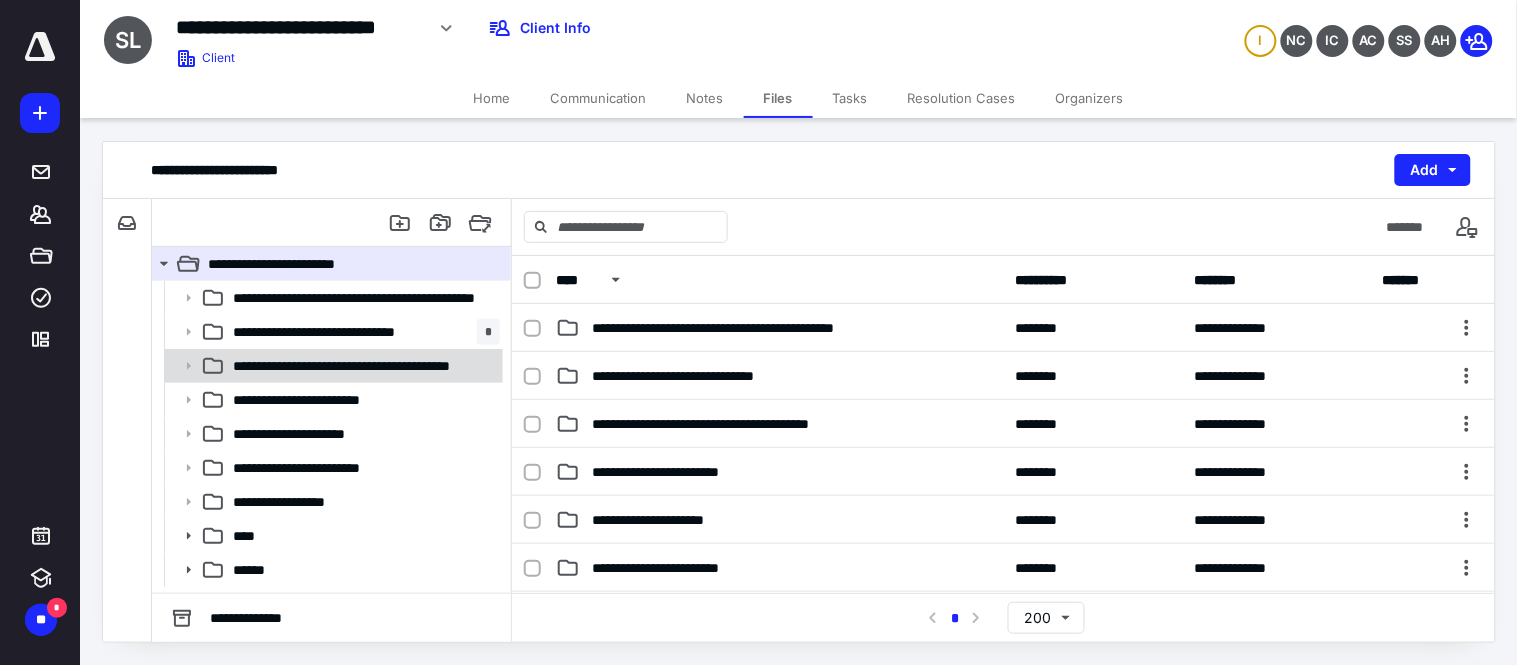 click on "**********" at bounding box center [332, 366] 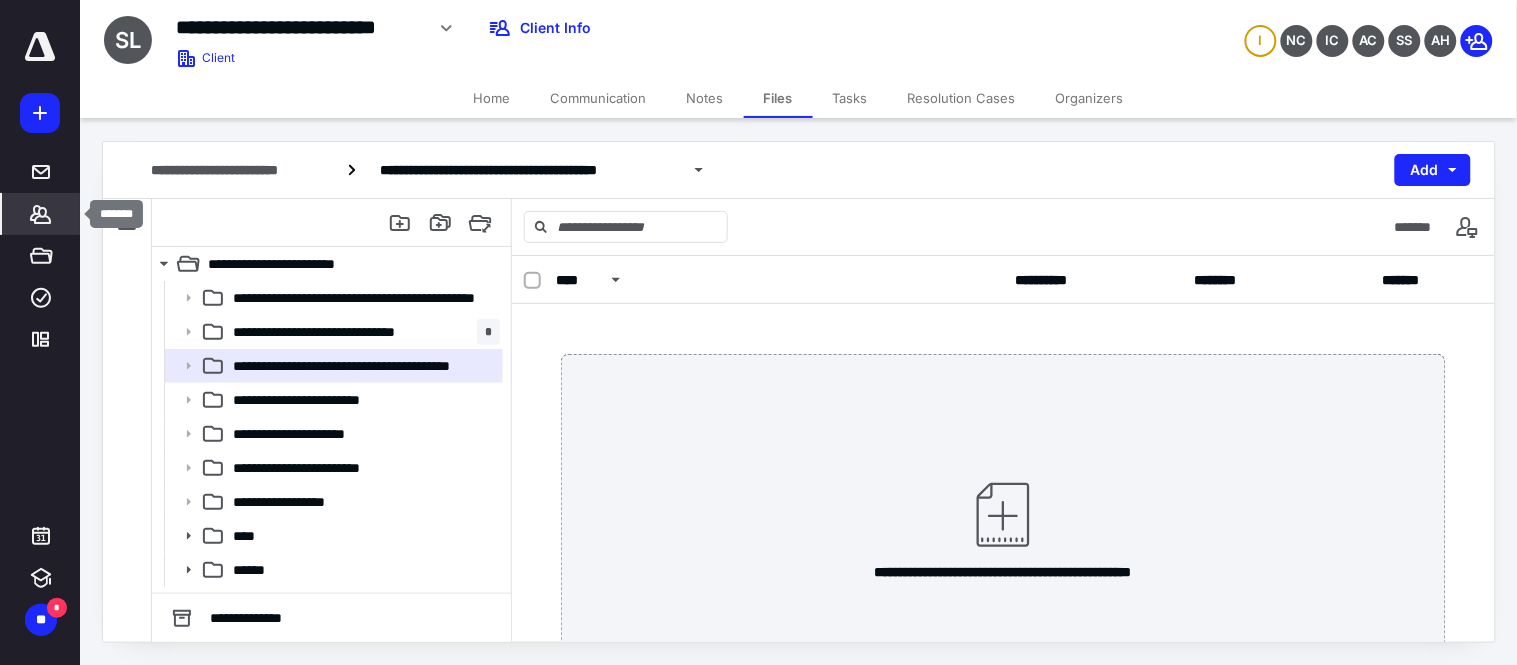 click on "*******" at bounding box center (41, 214) 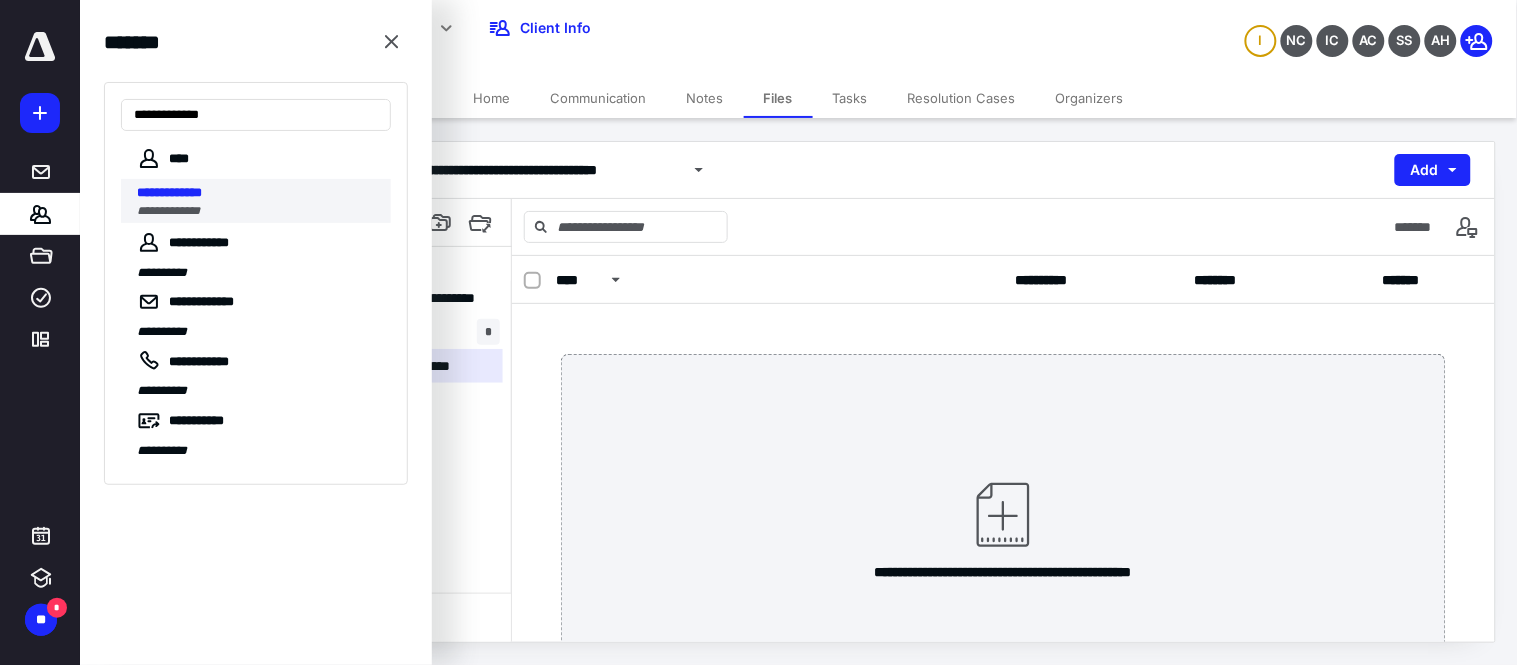 type on "**********" 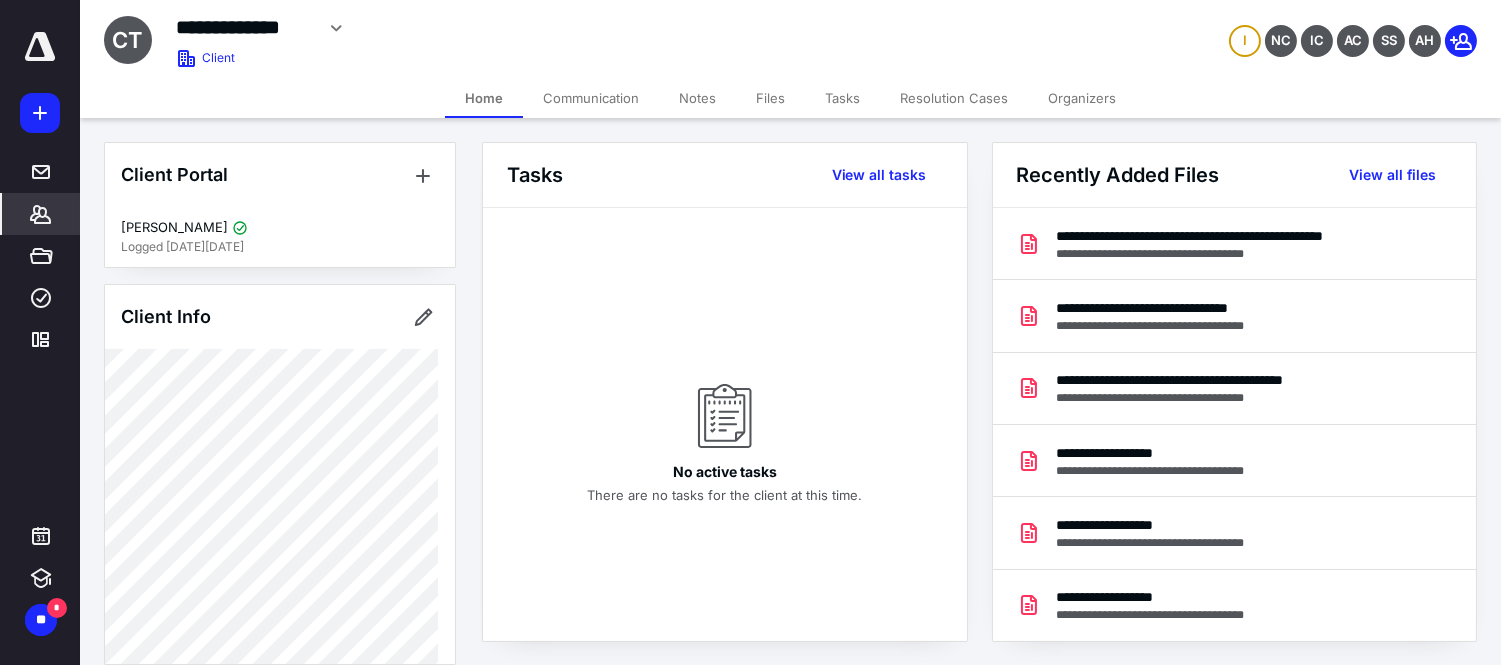click on "Files" at bounding box center (770, 98) 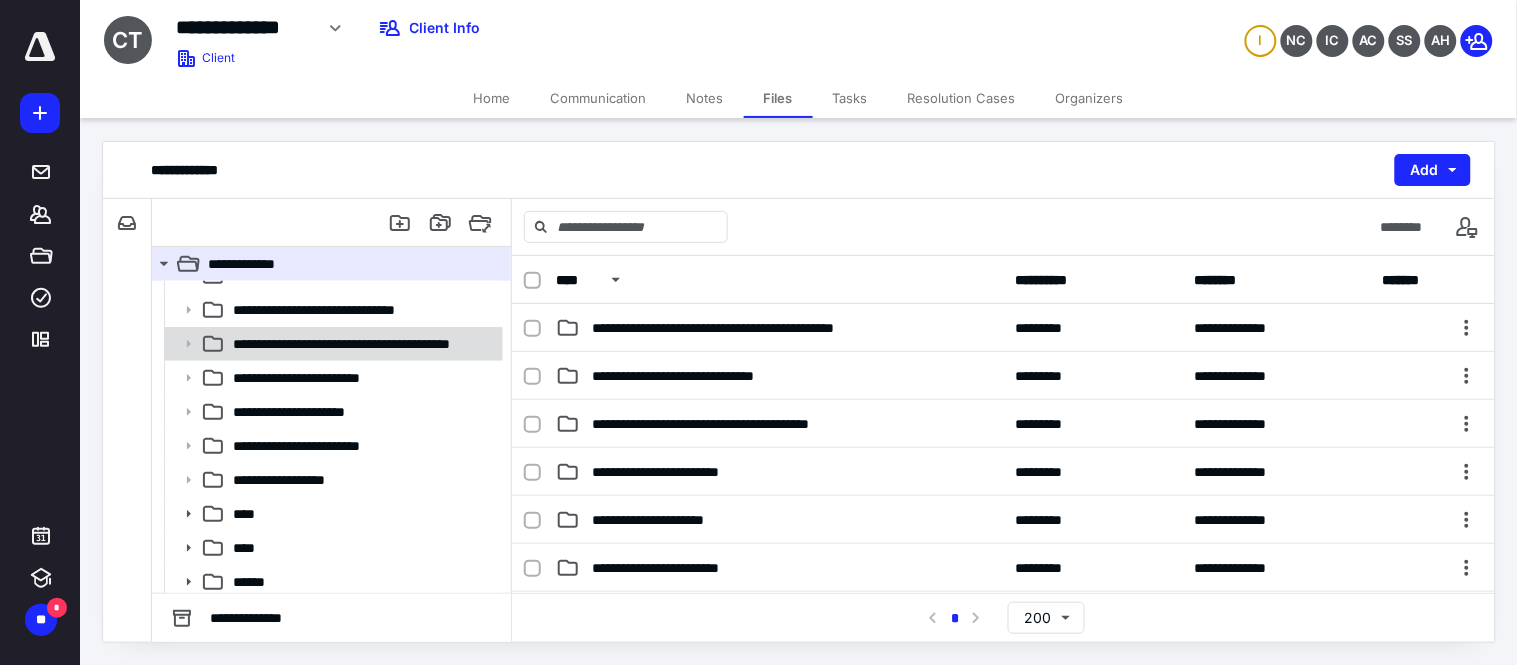 scroll, scrollTop: 27, scrollLeft: 0, axis: vertical 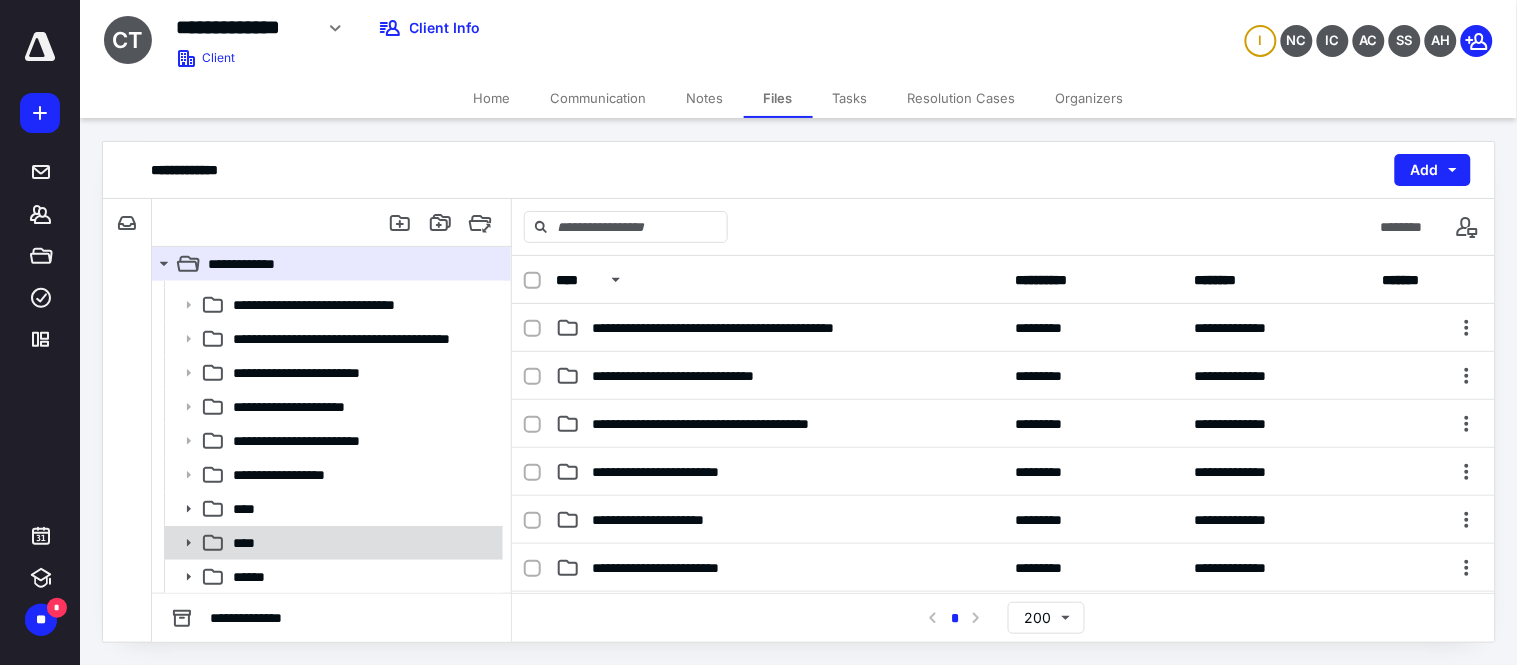 click 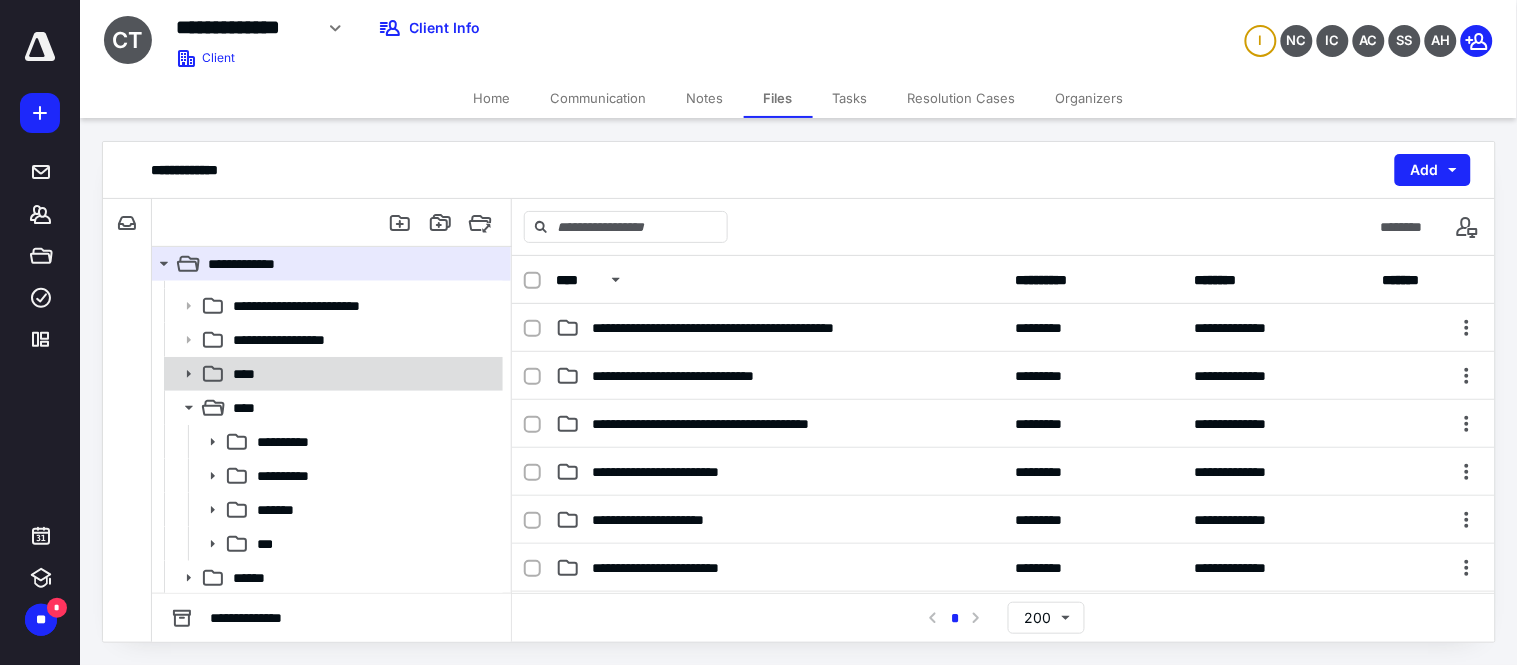 scroll, scrollTop: 163, scrollLeft: 0, axis: vertical 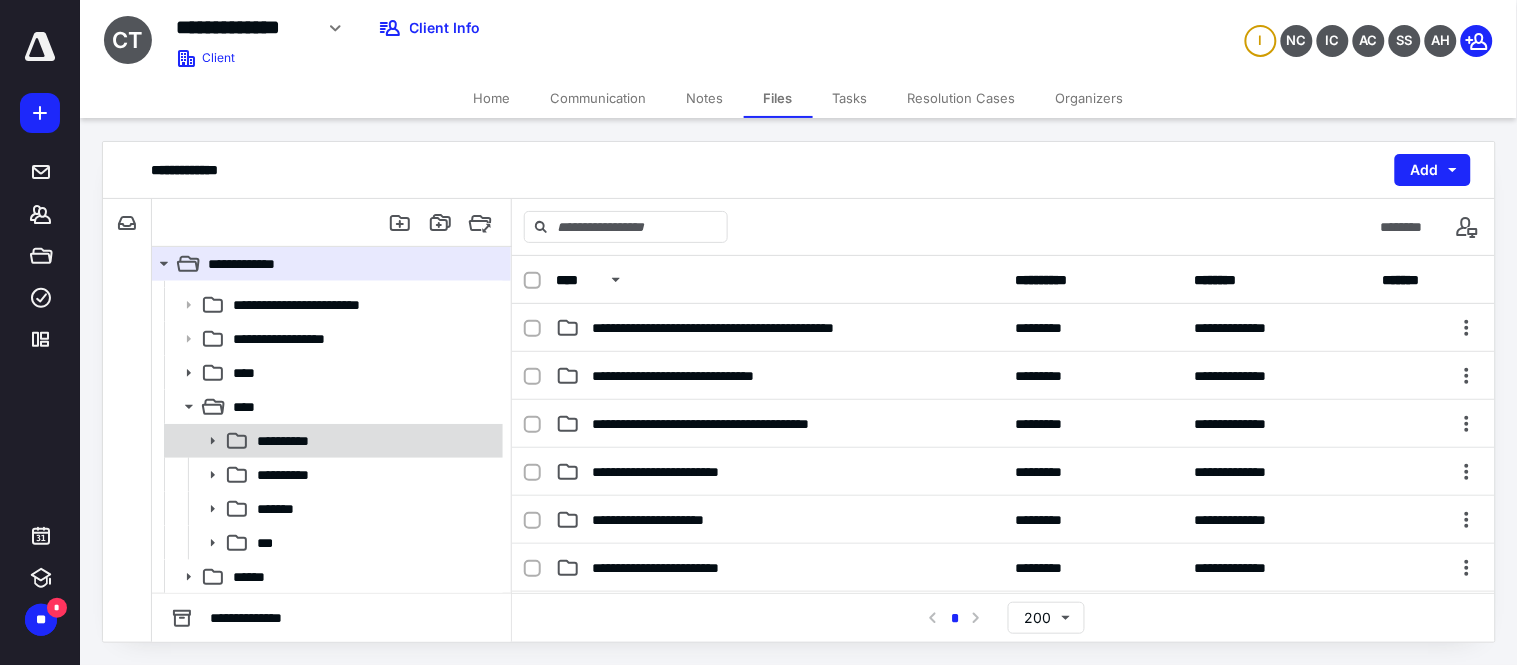 click 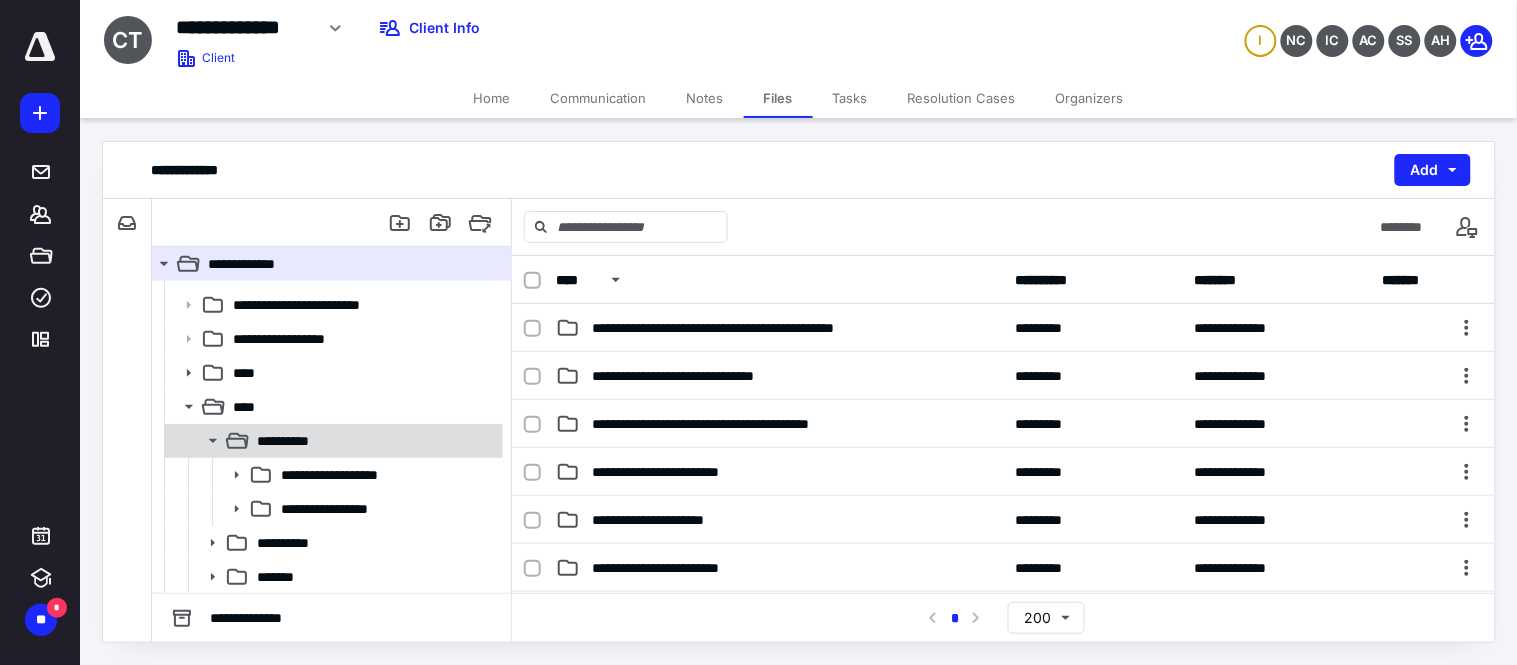 scroll, scrollTop: 232, scrollLeft: 0, axis: vertical 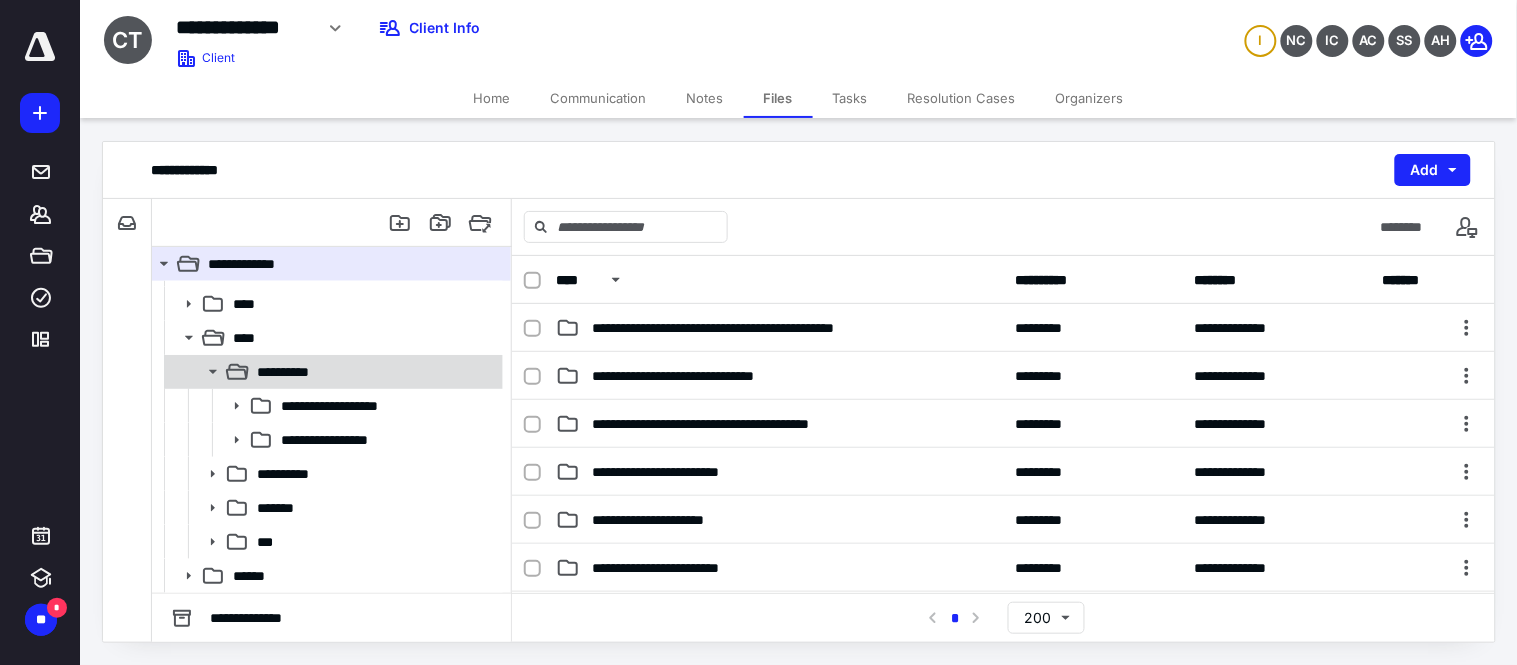 click 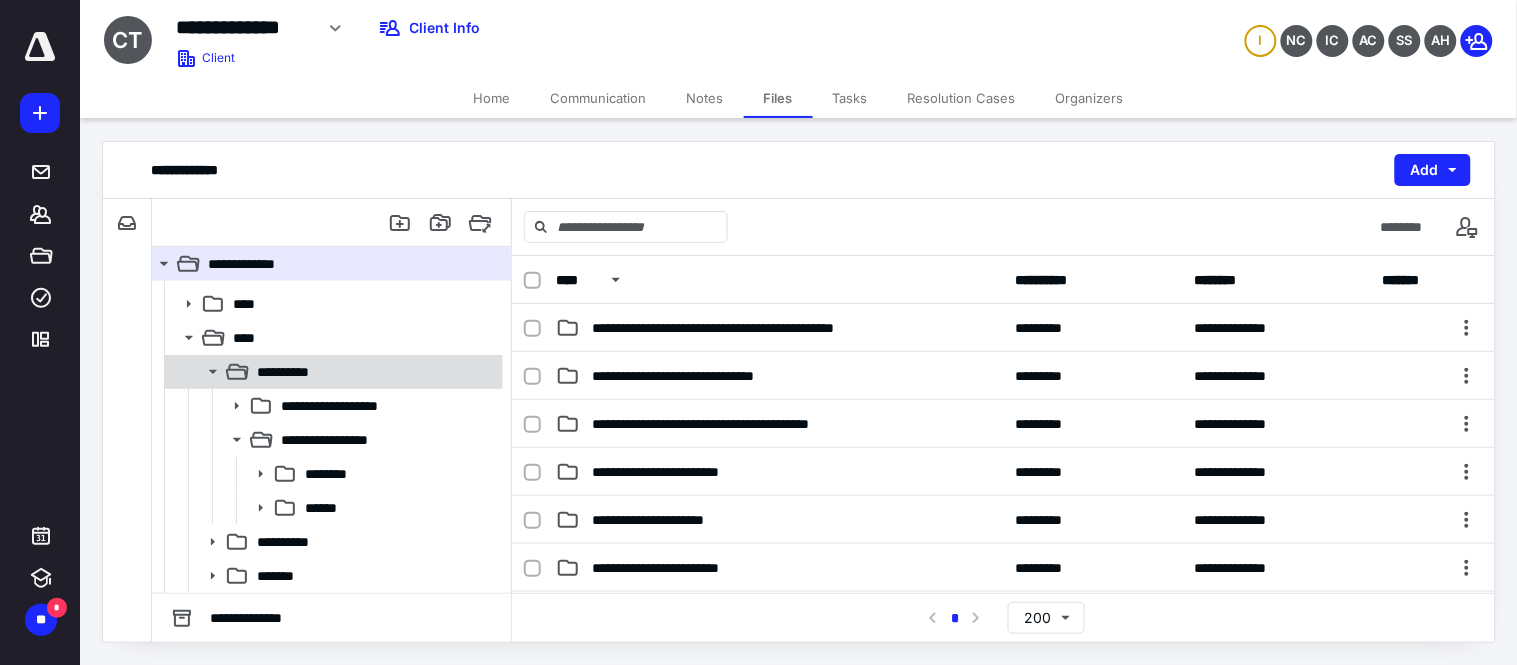scroll, scrollTop: 300, scrollLeft: 0, axis: vertical 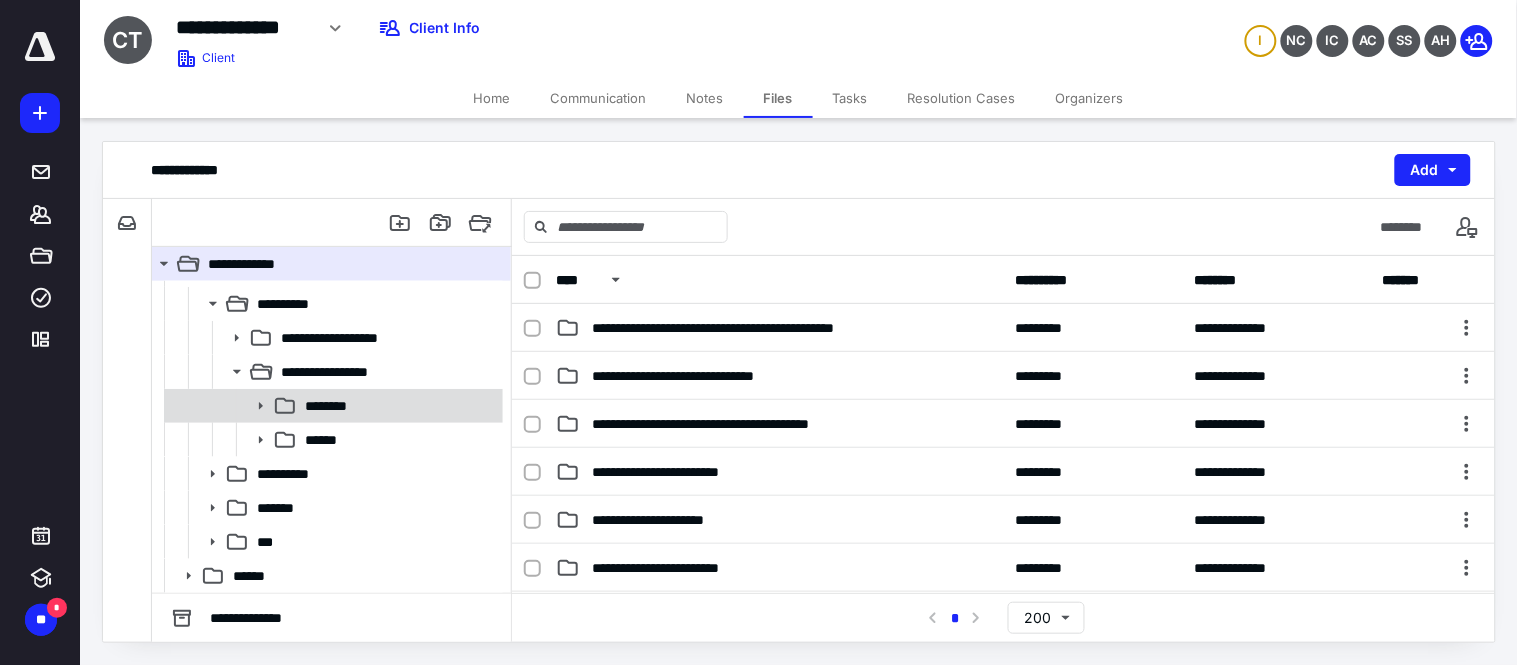 click 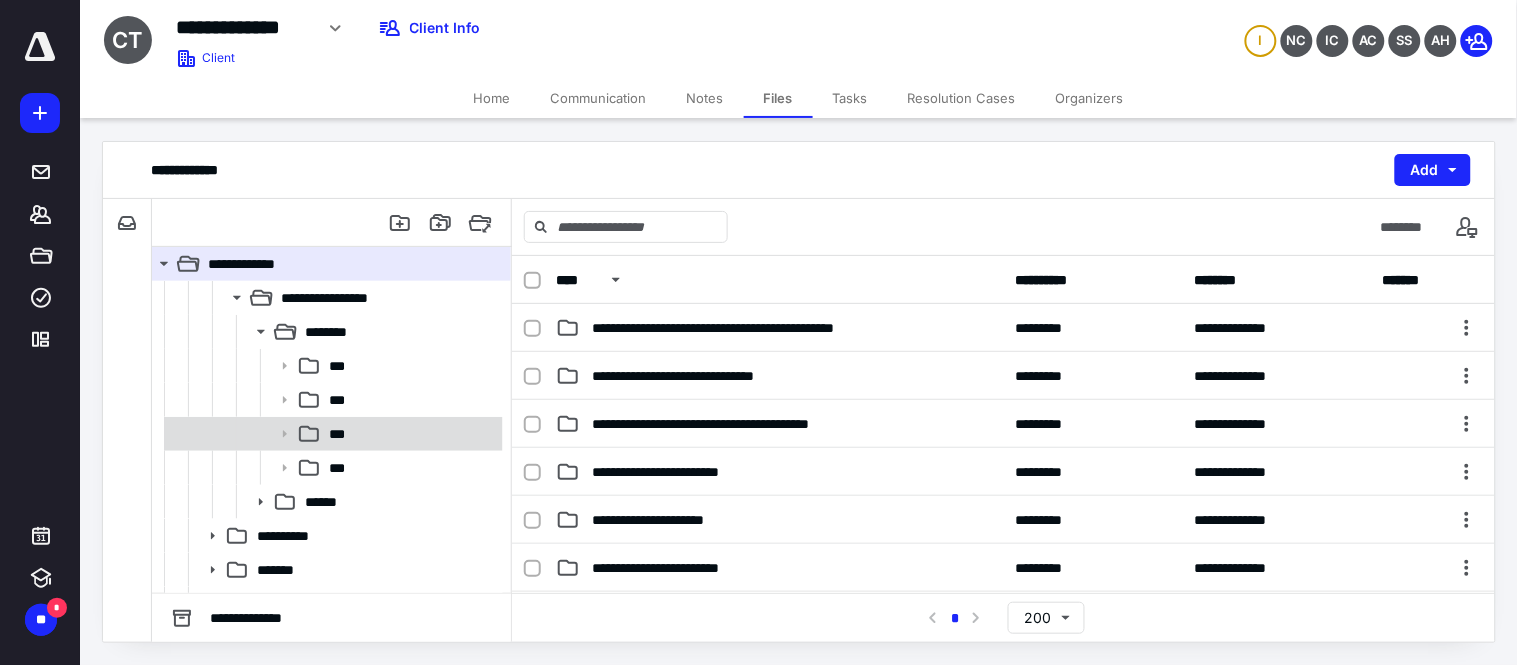 scroll, scrollTop: 411, scrollLeft: 0, axis: vertical 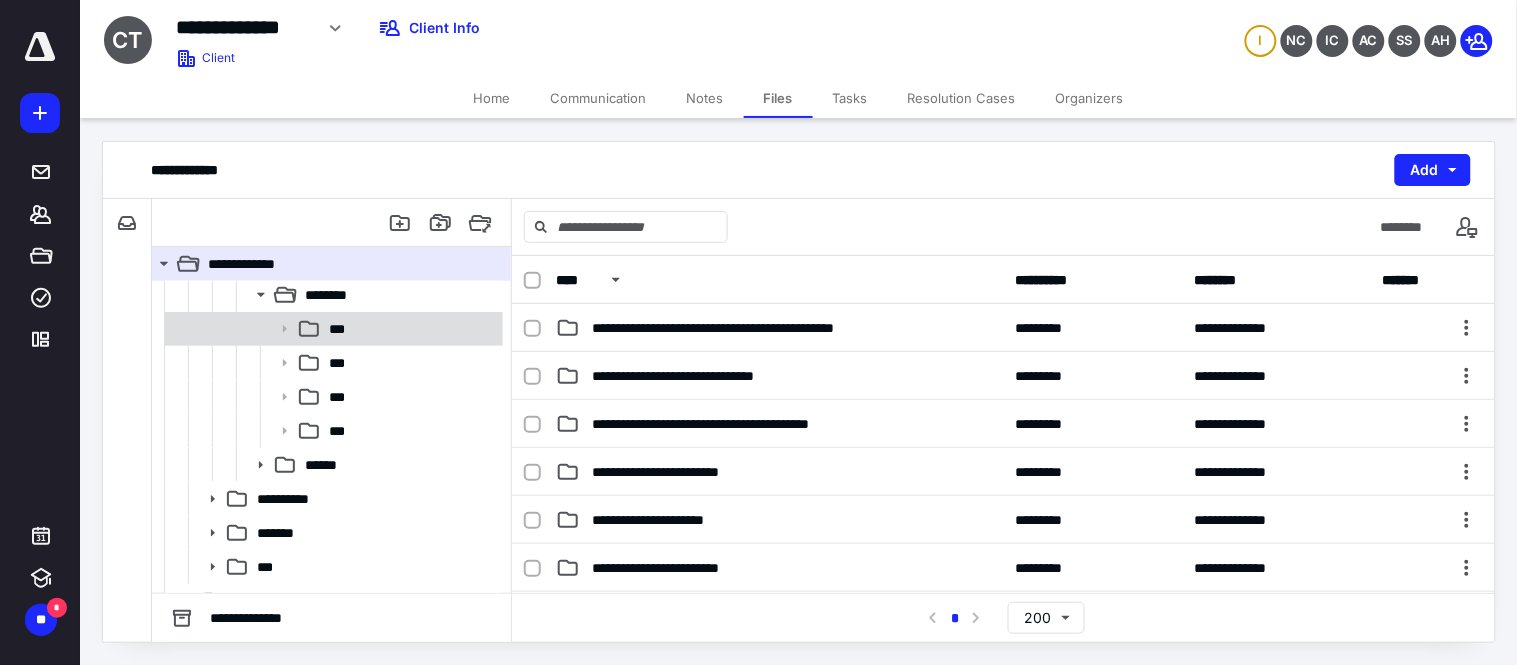 click on "***" at bounding box center [410, 329] 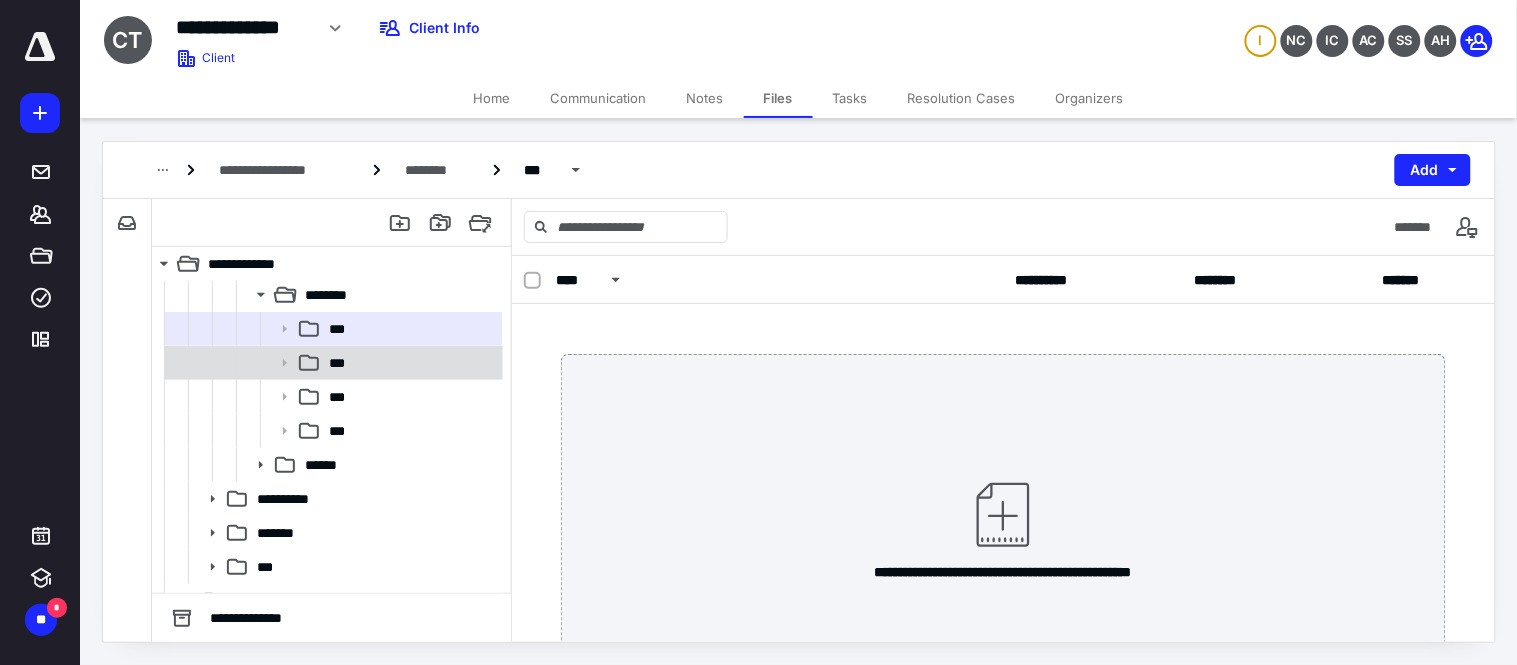 click on "***" at bounding box center [410, 363] 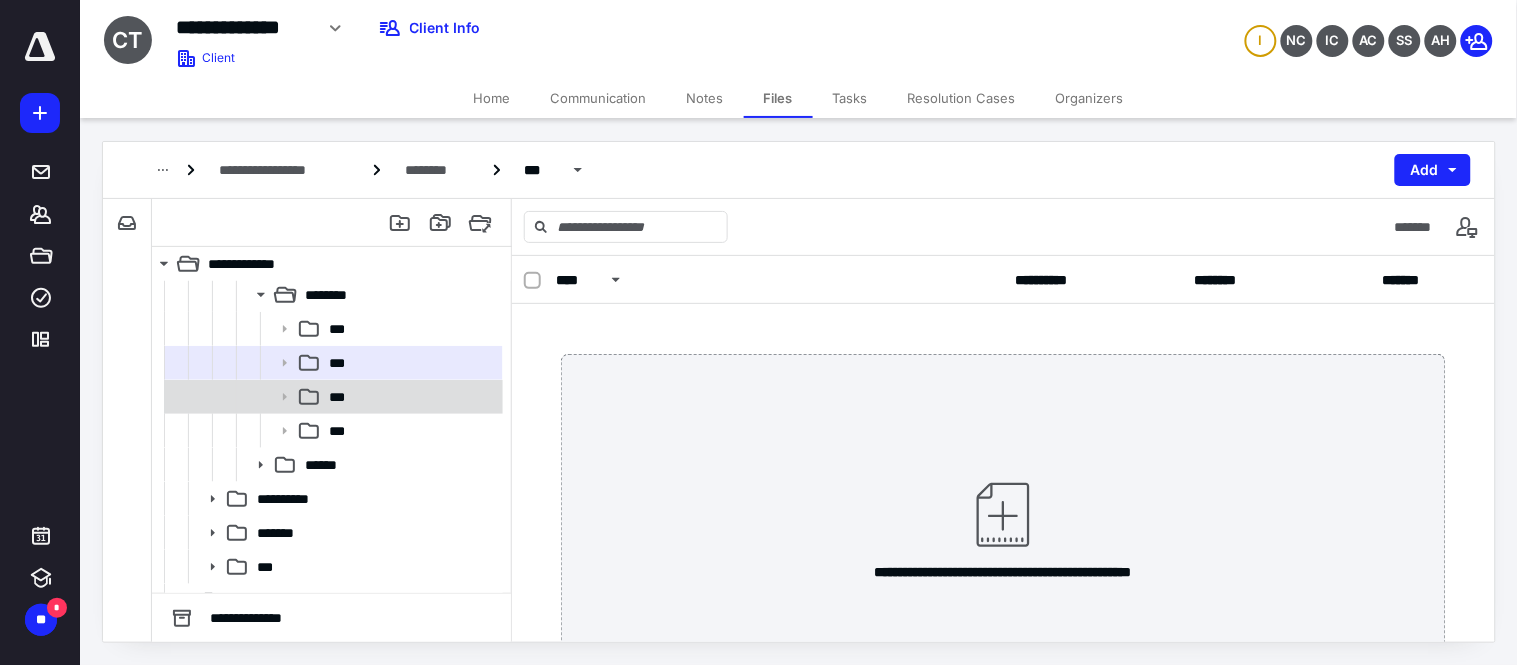 click on "***" at bounding box center (410, 397) 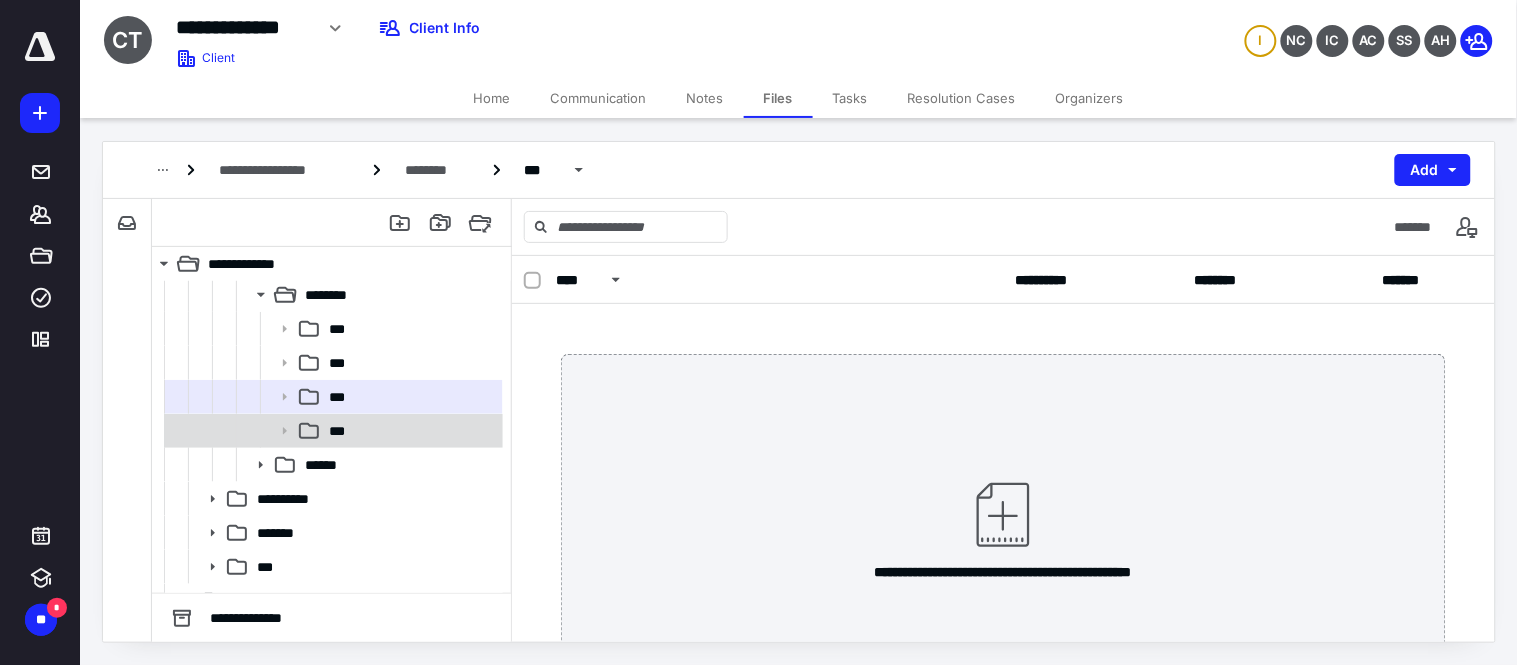 click on "***" at bounding box center (410, 431) 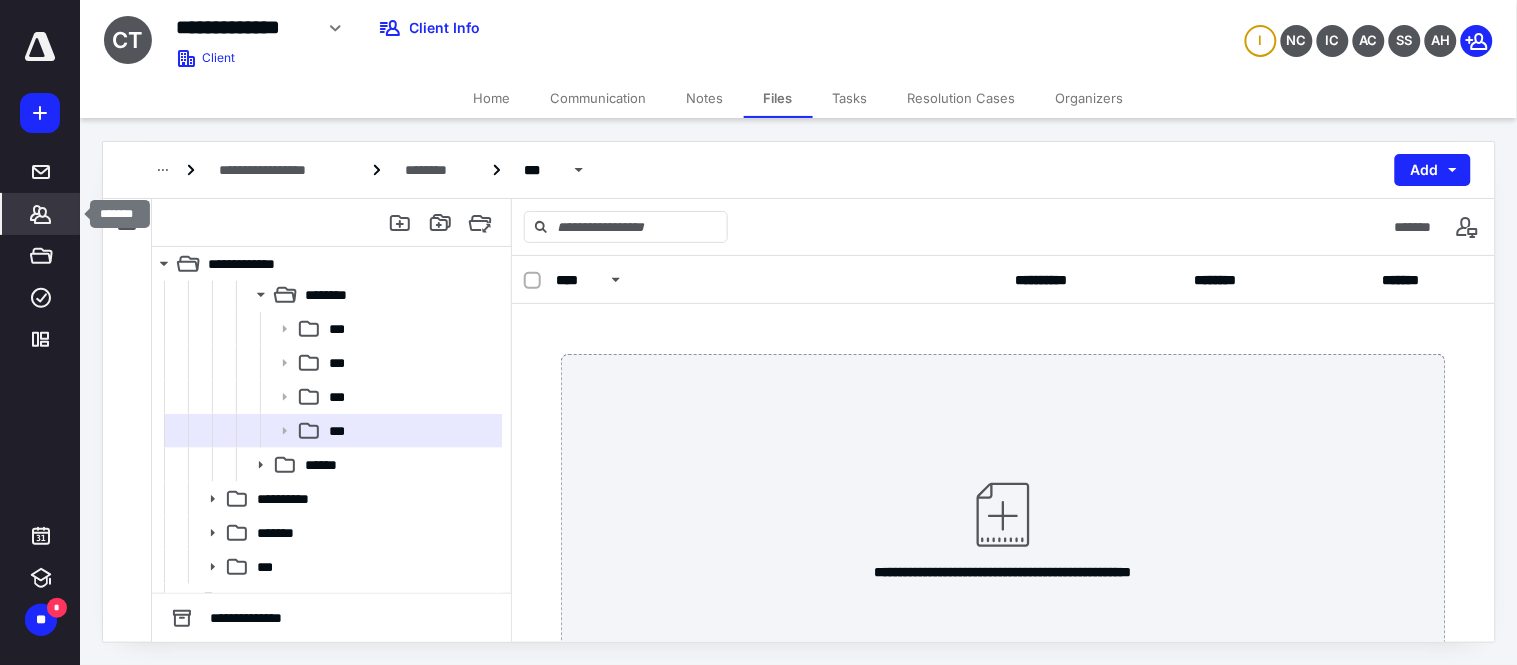 click on "*******" at bounding box center [41, 214] 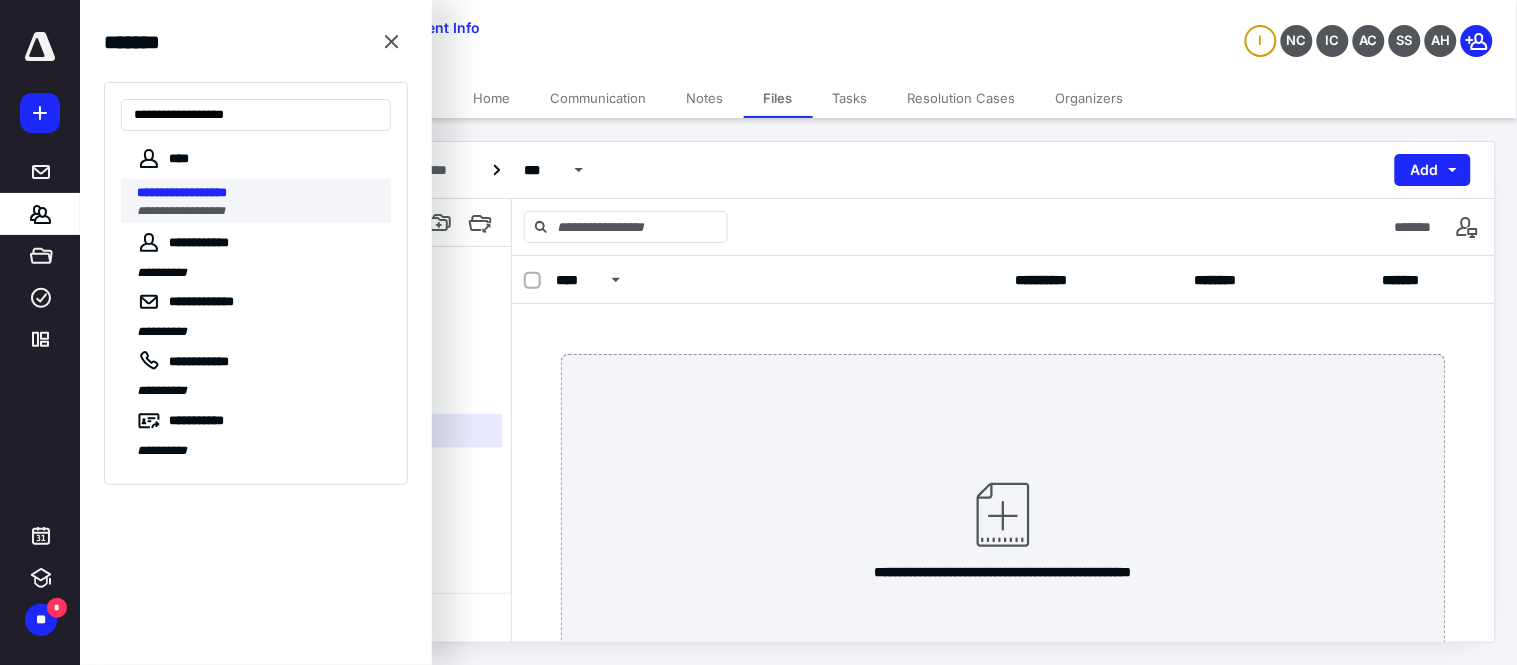 type on "**********" 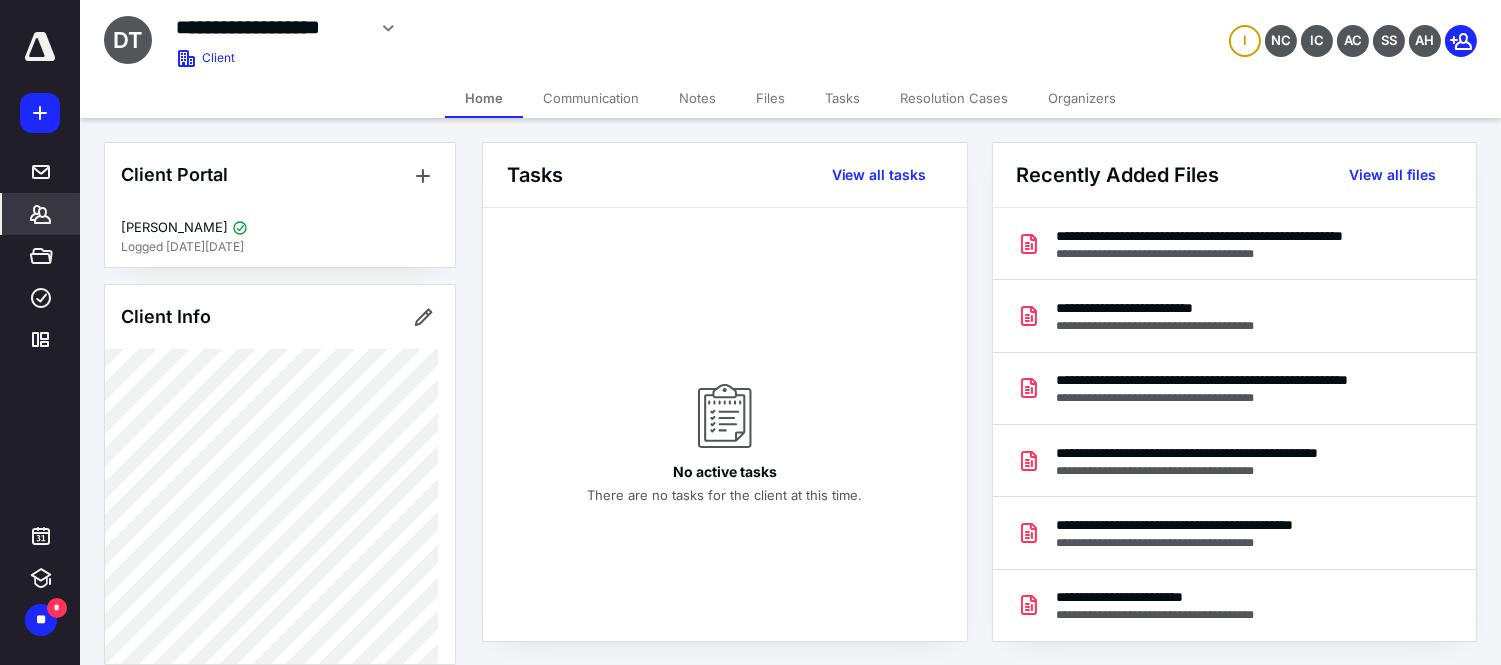 click on "Files" at bounding box center [770, 98] 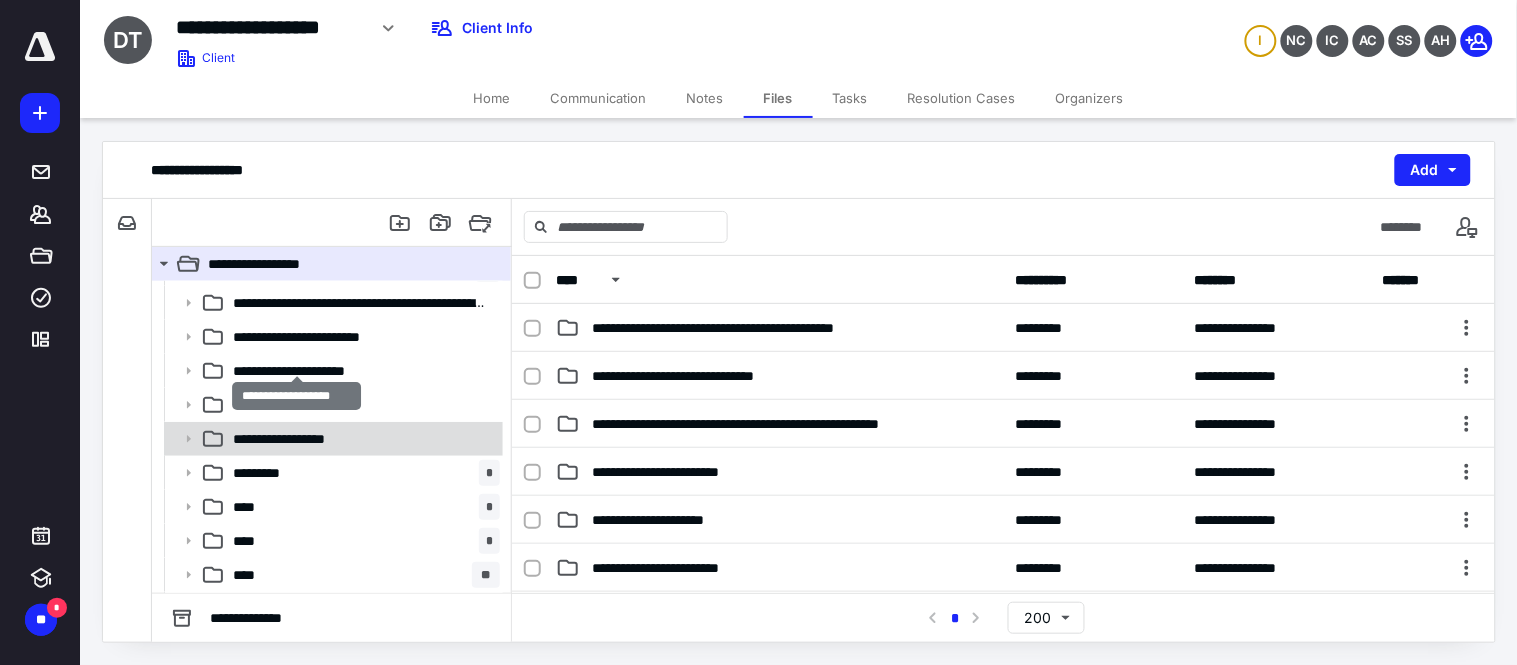 scroll, scrollTop: 163, scrollLeft: 0, axis: vertical 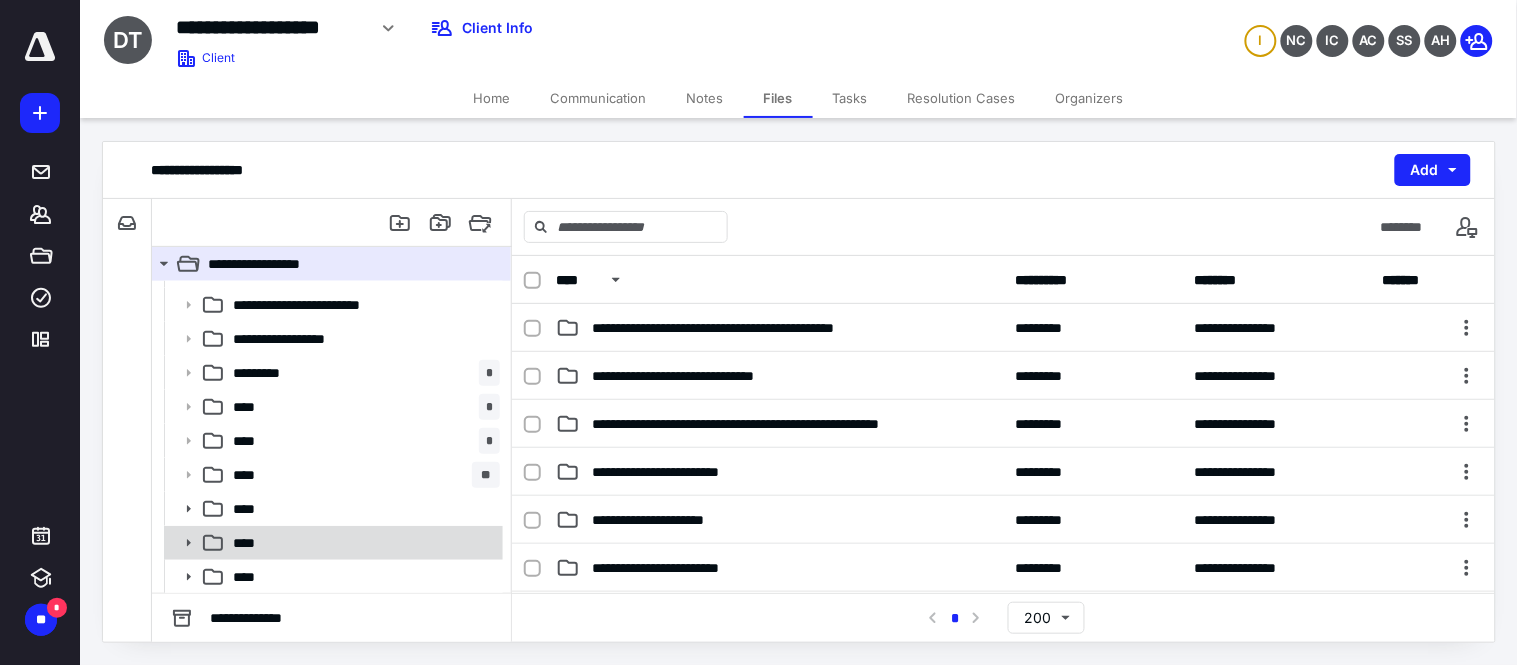 click on "****" at bounding box center (332, 543) 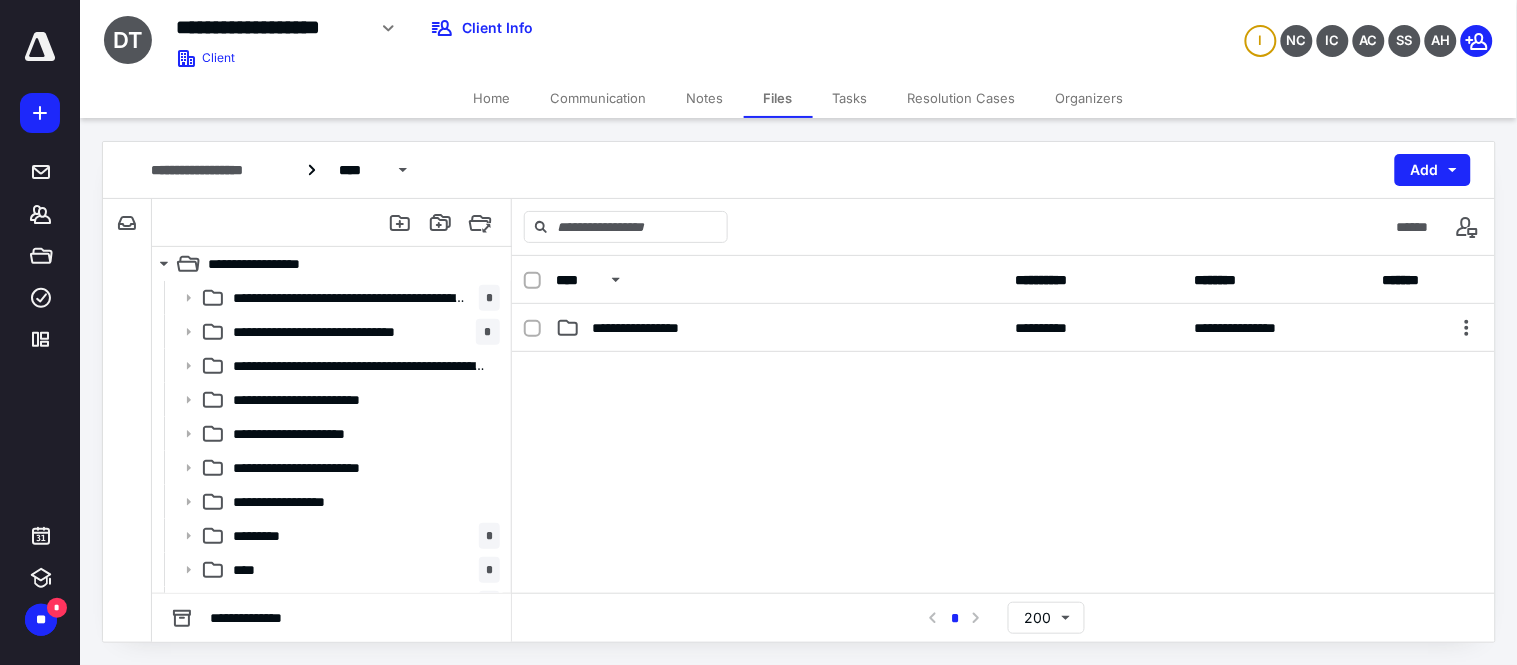 scroll, scrollTop: 163, scrollLeft: 0, axis: vertical 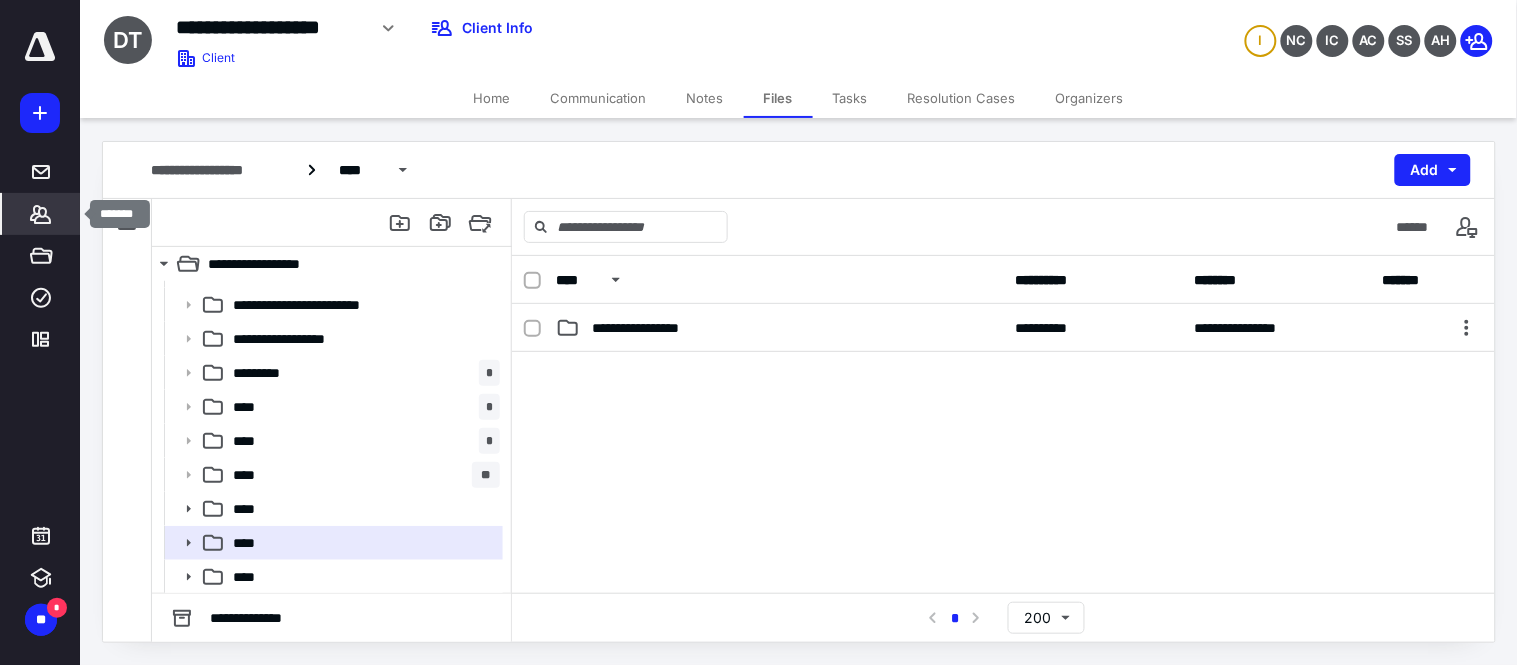 click on "*******" at bounding box center (41, 214) 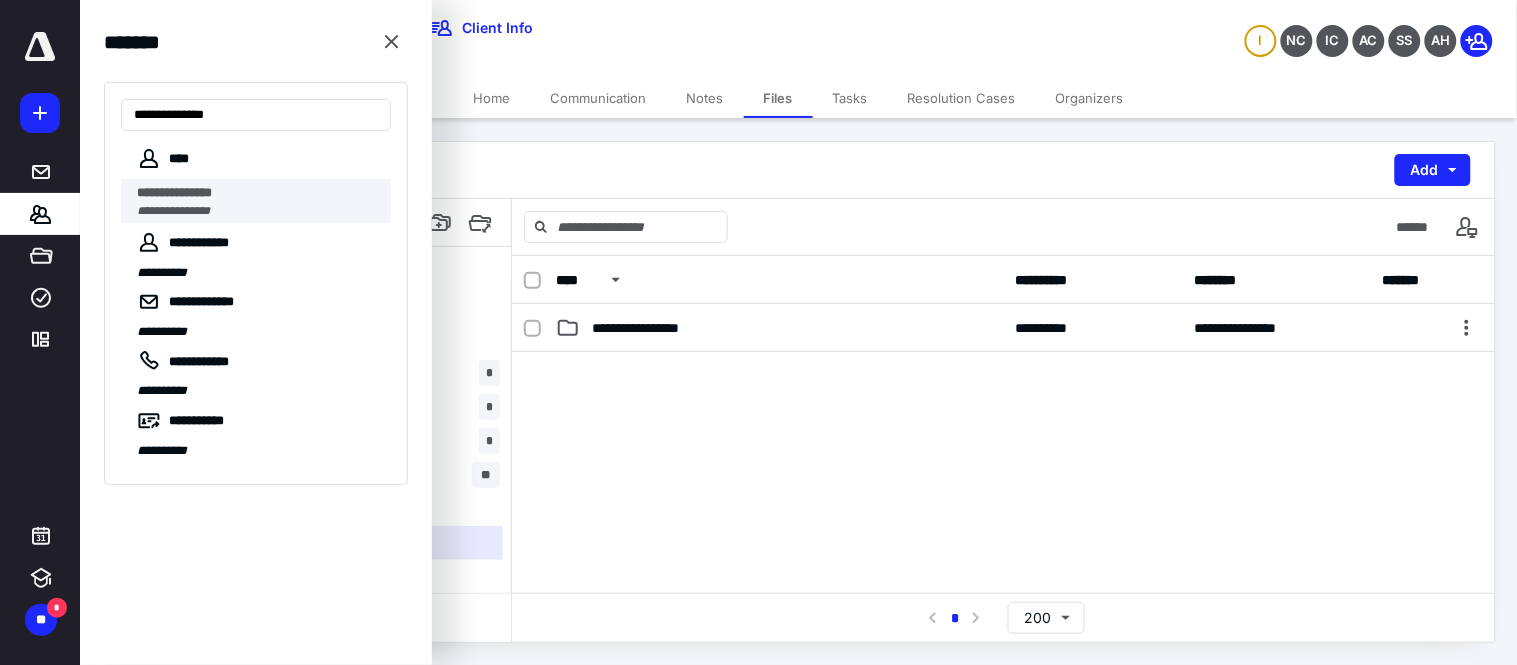 type on "**********" 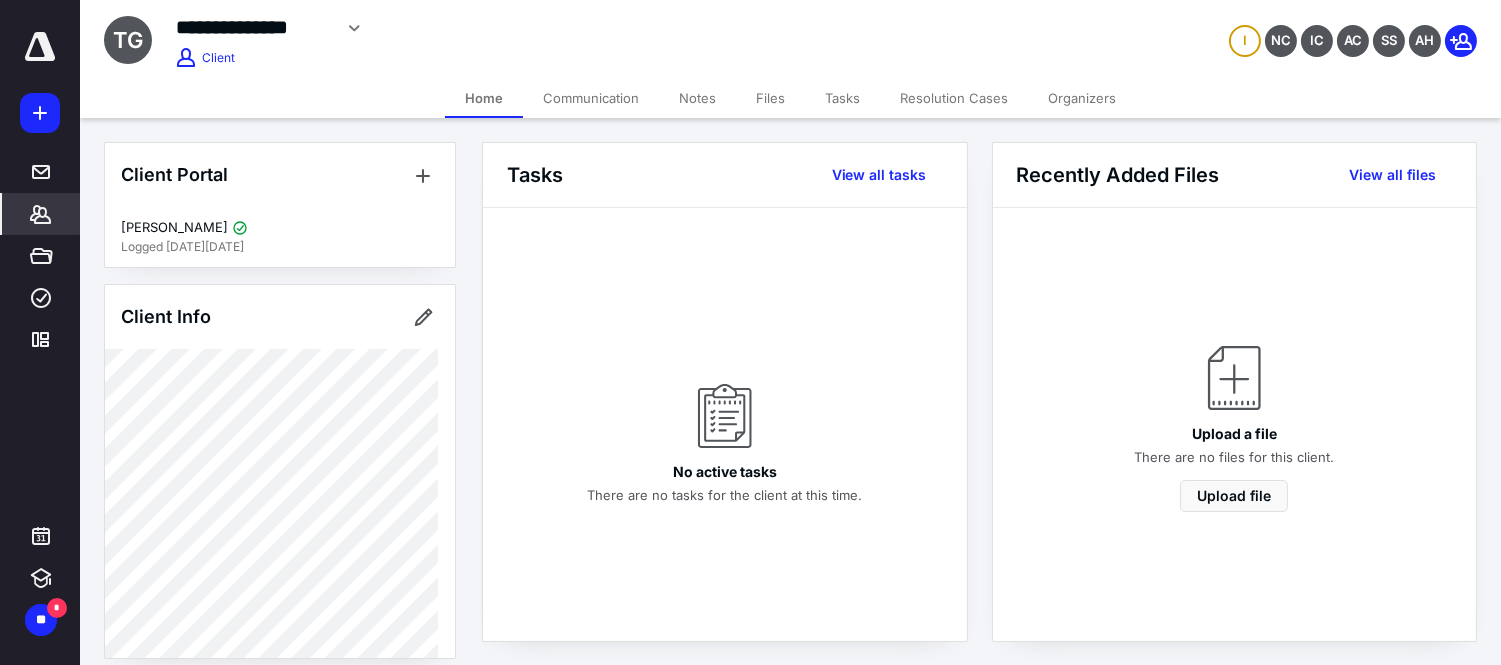 click on "Files" at bounding box center [770, 98] 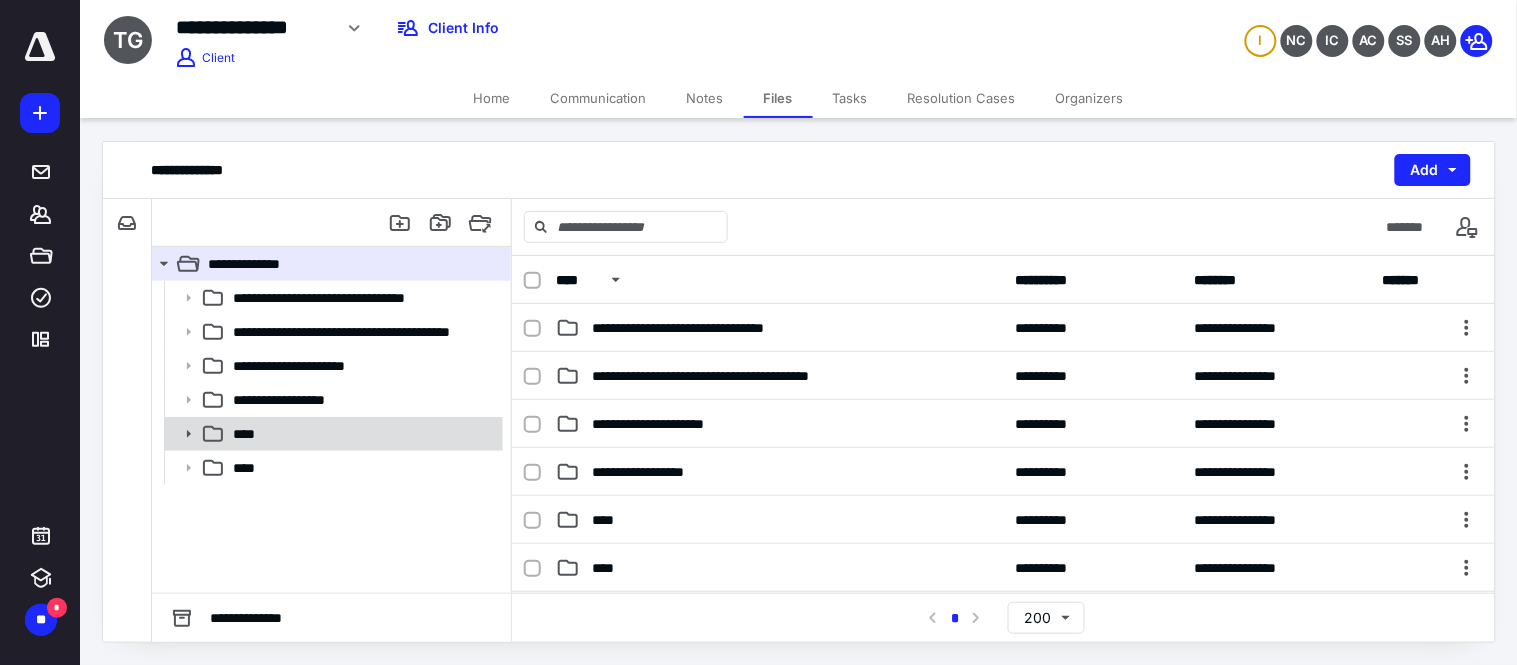 click on "****" at bounding box center [362, 434] 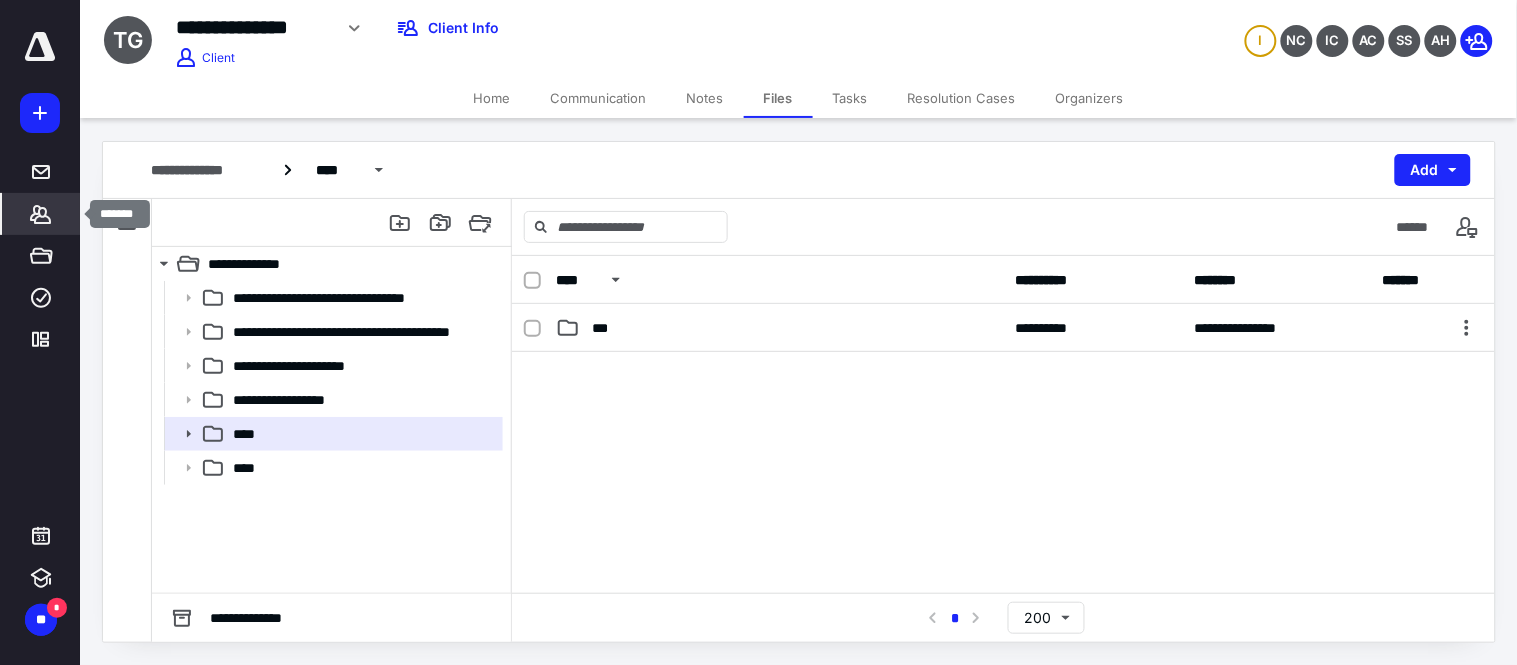 click 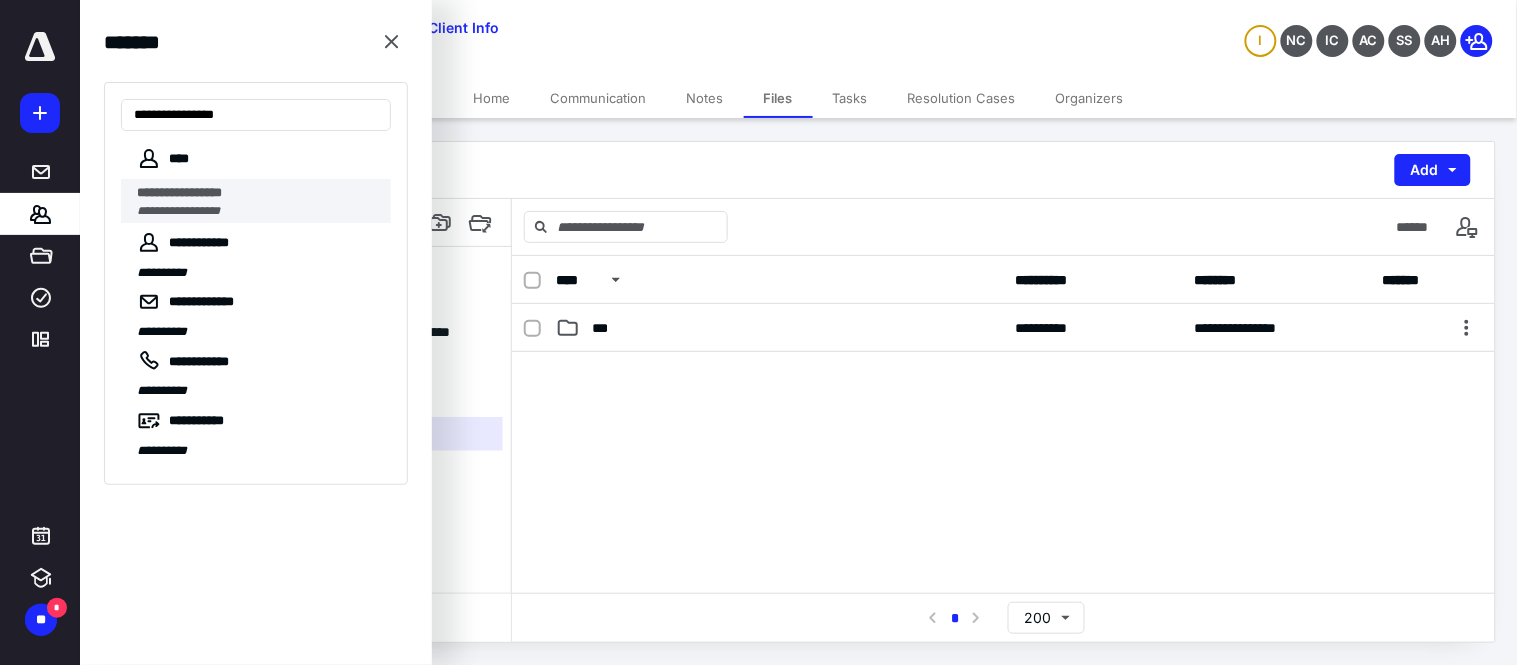 type on "**********" 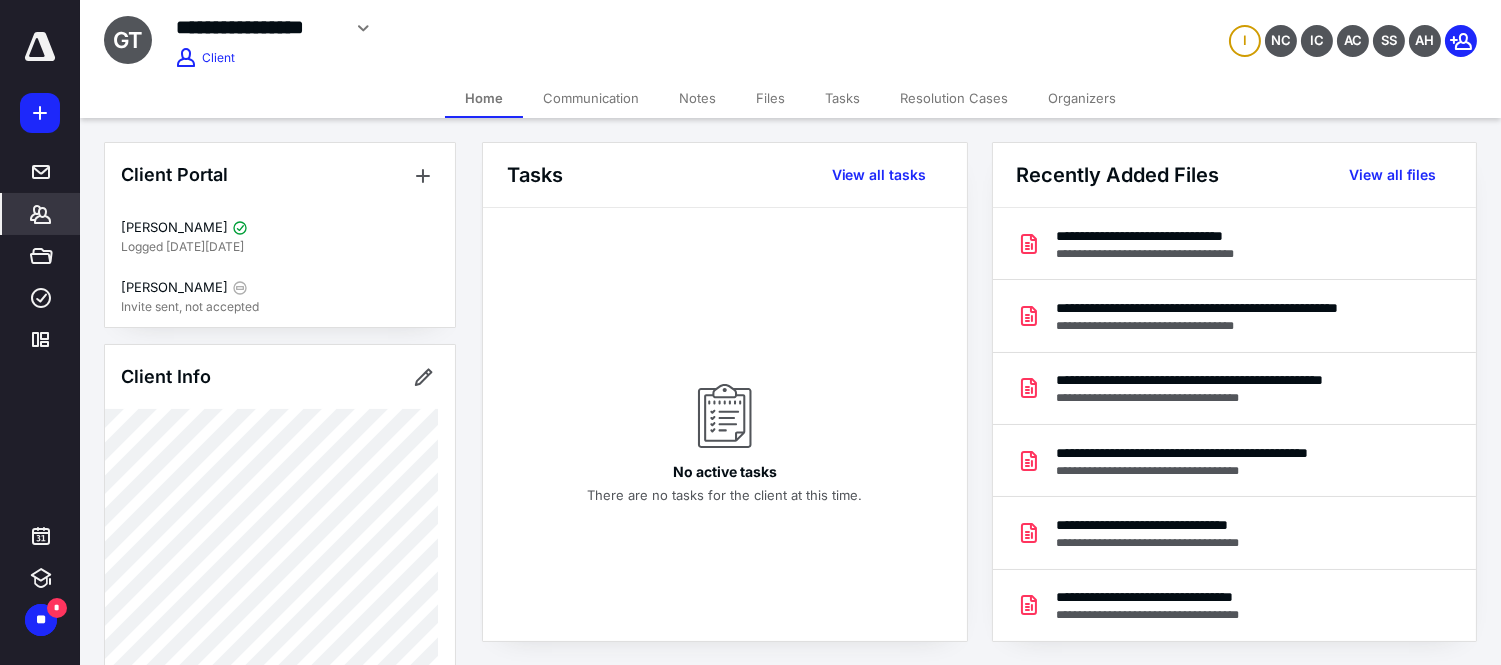 click on "Files" at bounding box center [770, 98] 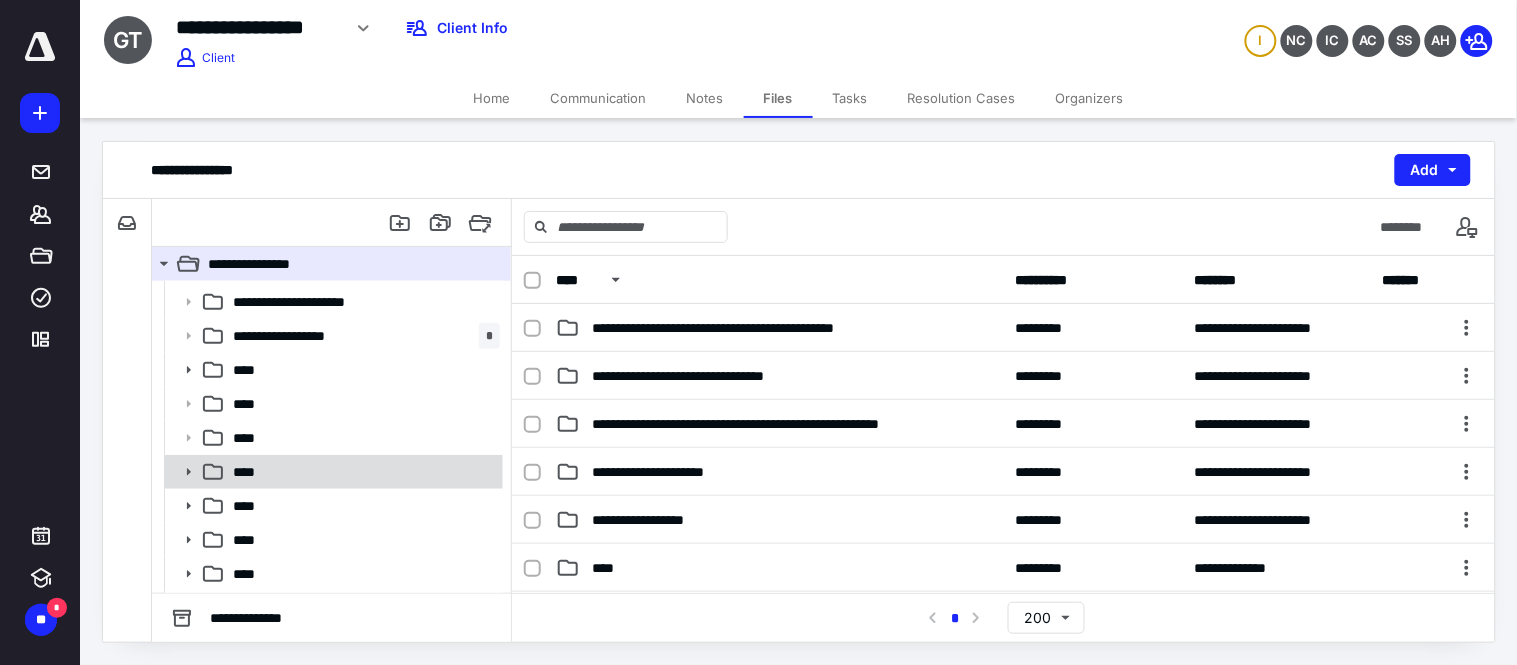 scroll, scrollTop: 197, scrollLeft: 0, axis: vertical 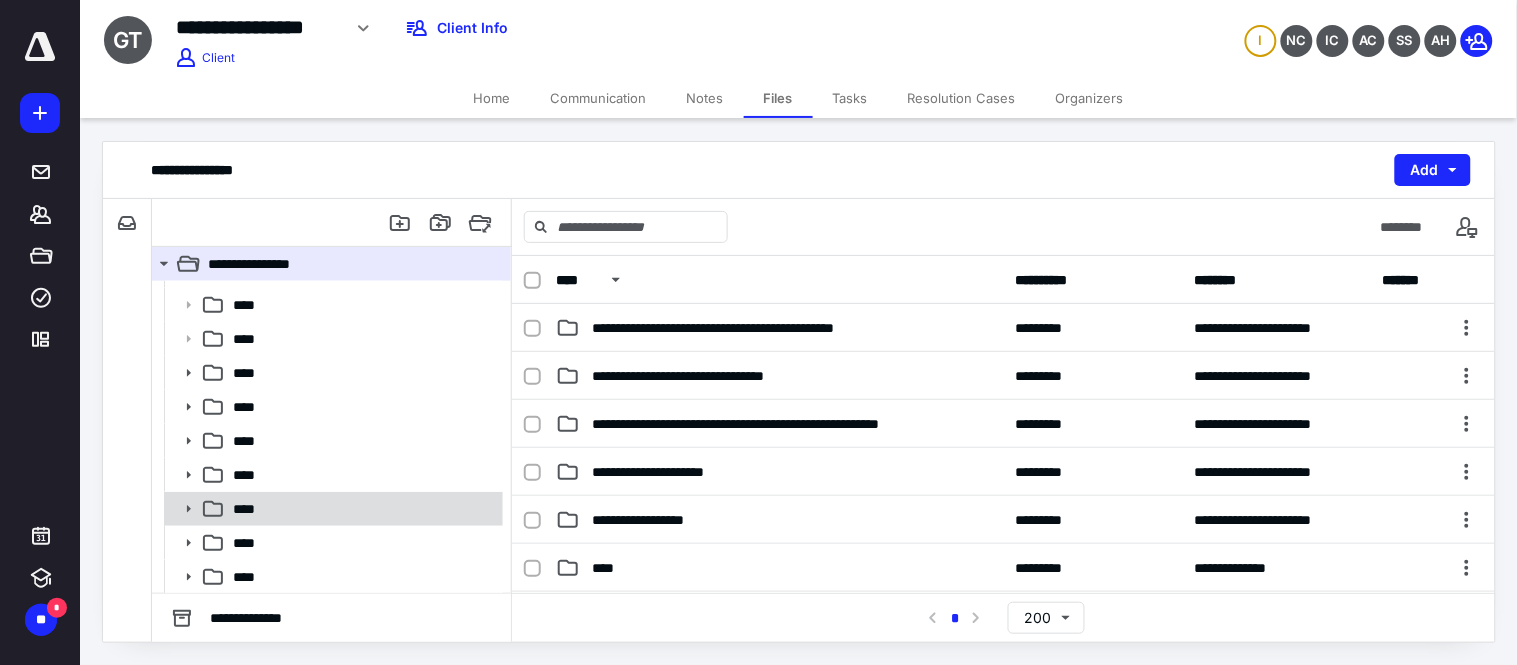 click on "****" at bounding box center (362, 509) 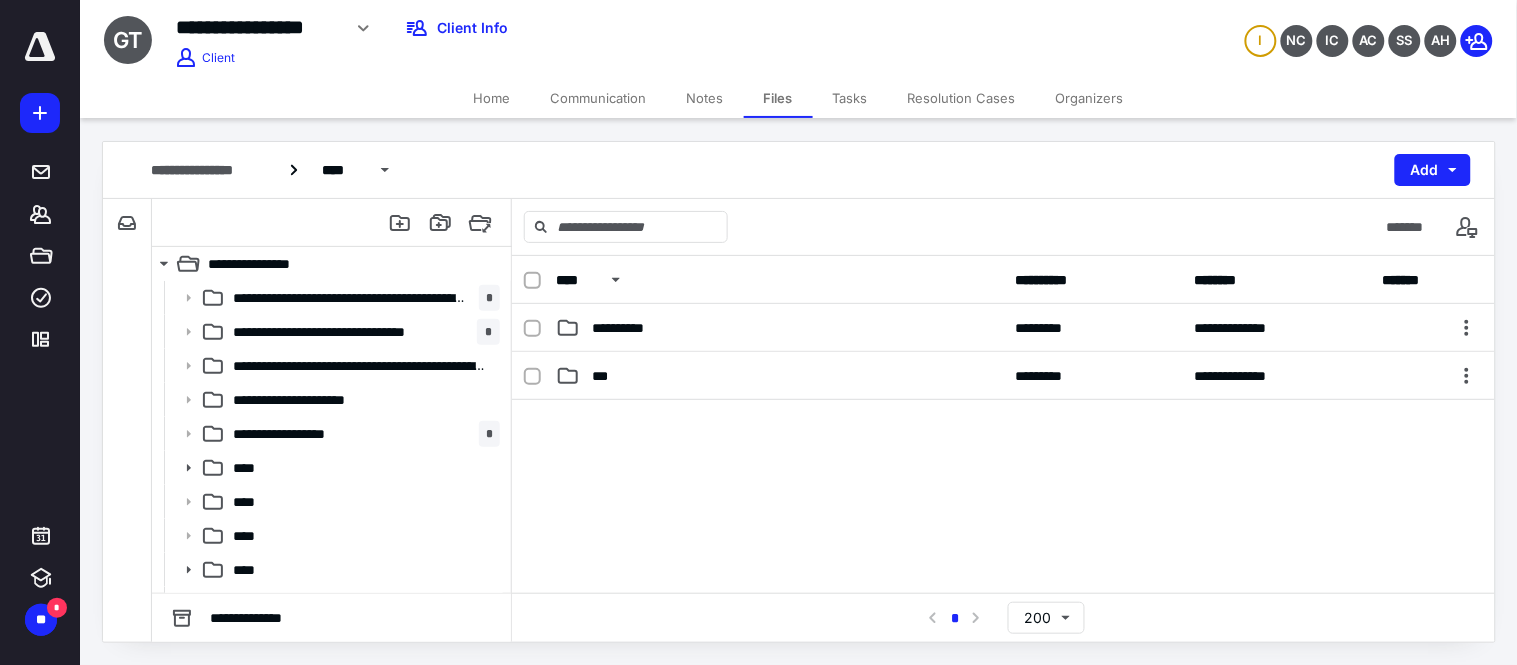 scroll, scrollTop: 197, scrollLeft: 0, axis: vertical 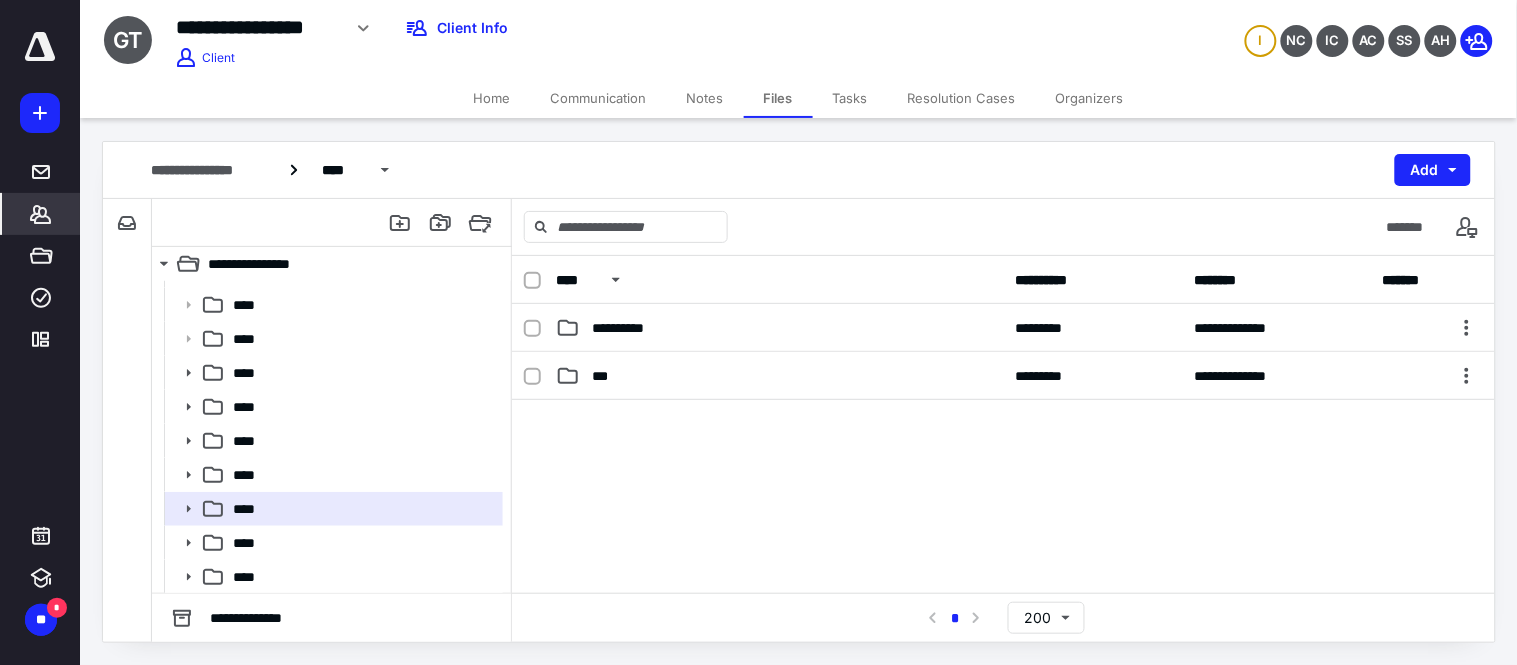 click on "*******" at bounding box center [41, 214] 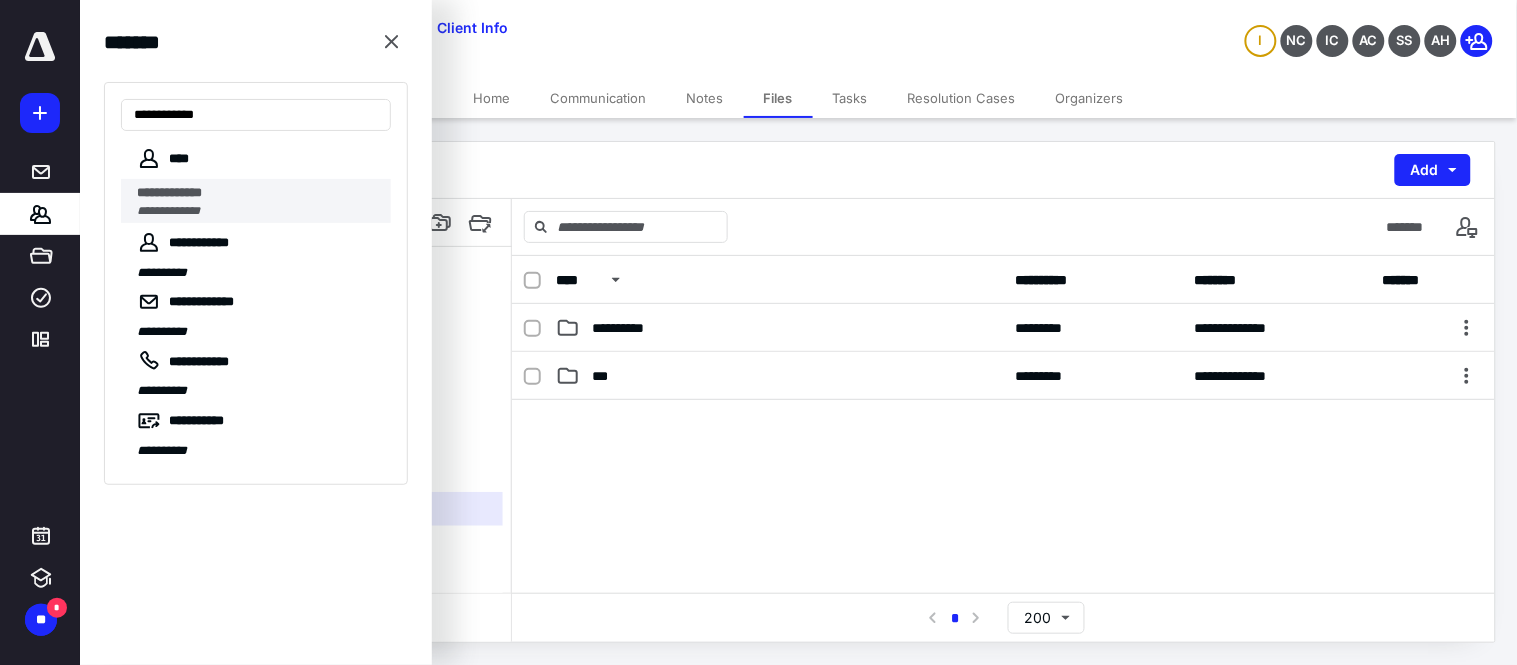 type on "**********" 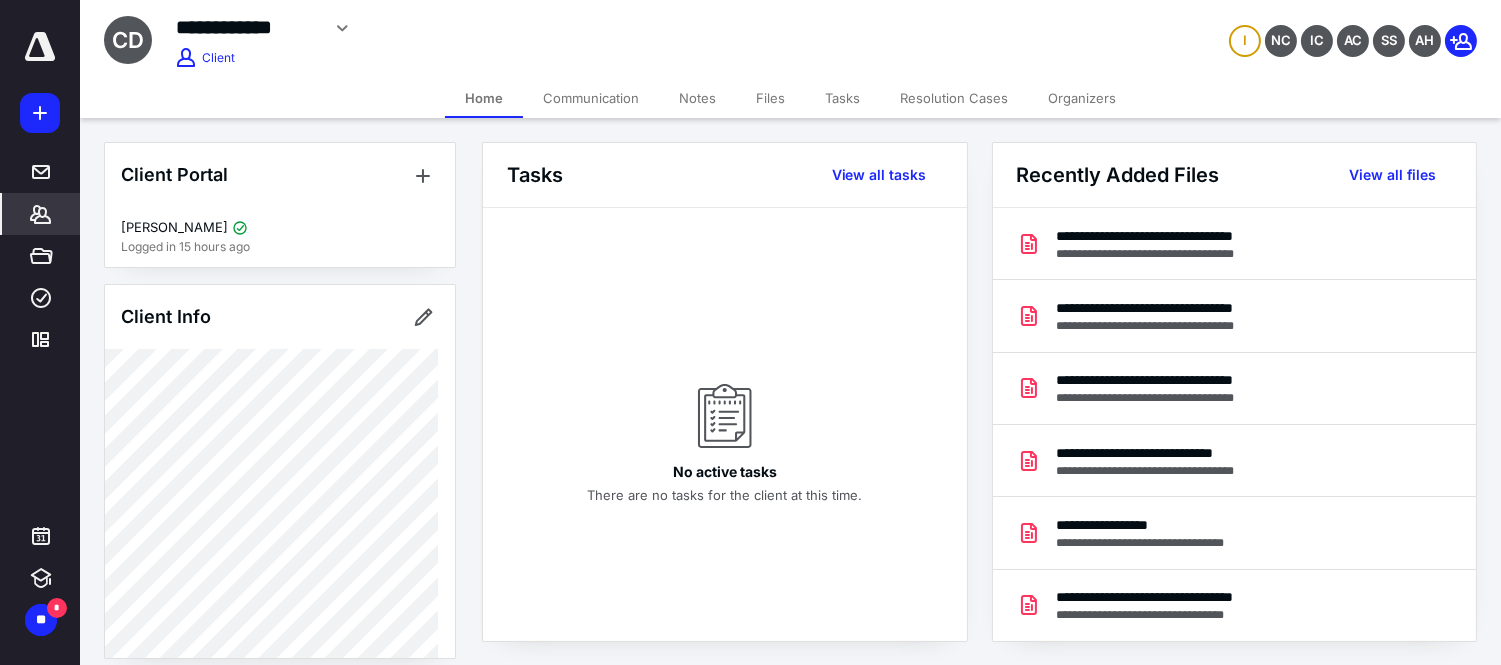 click on "Files" at bounding box center [770, 98] 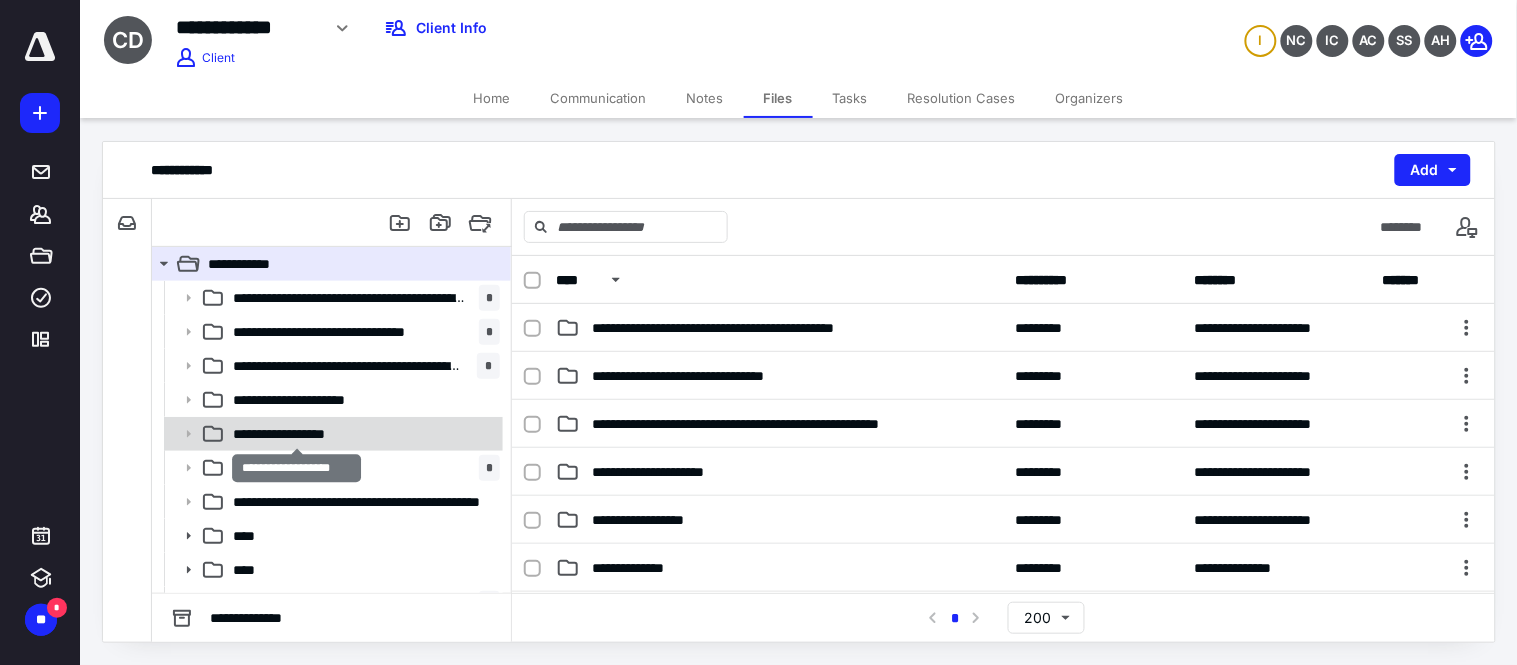 click on "**********" at bounding box center [296, 434] 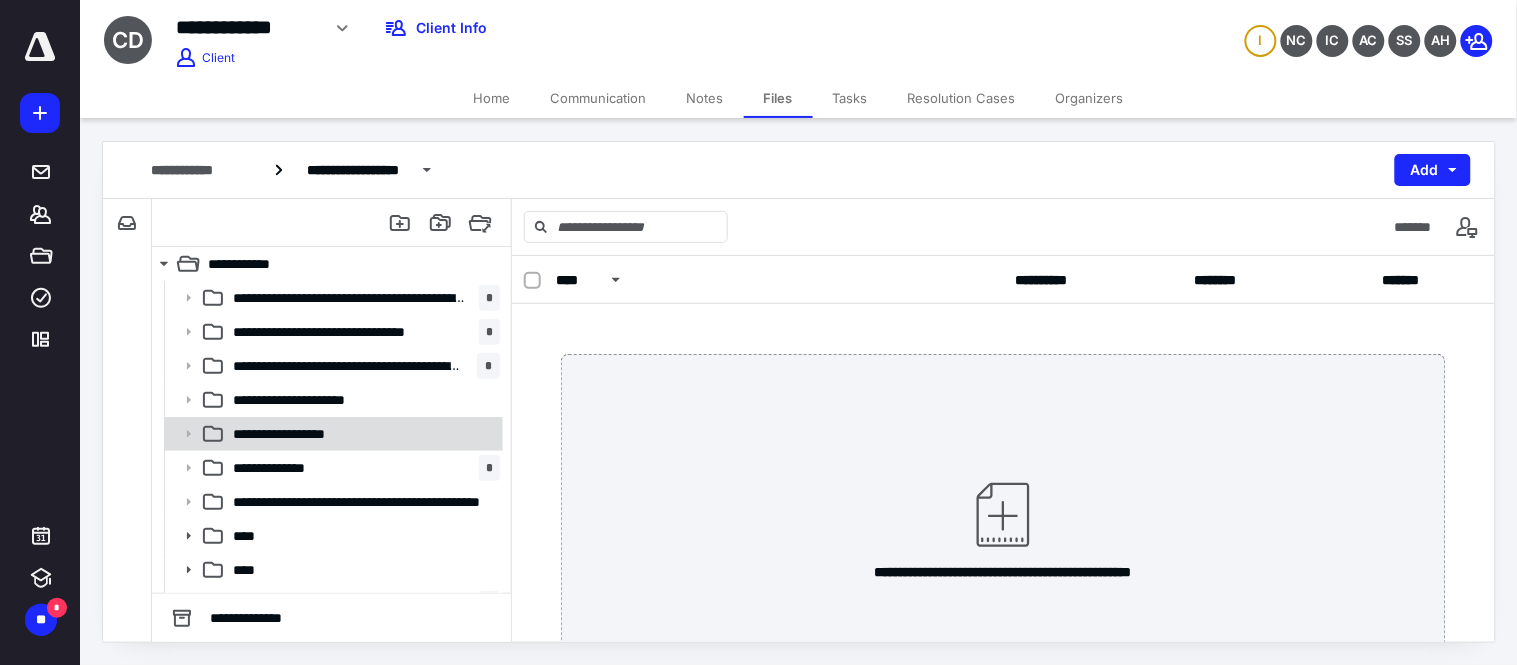 scroll, scrollTop: 163, scrollLeft: 0, axis: vertical 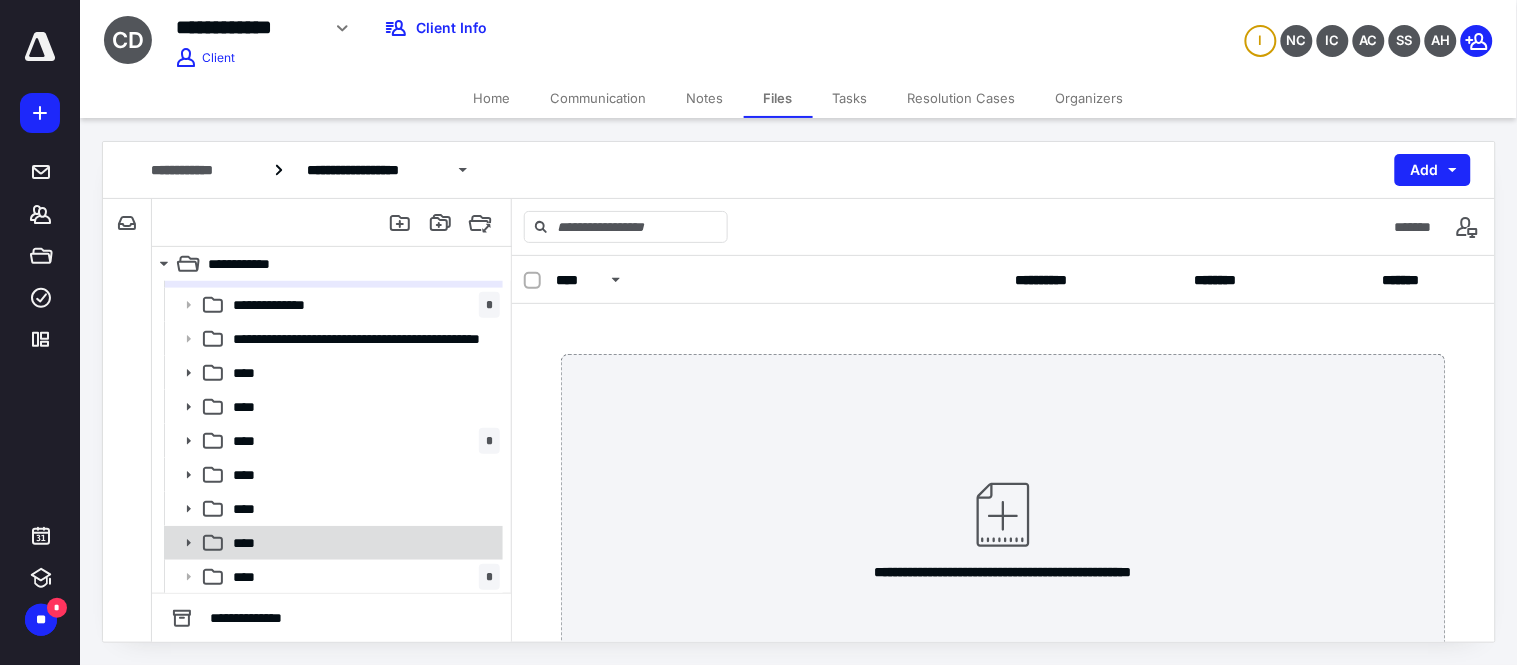click 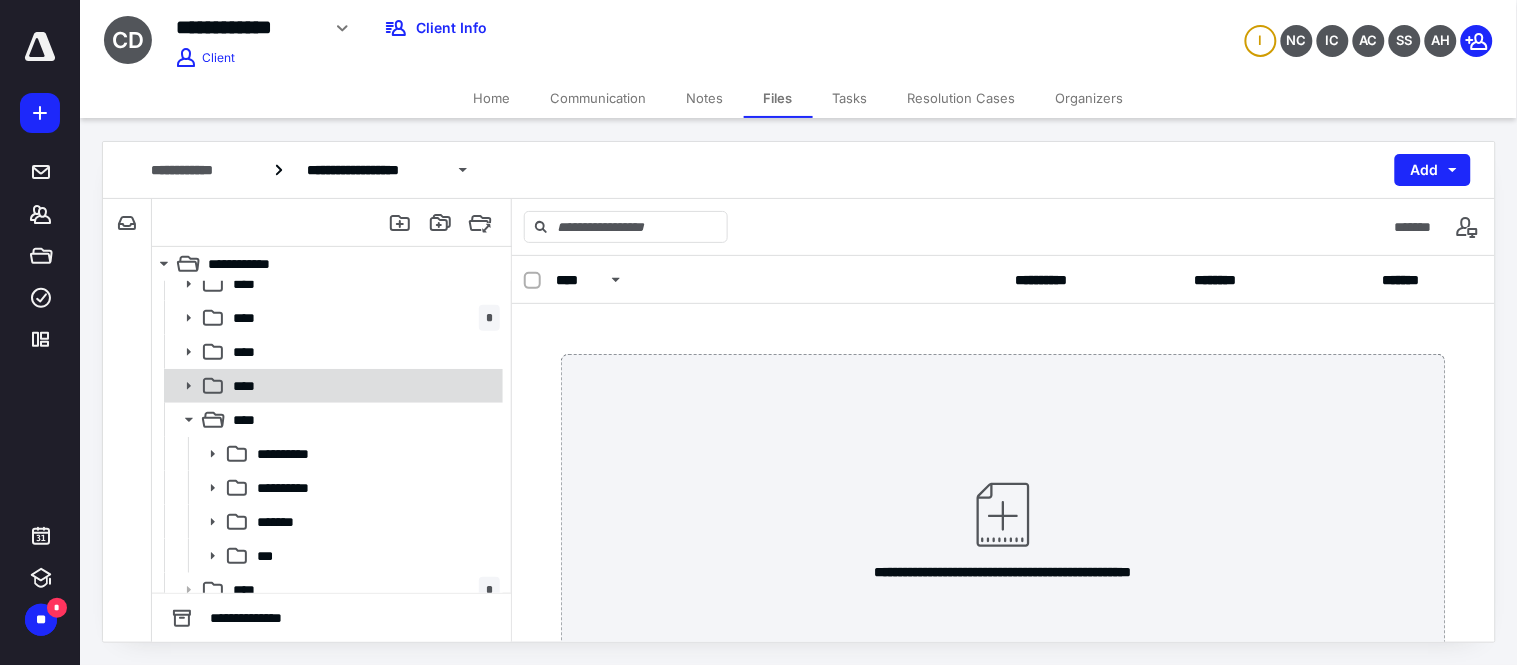 scroll, scrollTop: 300, scrollLeft: 0, axis: vertical 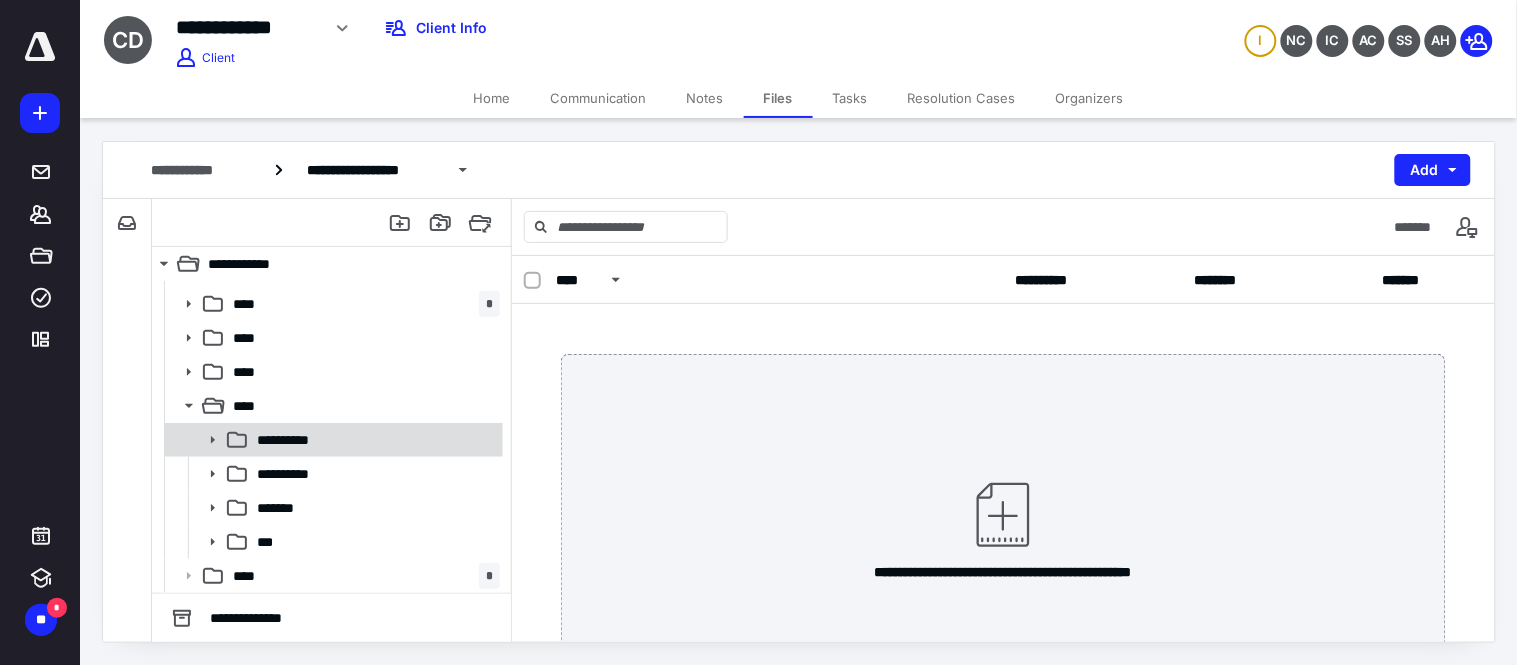 click 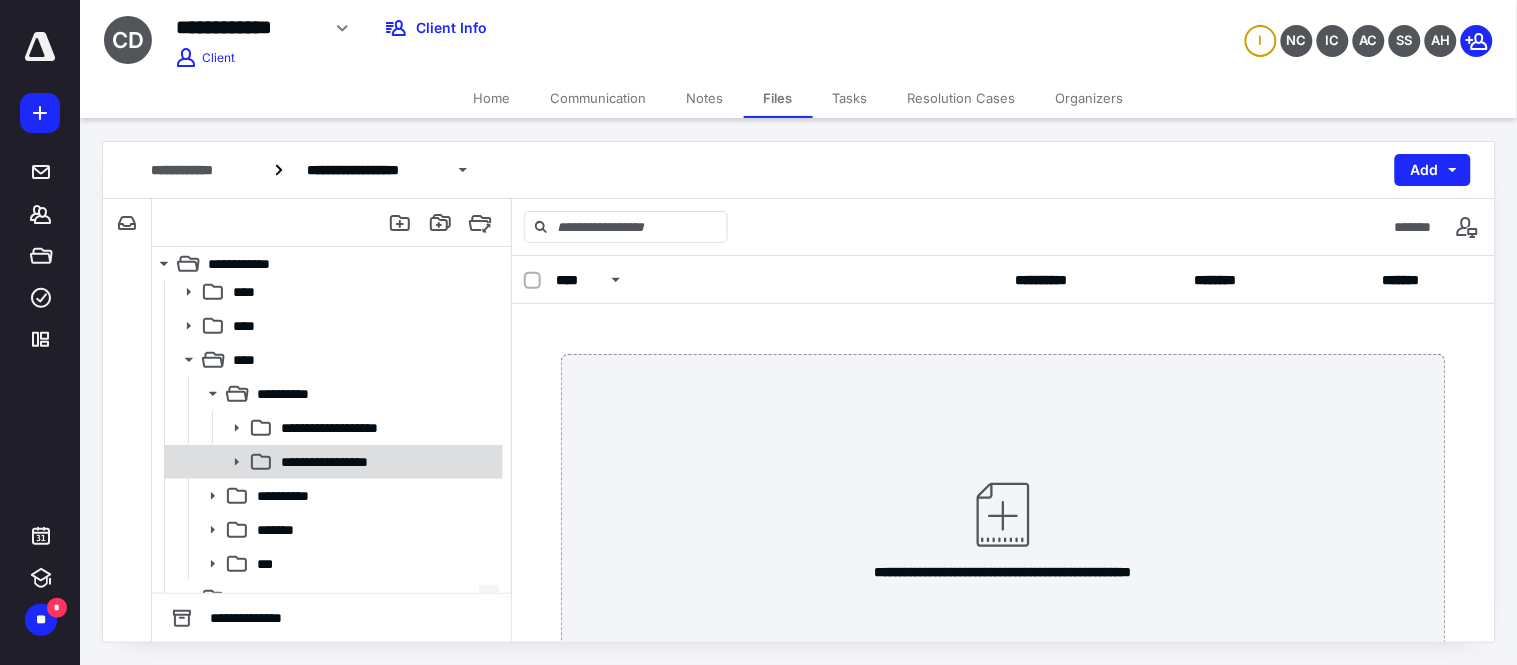 scroll, scrollTop: 367, scrollLeft: 0, axis: vertical 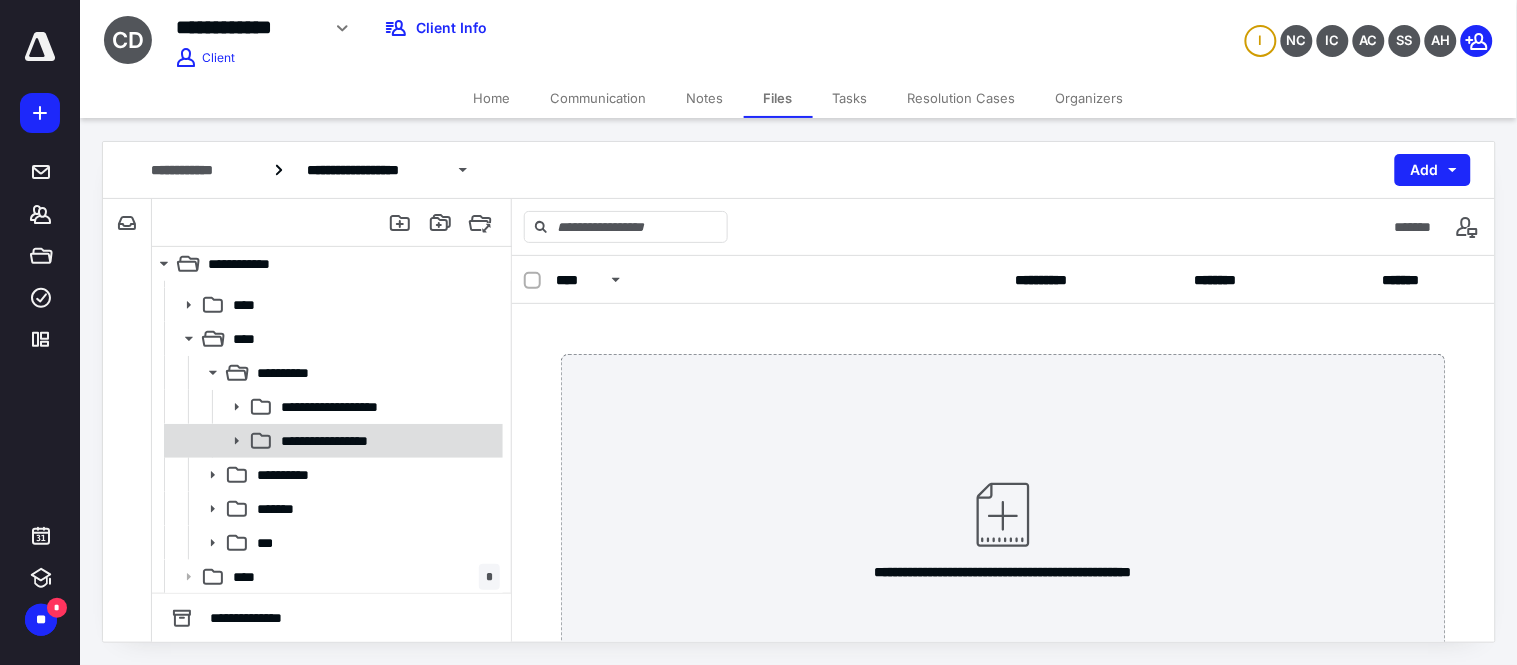 click 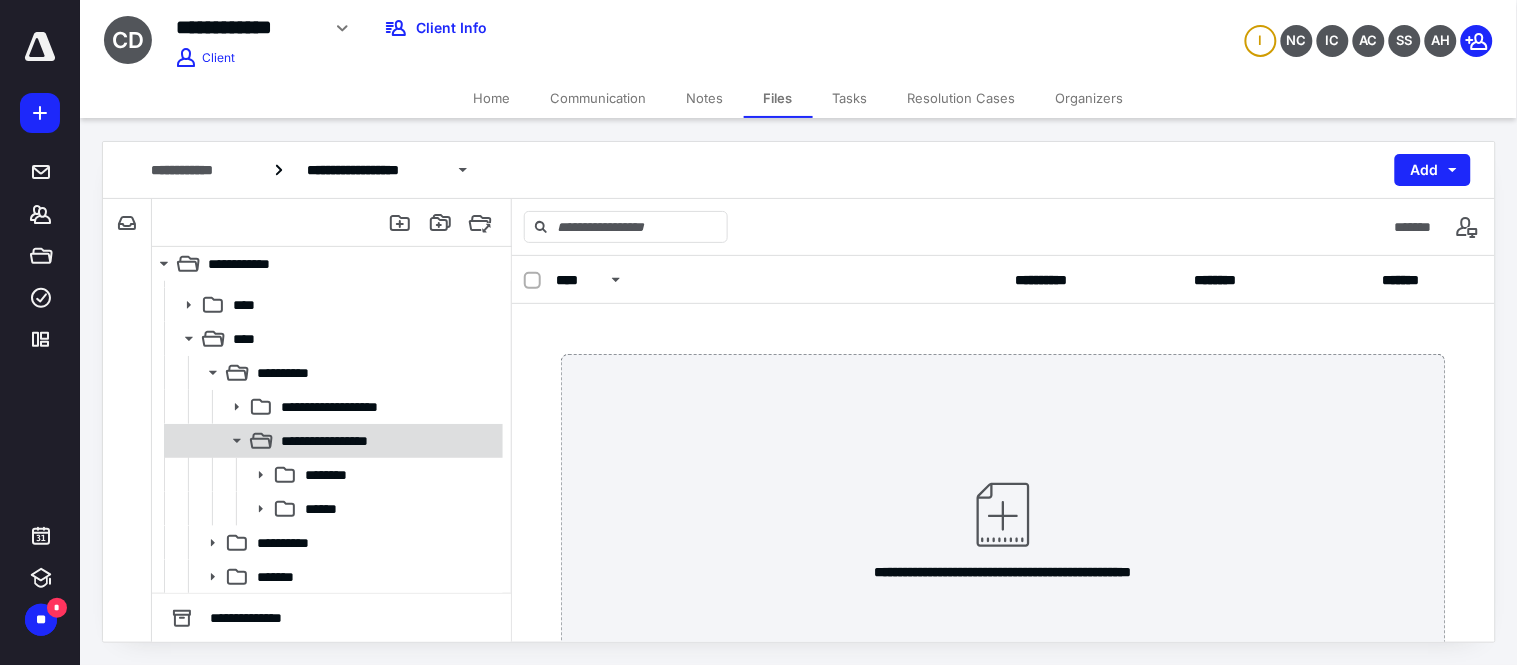 scroll, scrollTop: 435, scrollLeft: 0, axis: vertical 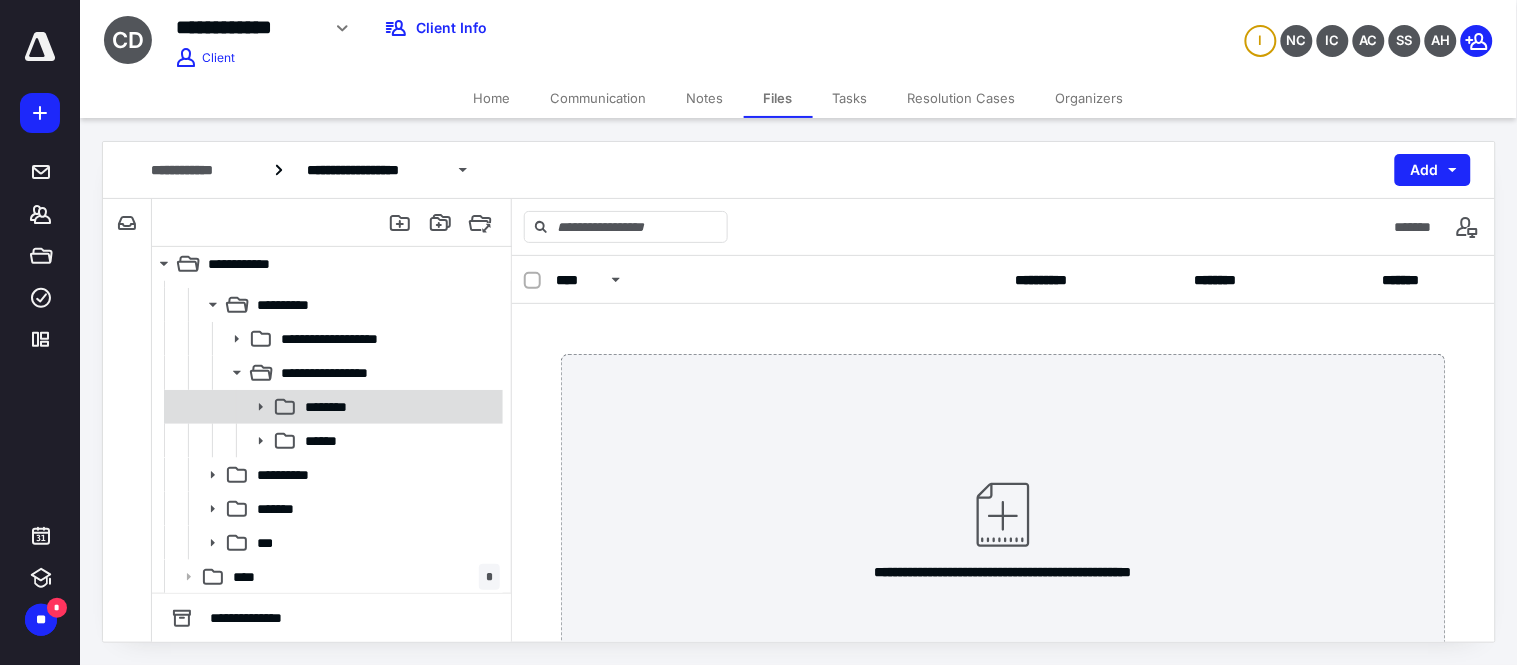 click 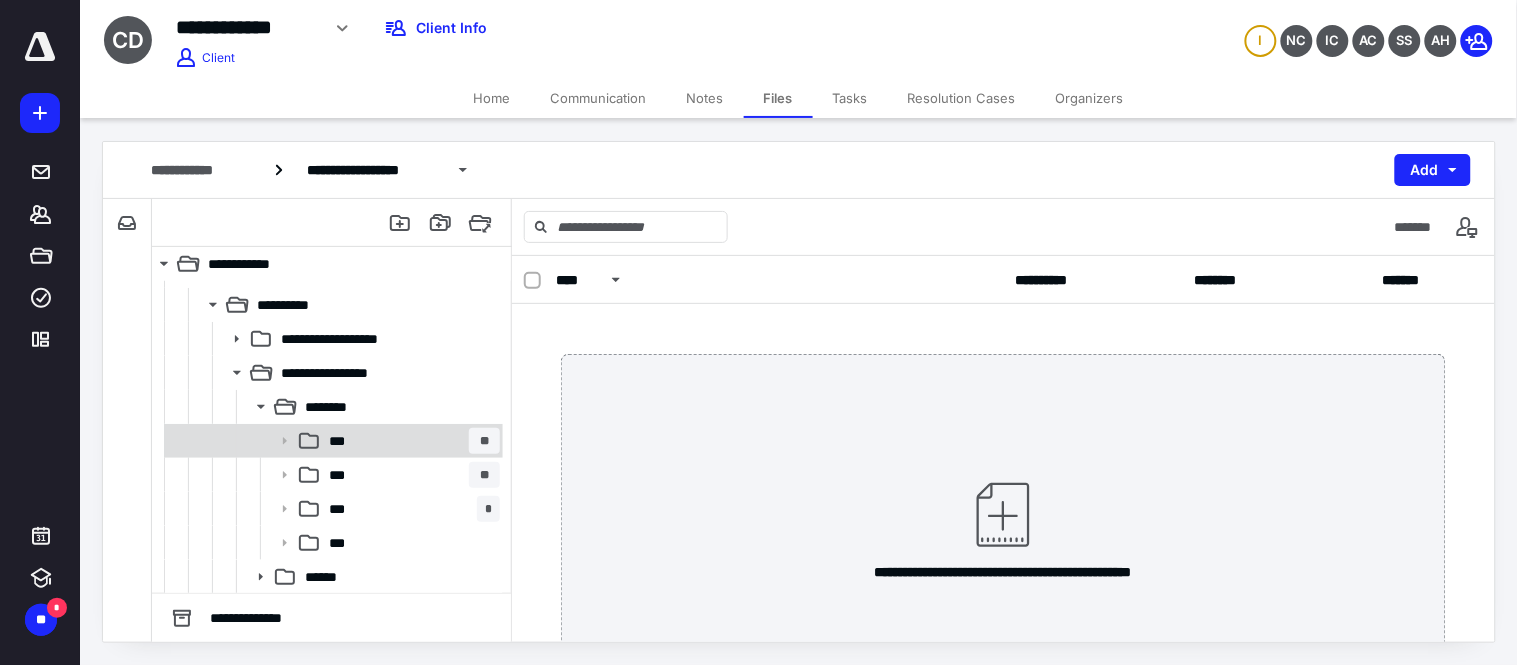 click on "*** **" at bounding box center [410, 441] 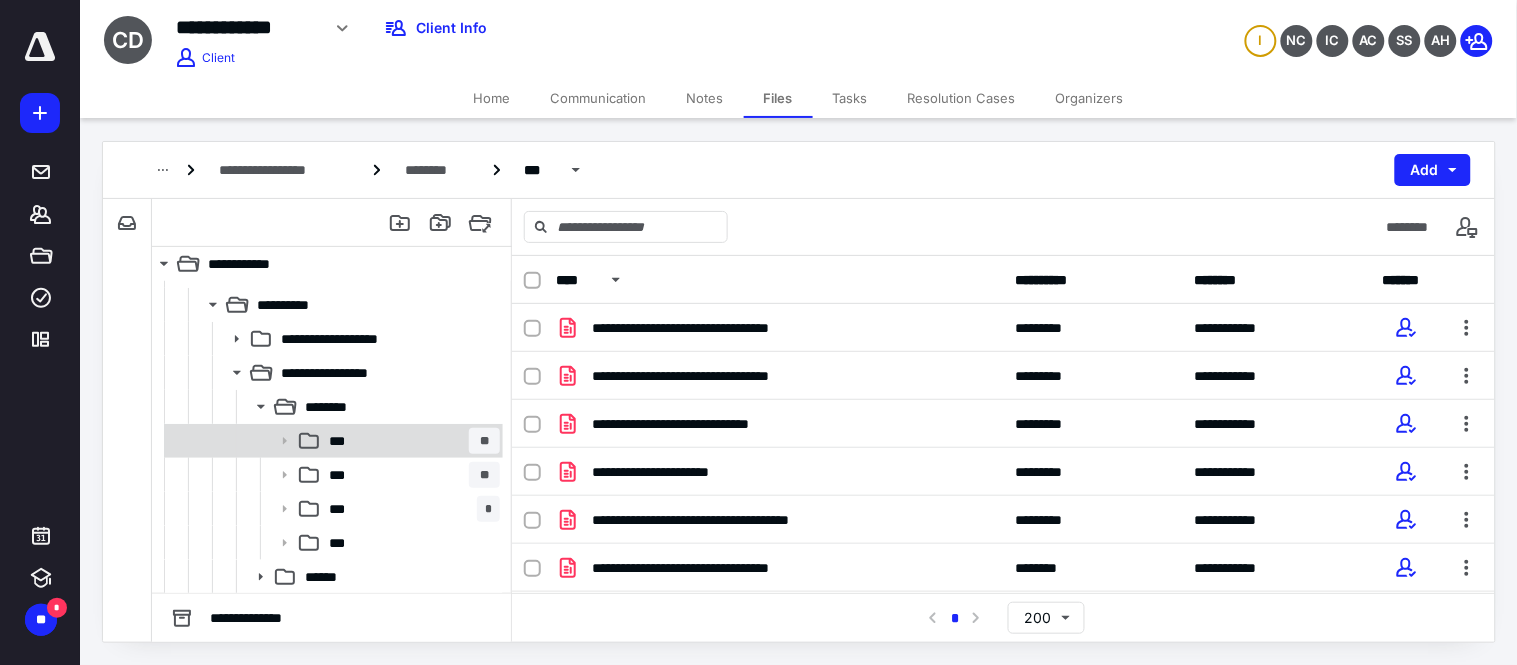 click on "*** **" at bounding box center [410, 441] 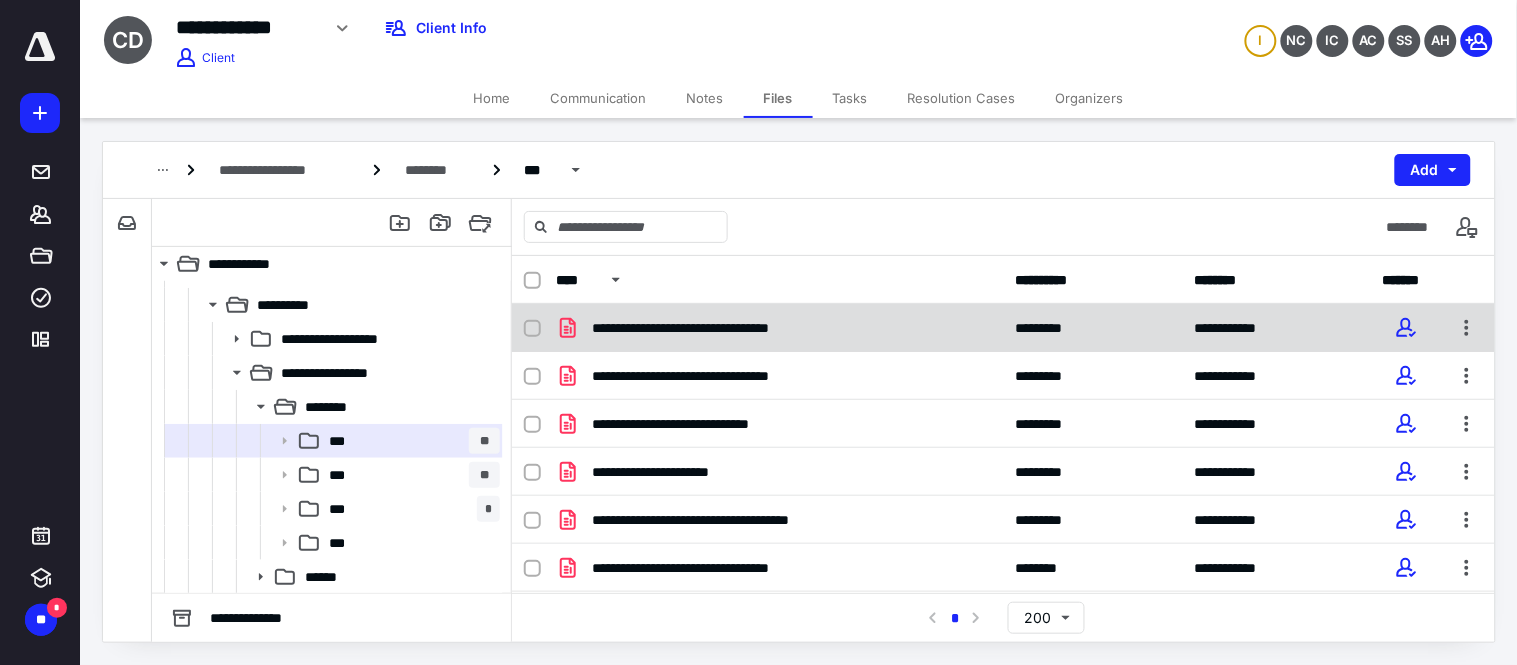 click on "**********" at bounding box center [1003, 328] 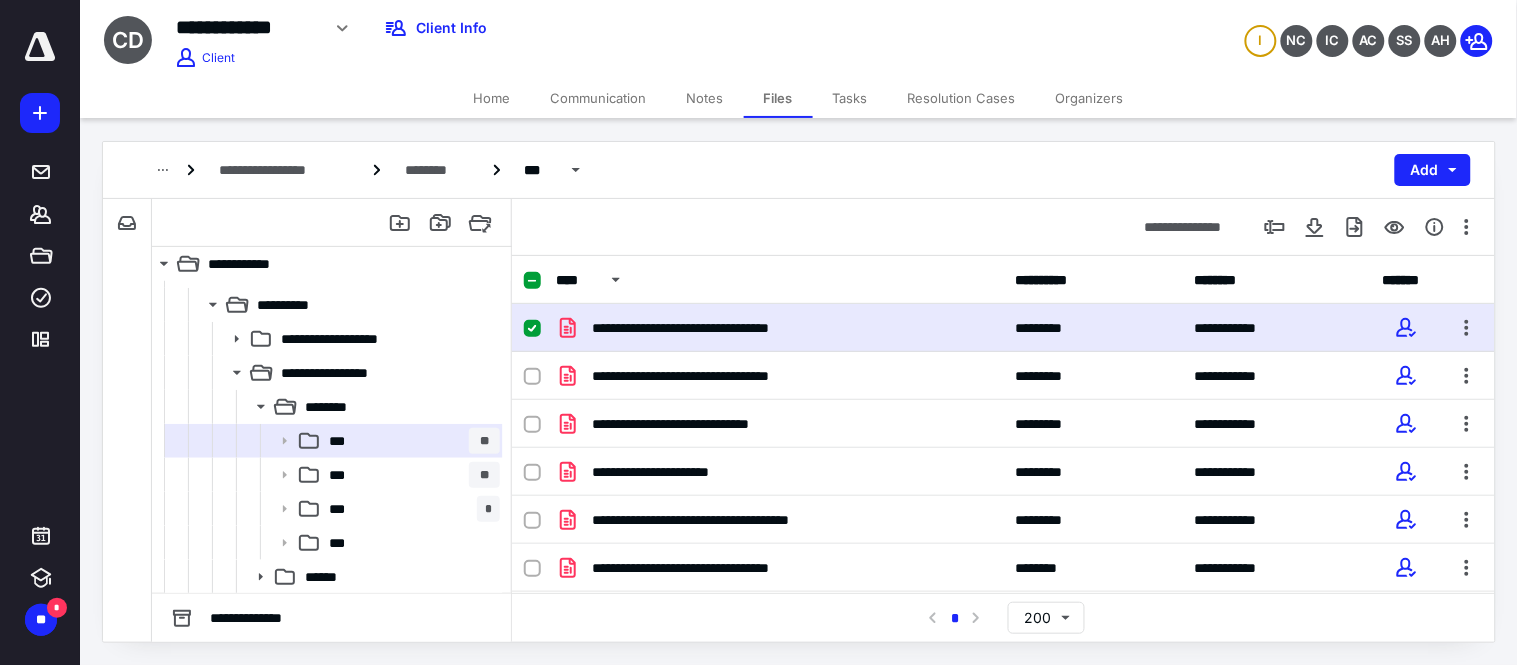 click on "**********" at bounding box center (1003, 328) 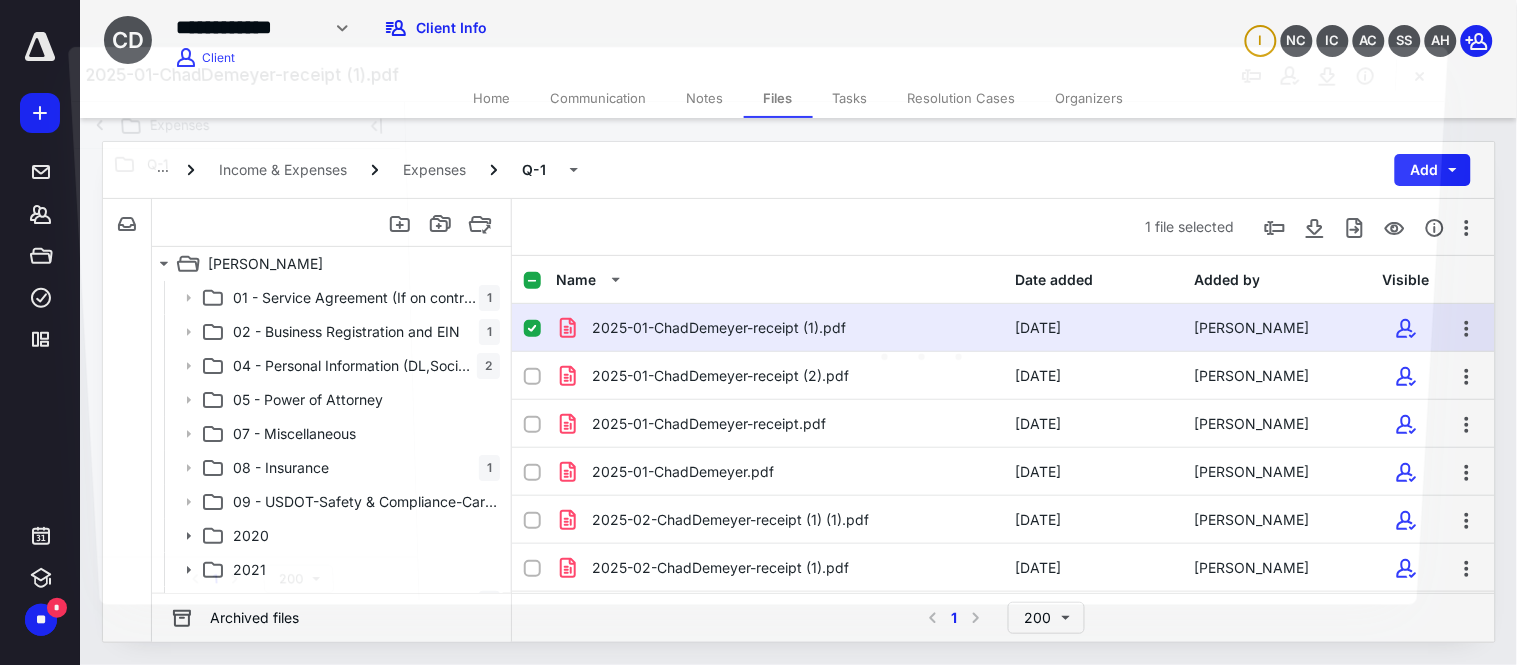 scroll, scrollTop: 435, scrollLeft: 0, axis: vertical 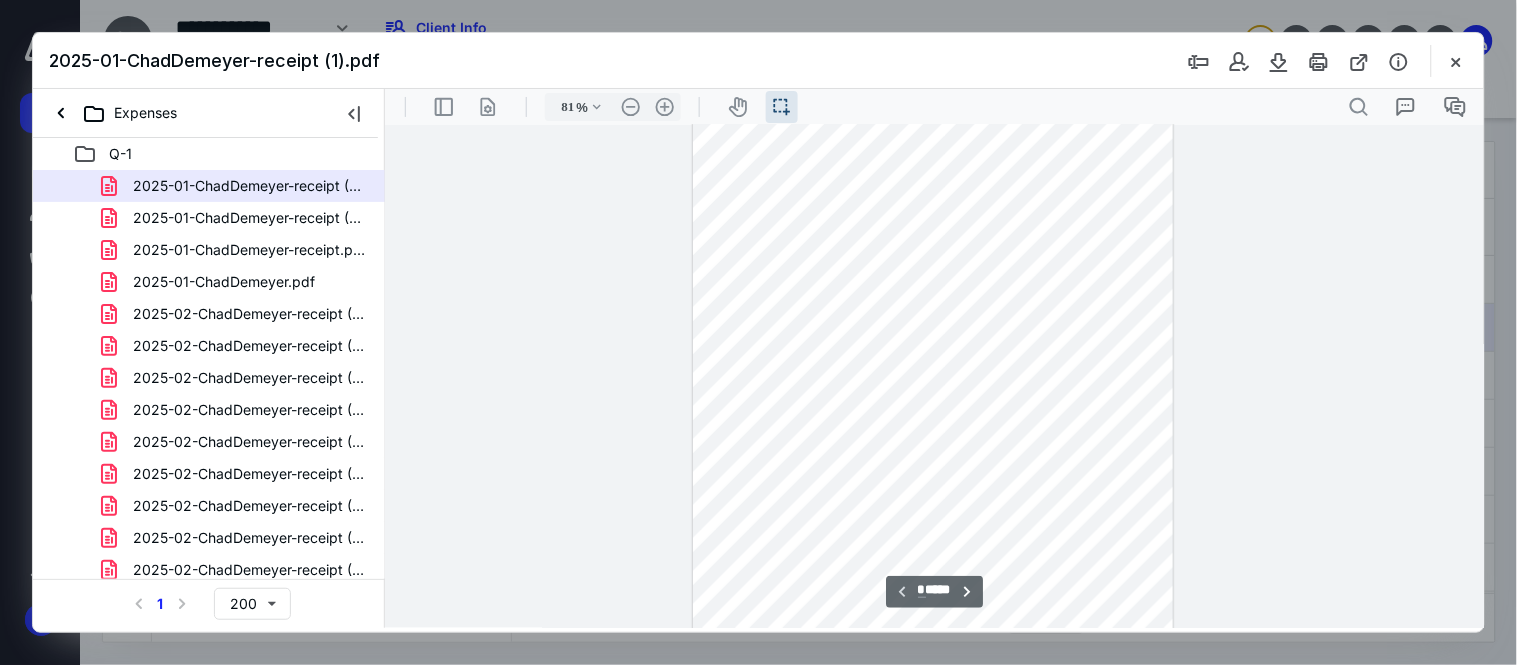 type on "106" 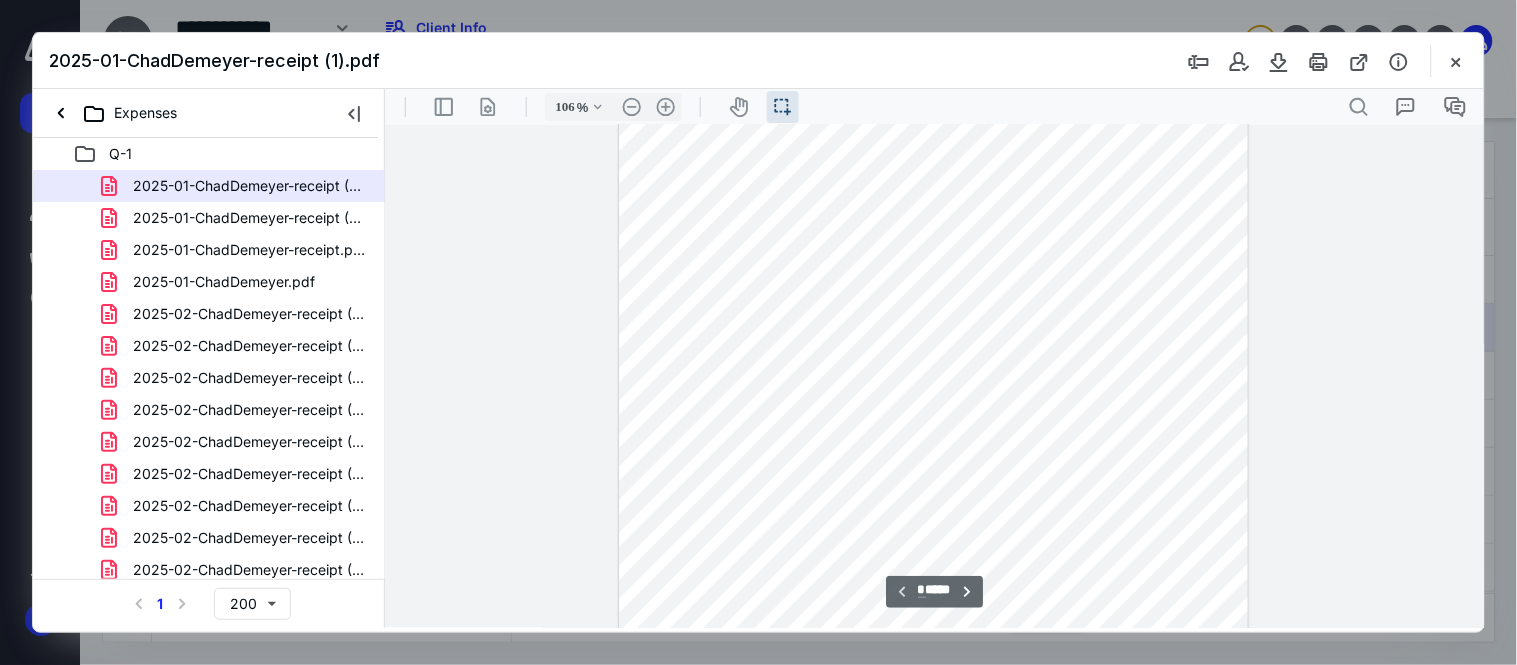 scroll, scrollTop: 111, scrollLeft: 0, axis: vertical 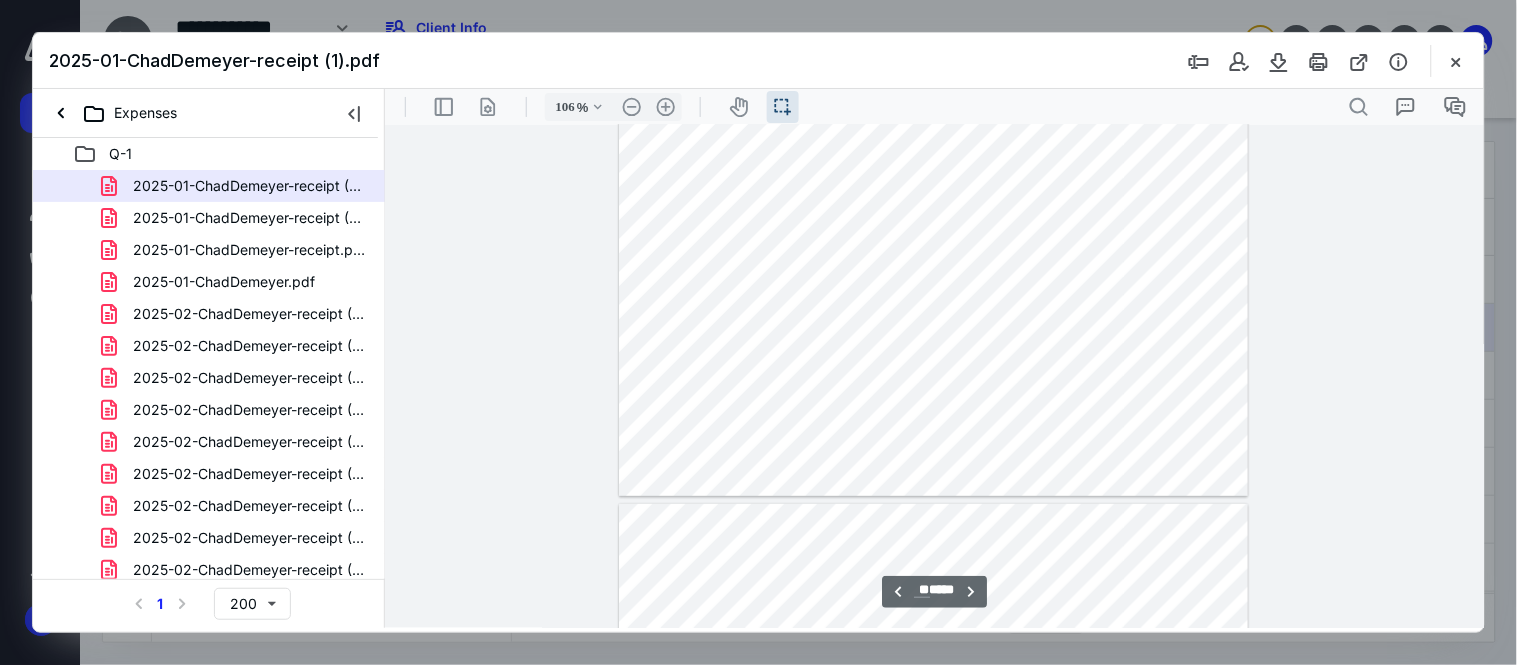 type on "**" 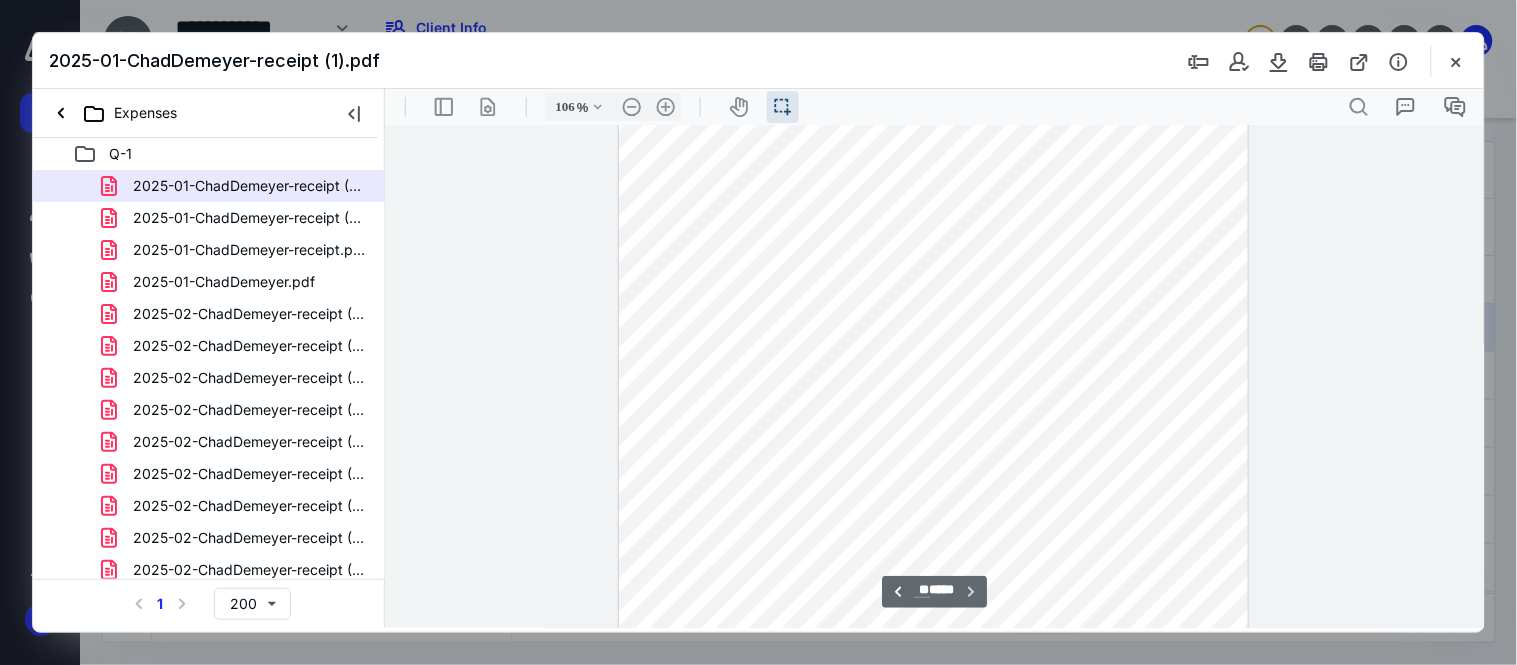 scroll, scrollTop: 20322, scrollLeft: 0, axis: vertical 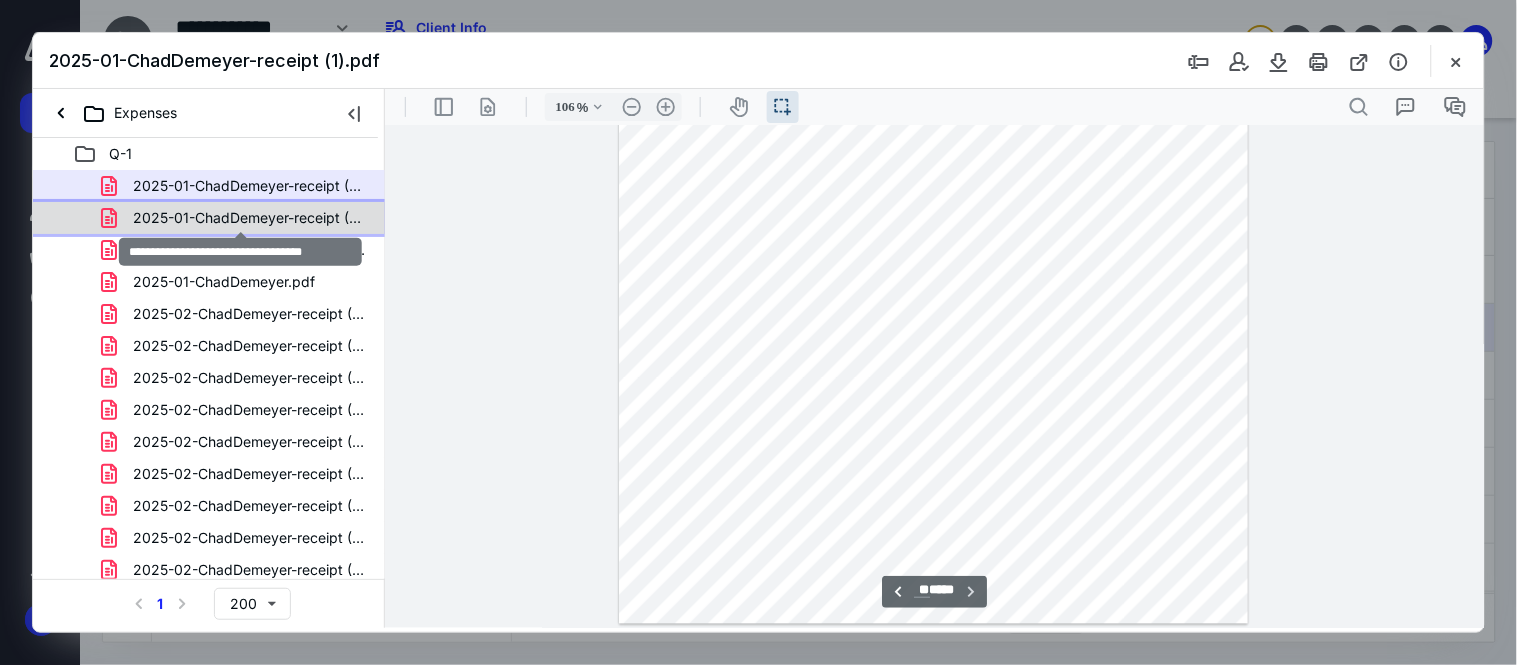 click on "2025-01-ChadDemeyer-receipt (2).pdf" at bounding box center [249, 218] 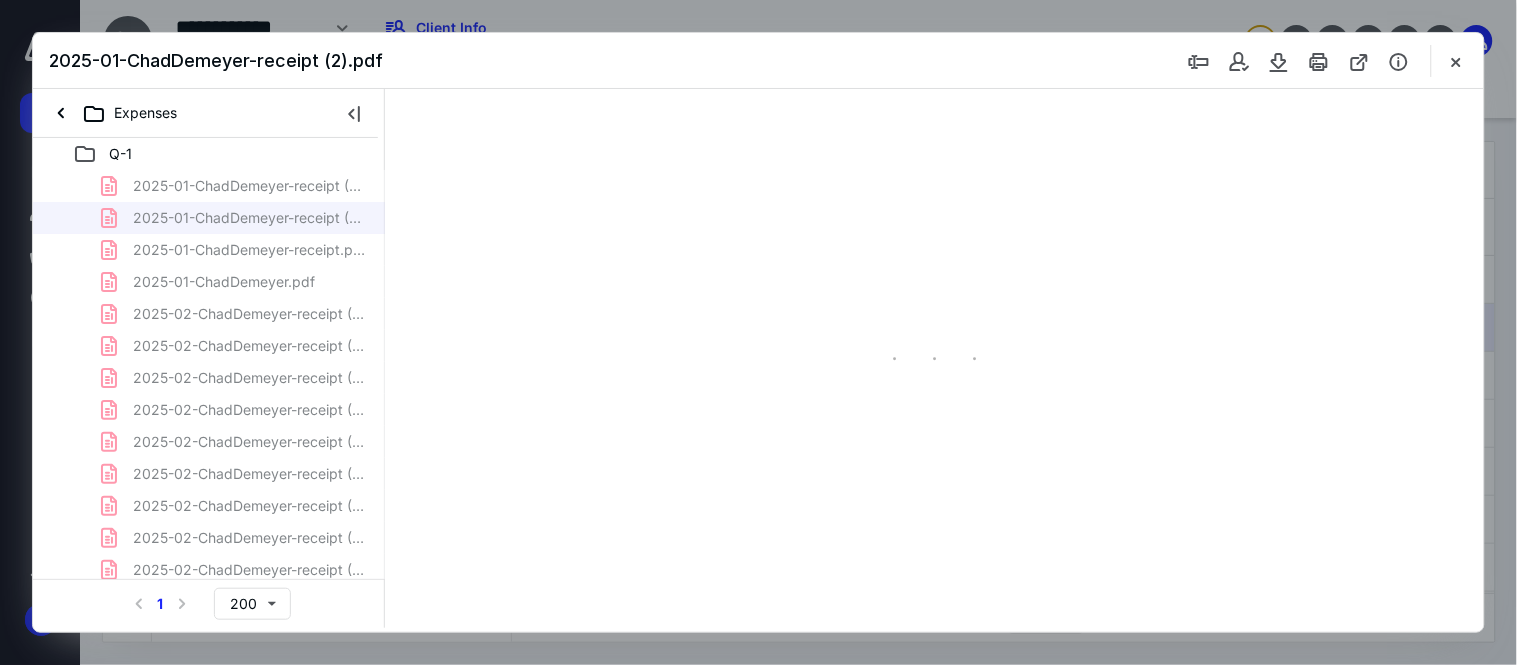 scroll, scrollTop: 38, scrollLeft: 0, axis: vertical 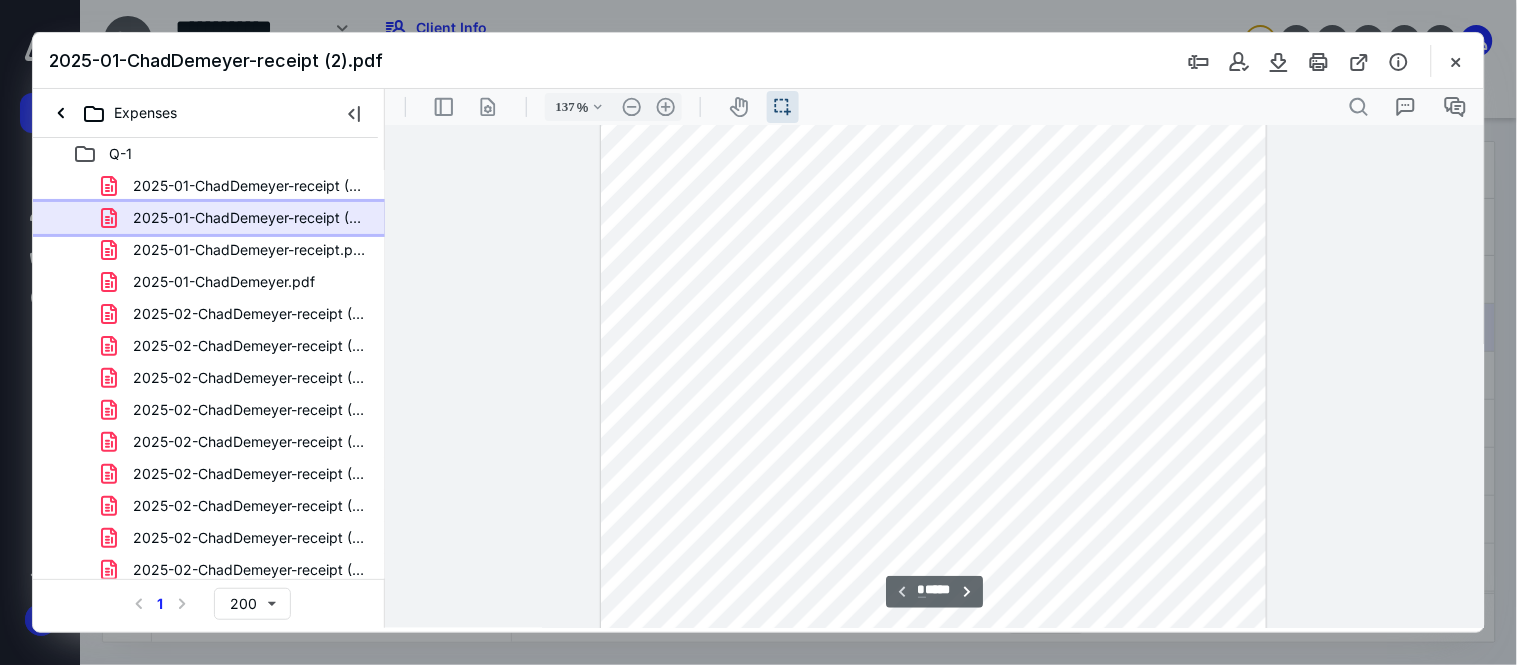 type on "162" 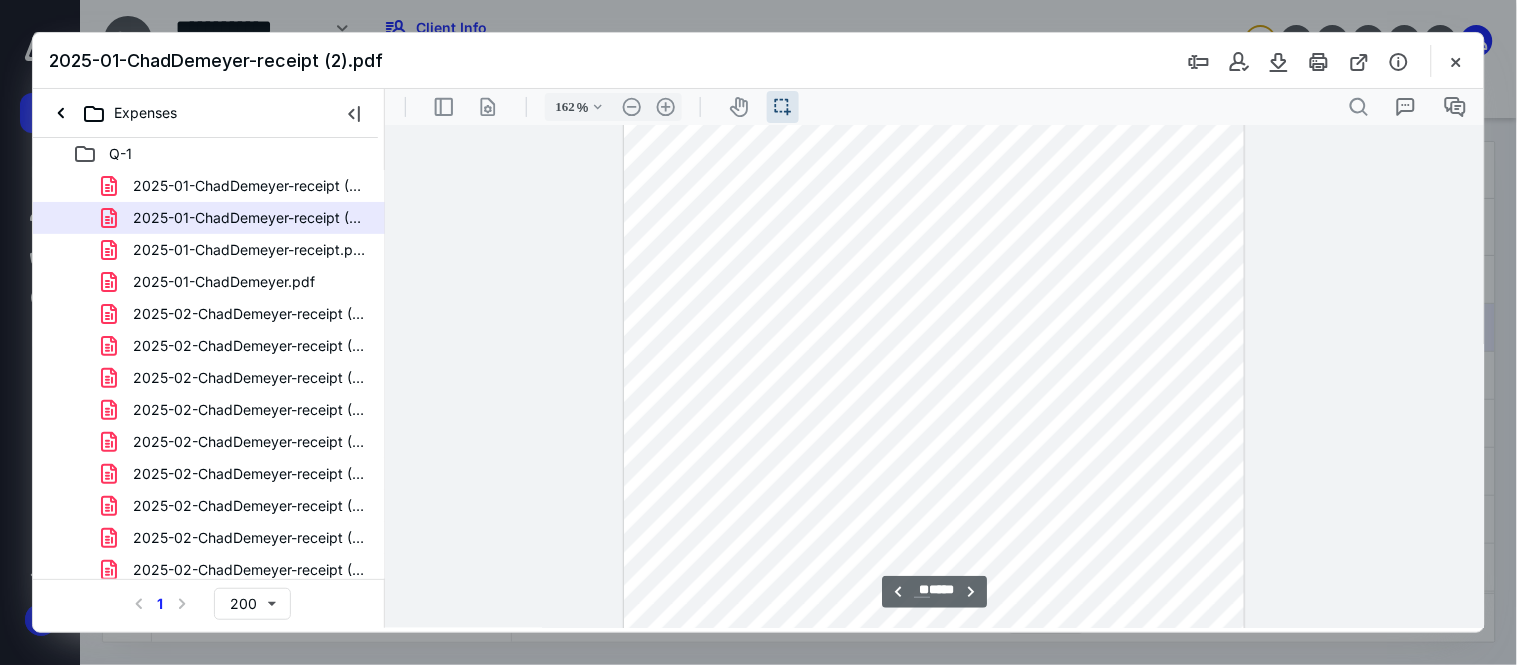 scroll, scrollTop: 27720, scrollLeft: 0, axis: vertical 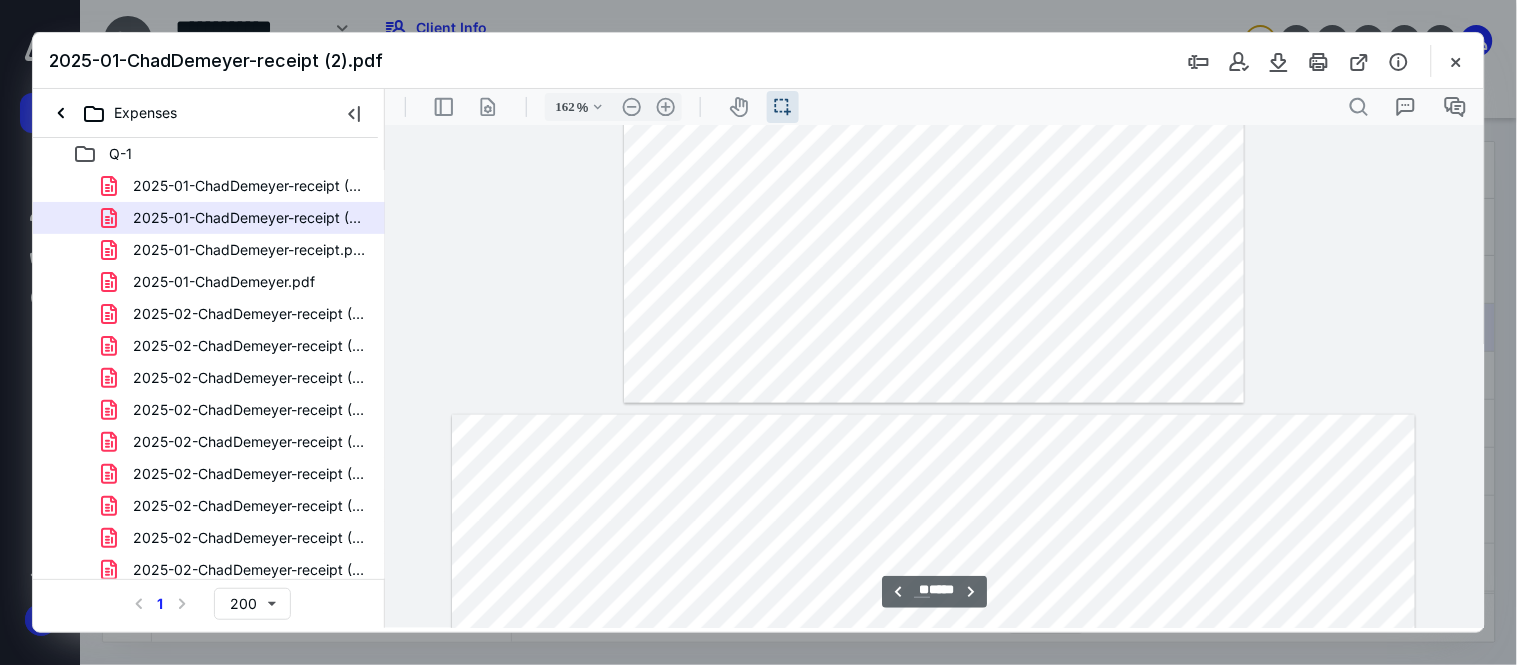type on "**" 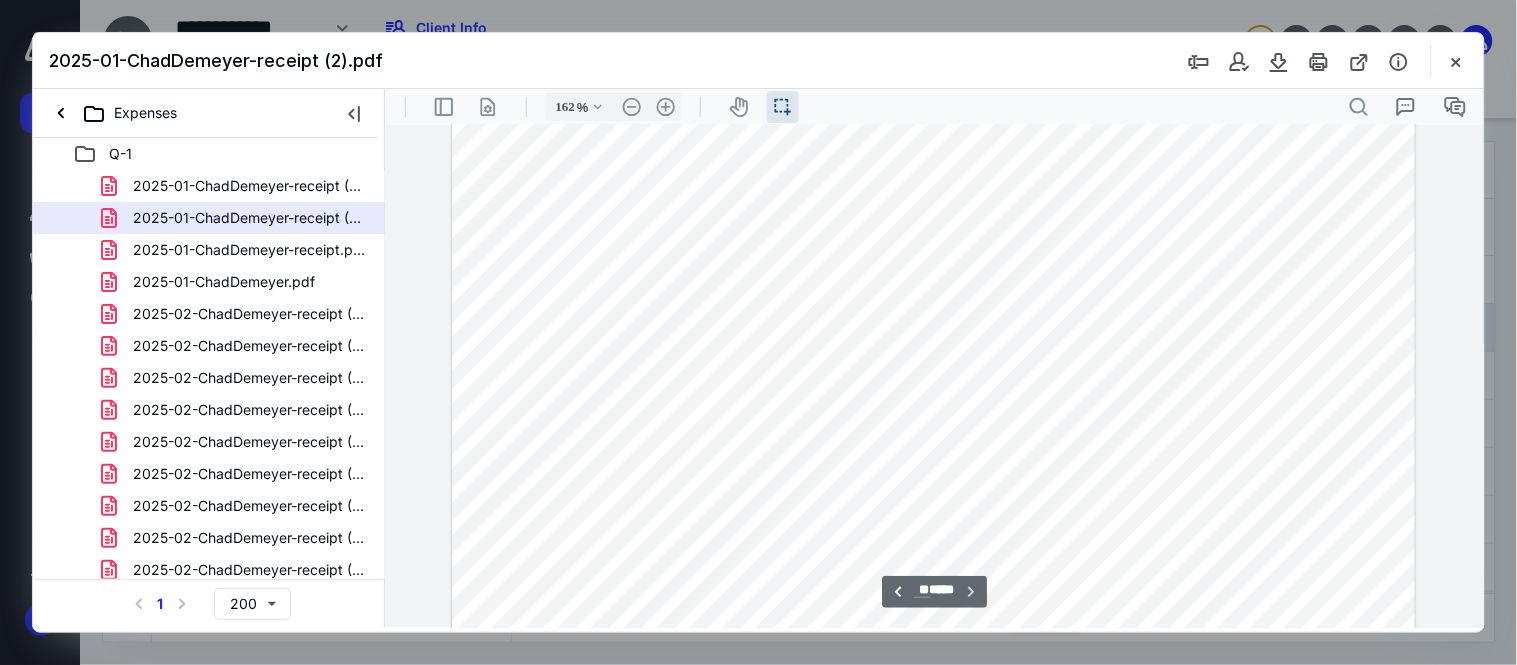 scroll, scrollTop: 31052, scrollLeft: 0, axis: vertical 